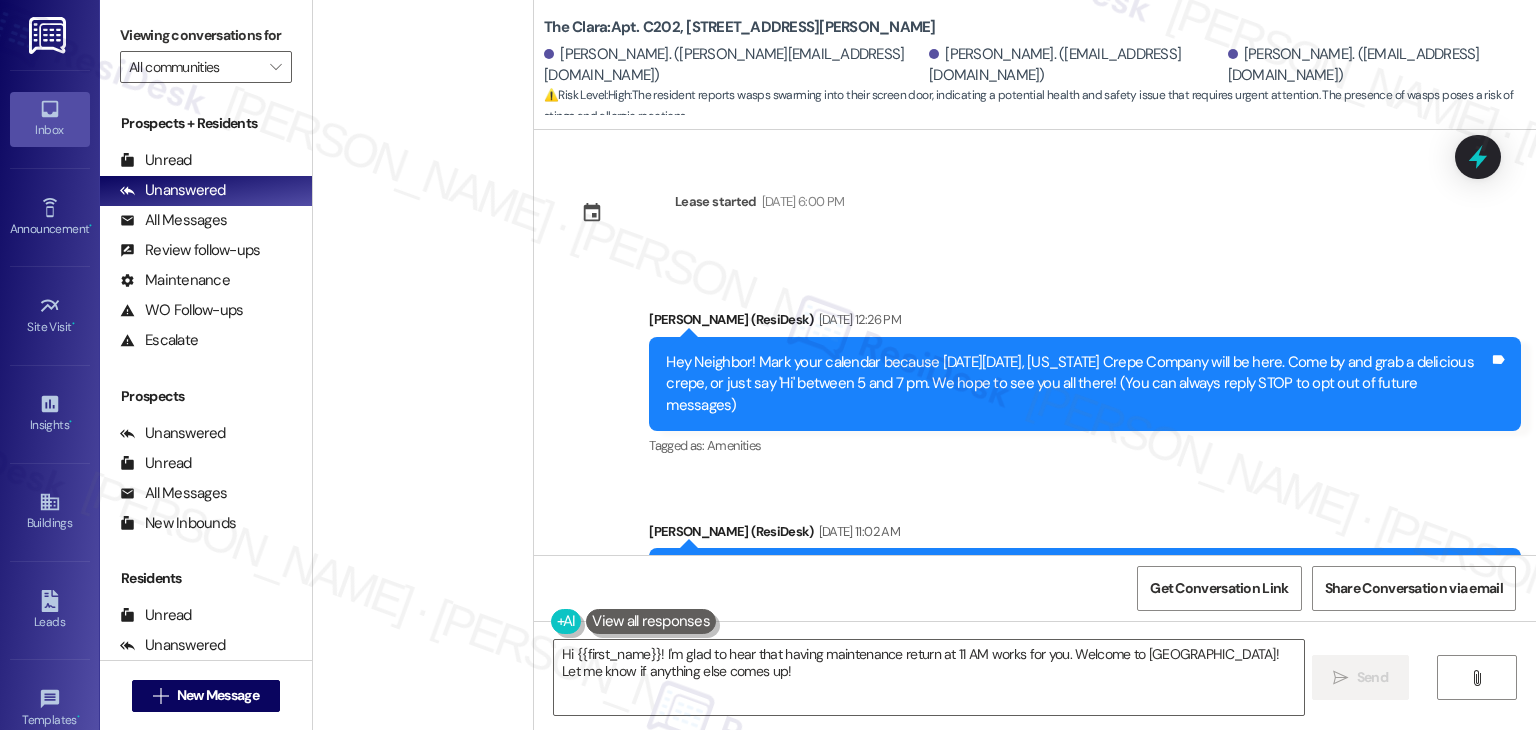 scroll, scrollTop: 0, scrollLeft: 0, axis: both 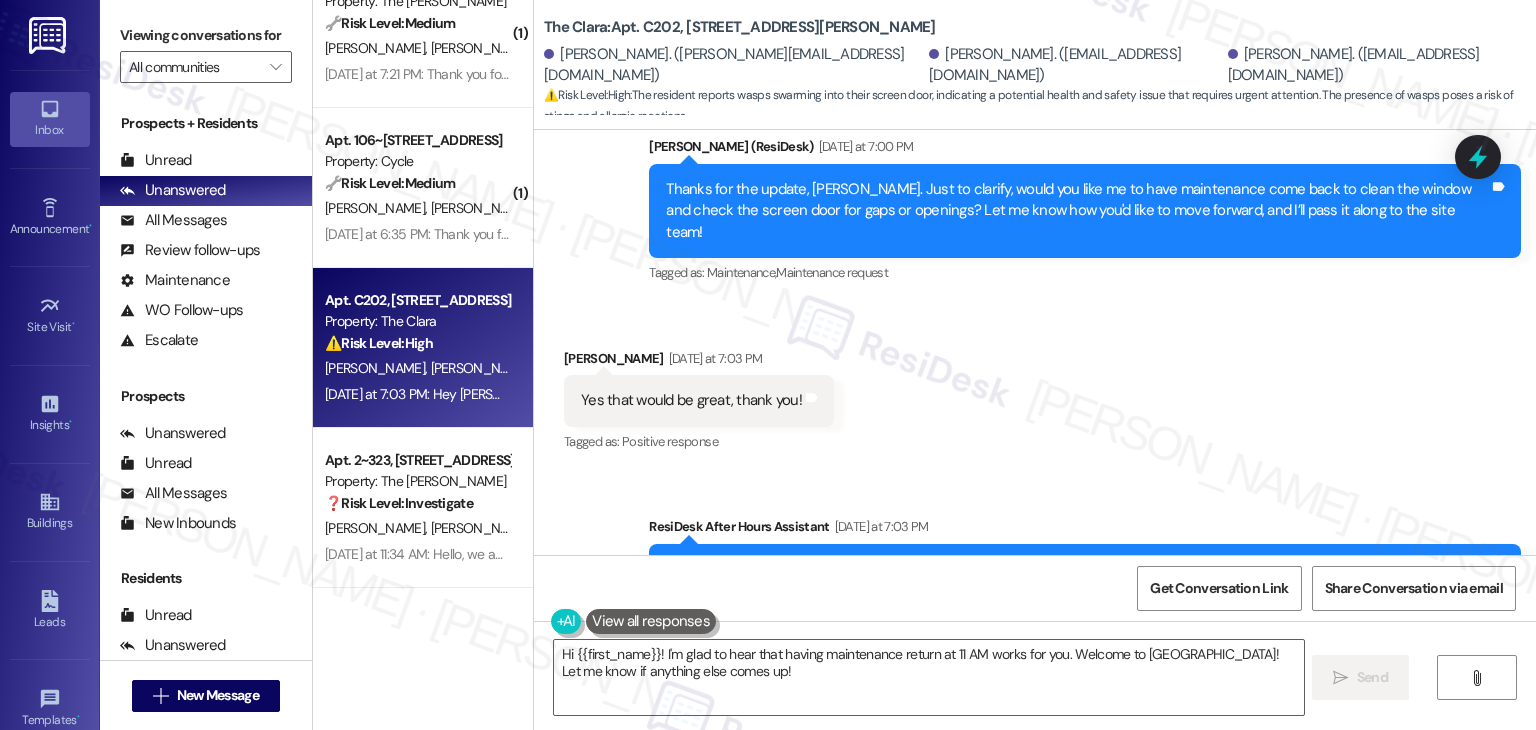 click on "Received via SMS [PERSON_NAME] [DATE] at 7:03 PM Yes that would be great, thank you!  Tags and notes Tagged as:   Positive response Click to highlight conversations about Positive response" at bounding box center (1035, 387) 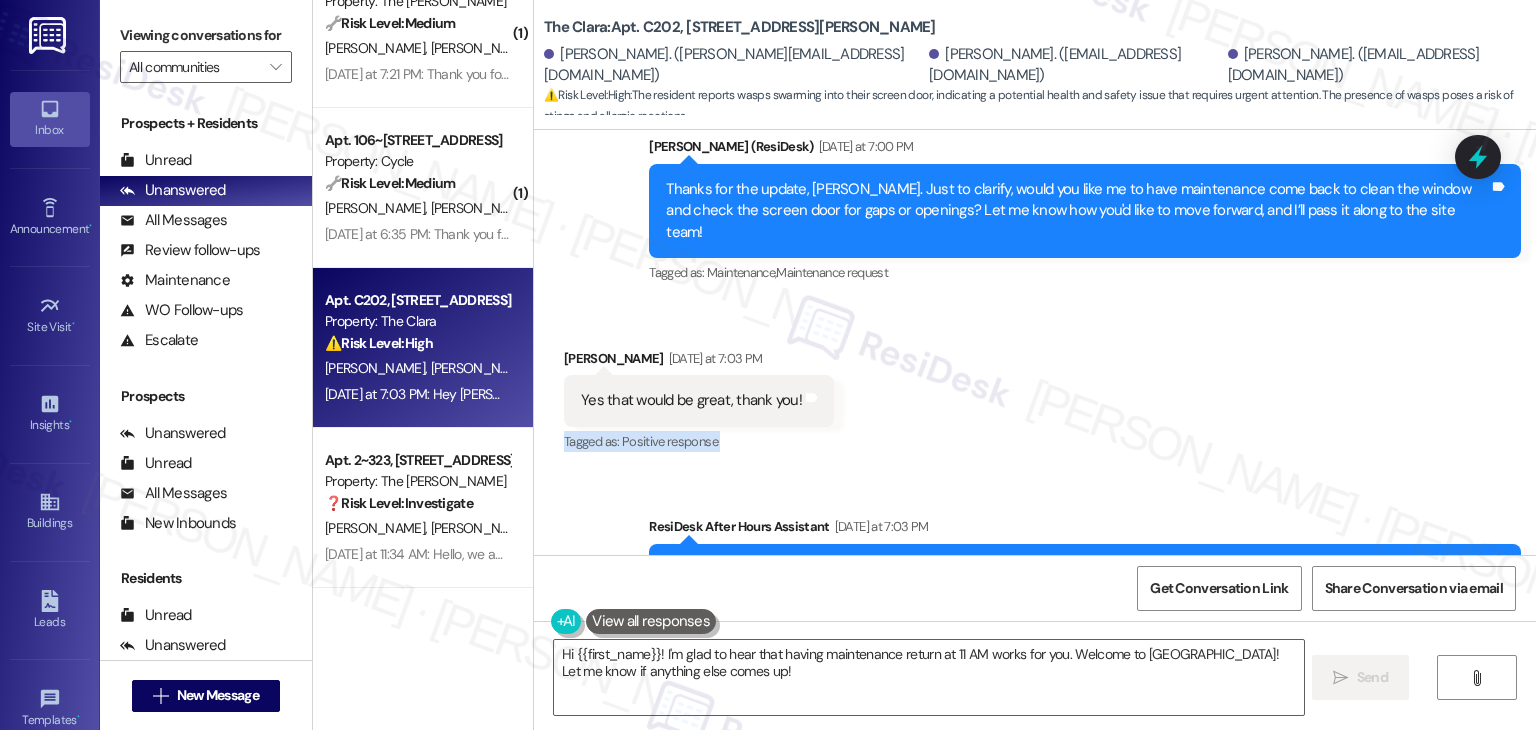 click on "Received via SMS [PERSON_NAME] [DATE] at 7:03 PM Yes that would be great, thank you!  Tags and notes Tagged as:   Positive response Click to highlight conversations about Positive response" at bounding box center [1035, 387] 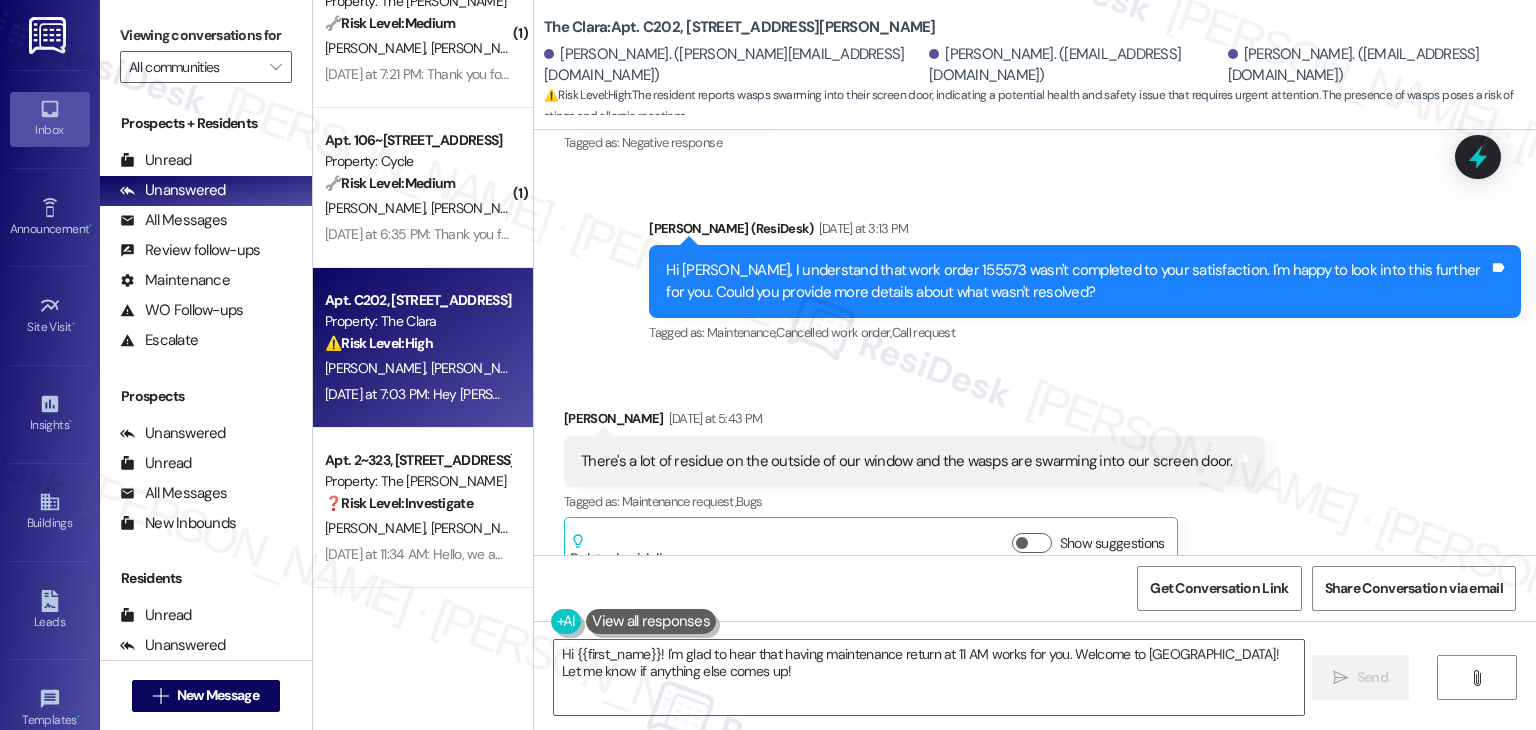 scroll, scrollTop: 8615, scrollLeft: 0, axis: vertical 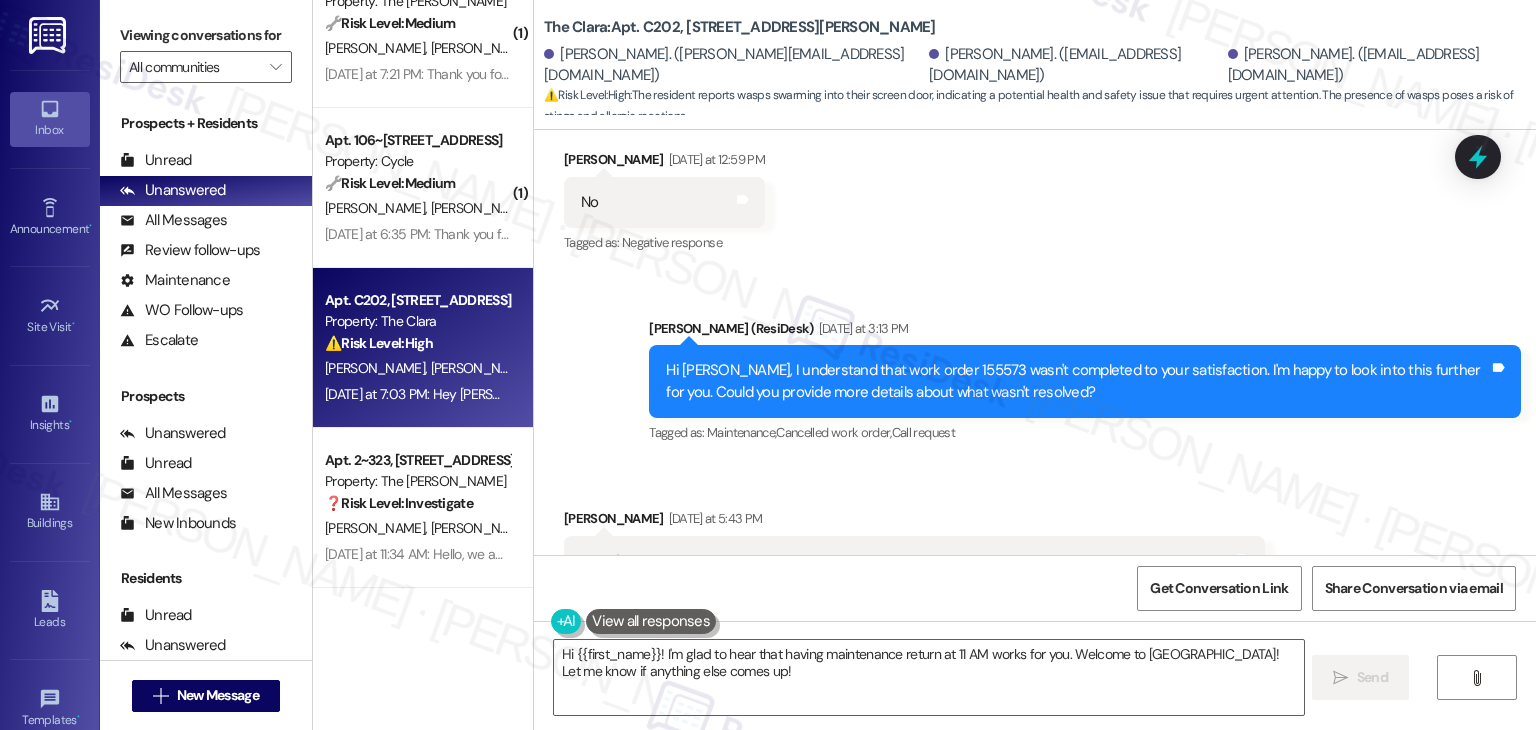 click on "Received via SMS [PERSON_NAME] [DATE] at 5:43 PM There's a lot of residue on the outside of our window and the wasps are swarming into our screen door. Tags and notes Tagged as:   Maintenance request ,  Click to highlight conversations about Maintenance request Bugs Click to highlight conversations about Bugs  Related guidelines Show suggestions" at bounding box center [1035, 577] 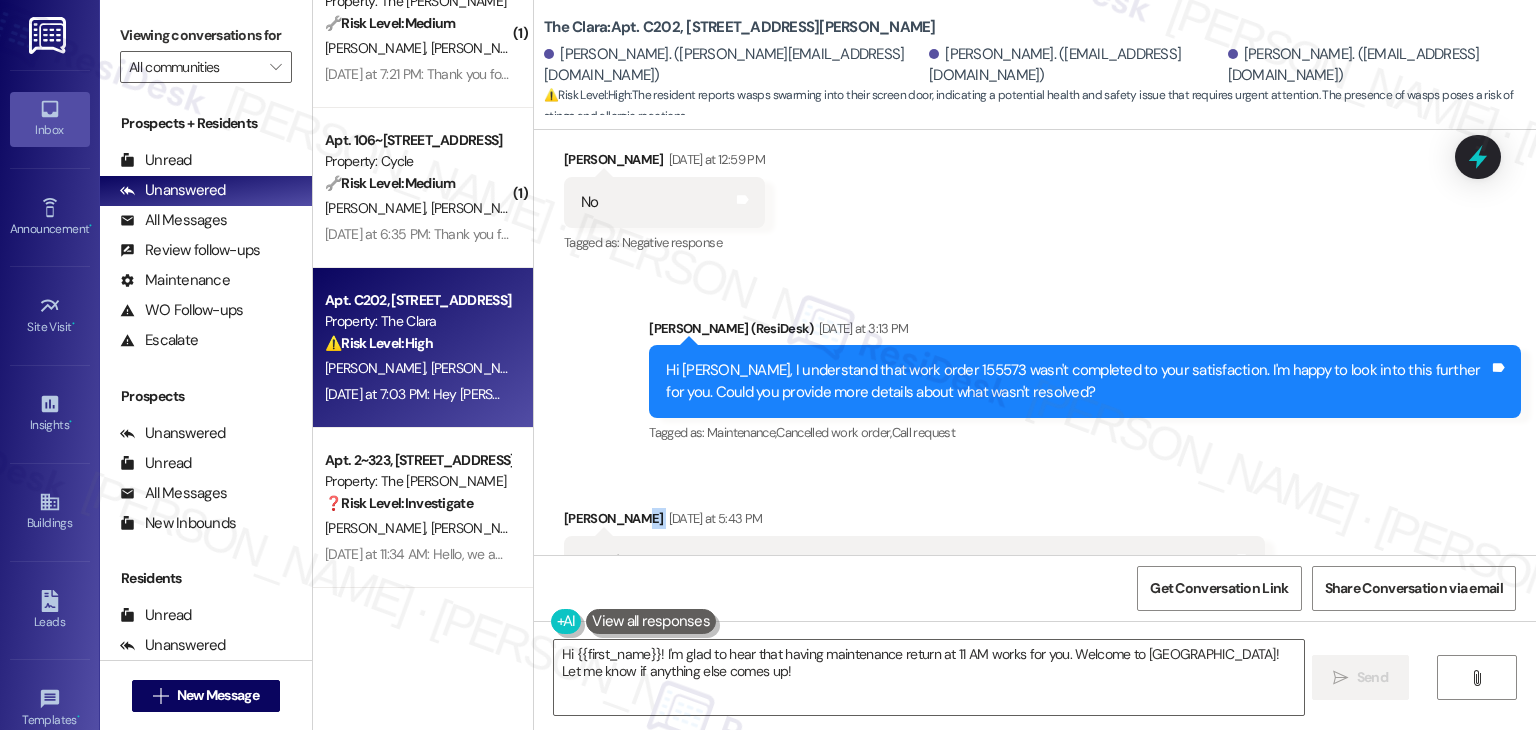 click on "Received via SMS [PERSON_NAME] [DATE] at 5:43 PM There's a lot of residue on the outside of our window and the wasps are swarming into our screen door. Tags and notes Tagged as:   Maintenance request ,  Click to highlight conversations about Maintenance request Bugs Click to highlight conversations about Bugs  Related guidelines Show suggestions" at bounding box center (1035, 577) 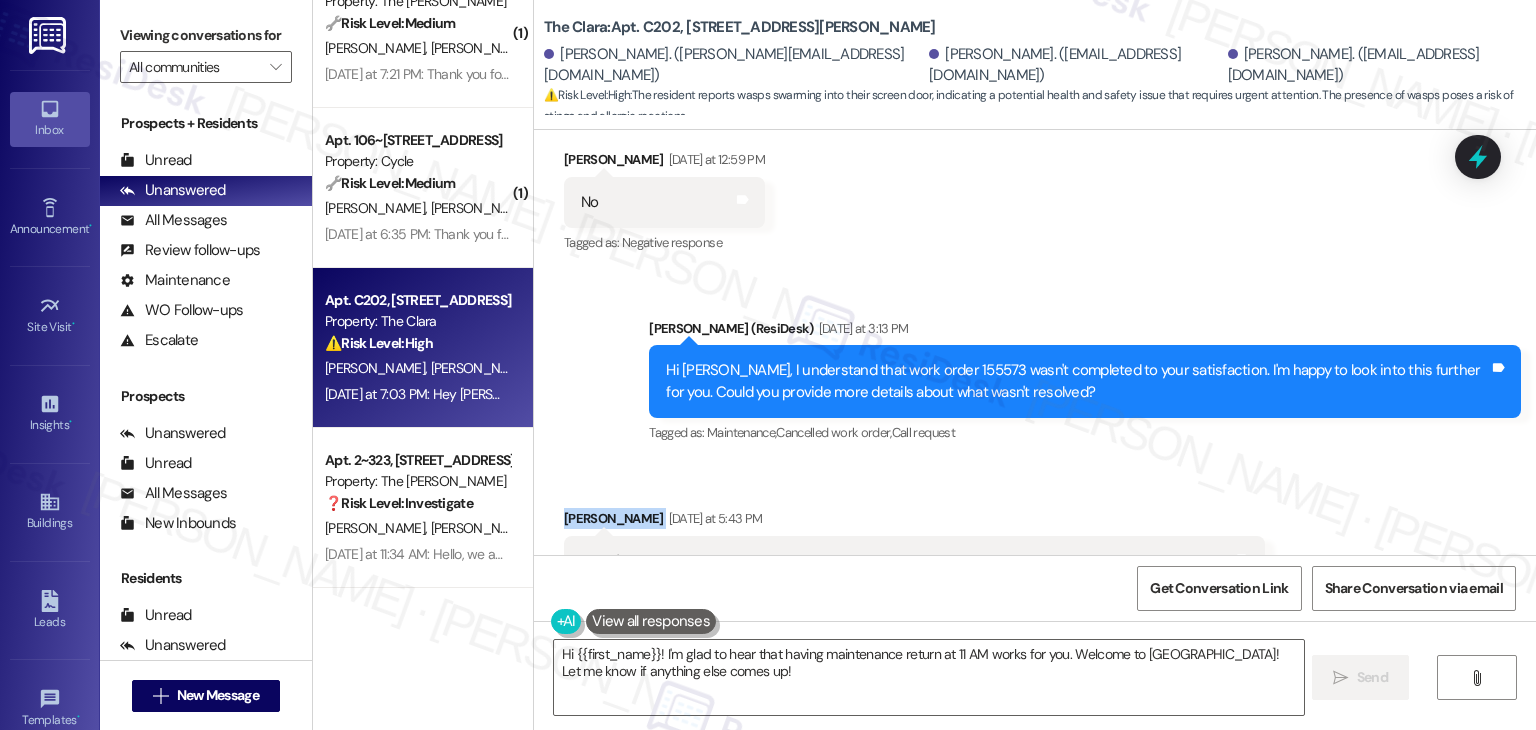 click on "Received via SMS [PERSON_NAME] [DATE] at 5:43 PM There's a lot of residue on the outside of our window and the wasps are swarming into our screen door. Tags and notes Tagged as:   Maintenance request ,  Click to highlight conversations about Maintenance request Bugs Click to highlight conversations about Bugs  Related guidelines Show suggestions" at bounding box center [1035, 577] 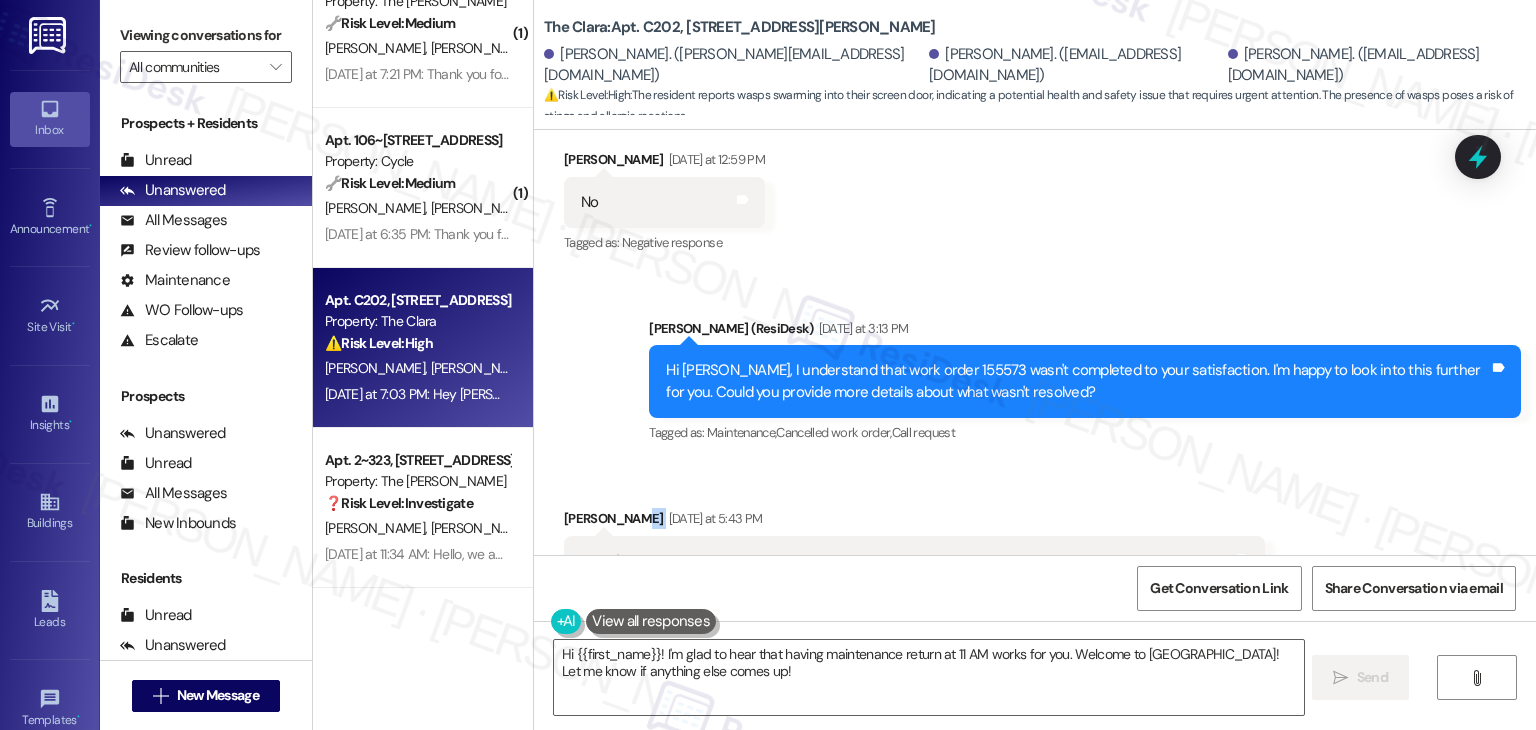 click on "Received via SMS [PERSON_NAME] [DATE] at 5:43 PM There's a lot of residue on the outside of our window and the wasps are swarming into our screen door. Tags and notes Tagged as:   Maintenance request ,  Click to highlight conversations about Maintenance request Bugs Click to highlight conversations about Bugs  Related guidelines Show suggestions" at bounding box center (1035, 577) 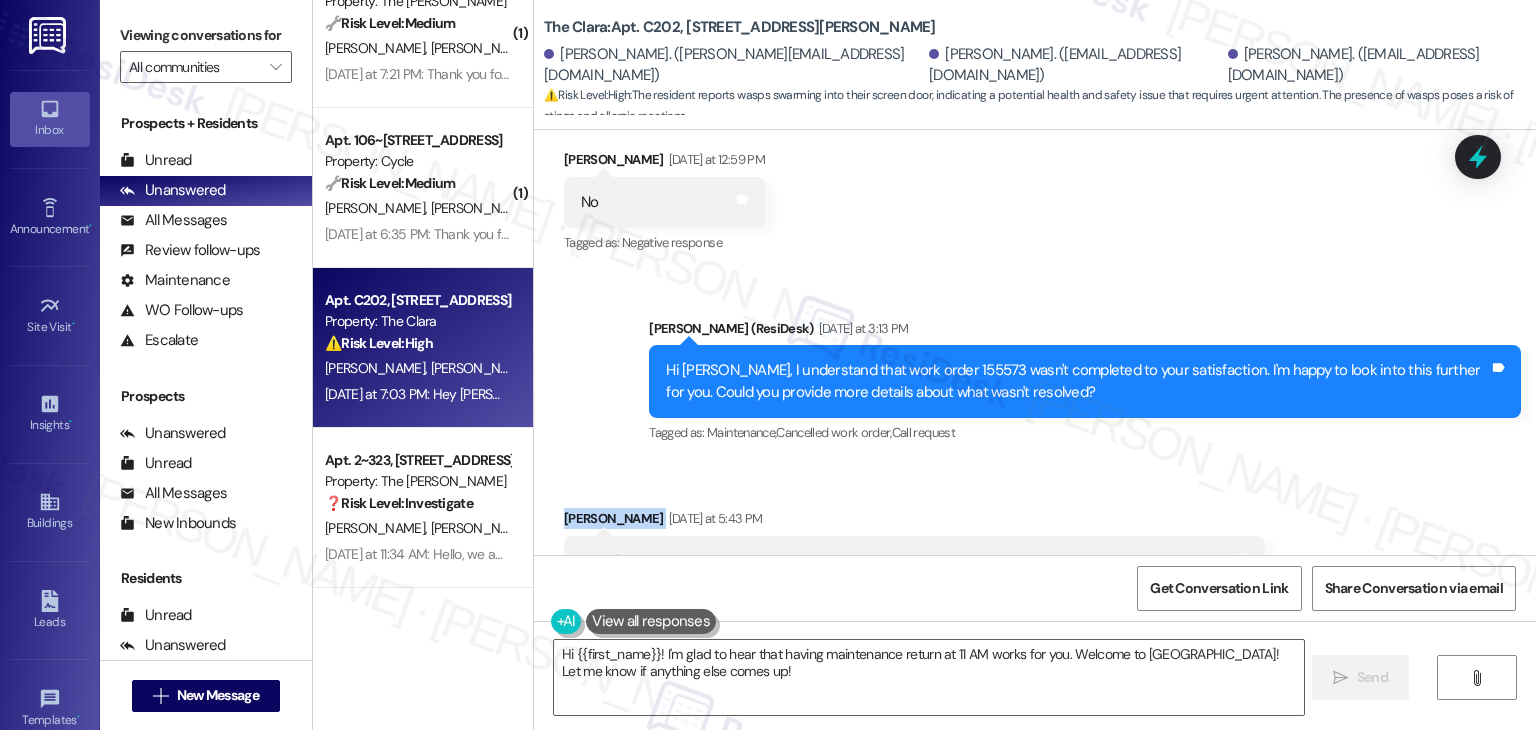 click on "Received via SMS [PERSON_NAME] [DATE] at 5:43 PM There's a lot of residue on the outside of our window and the wasps are swarming into our screen door. Tags and notes Tagged as:   Maintenance request ,  Click to highlight conversations about Maintenance request Bugs Click to highlight conversations about Bugs  Related guidelines Show suggestions" at bounding box center [1035, 577] 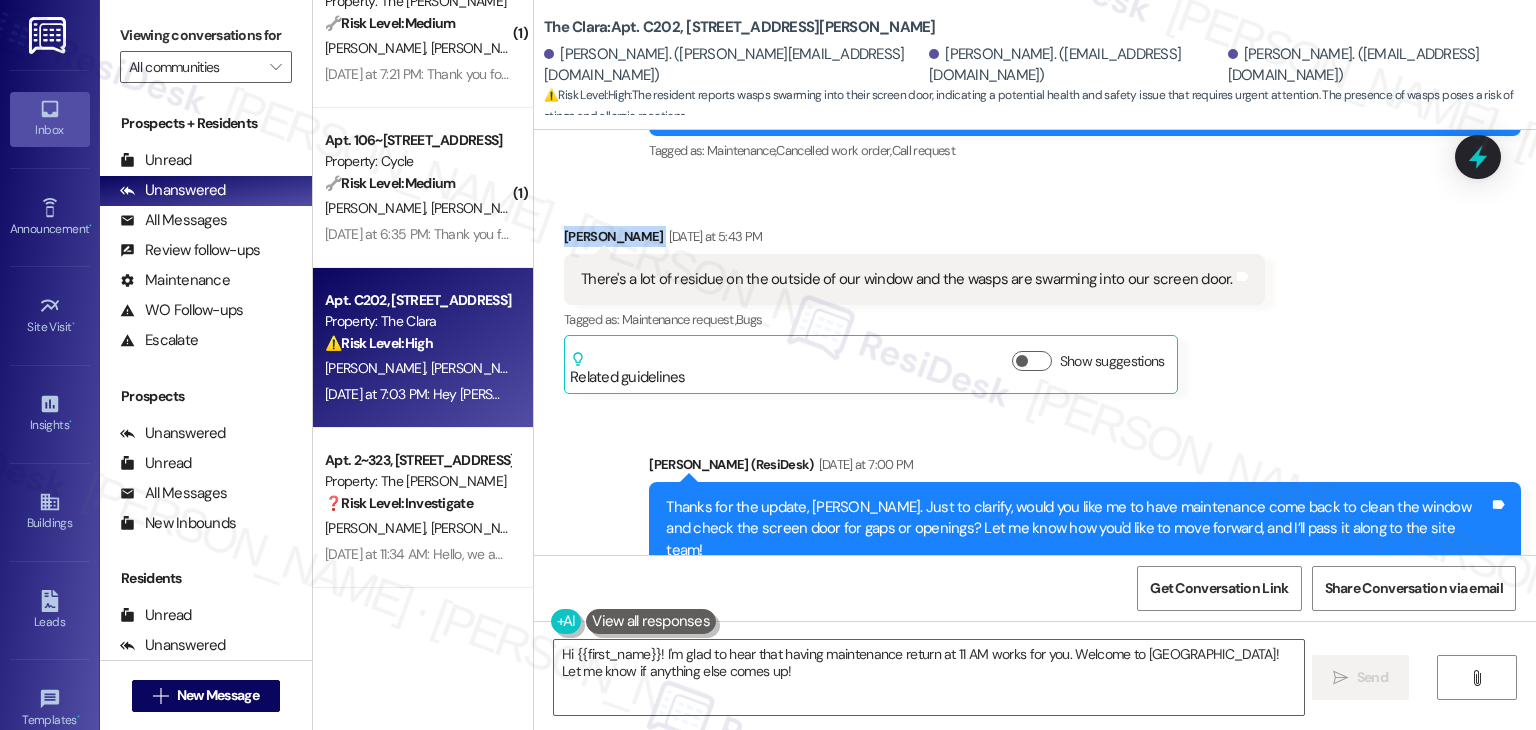 scroll, scrollTop: 9215, scrollLeft: 0, axis: vertical 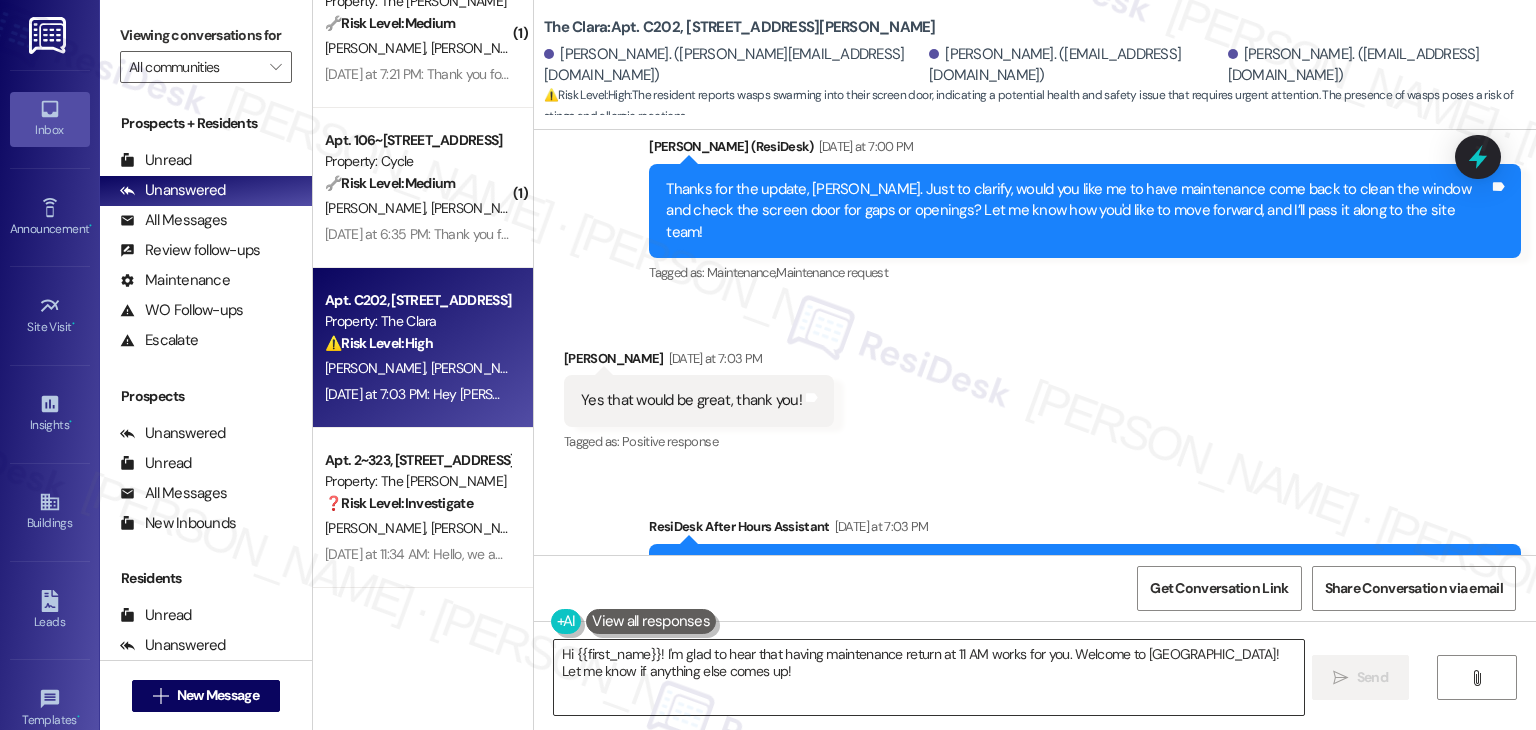 click on "Hi {{first_name}}! I'm glad to hear that having maintenance return at 11 AM works for you. Welcome to [GEOGRAPHIC_DATA]! Let me know if anything else comes up!" at bounding box center (928, 677) 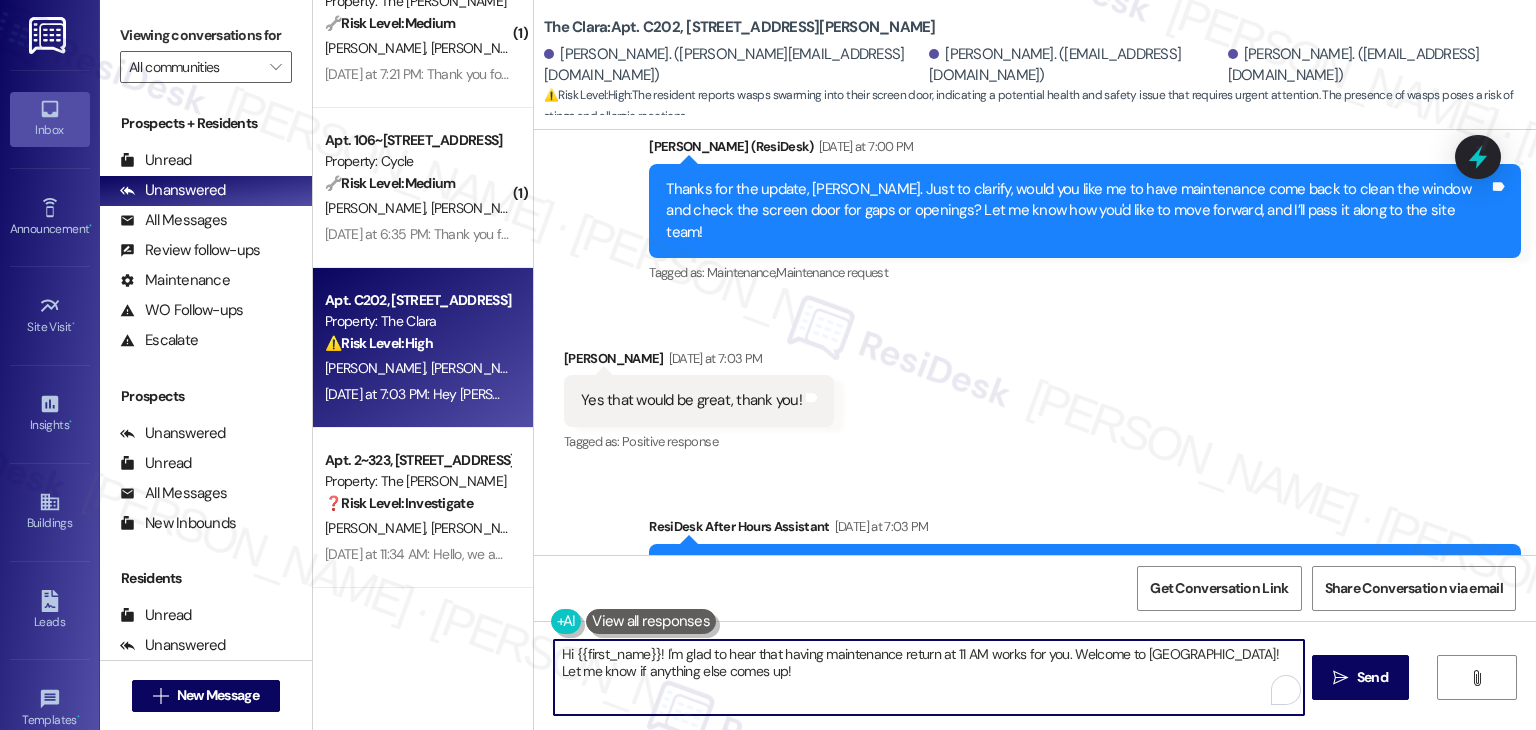 click on "Hi {{first_name}}! I'm glad to hear that having maintenance return at 11 AM works for you. Welcome to [GEOGRAPHIC_DATA]! Let me know if anything else comes up!" at bounding box center (928, 677) 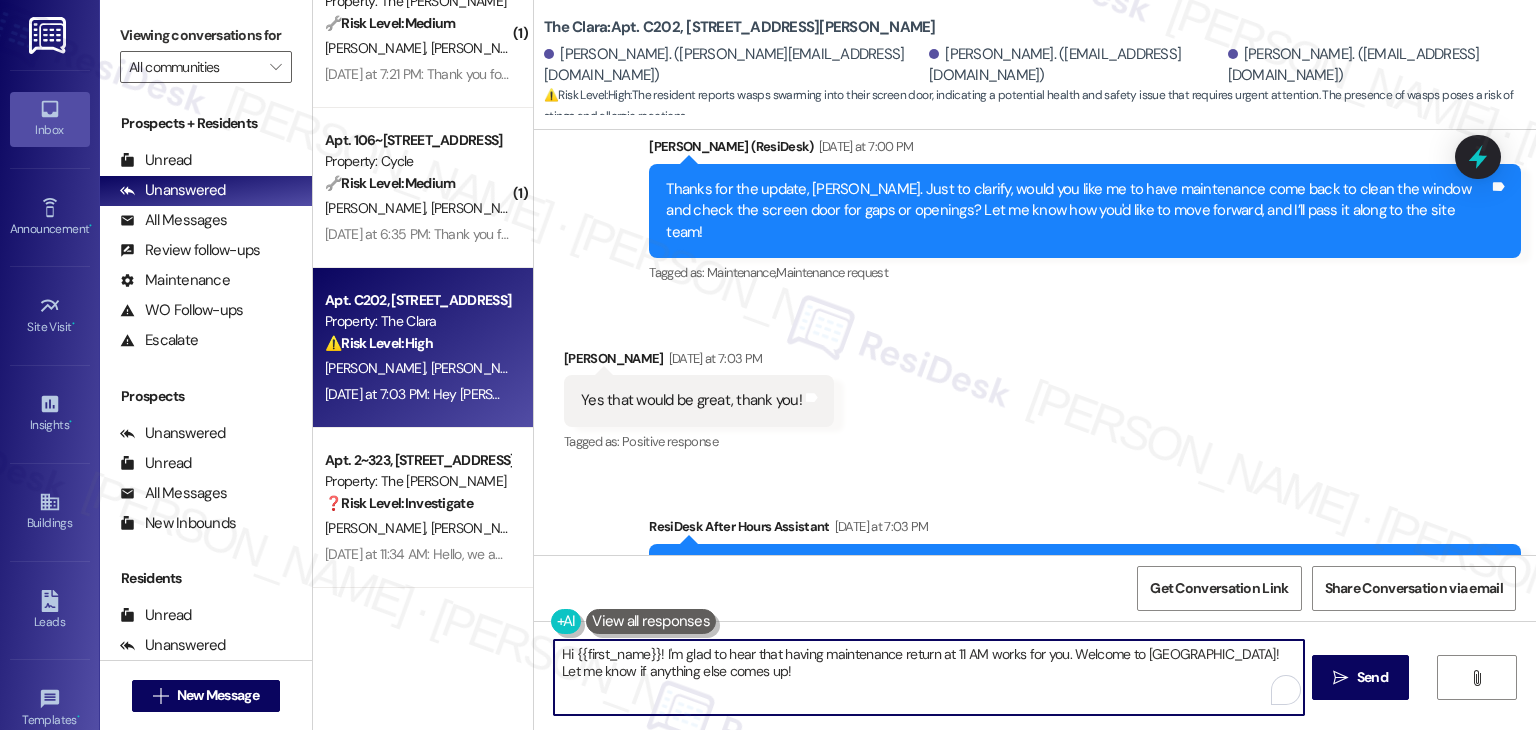 paste on "Thanks, [PERSON_NAME]! I’ll pass that along to the site team so maintenance can return to clean the window and check the screen door. I’ll keep you posted once we have an update" 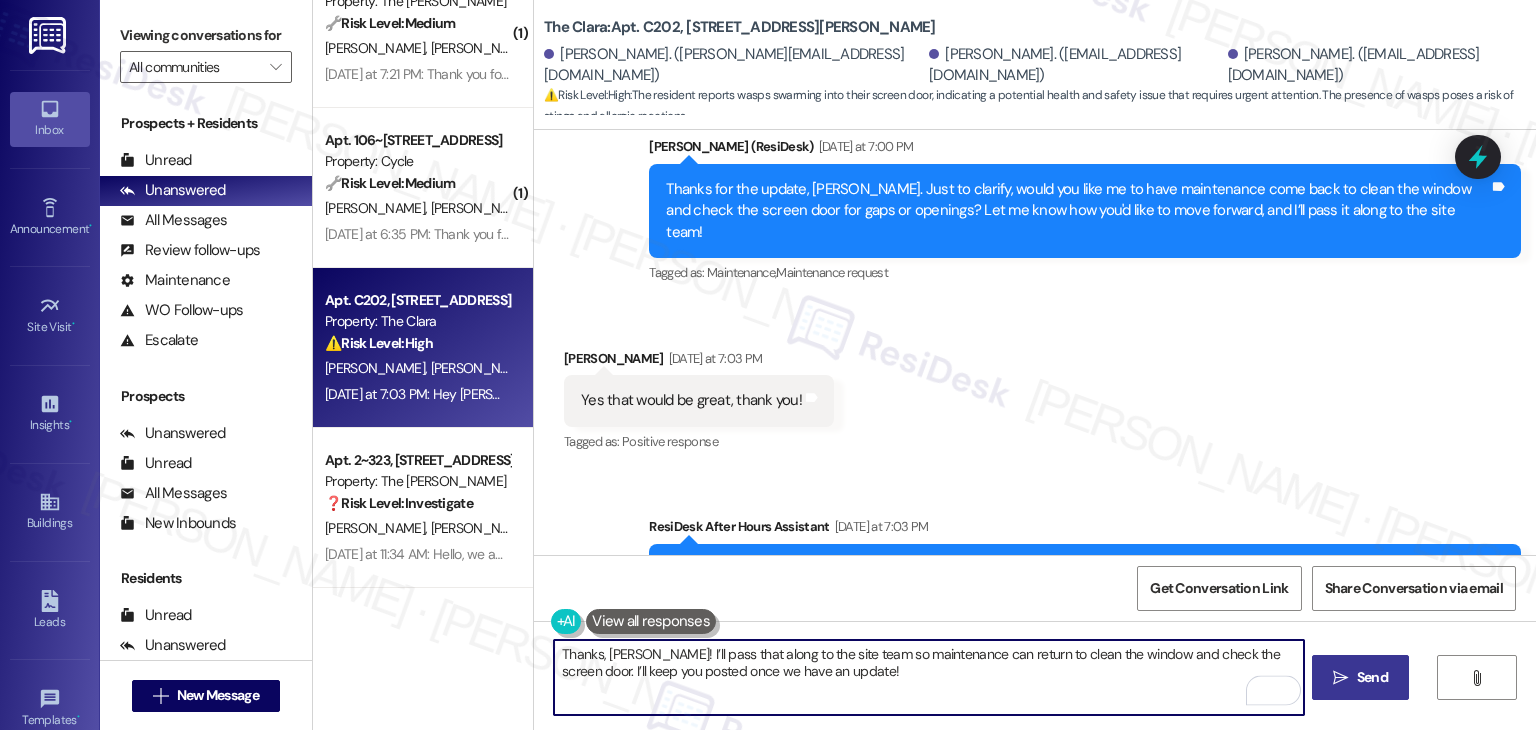 type on "Thanks, [PERSON_NAME]! I’ll pass that along to the site team so maintenance can return to clean the window and check the screen door. I’ll keep you posted once we have an update!" 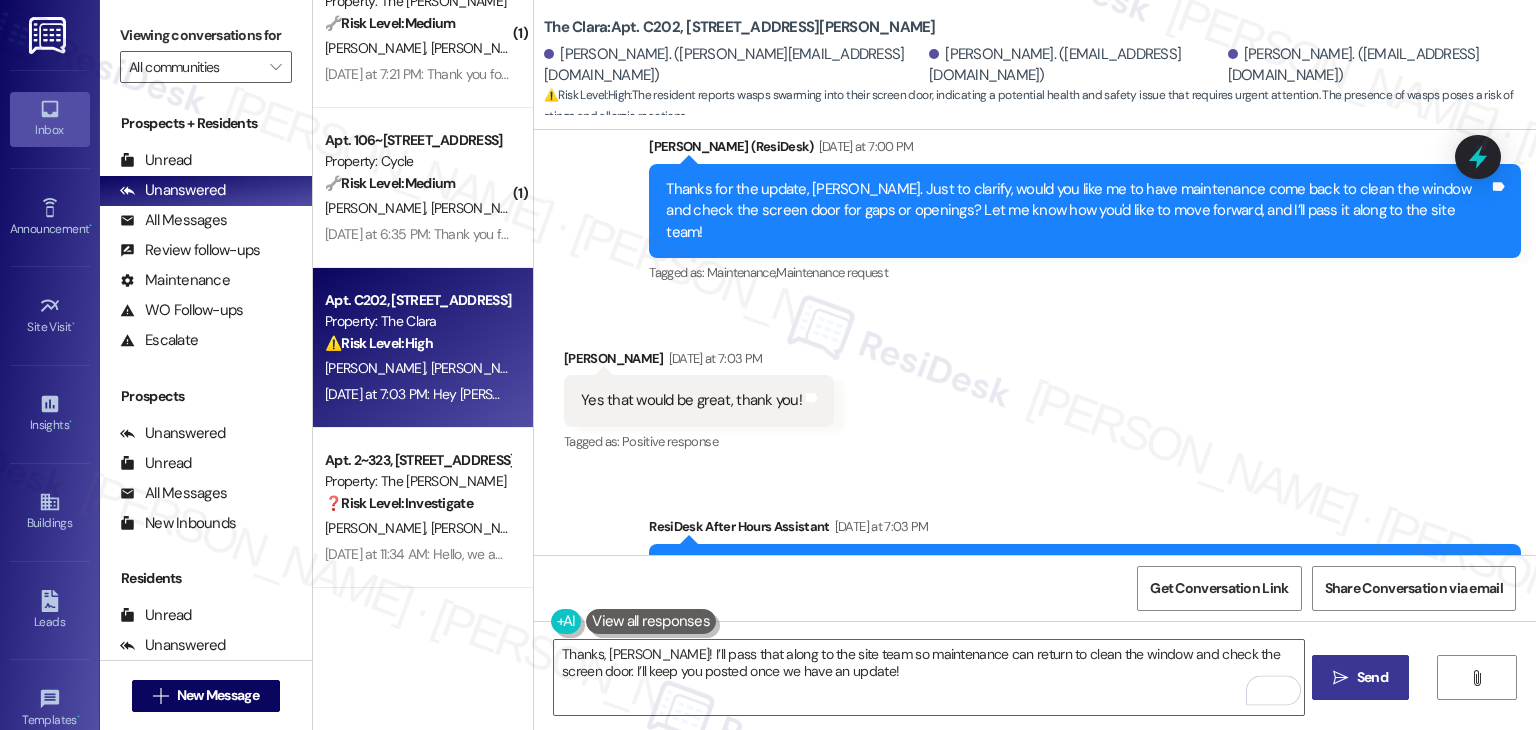click on " Send" at bounding box center (1360, 677) 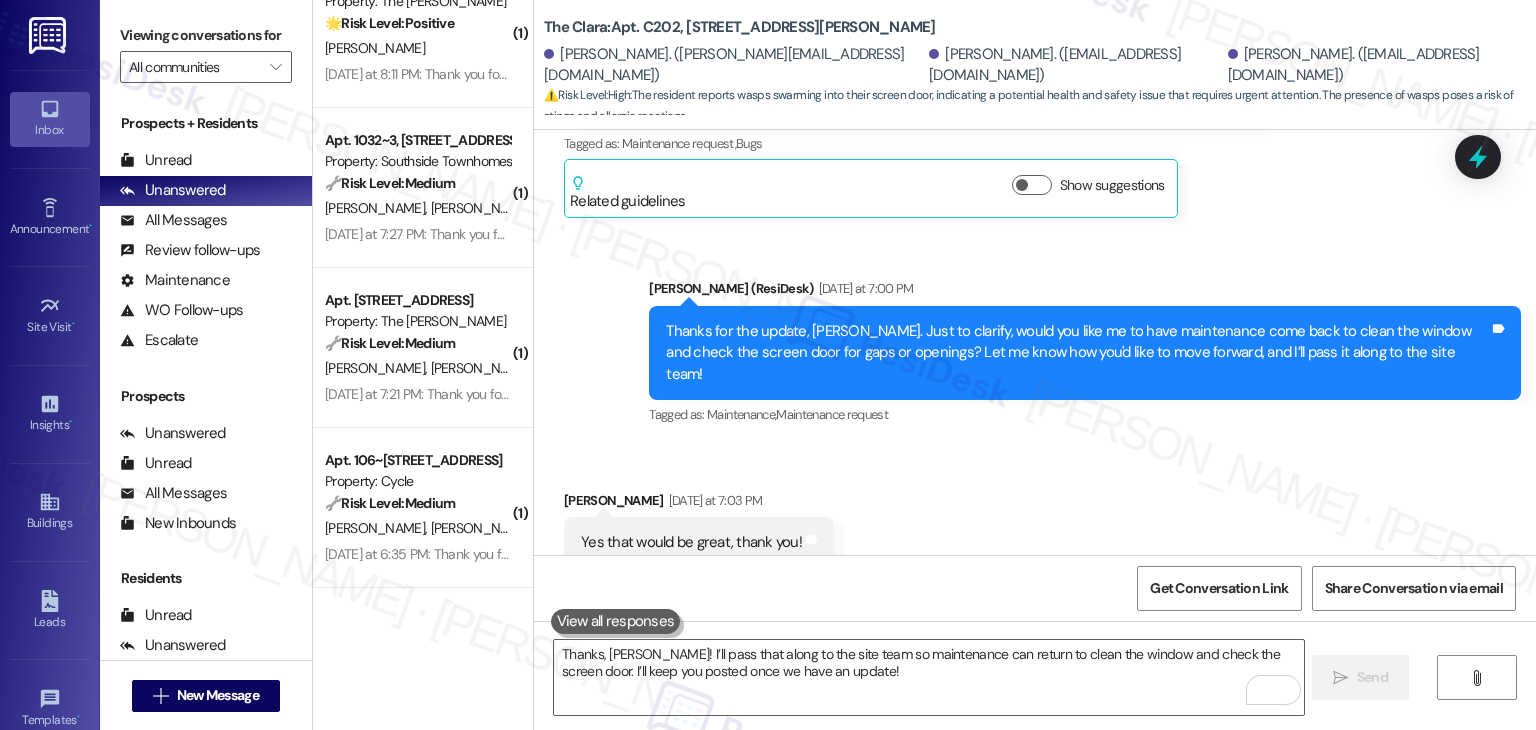 scroll, scrollTop: 9024, scrollLeft: 0, axis: vertical 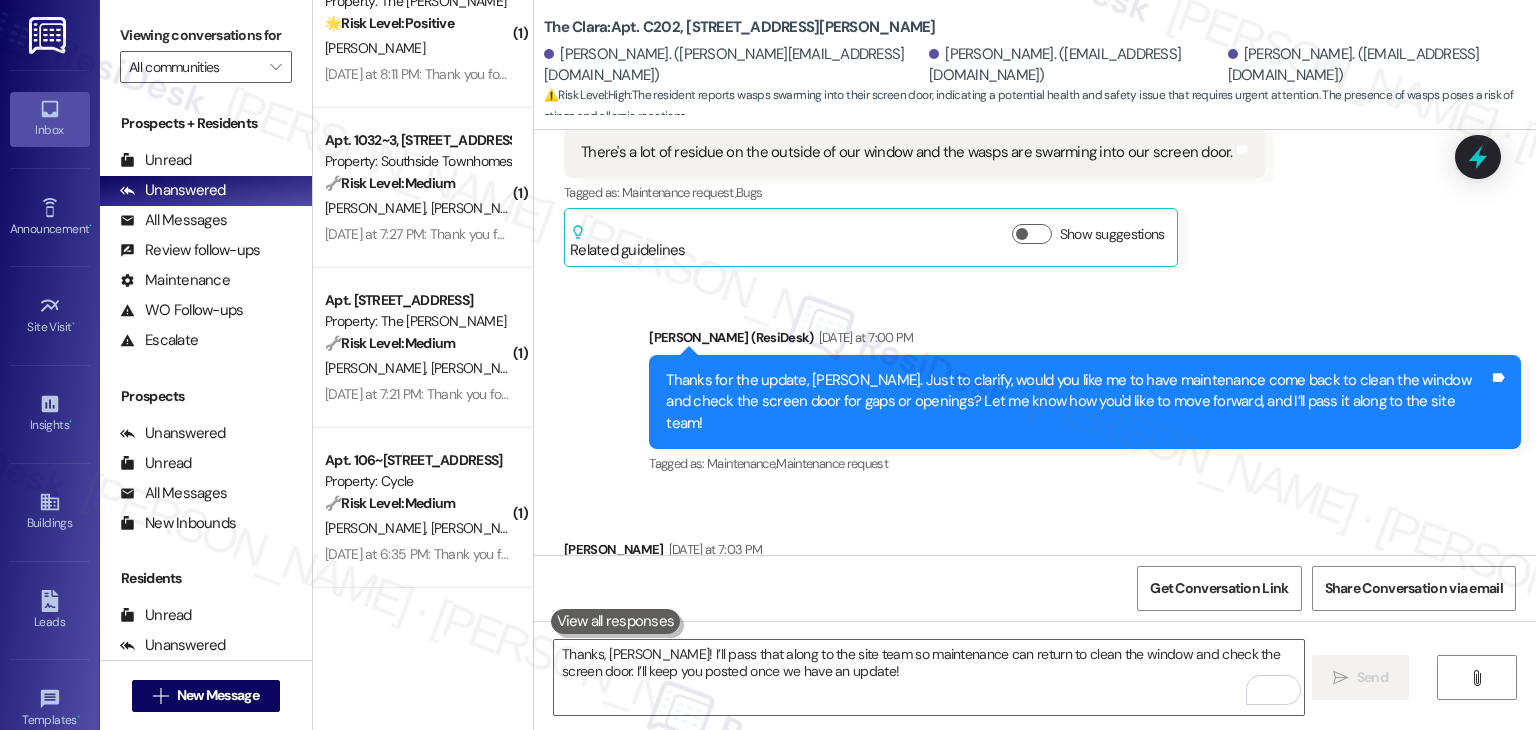 click on "Received via SMS [PERSON_NAME] [DATE] at 7:03 PM Yes that would be great, thank you!  Tags and notes Tagged as:   Positive response Click to highlight conversations about Positive response" at bounding box center [1035, 578] 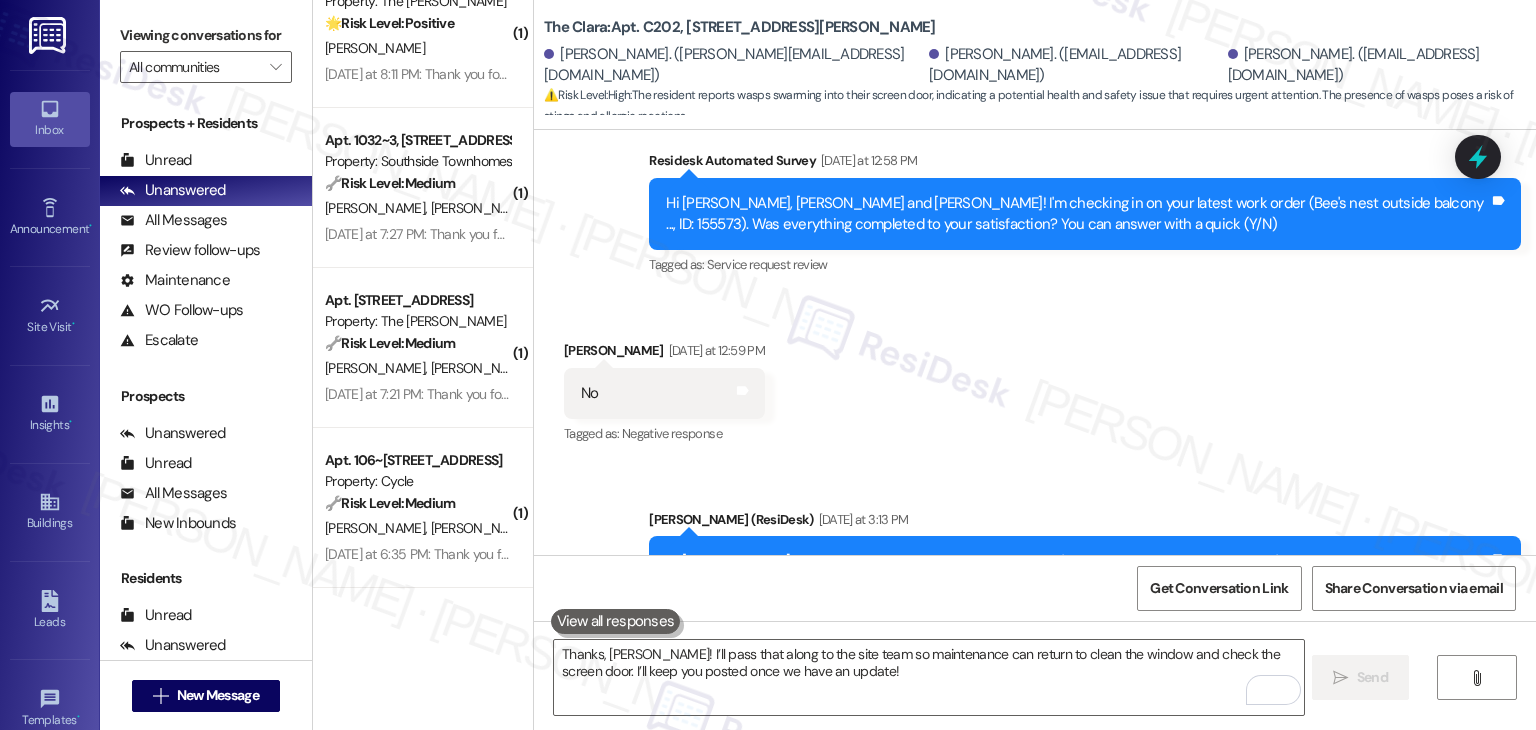 scroll, scrollTop: 8324, scrollLeft: 0, axis: vertical 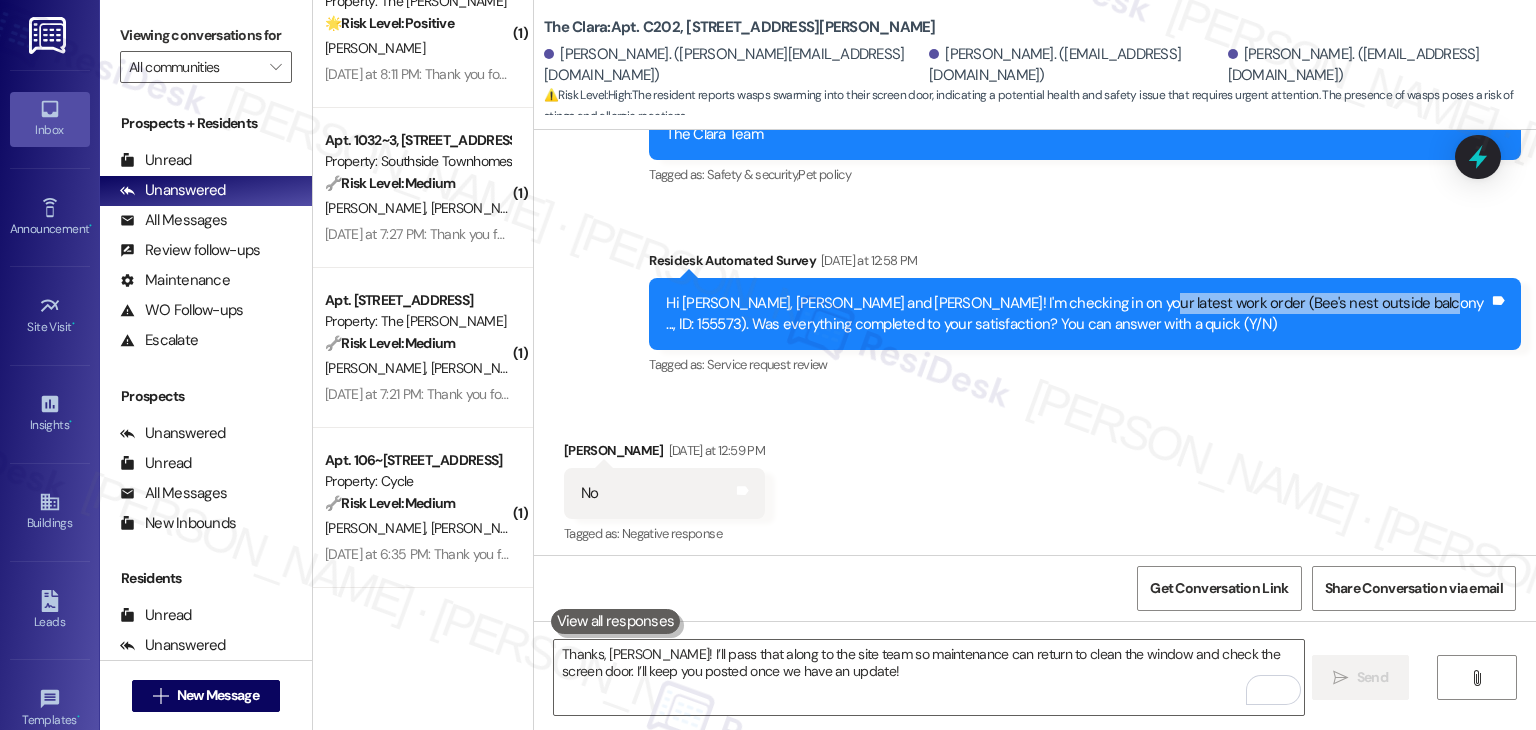 drag, startPoint x: 1092, startPoint y: 214, endPoint x: 1344, endPoint y: 216, distance: 252.00793 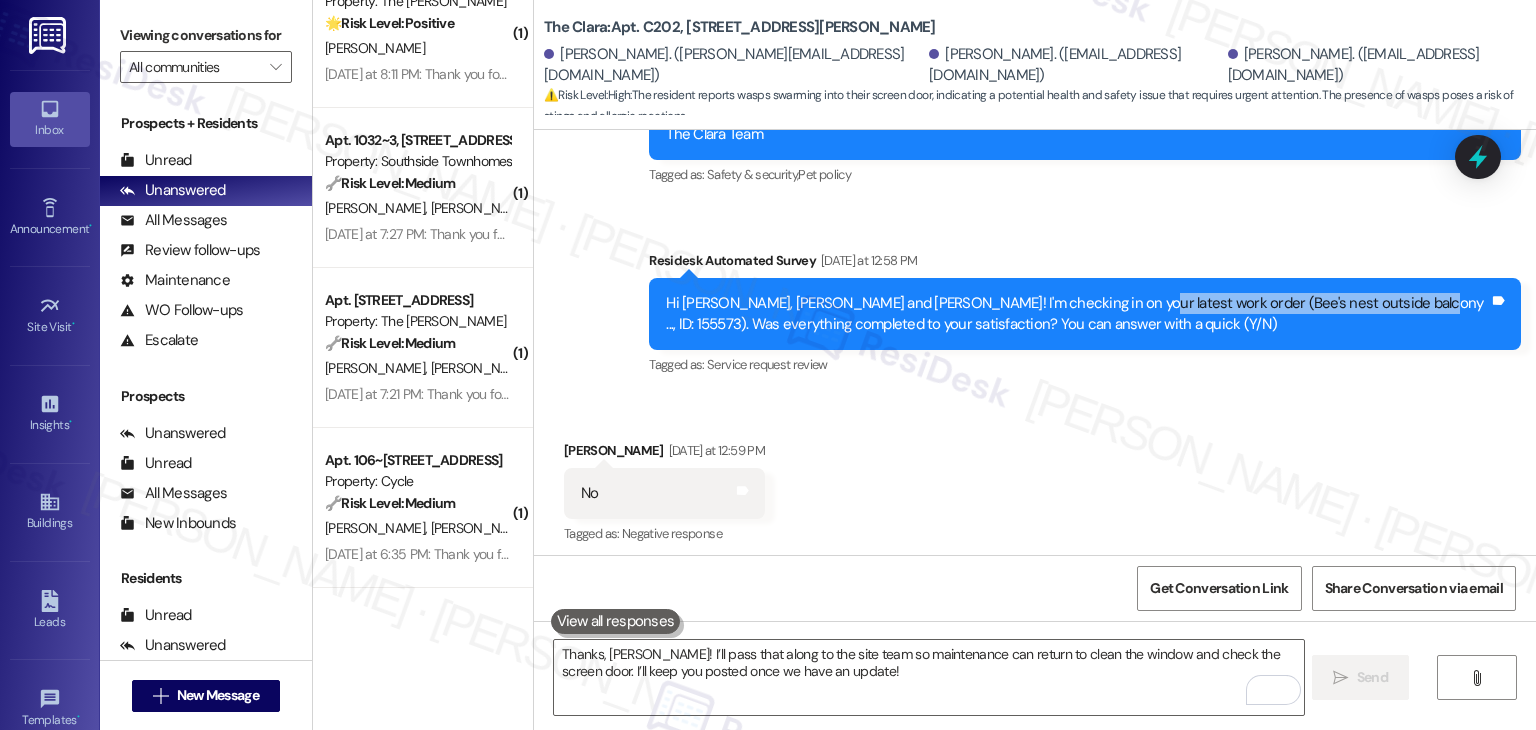 click on "Hi [PERSON_NAME], [PERSON_NAME] and [PERSON_NAME]! I'm checking in on your latest work order (Bee's nest outside balcony ..., ID: 155573). Was everything completed to your satisfaction? You can answer with a quick (Y/N)" at bounding box center (1077, 314) 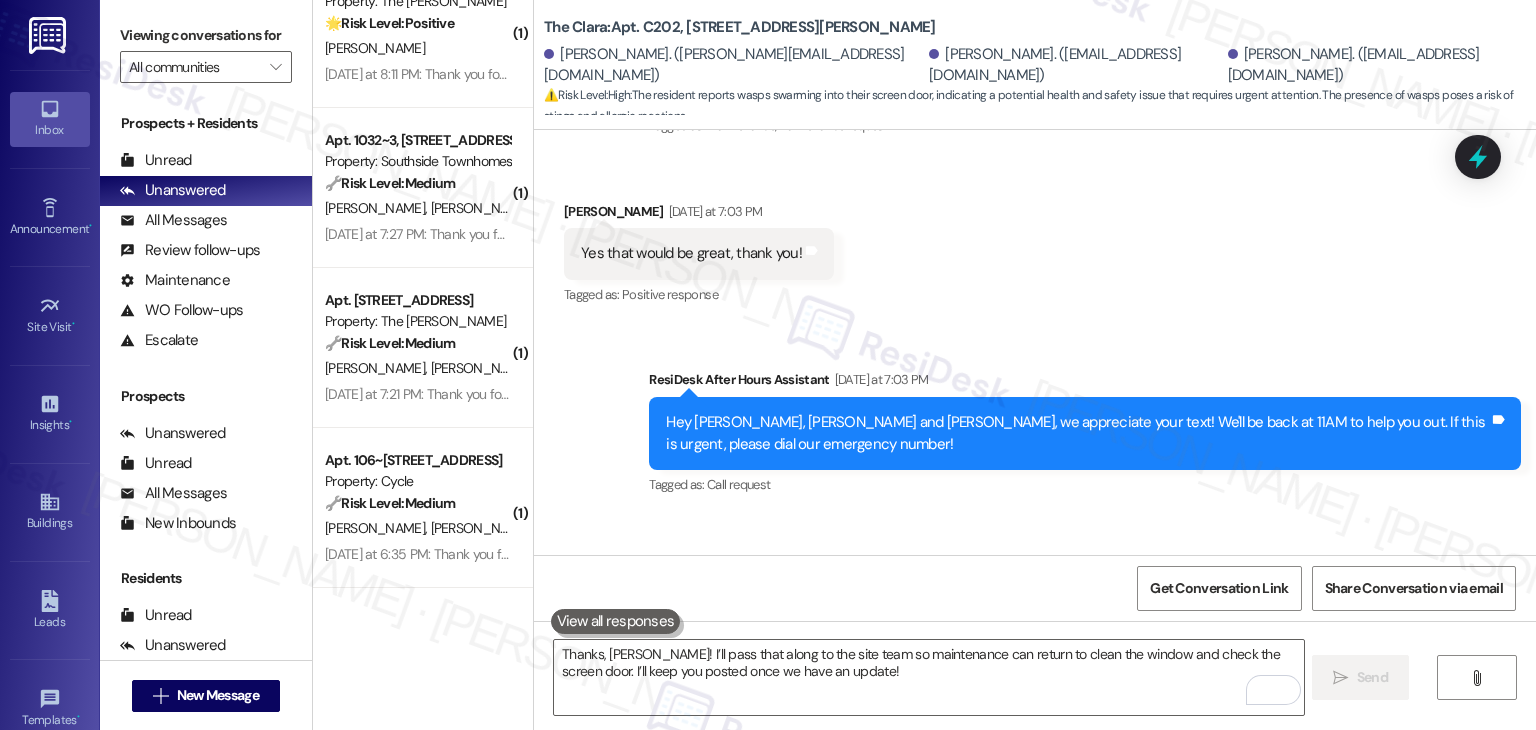 scroll, scrollTop: 9376, scrollLeft: 0, axis: vertical 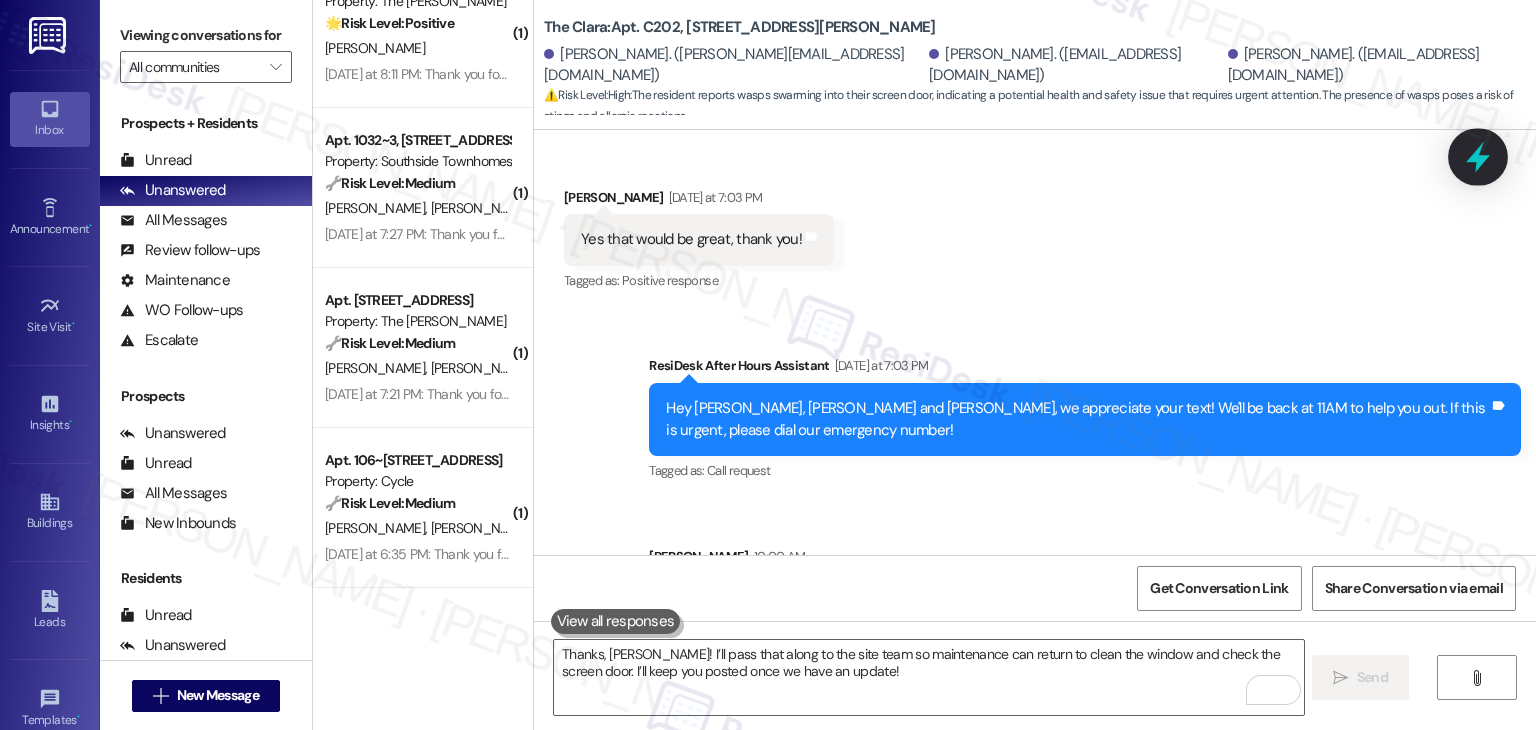 click 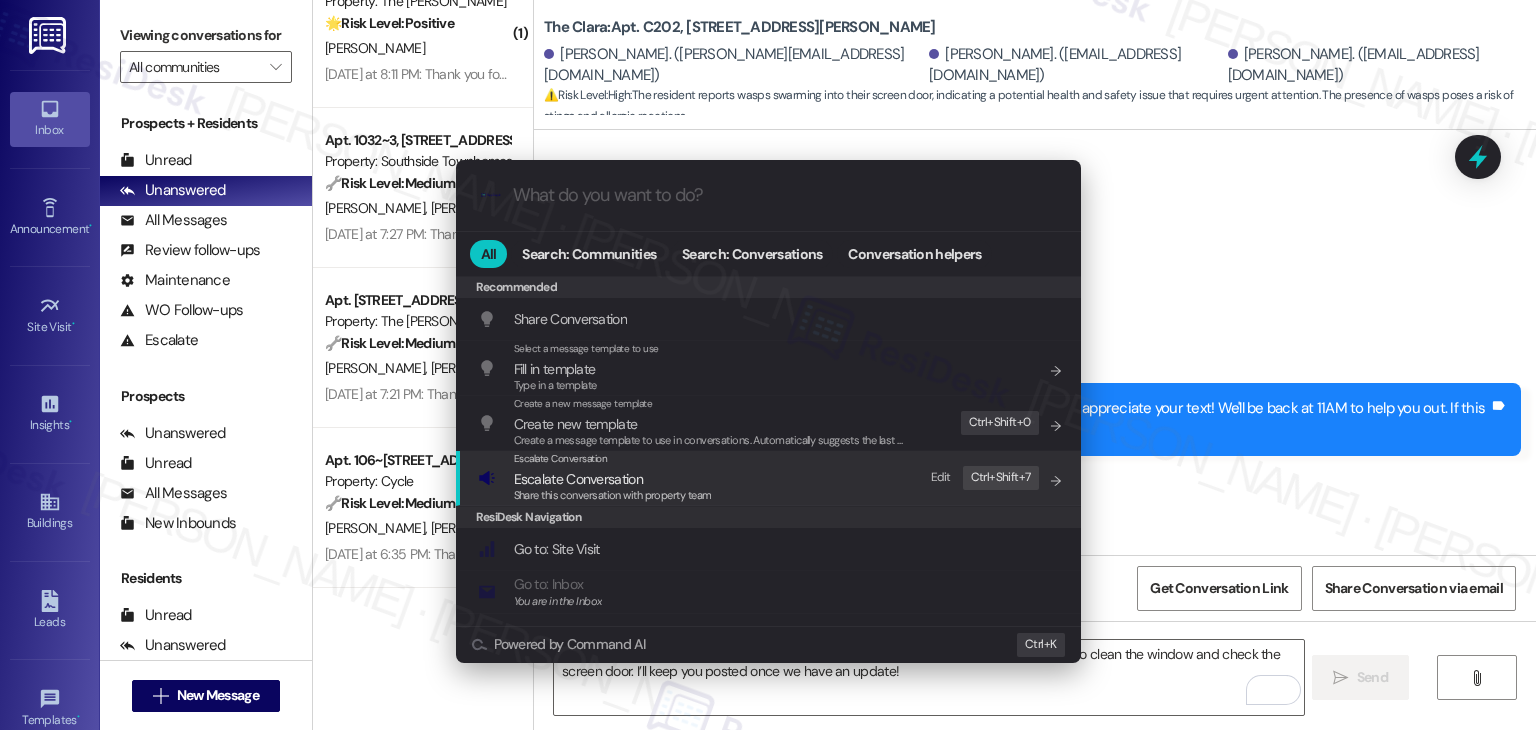 drag, startPoint x: 631, startPoint y: 491, endPoint x: 667, endPoint y: 501, distance: 37.363083 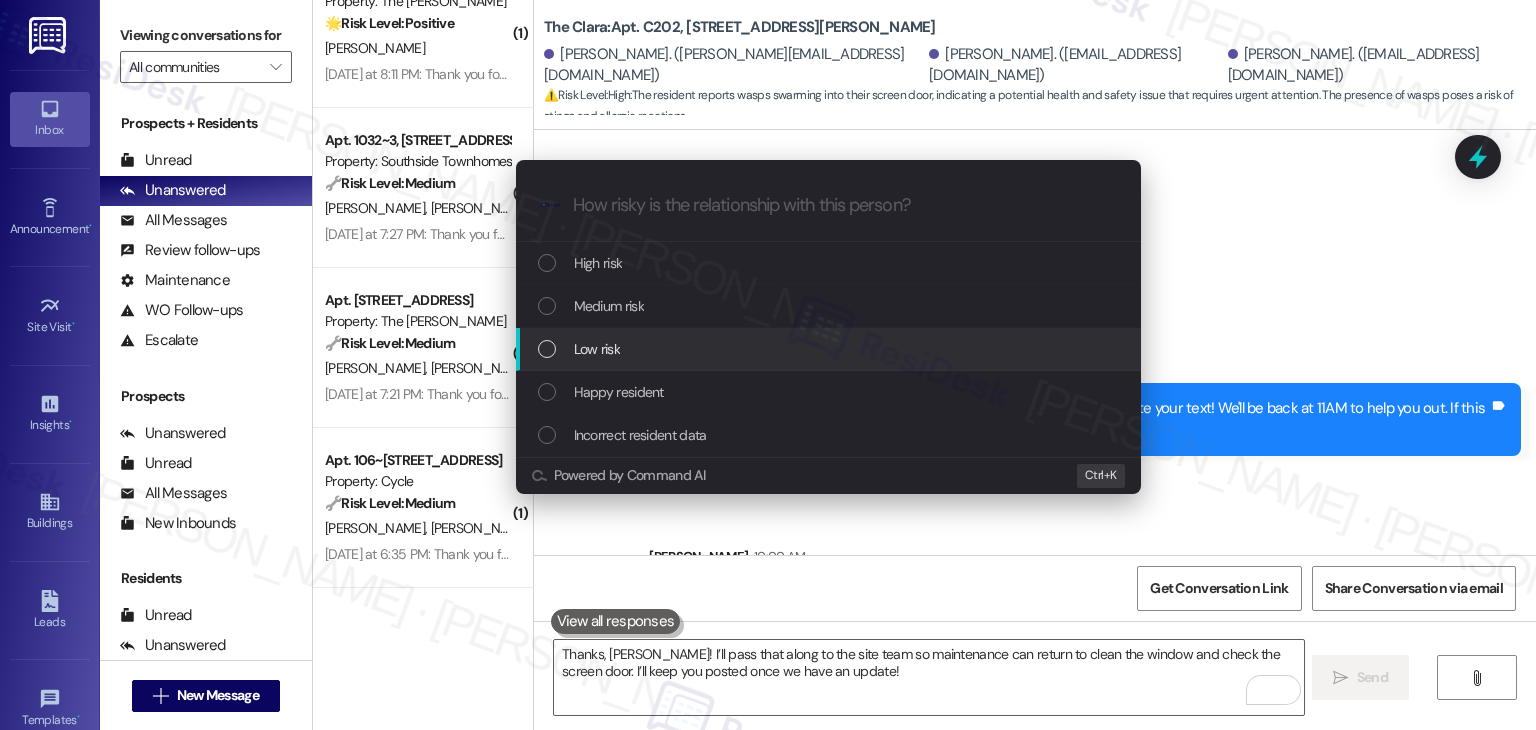 click at bounding box center [547, 349] 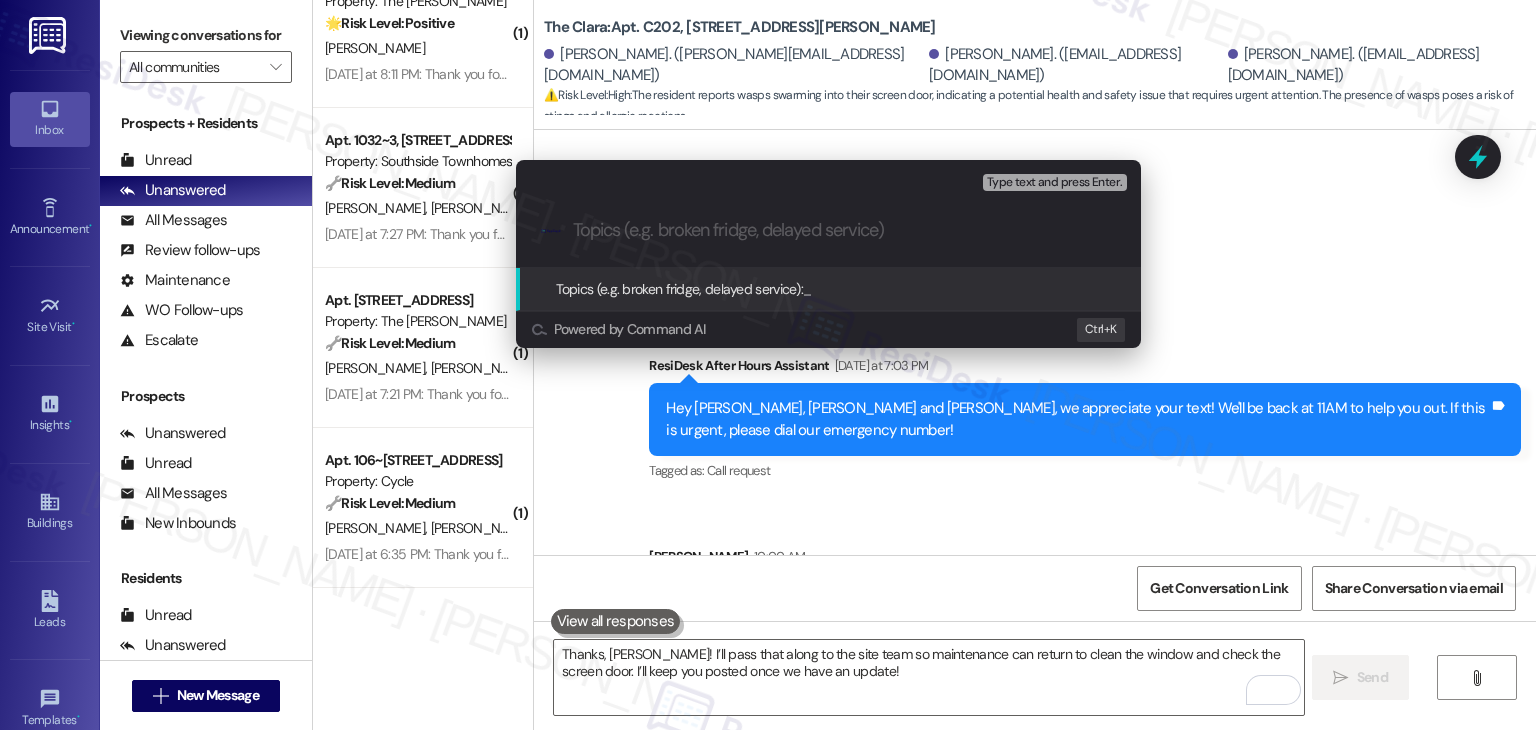 paste on "WO #155573 – Bee’s Nest: Request for Window Cleaning & Screen Door Check" 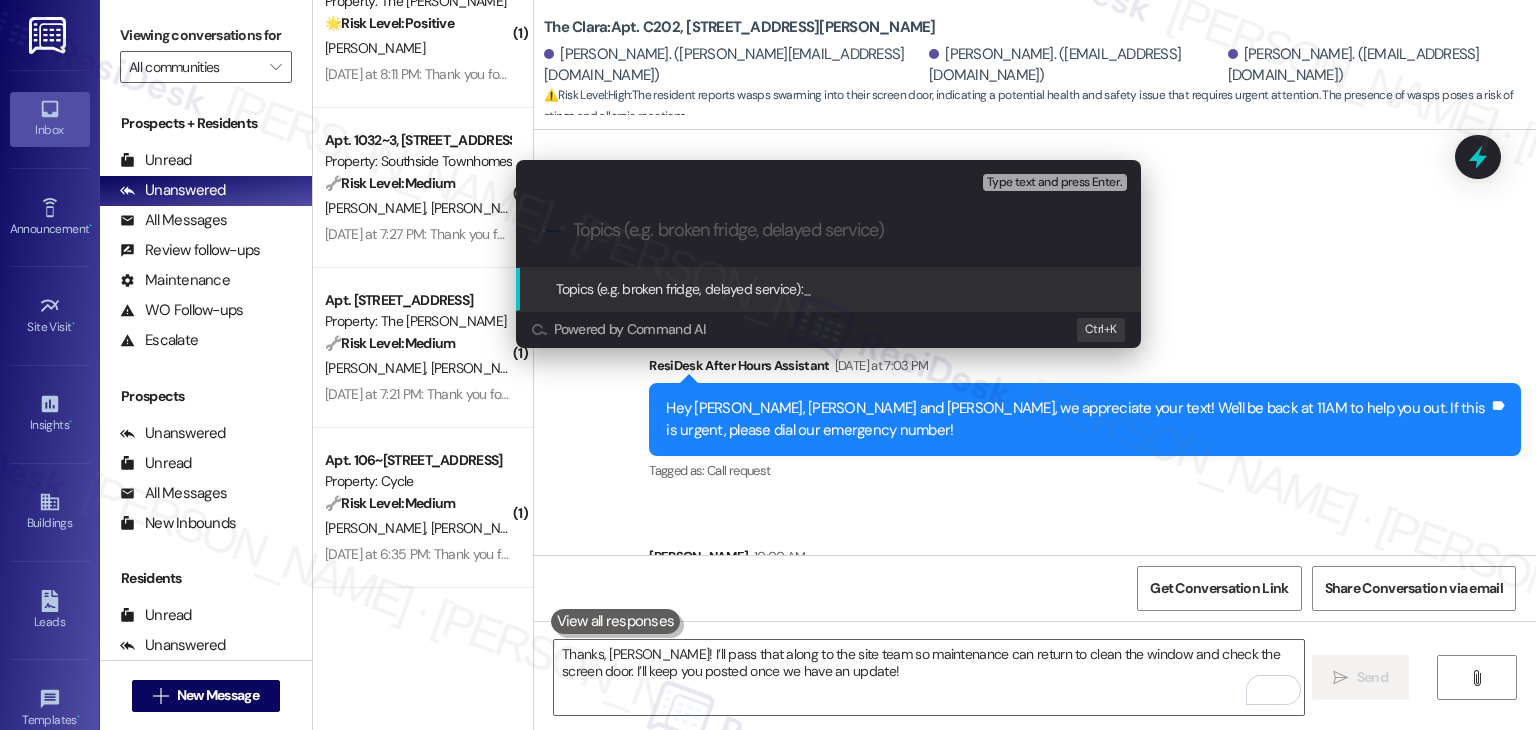 type on "WO #155573 – Bee’s Nest: Request for Window Cleaning & Screen Door Check" 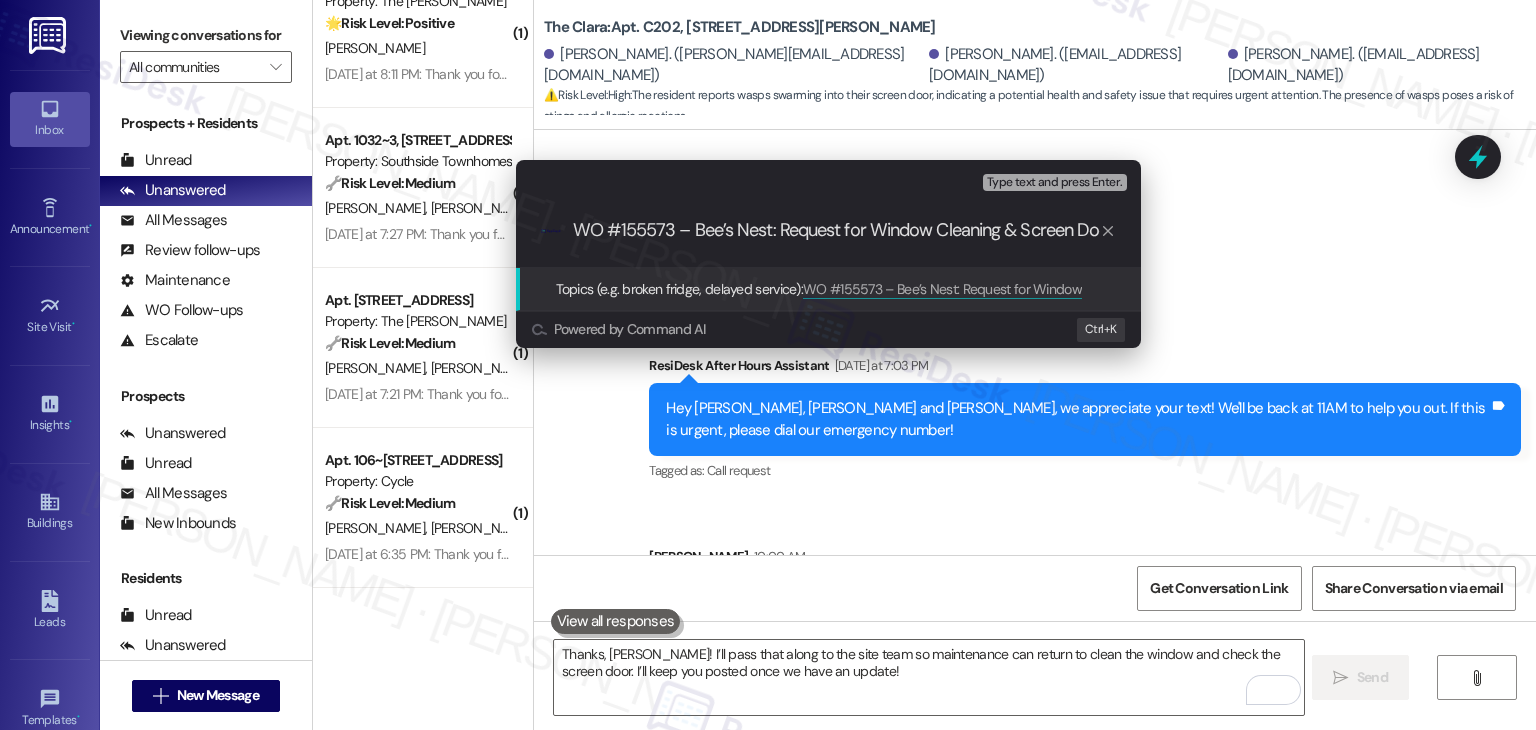 scroll, scrollTop: 0, scrollLeft: 67, axis: horizontal 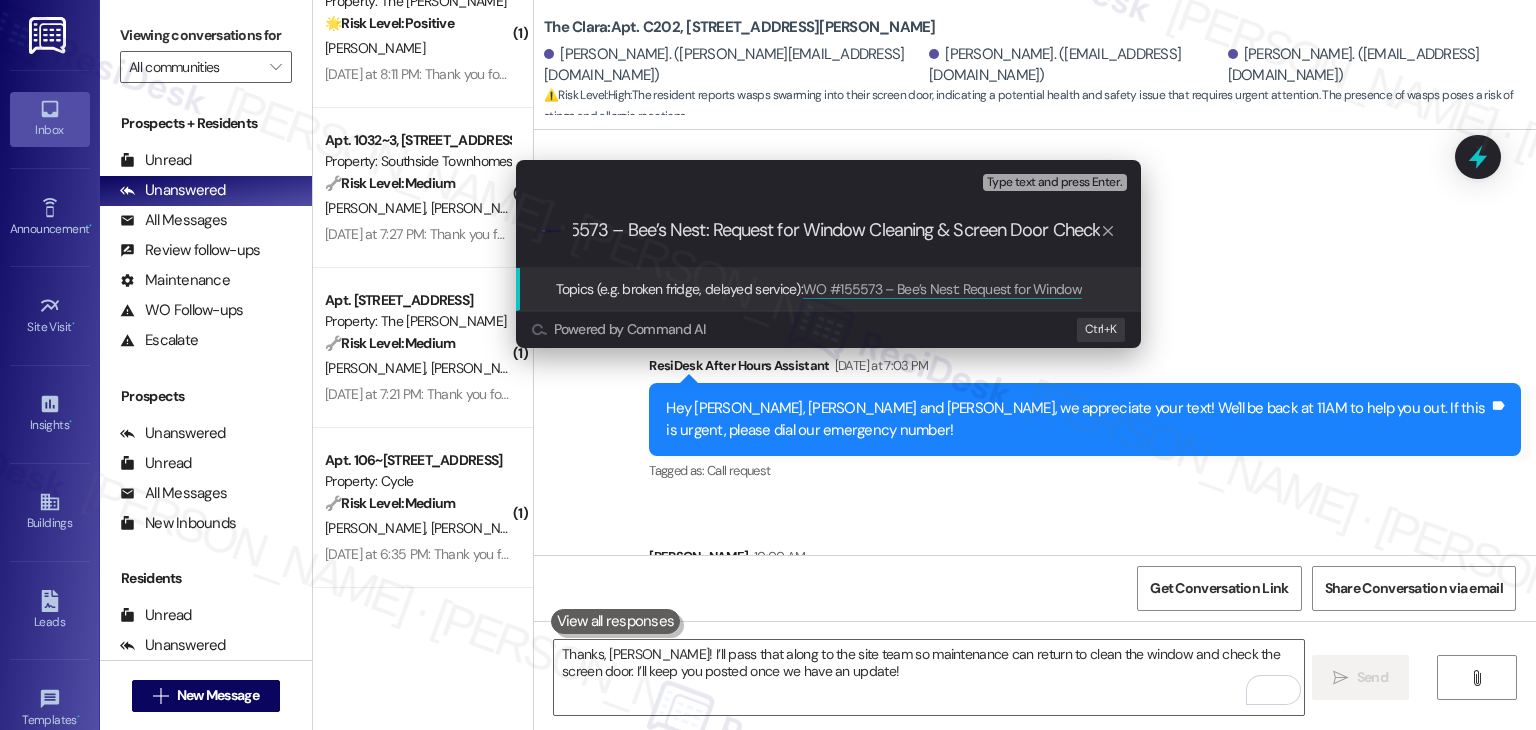 type 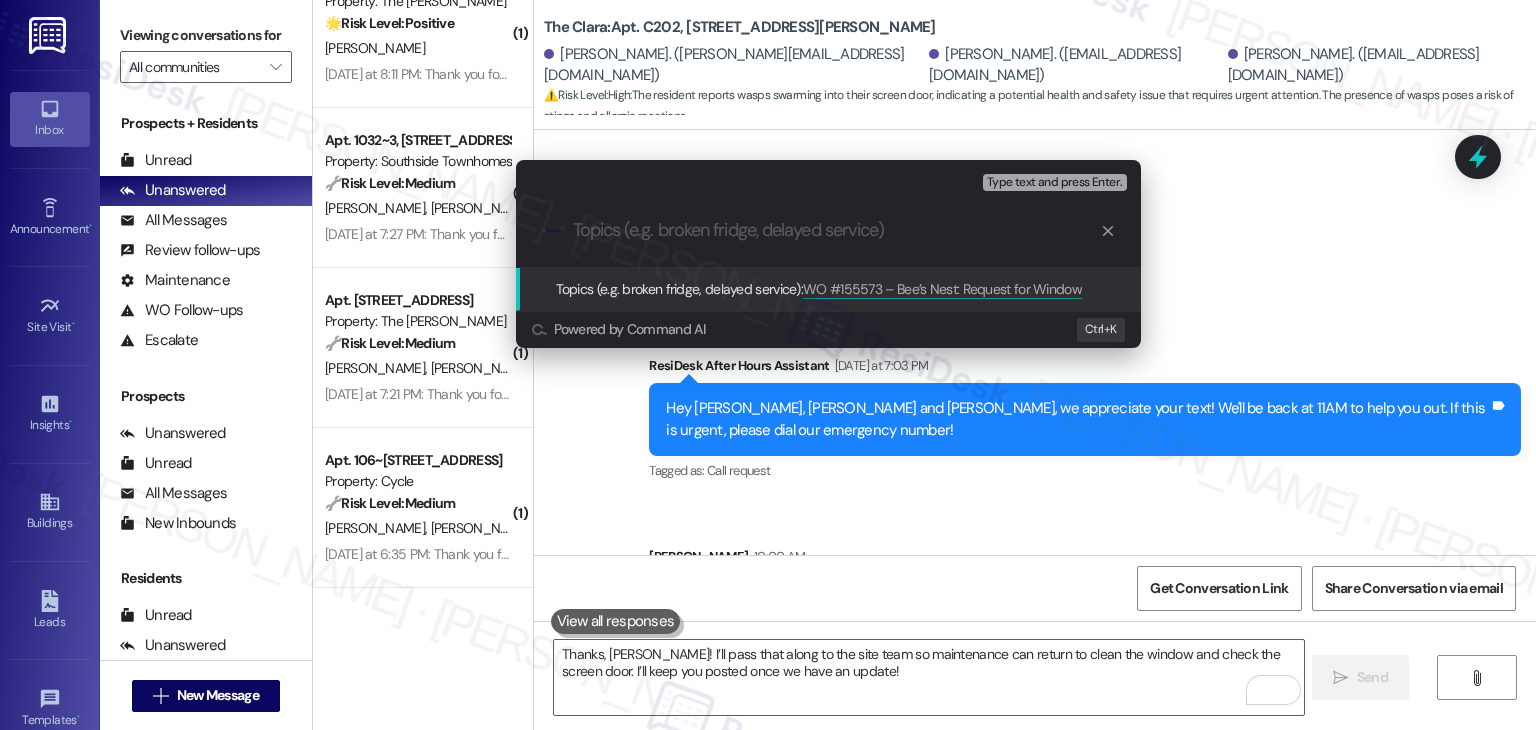 scroll, scrollTop: 0, scrollLeft: 0, axis: both 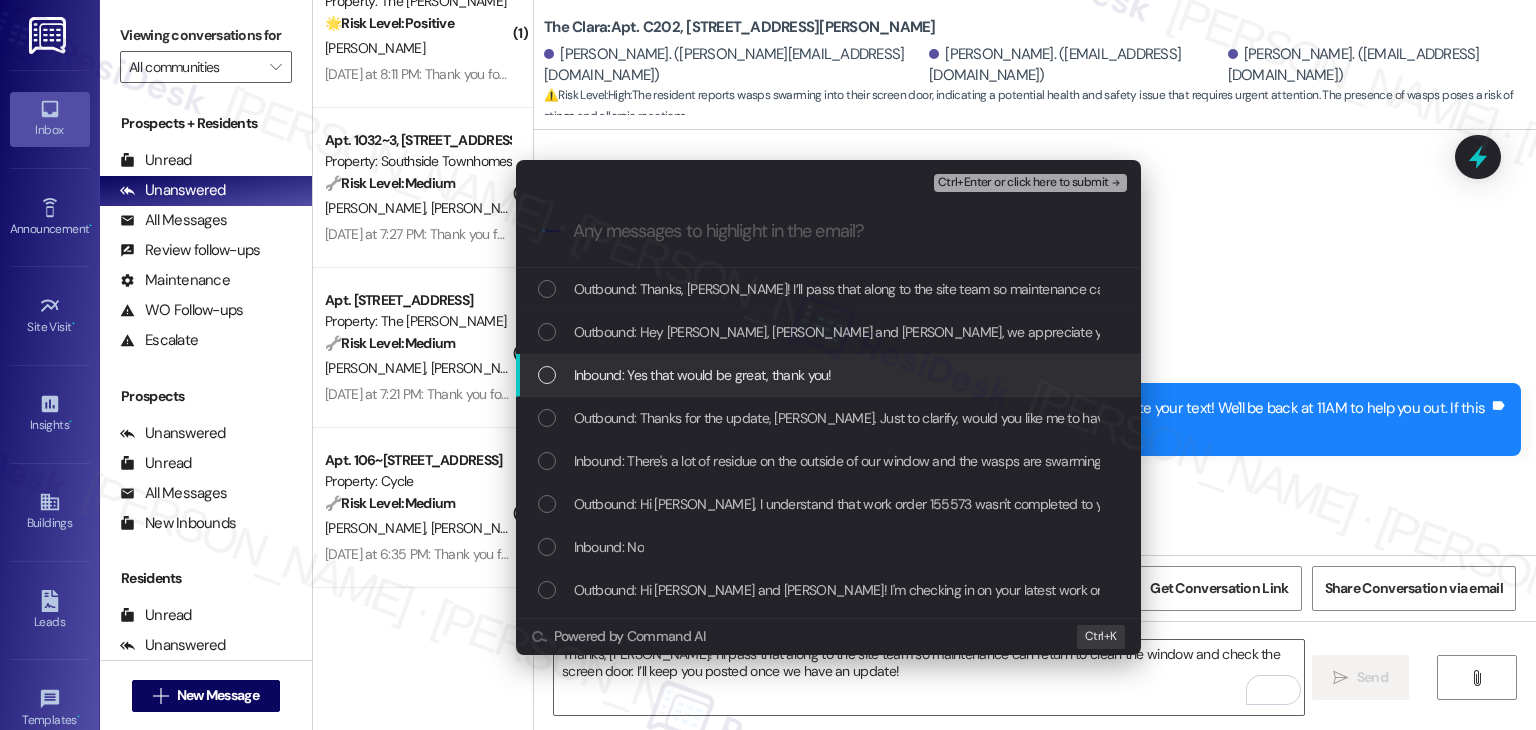 click at bounding box center [547, 375] 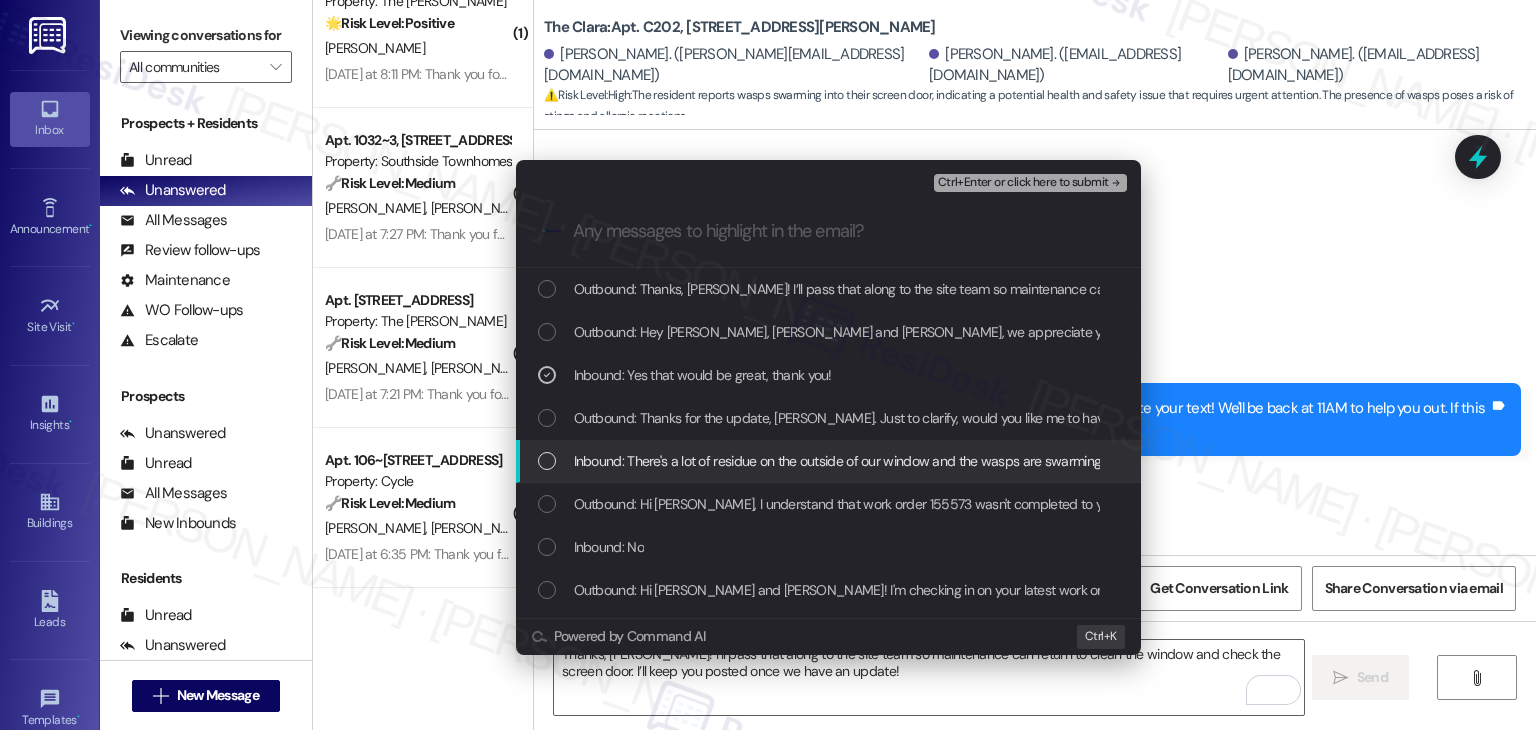 click at bounding box center [547, 461] 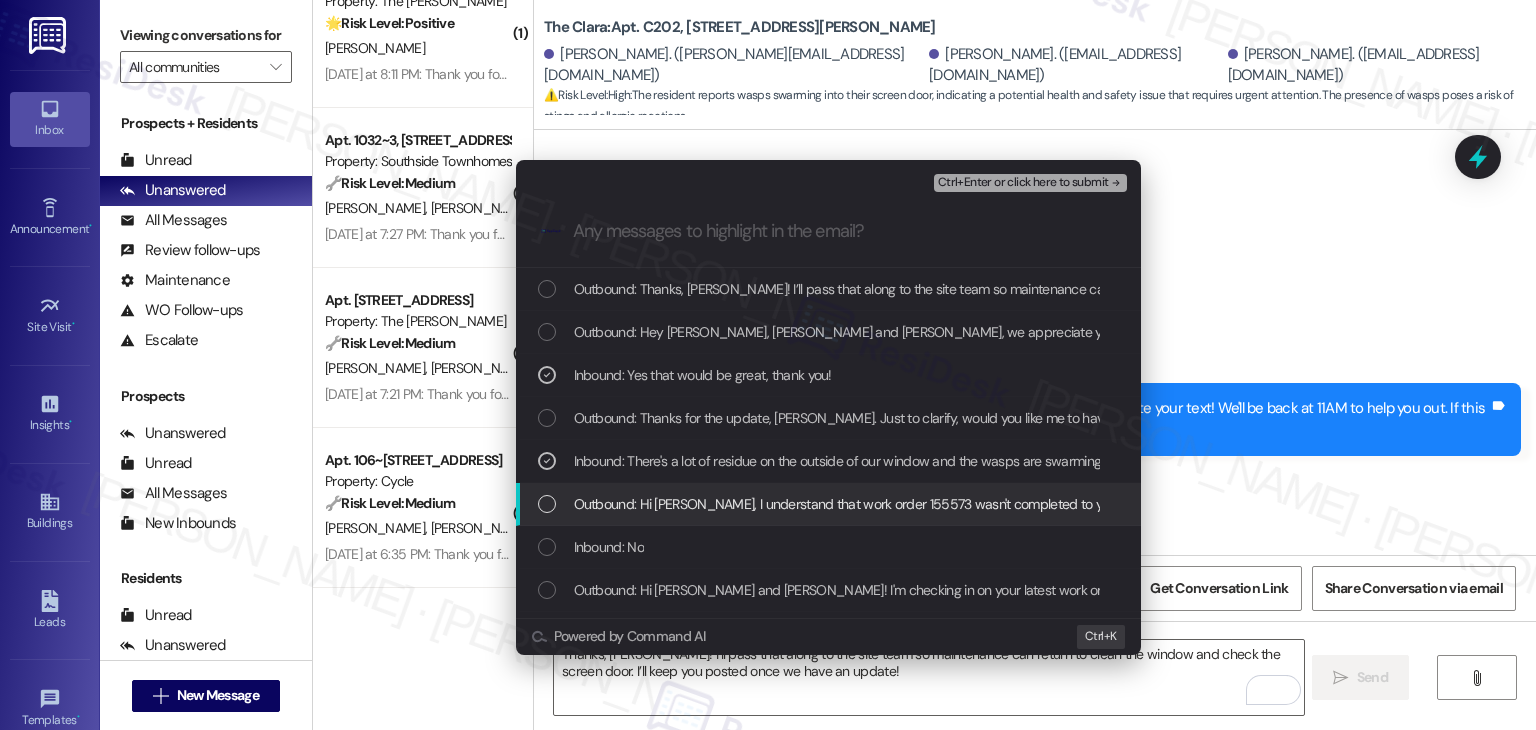 click on "Outbound: Hi [PERSON_NAME], I understand that work order 155573 wasn't completed to your satisfaction. I'm happy to look into this further for you. Could you provide more details about what wasn't resolved?" at bounding box center (828, 504) 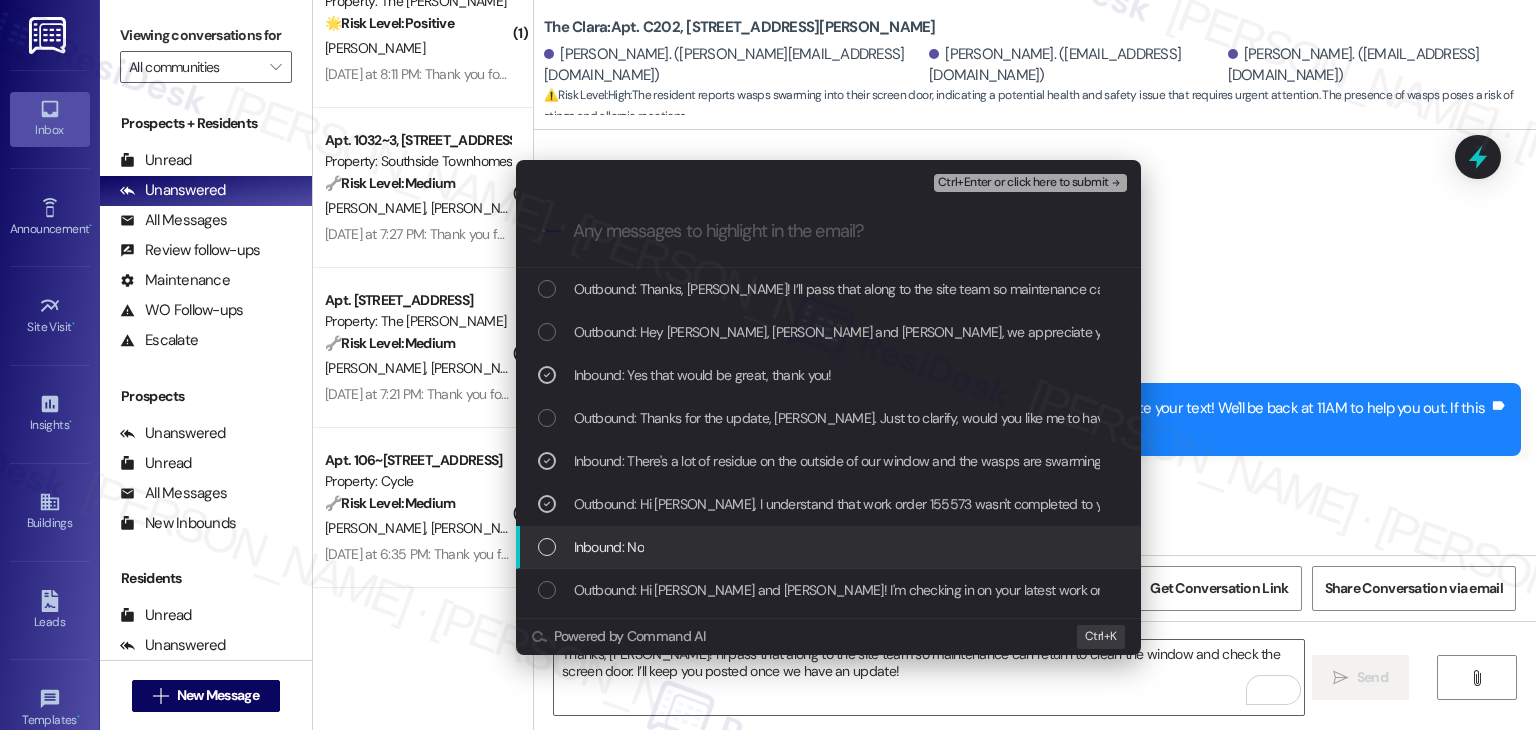 click at bounding box center [547, 547] 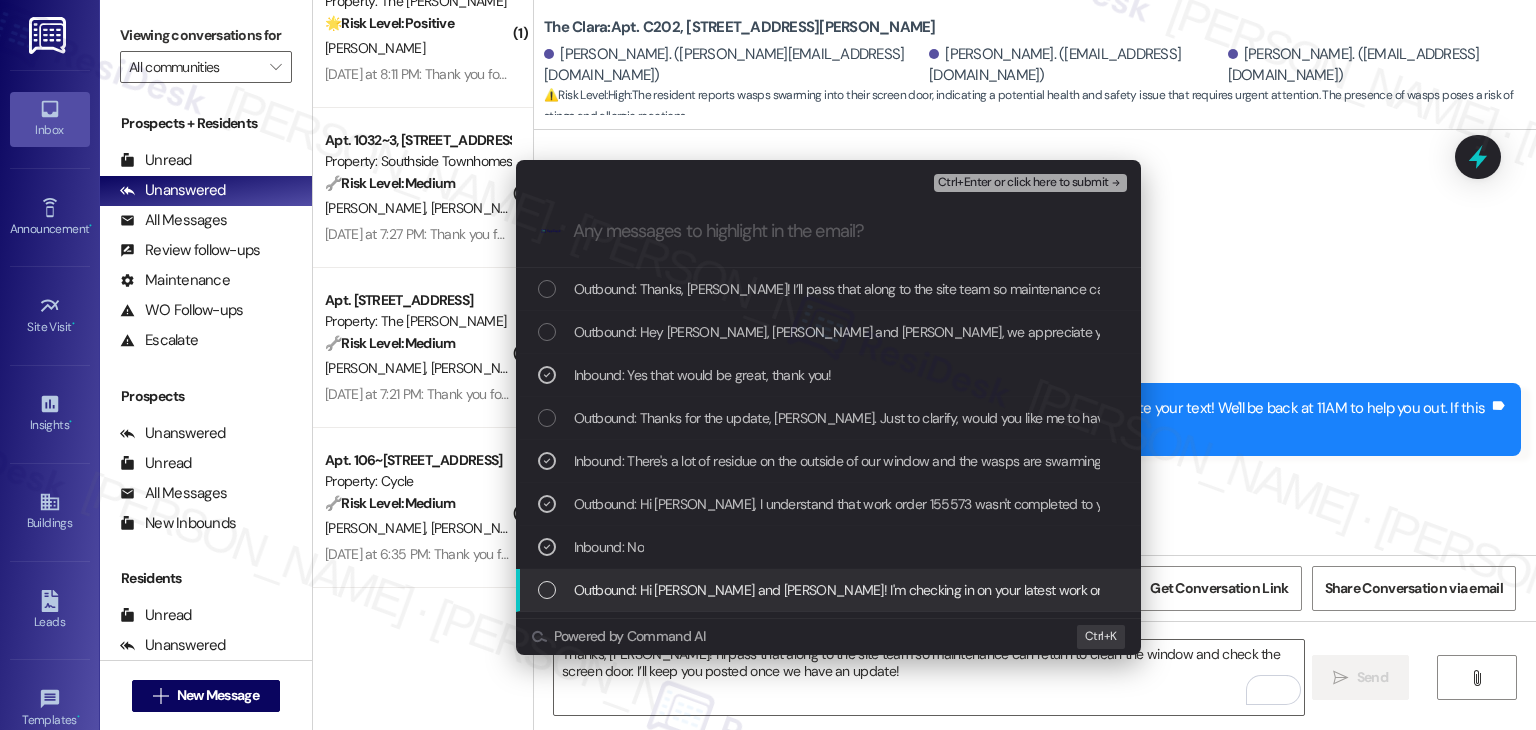 click at bounding box center (547, 590) 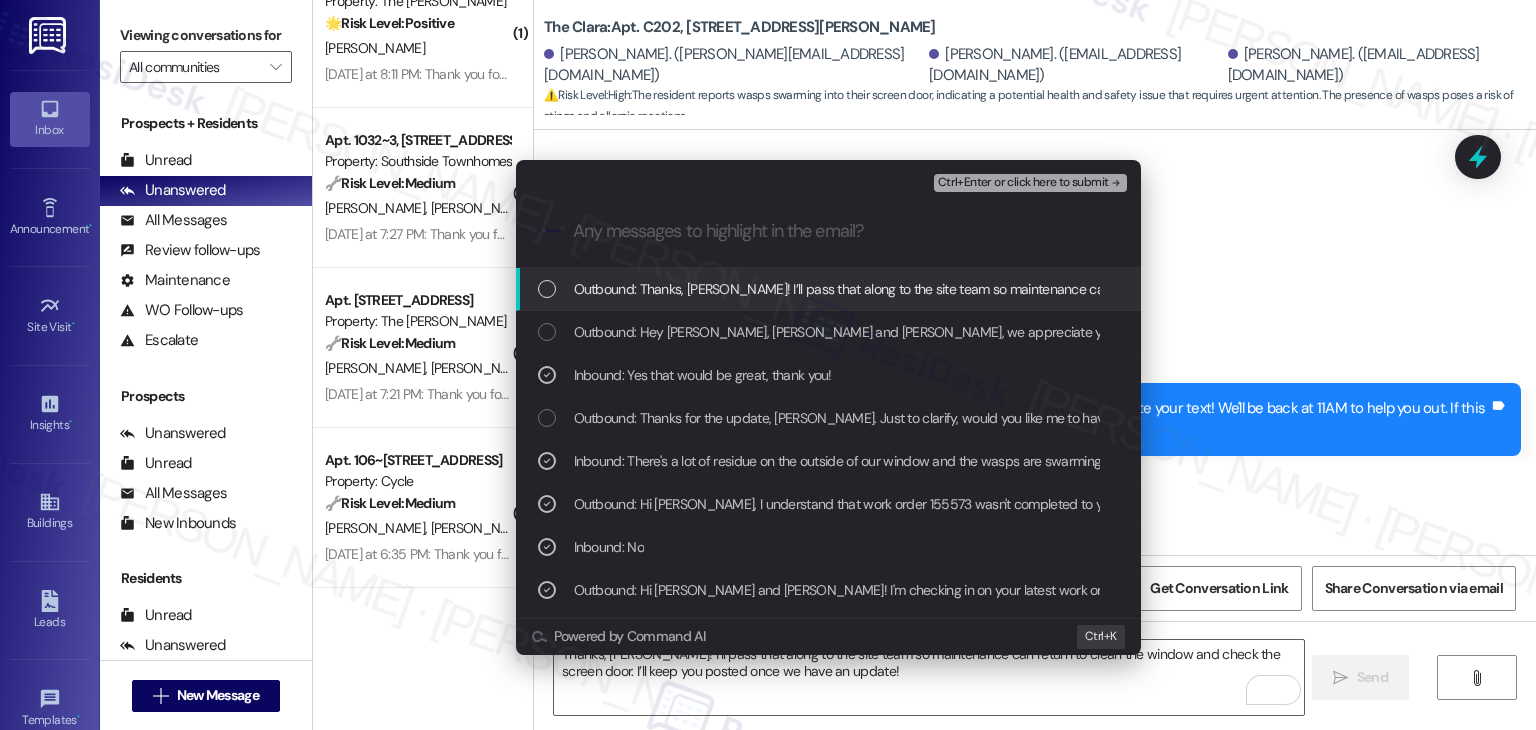 click on "Ctrl+Enter or click here to submit" at bounding box center [1023, 183] 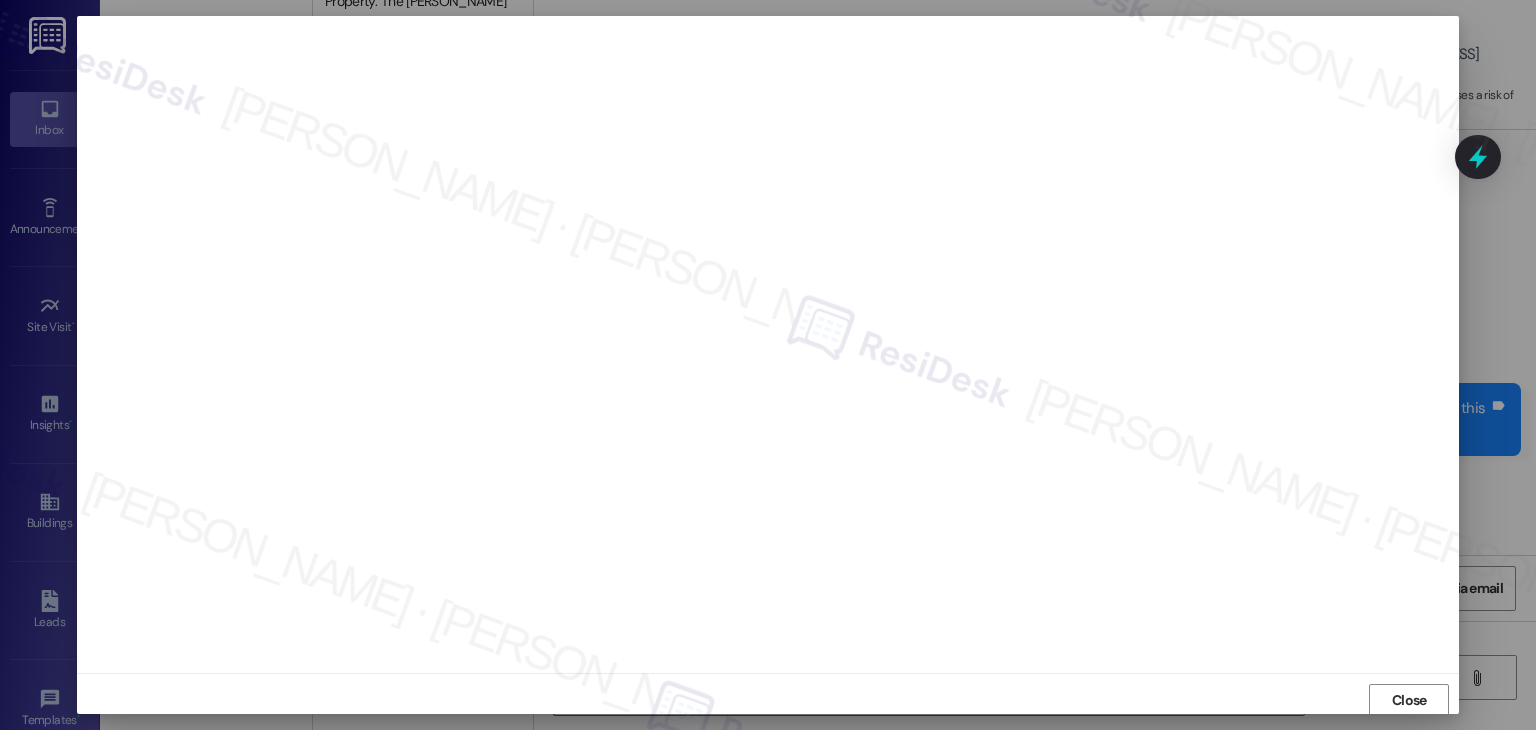 scroll, scrollTop: 1, scrollLeft: 0, axis: vertical 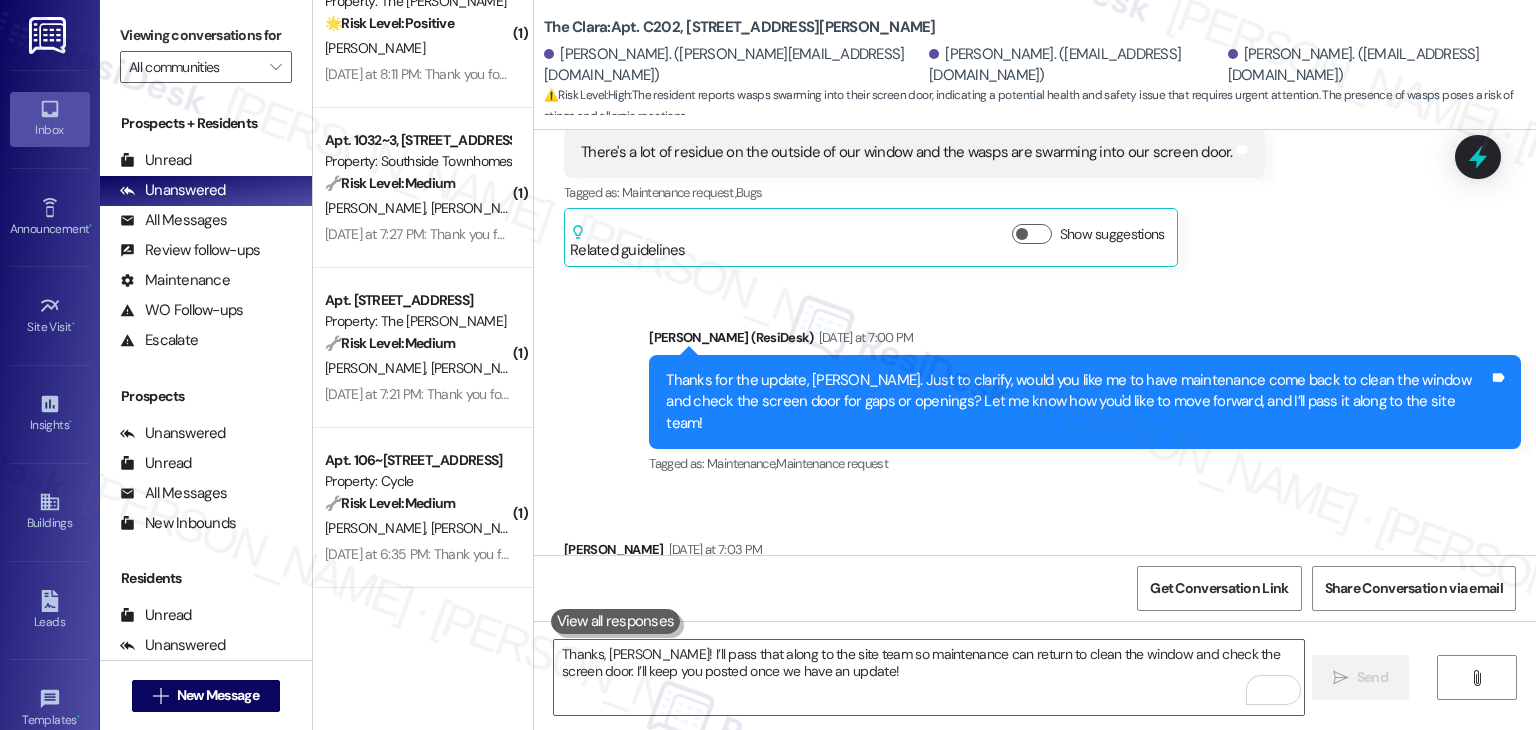 click on "Received via SMS [PERSON_NAME] [DATE] at 7:03 PM Yes that would be great, thank you!  Tags and notes Tagged as:   Positive response ,  Click to highlight conversations about Positive response Emailed client ,  Click to highlight conversations about Emailed client Escalation type escalation Click to highlight conversations about Escalation type escalation" at bounding box center [1035, 578] 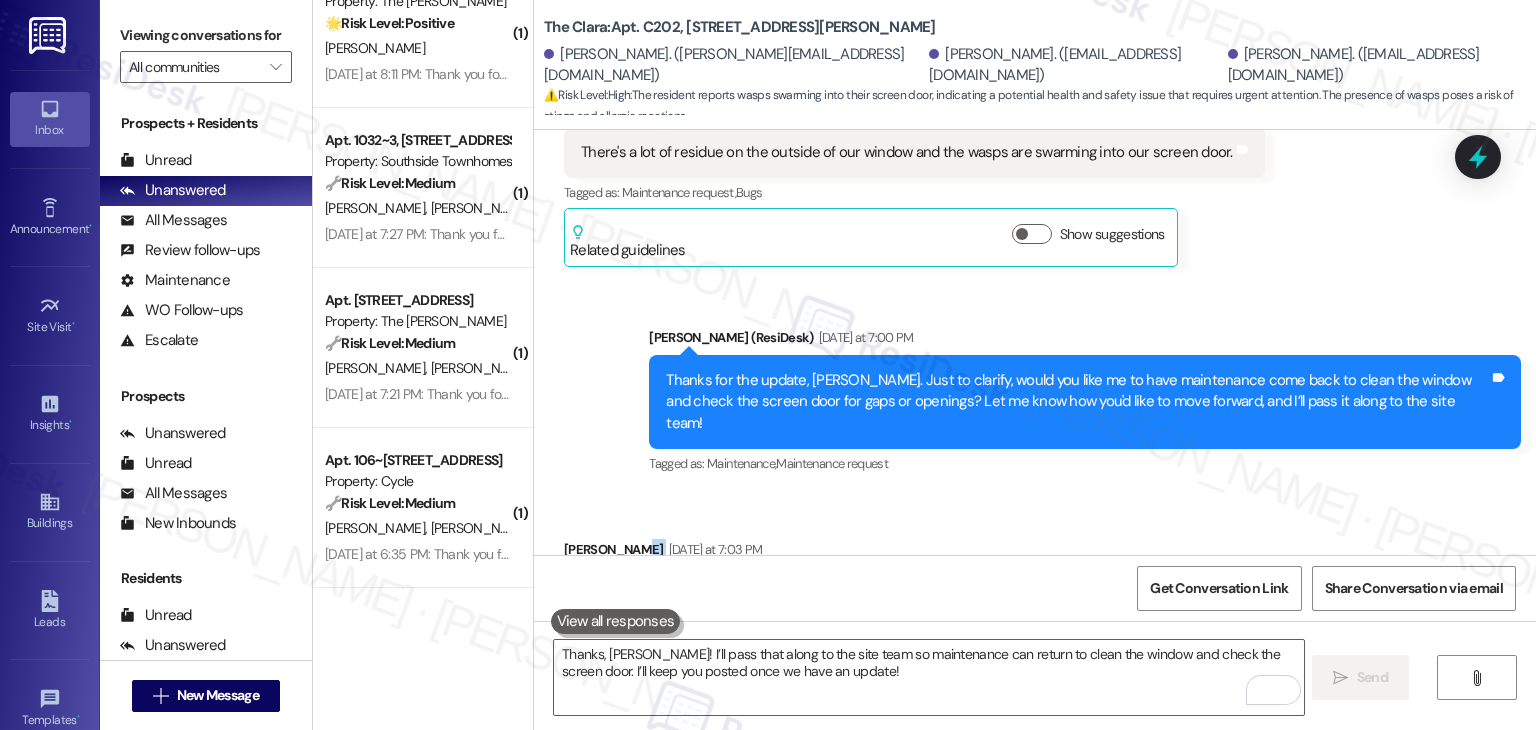 click on "Received via SMS [PERSON_NAME] [DATE] at 7:03 PM Yes that would be great, thank you!  Tags and notes Tagged as:   Positive response ,  Click to highlight conversations about Positive response Emailed client ,  Click to highlight conversations about Emailed client Escalation type escalation Click to highlight conversations about Escalation type escalation" at bounding box center [1035, 578] 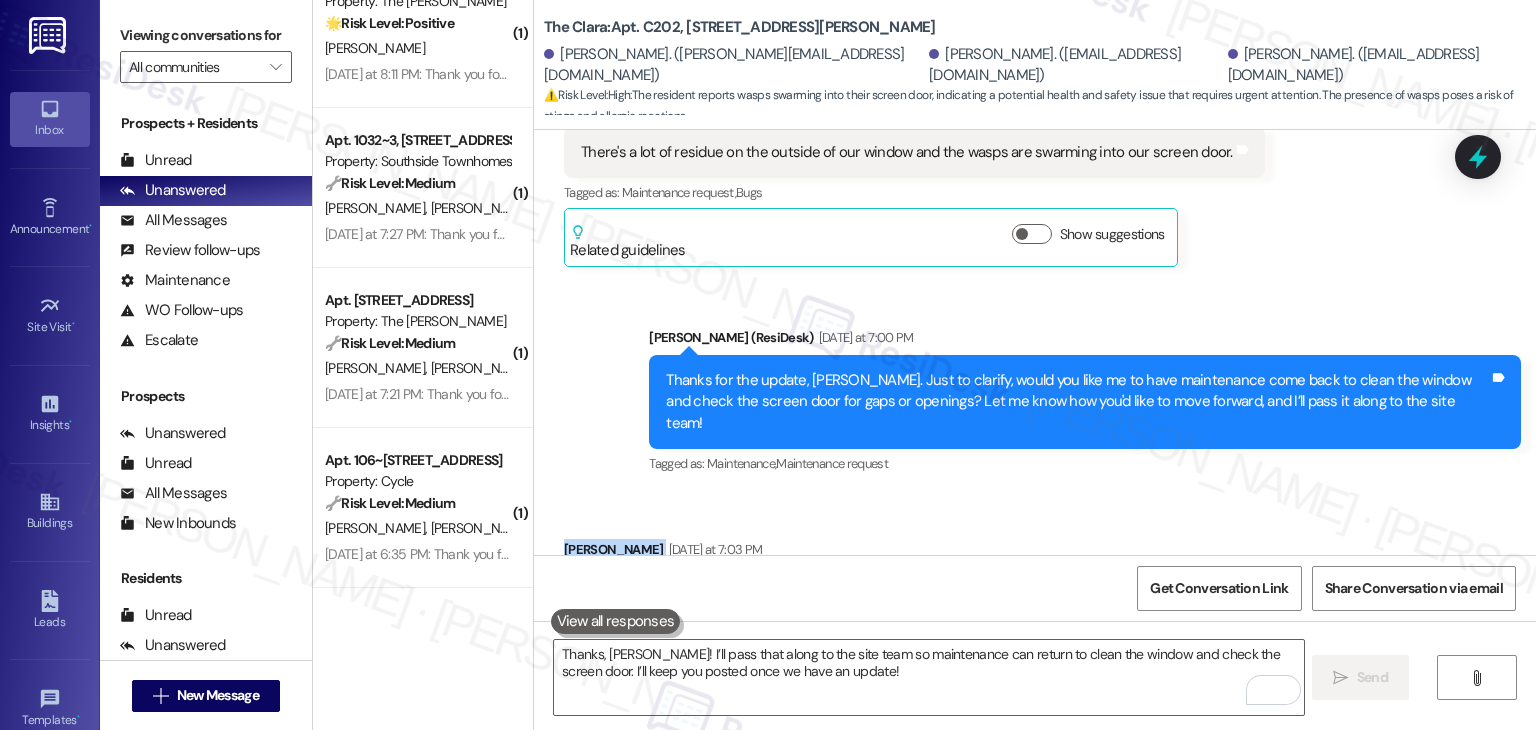 click on "Received via SMS [PERSON_NAME] [DATE] at 7:03 PM Yes that would be great, thank you!  Tags and notes Tagged as:   Positive response ,  Click to highlight conversations about Positive response Emailed client ,  Click to highlight conversations about Emailed client Escalation type escalation Click to highlight conversations about Escalation type escalation" at bounding box center [1035, 578] 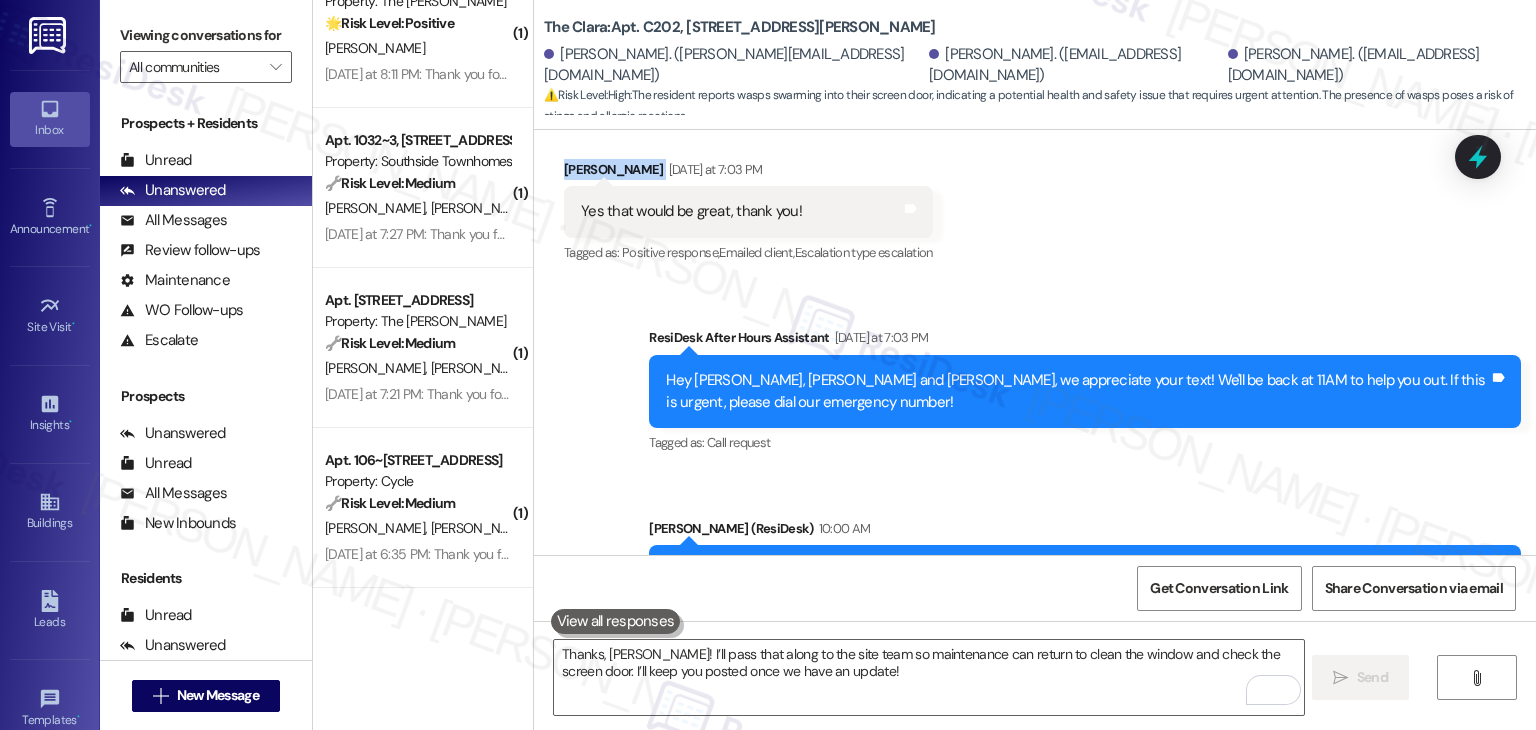 scroll, scrollTop: 9405, scrollLeft: 0, axis: vertical 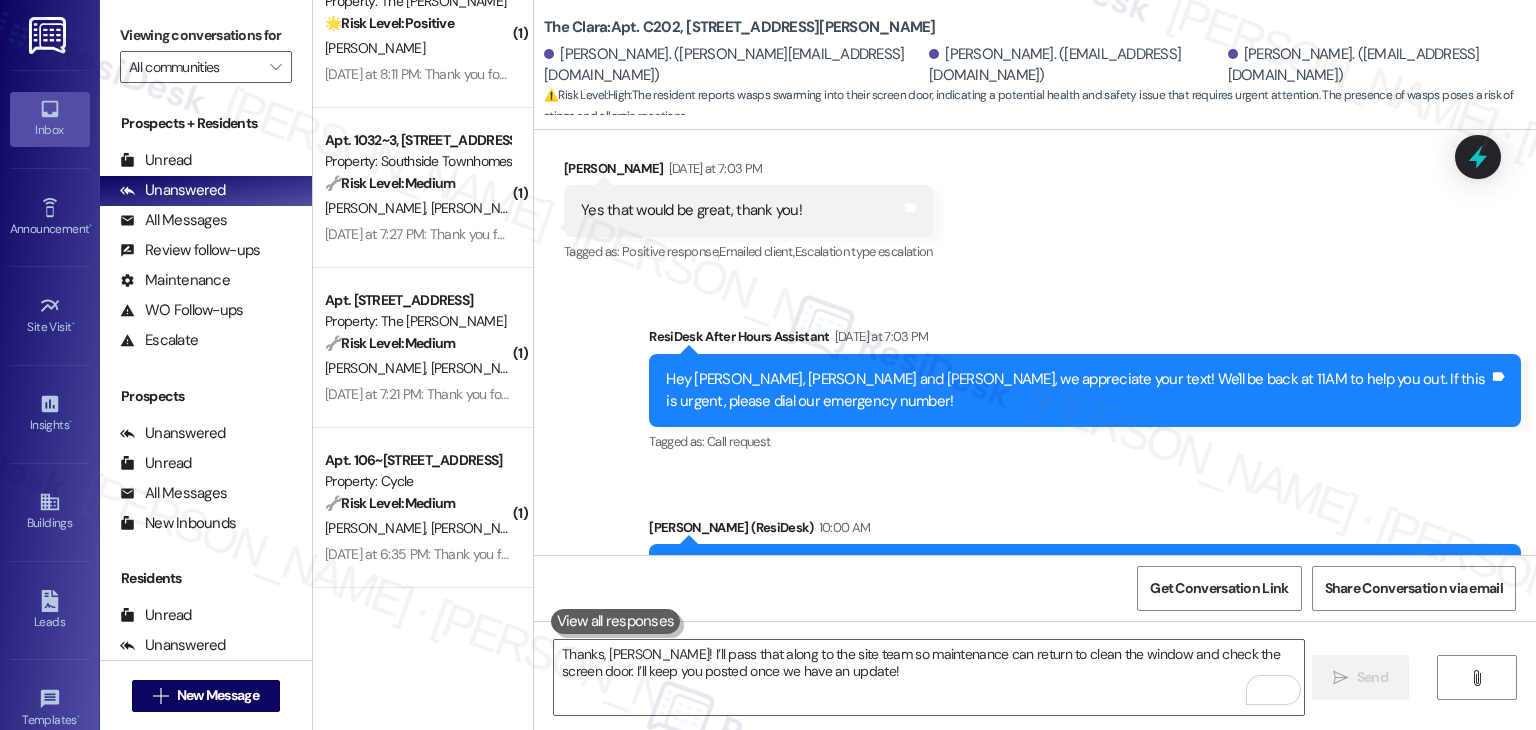 click on "Sent via SMS ResiDesk After Hours Assistant [DATE] at 7:03 PM Hey [PERSON_NAME], [PERSON_NAME] and [PERSON_NAME], we appreciate your text! We'll be back at 11AM to help you out. If this is urgent, please dial our emergency number! Tags and notes Tagged as:   Call request Click to highlight conversations about Call request Sent via SMS [PERSON_NAME]  (ResiDesk) 10:00 AM Thanks, [PERSON_NAME]! I’ll pass that along to the site team so maintenance can return to clean the window and check the screen door. I’ll keep you posted once we have an update! Tags and notes Tagged as:   Maintenance ,  Click to highlight conversations about Maintenance Maintenance request ,  Click to highlight conversations about Maintenance request Praise Click to highlight conversations about Praise" at bounding box center [1035, 471] 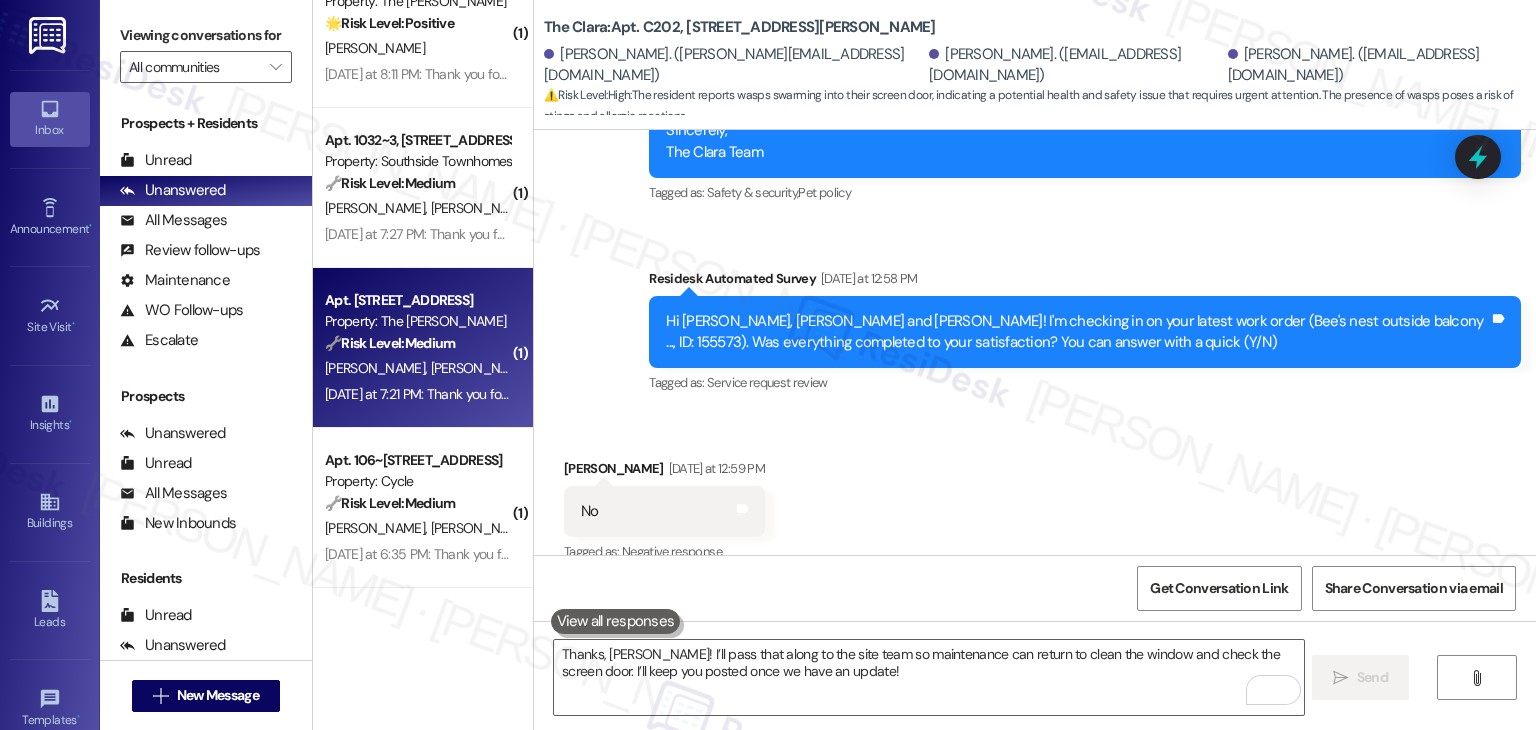 scroll, scrollTop: 8305, scrollLeft: 0, axis: vertical 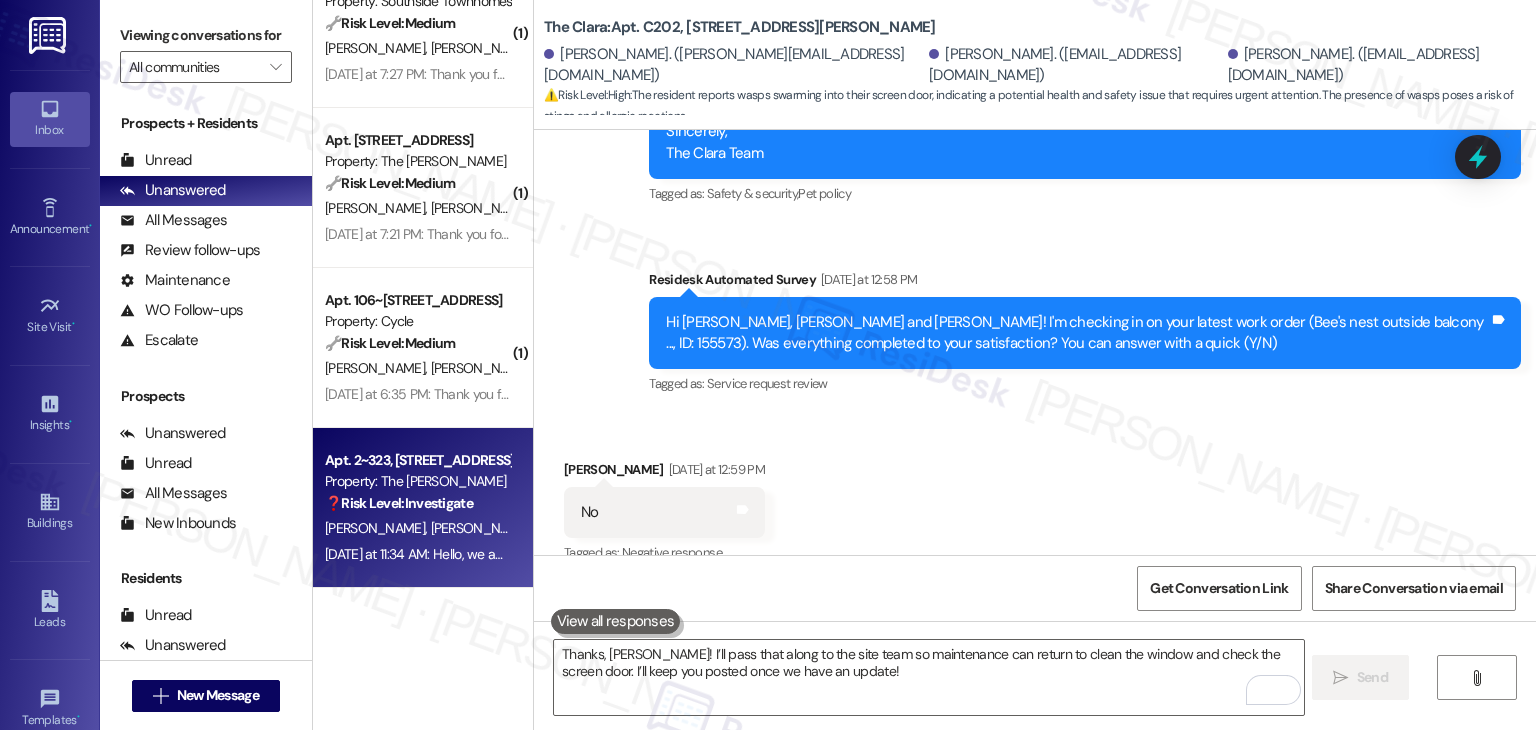 click on "[DATE] at 11:34 AM: Hello, we actually have an open maintenance request for our dryer that was put in a few weeks ago  [DATE] at 11:34 AM: Hello, we actually have an open maintenance request for our dryer that was put in a few weeks ago" at bounding box center [417, 554] 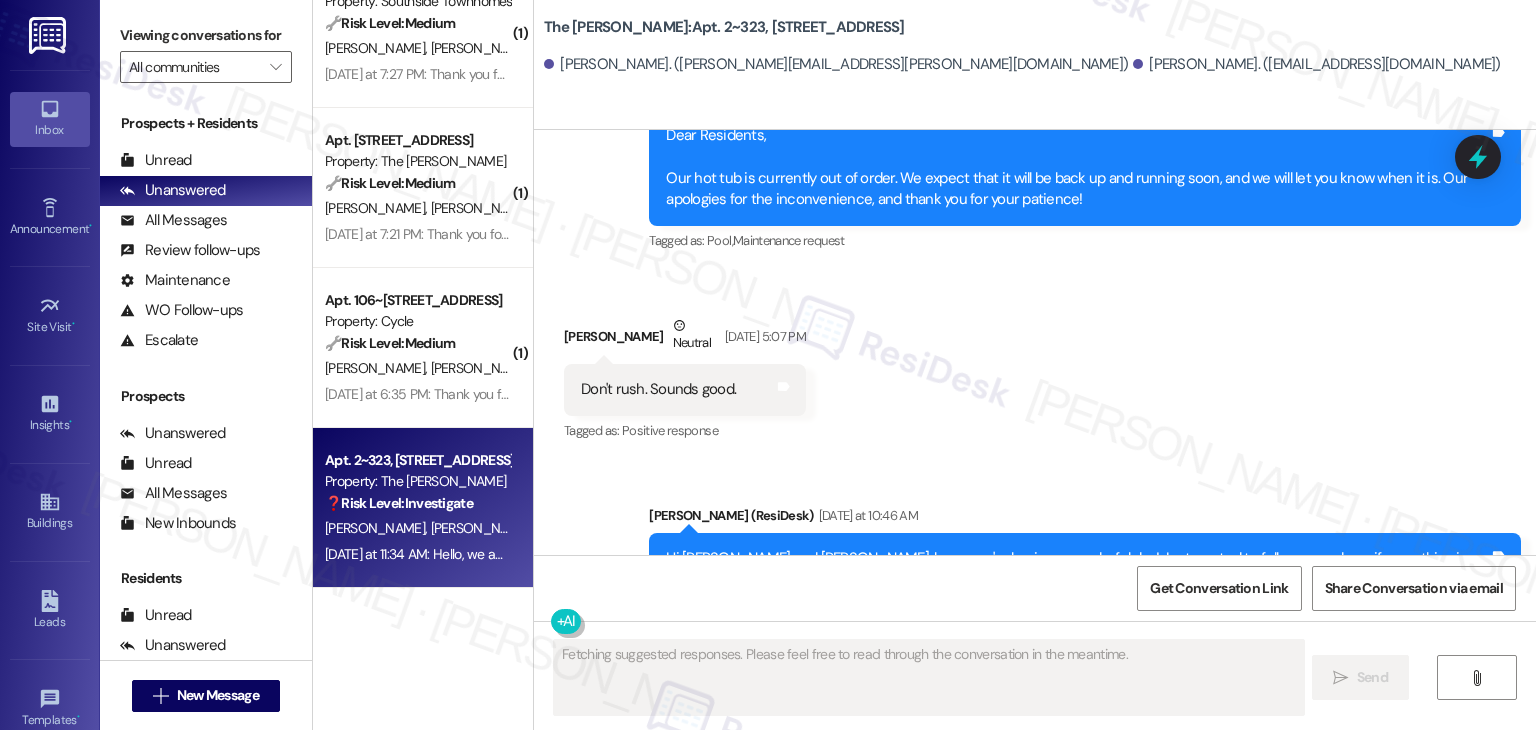 scroll, scrollTop: 6281, scrollLeft: 0, axis: vertical 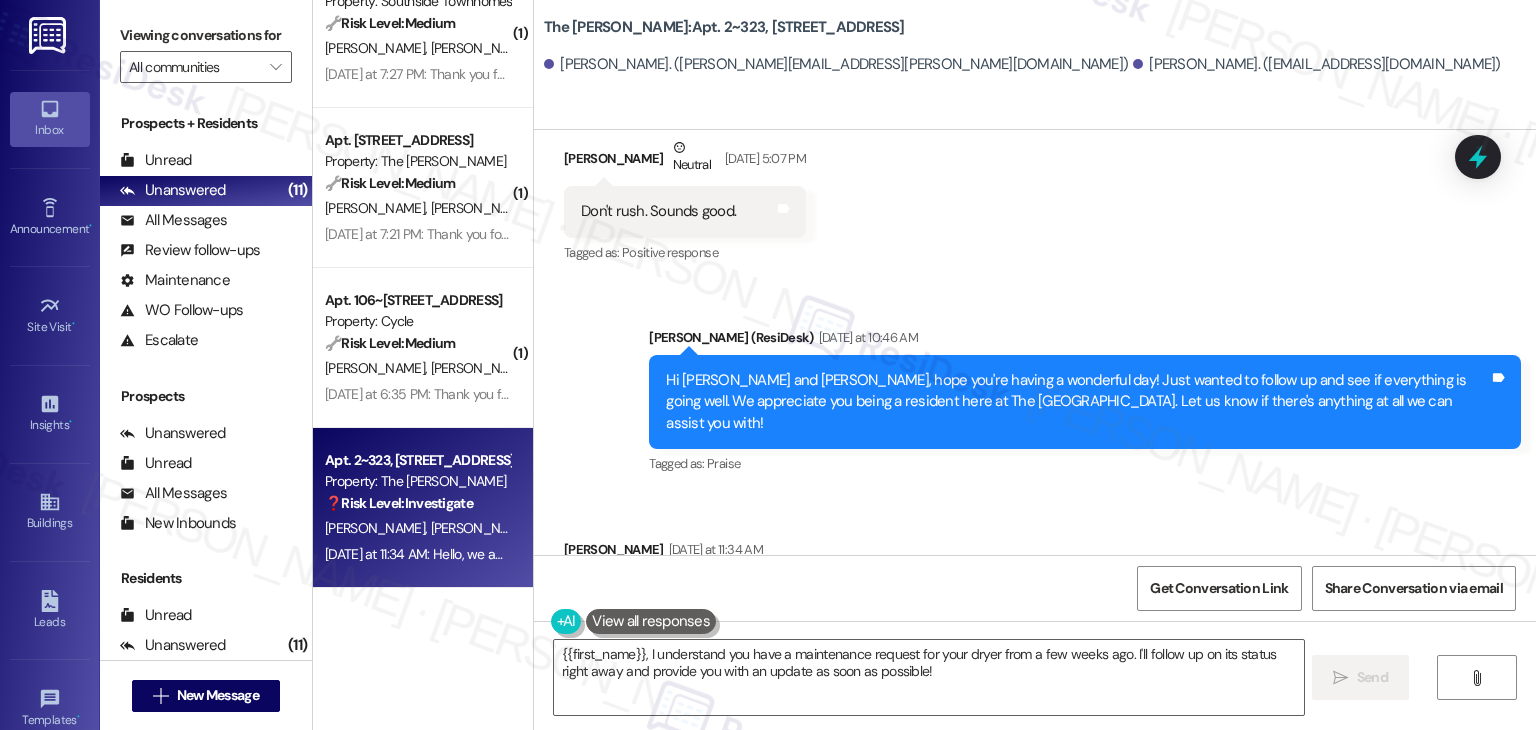 click on "Received via SMS [PERSON_NAME] [DATE] at 11:34 AM Hello, we actually have an open maintenance request for our dryer that was put in a few weeks ago  Tags and notes Tagged as:   Maintenance ,  Click to highlight conversations about Maintenance Maintenance request Click to highlight conversations about Maintenance request" at bounding box center [1035, 578] 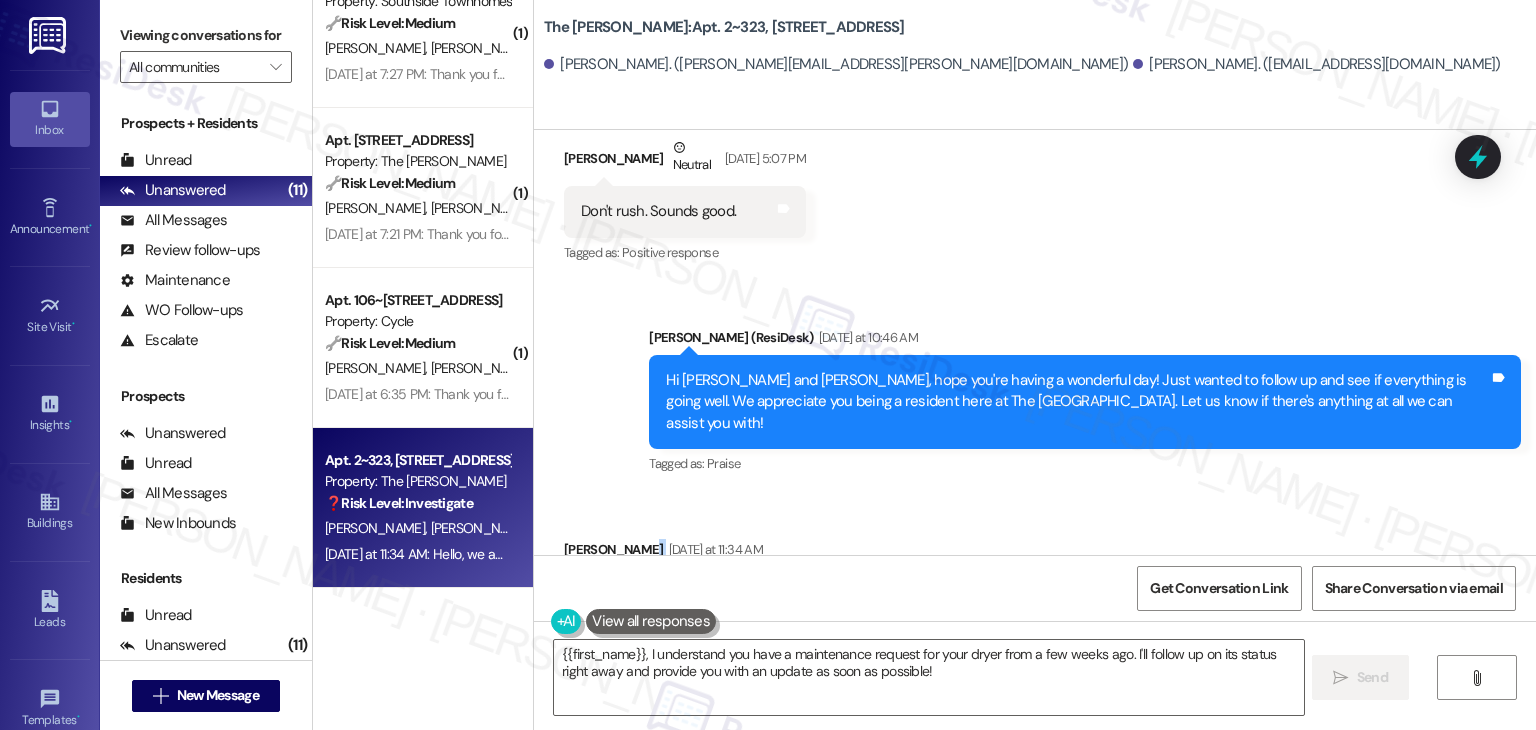 click on "Received via SMS [PERSON_NAME] [DATE] at 11:34 AM Hello, we actually have an open maintenance request for our dryer that was put in a few weeks ago  Tags and notes Tagged as:   Maintenance ,  Click to highlight conversations about Maintenance Maintenance request Click to highlight conversations about Maintenance request" at bounding box center (1035, 578) 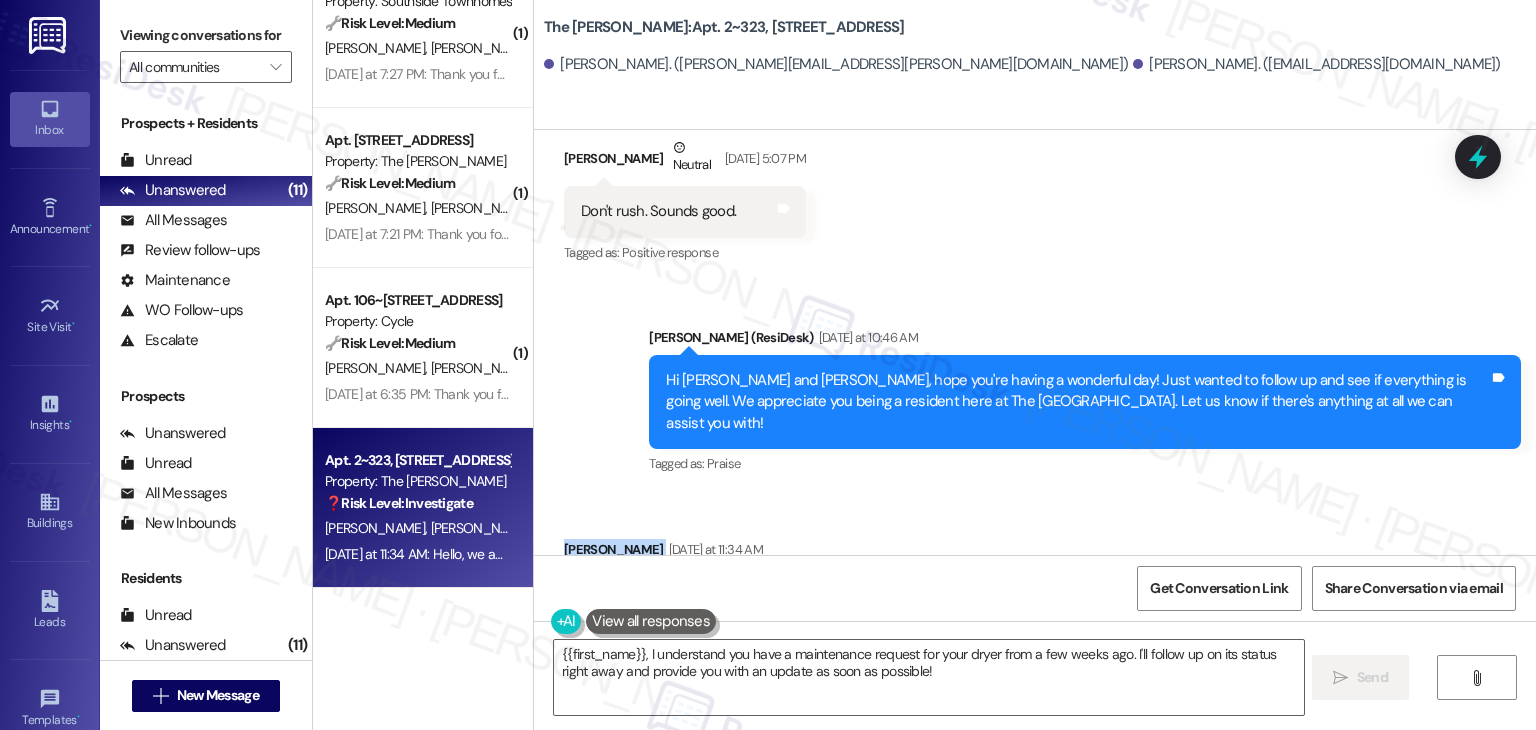 click on "Received via SMS [PERSON_NAME] [DATE] at 11:34 AM Hello, we actually have an open maintenance request for our dryer that was put in a few weeks ago  Tags and notes Tagged as:   Maintenance ,  Click to highlight conversations about Maintenance Maintenance request Click to highlight conversations about Maintenance request" at bounding box center (1035, 578) 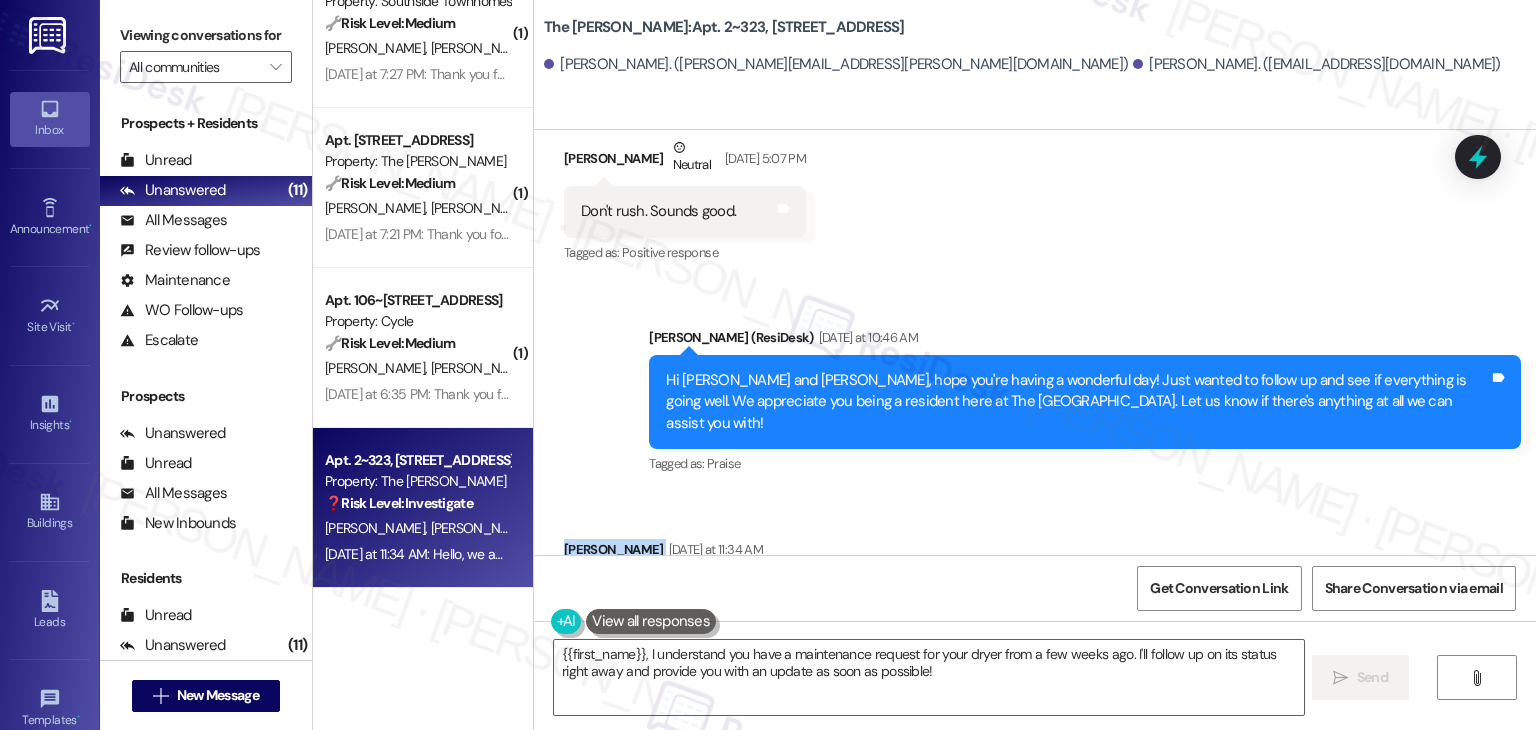 click on "Received via SMS [PERSON_NAME] [DATE] at 11:34 AM Hello, we actually have an open maintenance request for our dryer that was put in a few weeks ago  Tags and notes Tagged as:   Maintenance ,  Click to highlight conversations about Maintenance Maintenance request Click to highlight conversations about Maintenance request" at bounding box center [1035, 578] 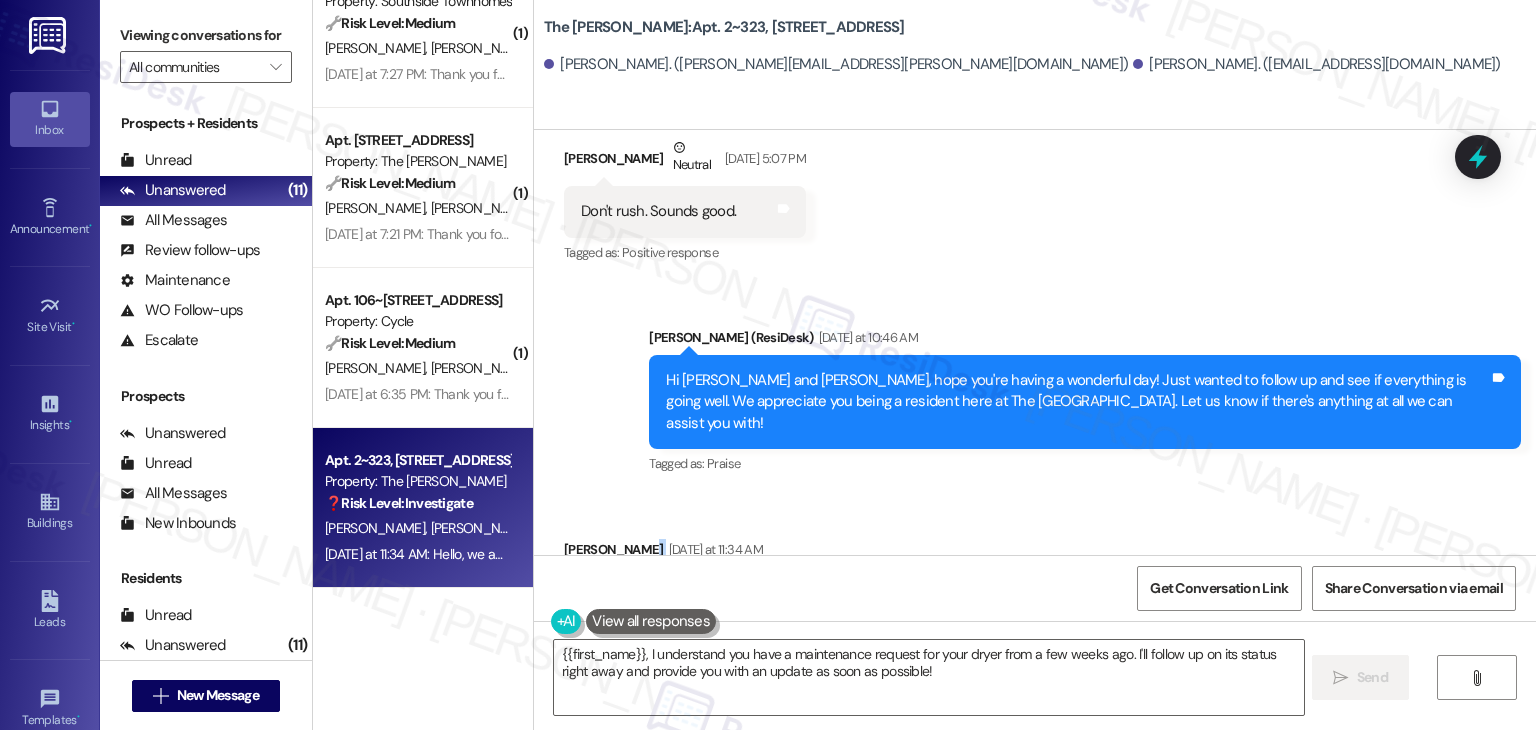 click on "Received via SMS [PERSON_NAME] [DATE] at 11:34 AM Hello, we actually have an open maintenance request for our dryer that was put in a few weeks ago  Tags and notes Tagged as:   Maintenance ,  Click to highlight conversations about Maintenance Maintenance request Click to highlight conversations about Maintenance request" at bounding box center [1035, 578] 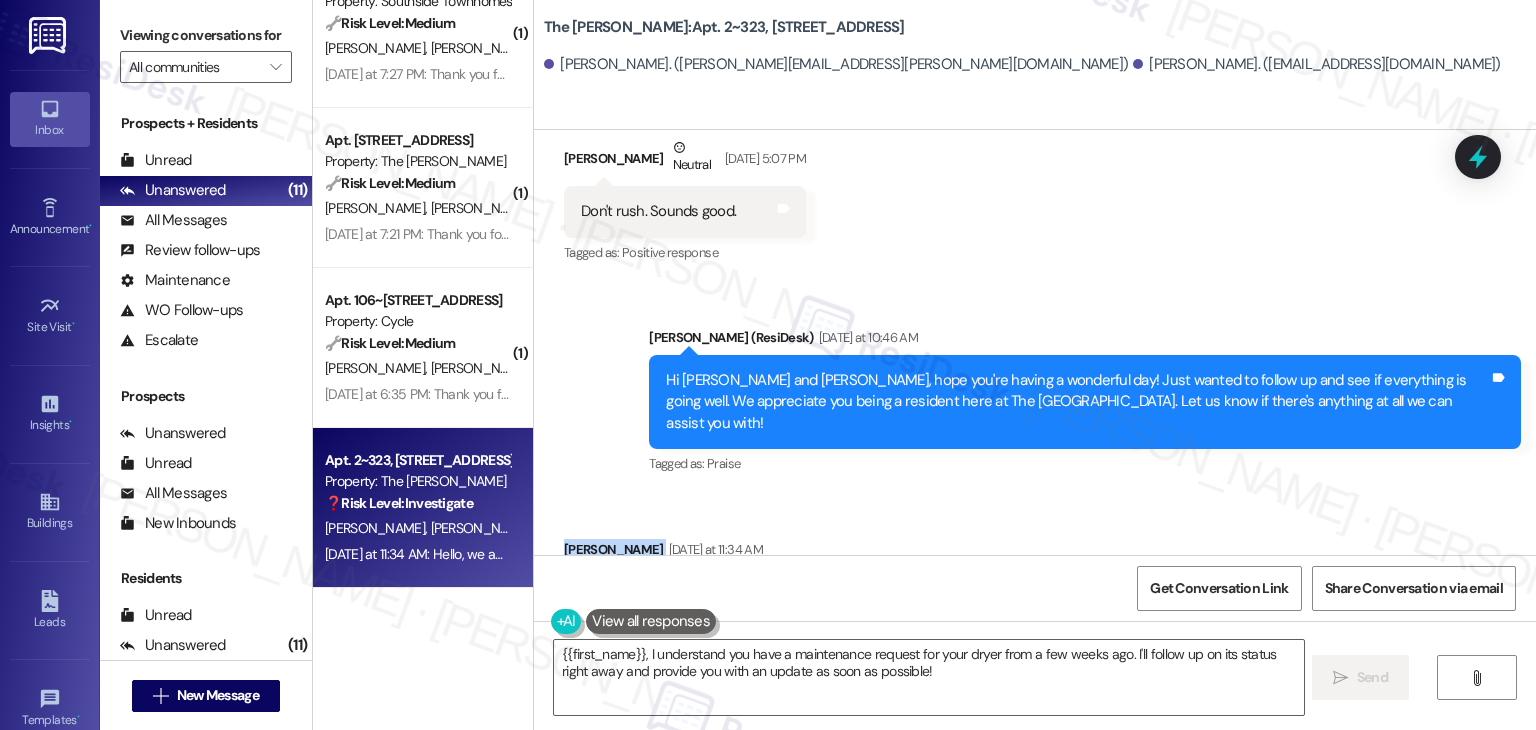 click on "Received via SMS [PERSON_NAME] [DATE] at 11:34 AM Hello, we actually have an open maintenance request for our dryer that was put in a few weeks ago  Tags and notes Tagged as:   Maintenance ,  Click to highlight conversations about Maintenance Maintenance request Click to highlight conversations about Maintenance request" at bounding box center (1035, 578) 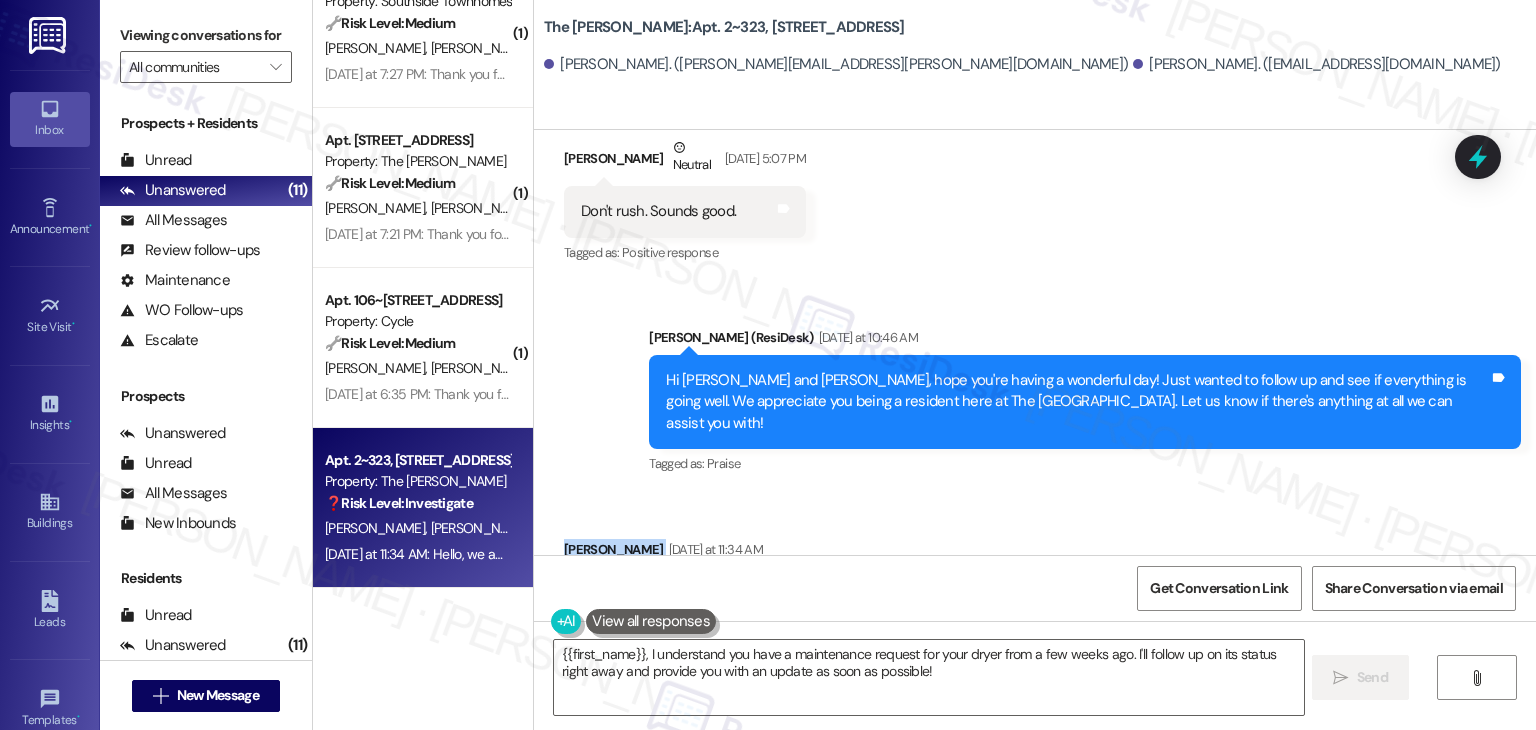 click on "Received via SMS [PERSON_NAME] [DATE] at 11:34 AM Hello, we actually have an open maintenance request for our dryer that was put in a few weeks ago  Tags and notes Tagged as:   Maintenance ,  Click to highlight conversations about Maintenance Maintenance request Click to highlight conversations about Maintenance request" at bounding box center [1035, 578] 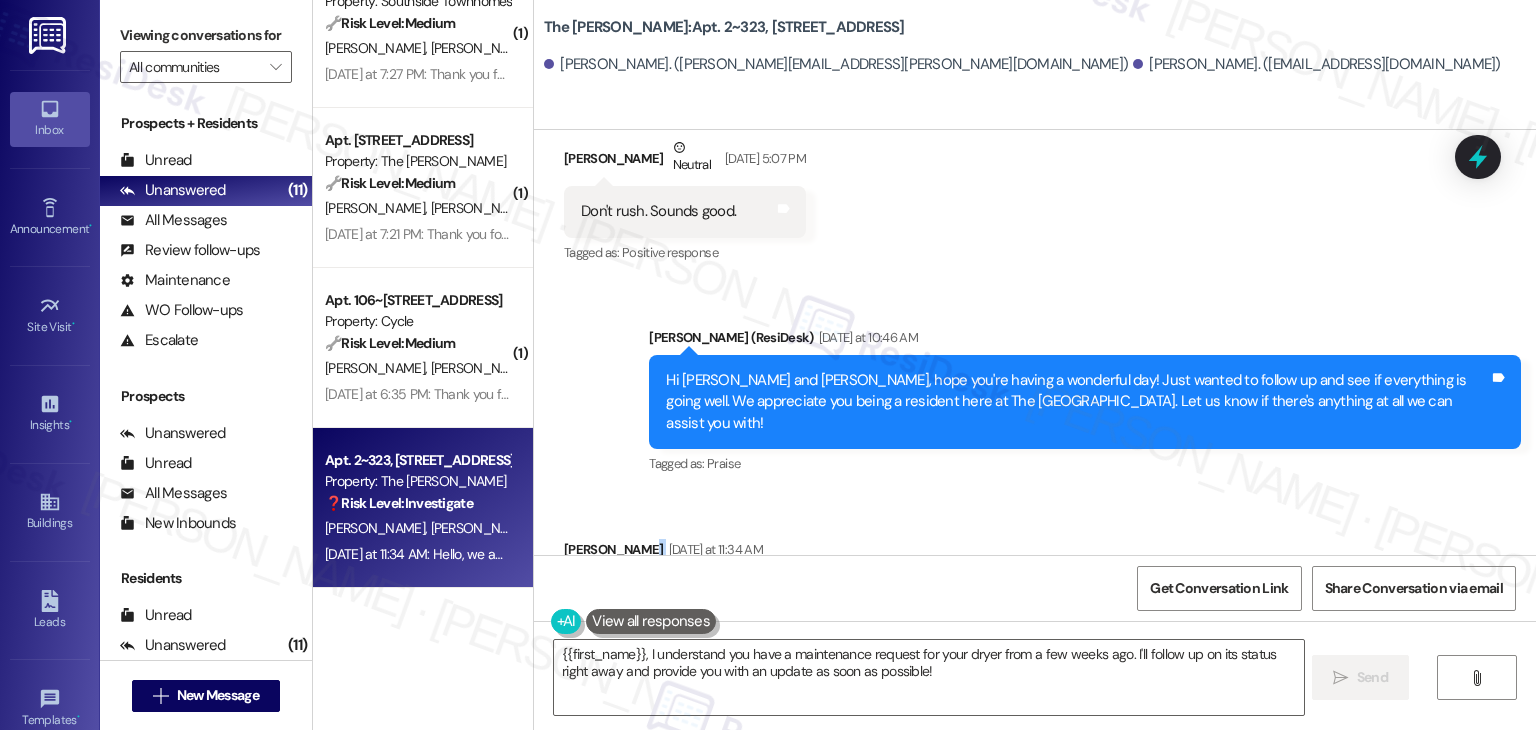 click on "Received via SMS [PERSON_NAME] [DATE] at 11:34 AM Hello, we actually have an open maintenance request for our dryer that was put in a few weeks ago  Tags and notes Tagged as:   Maintenance ,  Click to highlight conversations about Maintenance Maintenance request Click to highlight conversations about Maintenance request" at bounding box center (1035, 578) 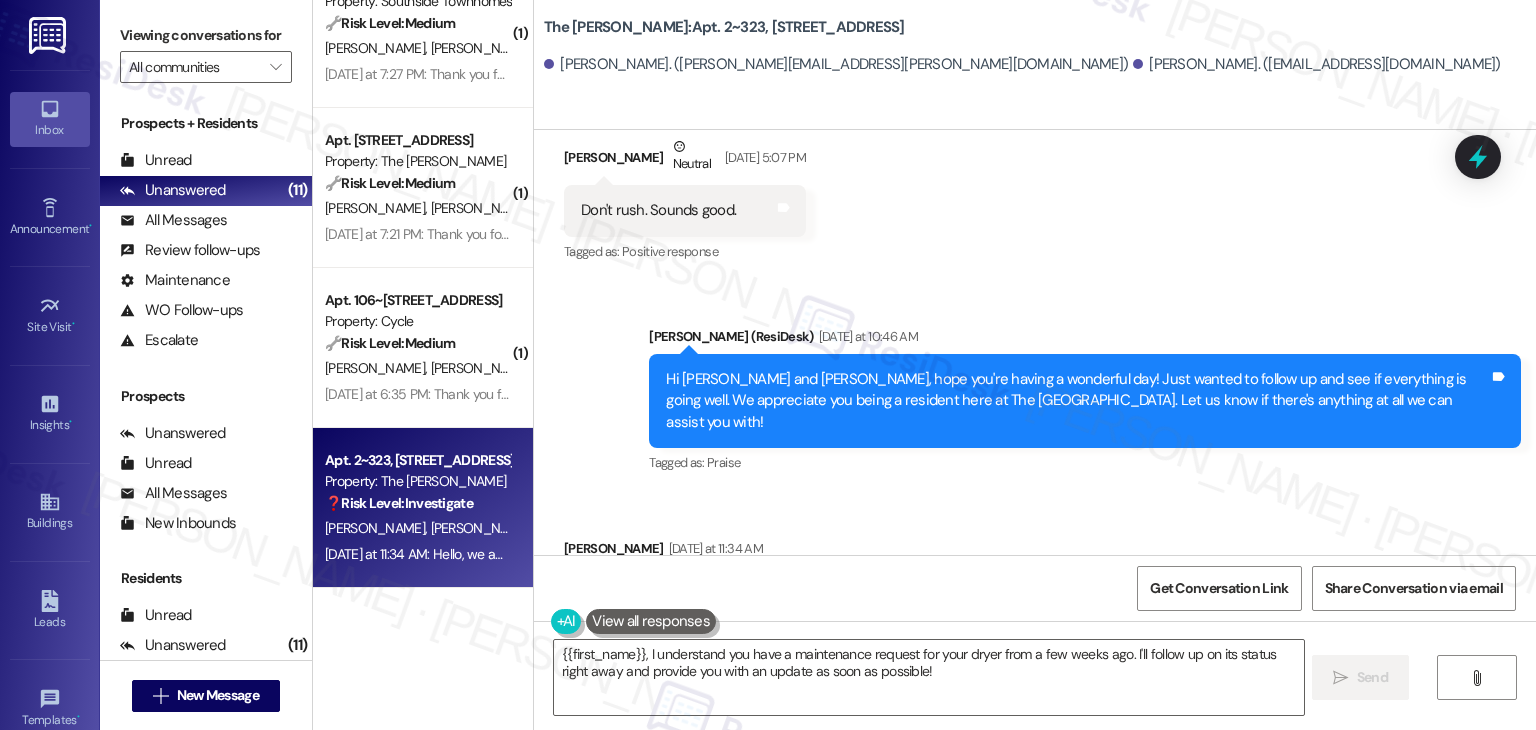 click on "Hello, we actually have an open maintenance request for our dryer that was put in a few weeks ago" at bounding box center [892, 591] 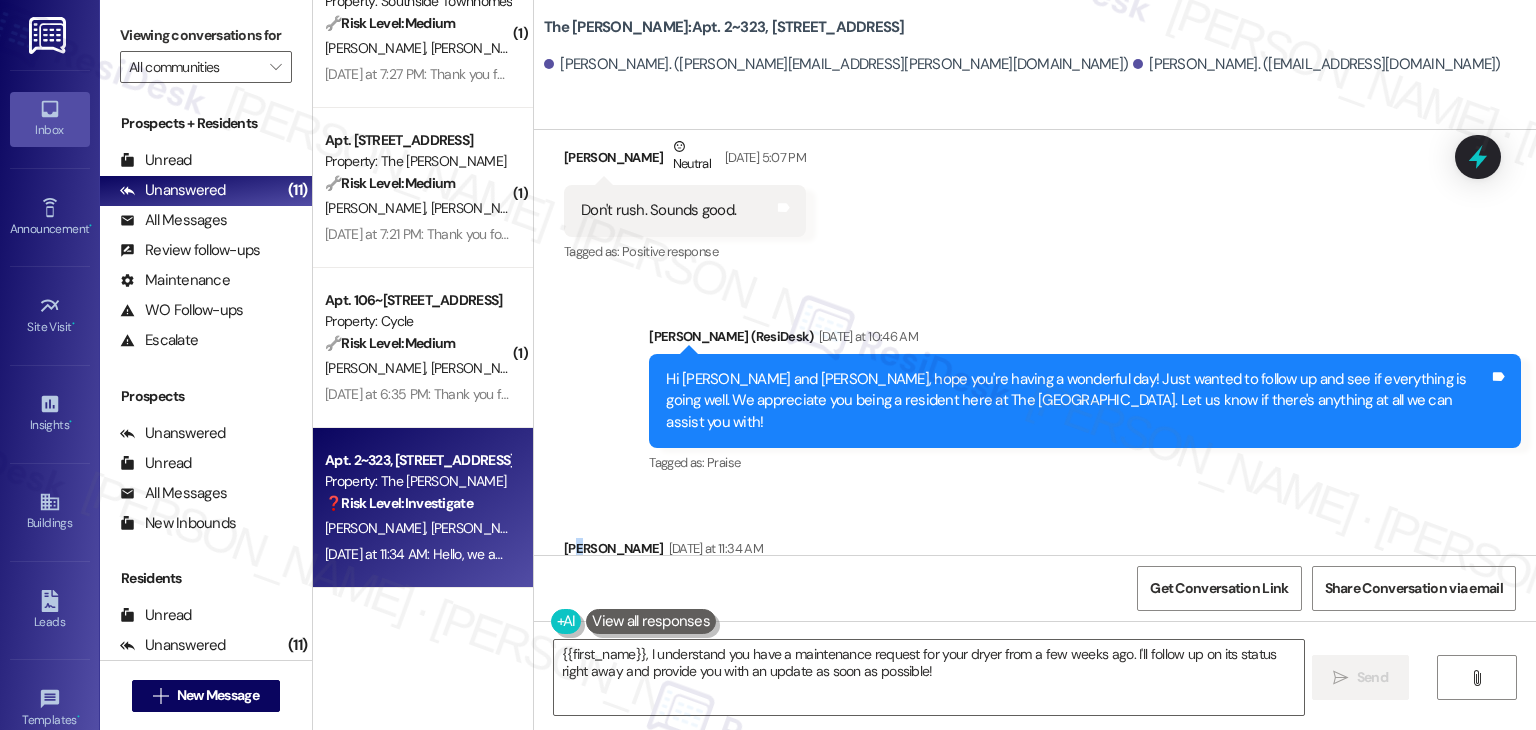 click on "[PERSON_NAME] [DATE] at 11:34 AM" at bounding box center (900, 552) 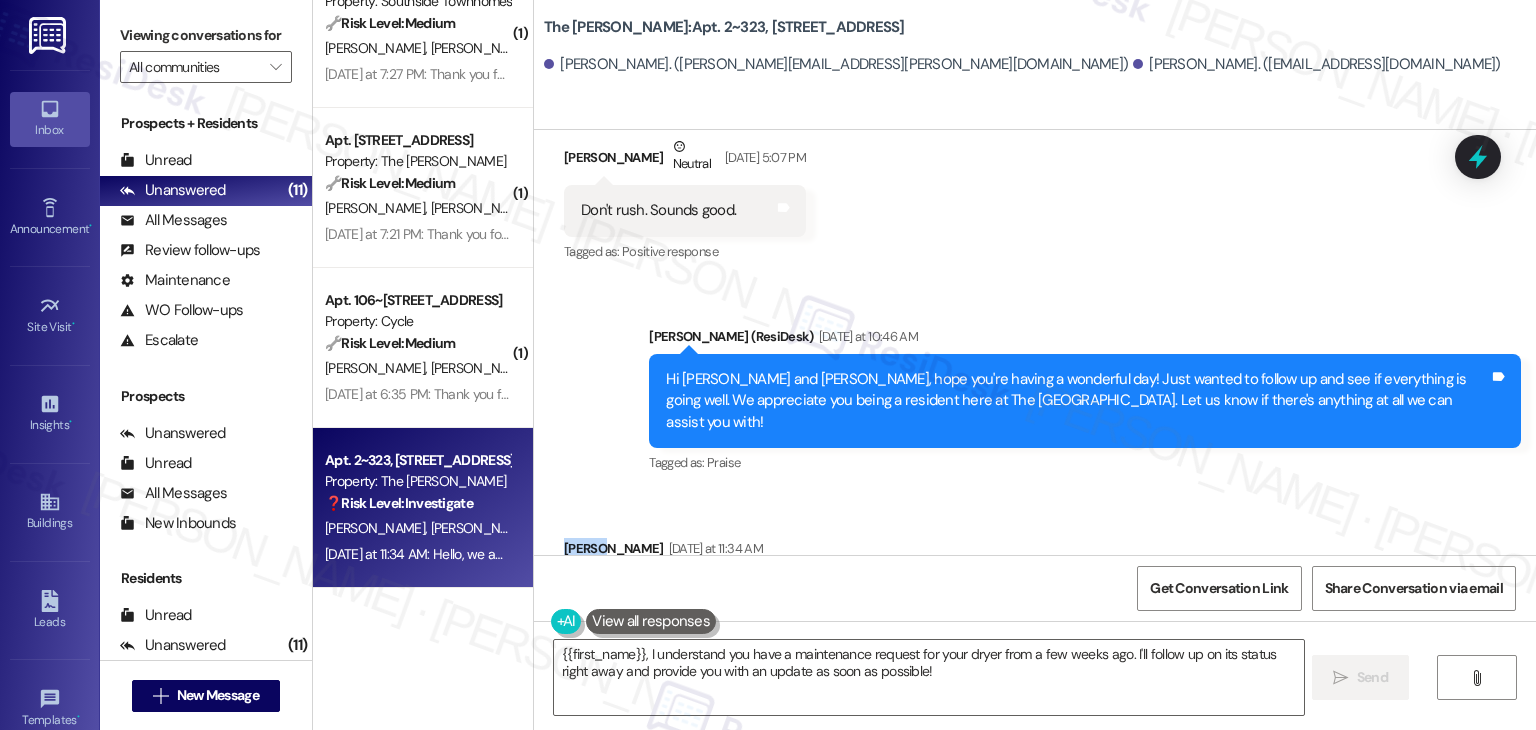 click on "[PERSON_NAME] [DATE] at 11:34 AM" at bounding box center (900, 552) 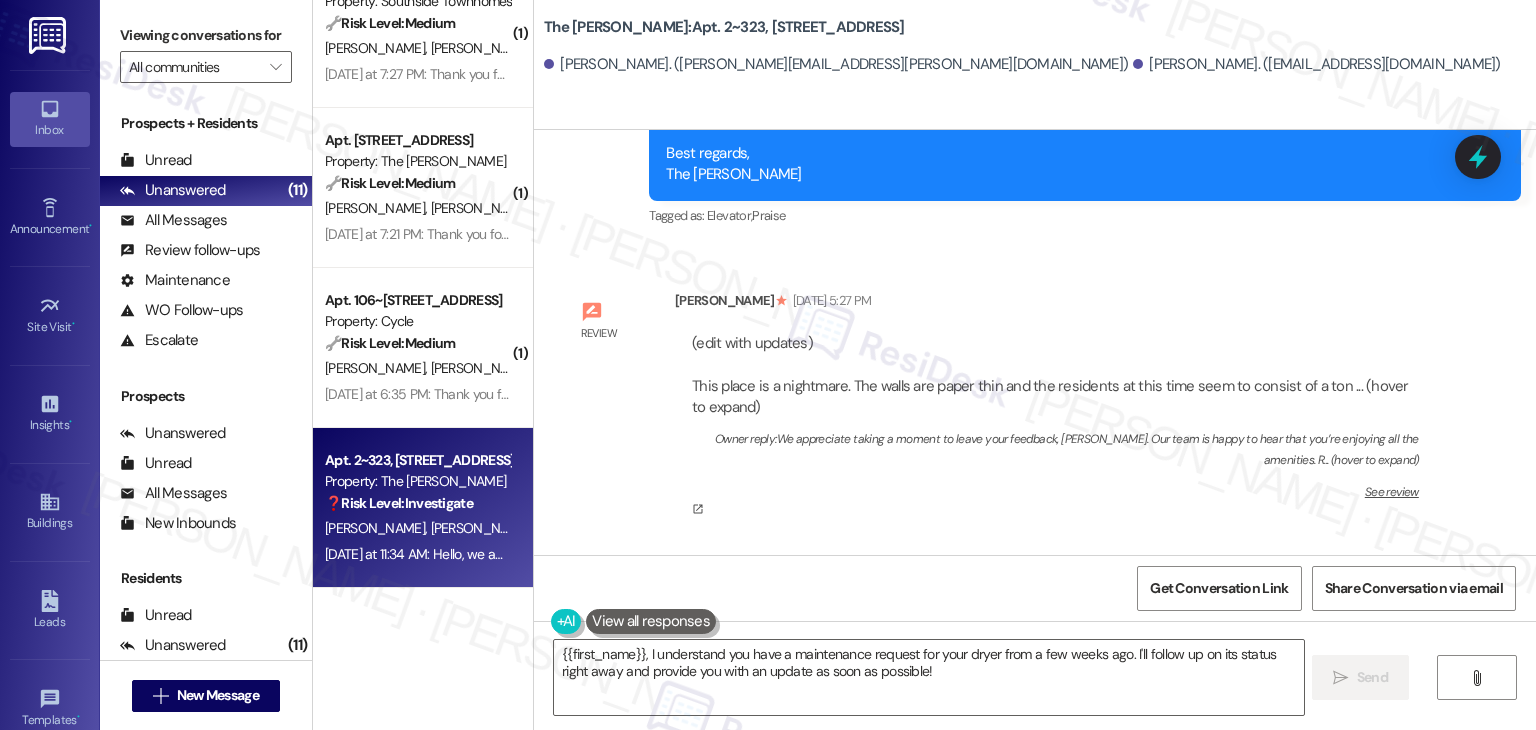 scroll, scrollTop: 4282, scrollLeft: 0, axis: vertical 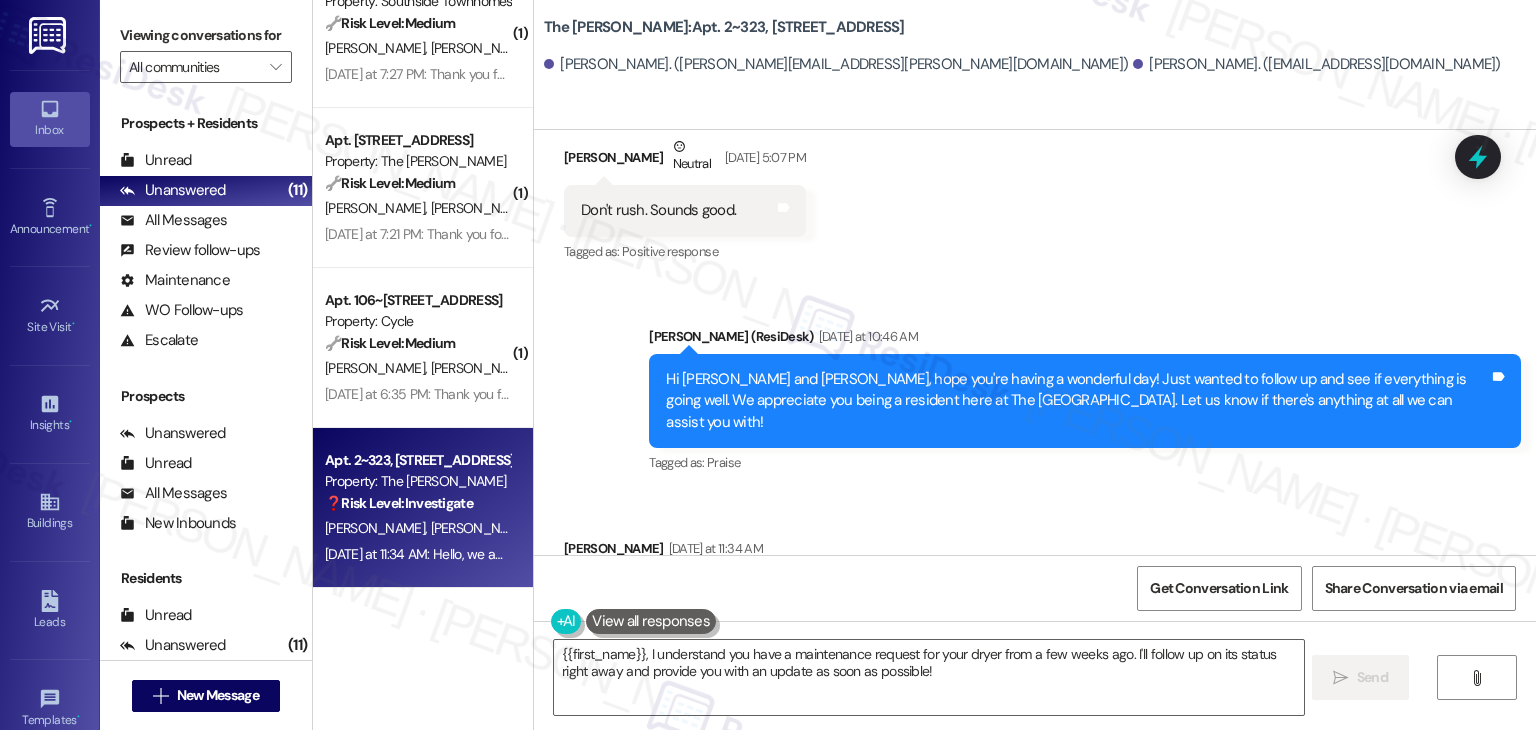click on "Received via SMS [PERSON_NAME] [DATE] at 11:34 AM Hello, we actually have an open maintenance request for our dryer that was put in a few weeks ago  Tags and notes Tagged as:   Maintenance ,  Click to highlight conversations about Maintenance Maintenance request Click to highlight conversations about Maintenance request" at bounding box center [1035, 577] 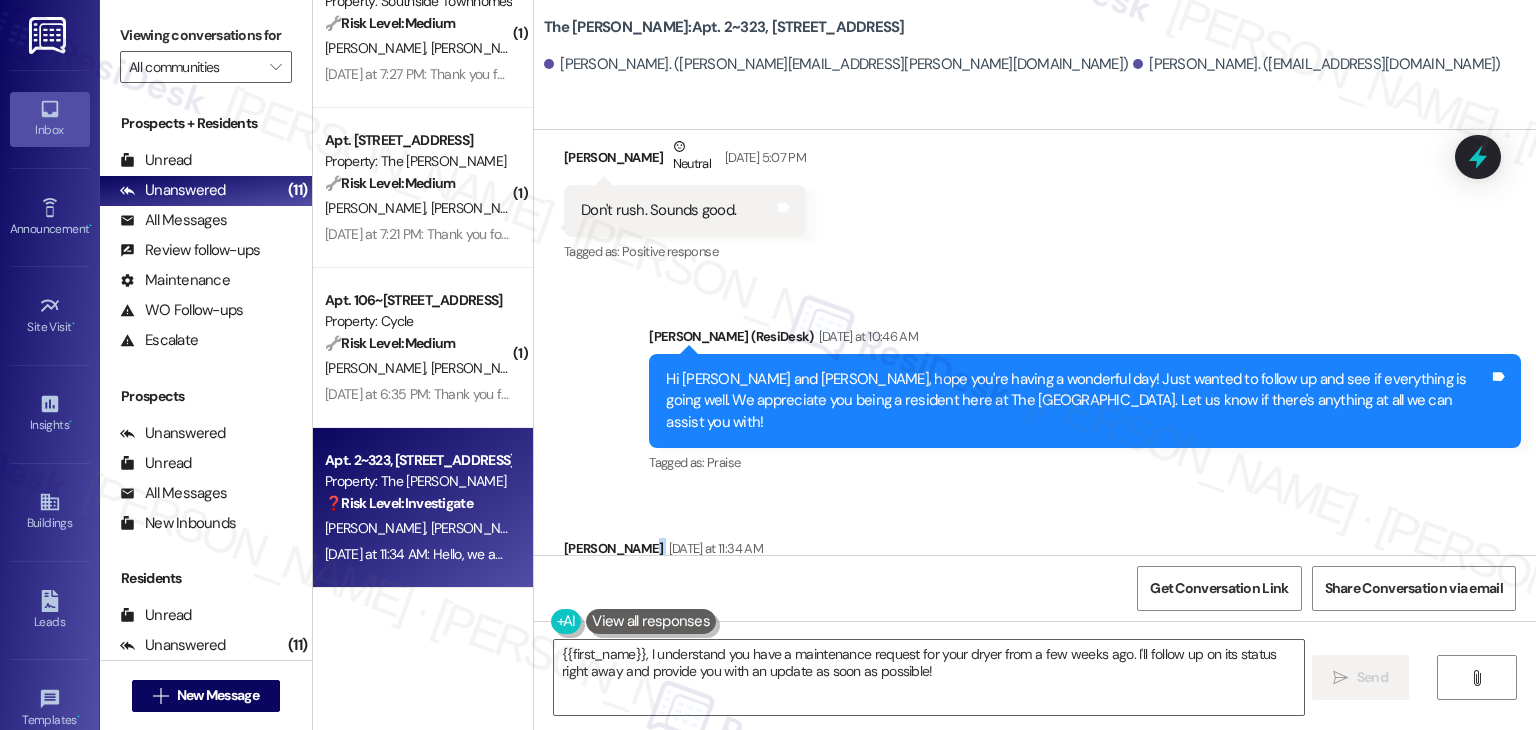 click on "Received via SMS [PERSON_NAME] [DATE] at 11:34 AM Hello, we actually have an open maintenance request for our dryer that was put in a few weeks ago  Tags and notes Tagged as:   Maintenance ,  Click to highlight conversations about Maintenance Maintenance request Click to highlight conversations about Maintenance request" at bounding box center [1035, 577] 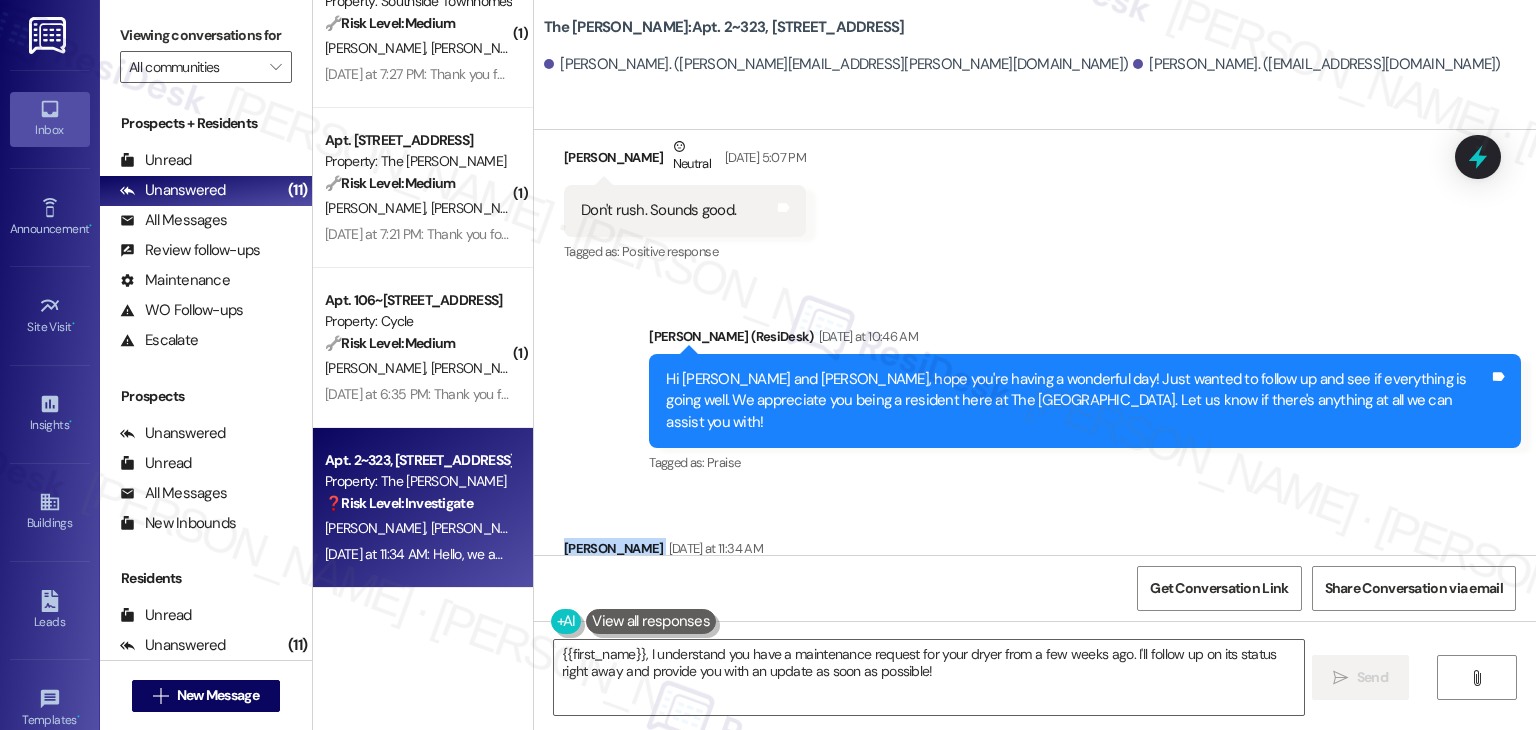 click on "Received via SMS [PERSON_NAME] [DATE] at 11:34 AM Hello, we actually have an open maintenance request for our dryer that was put in a few weeks ago  Tags and notes Tagged as:   Maintenance ,  Click to highlight conversations about Maintenance Maintenance request Click to highlight conversations about Maintenance request" at bounding box center (1035, 577) 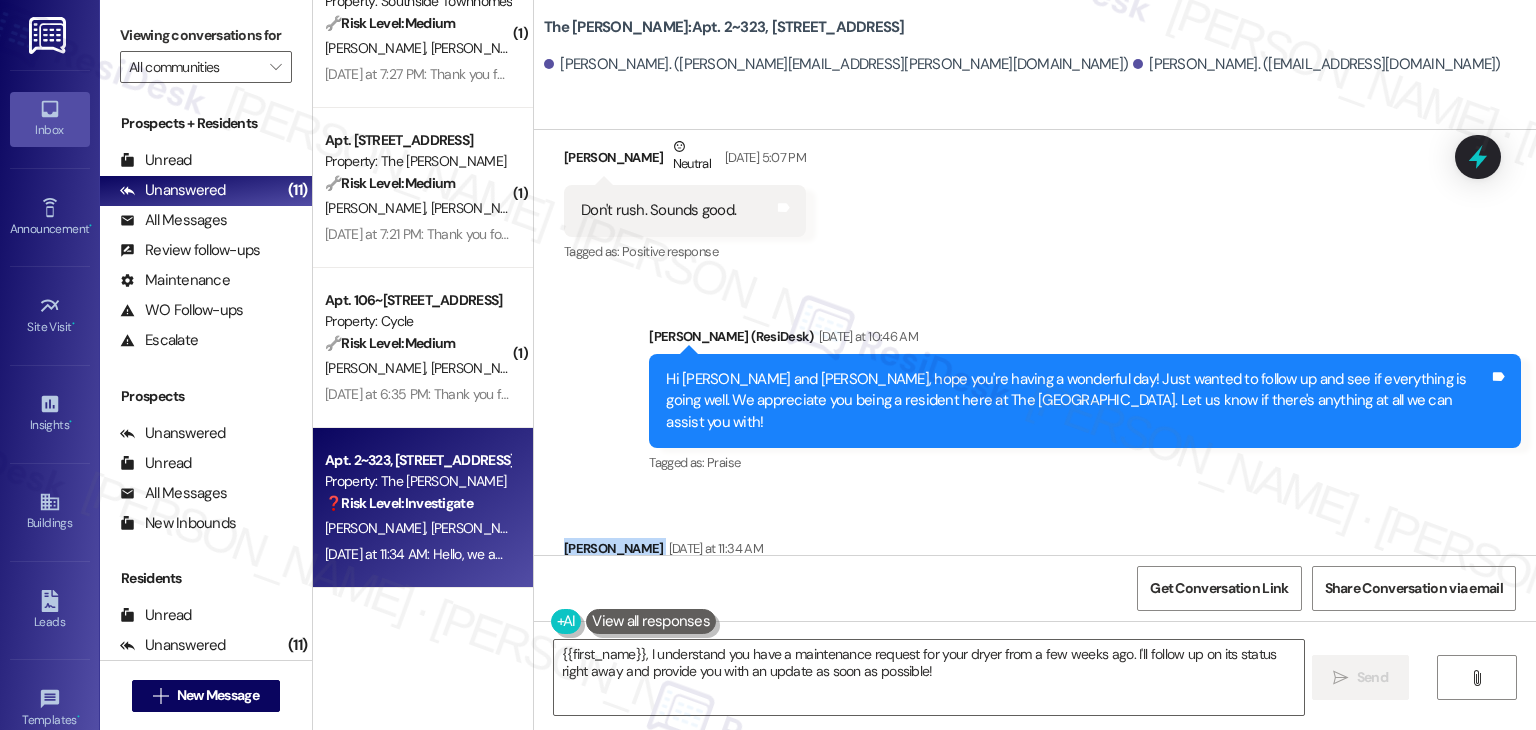 scroll, scrollTop: 1172, scrollLeft: 0, axis: vertical 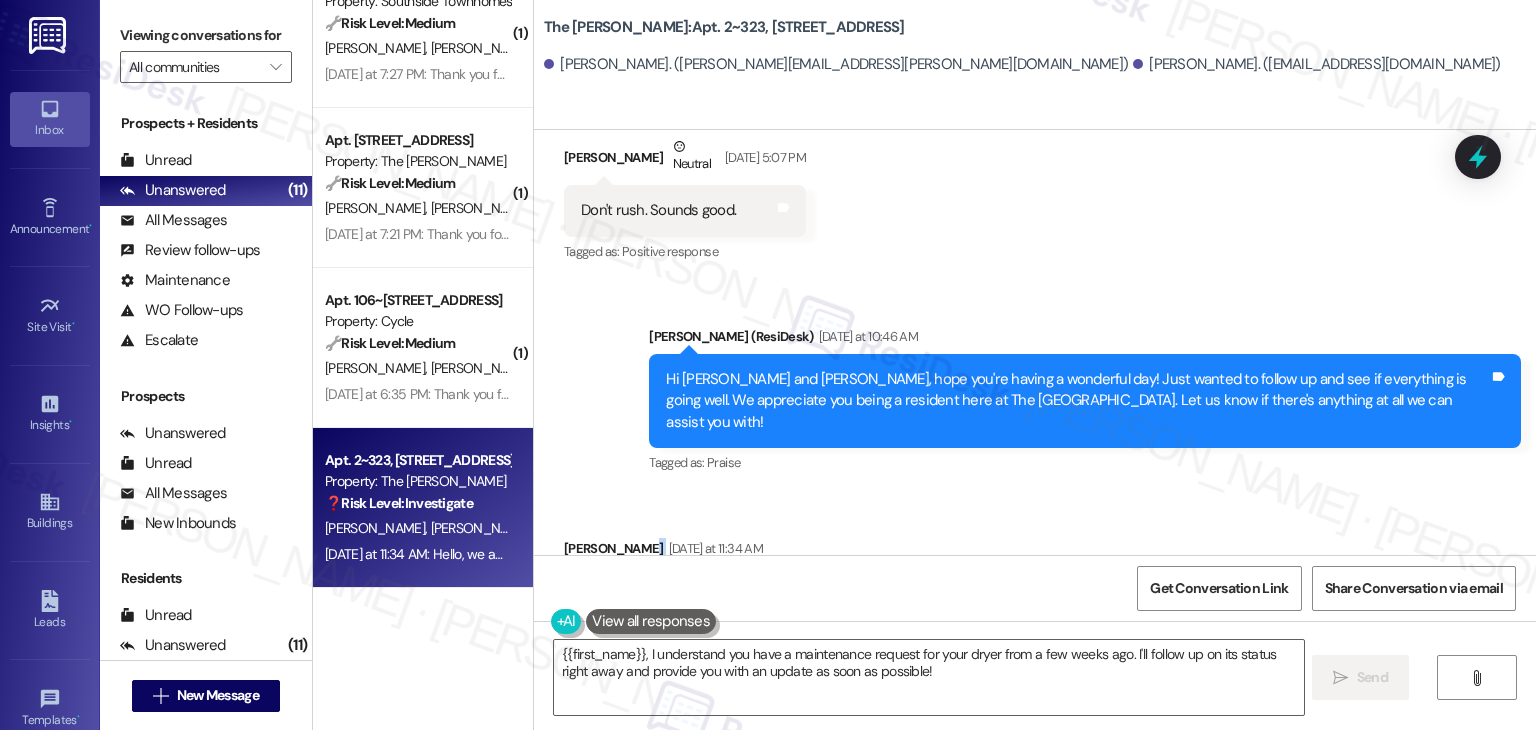 click on "Received via SMS [PERSON_NAME] [DATE] at 11:34 AM Hello, we actually have an open maintenance request for our dryer that was put in a few weeks ago  Tags and notes Tagged as:   Maintenance ,  Click to highlight conversations about Maintenance Maintenance request Click to highlight conversations about Maintenance request" at bounding box center (1035, 577) 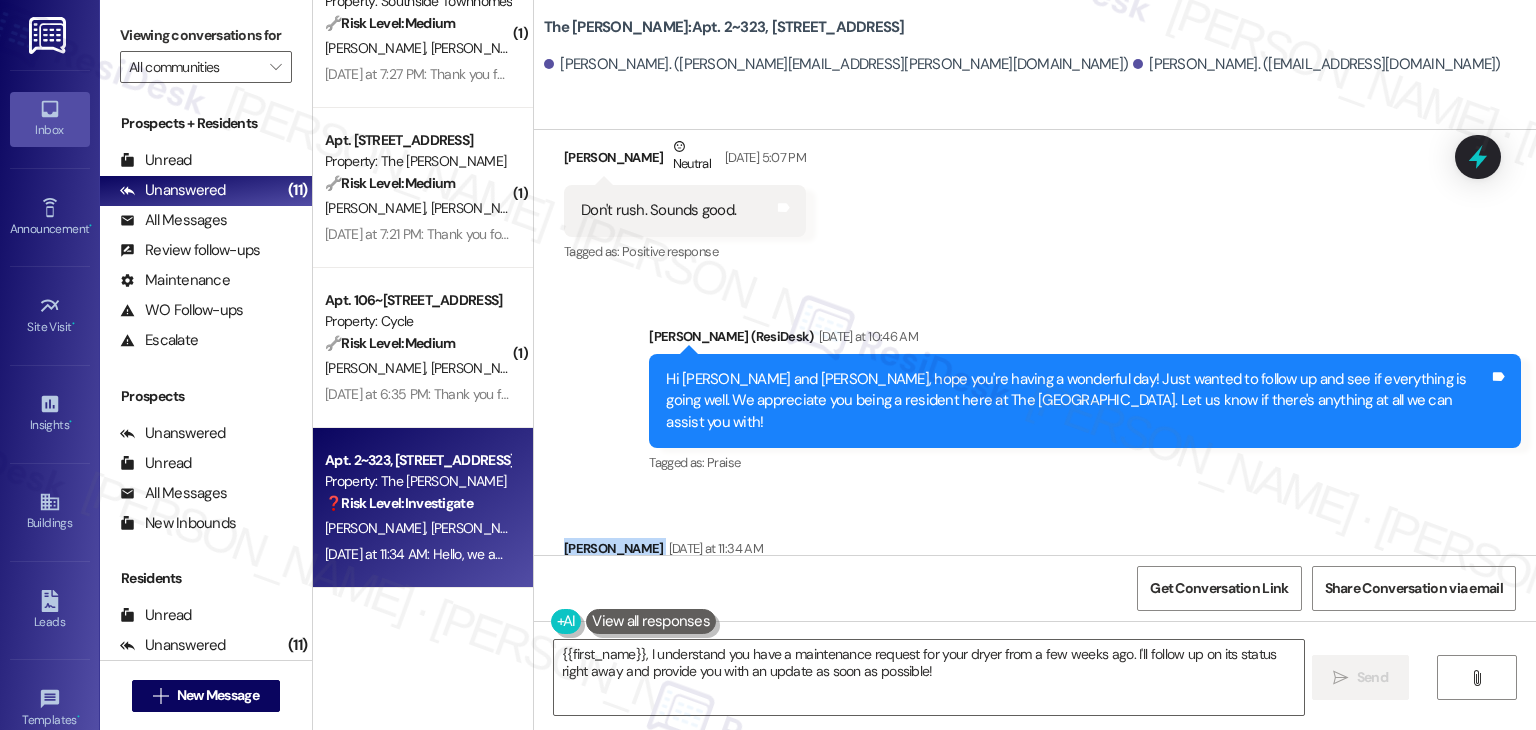 click on "Received via SMS [PERSON_NAME] [DATE] at 11:34 AM Hello, we actually have an open maintenance request for our dryer that was put in a few weeks ago  Tags and notes Tagged as:   Maintenance ,  Click to highlight conversations about Maintenance Maintenance request Click to highlight conversations about Maintenance request" at bounding box center [1035, 577] 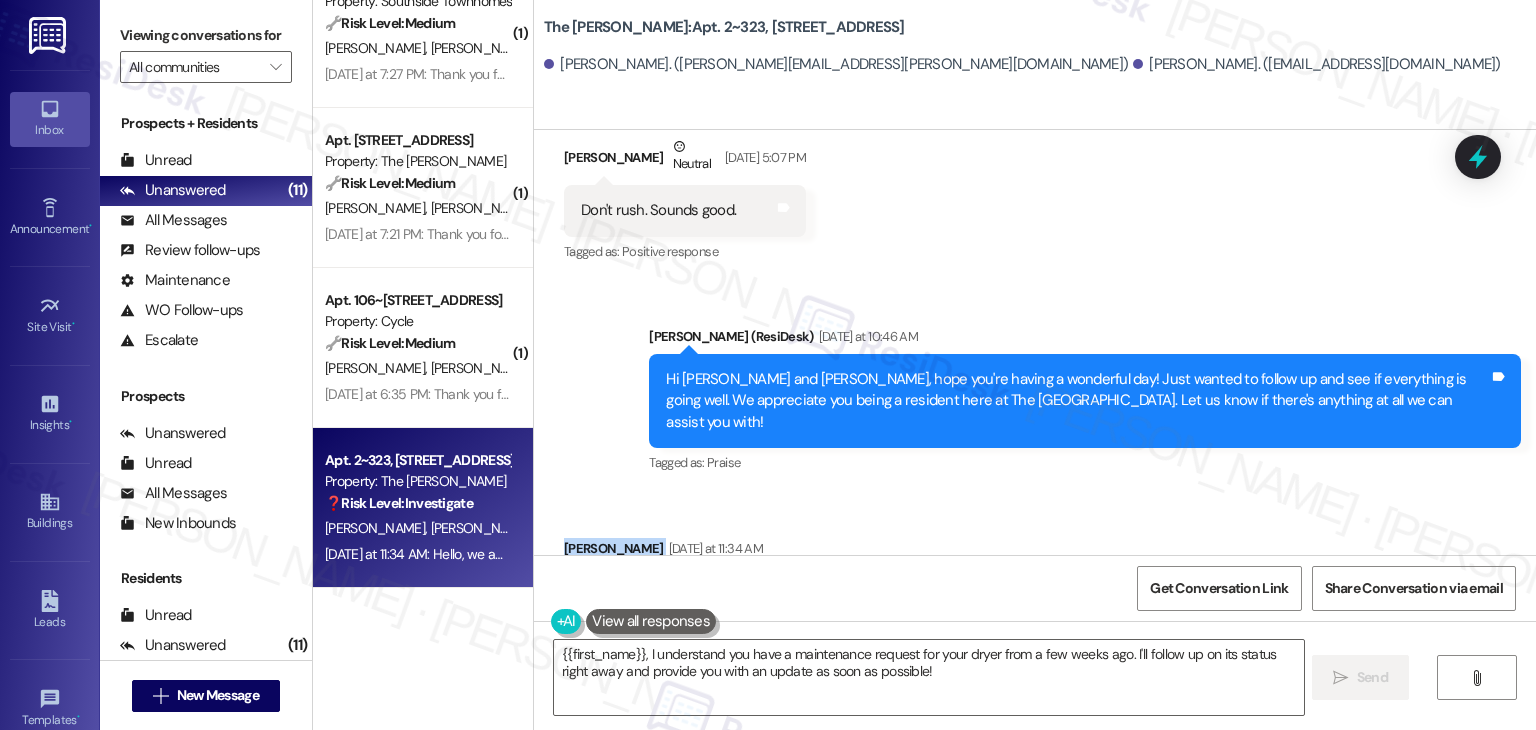click on "Received via SMS [PERSON_NAME] [DATE] at 11:34 AM Hello, we actually have an open maintenance request for our dryer that was put in a few weeks ago  Tags and notes Tagged as:   Maintenance ,  Click to highlight conversations about Maintenance Maintenance request Click to highlight conversations about Maintenance request" at bounding box center [1035, 577] 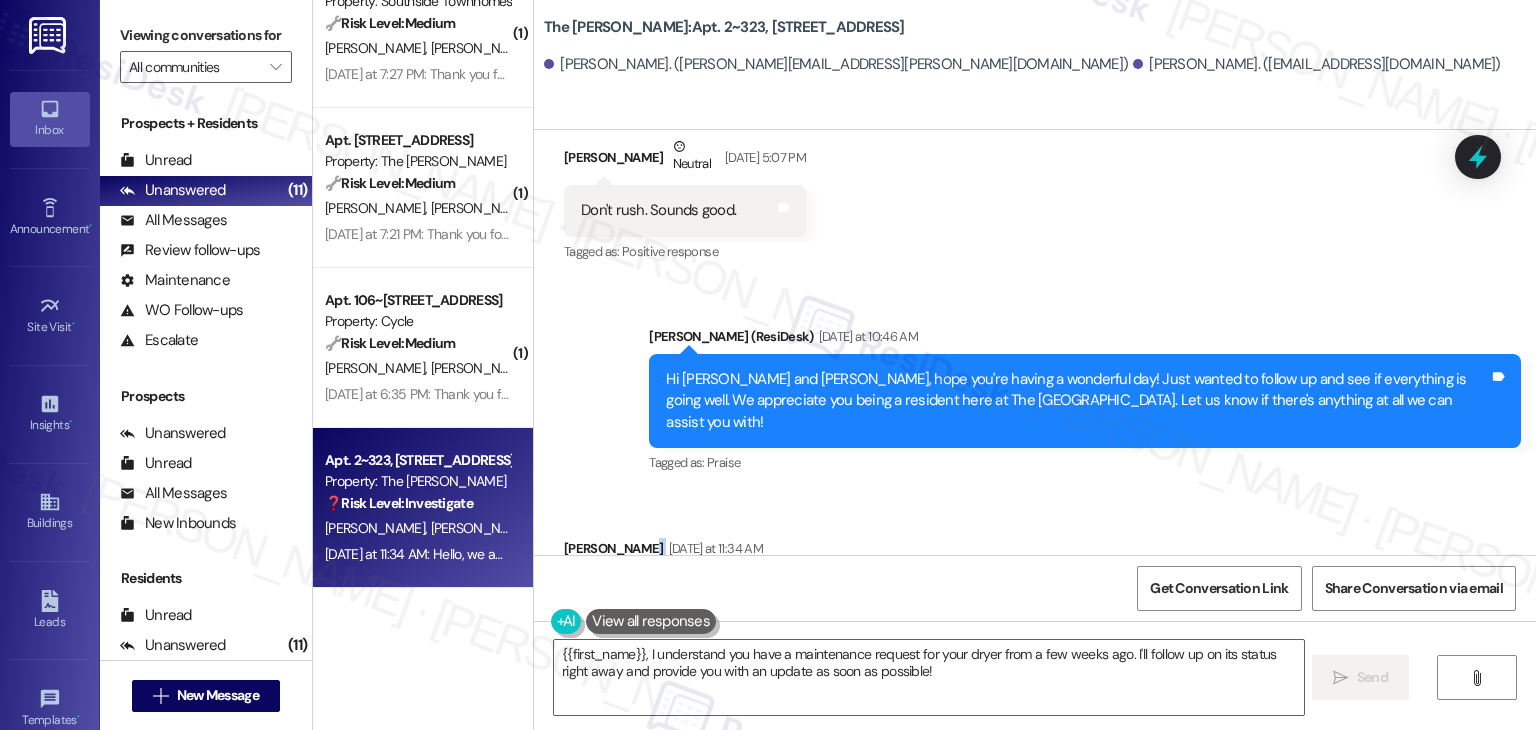 click on "Received via SMS [PERSON_NAME] [DATE] at 11:34 AM Hello, we actually have an open maintenance request for our dryer that was put in a few weeks ago  Tags and notes Tagged as:   Maintenance ,  Click to highlight conversations about Maintenance Maintenance request Click to highlight conversations about Maintenance request" at bounding box center [1035, 577] 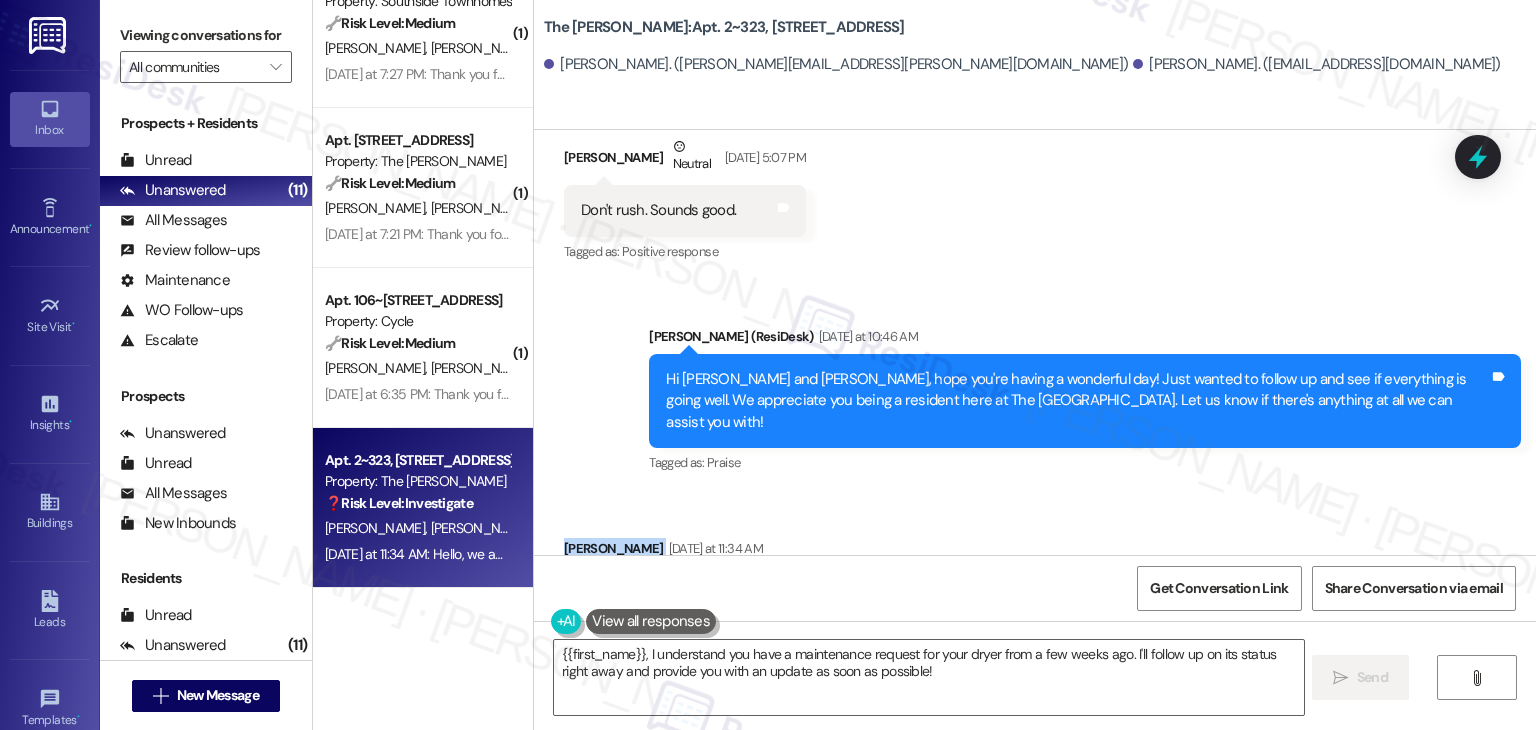 click on "Received via SMS [PERSON_NAME] [DATE] at 11:34 AM Hello, we actually have an open maintenance request for our dryer that was put in a few weeks ago  Tags and notes Tagged as:   Maintenance ,  Click to highlight conversations about Maintenance Maintenance request Click to highlight conversations about Maintenance request" at bounding box center [1035, 577] 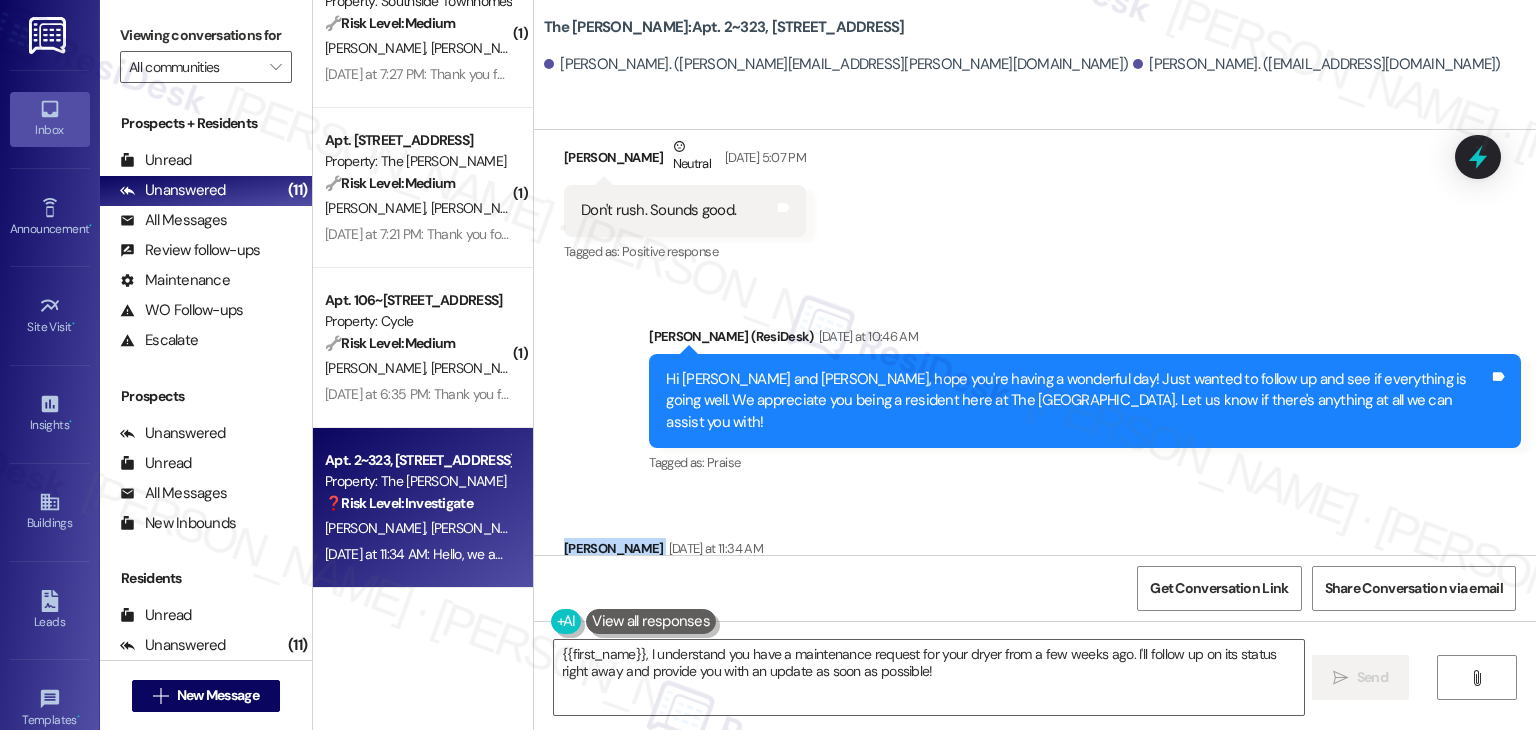 click on "Received via SMS [PERSON_NAME] [DATE] at 11:34 AM Hello, we actually have an open maintenance request for our dryer that was put in a few weeks ago  Tags and notes Tagged as:   Maintenance ,  Click to highlight conversations about Maintenance Maintenance request Click to highlight conversations about Maintenance request" at bounding box center (1035, 577) 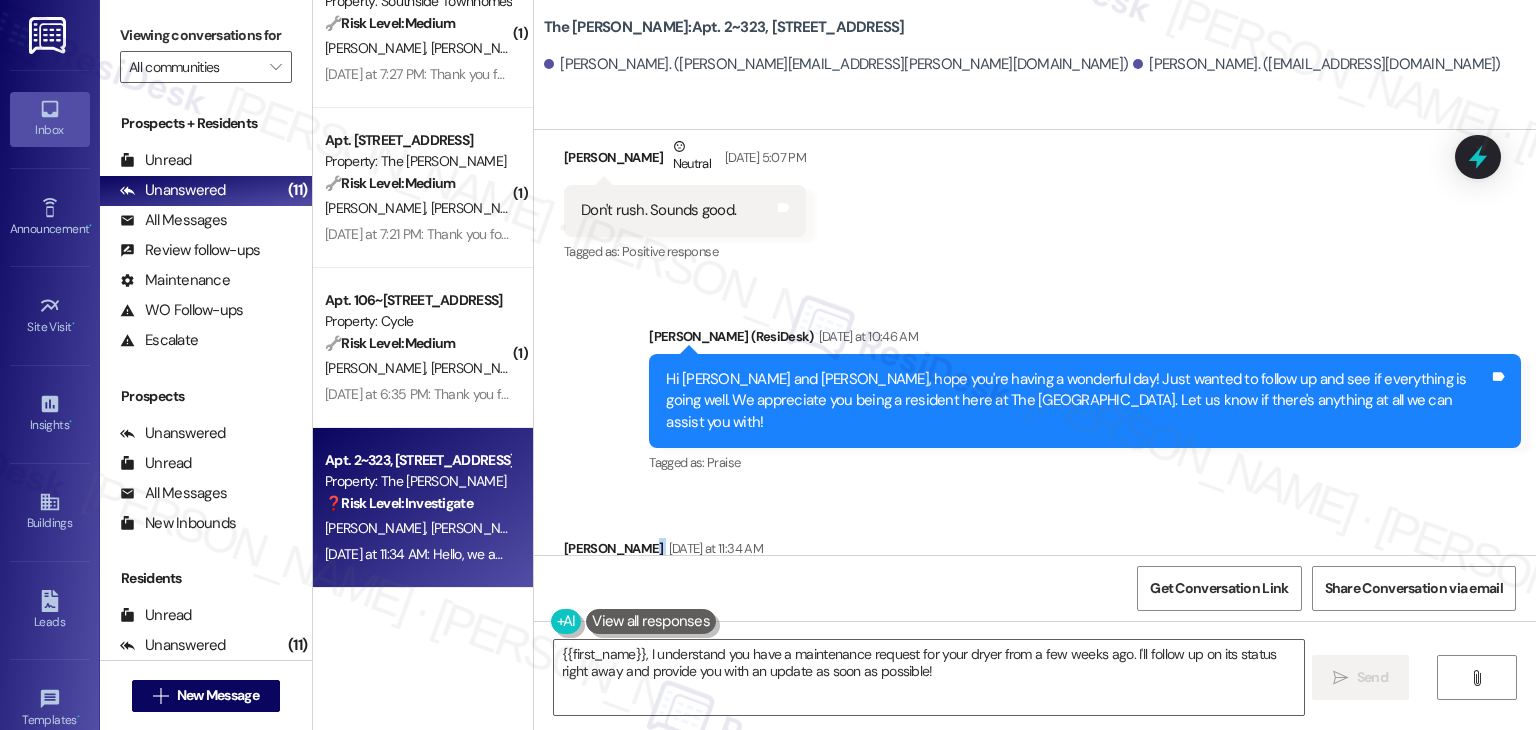 click on "Received via SMS [PERSON_NAME] [DATE] at 11:34 AM Hello, we actually have an open maintenance request for our dryer that was put in a few weeks ago  Tags and notes Tagged as:   Maintenance ,  Click to highlight conversations about Maintenance Maintenance request Click to highlight conversations about Maintenance request" at bounding box center (1035, 577) 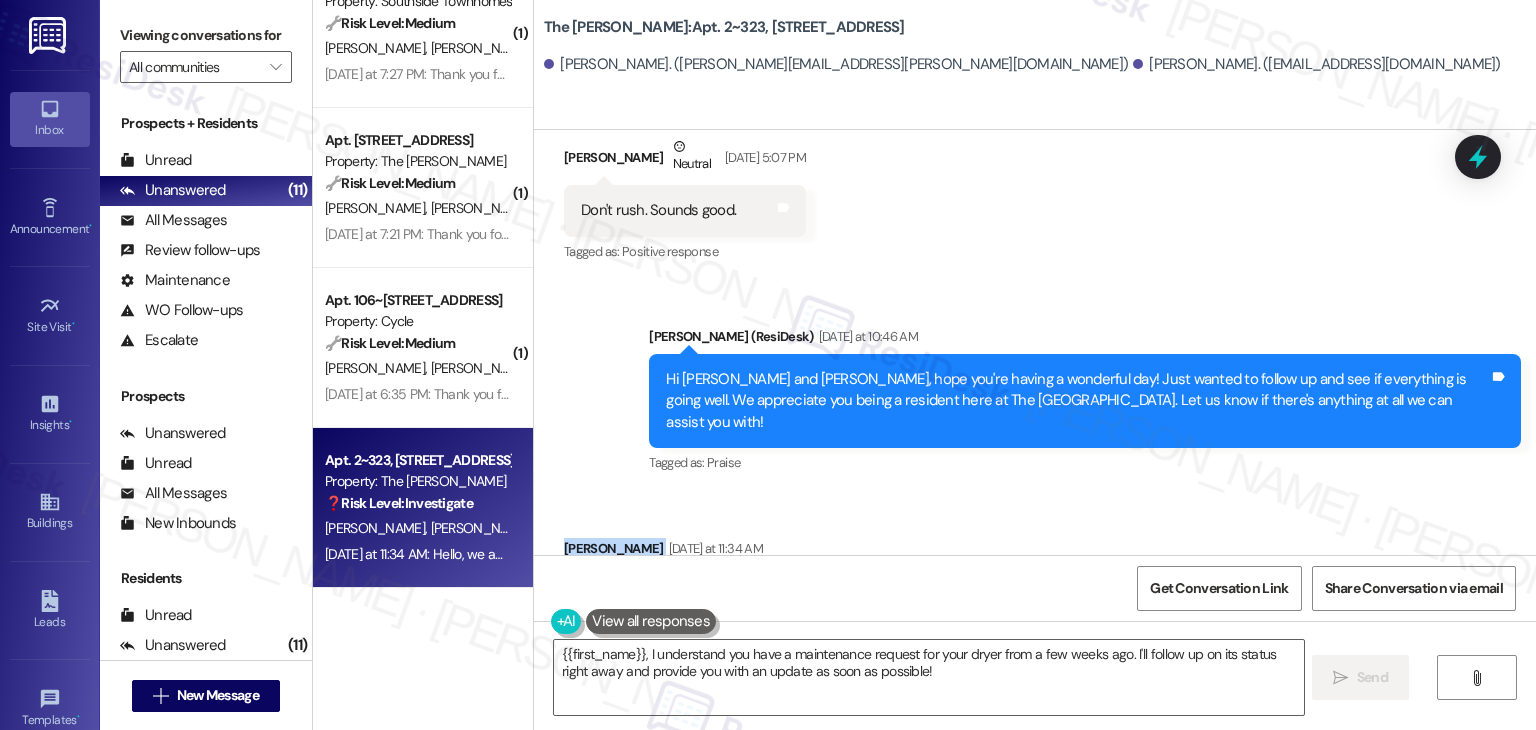 click on "Received via SMS [PERSON_NAME] [DATE] at 11:34 AM Hello, we actually have an open maintenance request for our dryer that was put in a few weeks ago  Tags and notes Tagged as:   Maintenance ,  Click to highlight conversations about Maintenance Maintenance request Click to highlight conversations about Maintenance request" at bounding box center [1035, 577] 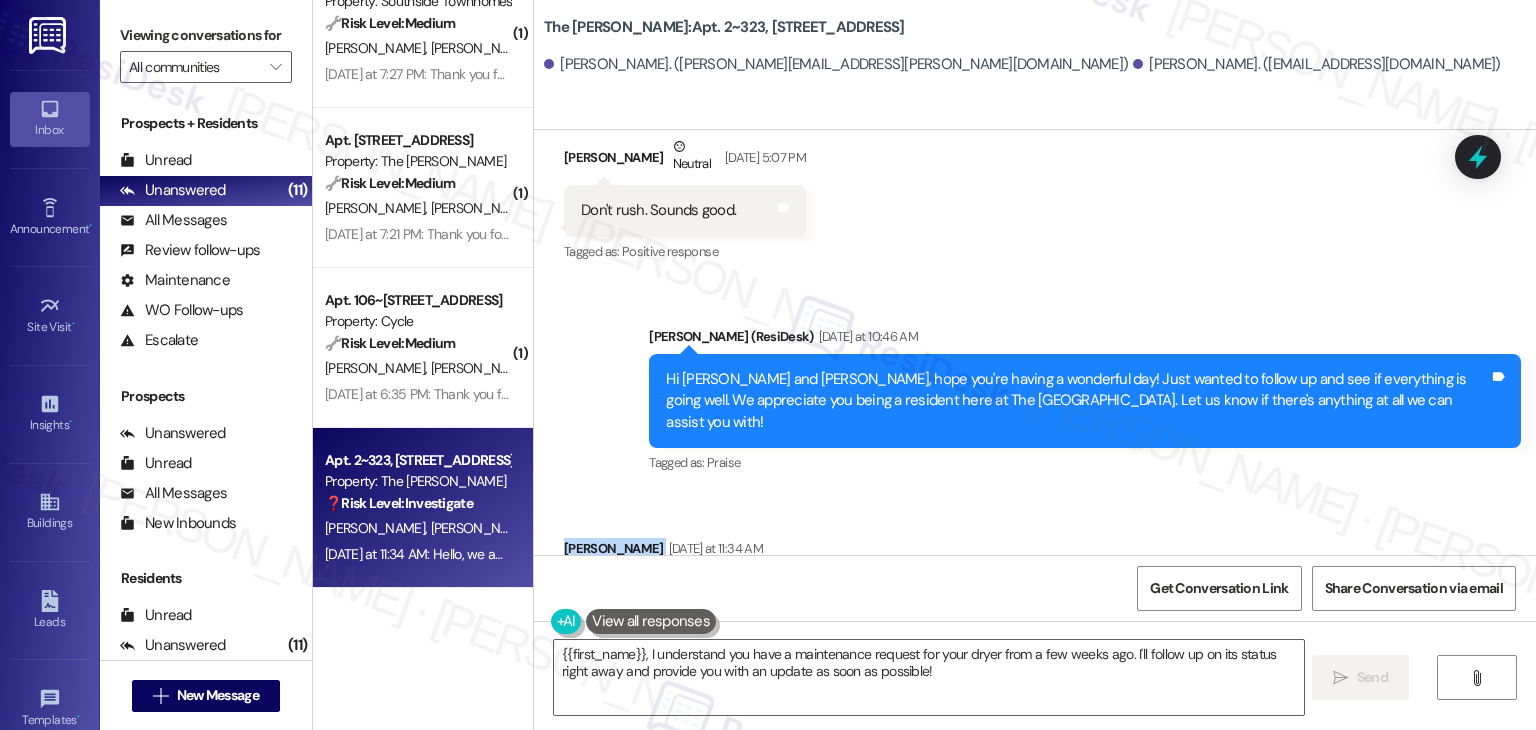 click on "Received via SMS [PERSON_NAME] [DATE] at 11:34 AM Hello, we actually have an open maintenance request for our dryer that was put in a few weeks ago  Tags and notes Tagged as:   Maintenance ,  Click to highlight conversations about Maintenance Maintenance request Click to highlight conversations about Maintenance request" at bounding box center [1035, 577] 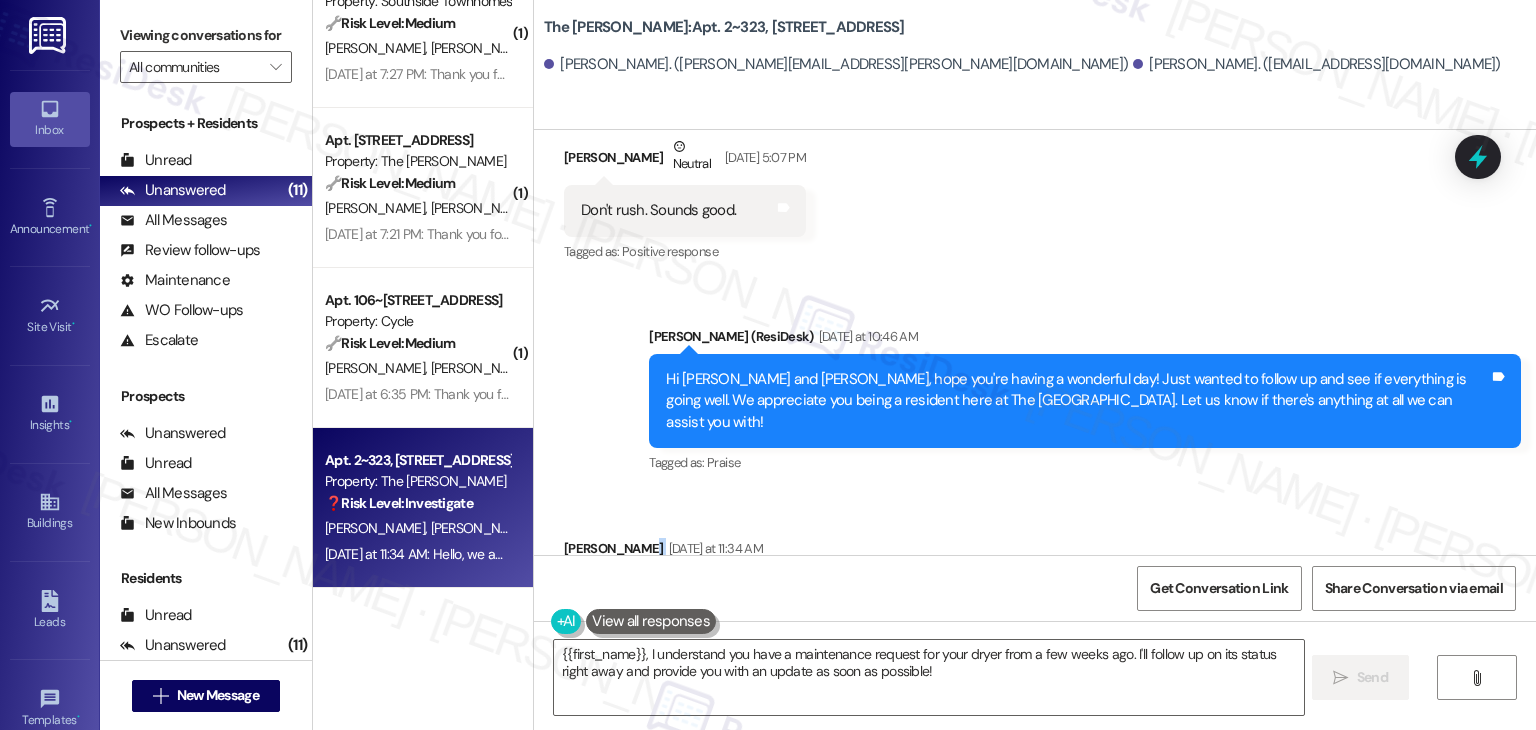 click on "Received via SMS [PERSON_NAME] [DATE] at 11:34 AM Hello, we actually have an open maintenance request for our dryer that was put in a few weeks ago  Tags and notes Tagged as:   Maintenance ,  Click to highlight conversations about Maintenance Maintenance request Click to highlight conversations about Maintenance request" at bounding box center [1035, 577] 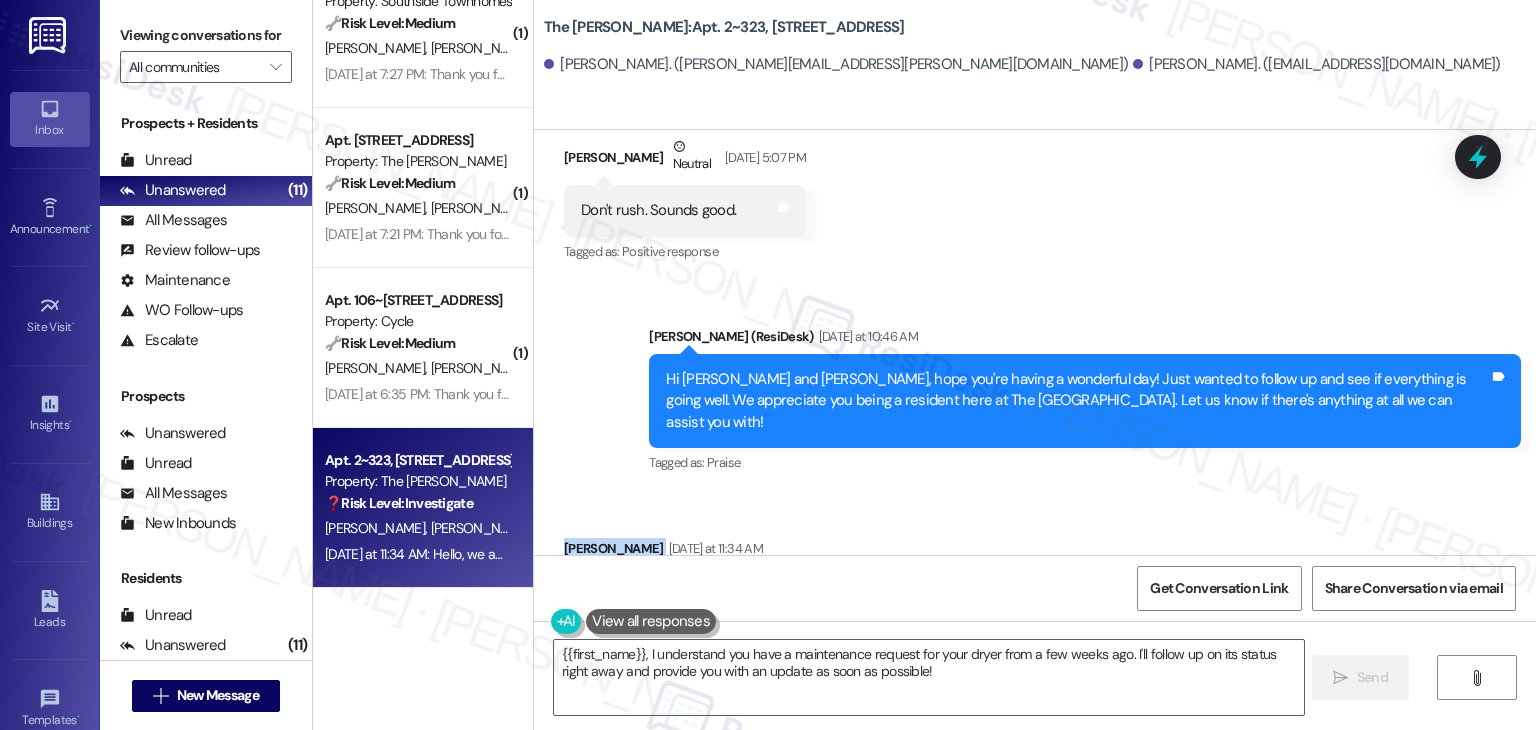 click on "Received via SMS [PERSON_NAME] [DATE] at 11:34 AM Hello, we actually have an open maintenance request for our dryer that was put in a few weeks ago  Tags and notes Tagged as:   Maintenance ,  Click to highlight conversations about Maintenance Maintenance request Click to highlight conversations about Maintenance request" at bounding box center (1035, 577) 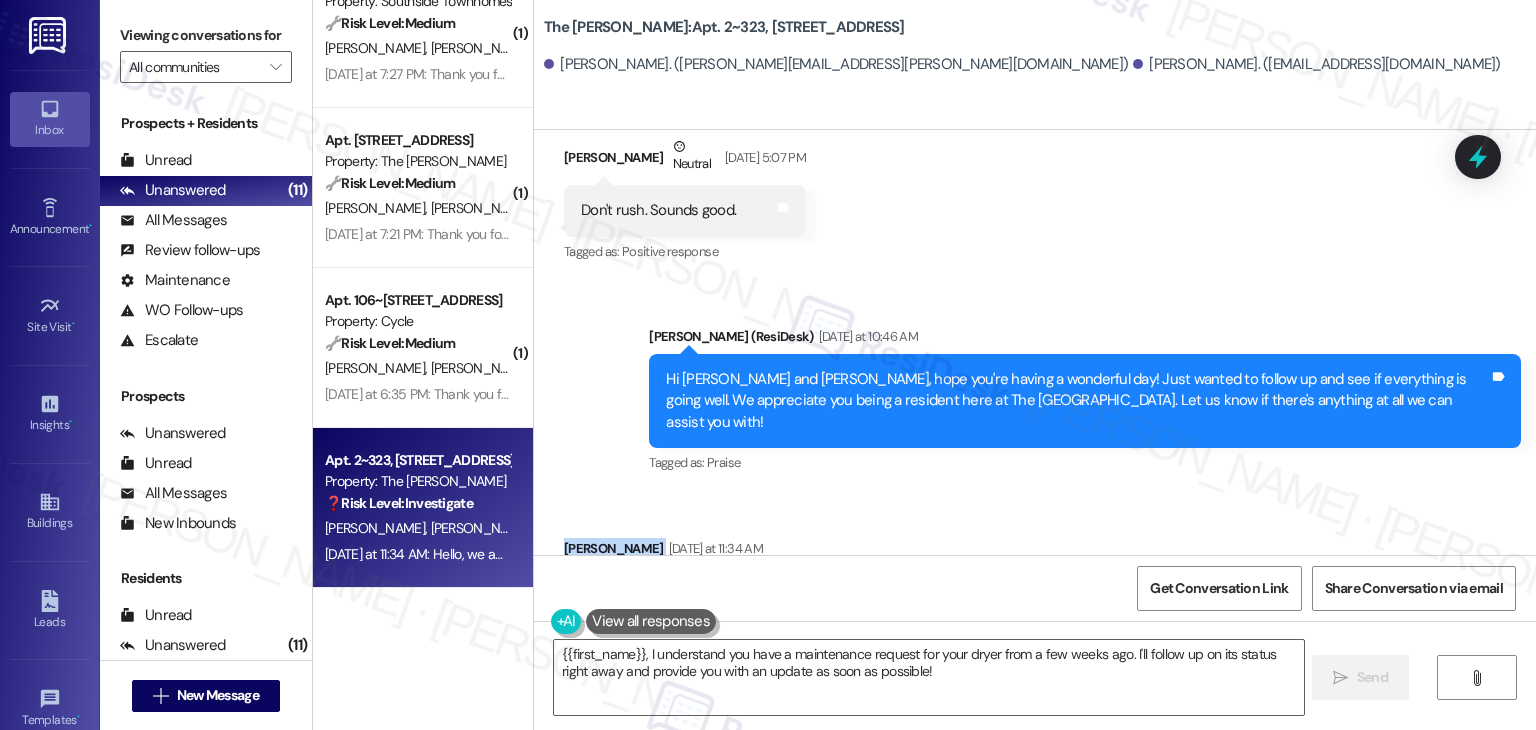 click on "Received via SMS [PERSON_NAME] [DATE] at 11:34 AM Hello, we actually have an open maintenance request for our dryer that was put in a few weeks ago  Tags and notes Tagged as:   Maintenance ,  Click to highlight conversations about Maintenance Maintenance request Click to highlight conversations about Maintenance request" at bounding box center [1035, 577] 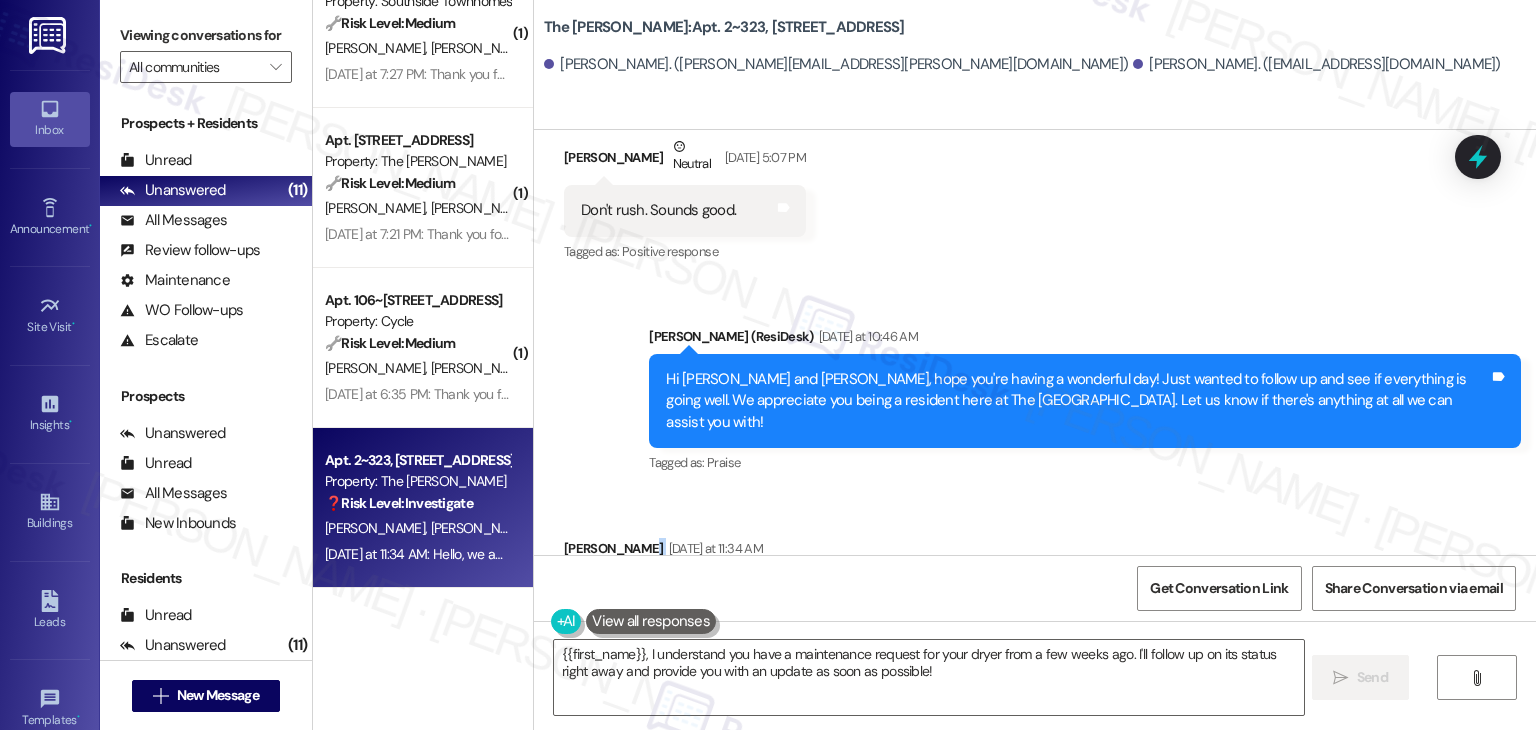 click on "Received via SMS [PERSON_NAME] [DATE] at 11:34 AM Hello, we actually have an open maintenance request for our dryer that was put in a few weeks ago  Tags and notes Tagged as:   Maintenance ,  Click to highlight conversations about Maintenance Maintenance request Click to highlight conversations about Maintenance request" at bounding box center (1035, 577) 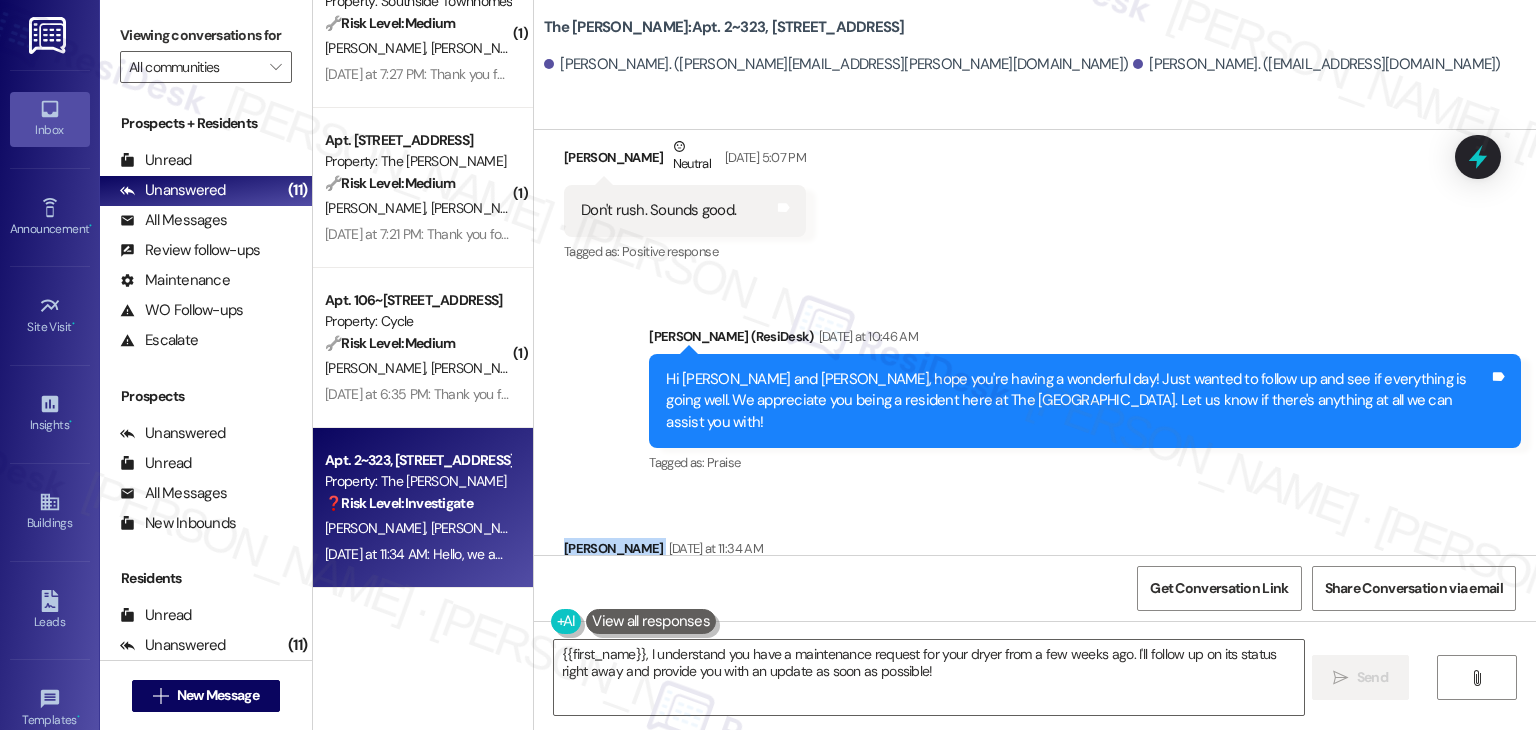 click on "Received via SMS [PERSON_NAME] [DATE] at 11:34 AM Hello, we actually have an open maintenance request for our dryer that was put in a few weeks ago  Tags and notes Tagged as:   Maintenance ,  Click to highlight conversations about Maintenance Maintenance request Click to highlight conversations about Maintenance request" at bounding box center [1035, 577] 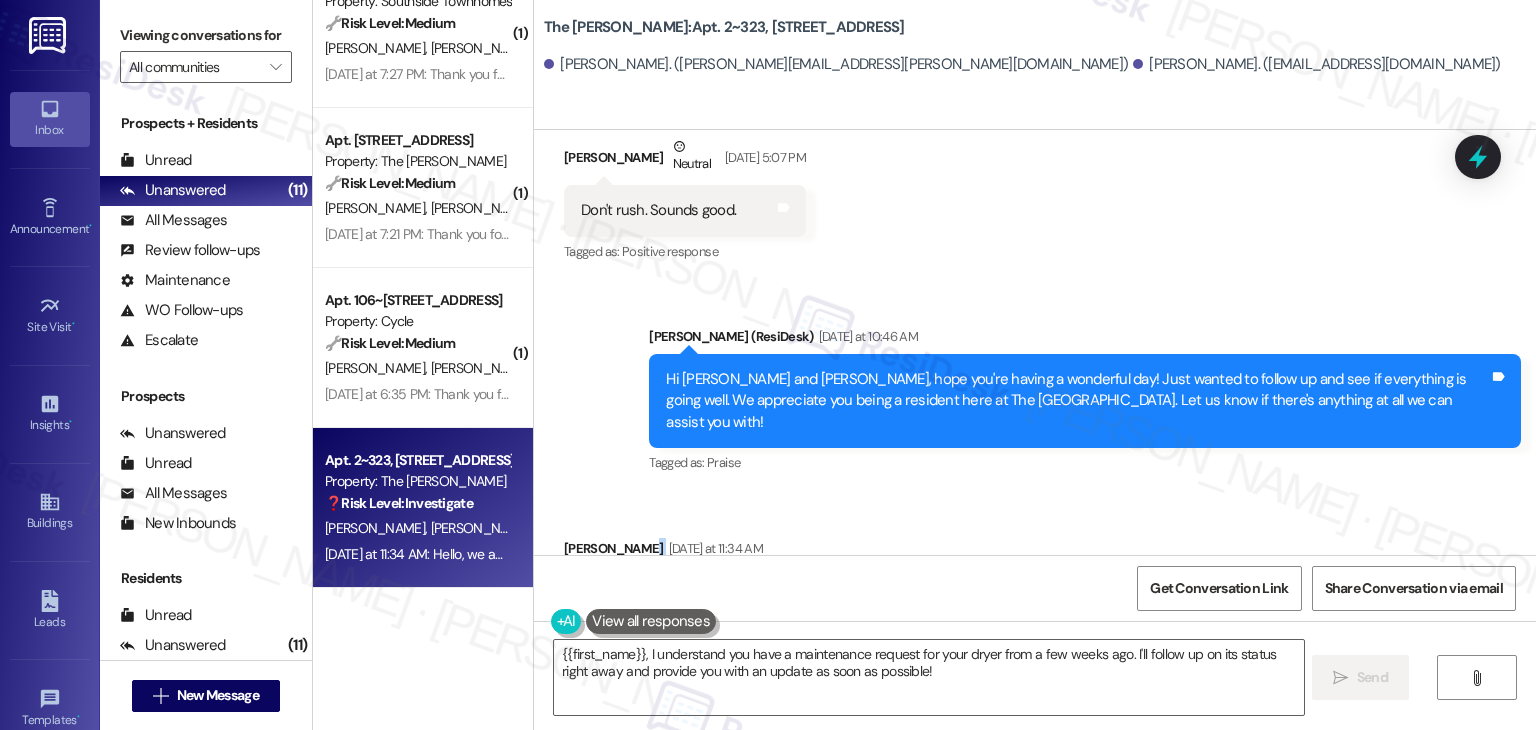 click on "Received via SMS [PERSON_NAME] [DATE] at 11:34 AM Hello, we actually have an open maintenance request for our dryer that was put in a few weeks ago  Tags and notes Tagged as:   Maintenance ,  Click to highlight conversations about Maintenance Maintenance request Click to highlight conversations about Maintenance request" at bounding box center [1035, 577] 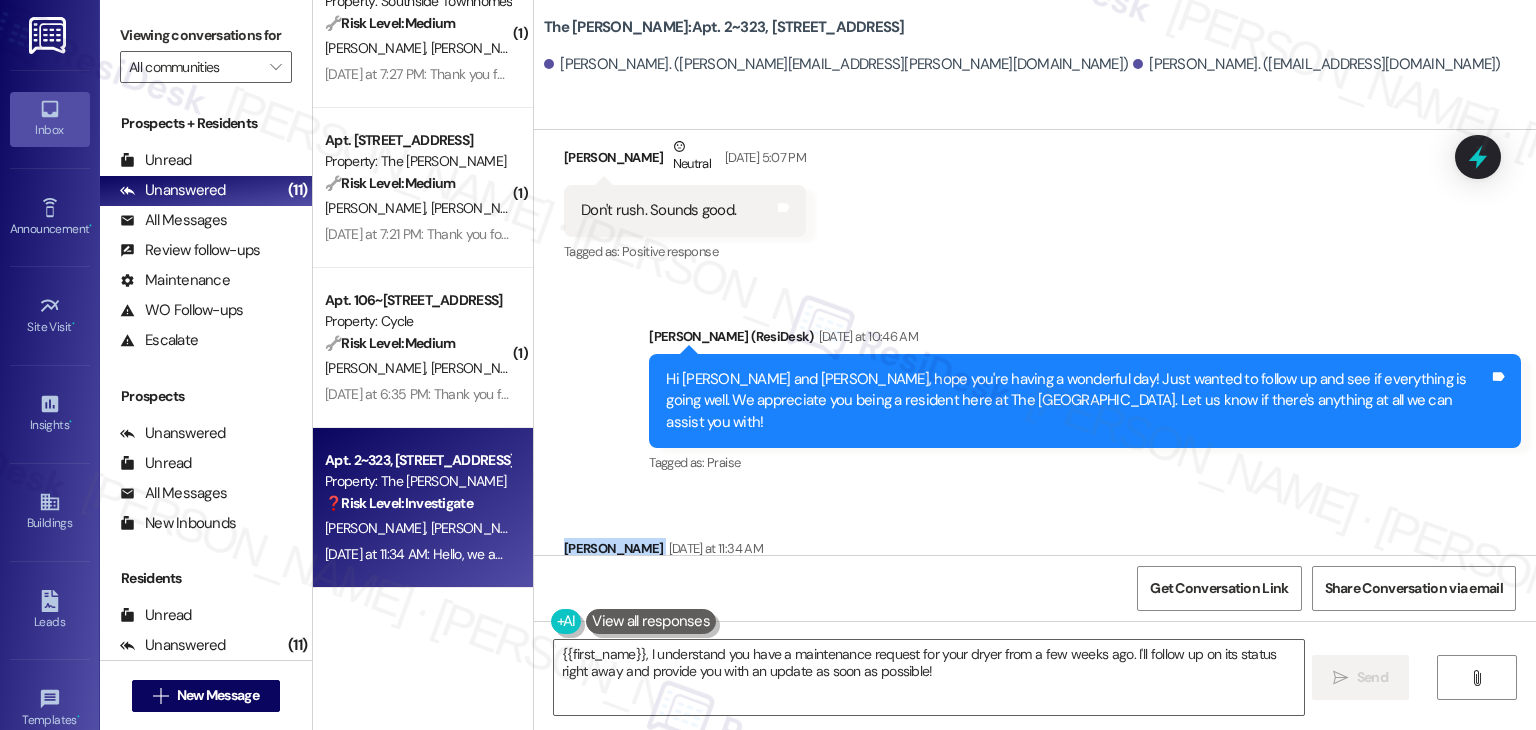 click on "Received via SMS [PERSON_NAME] [DATE] at 11:34 AM Hello, we actually have an open maintenance request for our dryer that was put in a few weeks ago  Tags and notes Tagged as:   Maintenance ,  Click to highlight conversations about Maintenance Maintenance request Click to highlight conversations about Maintenance request" at bounding box center [1035, 577] 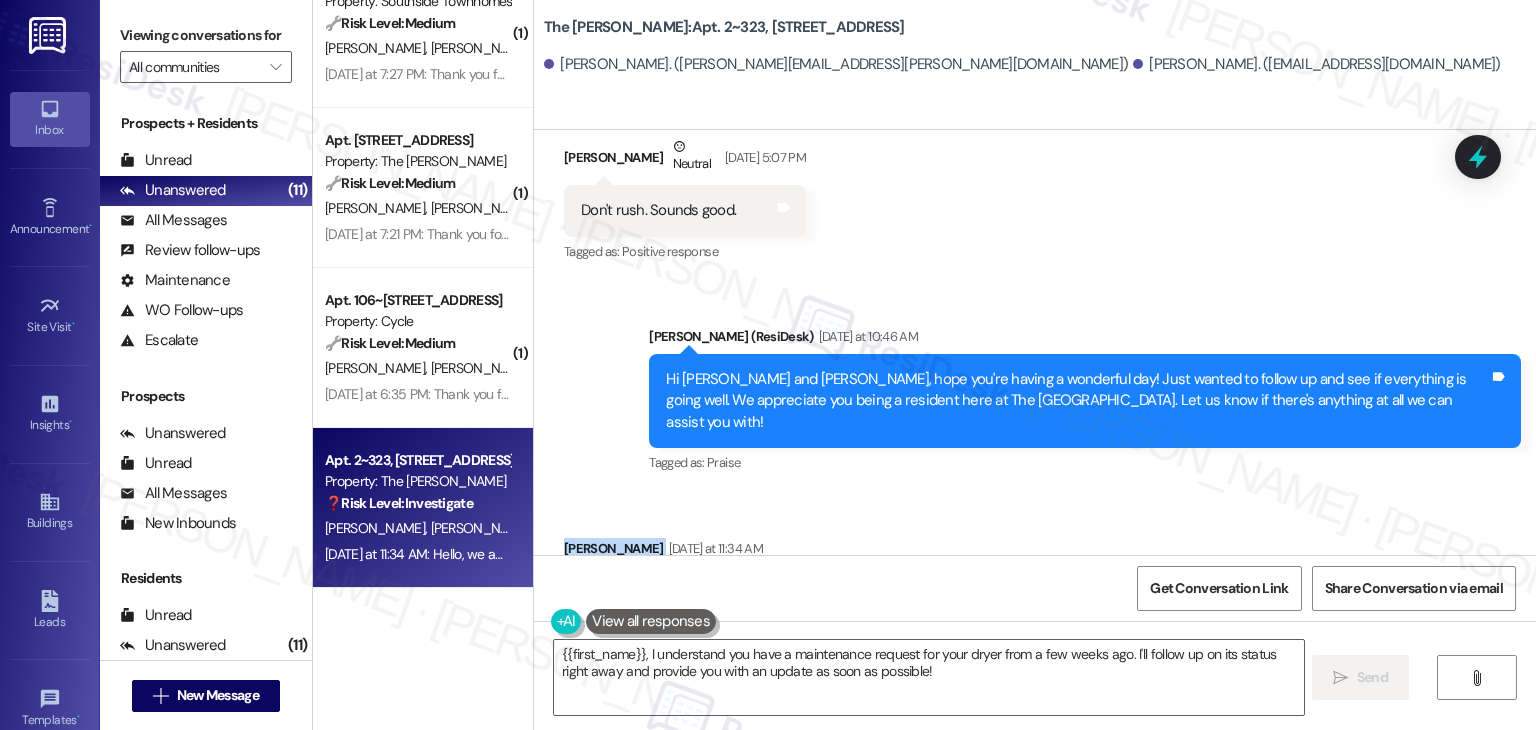 click on "Received via SMS [PERSON_NAME] [DATE] at 11:34 AM Hello, we actually have an open maintenance request for our dryer that was put in a few weeks ago  Tags and notes Tagged as:   Maintenance ,  Click to highlight conversations about Maintenance Maintenance request Click to highlight conversations about Maintenance request" at bounding box center [1035, 577] 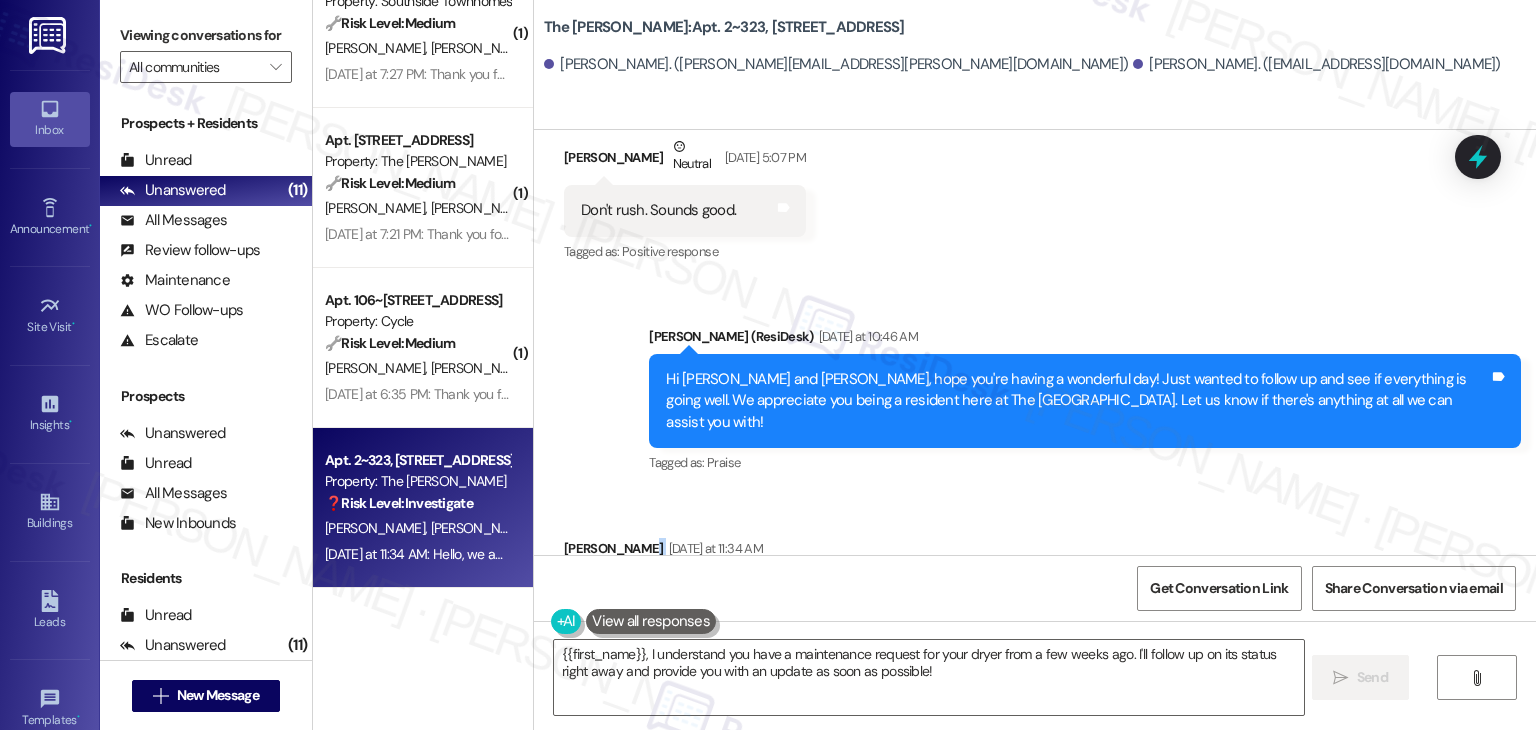 click on "Received via SMS [PERSON_NAME] [DATE] at 11:34 AM Hello, we actually have an open maintenance request for our dryer that was put in a few weeks ago  Tags and notes Tagged as:   Maintenance ,  Click to highlight conversations about Maintenance Maintenance request Click to highlight conversations about Maintenance request" at bounding box center [1035, 577] 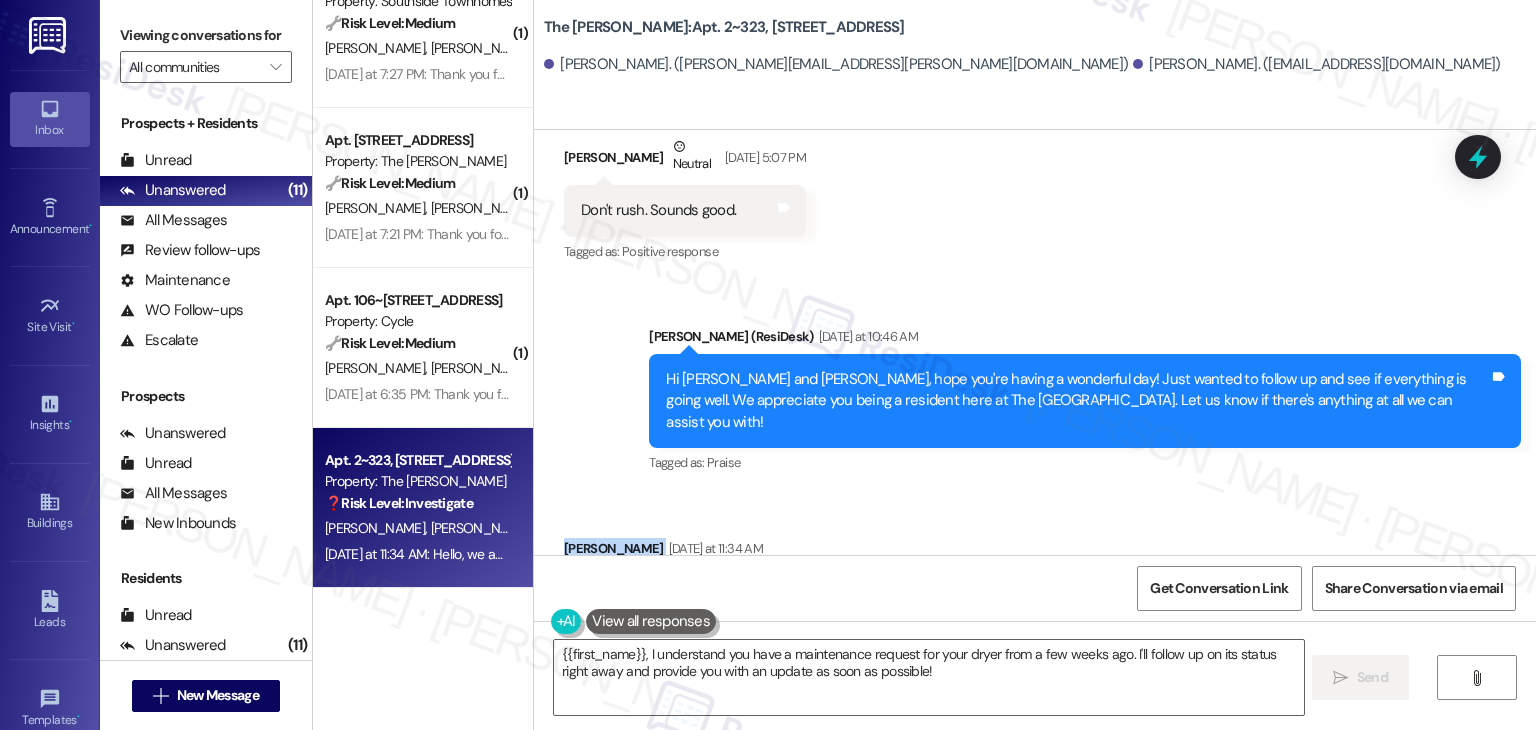 click on "Received via SMS [PERSON_NAME] [DATE] at 11:34 AM Hello, we actually have an open maintenance request for our dryer that was put in a few weeks ago  Tags and notes Tagged as:   Maintenance ,  Click to highlight conversations about Maintenance Maintenance request Click to highlight conversations about Maintenance request" at bounding box center [1035, 577] 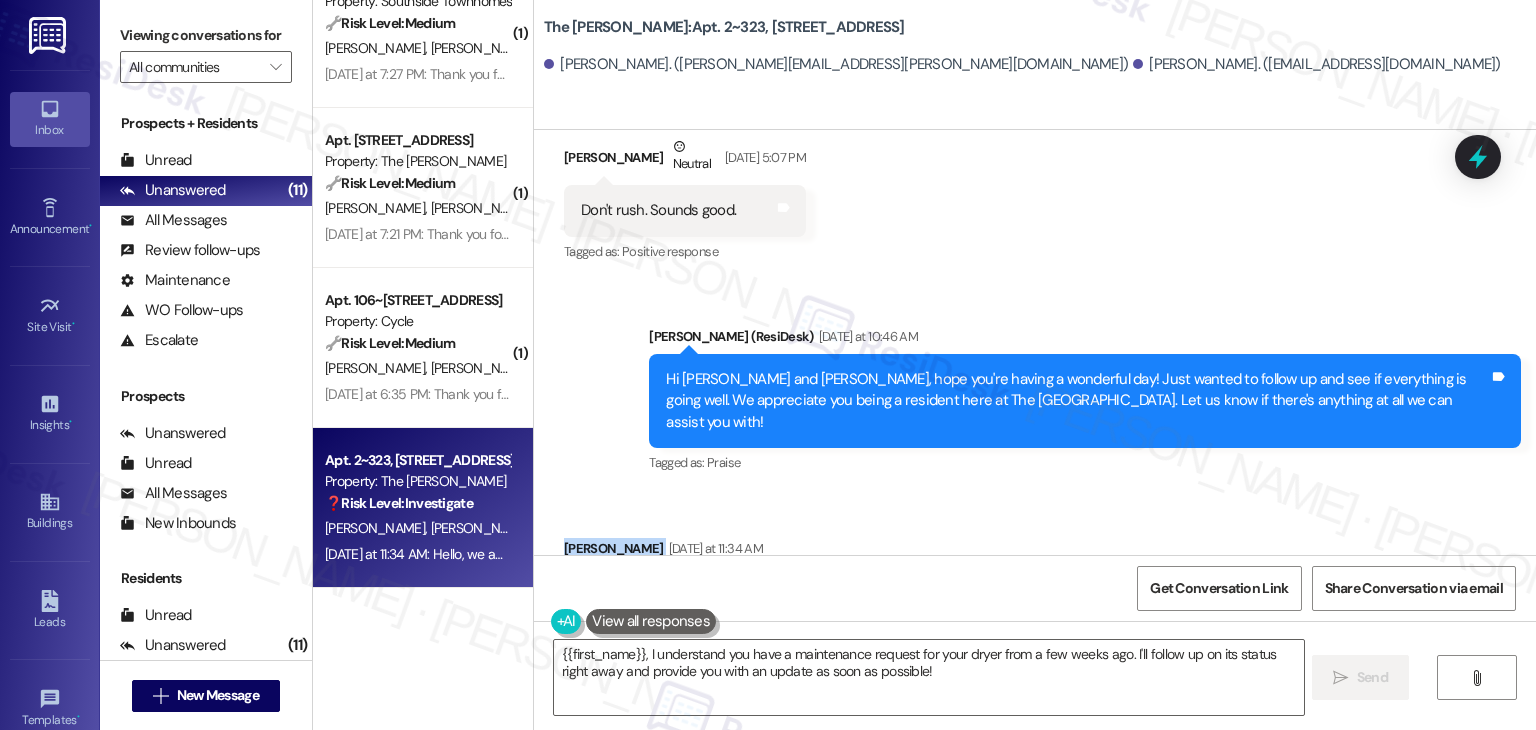 click on "Received via SMS [PERSON_NAME] [DATE] at 11:34 AM Hello, we actually have an open maintenance request for our dryer that was put in a few weeks ago  Tags and notes Tagged as:   Maintenance ,  Click to highlight conversations about Maintenance Maintenance request Click to highlight conversations about Maintenance request" at bounding box center (1035, 577) 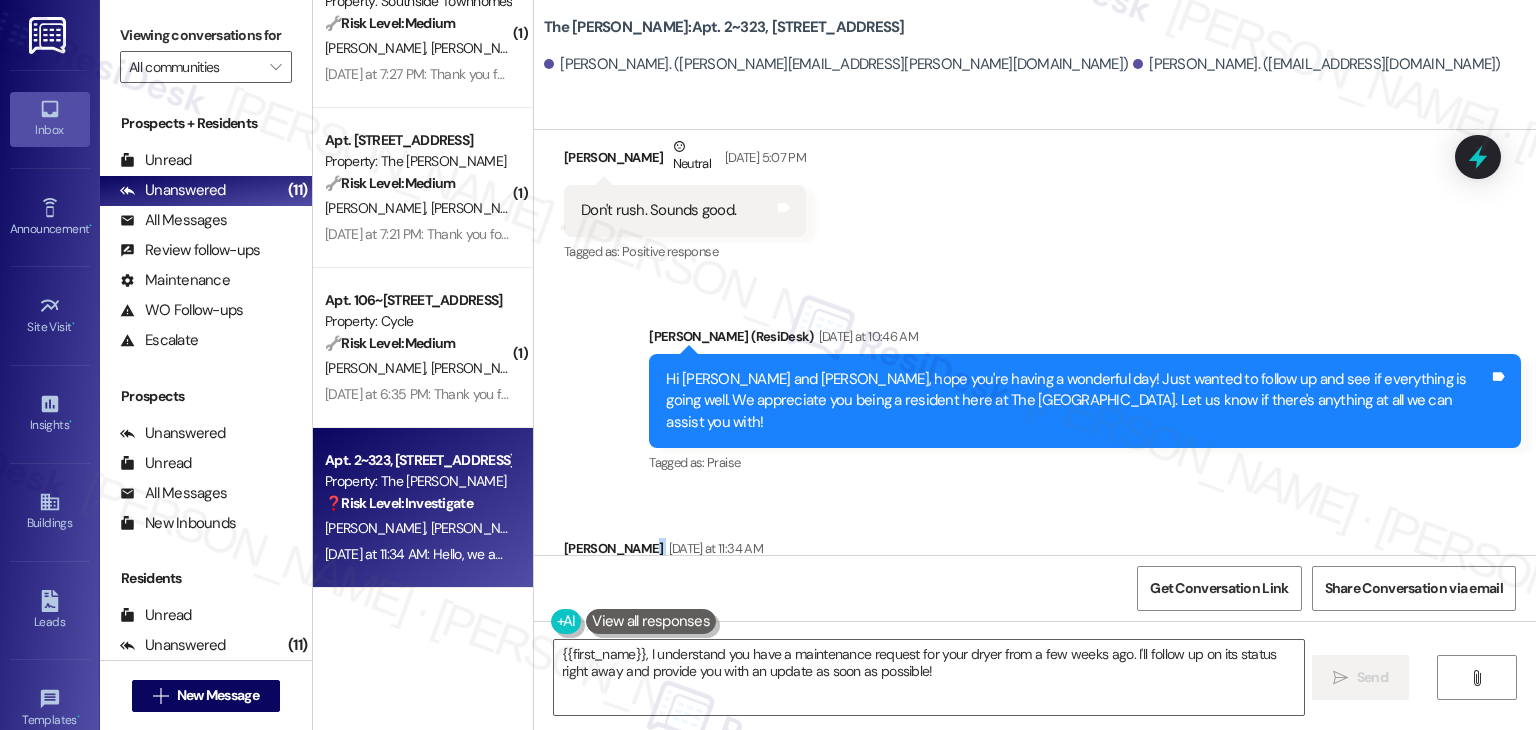 click on "Received via SMS [PERSON_NAME] [DATE] at 11:34 AM Hello, we actually have an open maintenance request for our dryer that was put in a few weeks ago  Tags and notes Tagged as:   Maintenance ,  Click to highlight conversations about Maintenance Maintenance request Click to highlight conversations about Maintenance request" at bounding box center (1035, 577) 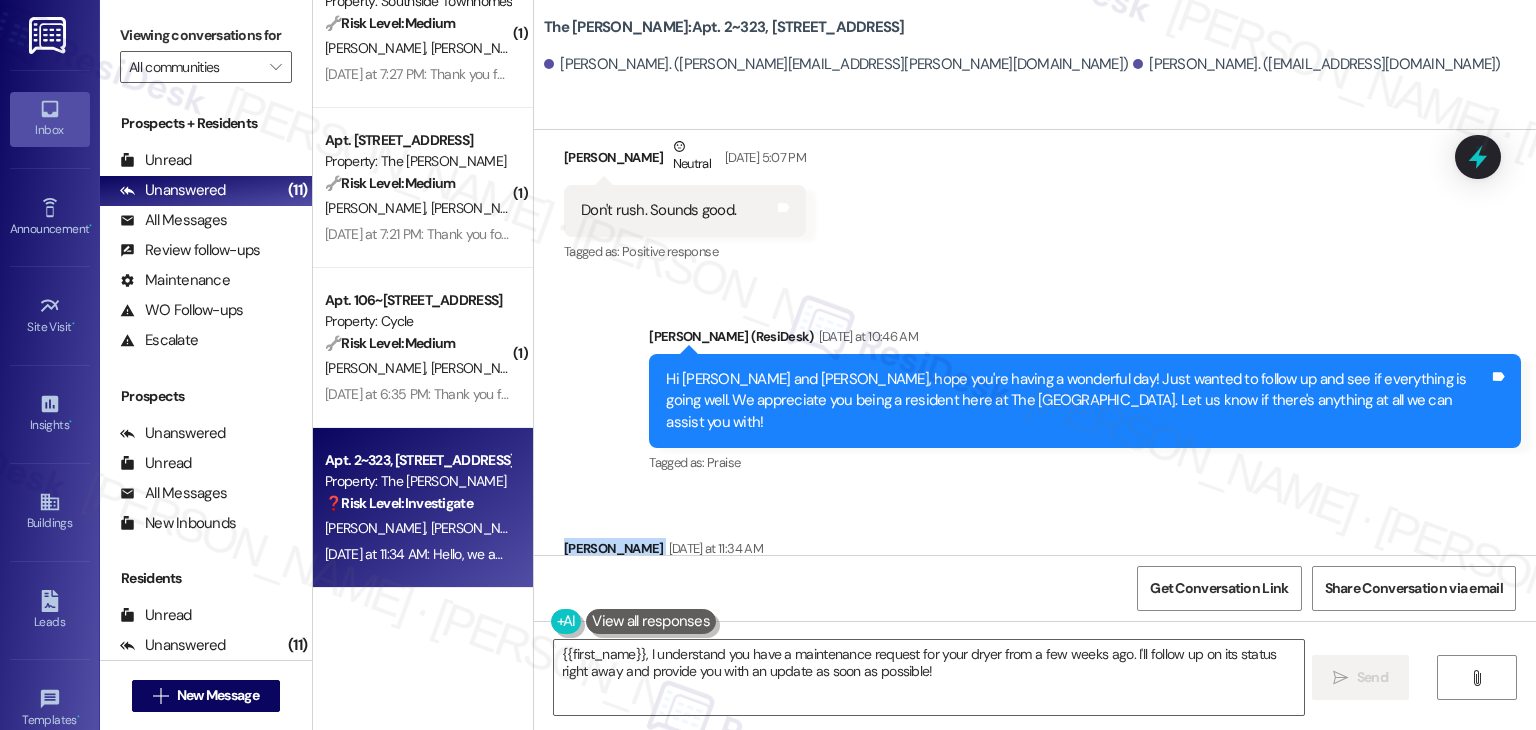 click on "Received via SMS [PERSON_NAME] [DATE] at 11:34 AM Hello, we actually have an open maintenance request for our dryer that was put in a few weeks ago  Tags and notes Tagged as:   Maintenance ,  Click to highlight conversations about Maintenance Maintenance request Click to highlight conversations about Maintenance request" at bounding box center (1035, 577) 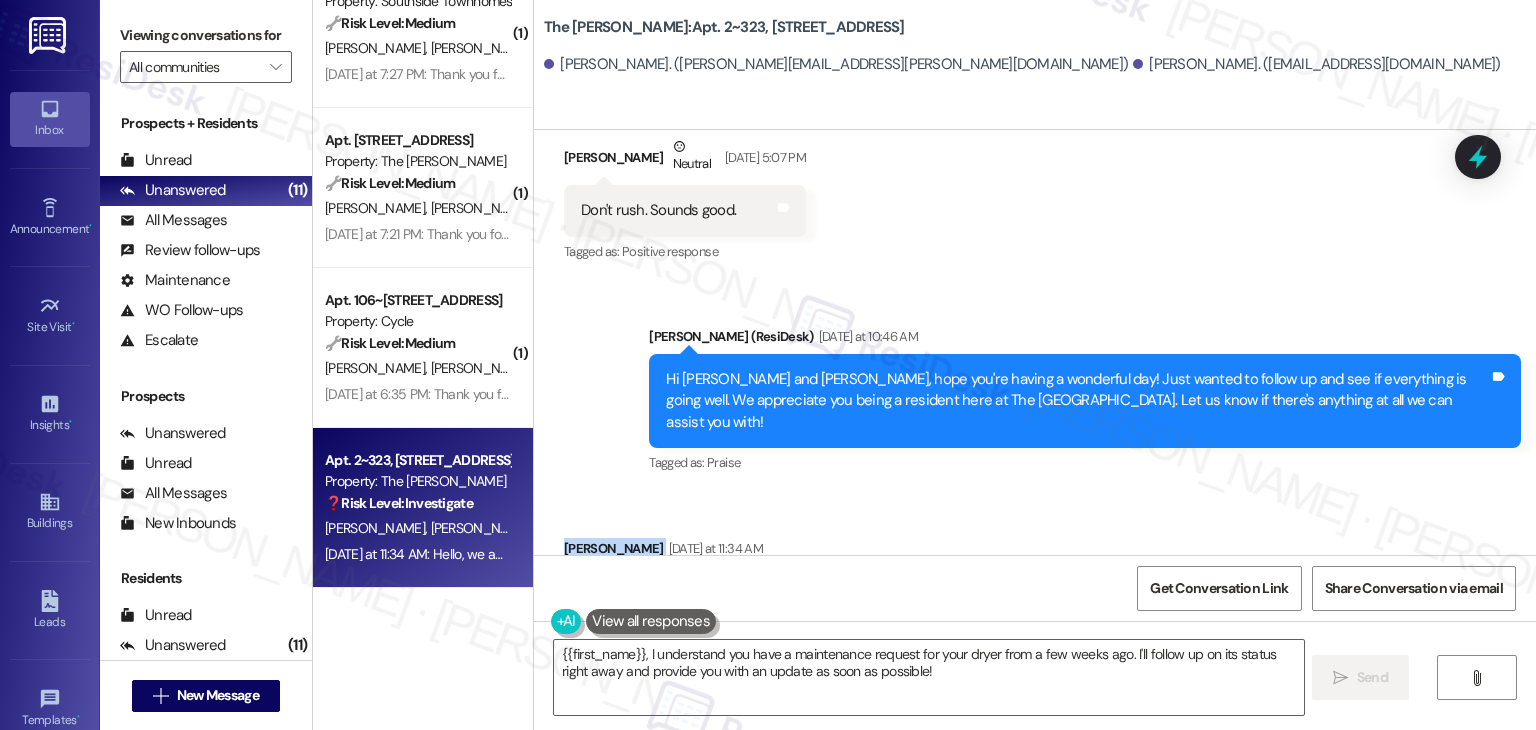 click on "Received via SMS [PERSON_NAME] [DATE] at 11:34 AM Hello, we actually have an open maintenance request for our dryer that was put in a few weeks ago  Tags and notes Tagged as:   Maintenance ,  Click to highlight conversations about Maintenance Maintenance request Click to highlight conversations about Maintenance request" at bounding box center (1035, 577) 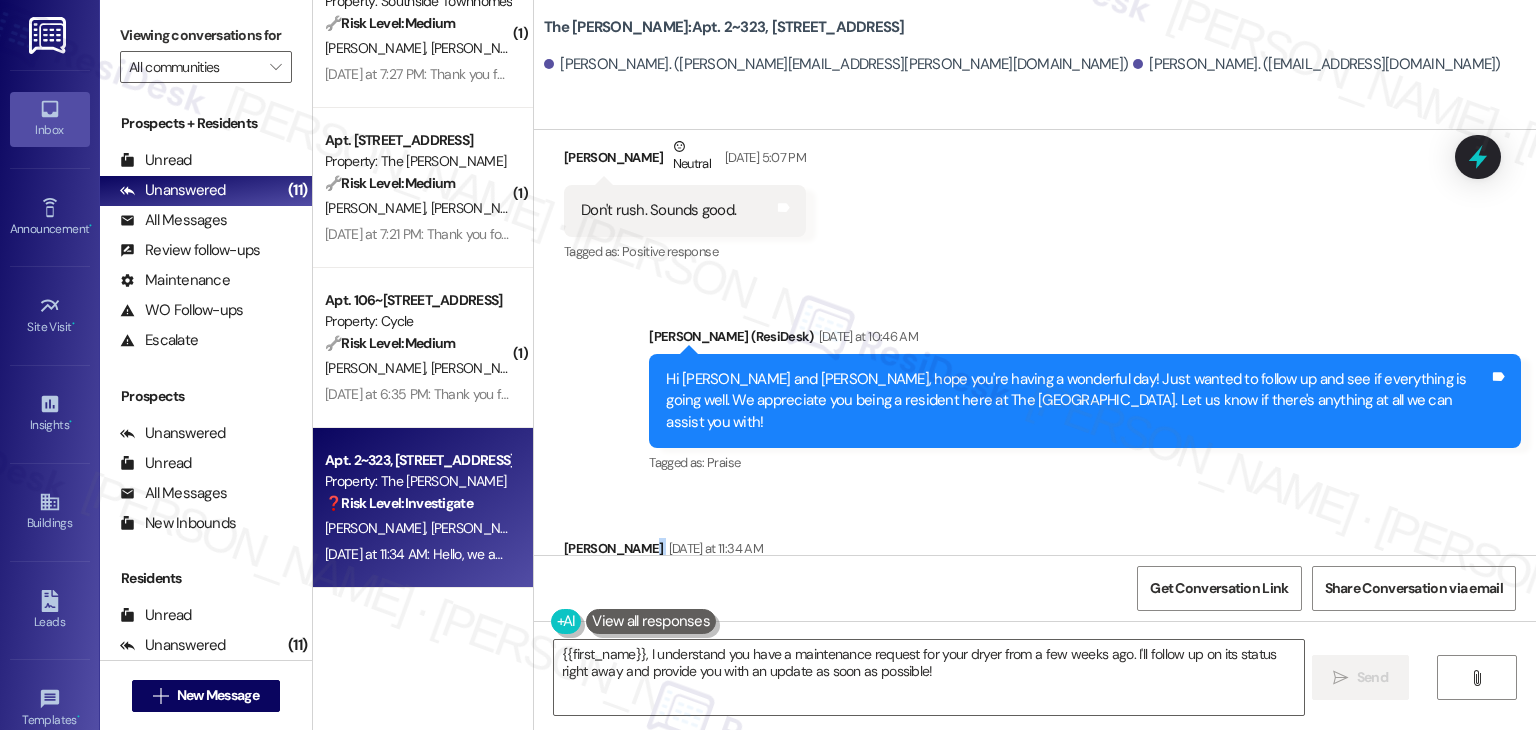click on "Received via SMS [PERSON_NAME] [DATE] at 11:34 AM Hello, we actually have an open maintenance request for our dryer that was put in a few weeks ago  Tags and notes Tagged as:   Maintenance ,  Click to highlight conversations about Maintenance Maintenance request Click to highlight conversations about Maintenance request" at bounding box center (1035, 577) 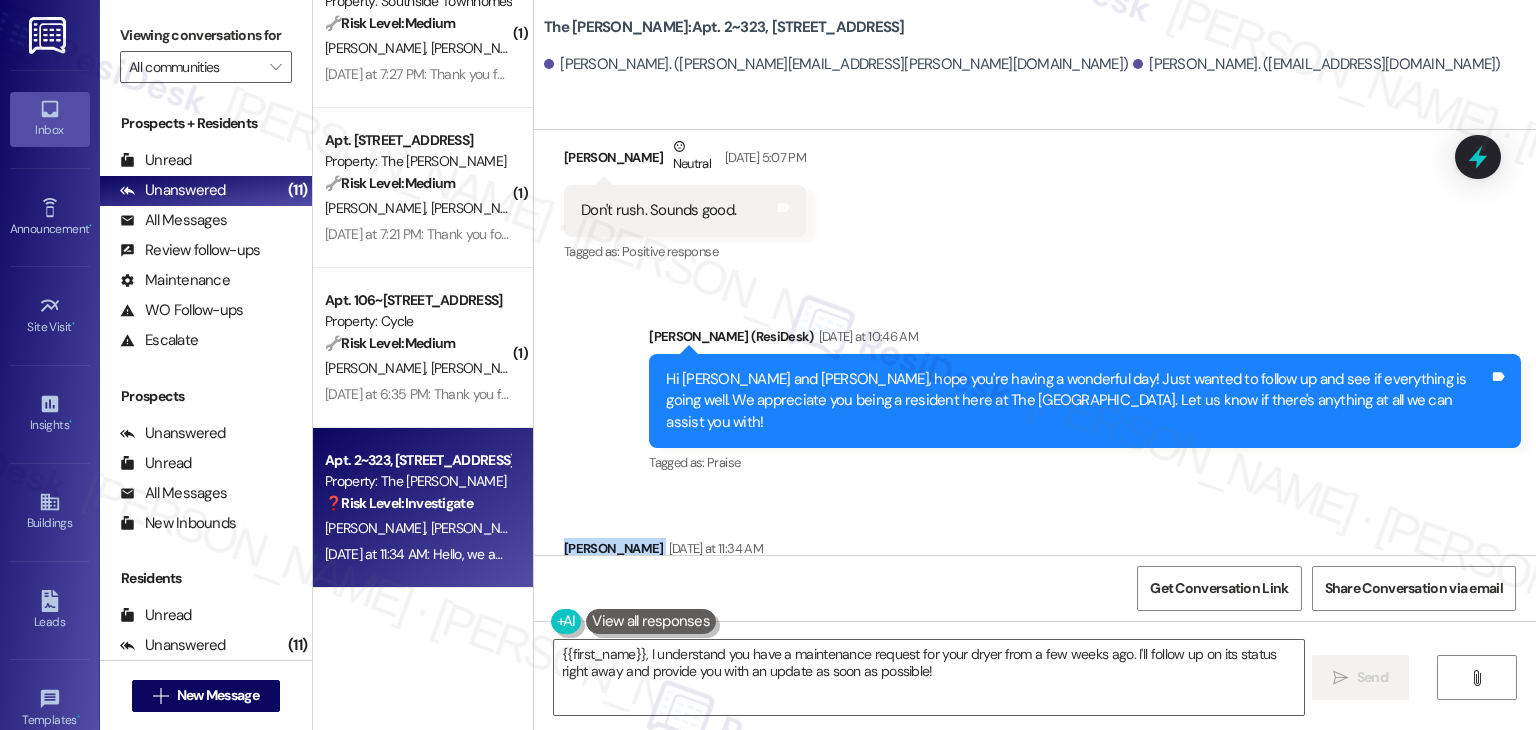 click on "Received via SMS [PERSON_NAME] [DATE] at 11:34 AM Hello, we actually have an open maintenance request for our dryer that was put in a few weeks ago  Tags and notes Tagged as:   Maintenance ,  Click to highlight conversations about Maintenance Maintenance request Click to highlight conversations about Maintenance request" at bounding box center [1035, 577] 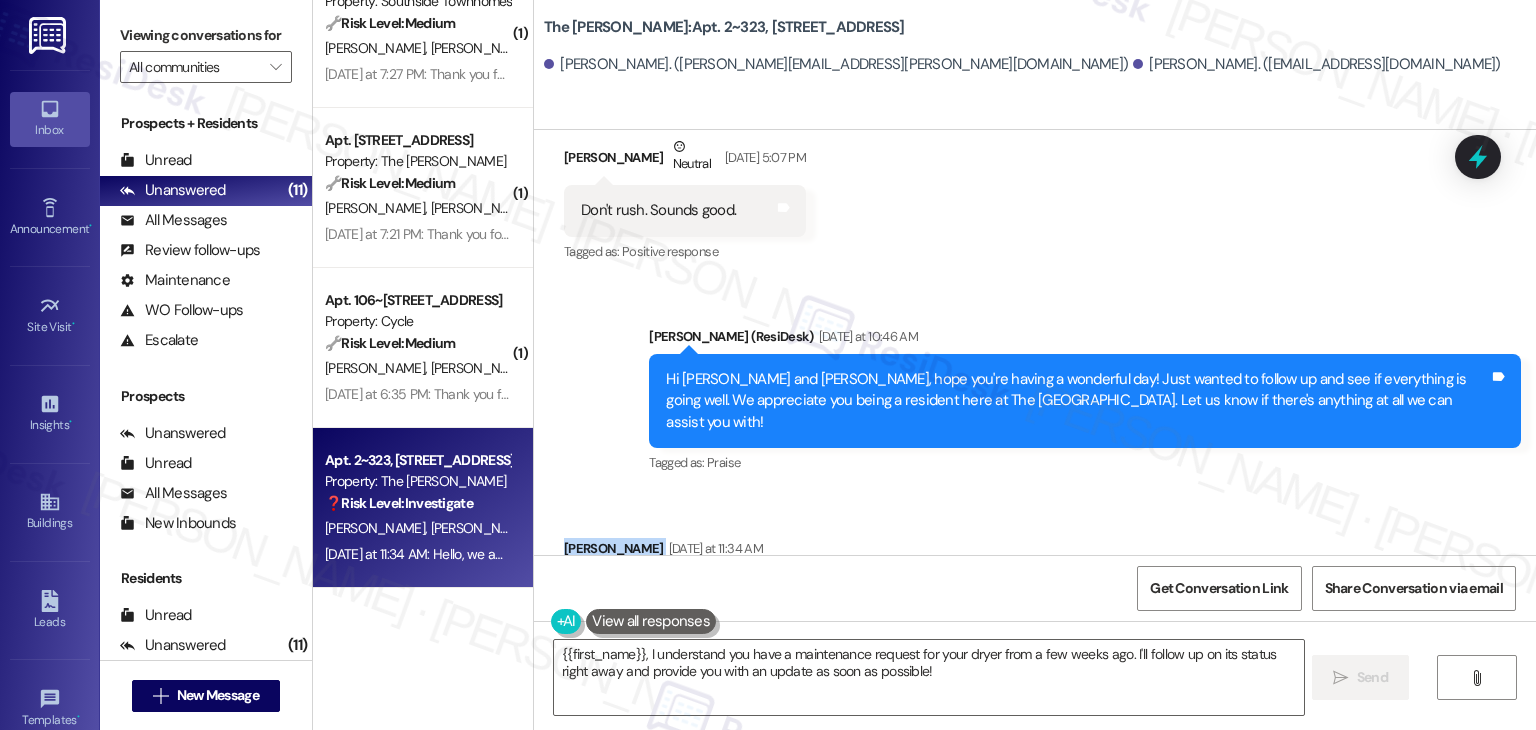 click on "Received via SMS [PERSON_NAME] [DATE] at 11:34 AM Hello, we actually have an open maintenance request for our dryer that was put in a few weeks ago  Tags and notes Tagged as:   Maintenance ,  Click to highlight conversations about Maintenance Maintenance request Click to highlight conversations about Maintenance request" at bounding box center [1035, 577] 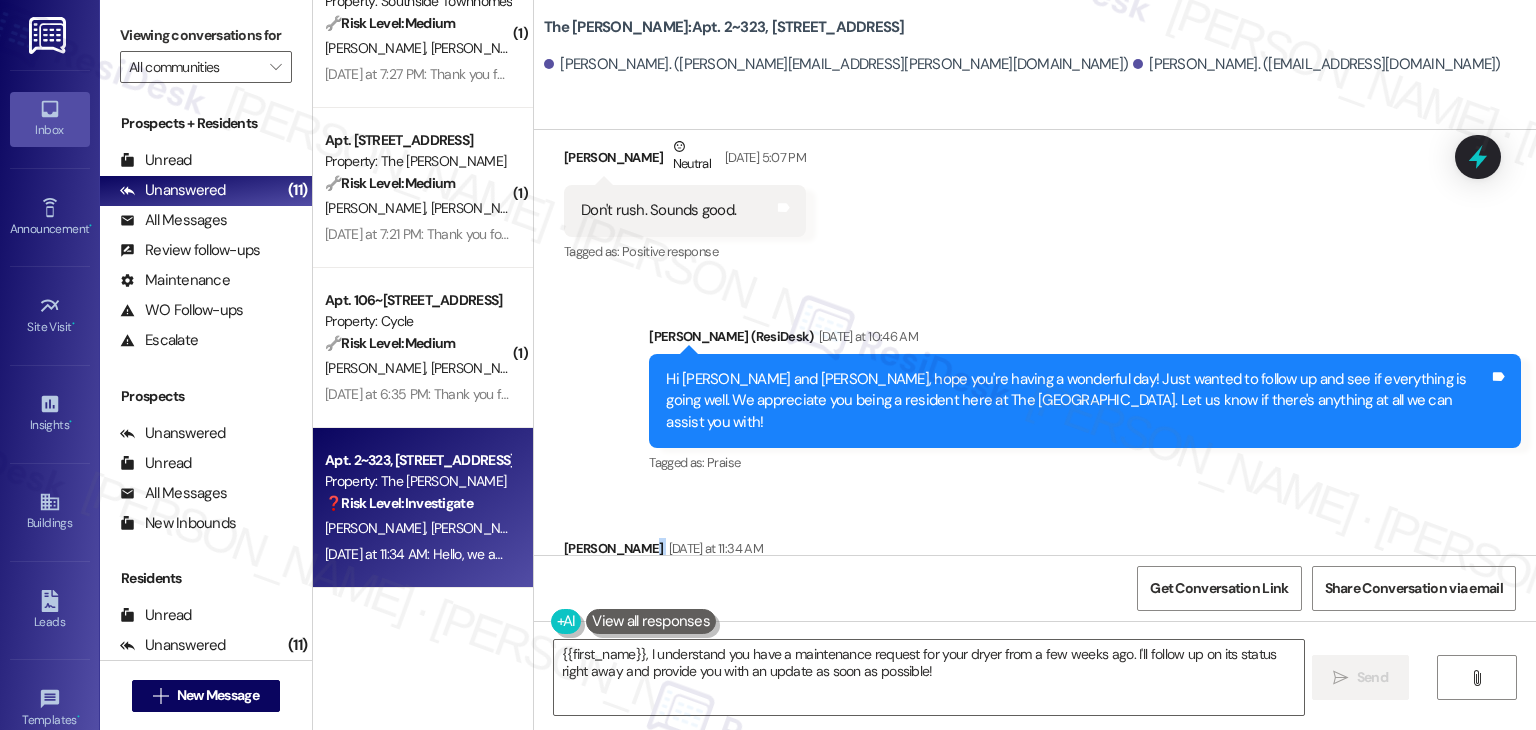 click on "Received via SMS [PERSON_NAME] [DATE] at 11:34 AM Hello, we actually have an open maintenance request for our dryer that was put in a few weeks ago  Tags and notes Tagged as:   Maintenance ,  Click to highlight conversations about Maintenance Maintenance request Click to highlight conversations about Maintenance request" at bounding box center (1035, 577) 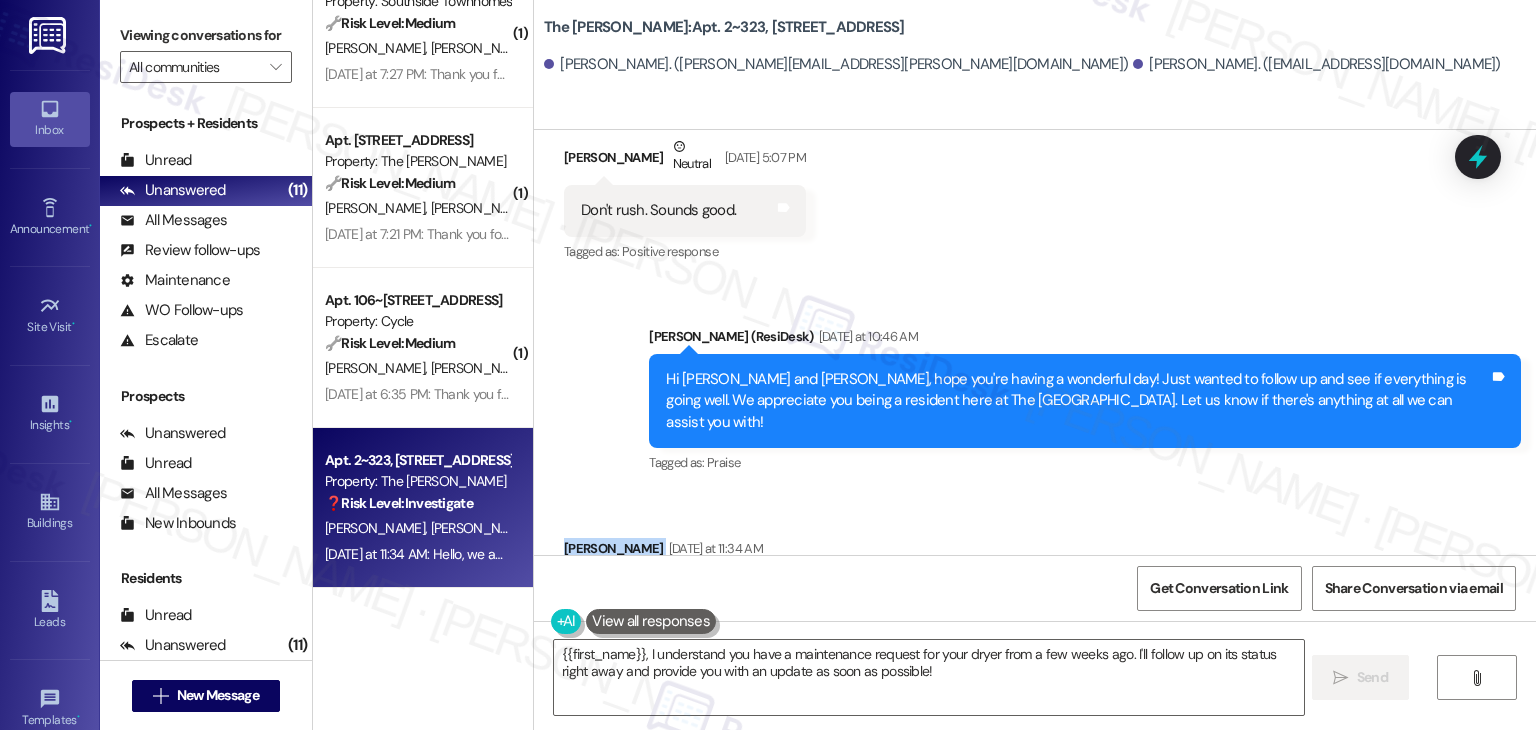 click on "Received via SMS [PERSON_NAME] [DATE] at 11:34 AM Hello, we actually have an open maintenance request for our dryer that was put in a few weeks ago  Tags and notes Tagged as:   Maintenance ,  Click to highlight conversations about Maintenance Maintenance request Click to highlight conversations about Maintenance request" at bounding box center [1035, 577] 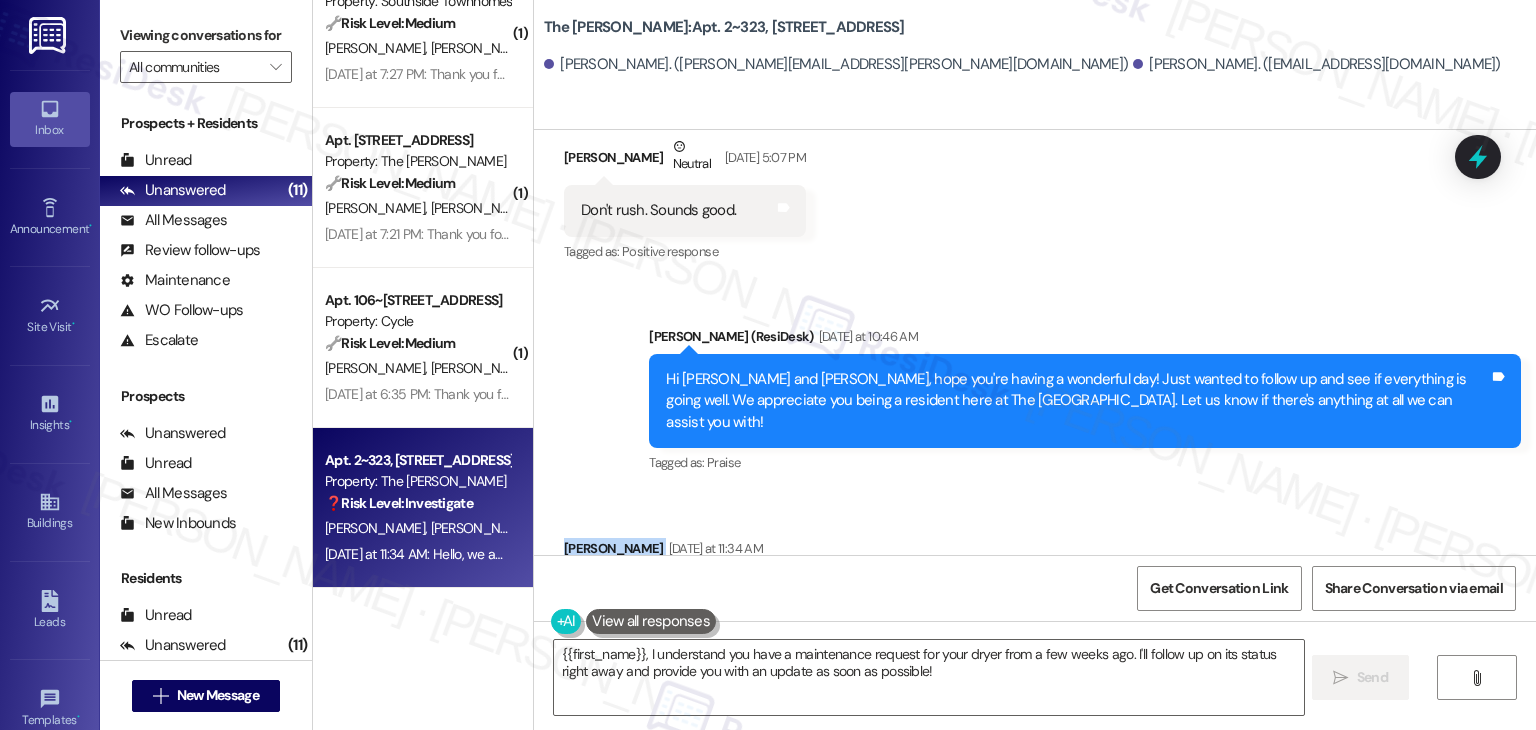 click on "Received via SMS [PERSON_NAME] [DATE] at 11:34 AM Hello, we actually have an open maintenance request for our dryer that was put in a few weeks ago  Tags and notes Tagged as:   Maintenance ,  Click to highlight conversations about Maintenance Maintenance request Click to highlight conversations about Maintenance request" at bounding box center [1035, 577] 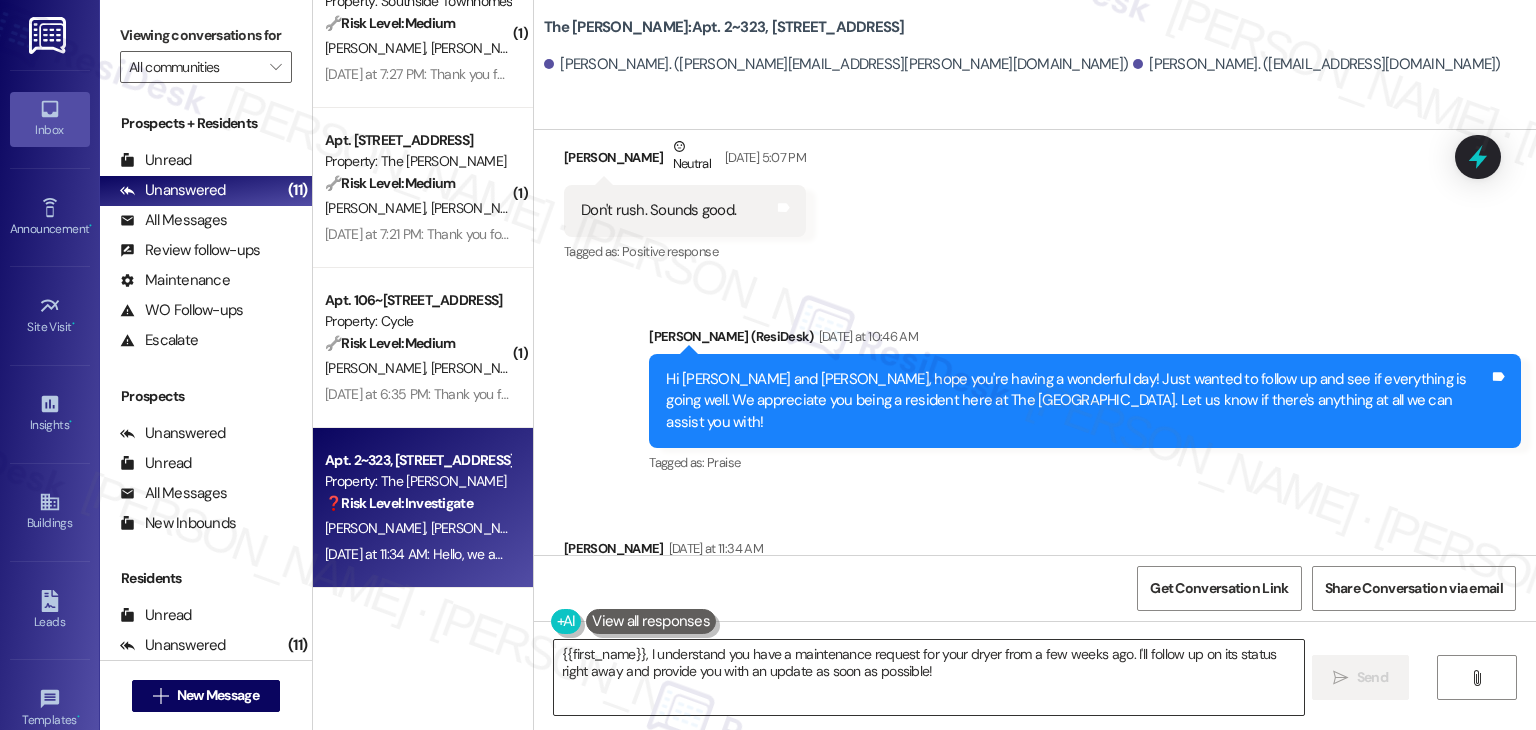 click on "{{first_name}}, I understand you have a maintenance request for your dryer from a few weeks ago. I'll follow up on its status right away and provide you with an update as soon as possible!" at bounding box center (928, 677) 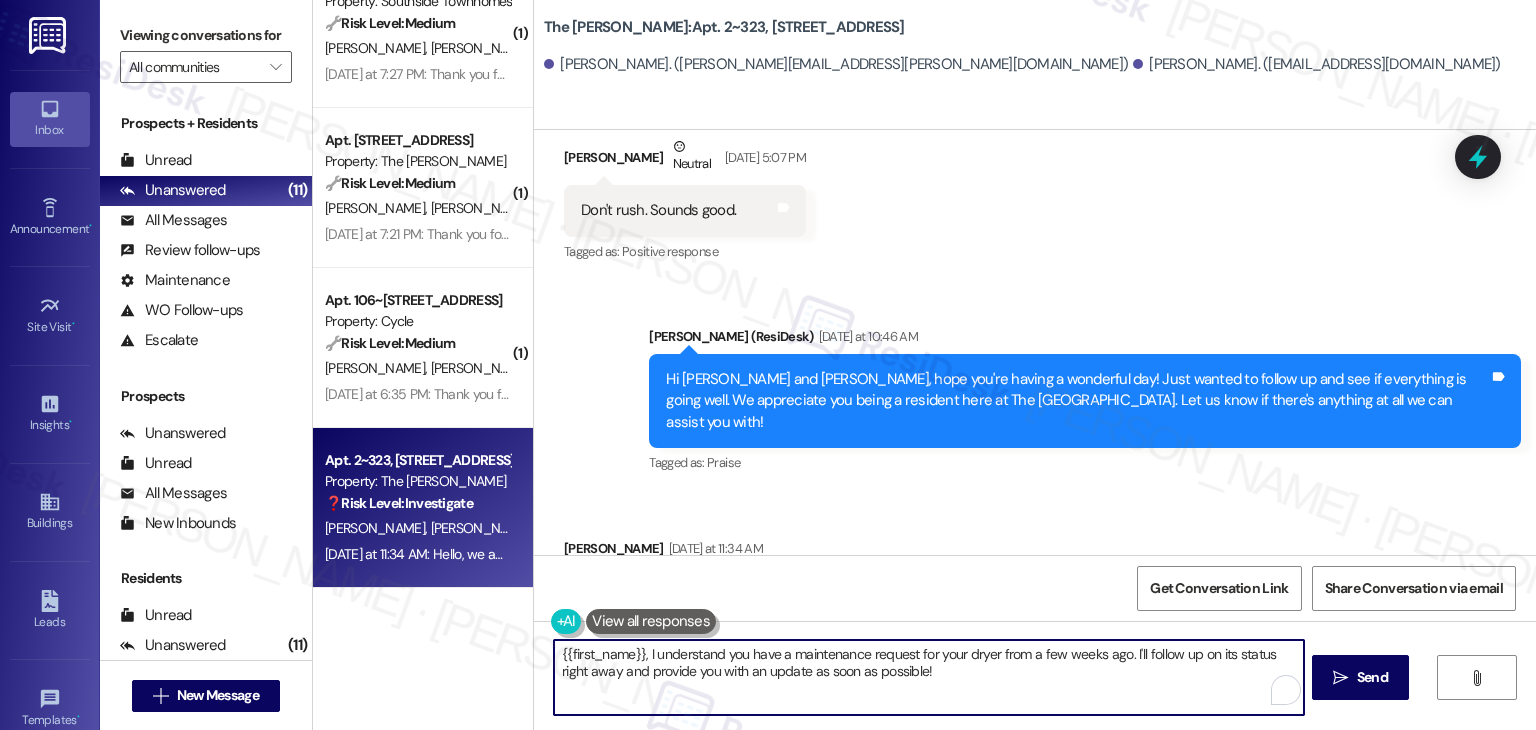click on "{{first_name}}, I understand you have a maintenance request for your dryer from a few weeks ago. I'll follow up on its status right away and provide you with an update as soon as possible!" at bounding box center [928, 677] 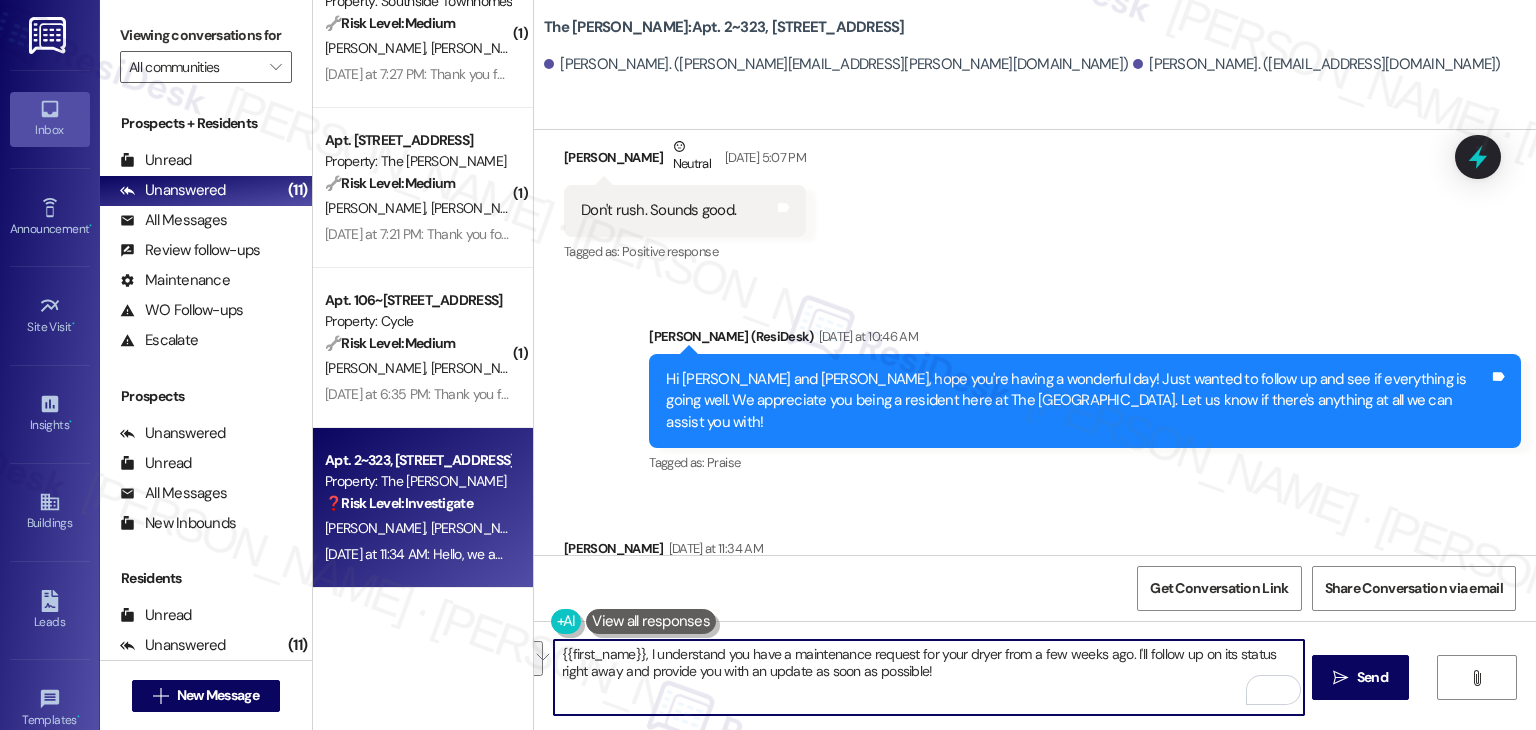 paste on "Hi [PERSON_NAME]! Thanks for letting me know. Could you please share the work order number for your dryer request? That'll help me follow up with the site team more quickly. I appreciate your patienc" 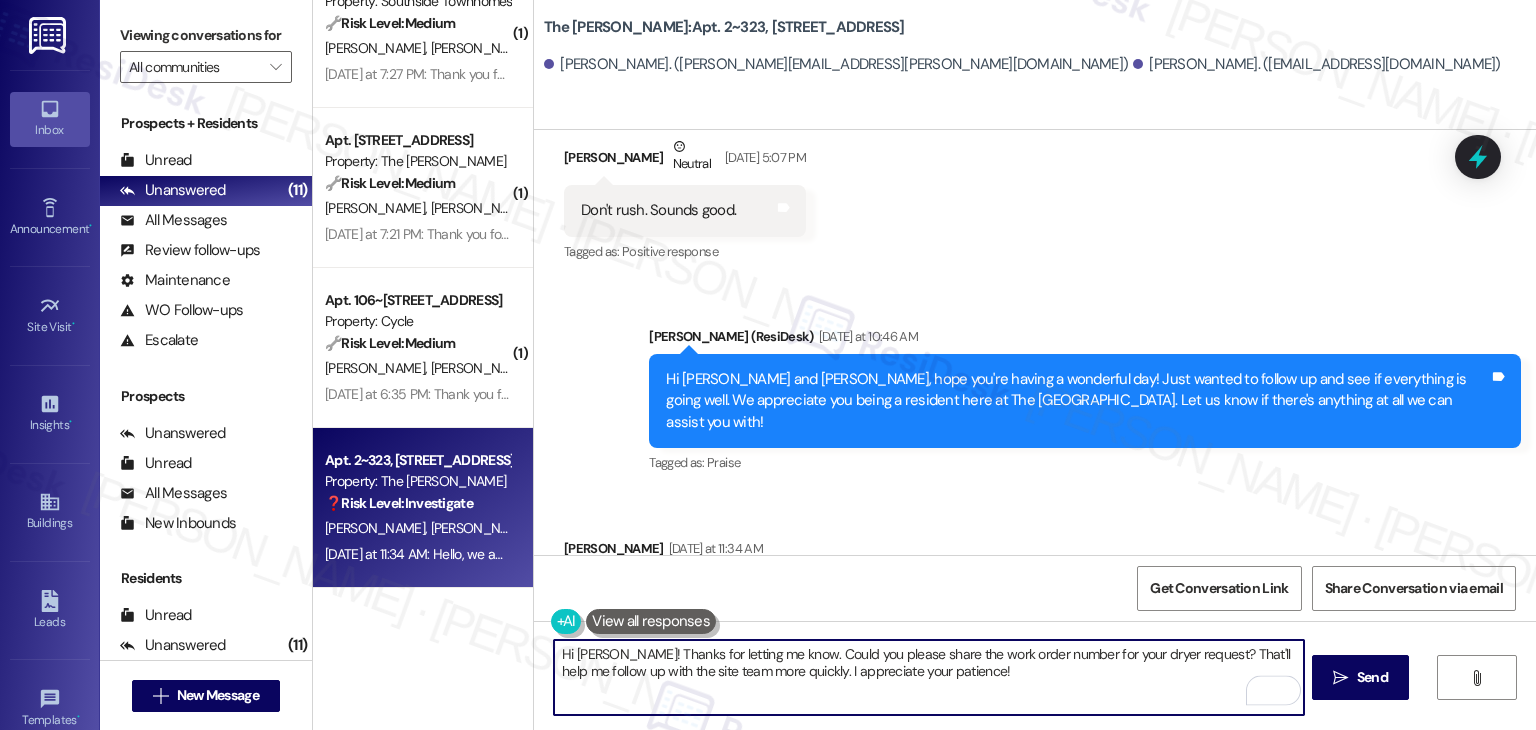 click on "Hi [PERSON_NAME]! Thanks for letting me know. Could you please share the work order number for your dryer request? That'll help me follow up with the site team more quickly. I appreciate your patience!" at bounding box center (928, 677) 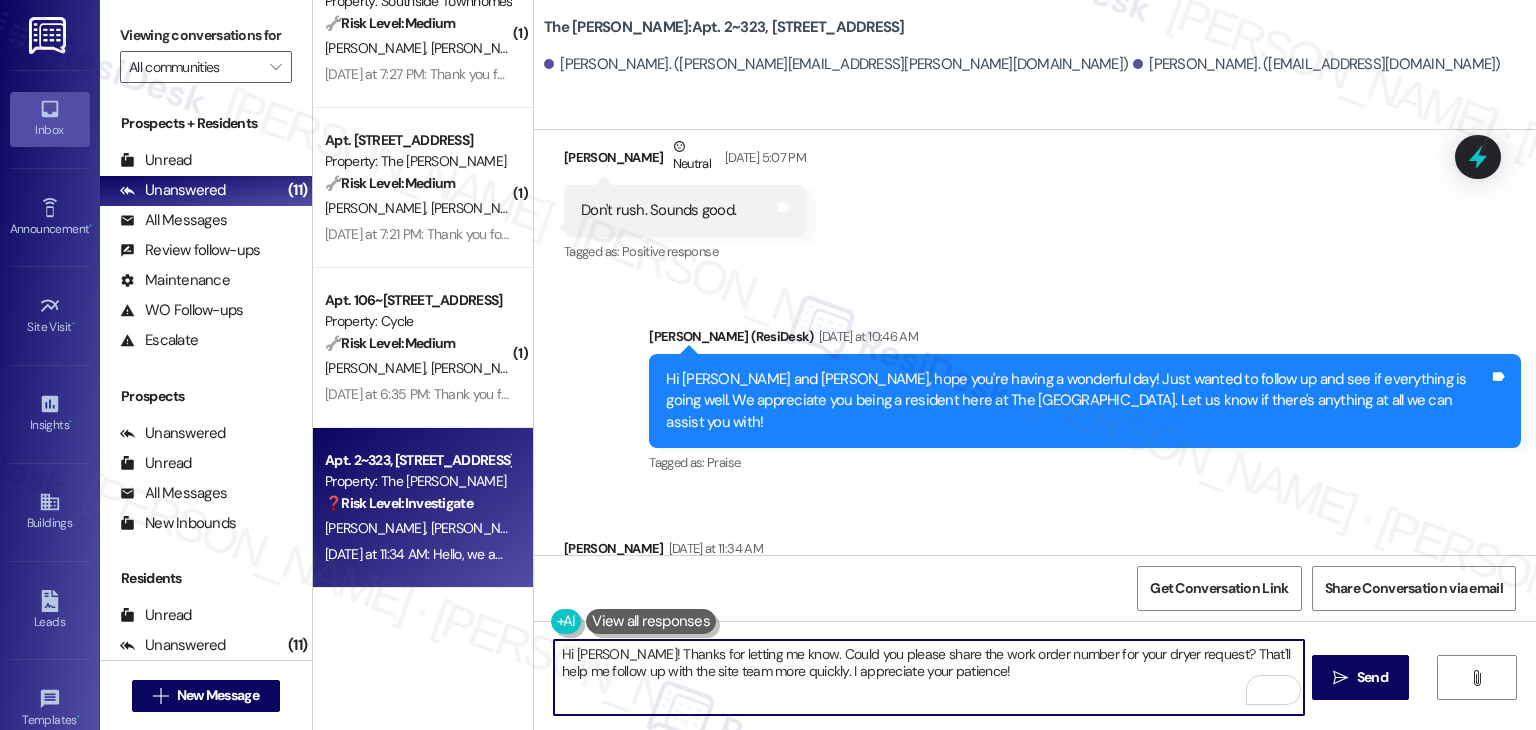type on "Hi [PERSON_NAME]! Thanks for letting me know. Could you please share the work order number for your dryer request? That'll help me follow up with the site team more quickly. I appreciate your patience!" 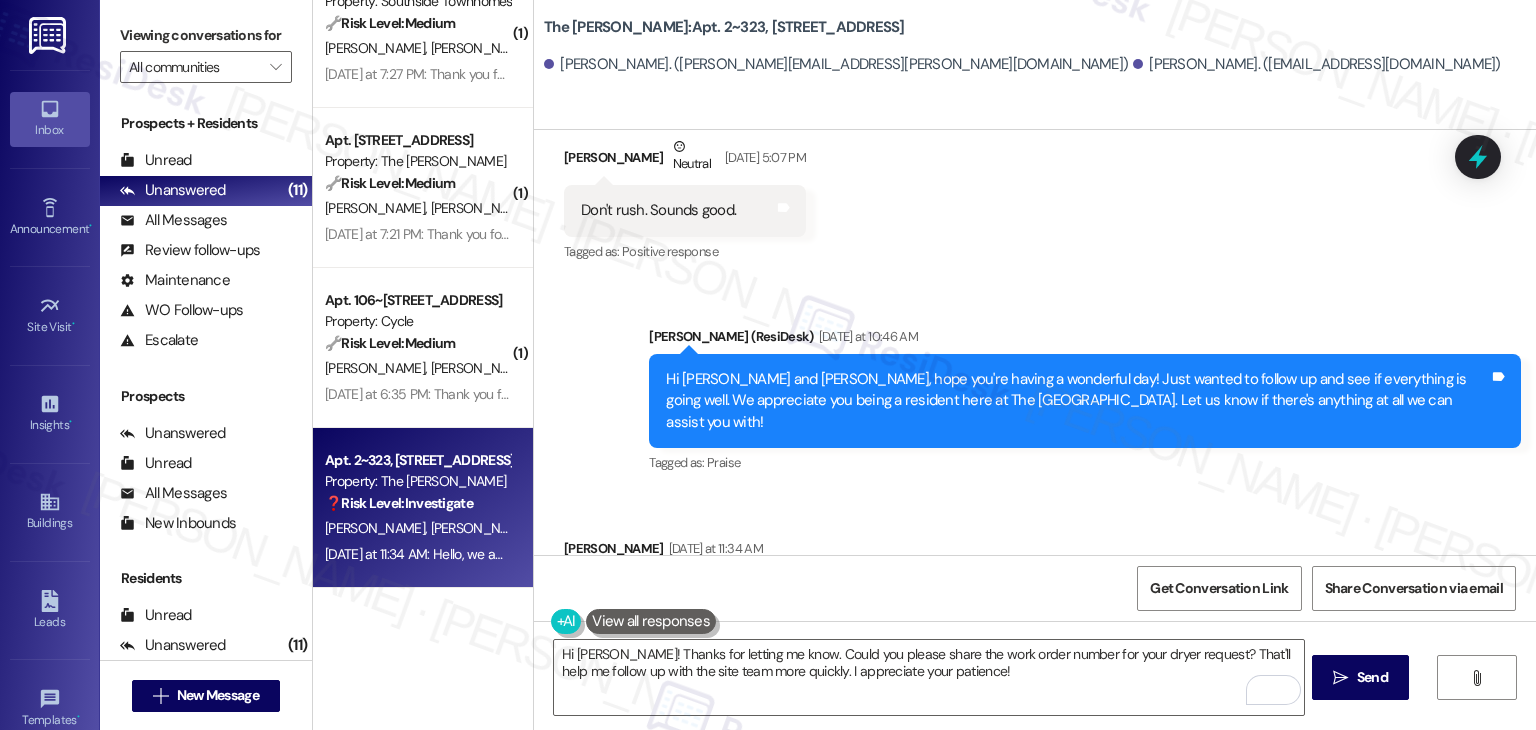 click on "Get Conversation Link Share Conversation via email" at bounding box center (1035, 588) 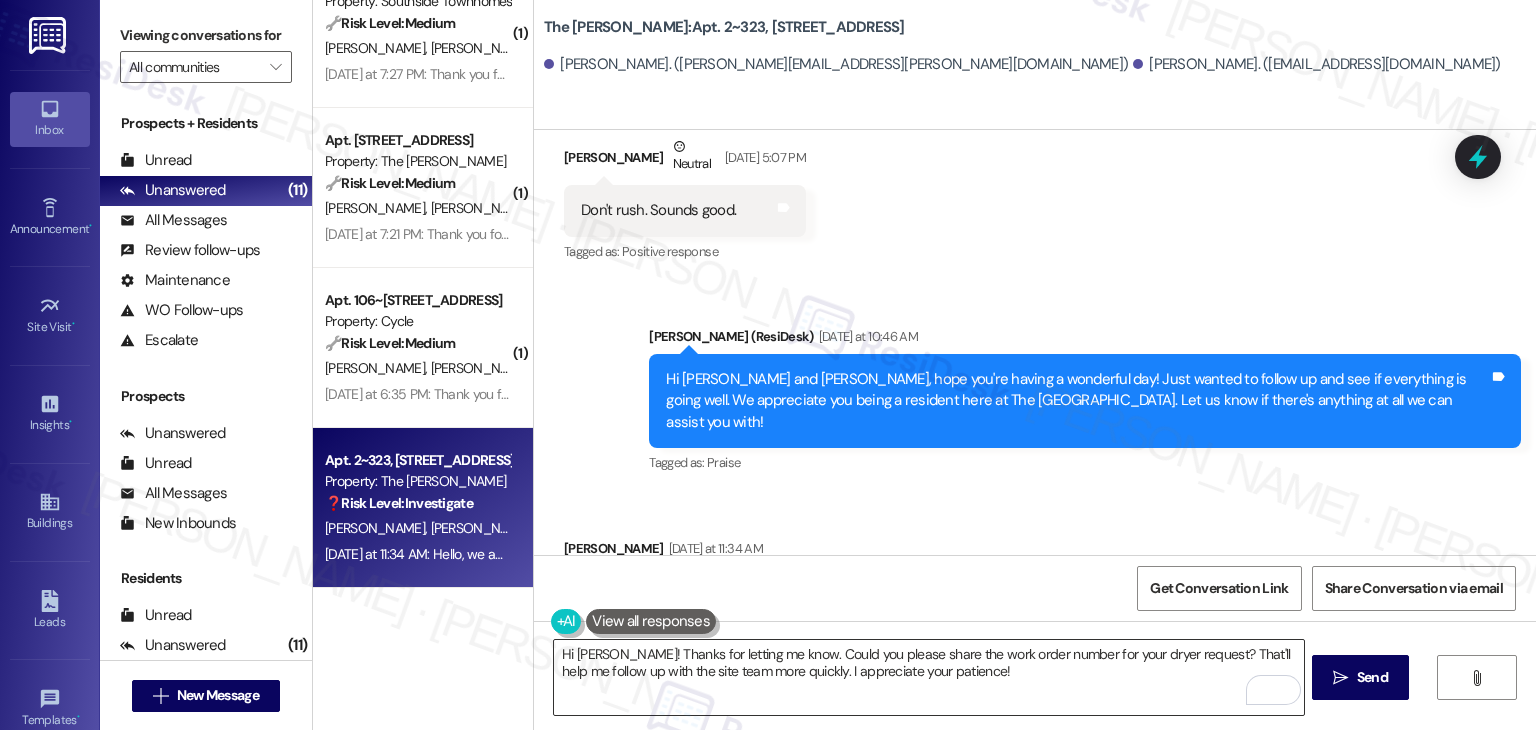 click on "Hi [PERSON_NAME]! Thanks for letting me know. Could you please share the work order number for your dryer request? That'll help me follow up with the site team more quickly. I appreciate your patience!" at bounding box center [928, 677] 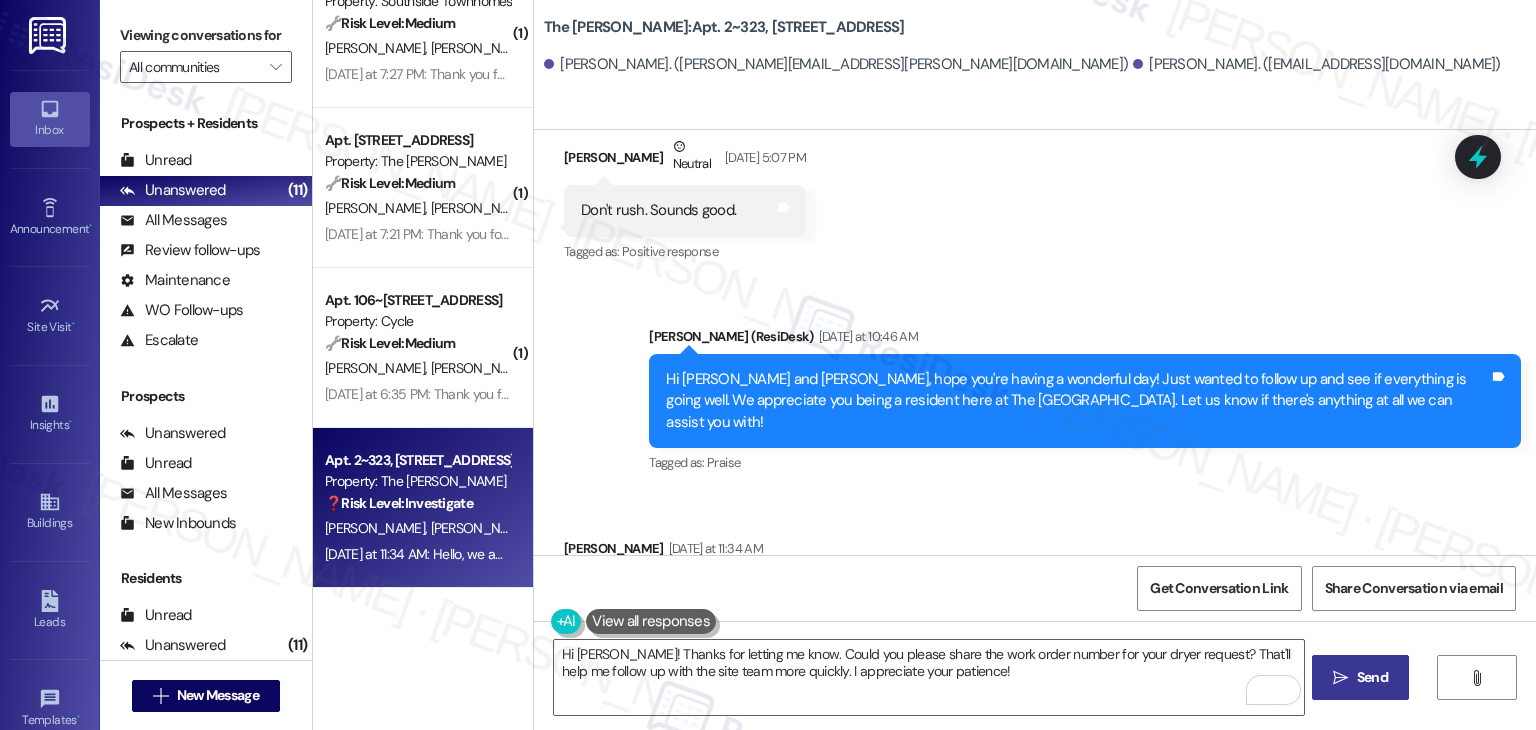 click on " Send" at bounding box center [1360, 677] 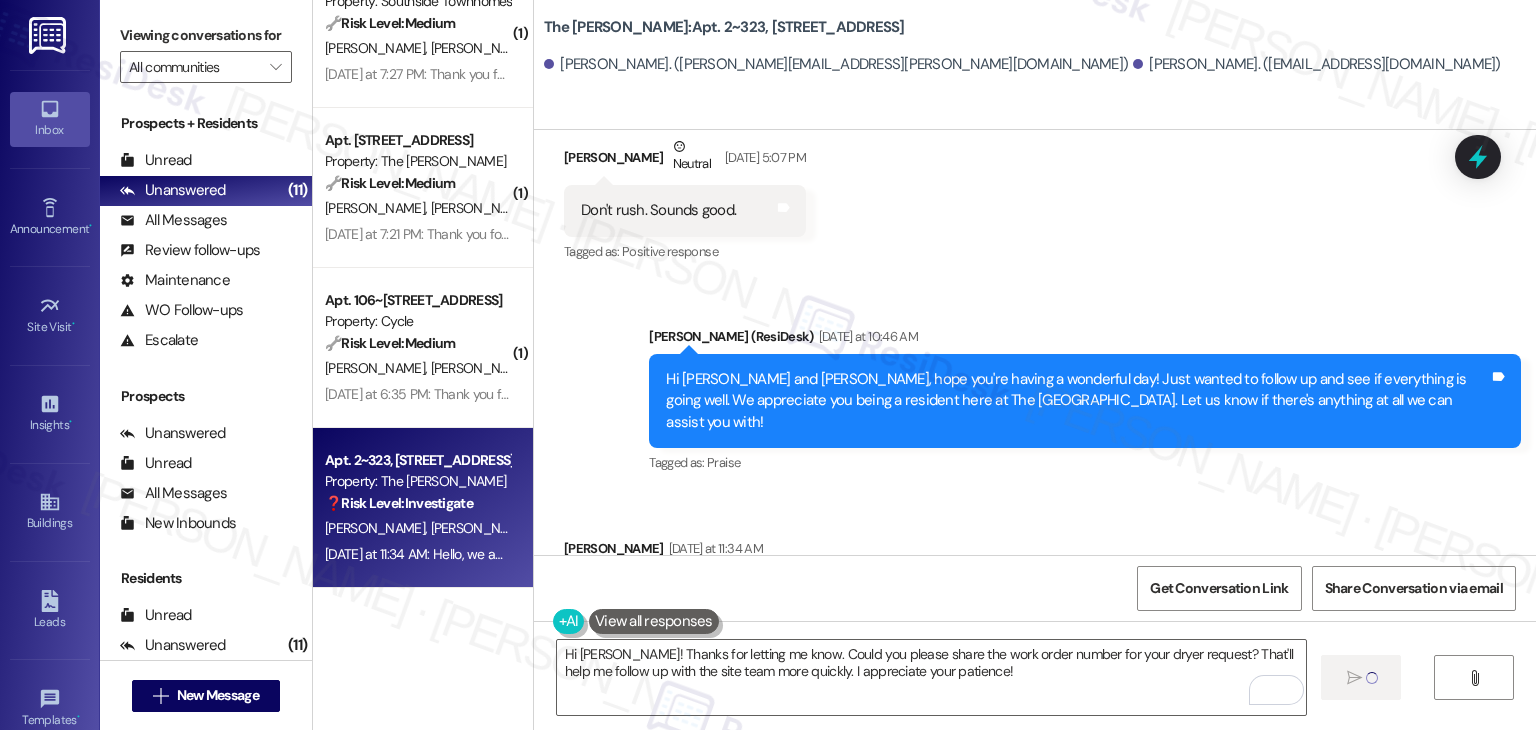 scroll, scrollTop: 6281, scrollLeft: 0, axis: vertical 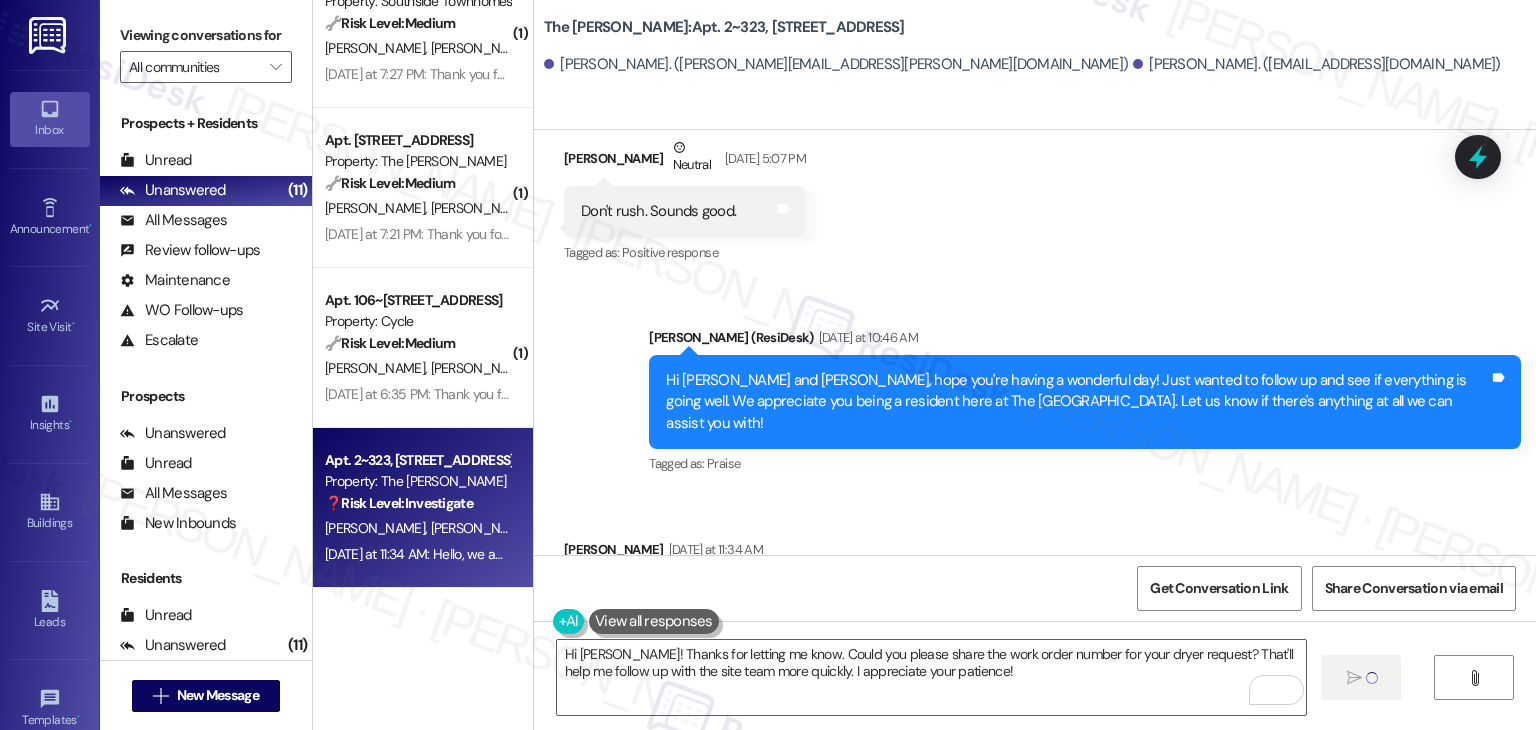 type 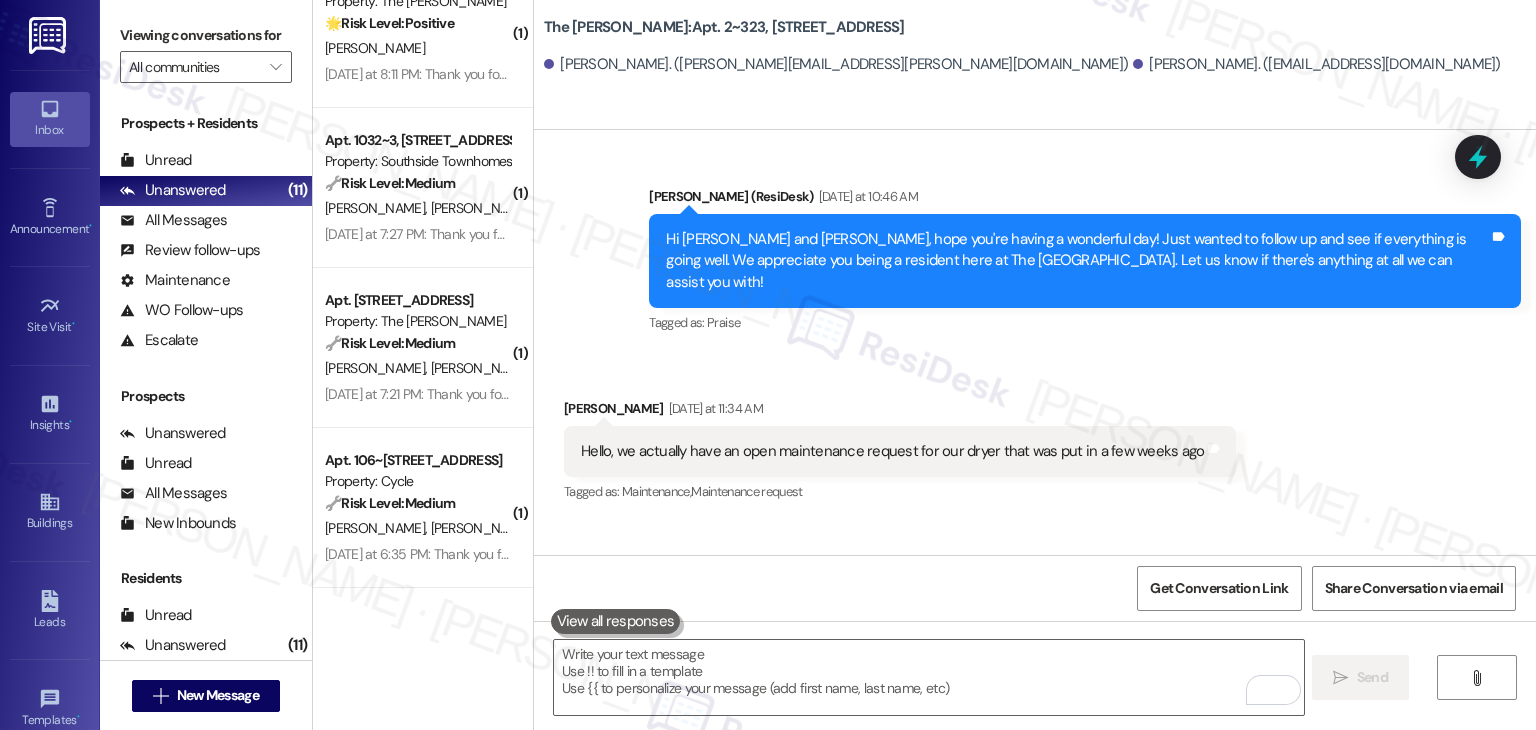 scroll, scrollTop: 6443, scrollLeft: 0, axis: vertical 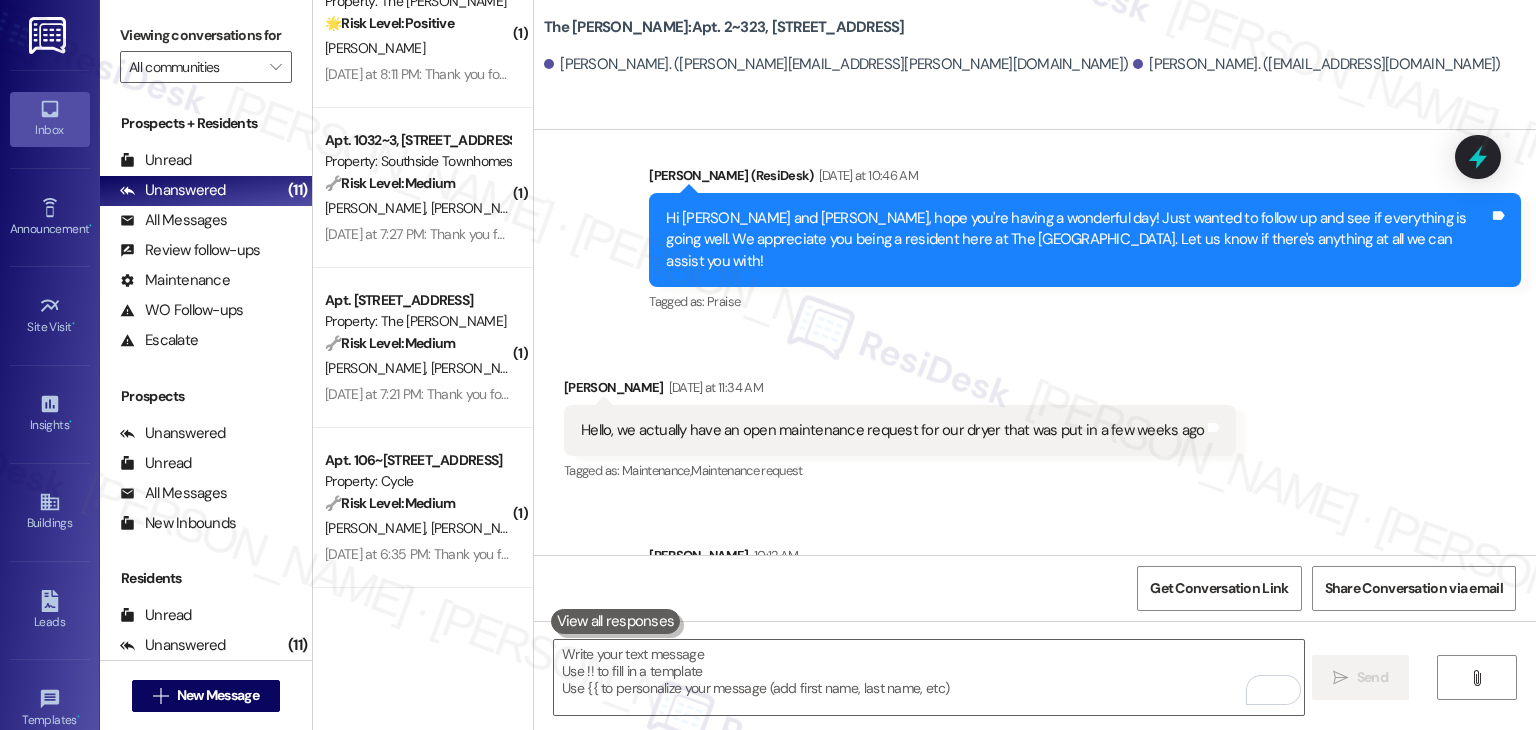 click on "Get Conversation Link Share Conversation via email" at bounding box center (1035, 588) 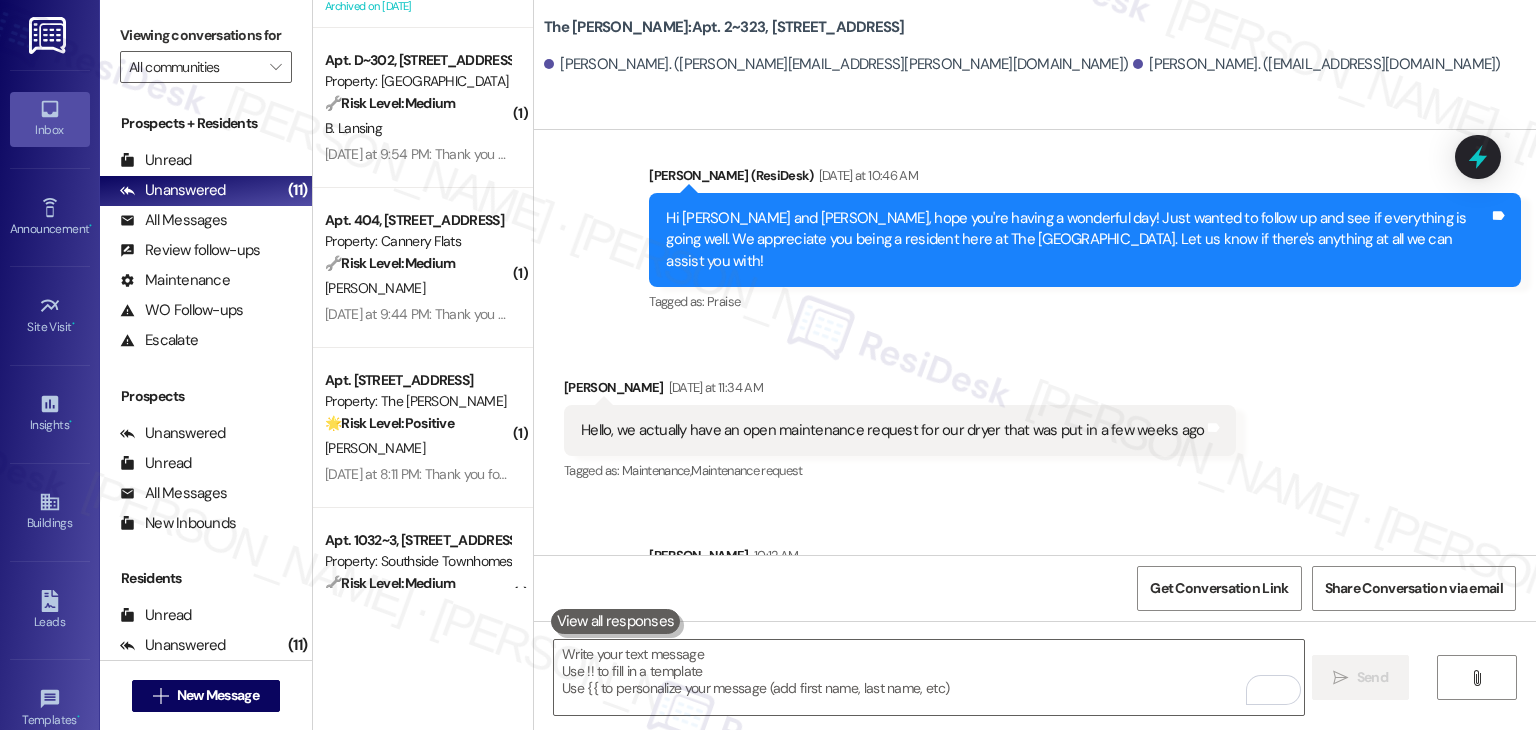 scroll, scrollTop: 1172, scrollLeft: 0, axis: vertical 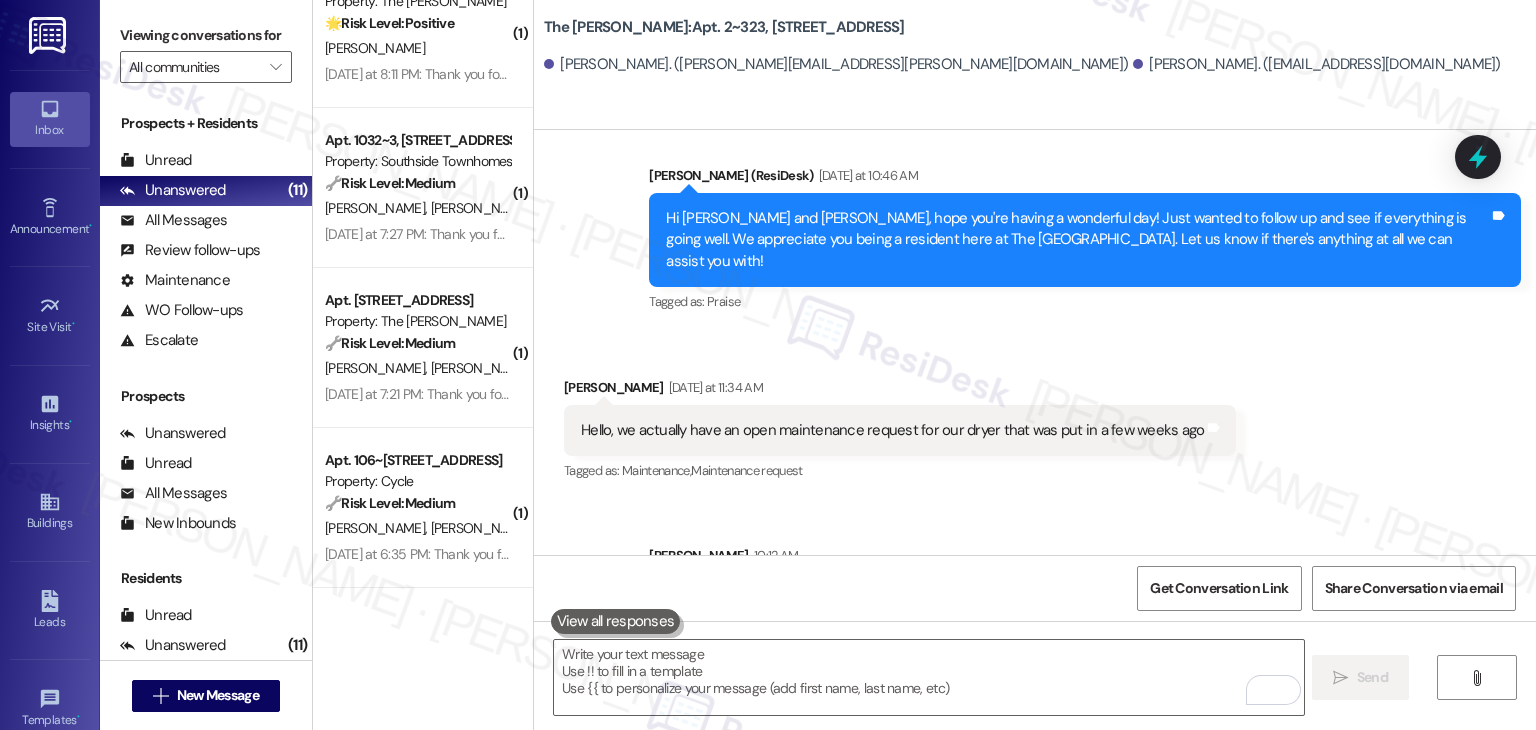 click on "( 1 ) Apt. D~302, [STREET_ADDRESS] Property: Edgewater 🔧  Risk Level:  Medium The resident is confirming permission for maintenance to enter their unit. This is a follow-up to a previous maintenance request and does not indicate any urgent issues or immediate risks. B. Lansing [DATE] at 9:54 PM: Thank you for your message. Our offices are currently closed, but we will contact you when we resume operations. For emergencies, please contact your emergency number [PHONE_NUMBER]. [DATE] at 9:54 PM: Thank you for your message. Our offices are currently closed, but we will contact you when we resume operations. For emergencies, please contact your emergency number [PHONE_NUMBER]. ( 1 ) Apt. 404, [STREET_ADDRESS] Property: Cannery Flats 🔧  Risk Level:  Medium [PERSON_NAME] [DATE] at 9:44 PM: Thank you for your message. Our offices are currently closed, but we will contact you when we resume operations. For emergencies, please contact your emergency number [PHONE_NUMBER]. ( 1 ) Apt. [STREET_ADDRESS]" at bounding box center [423, 365] 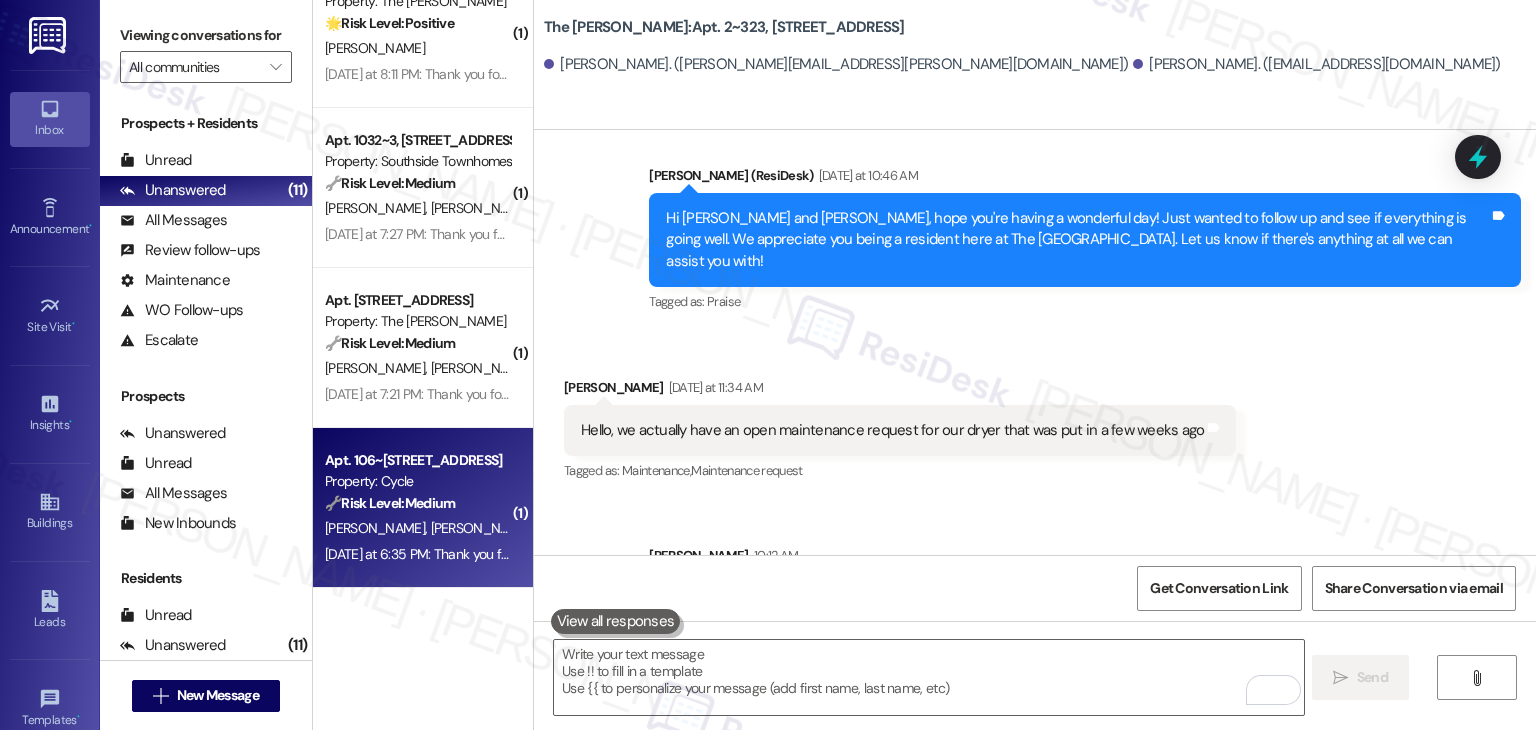 click on "Property: Cycle" at bounding box center [417, 481] 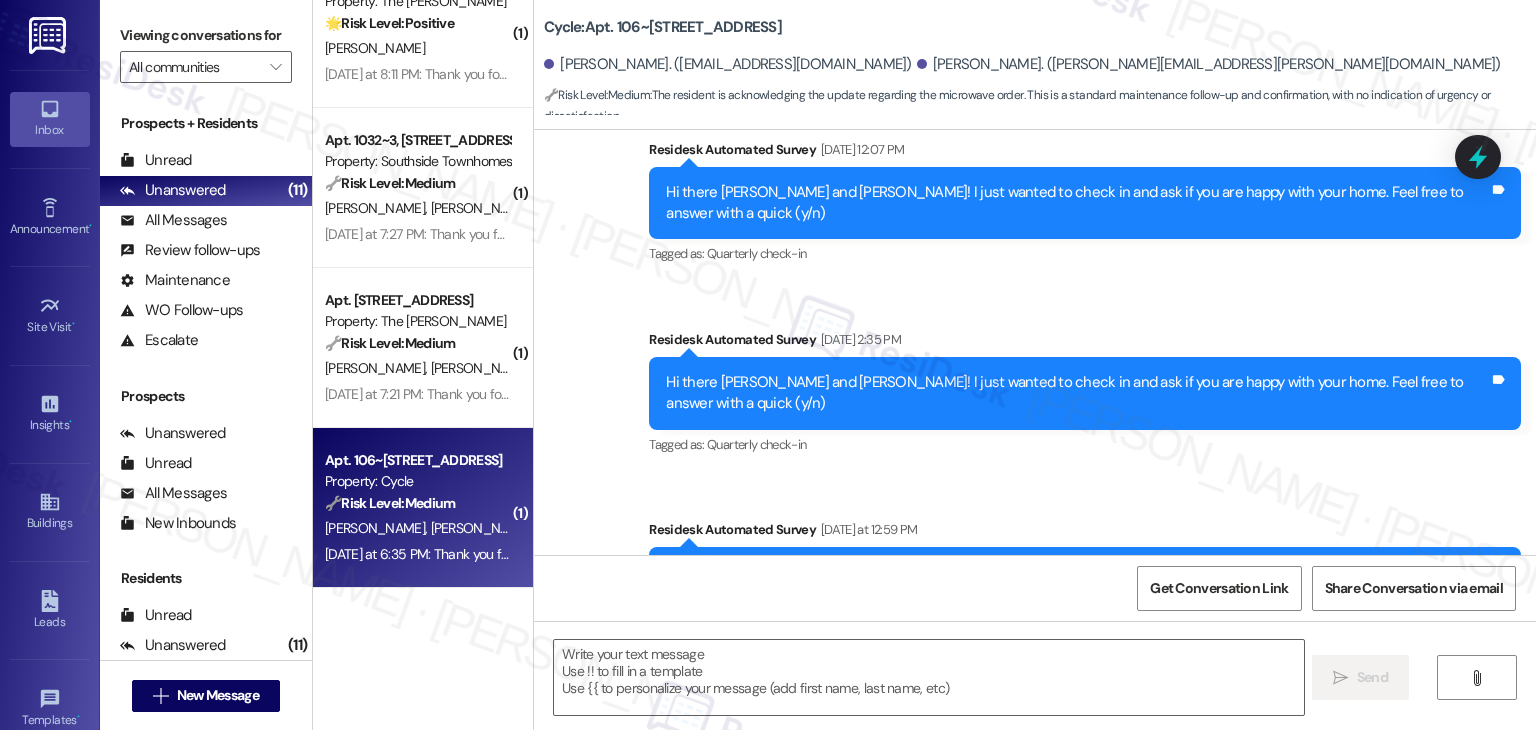 type on "Fetching suggested responses. Please feel free to read through the conversation in the meantime." 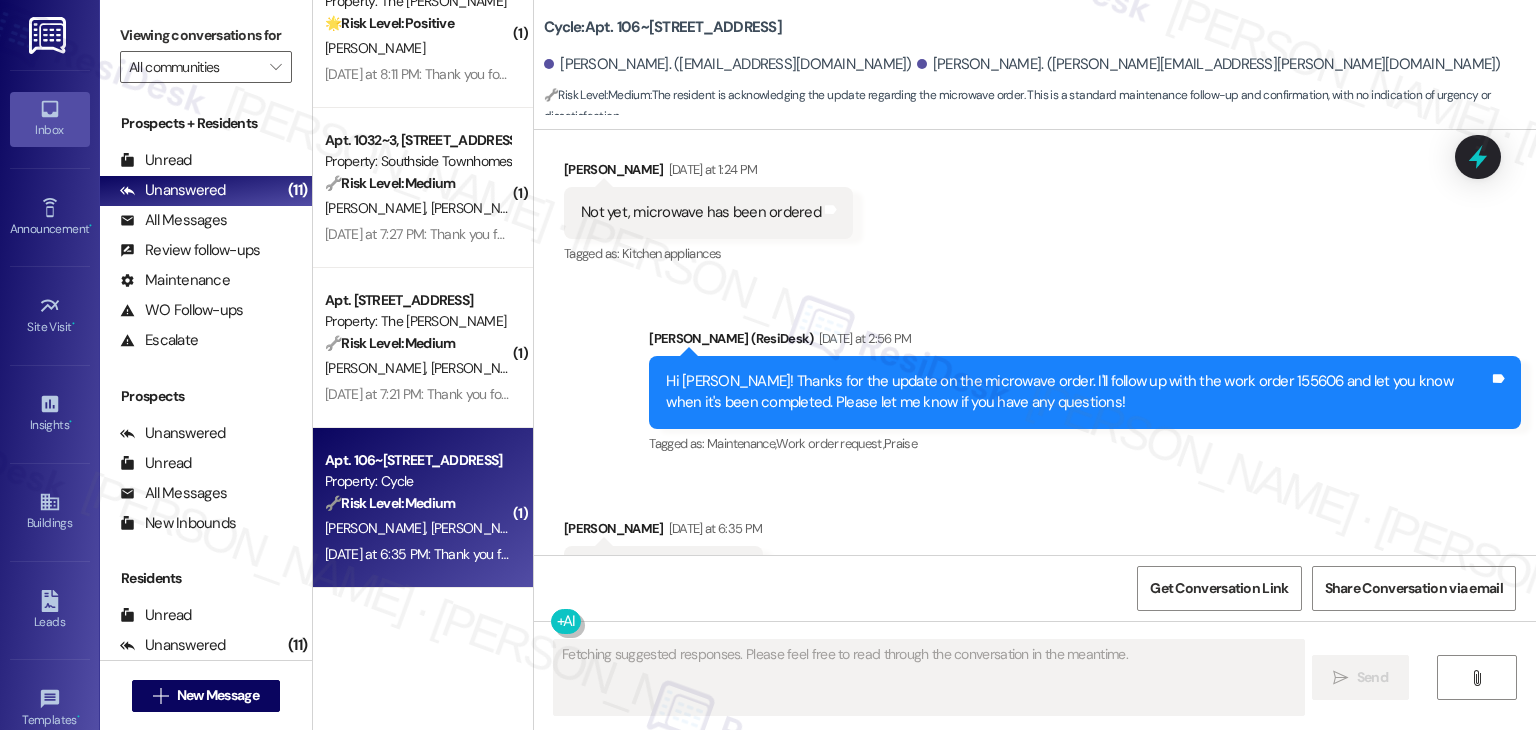 scroll, scrollTop: 1145, scrollLeft: 0, axis: vertical 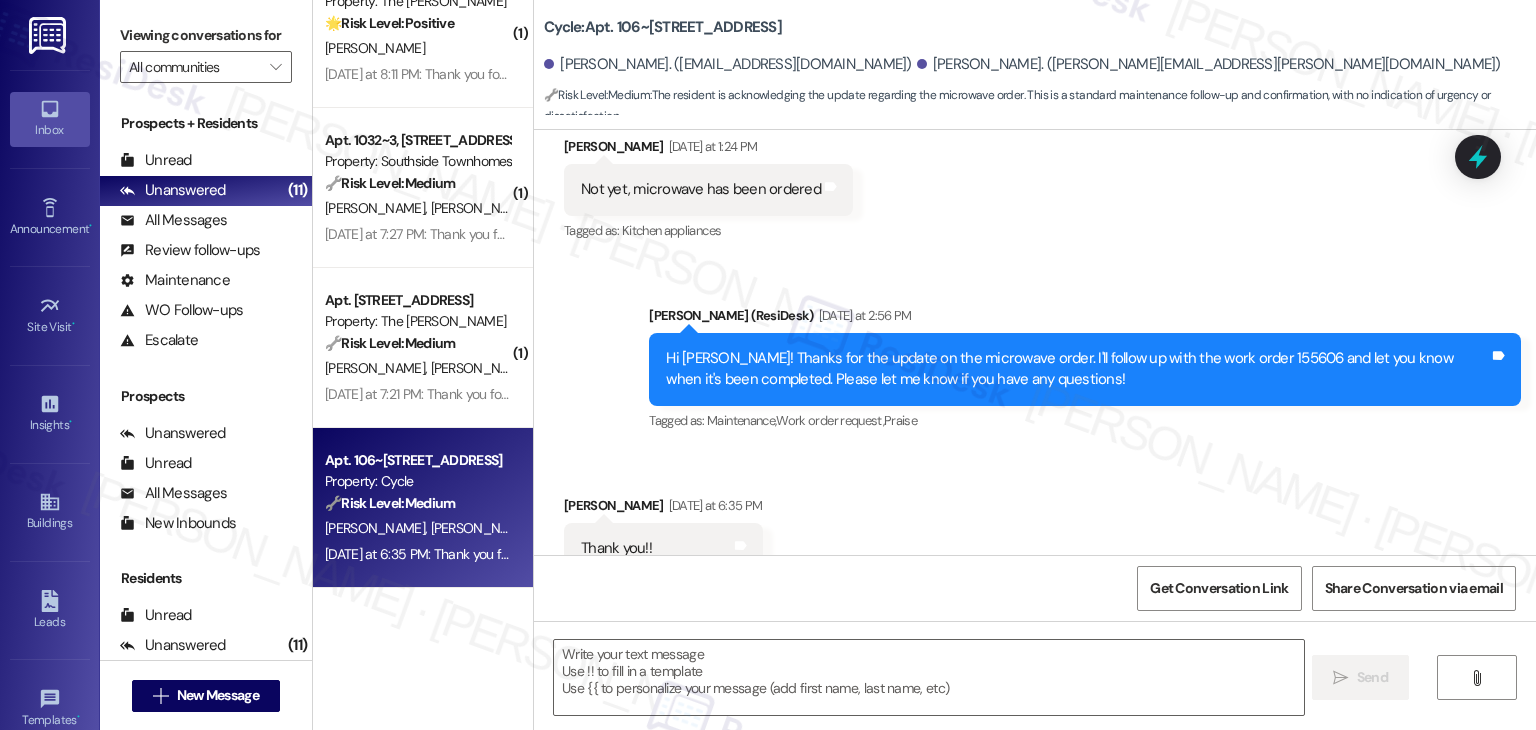 click on "Received via SMS [PERSON_NAME] [DATE] at 6:35 PM Thank you!! Tags and notes Tagged as:   Praise Click to highlight conversations about Praise" at bounding box center [1035, 534] 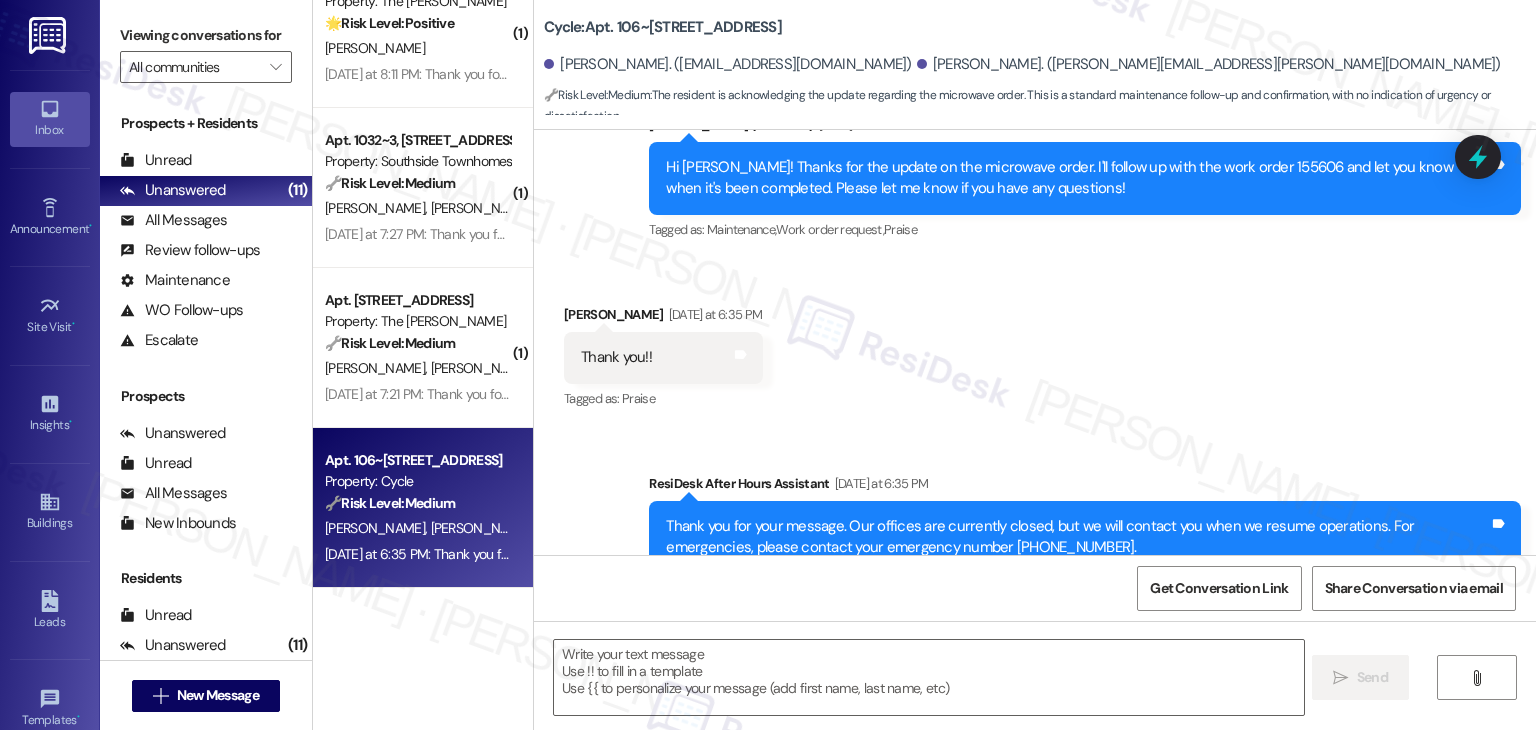 click on "Received via SMS [PERSON_NAME] [DATE] at 6:35 PM Thank you!! Tags and notes Tagged as:   Praise Click to highlight conversations about Praise" at bounding box center (1035, 343) 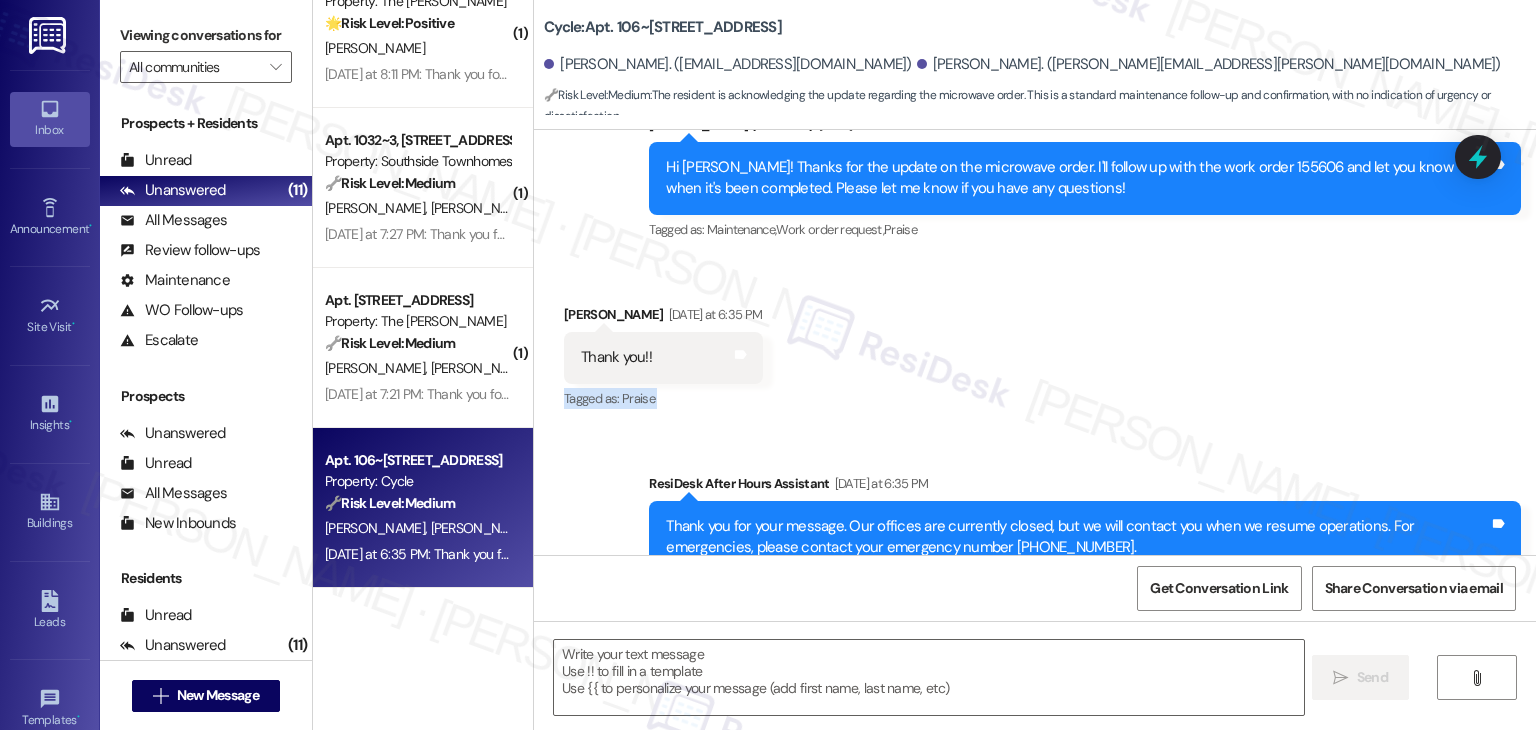 click on "Received via SMS [PERSON_NAME] [DATE] at 6:35 PM Thank you!! Tags and notes Tagged as:   Praise Click to highlight conversations about Praise" at bounding box center [1035, 343] 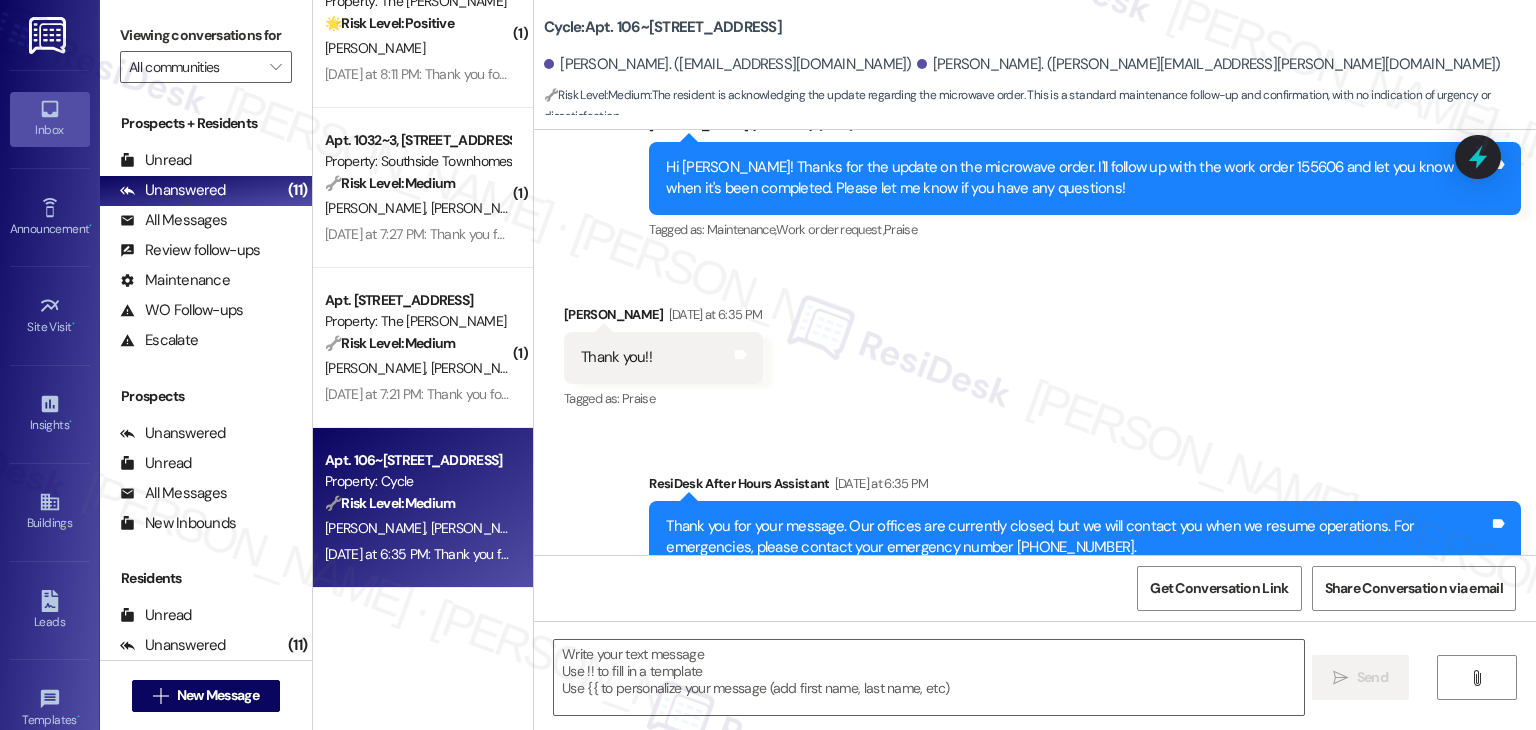 click on "Received via SMS [PERSON_NAME] [DATE] at 6:35 PM Thank you!! Tags and notes Tagged as:   Praise Click to highlight conversations about Praise" at bounding box center (1035, 343) 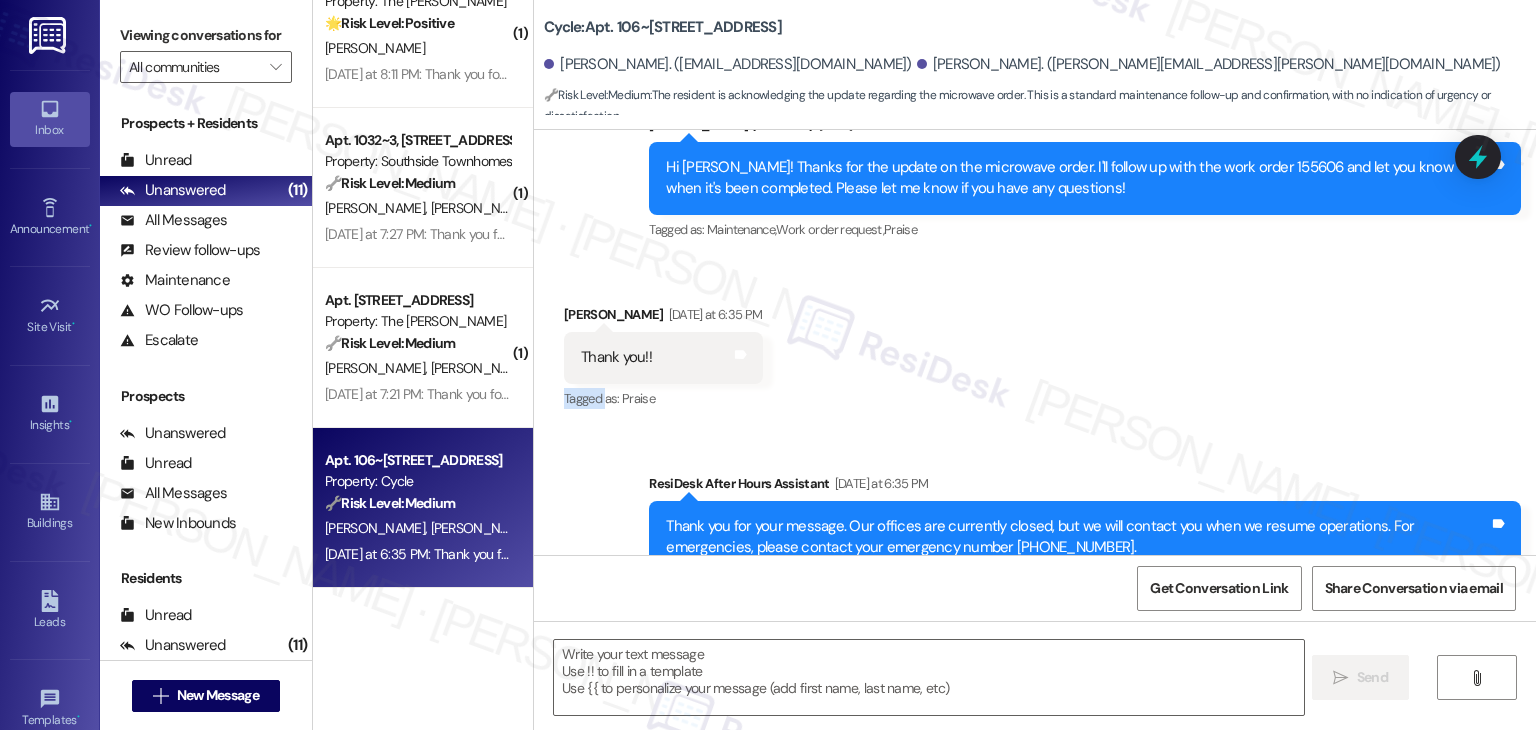 click on "Received via SMS [PERSON_NAME] [DATE] at 6:35 PM Thank you!! Tags and notes Tagged as:   Praise Click to highlight conversations about Praise" at bounding box center [1035, 343] 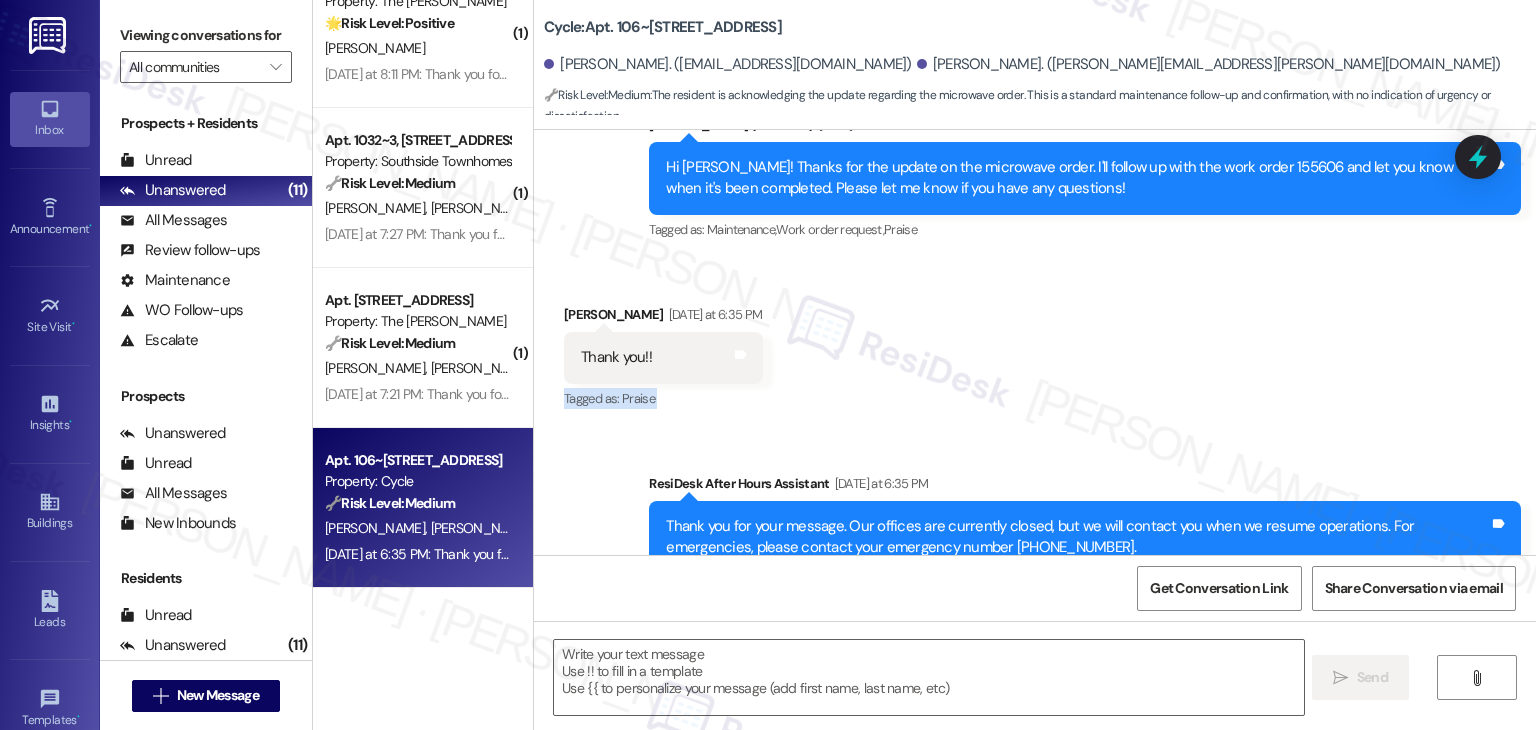 click on "Received via SMS [PERSON_NAME] [DATE] at 6:35 PM Thank you!! Tags and notes Tagged as:   Praise Click to highlight conversations about Praise" at bounding box center (1035, 343) 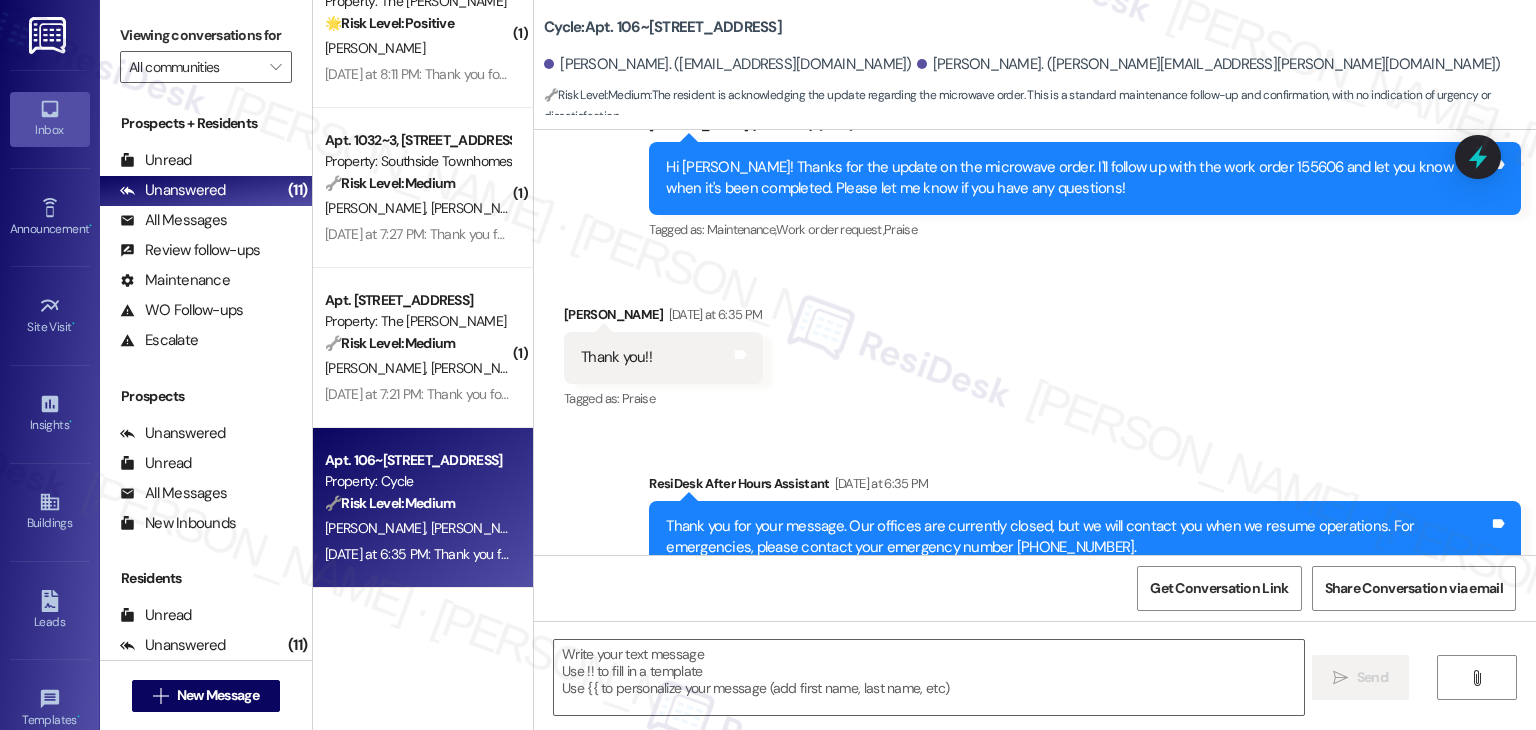 click on "Received via SMS [PERSON_NAME] [DATE] at 6:35 PM Thank you!! Tags and notes Tagged as:   Praise Click to highlight conversations about Praise" at bounding box center (1035, 343) 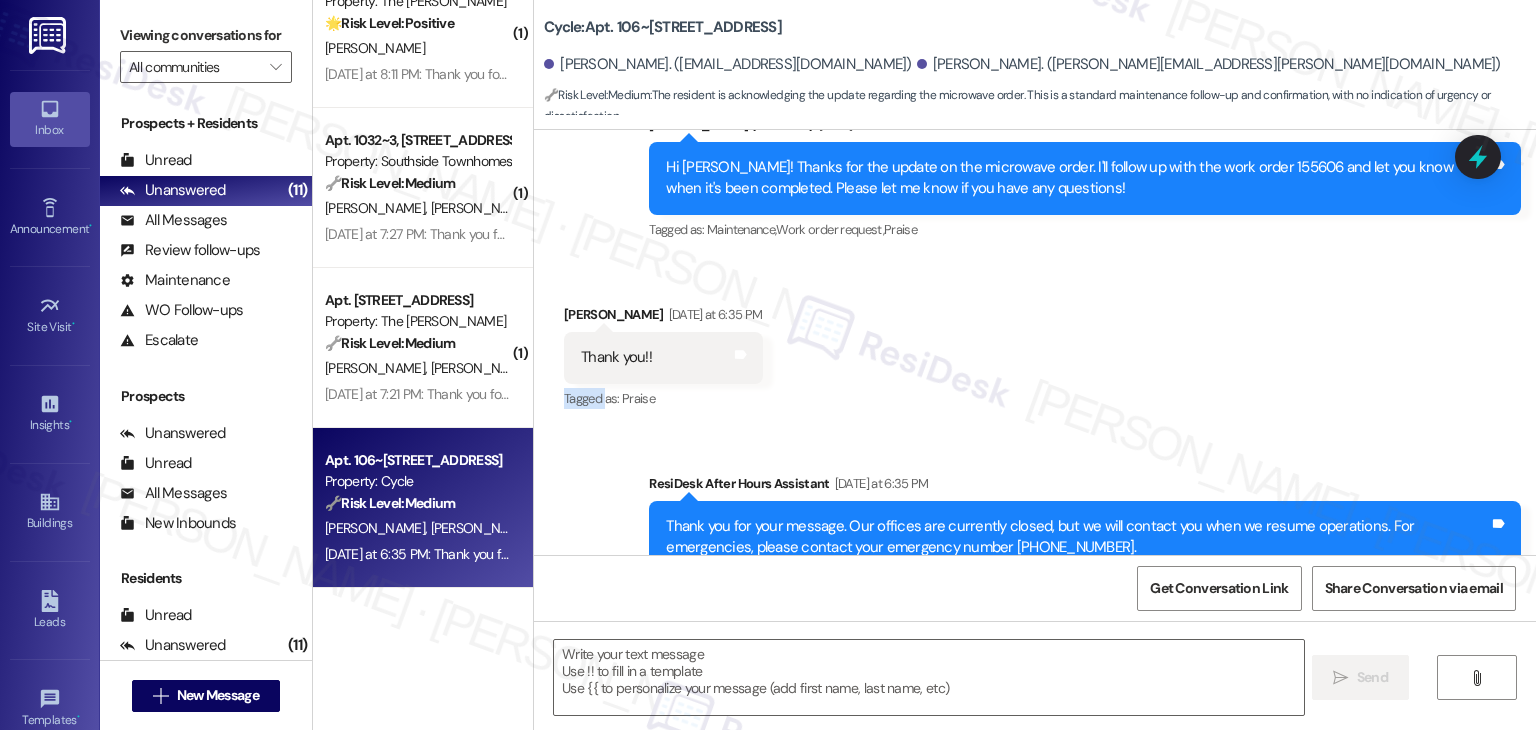 click on "Received via SMS [PERSON_NAME] [DATE] at 6:35 PM Thank you!! Tags and notes Tagged as:   Praise Click to highlight conversations about Praise" at bounding box center (1035, 343) 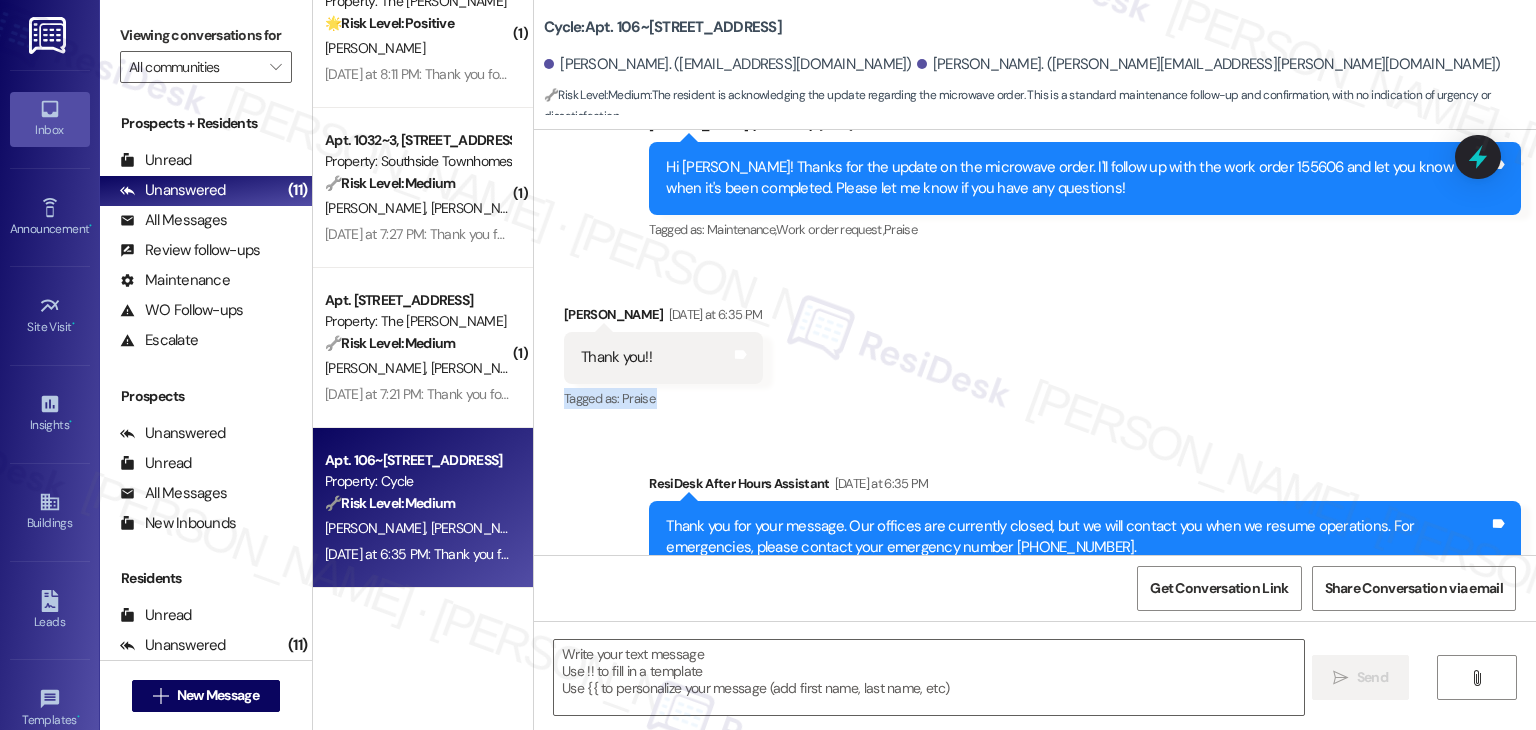 click on "Received via SMS [PERSON_NAME] [DATE] at 6:35 PM Thank you!! Tags and notes Tagged as:   Praise Click to highlight conversations about Praise" at bounding box center (1035, 343) 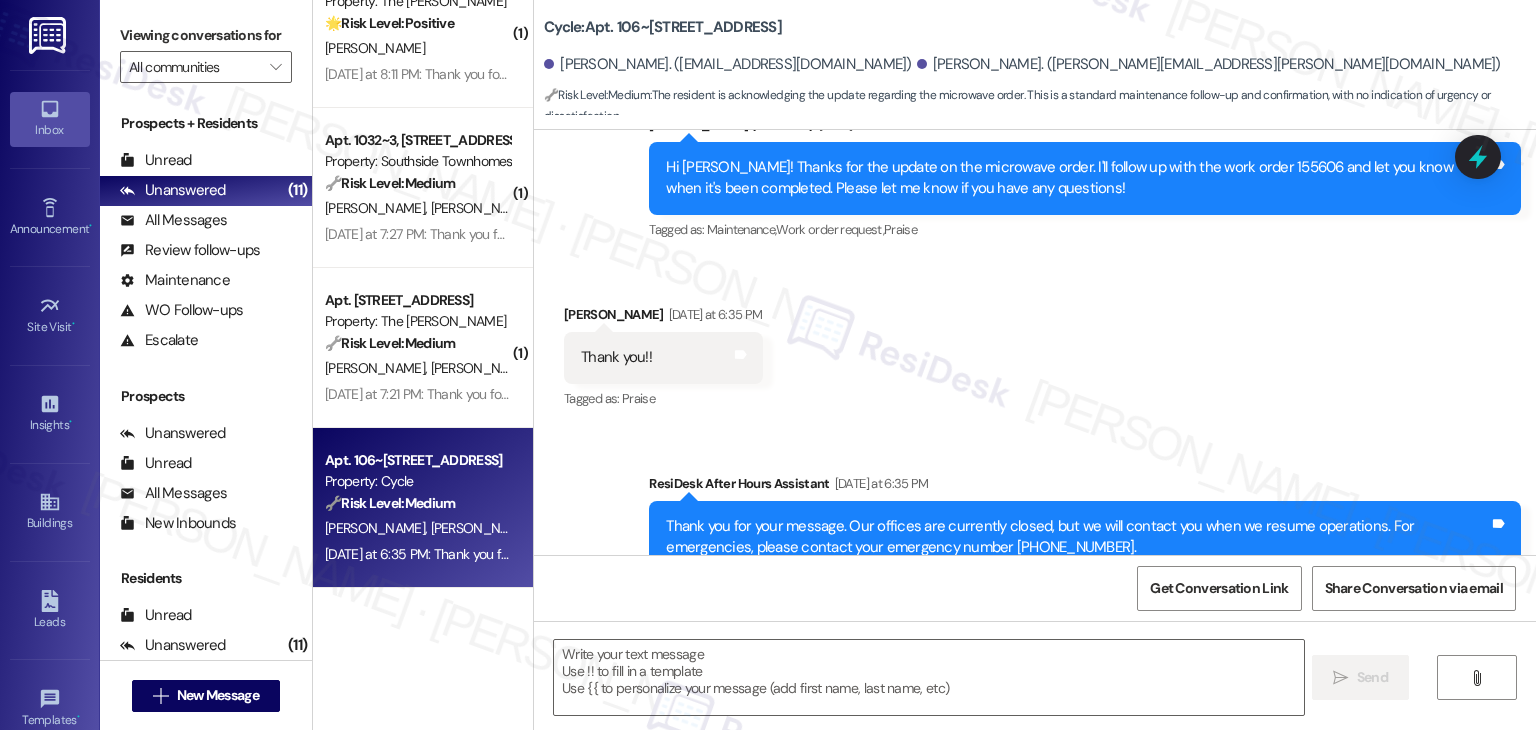 click on "Received via SMS [PERSON_NAME] [DATE] at 6:35 PM Thank you!! Tags and notes Tagged as:   Praise Click to highlight conversations about Praise" at bounding box center (1035, 343) 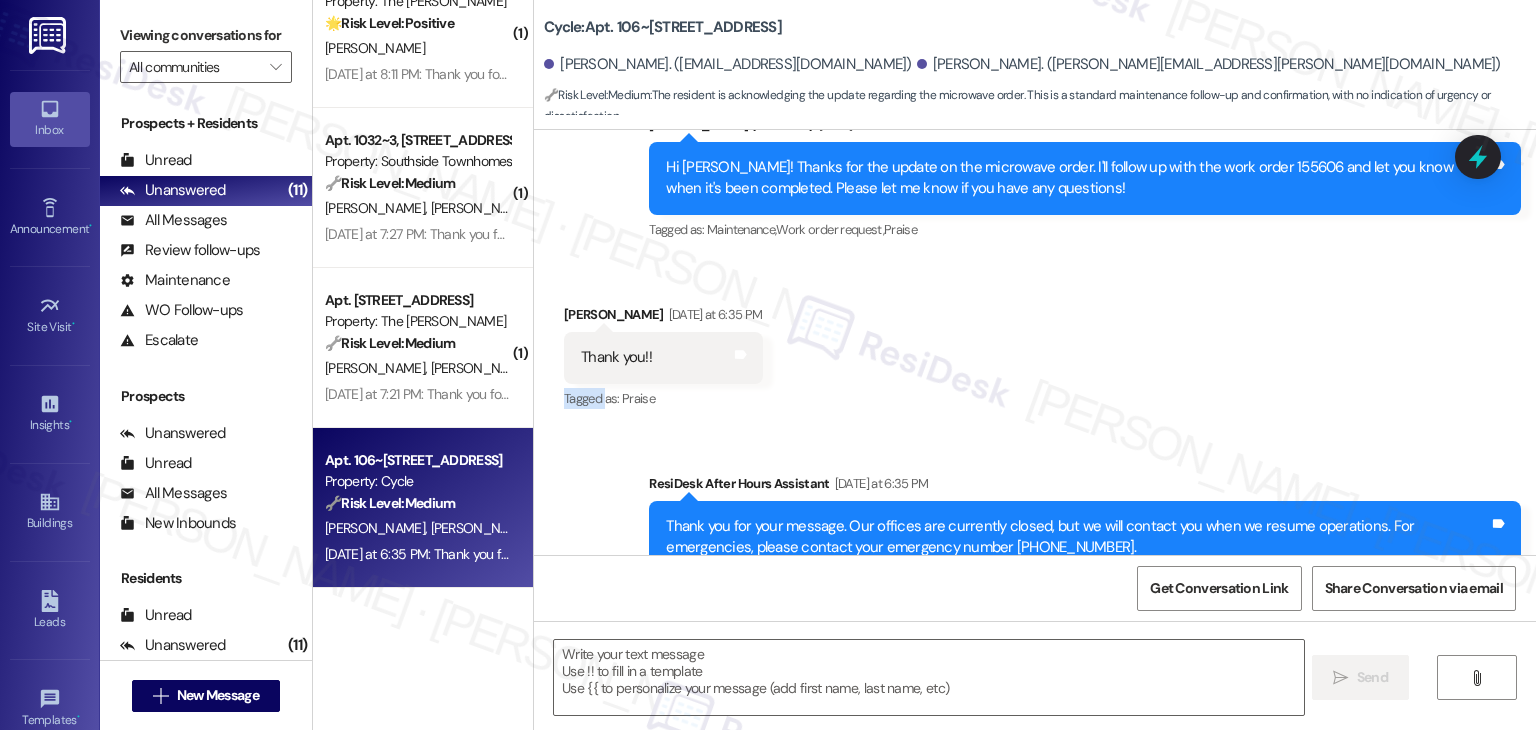 click on "Received via SMS [PERSON_NAME] [DATE] at 6:35 PM Thank you!! Tags and notes Tagged as:   Praise Click to highlight conversations about Praise" at bounding box center (1035, 343) 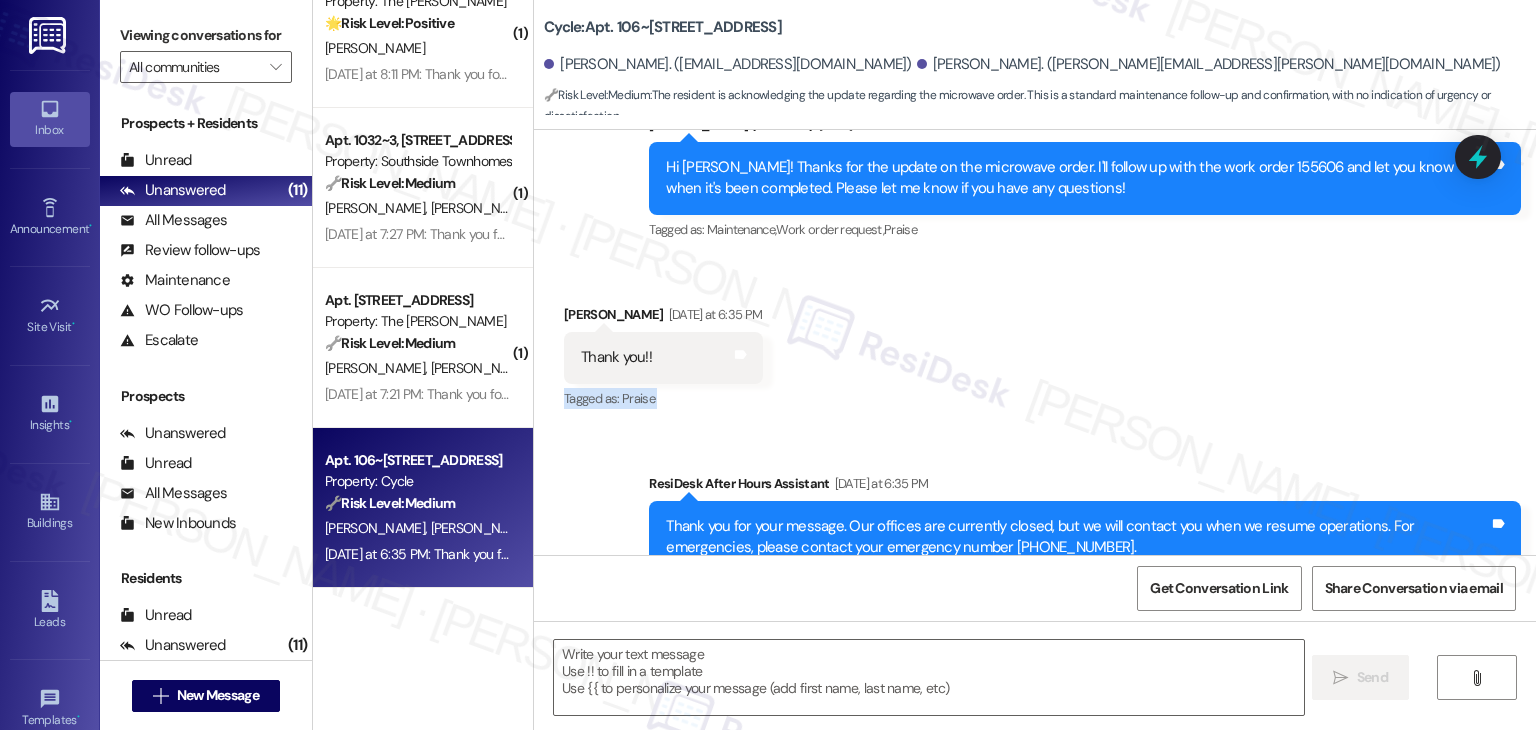 click on "Received via SMS [PERSON_NAME] [DATE] at 6:35 PM Thank you!! Tags and notes Tagged as:   Praise Click to highlight conversations about Praise" at bounding box center [1035, 343] 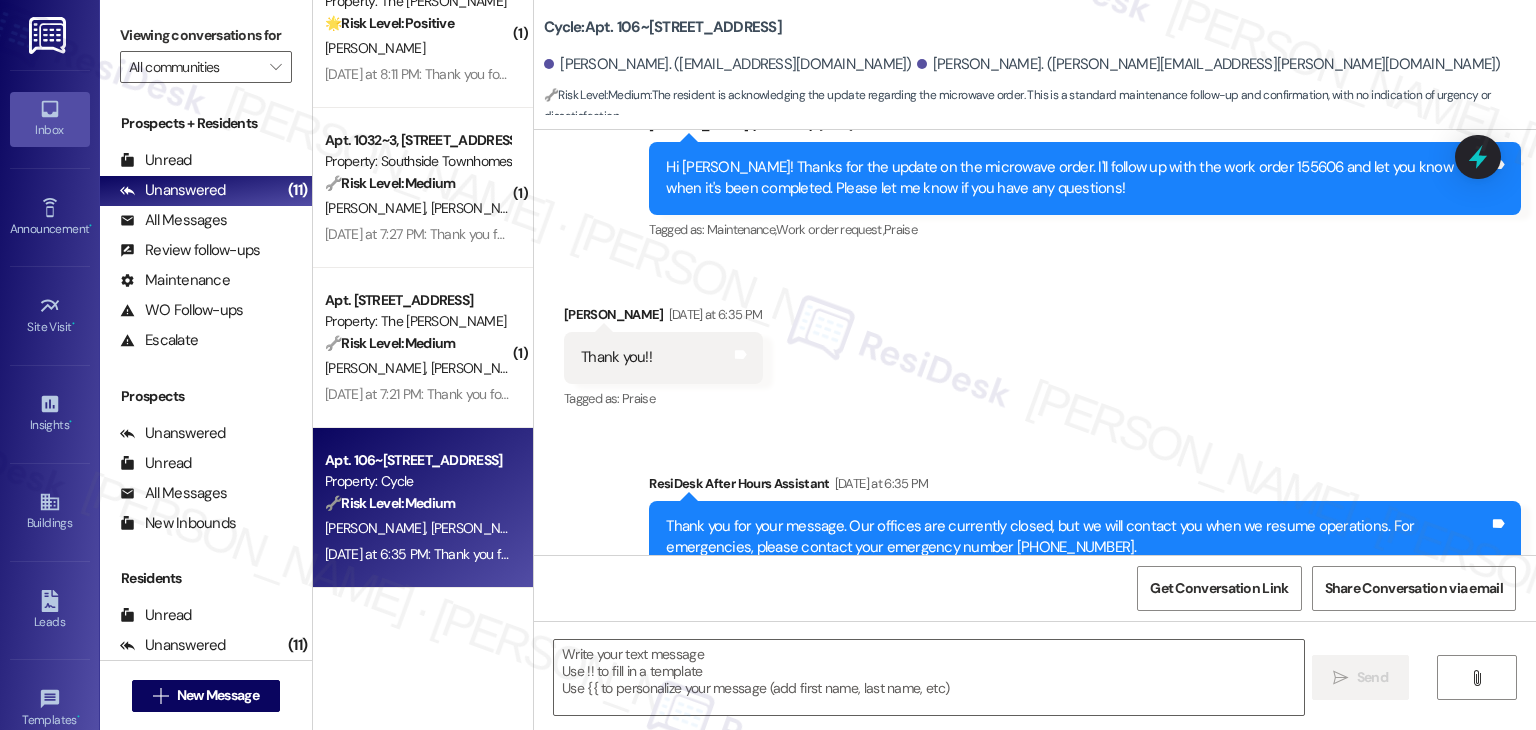 click on "Received via SMS [PERSON_NAME] [DATE] at 6:35 PM Thank you!! Tags and notes Tagged as:   Praise Click to highlight conversations about Praise" at bounding box center [1035, 343] 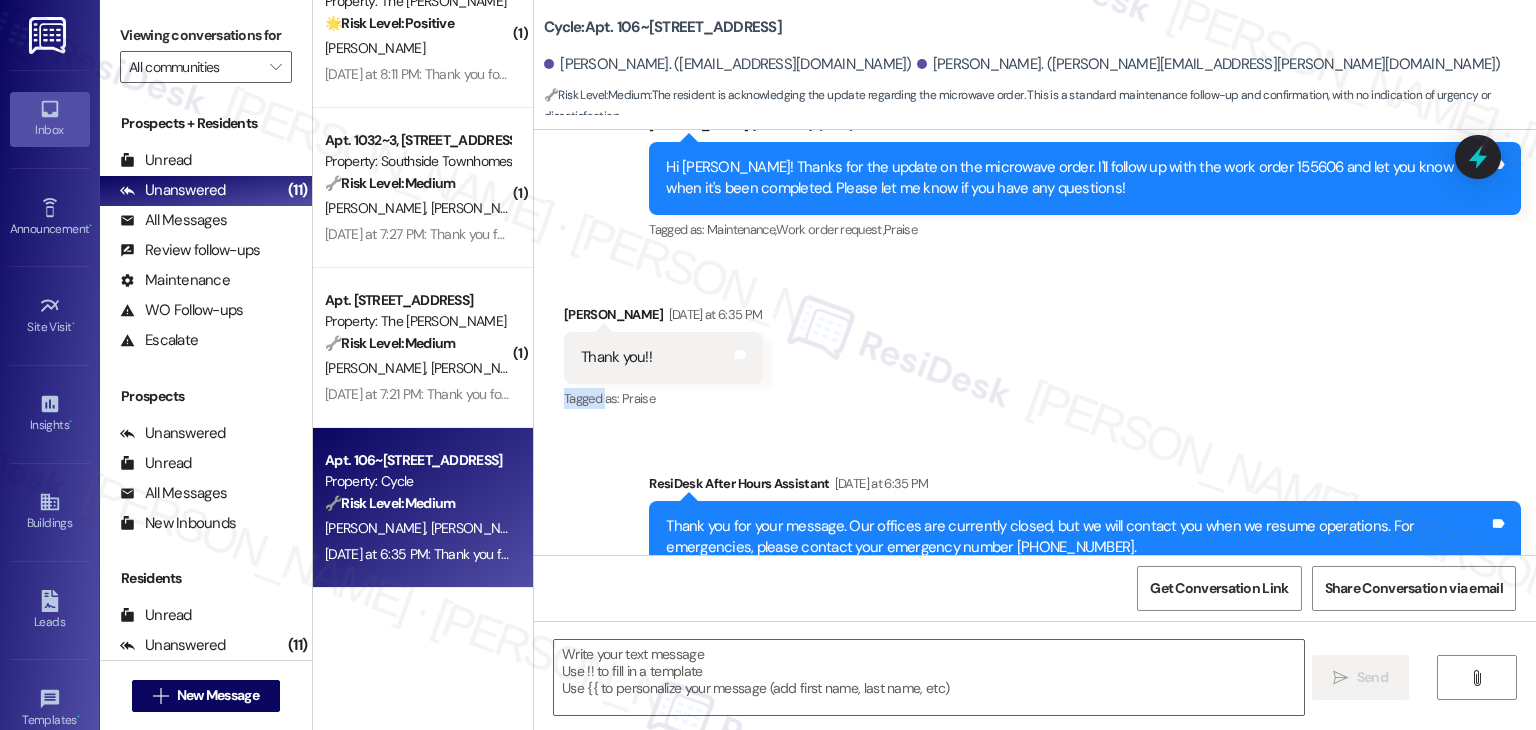 click on "Received via SMS [PERSON_NAME] [DATE] at 6:35 PM Thank you!! Tags and notes Tagged as:   Praise Click to highlight conversations about Praise" at bounding box center (1035, 343) 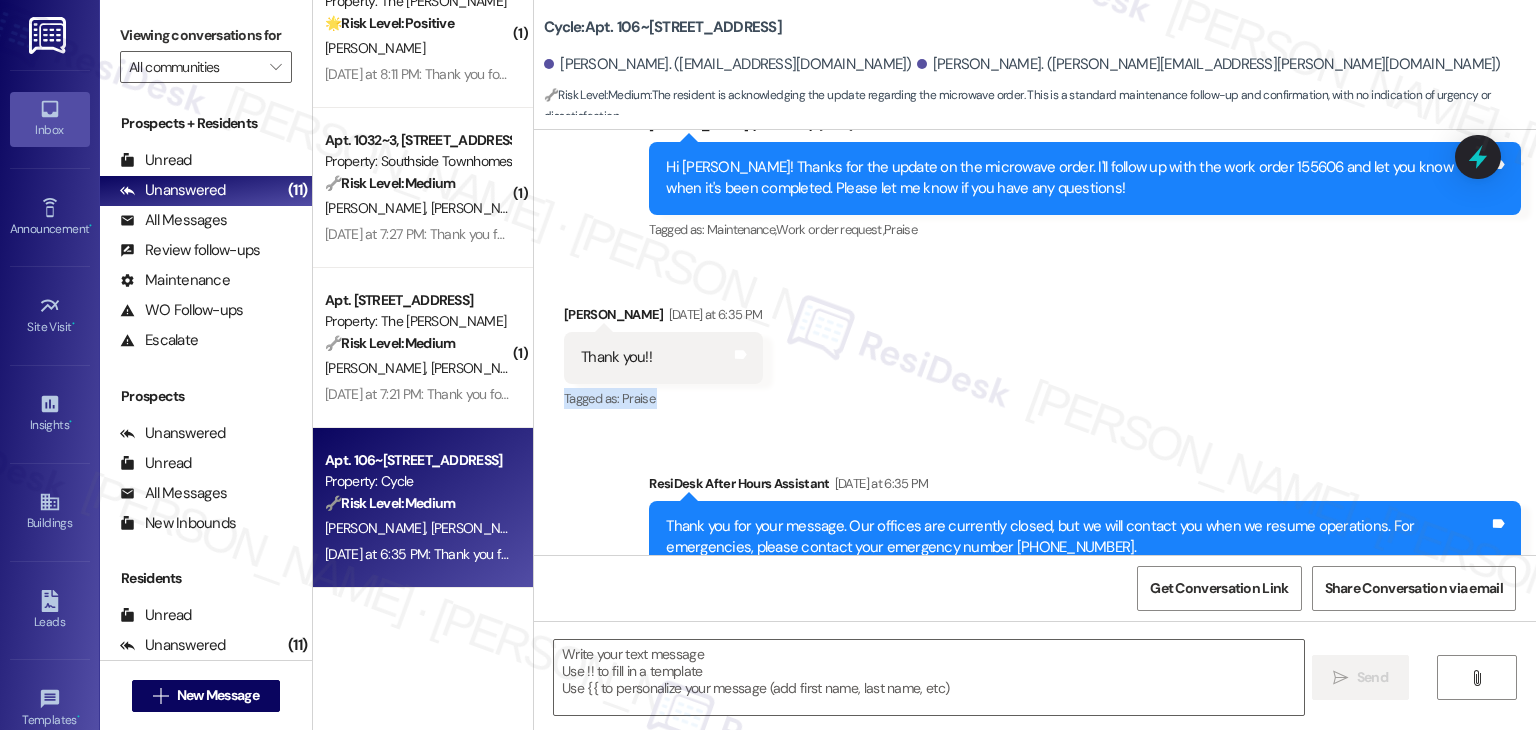 click on "Received via SMS [PERSON_NAME] [DATE] at 6:35 PM Thank you!! Tags and notes Tagged as:   Praise Click to highlight conversations about Praise" at bounding box center (1035, 343) 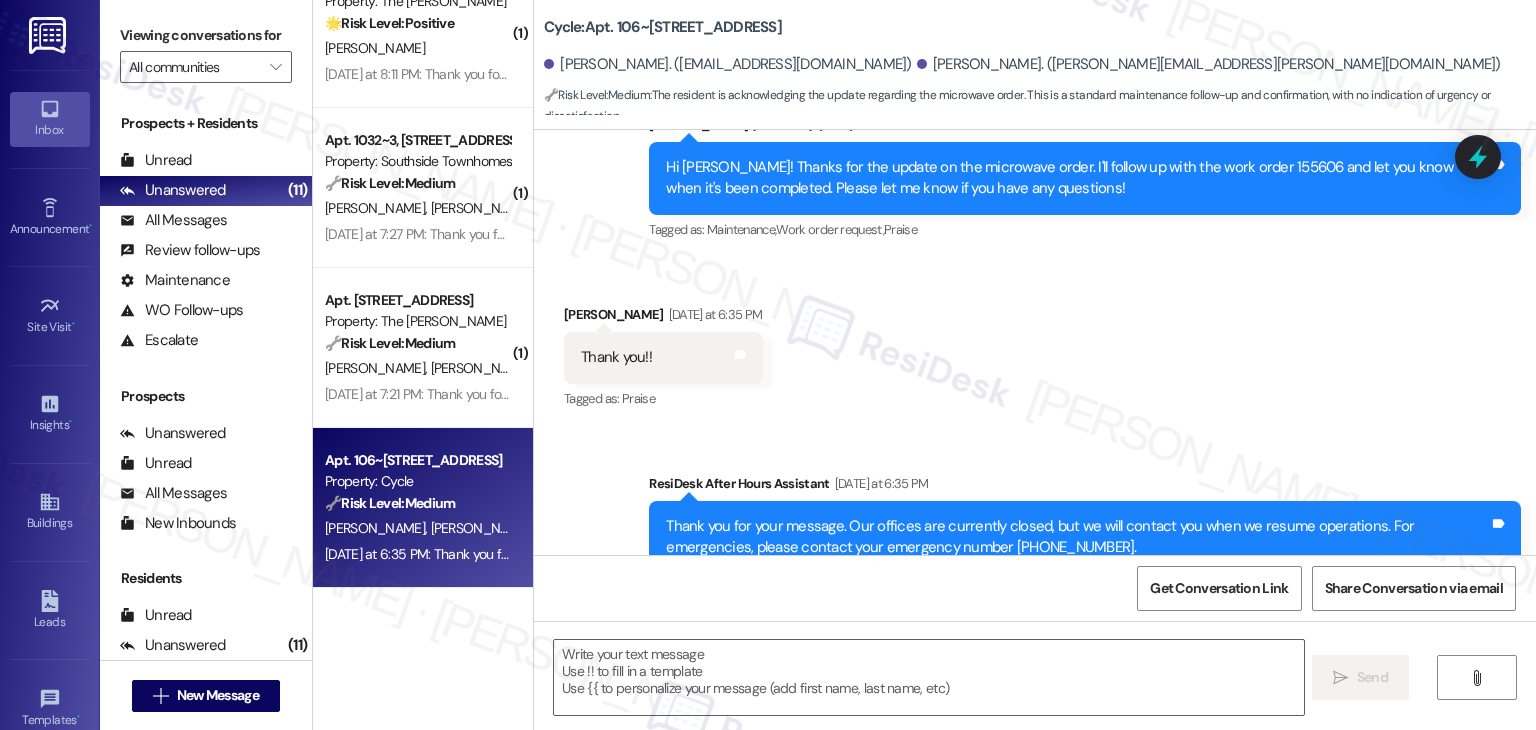 click on "Received via SMS [PERSON_NAME] [DATE] at 6:35 PM Thank you!! Tags and notes Tagged as:   Praise Click to highlight conversations about Praise" at bounding box center [1035, 343] 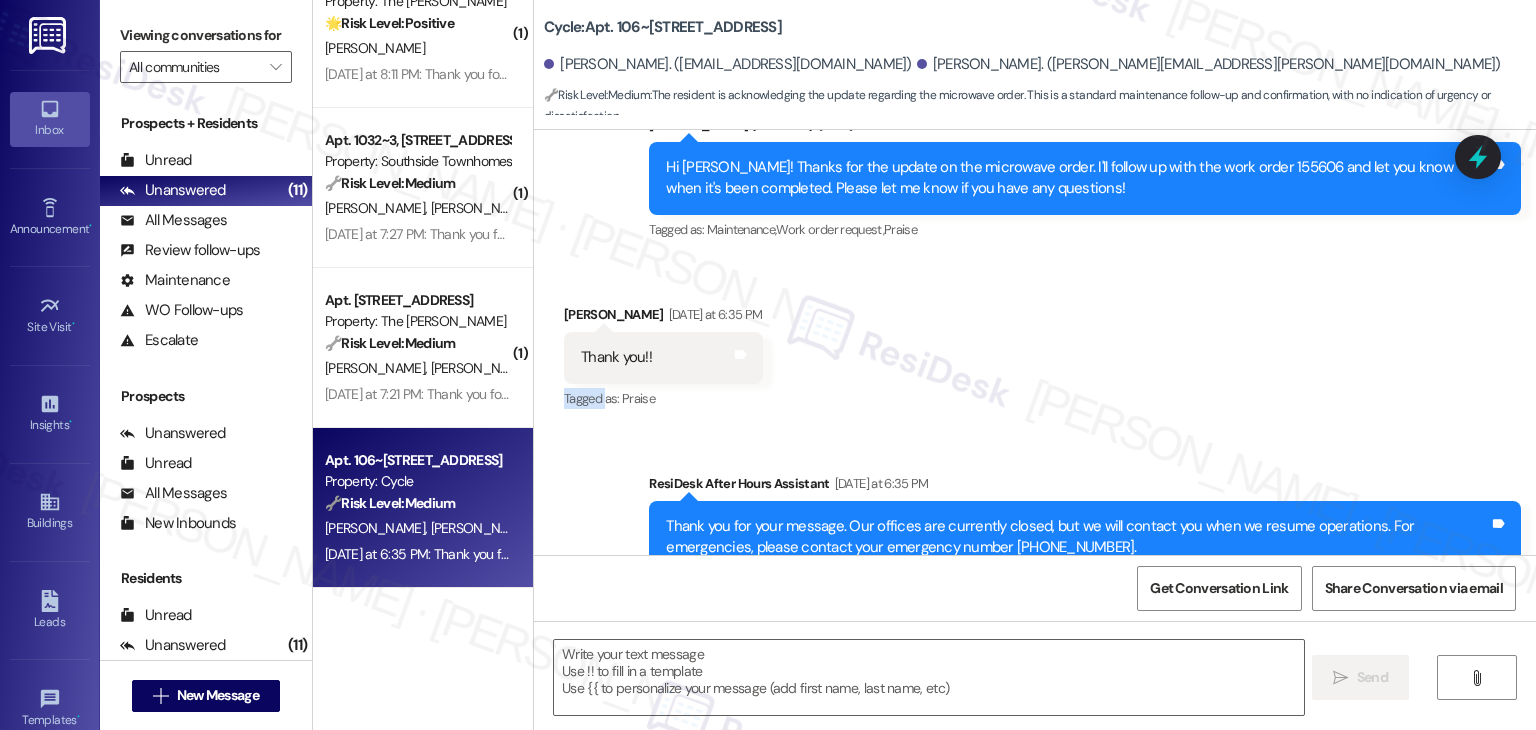 click on "Received via SMS [PERSON_NAME] [DATE] at 6:35 PM Thank you!! Tags and notes Tagged as:   Praise Click to highlight conversations about Praise" at bounding box center (1035, 343) 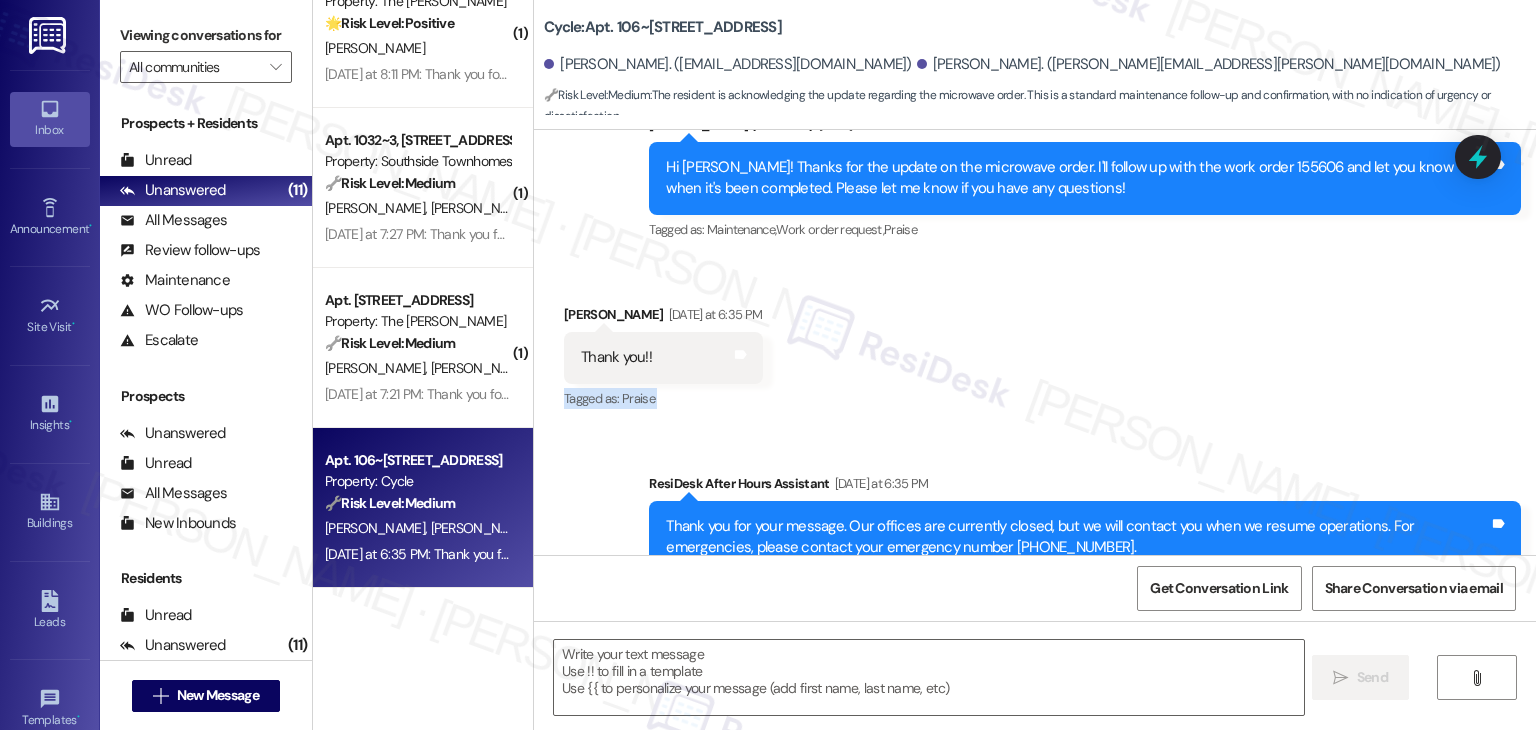 click on "Received via SMS [PERSON_NAME] [DATE] at 6:35 PM Thank you!! Tags and notes Tagged as:   Praise Click to highlight conversations about Praise" at bounding box center [1035, 343] 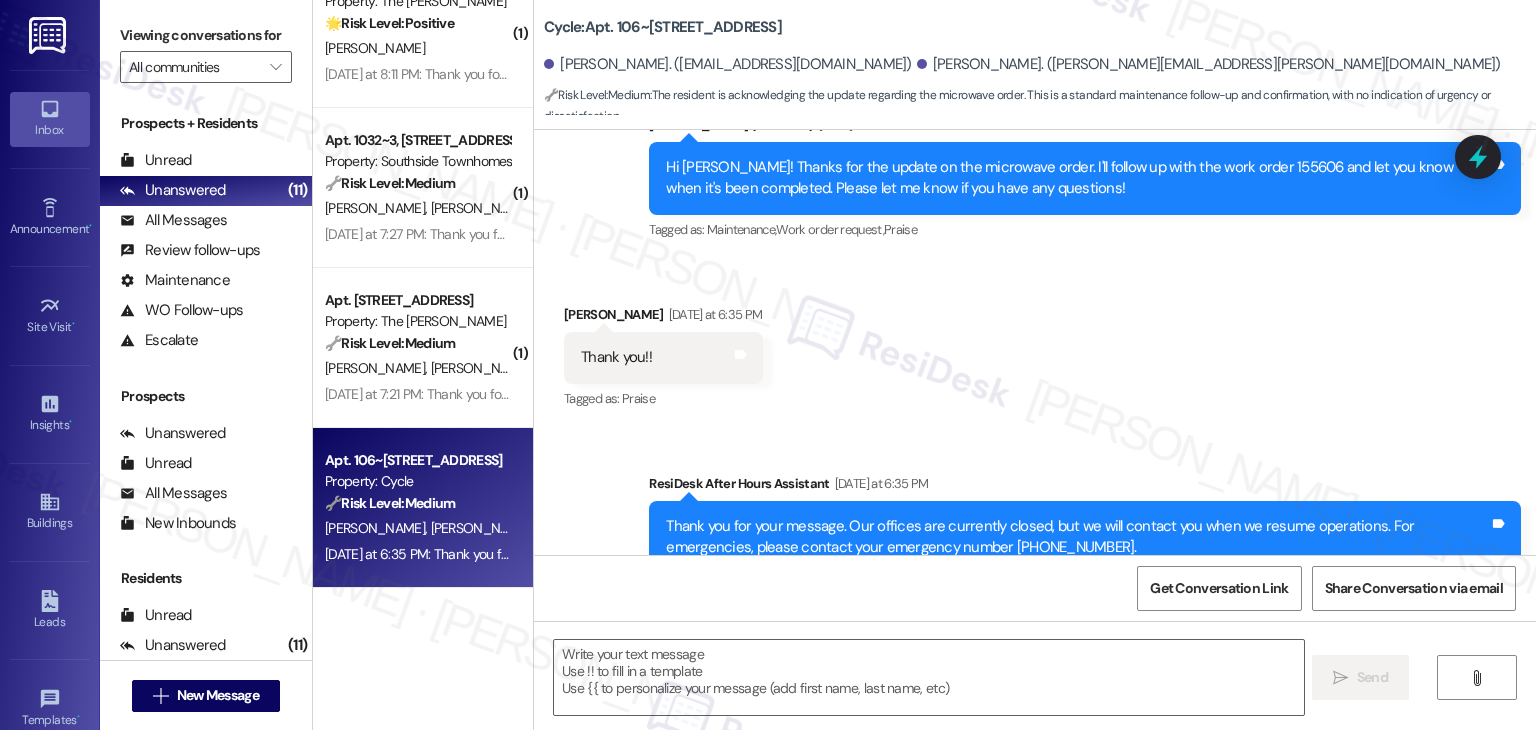 click on "Received via SMS [PERSON_NAME] [DATE] at 6:35 PM Thank you!! Tags and notes Tagged as:   Praise Click to highlight conversations about Praise" at bounding box center (1035, 343) 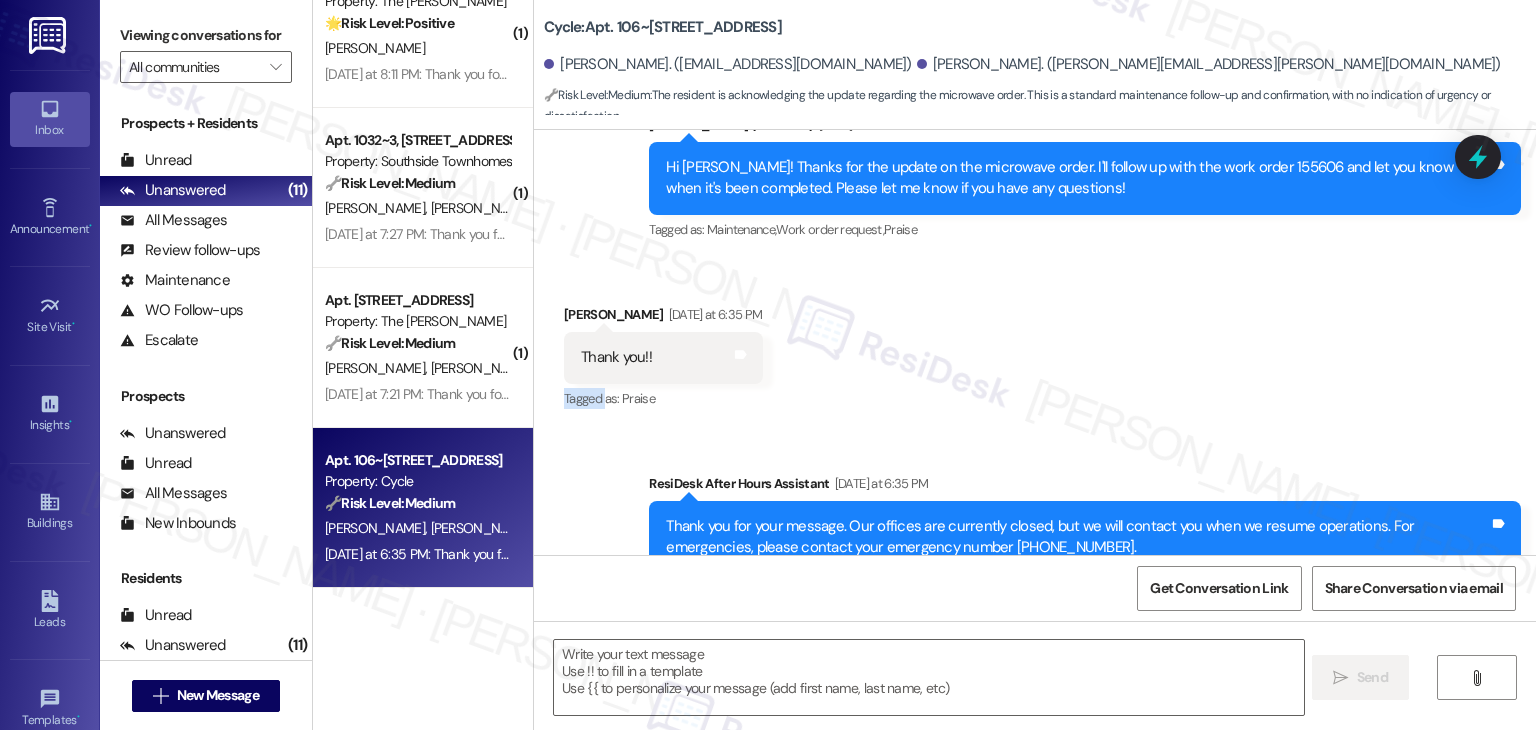 click on "Received via SMS [PERSON_NAME] [DATE] at 6:35 PM Thank you!! Tags and notes Tagged as:   Praise Click to highlight conversations about Praise" at bounding box center (1035, 343) 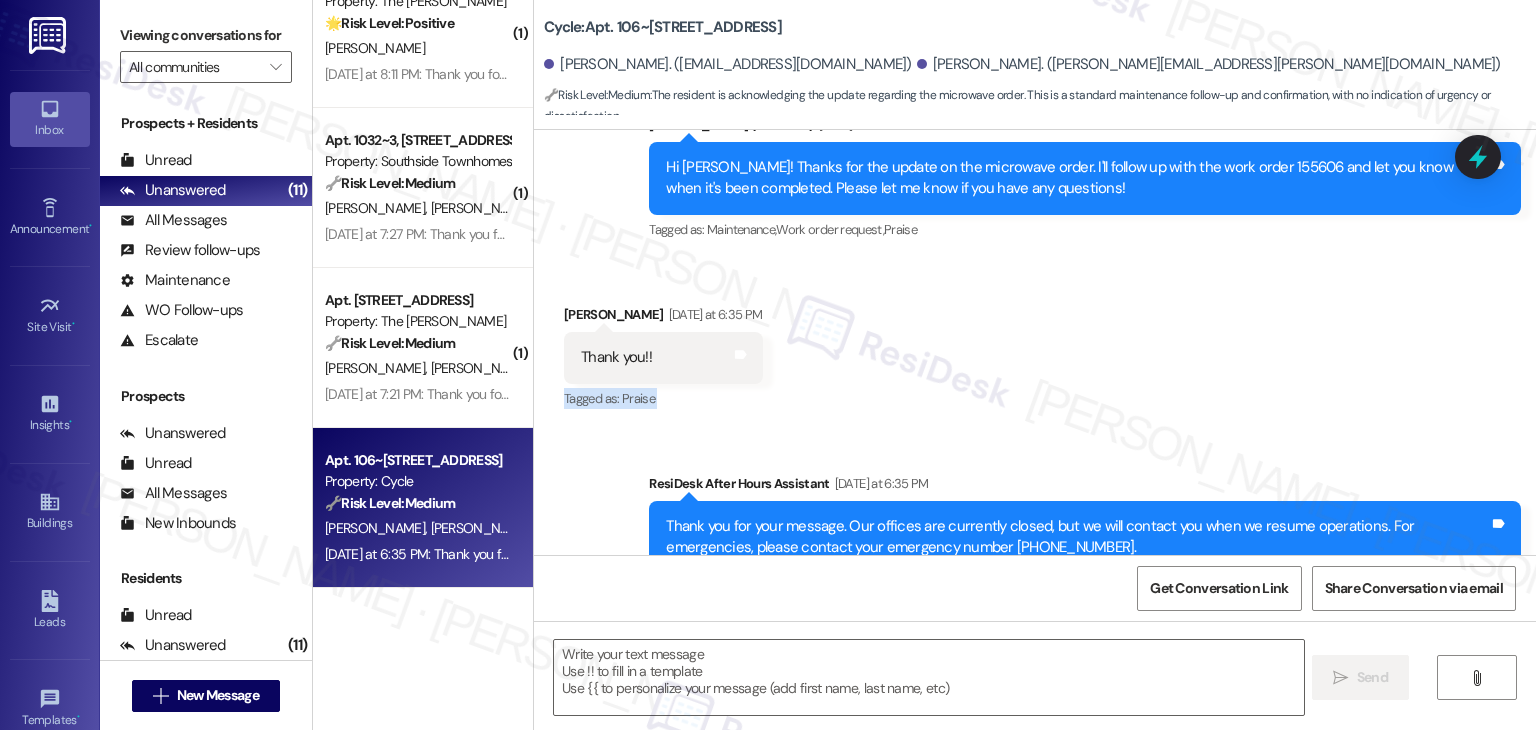 click on "Received via SMS [PERSON_NAME] [DATE] at 6:35 PM Thank you!! Tags and notes Tagged as:   Praise Click to highlight conversations about Praise" at bounding box center [1035, 343] 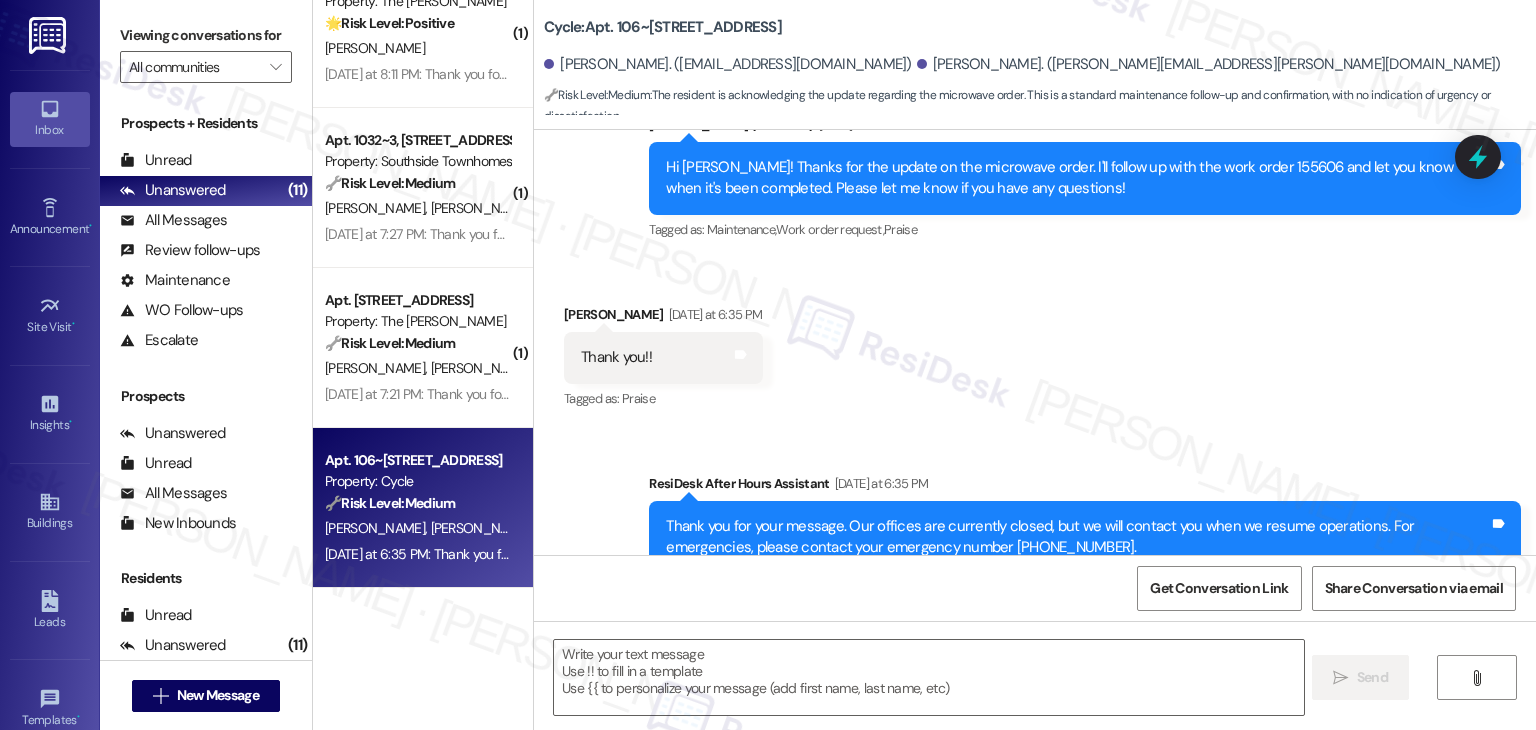 click on "Received via SMS [PERSON_NAME] [DATE] at 6:35 PM Thank you!! Tags and notes Tagged as:   Praise Click to highlight conversations about Praise" at bounding box center [1035, 343] 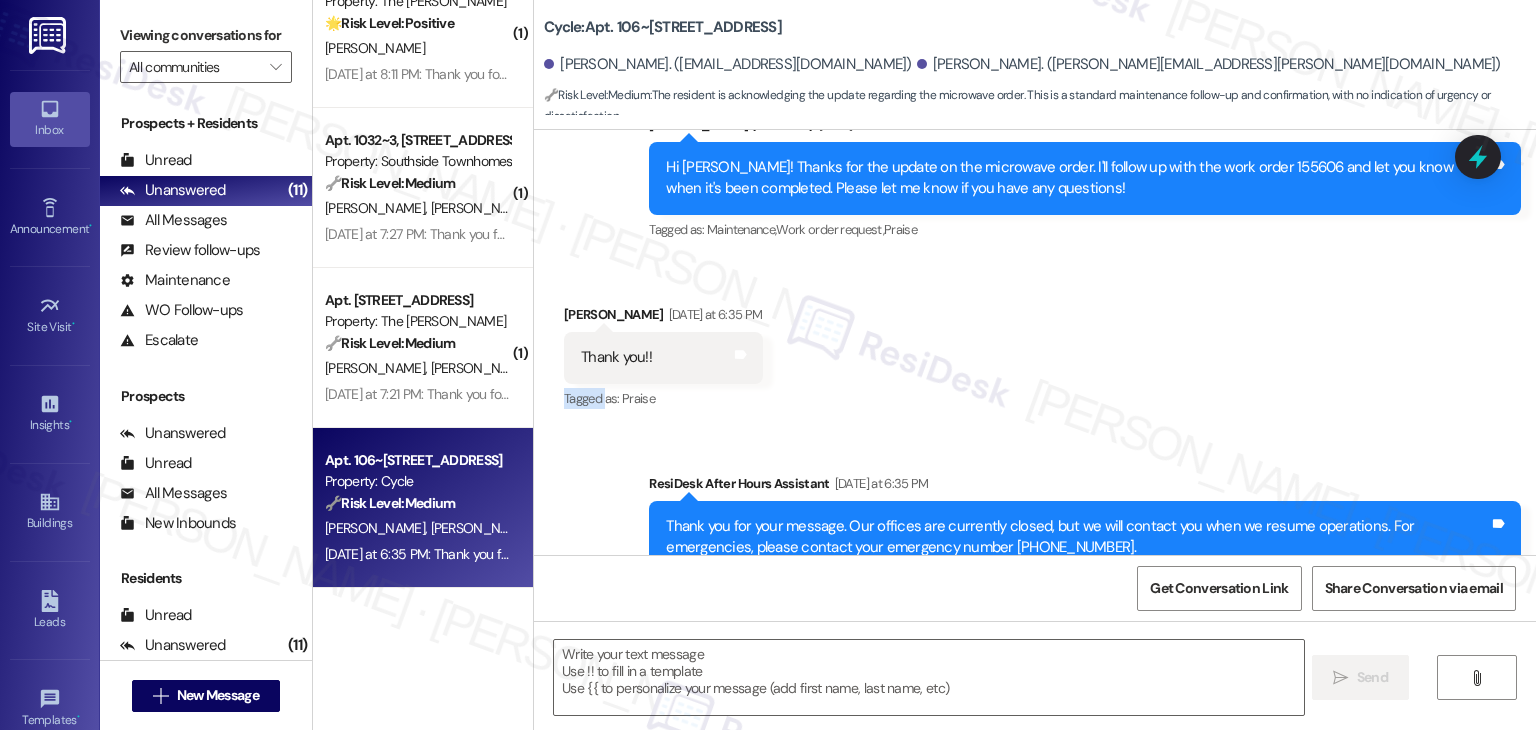 click on "Received via SMS [PERSON_NAME] [DATE] at 6:35 PM Thank you!! Tags and notes Tagged as:   Praise Click to highlight conversations about Praise" at bounding box center [1035, 343] 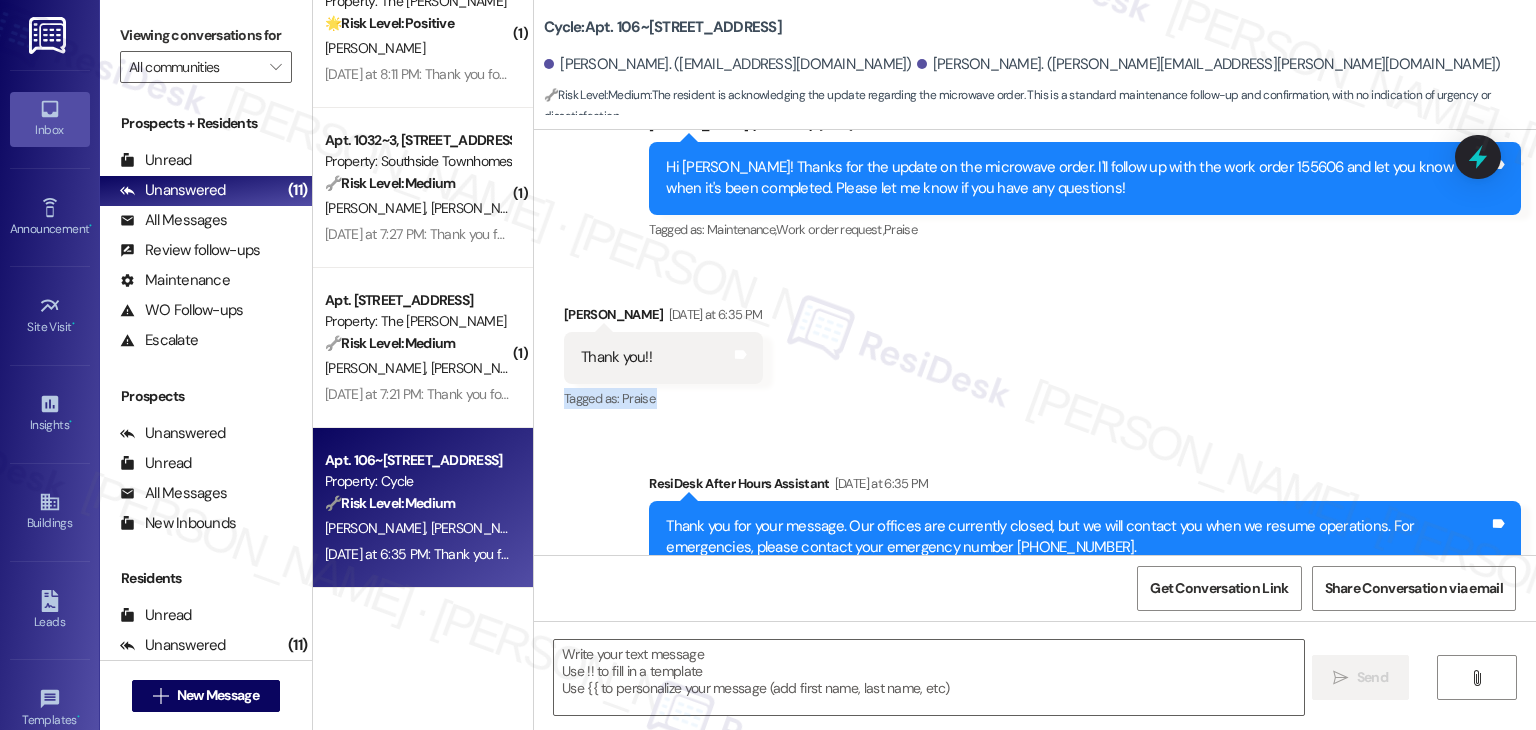 click on "Received via SMS [PERSON_NAME] [DATE] at 6:35 PM Thank you!! Tags and notes Tagged as:   Praise Click to highlight conversations about Praise" at bounding box center [1035, 343] 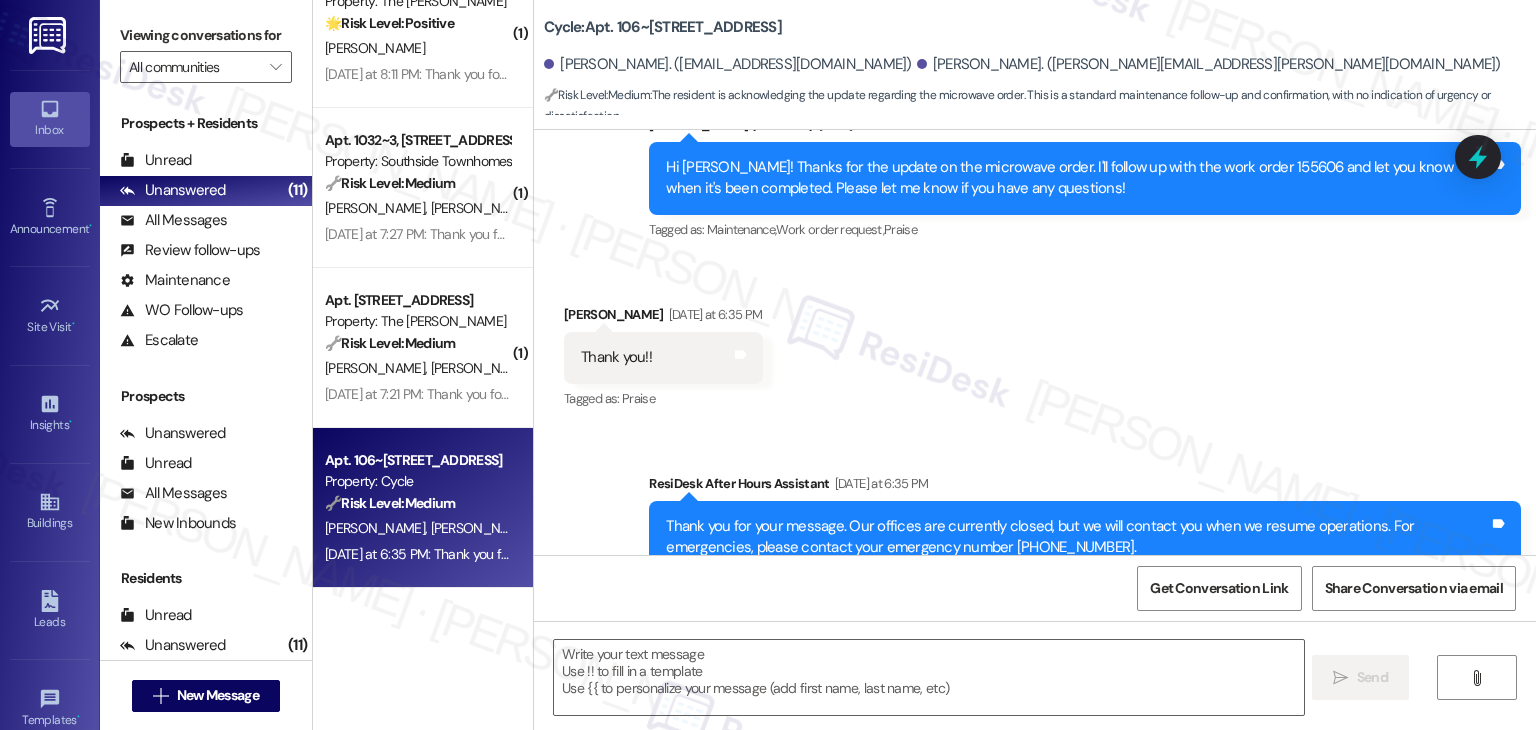 click on "Received via SMS [PERSON_NAME] [DATE] at 6:35 PM Thank you!! Tags and notes Tagged as:   Praise Click to highlight conversations about Praise" at bounding box center [1035, 343] 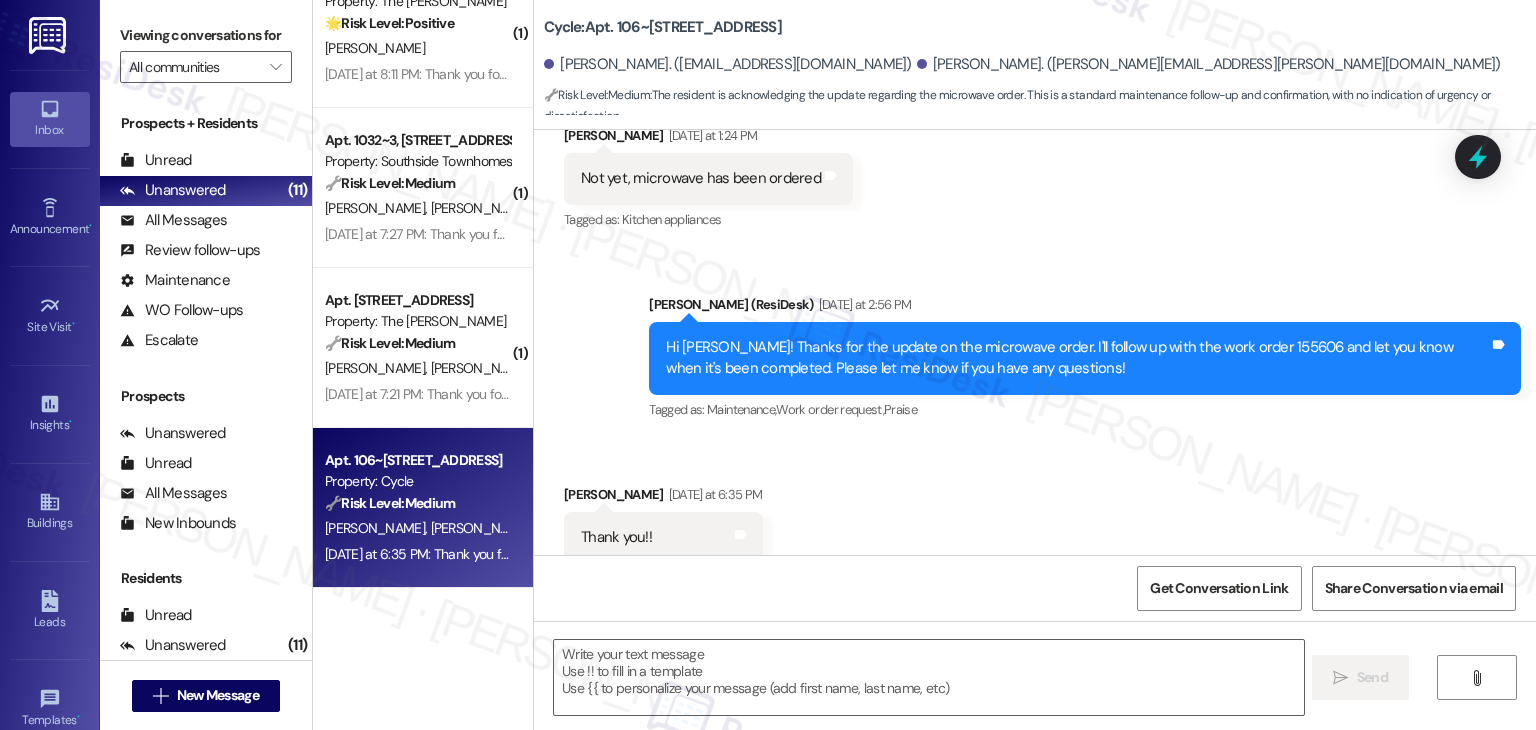 scroll, scrollTop: 1136, scrollLeft: 0, axis: vertical 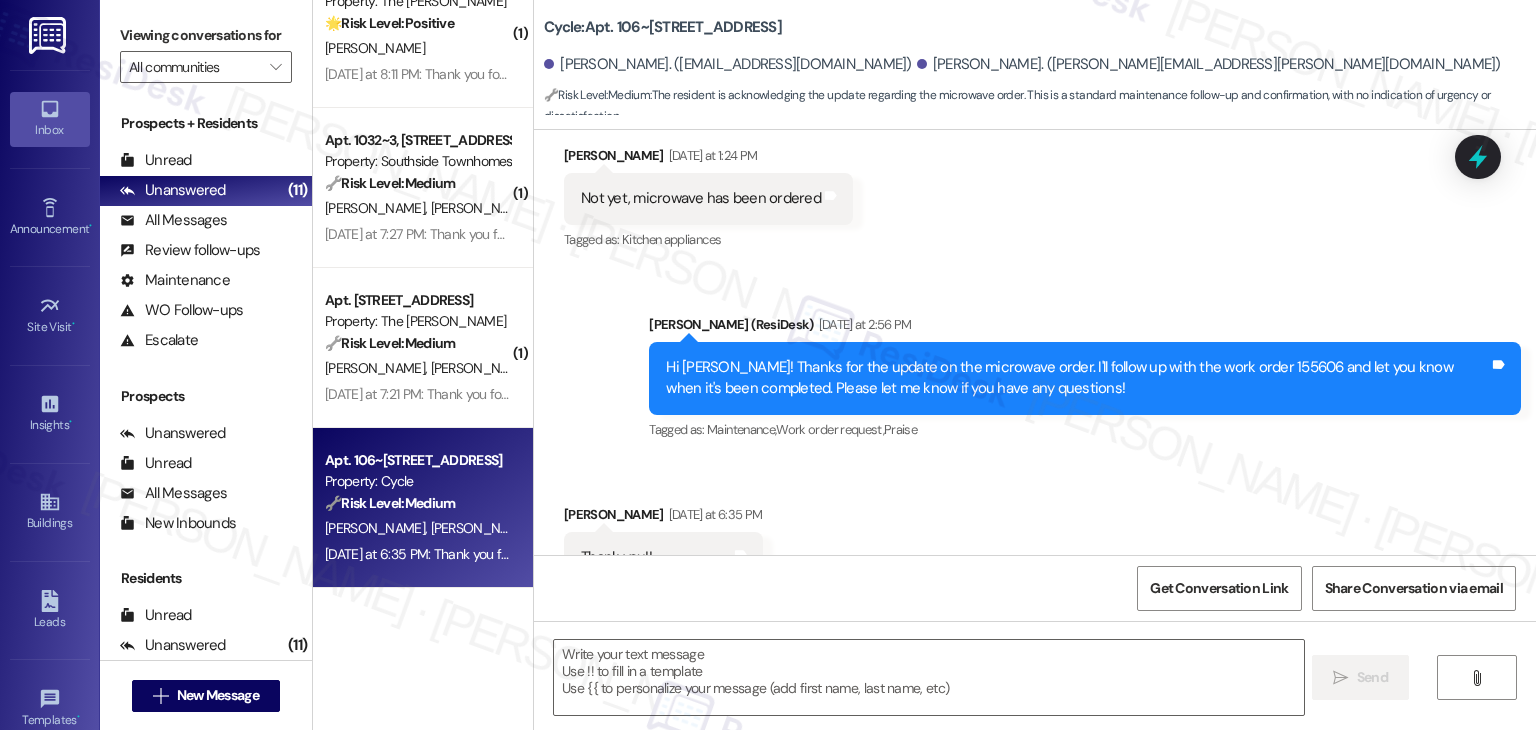 click on "Received via SMS [PERSON_NAME] [DATE] at 6:35 PM Thank you!! Tags and notes Tagged as:   Praise Click to highlight conversations about Praise" at bounding box center (1035, 543) 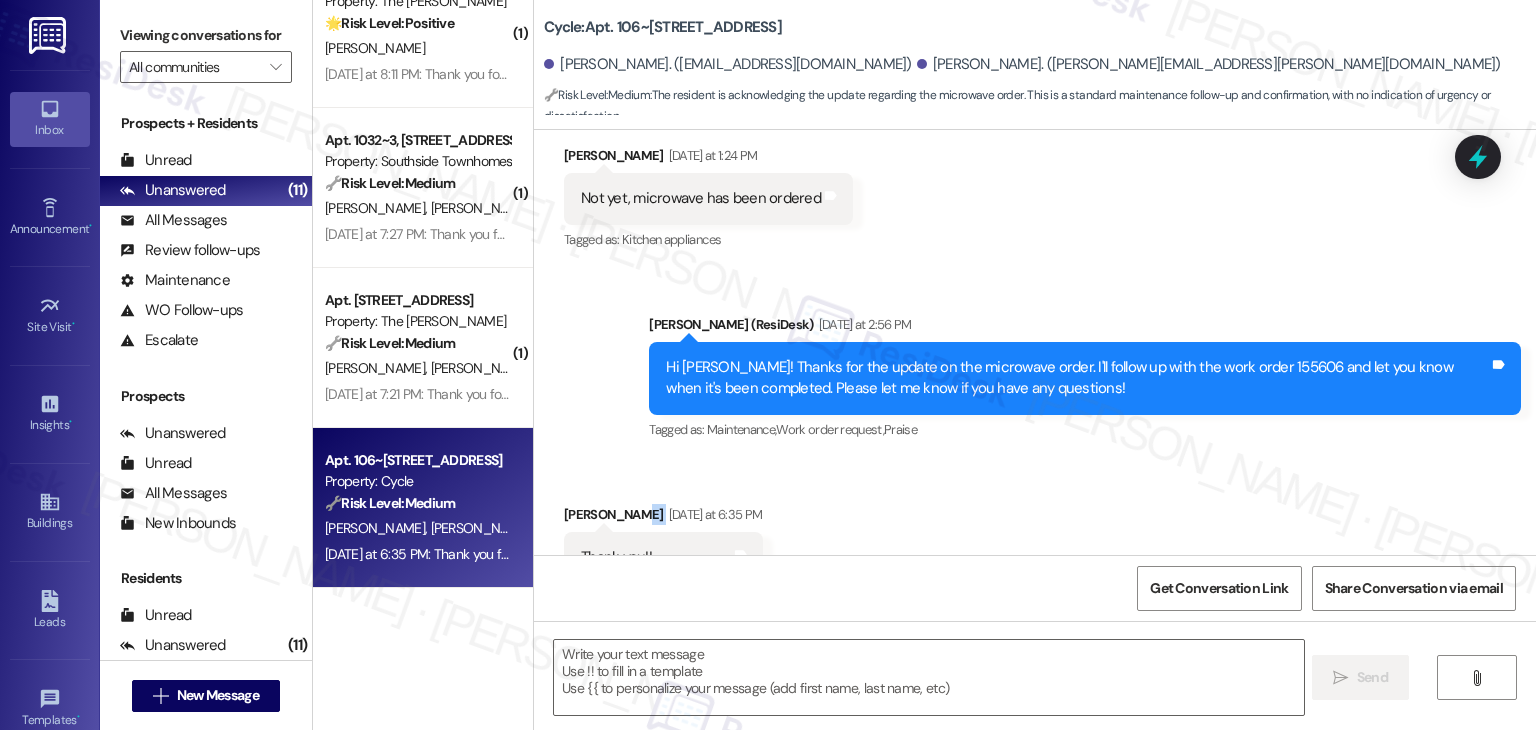 click on "Received via SMS [PERSON_NAME] [DATE] at 6:35 PM Thank you!! Tags and notes Tagged as:   Praise Click to highlight conversations about Praise" at bounding box center [1035, 543] 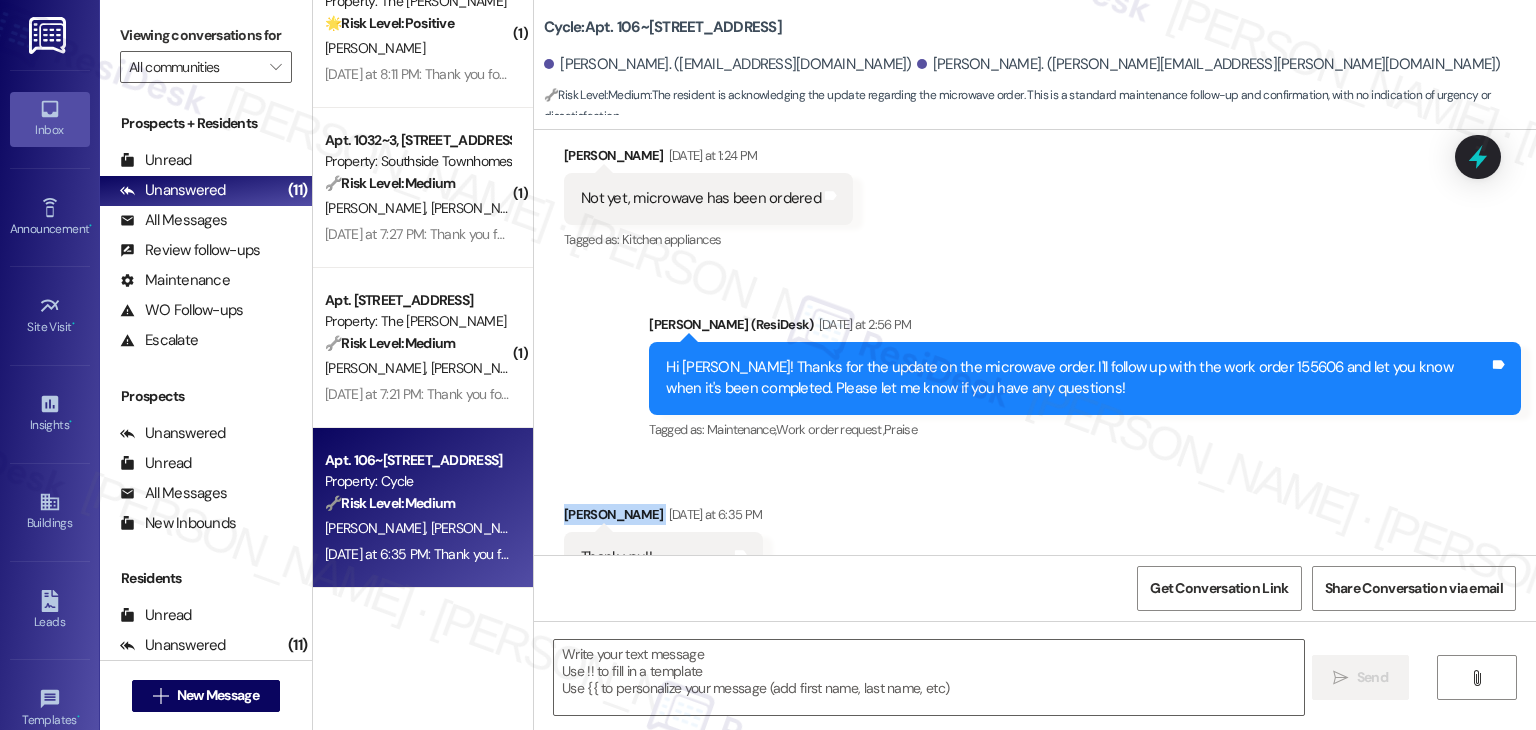 click on "Received via SMS [PERSON_NAME] [DATE] at 6:35 PM Thank you!! Tags and notes Tagged as:   Praise Click to highlight conversations about Praise" at bounding box center (1035, 543) 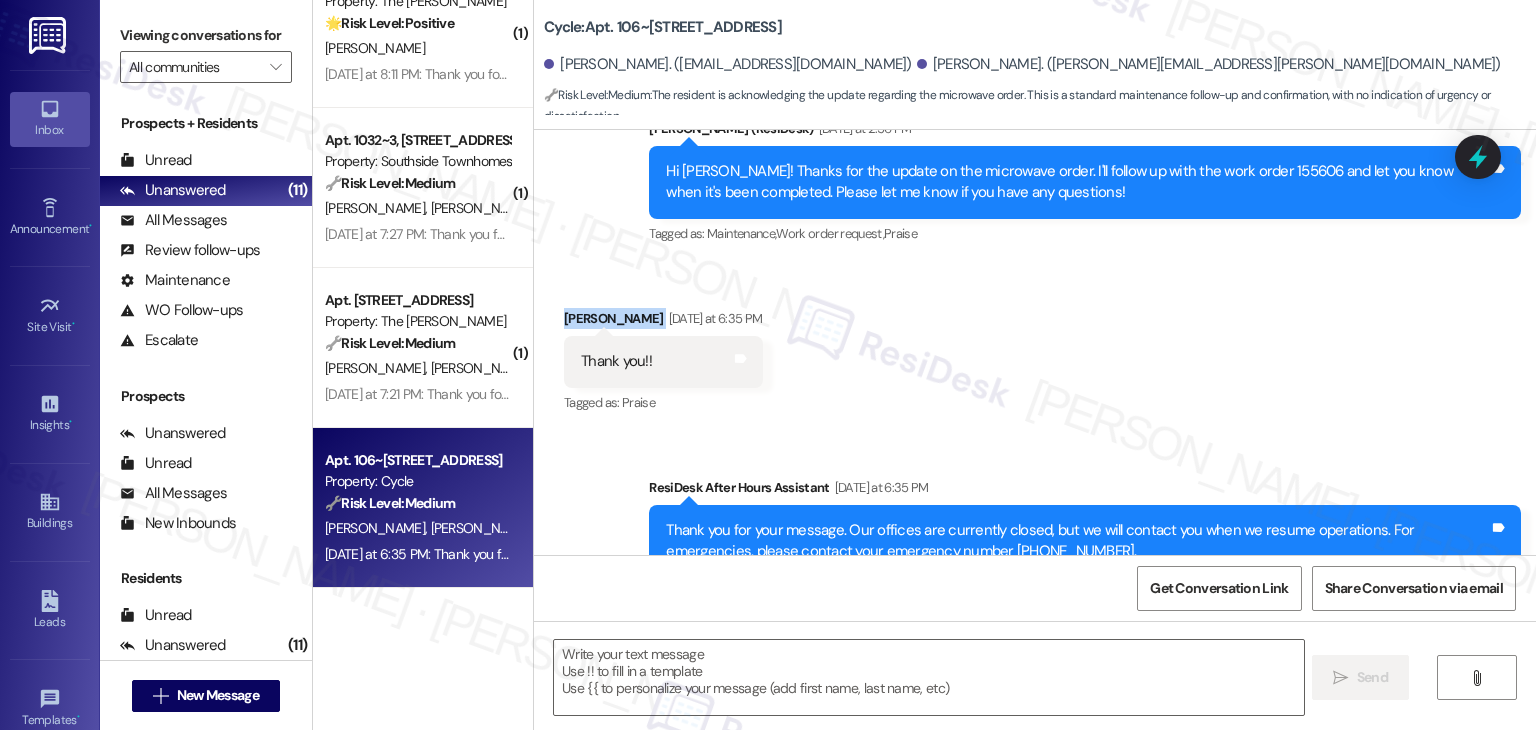 scroll, scrollTop: 1336, scrollLeft: 0, axis: vertical 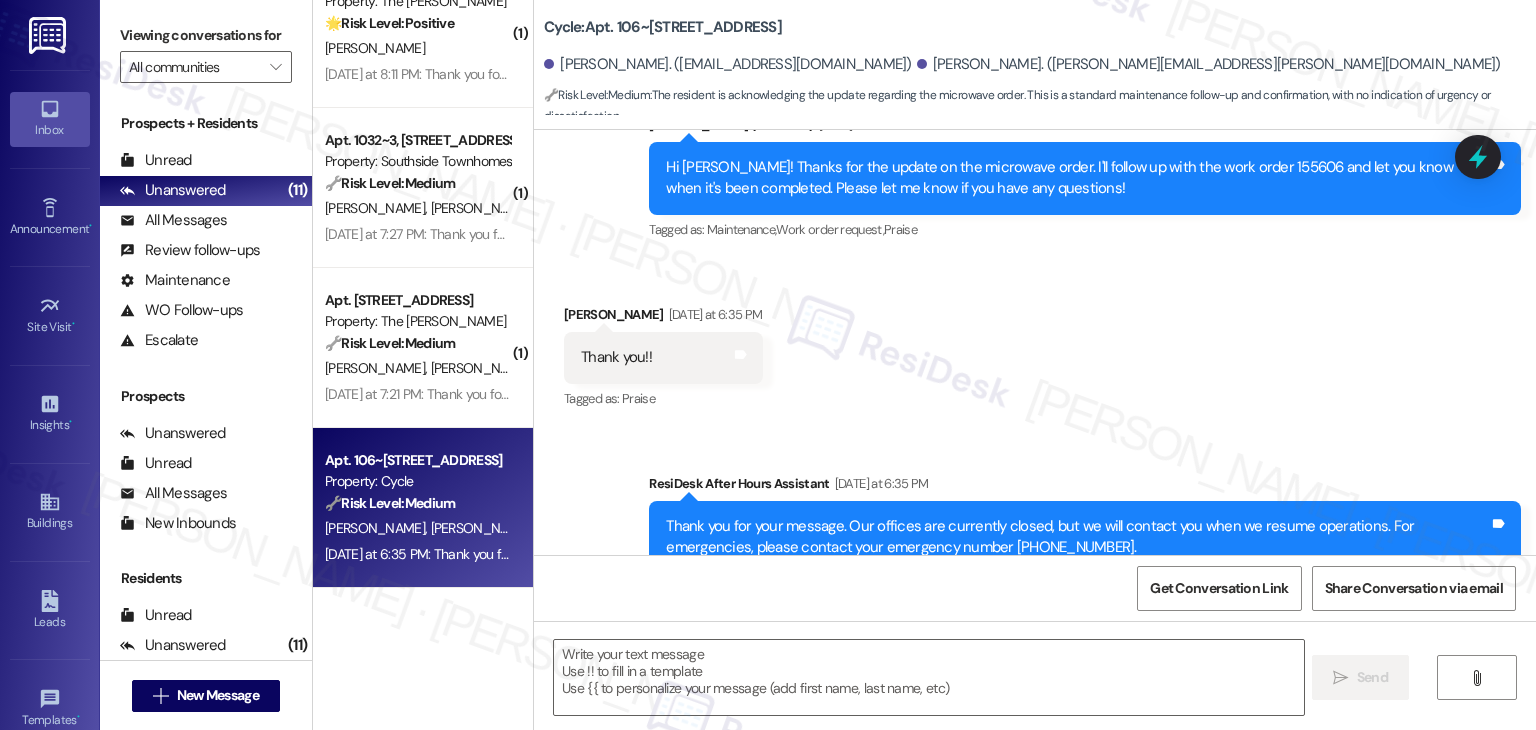 click on "Sent via SMS ResiDesk After Hours Assistant [DATE] at 6:35 PM Thank you for your message. Our offices are currently closed, but we will contact you when we resume operations. For emergencies, please contact your emergency number [PHONE_NUMBER]. Tags and notes Tagged as:   Call request Click to highlight conversations about Call request" at bounding box center [1035, 523] 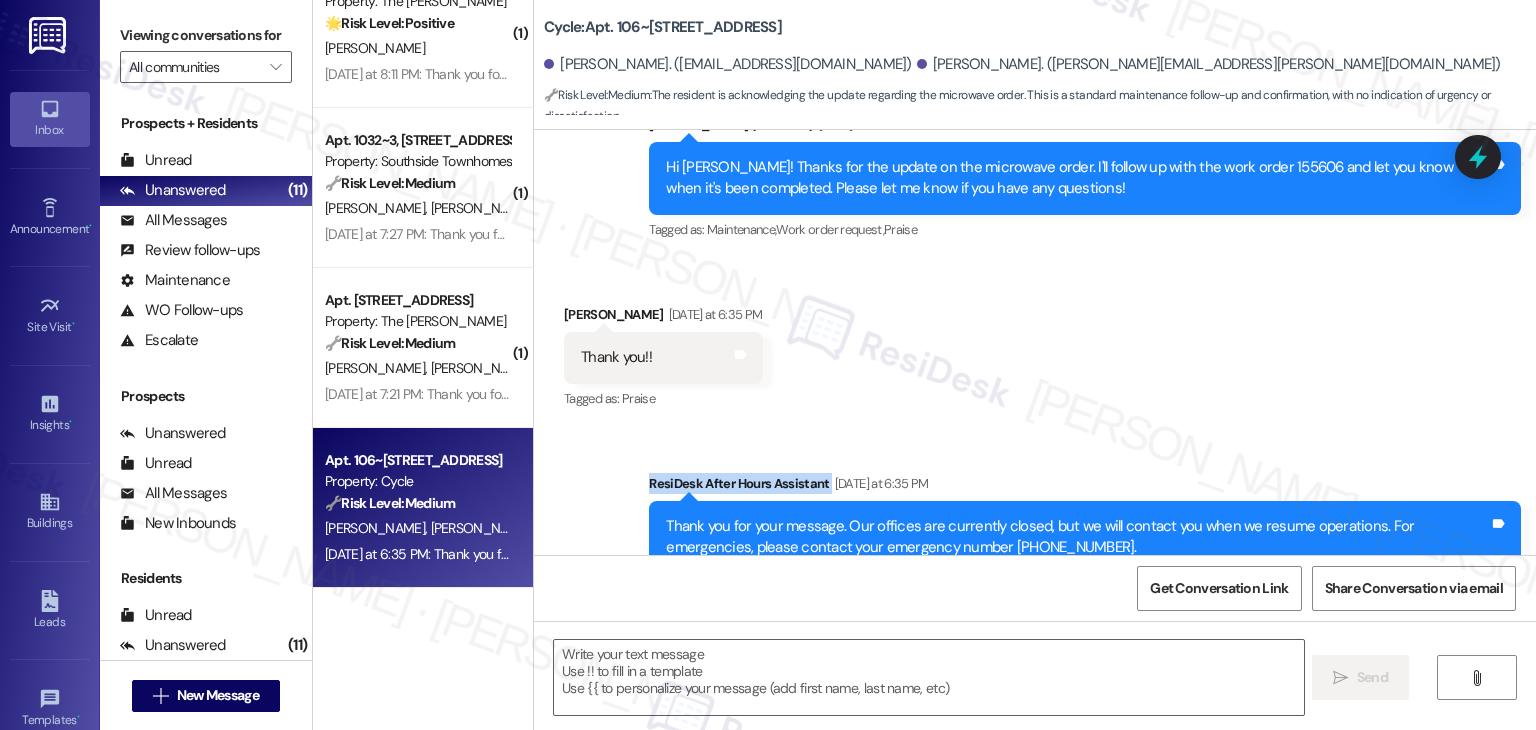 click on "Sent via SMS ResiDesk After Hours Assistant [DATE] at 6:35 PM Thank you for your message. Our offices are currently closed, but we will contact you when we resume operations. For emergencies, please contact your emergency number [PHONE_NUMBER]. Tags and notes Tagged as:   Call request Click to highlight conversations about Call request" at bounding box center [1035, 523] 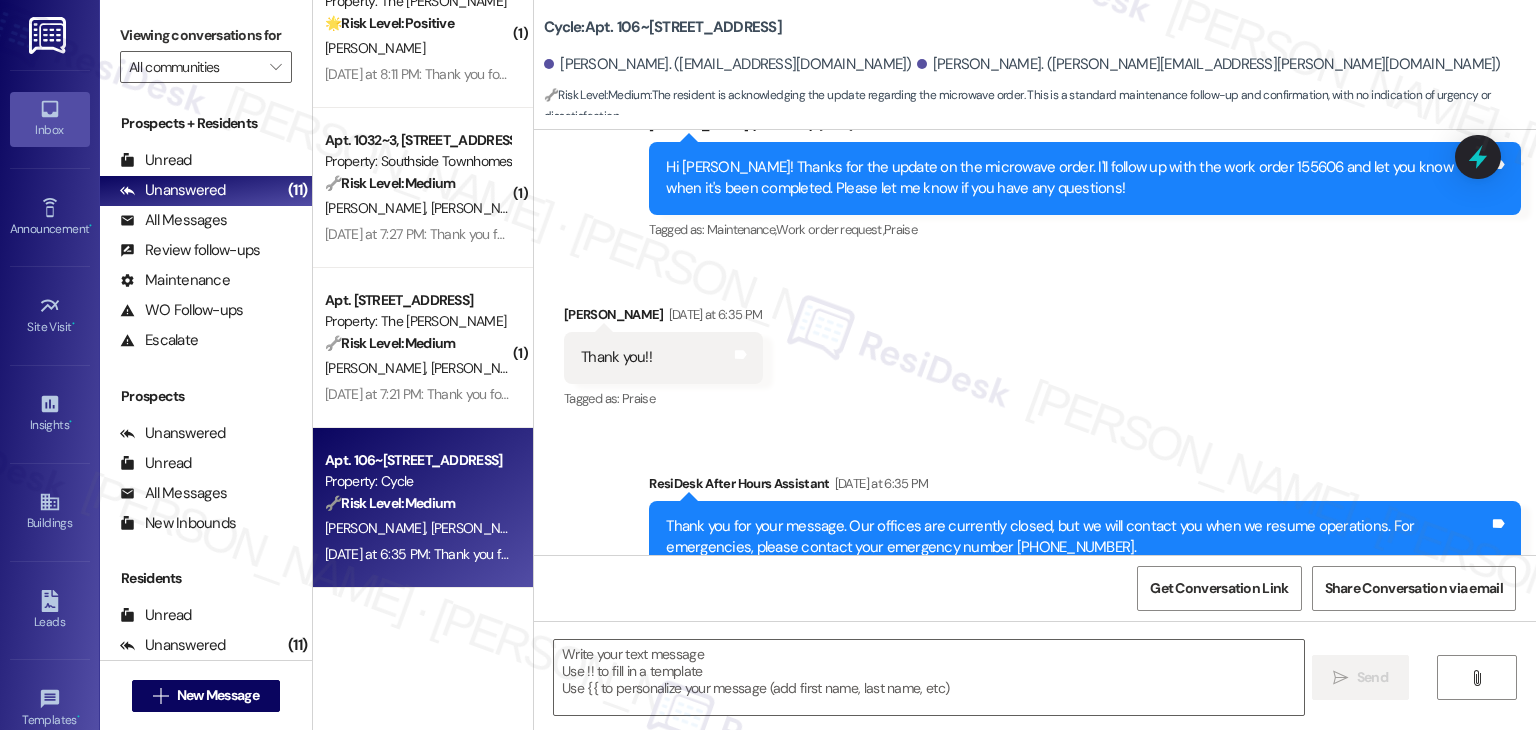 click on "Sent via SMS ResiDesk After Hours Assistant [DATE] at 6:35 PM Thank you for your message. Our offices are currently closed, but we will contact you when we resume operations. For emergencies, please contact your emergency number [PHONE_NUMBER]. Tags and notes Tagged as:   Call request Click to highlight conversations about Call request" at bounding box center (1035, 523) 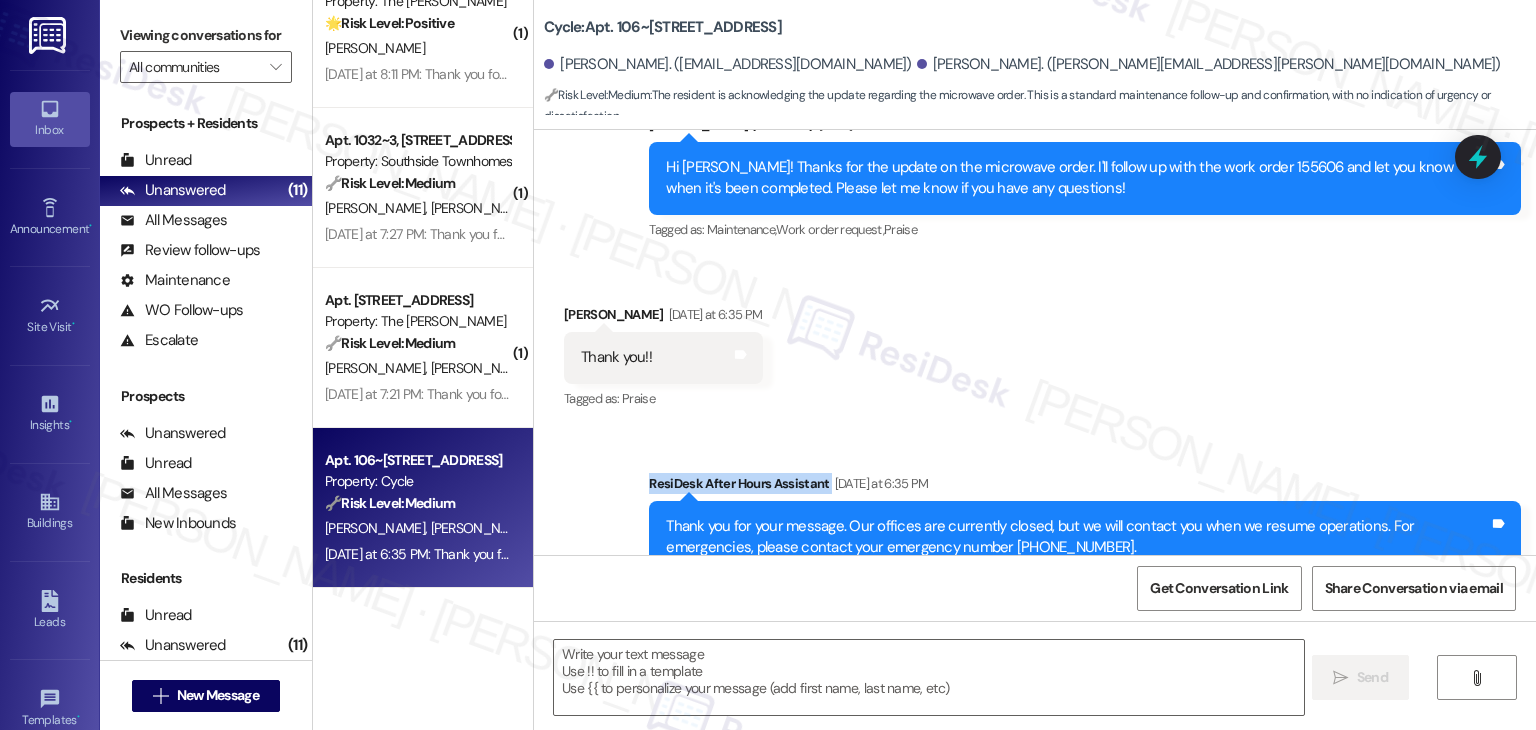 click on "Sent via SMS ResiDesk After Hours Assistant [DATE] at 6:35 PM Thank you for your message. Our offices are currently closed, but we will contact you when we resume operations. For emergencies, please contact your emergency number [PHONE_NUMBER]. Tags and notes Tagged as:   Call request Click to highlight conversations about Call request" at bounding box center [1035, 523] 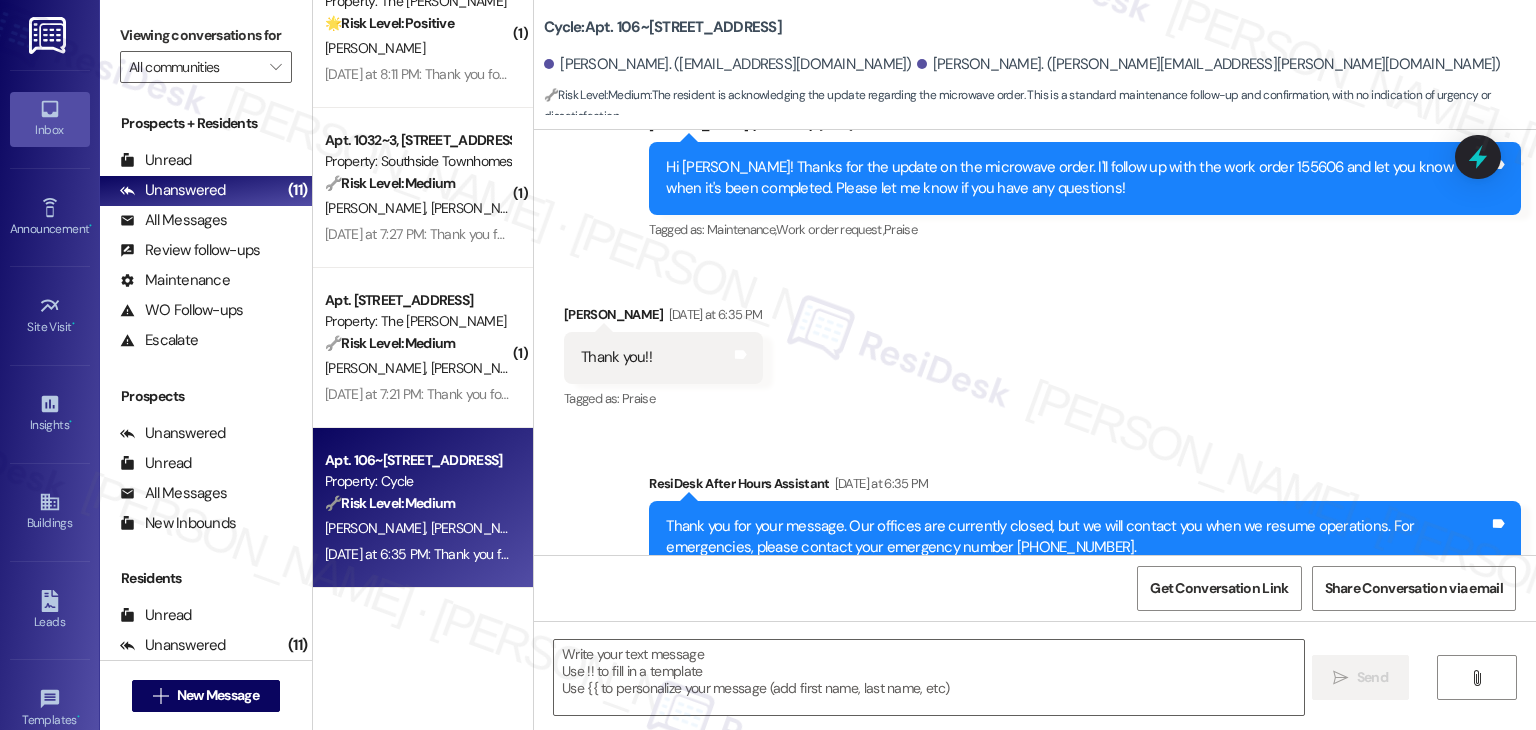 click on "Received via SMS [PERSON_NAME] [DATE] at 6:35 PM Thank you!! Tags and notes Tagged as:   Praise Click to highlight conversations about Praise" at bounding box center [1035, 343] 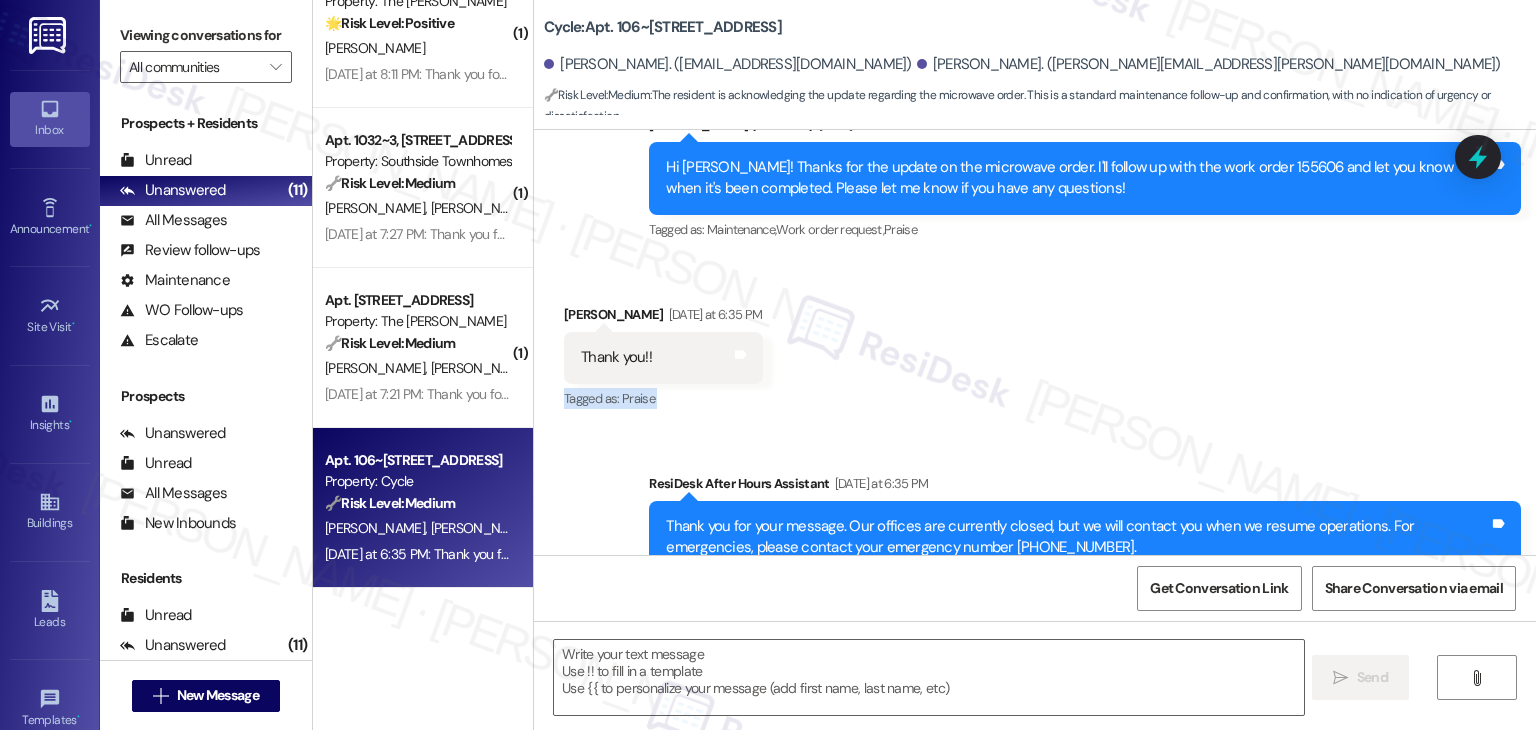 click on "Received via SMS [PERSON_NAME] [DATE] at 6:35 PM Thank you!! Tags and notes Tagged as:   Praise Click to highlight conversations about Praise" at bounding box center [1035, 343] 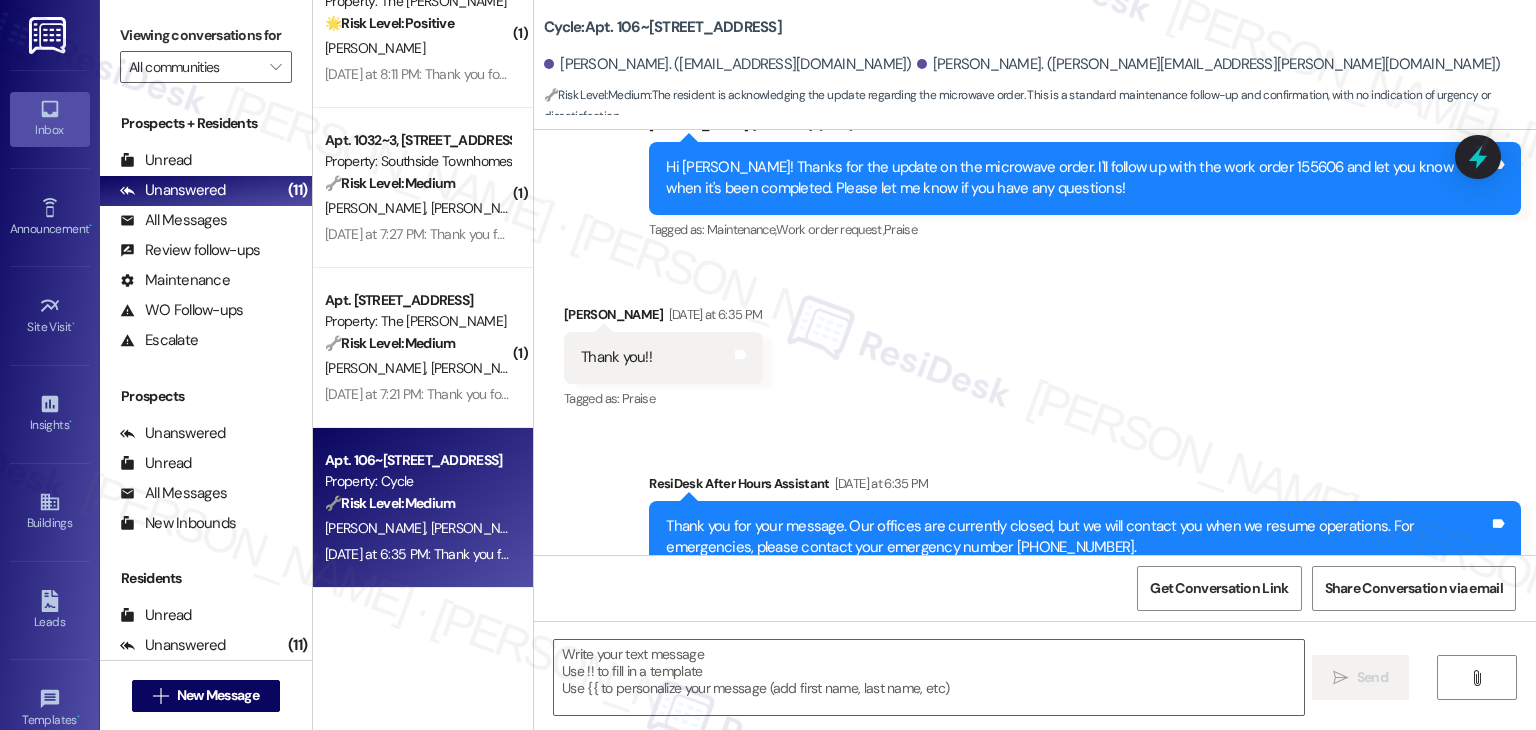 click on "Received via SMS [PERSON_NAME] [DATE] at 6:35 PM Thank you!! Tags and notes Tagged as:   Praise Click to highlight conversations about Praise" at bounding box center [1035, 343] 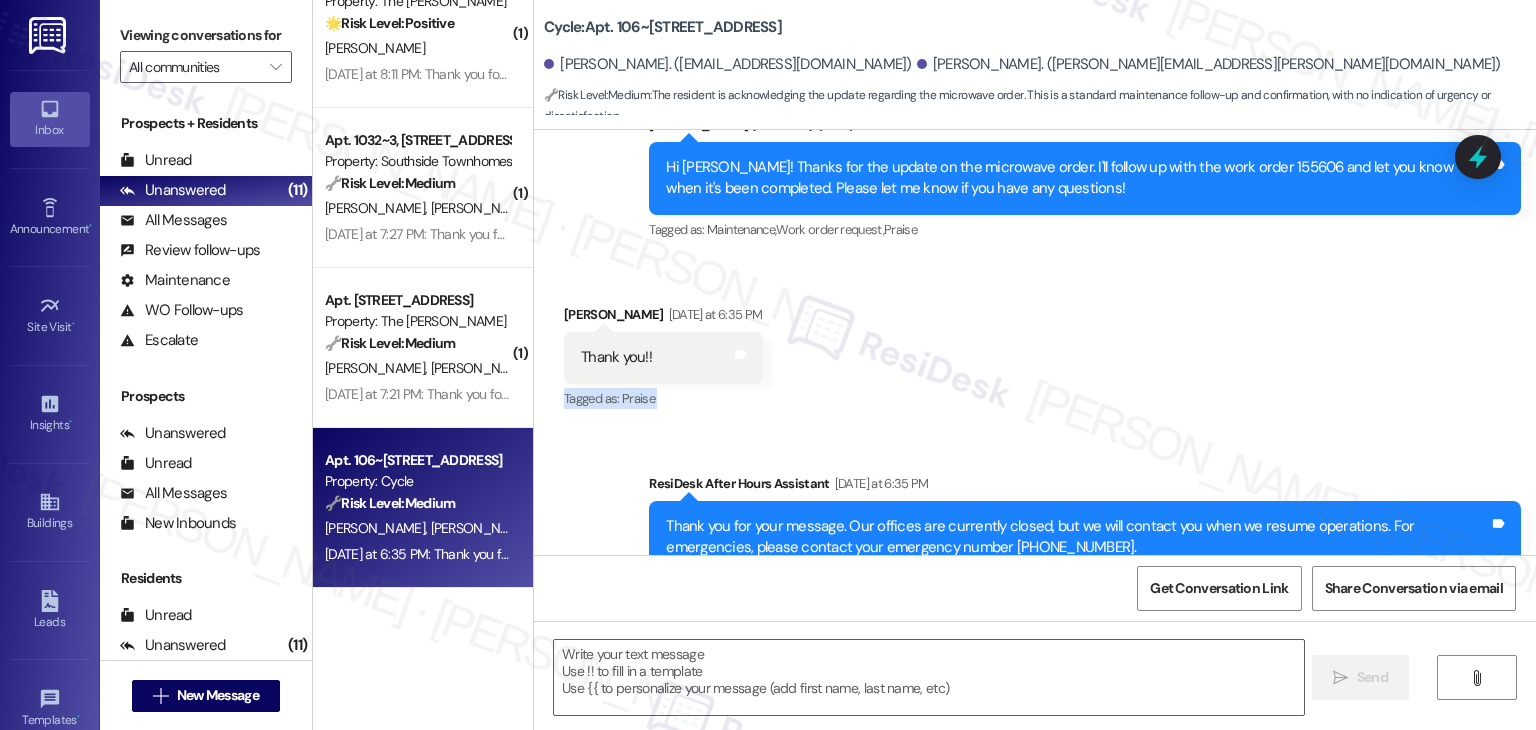 click on "Received via SMS [PERSON_NAME] [DATE] at 6:35 PM Thank you!! Tags and notes Tagged as:   Praise Click to highlight conversations about Praise" at bounding box center (1035, 343) 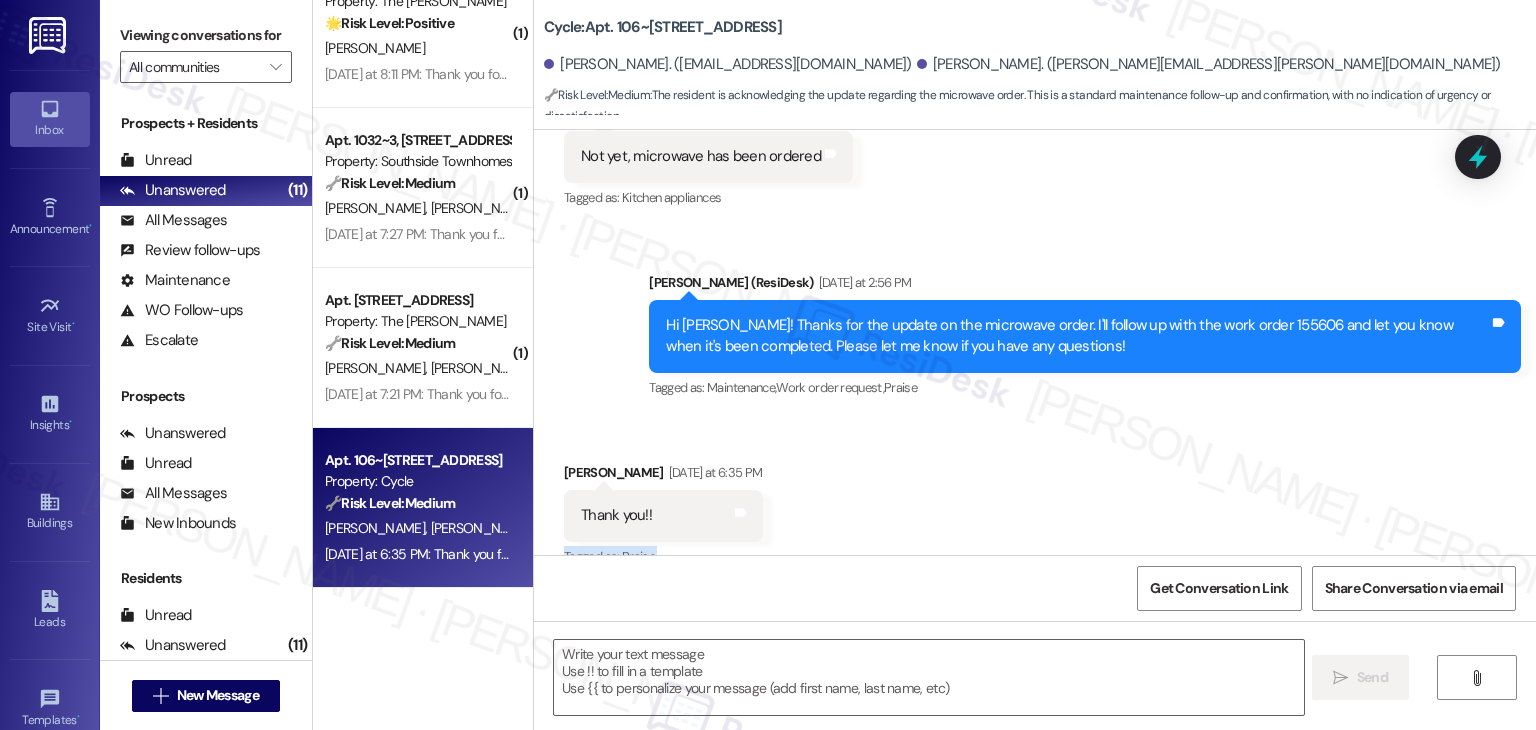 scroll, scrollTop: 1136, scrollLeft: 0, axis: vertical 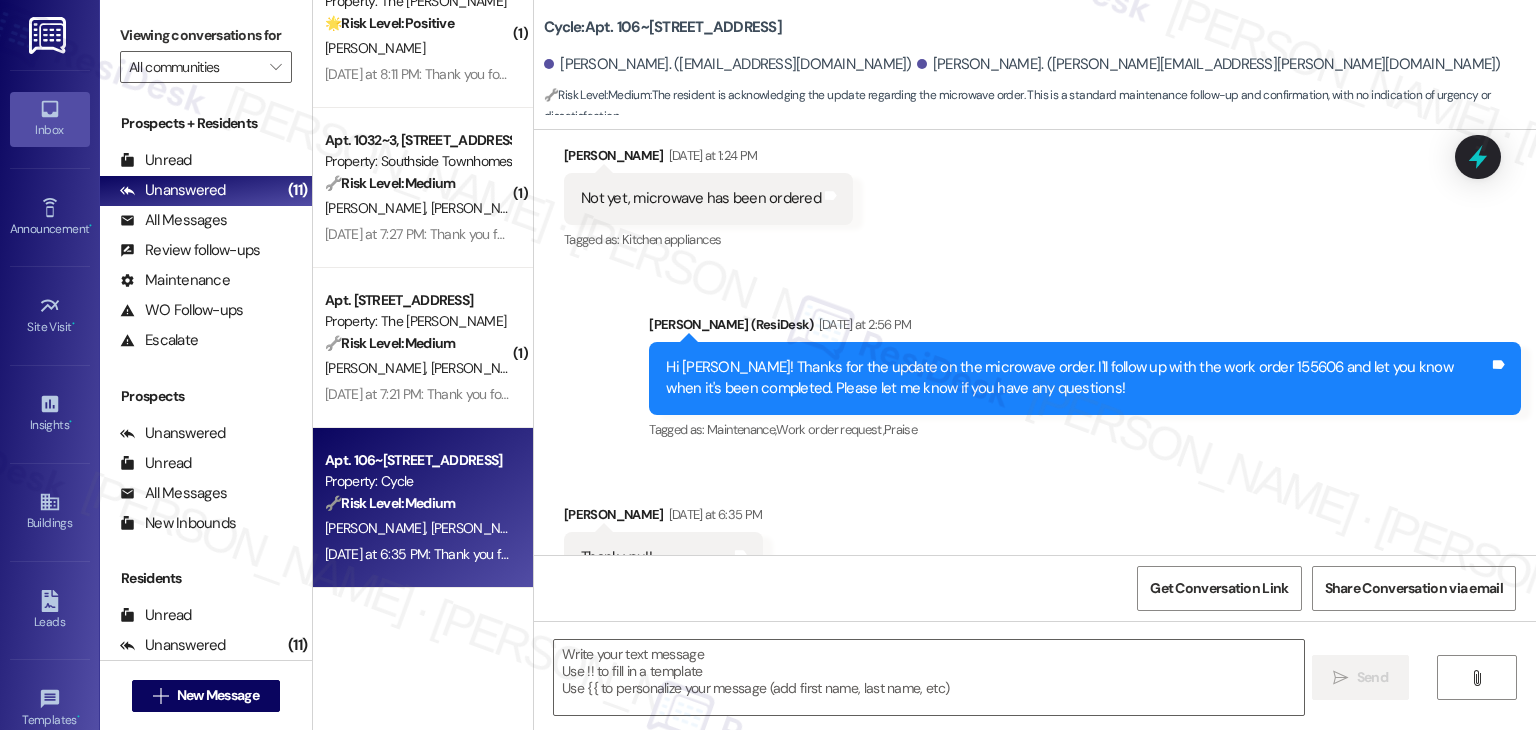 click on "Received via SMS [PERSON_NAME] [DATE] at 6:35 PM Thank you!! Tags and notes Tagged as:   Praise Click to highlight conversations about Praise" at bounding box center [1035, 543] 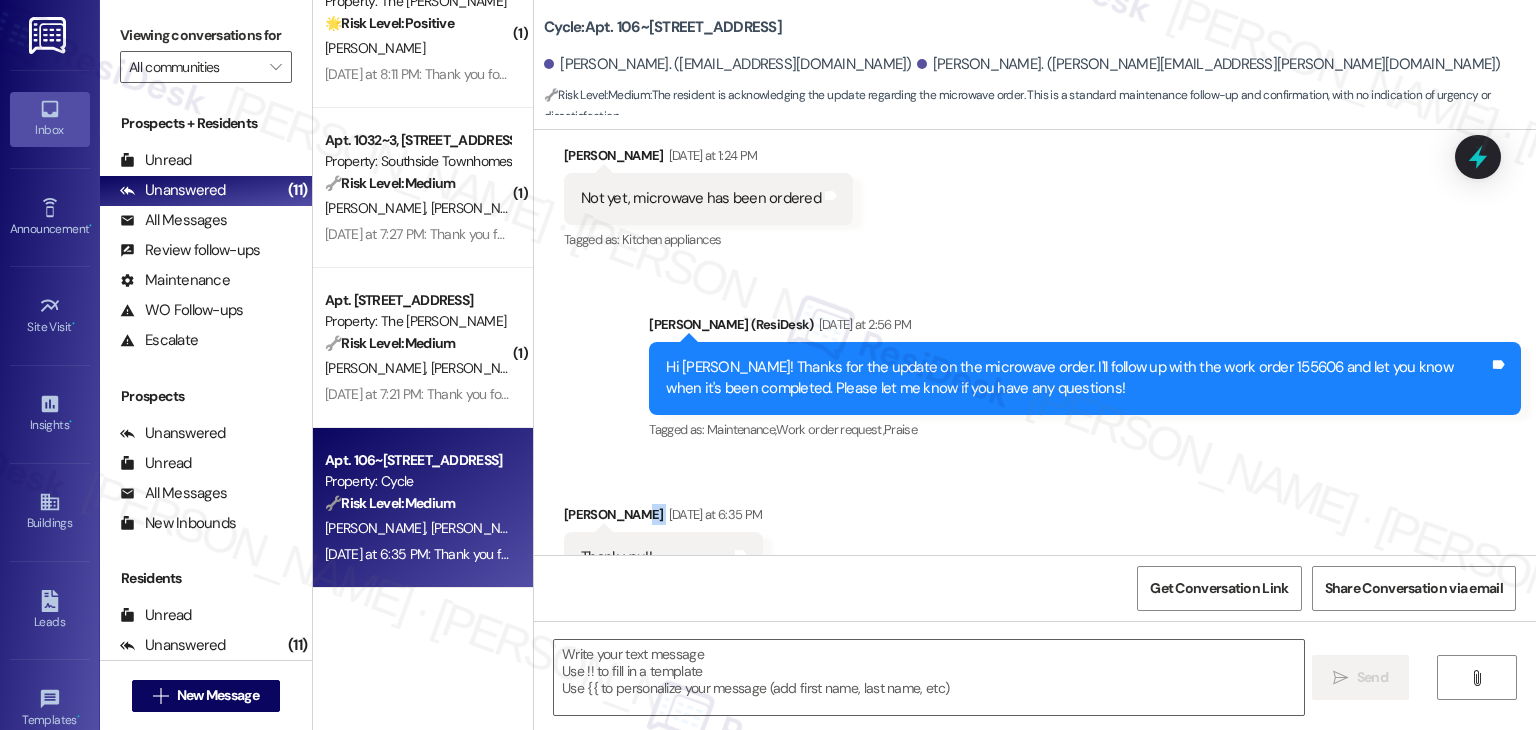 click on "Received via SMS [PERSON_NAME] [DATE] at 6:35 PM Thank you!! Tags and notes Tagged as:   Praise Click to highlight conversations about Praise" at bounding box center [1035, 543] 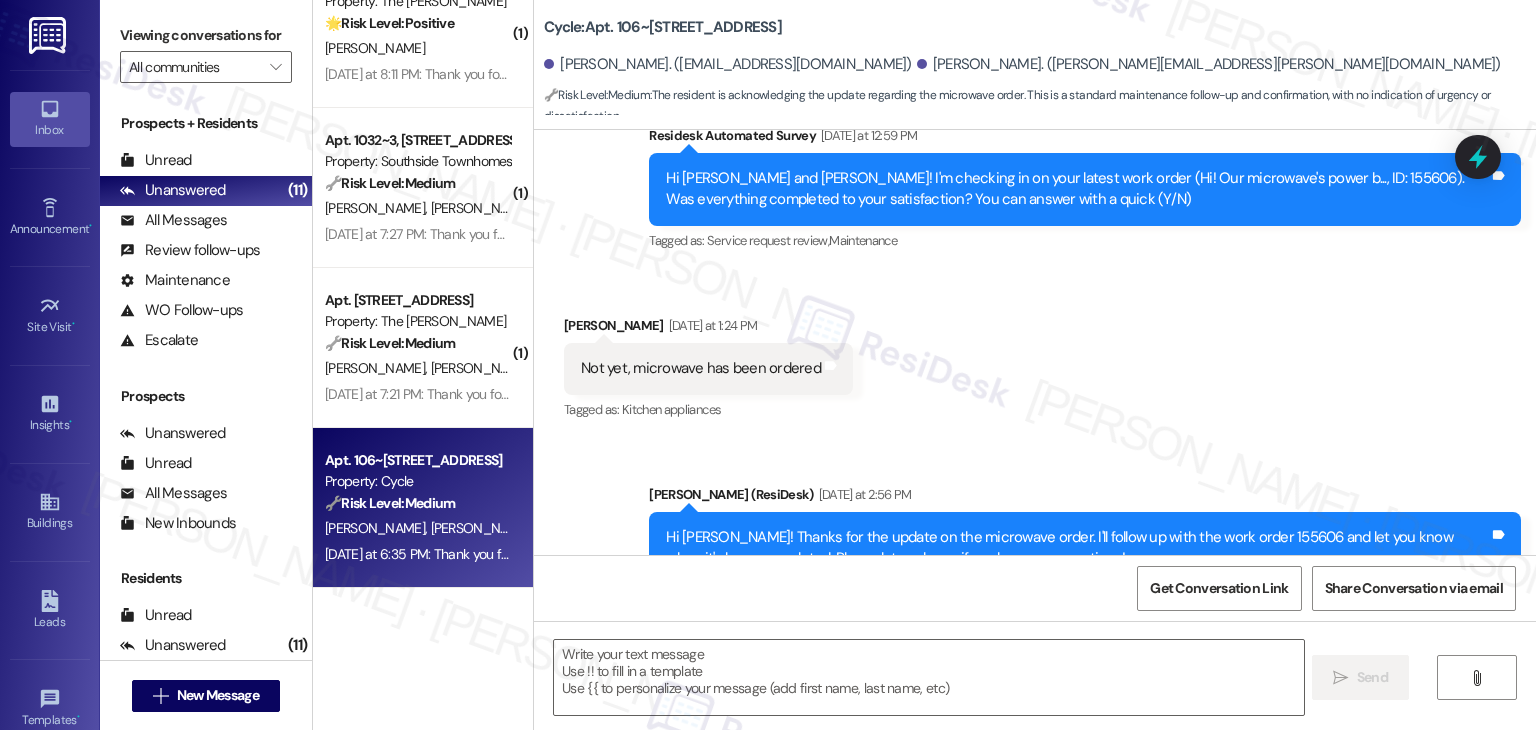 scroll, scrollTop: 936, scrollLeft: 0, axis: vertical 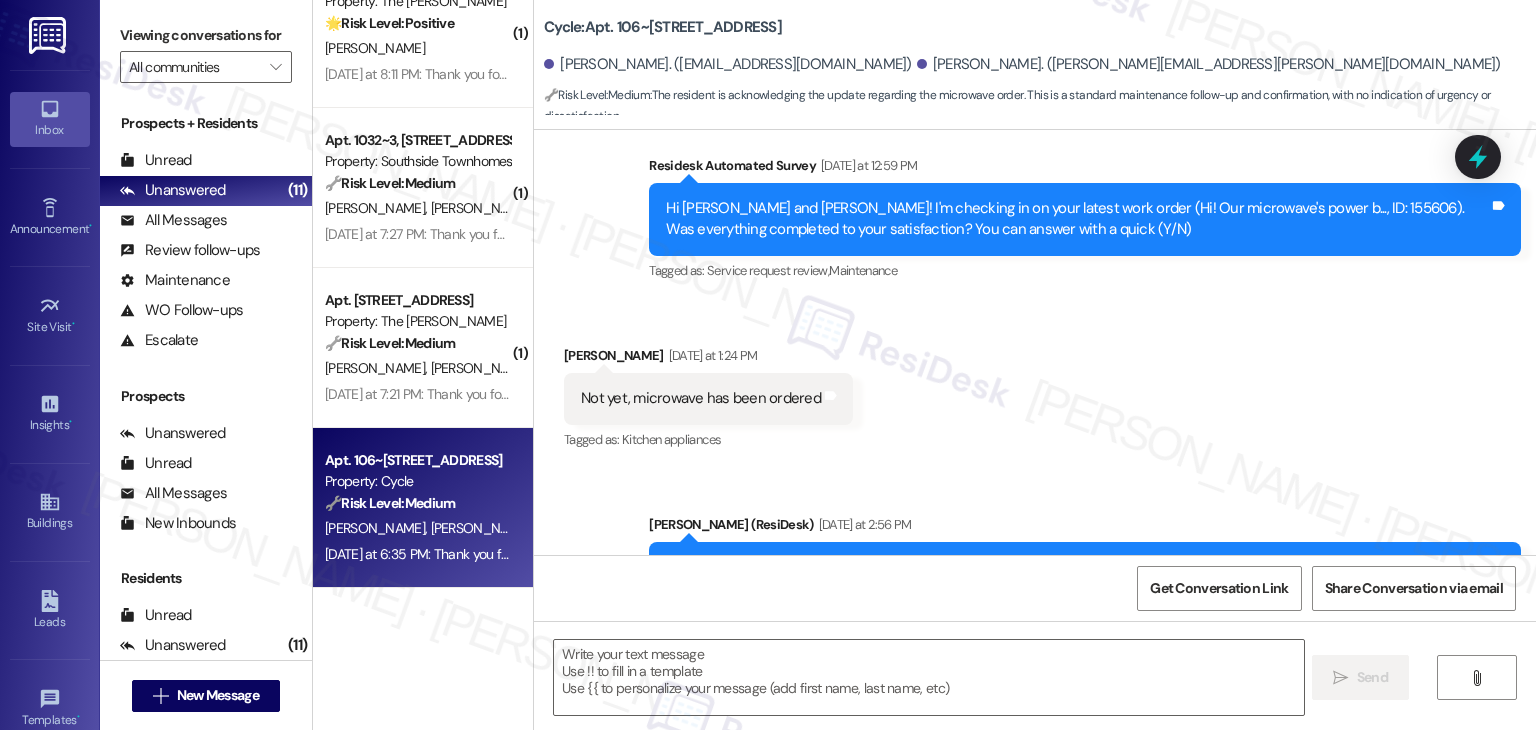 click on "Sent via SMS [PERSON_NAME]  (ResiDesk) [DATE] at 2:56 PM Hi [PERSON_NAME]! Thanks for the update on the microwave order. I'll follow up with the work order 155606 and let you know when it's been completed. Please let me know if you have any questions! Tags and notes Tagged as:   Maintenance ,  Click to highlight conversations about Maintenance Work order request ,  Click to highlight conversations about Work order request Praise Click to highlight conversations about Praise" at bounding box center (1085, 579) 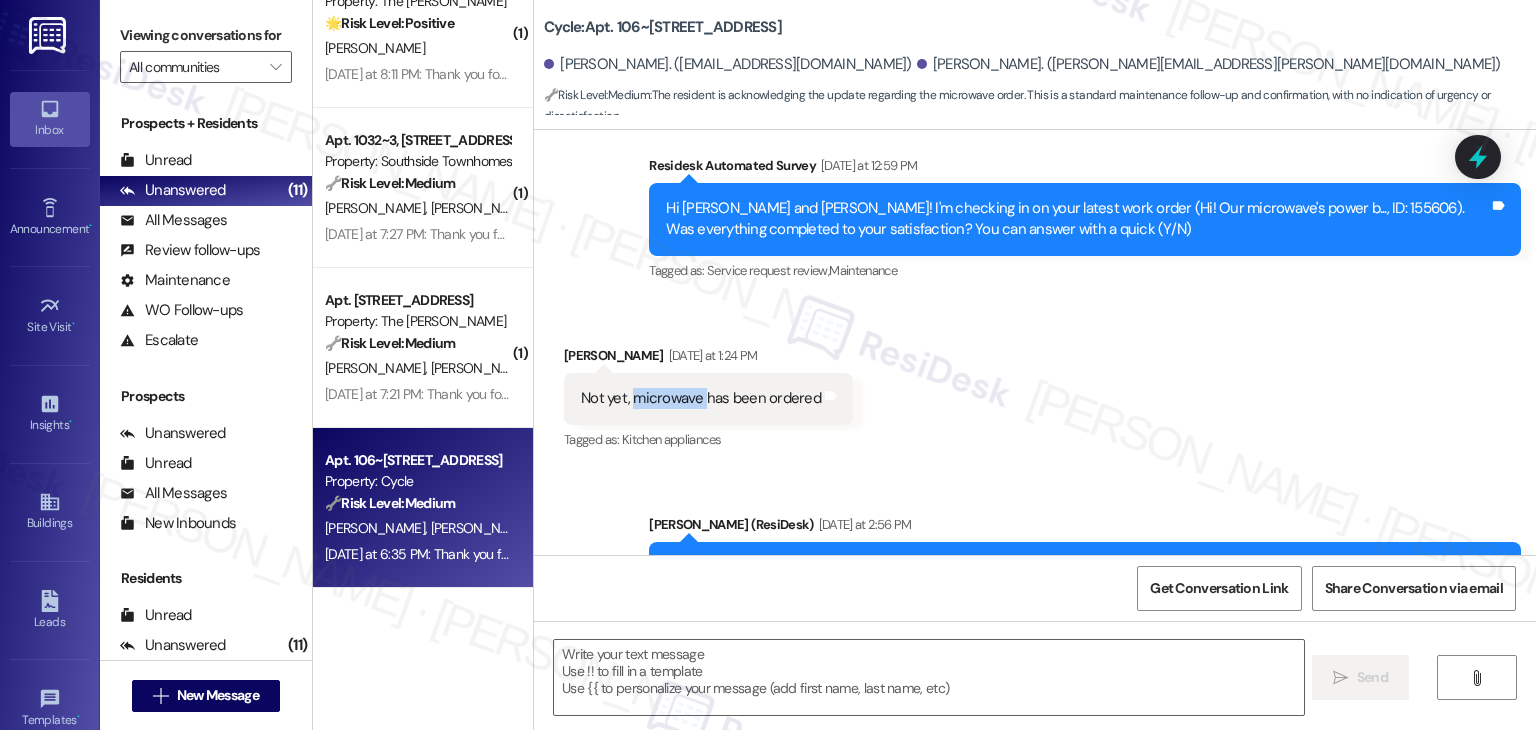 click on "Not yet, microwave has been ordered" at bounding box center [701, 398] 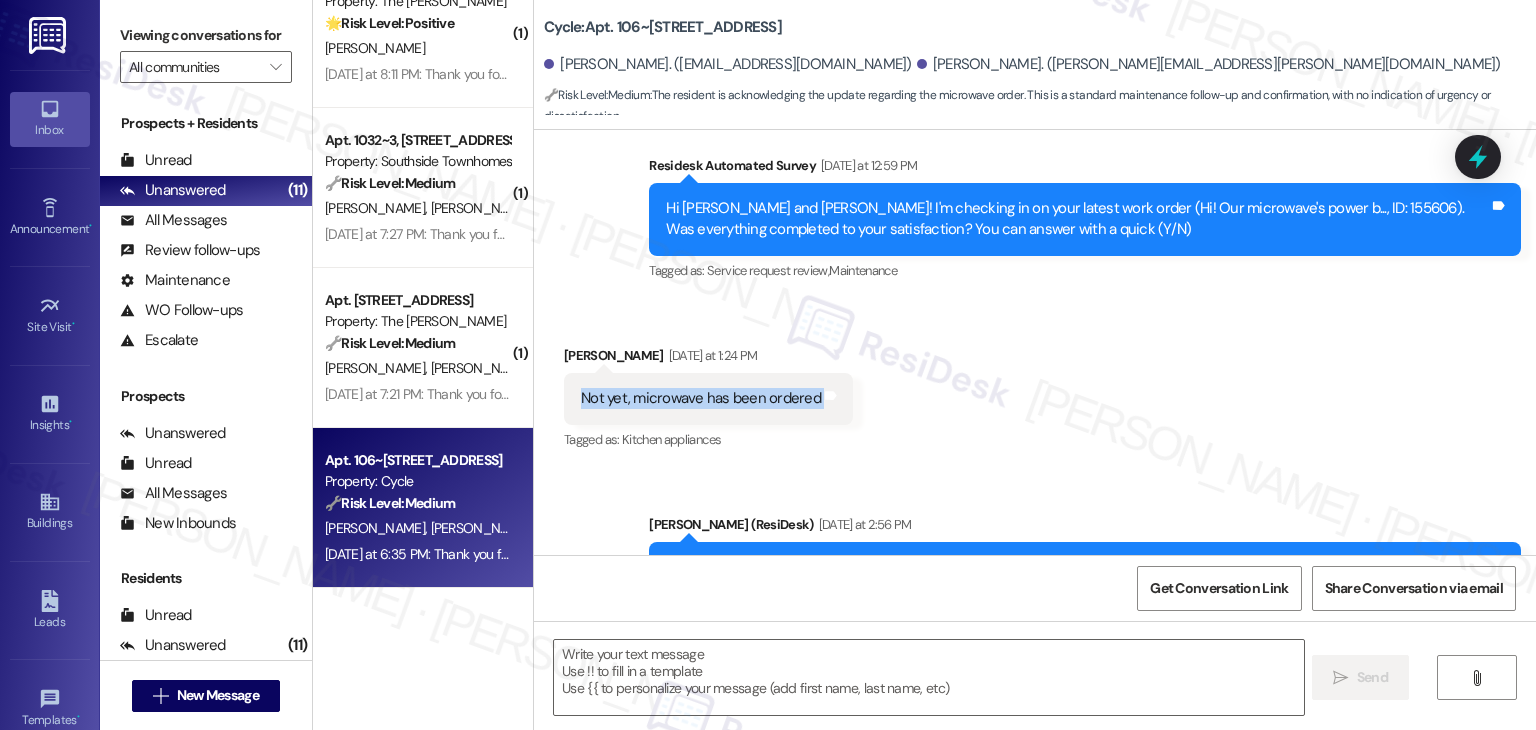 click on "Not yet, microwave has been ordered" at bounding box center (701, 398) 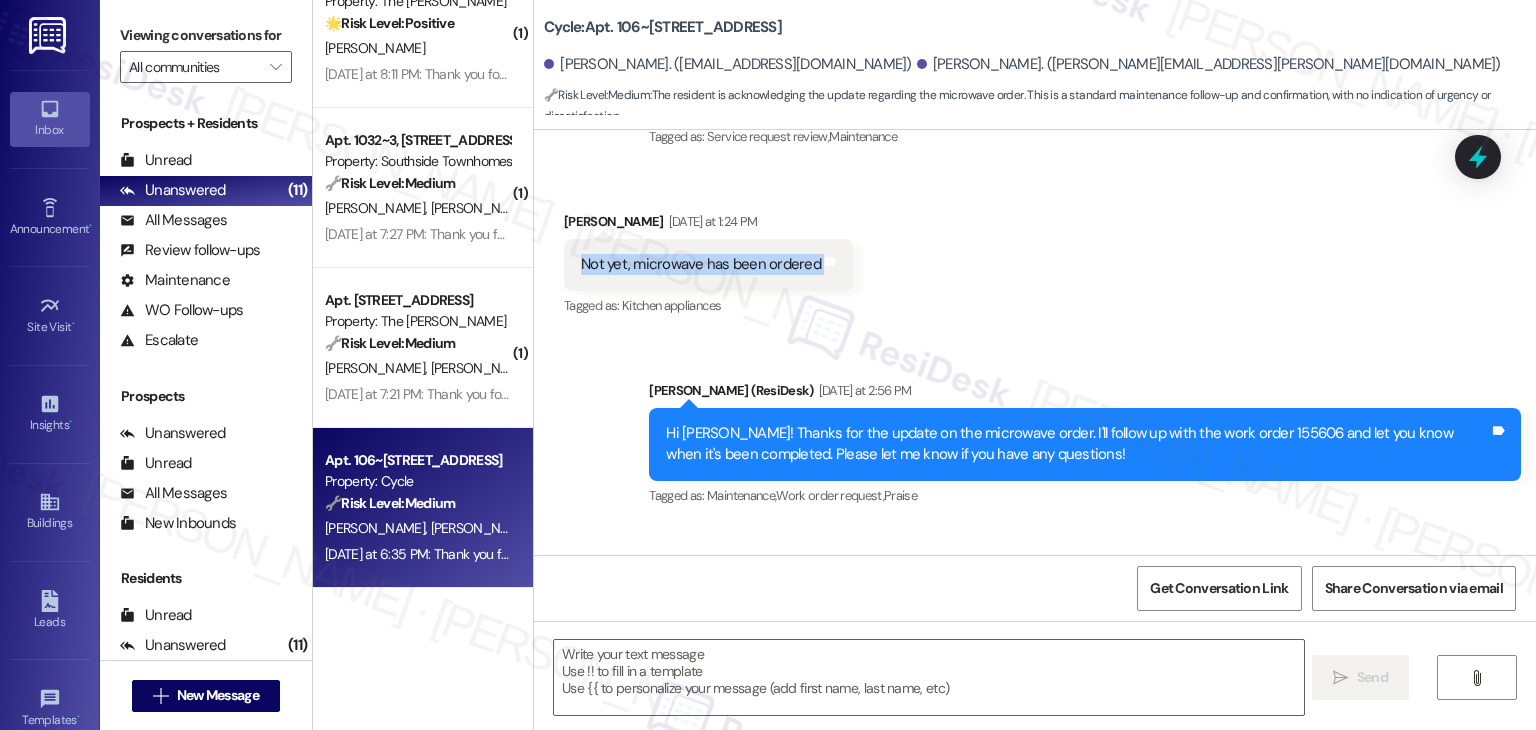 scroll, scrollTop: 1036, scrollLeft: 0, axis: vertical 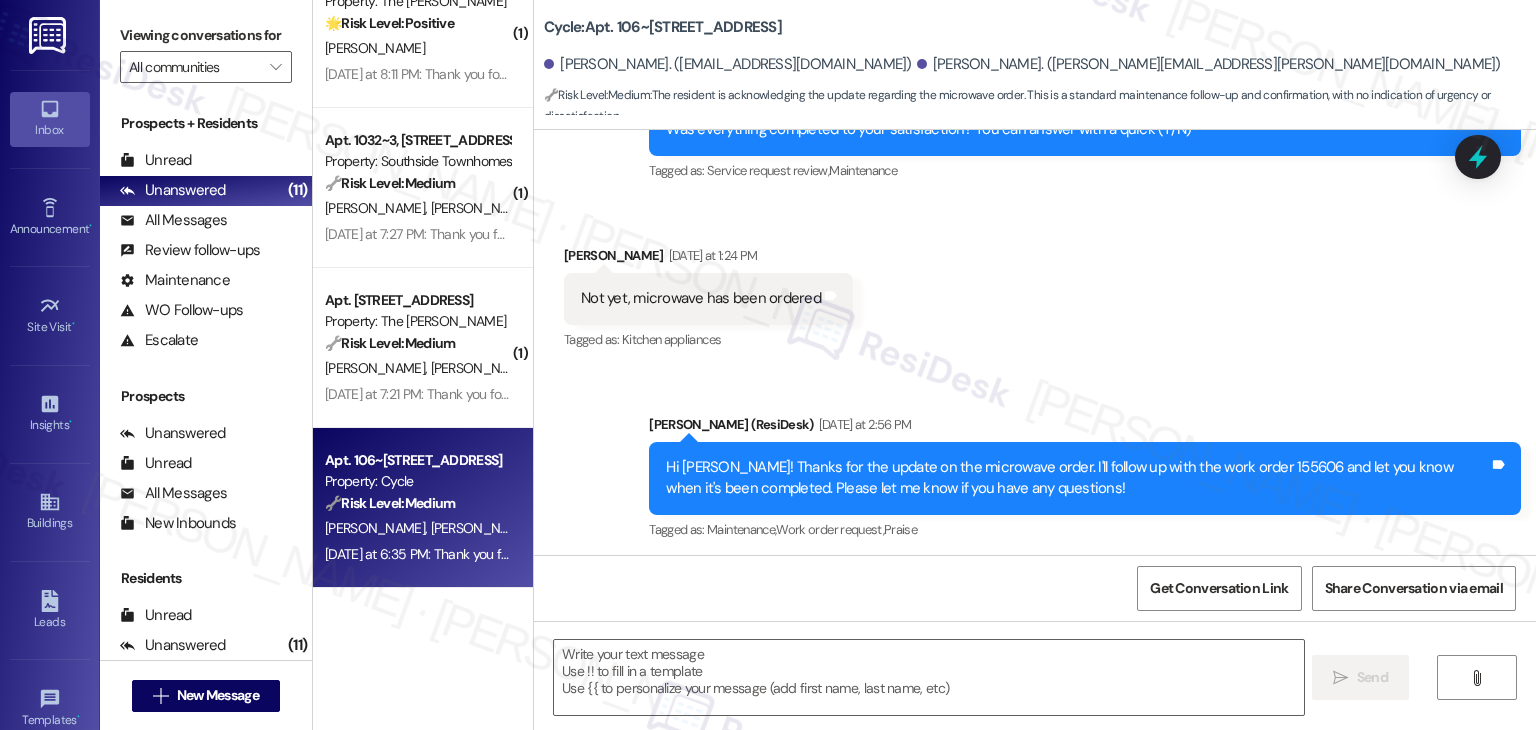 click on "[PERSON_NAME] [DATE] at 6:35 PM" at bounding box center (663, 618) 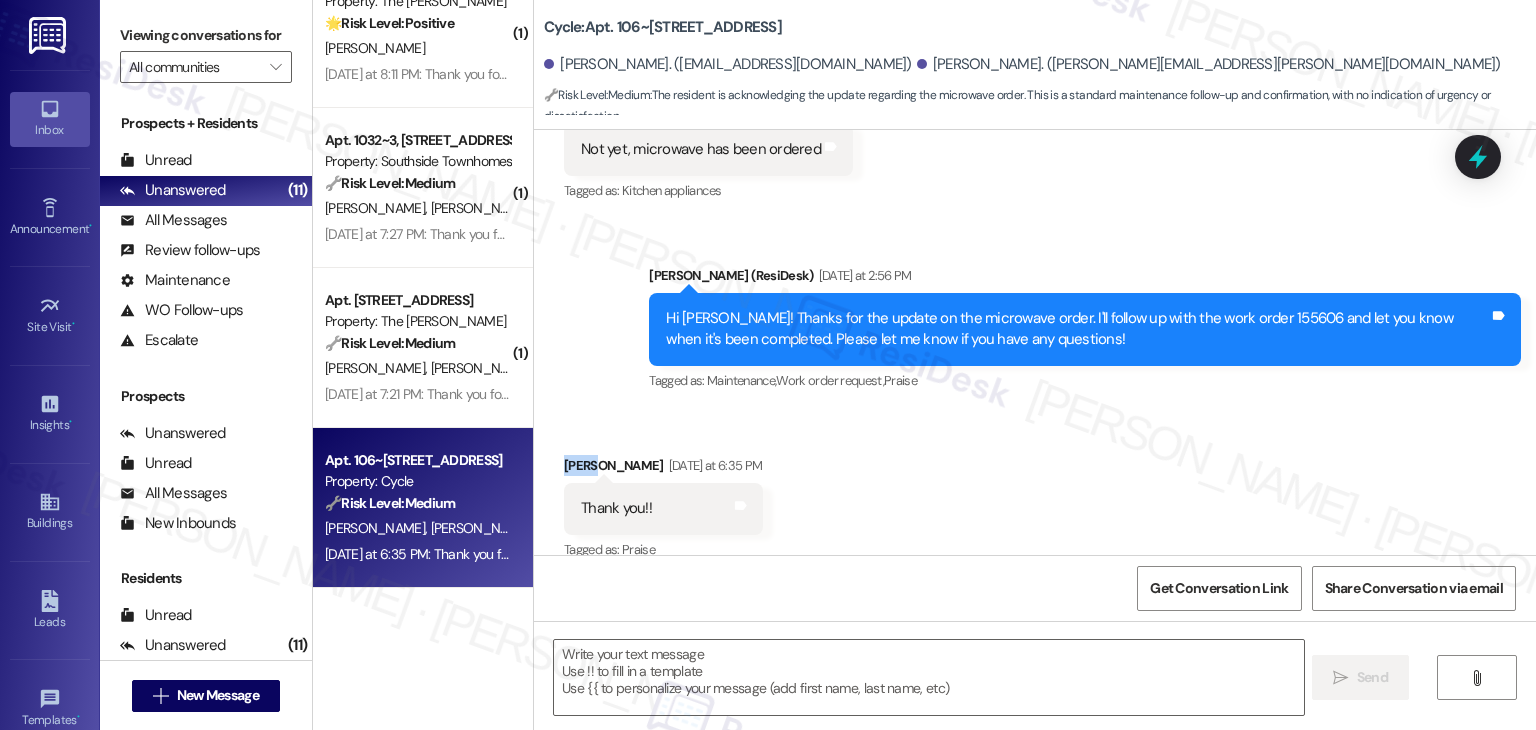 scroll, scrollTop: 1336, scrollLeft: 0, axis: vertical 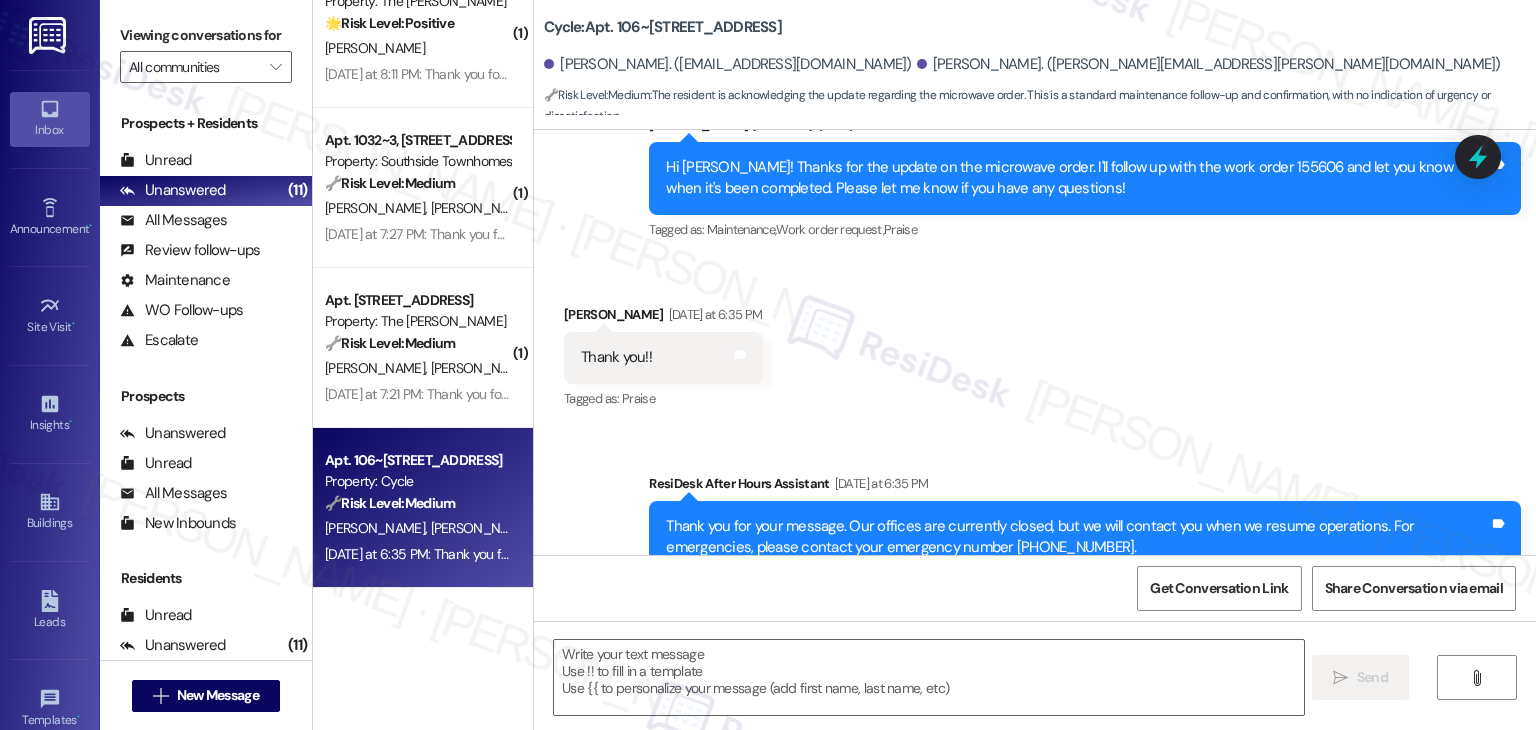 click on "Received via SMS [PERSON_NAME] [DATE] at 6:35 PM Thank you!! Tags and notes Tagged as:   Praise Click to highlight conversations about Praise" at bounding box center (1035, 343) 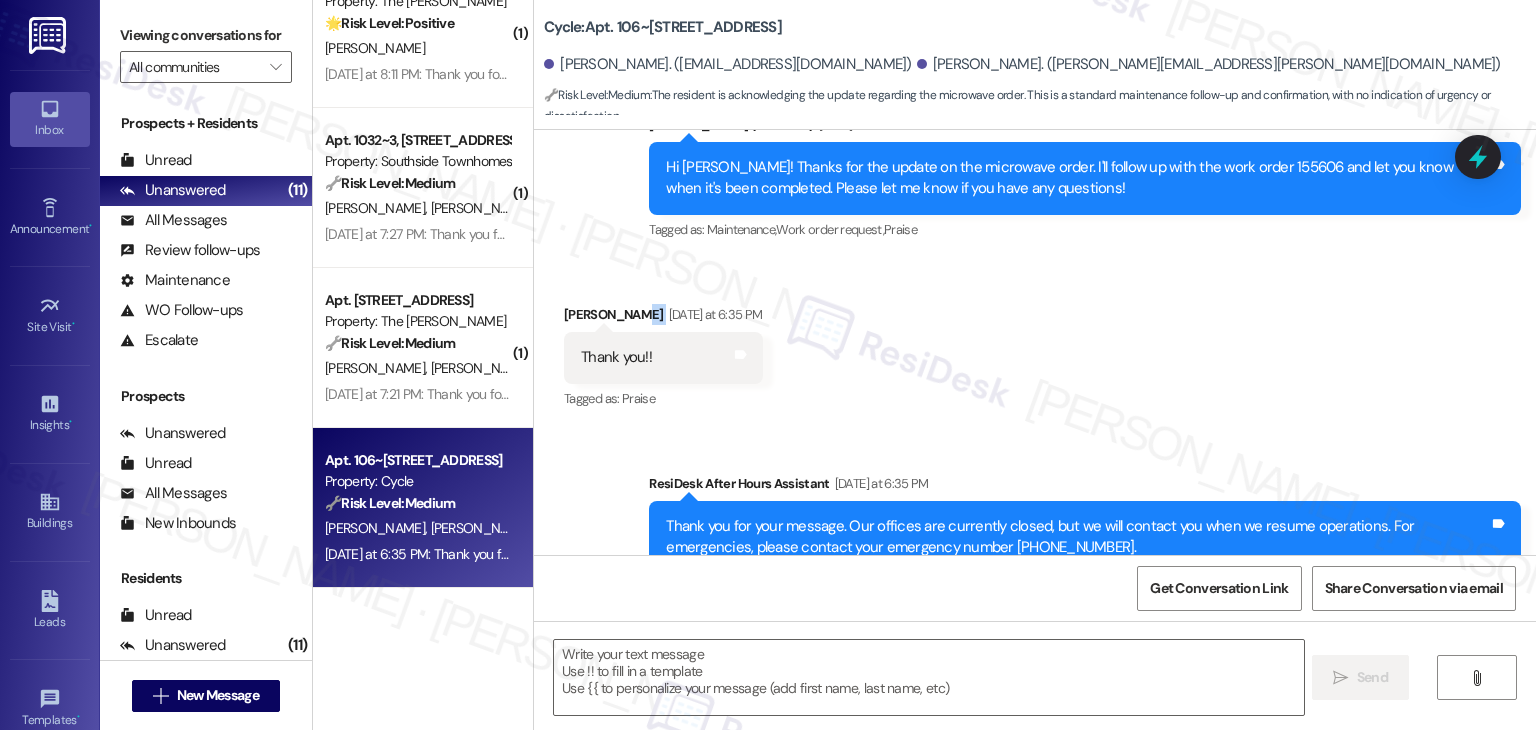 click on "Received via SMS [PERSON_NAME] [DATE] at 6:35 PM Thank you!! Tags and notes Tagged as:   Praise Click to highlight conversations about Praise" at bounding box center (1035, 343) 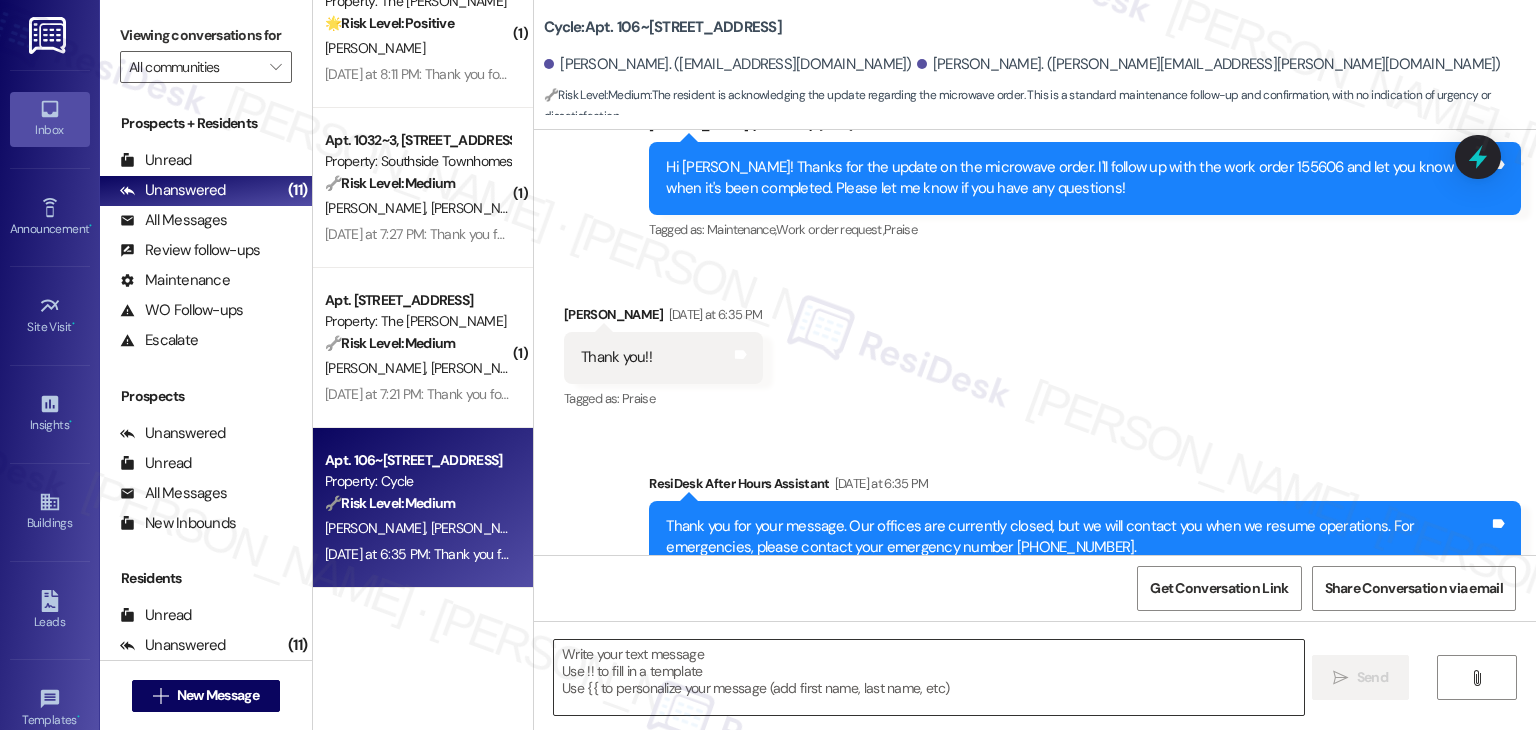 click at bounding box center [928, 677] 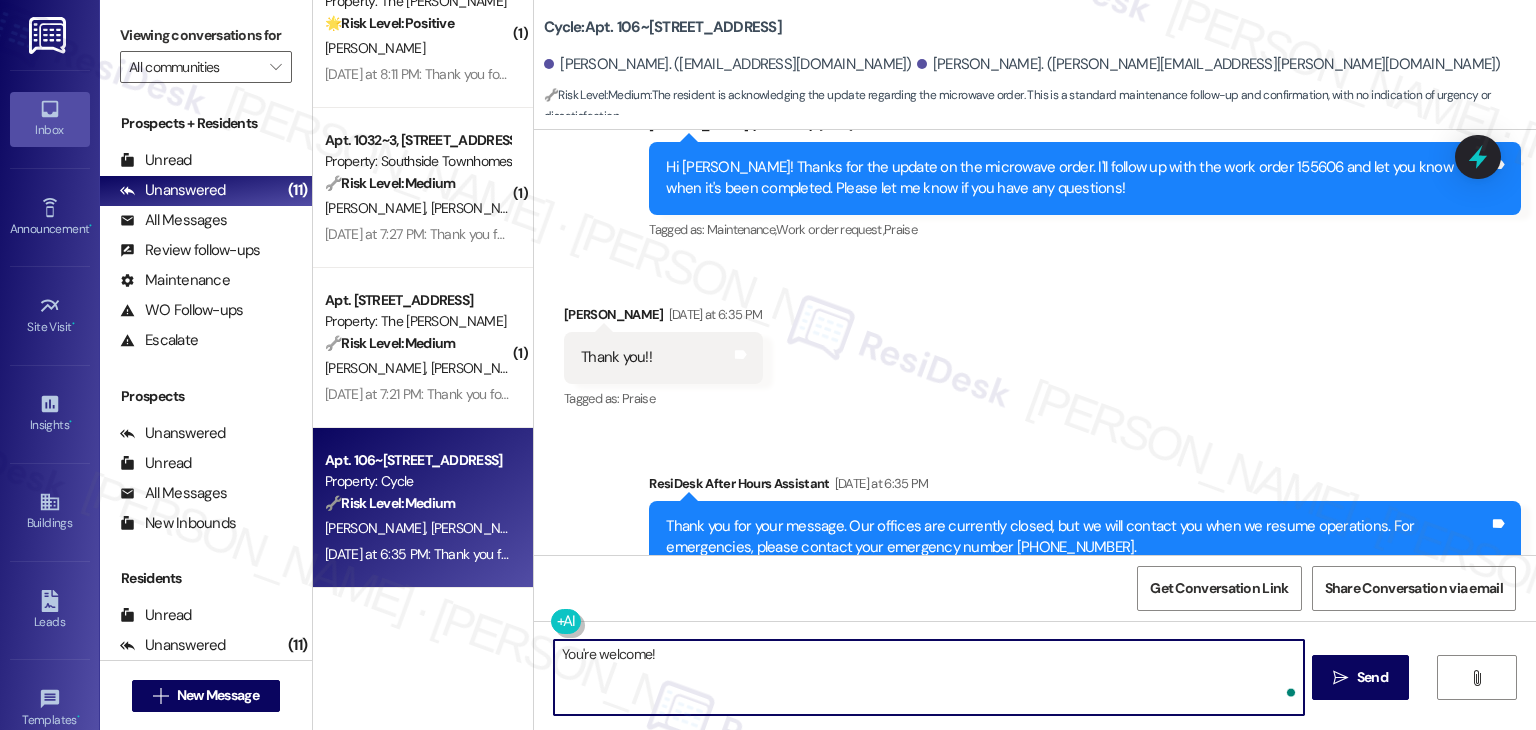 paste on "Let me know if you need anything in the meantime!" 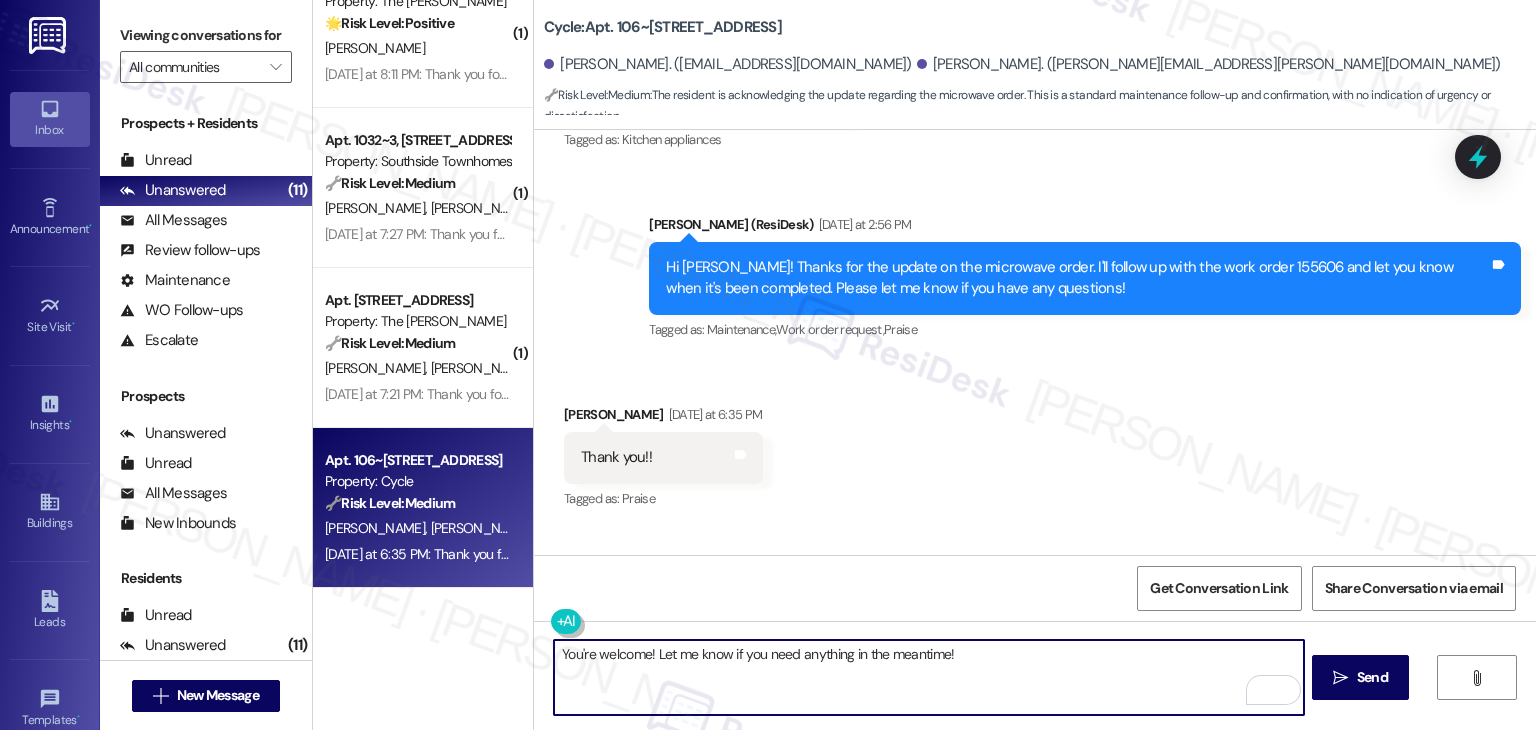 scroll, scrollTop: 1136, scrollLeft: 0, axis: vertical 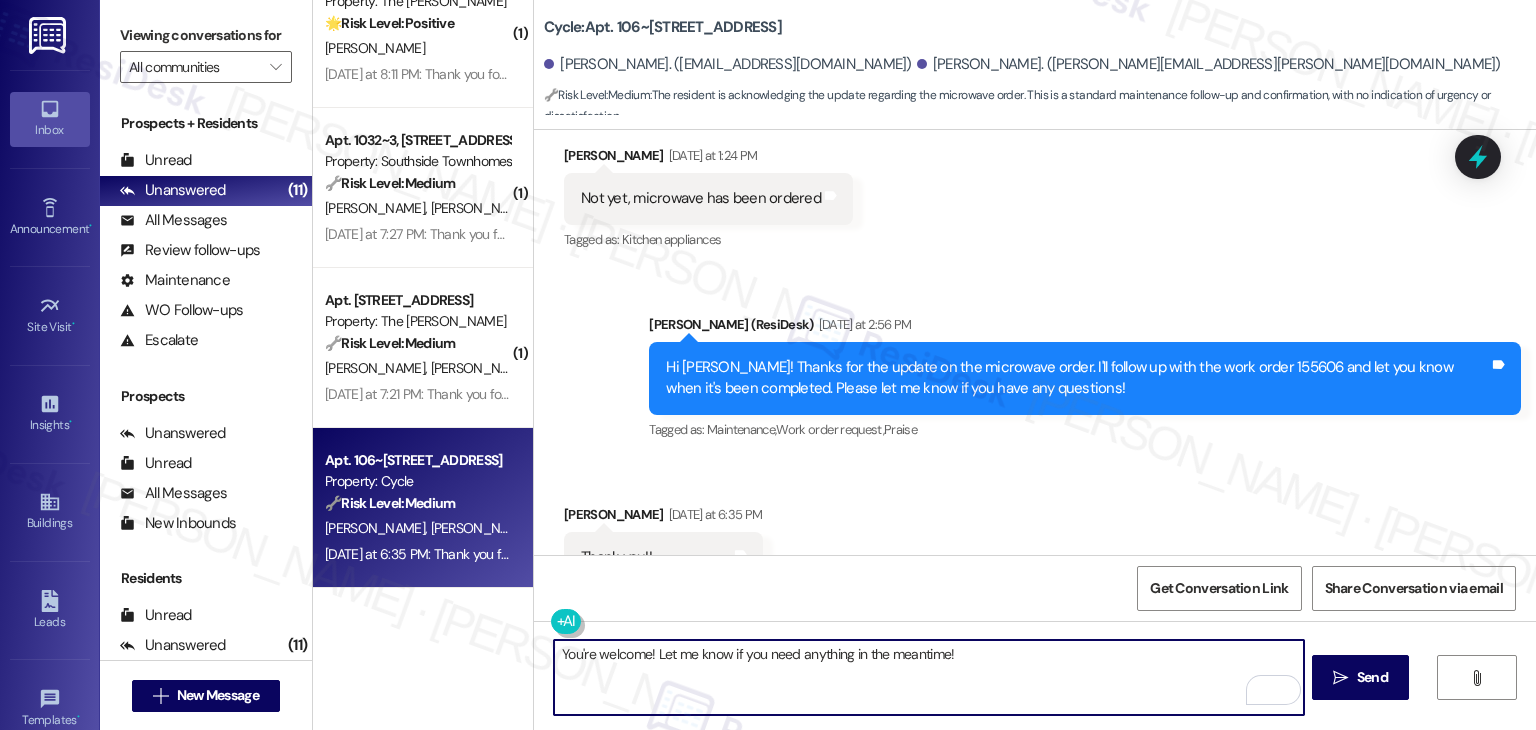 type on "You're welcome! Let me know if you need anything in the meantime!" 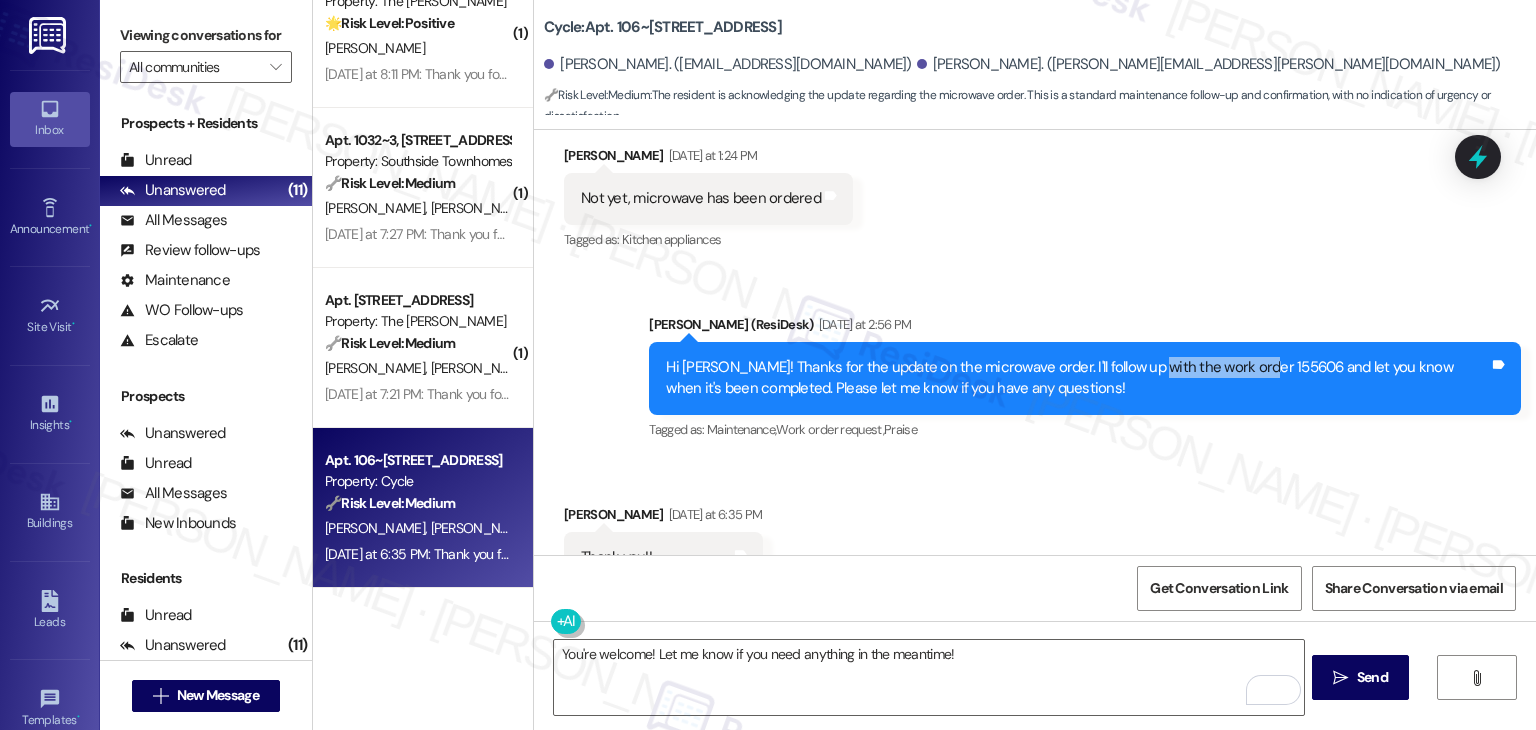 drag, startPoint x: 1241, startPoint y: 303, endPoint x: 1128, endPoint y: 298, distance: 113.110565 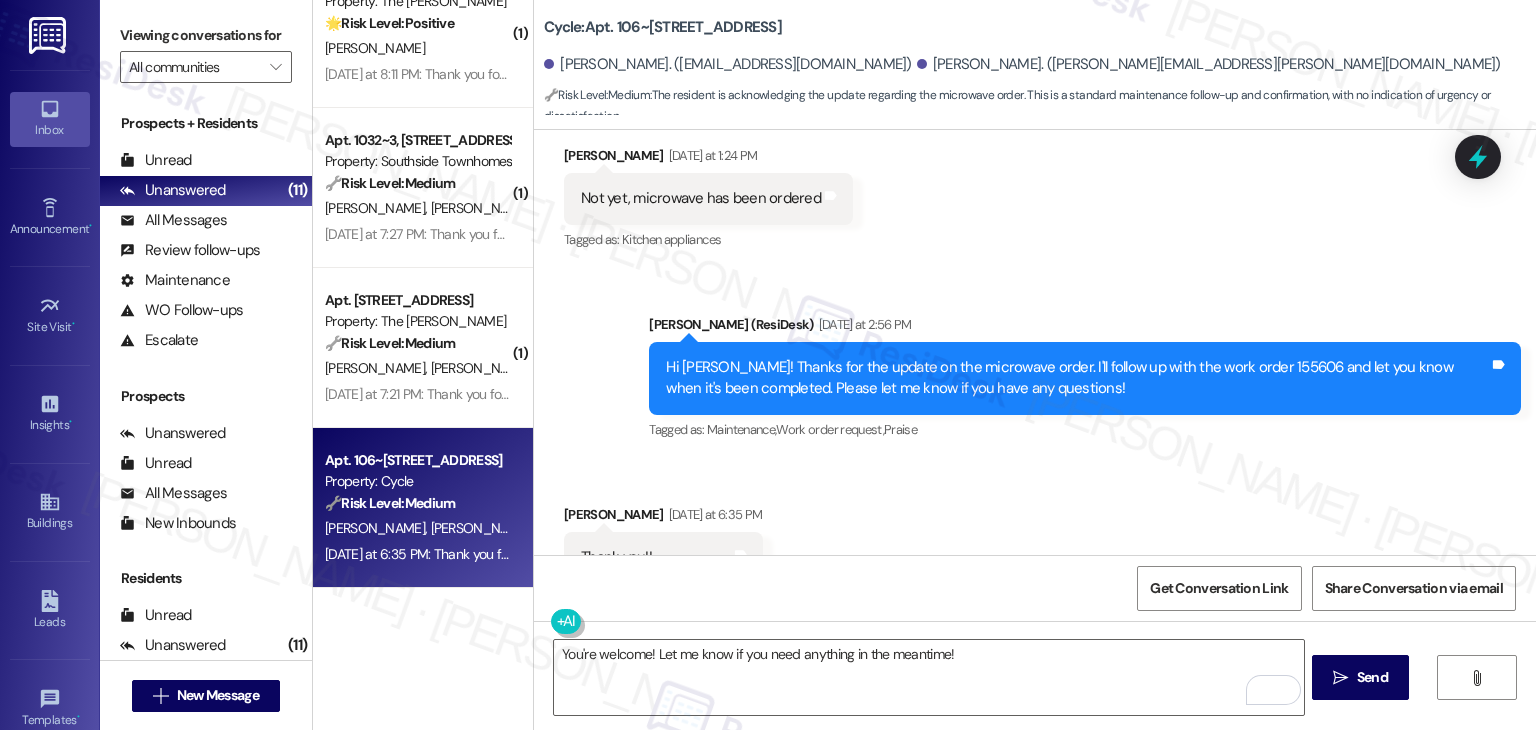 click on "Received via SMS [PERSON_NAME] [DATE] at 6:35 PM Thank you!! Tags and notes Tagged as:   Praise Click to highlight conversations about Praise" at bounding box center [1035, 543] 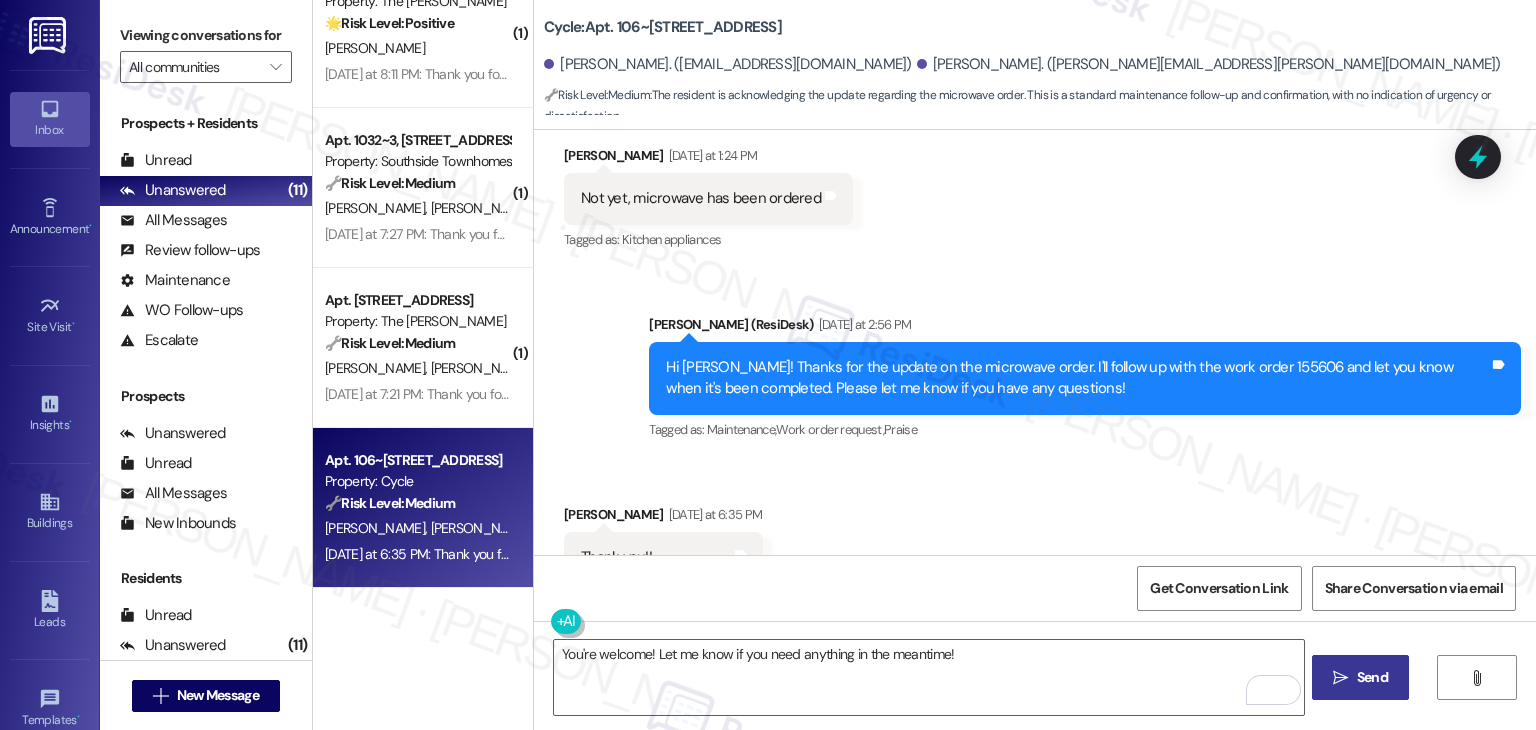 click on "Send" at bounding box center [1372, 677] 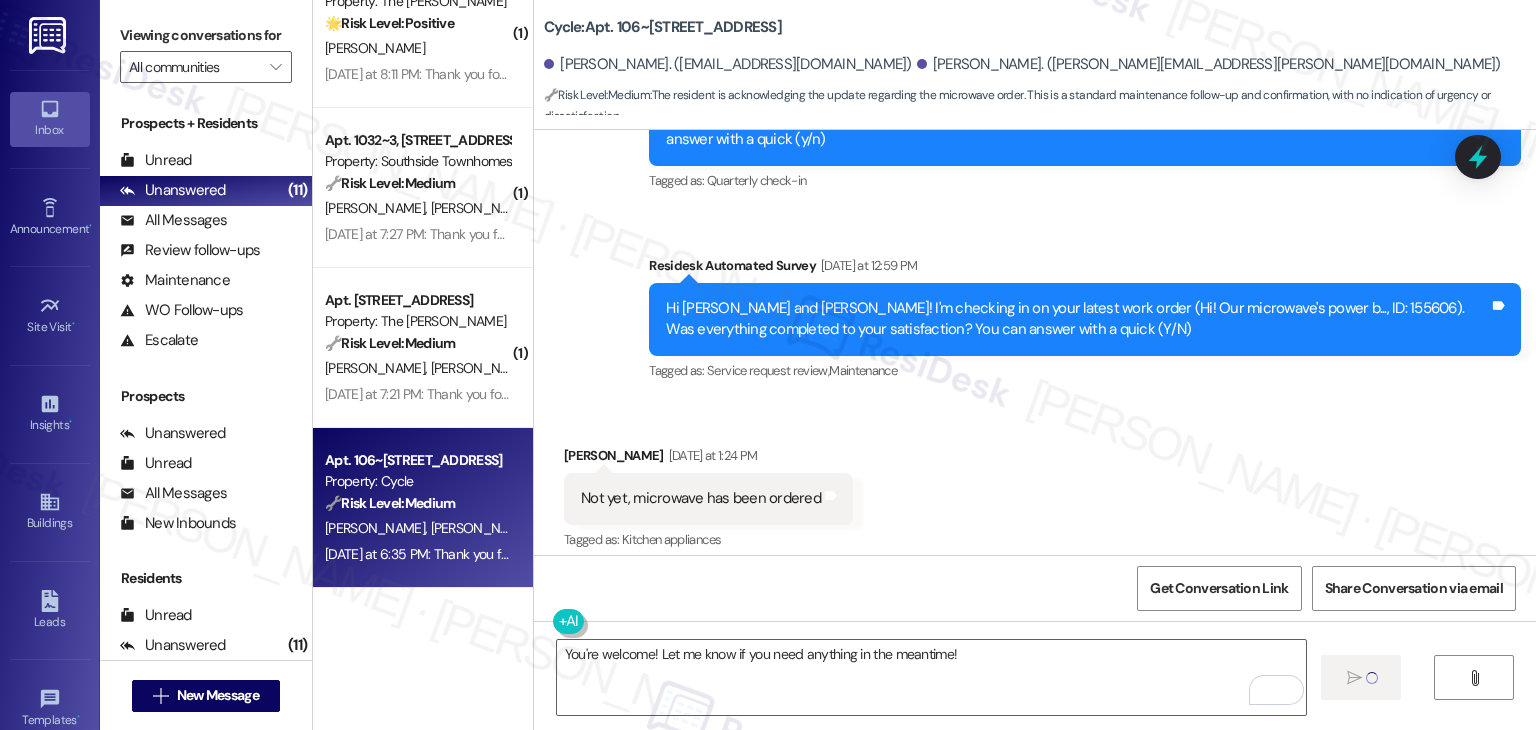 type 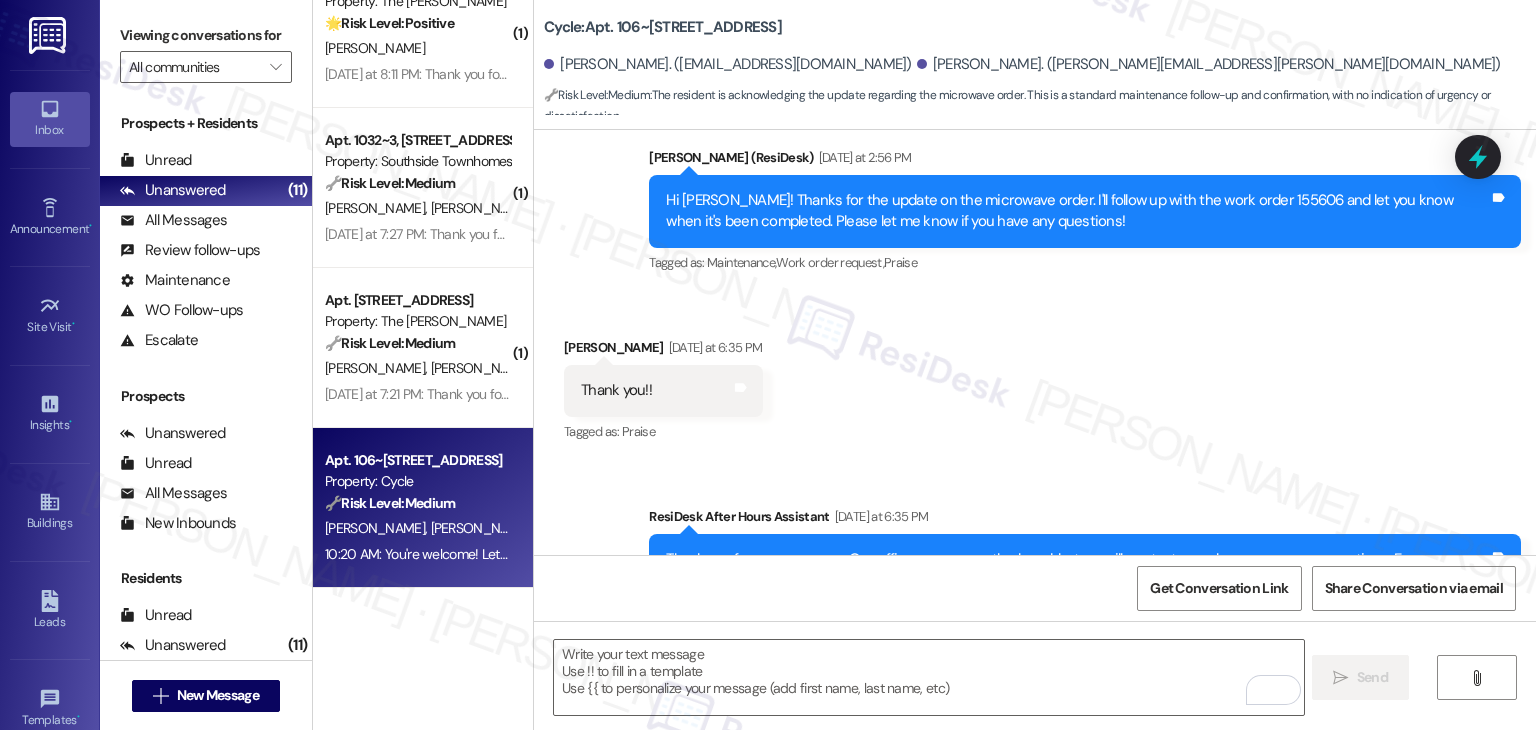 scroll, scrollTop: 1475, scrollLeft: 0, axis: vertical 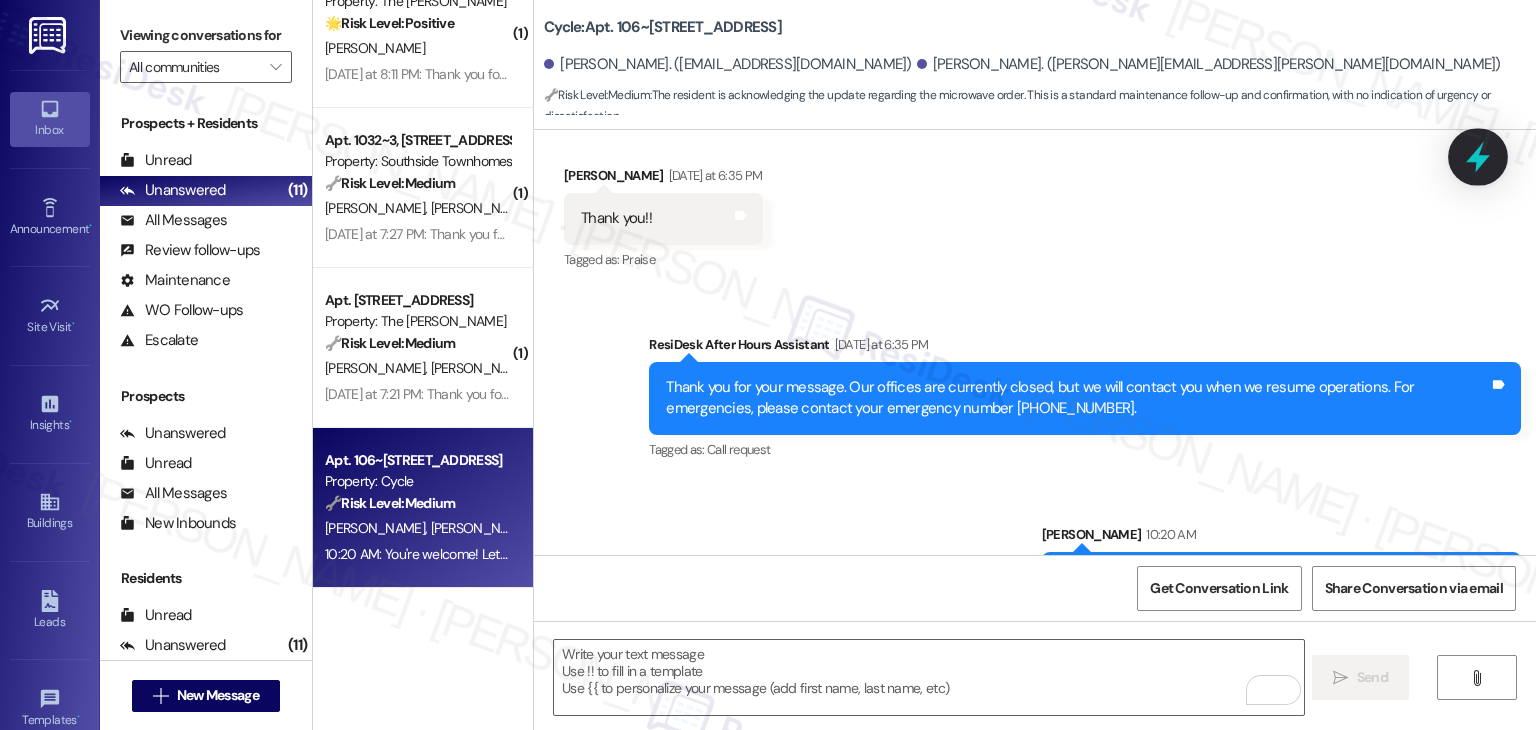 click 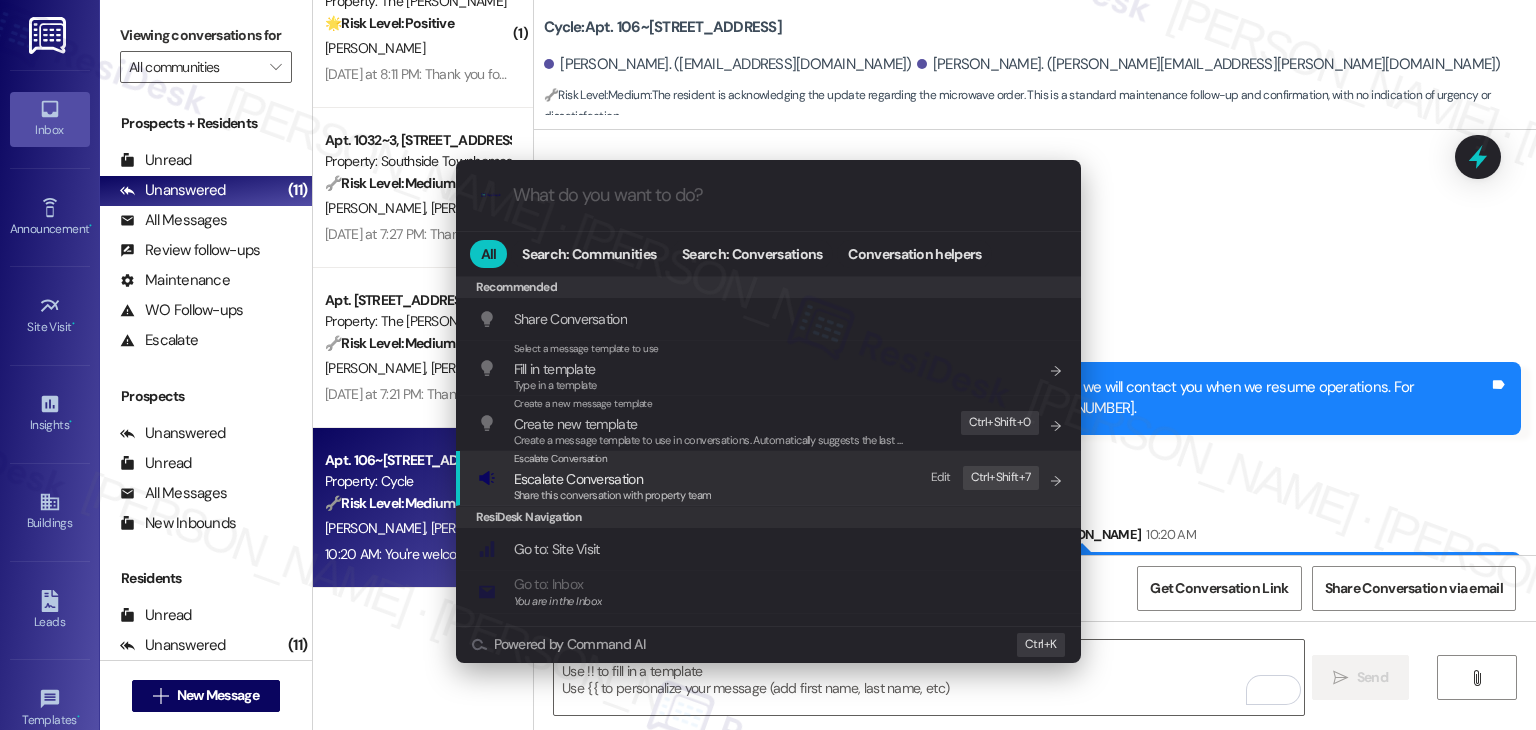 click on "Escalate Conversation" at bounding box center (578, 479) 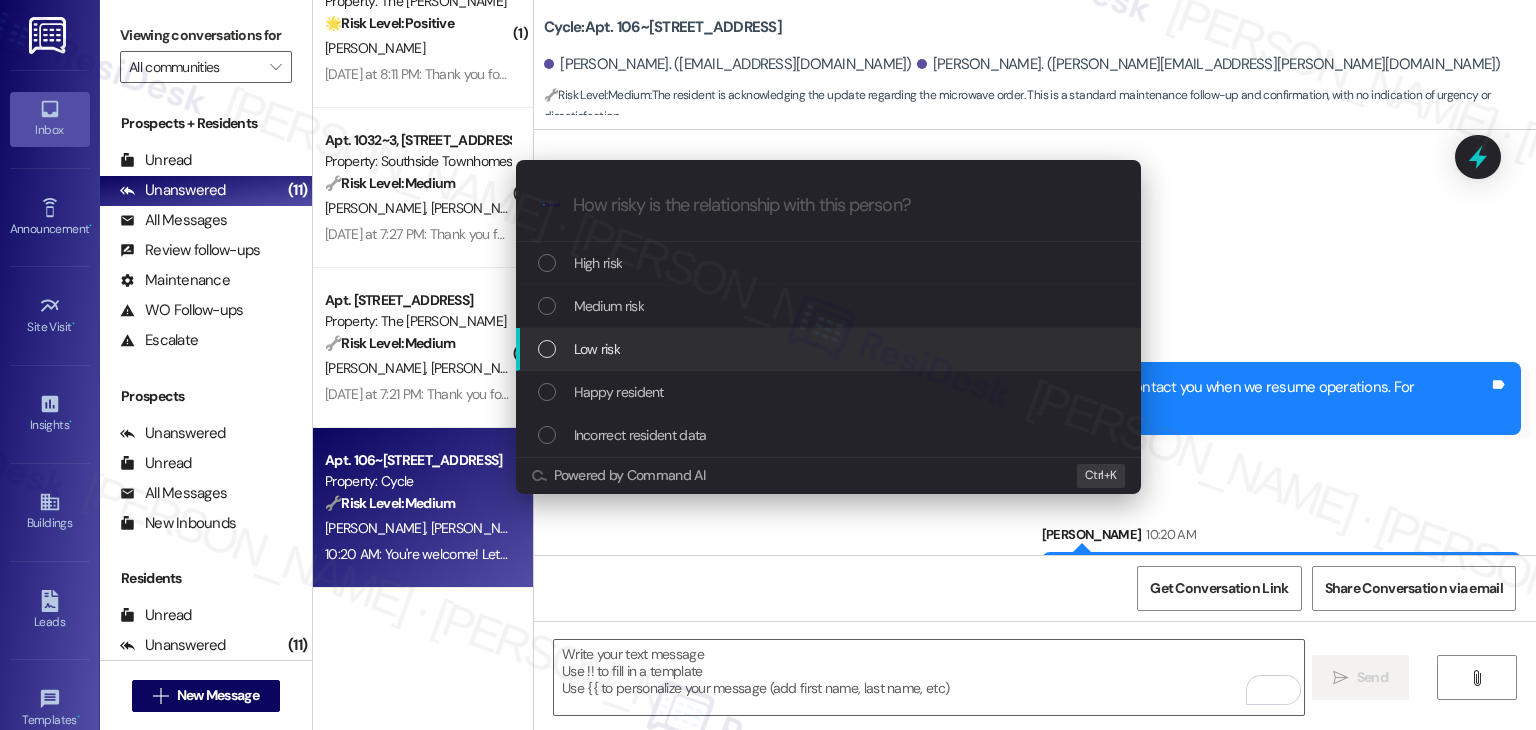 click at bounding box center [547, 349] 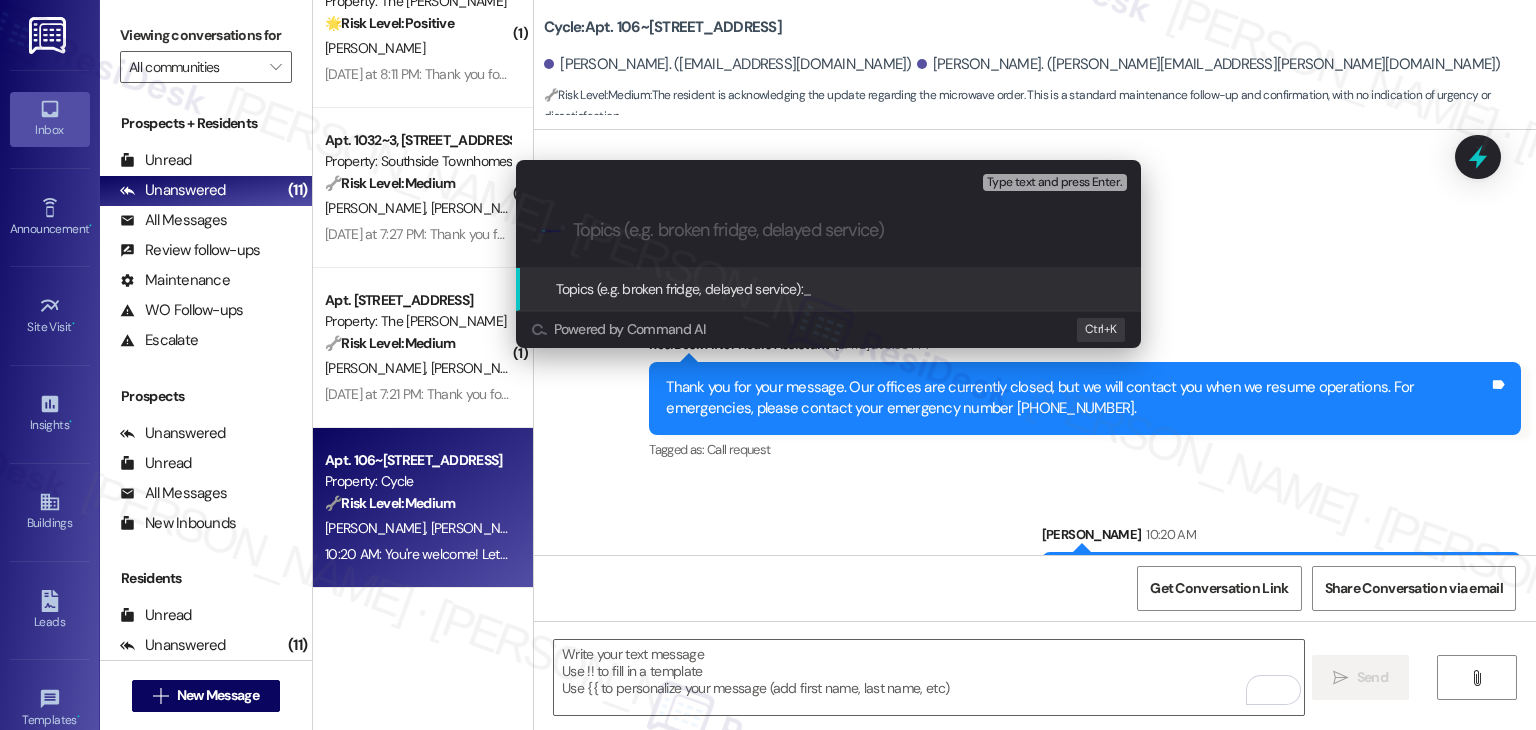 paste on "WO #155606 – Microwave Replacement in Progress" 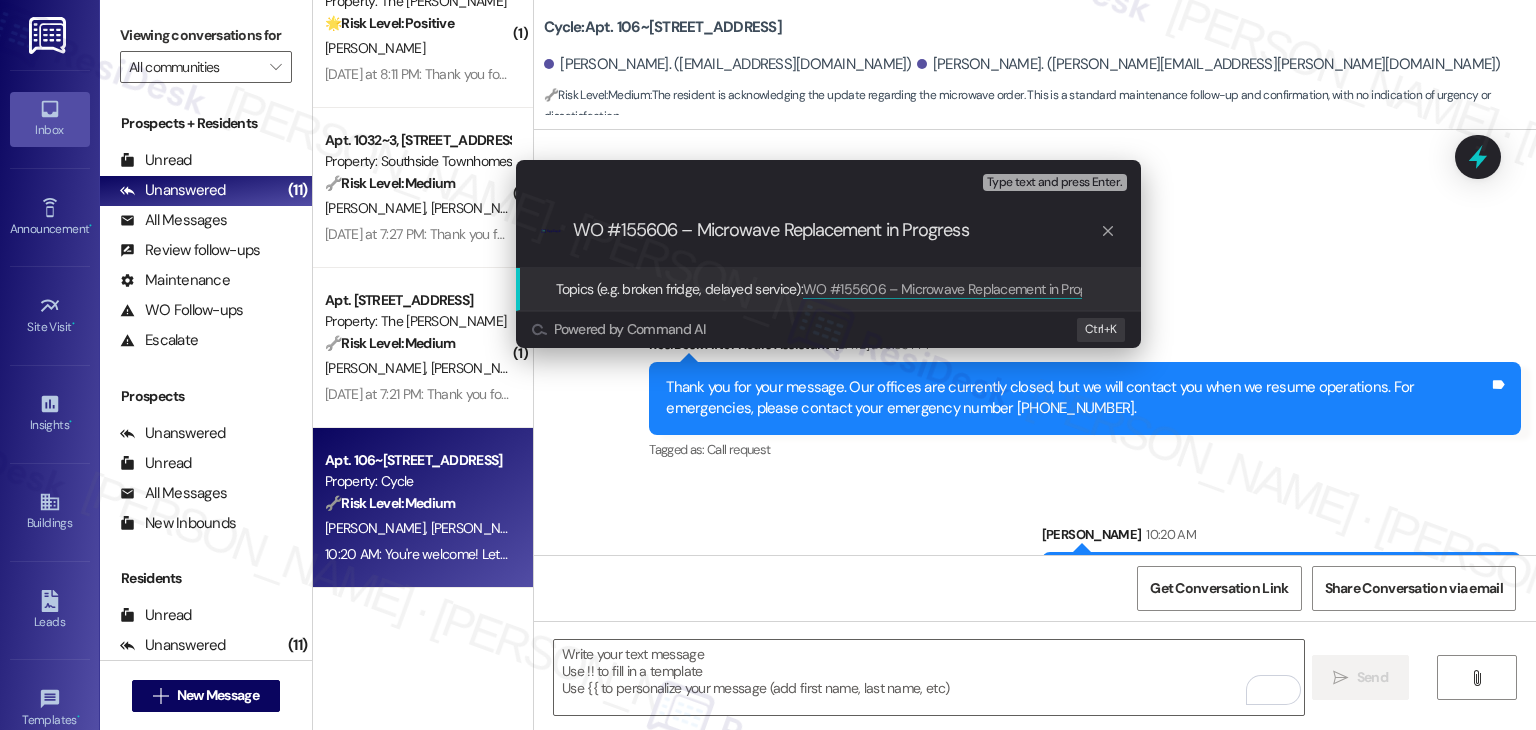 type 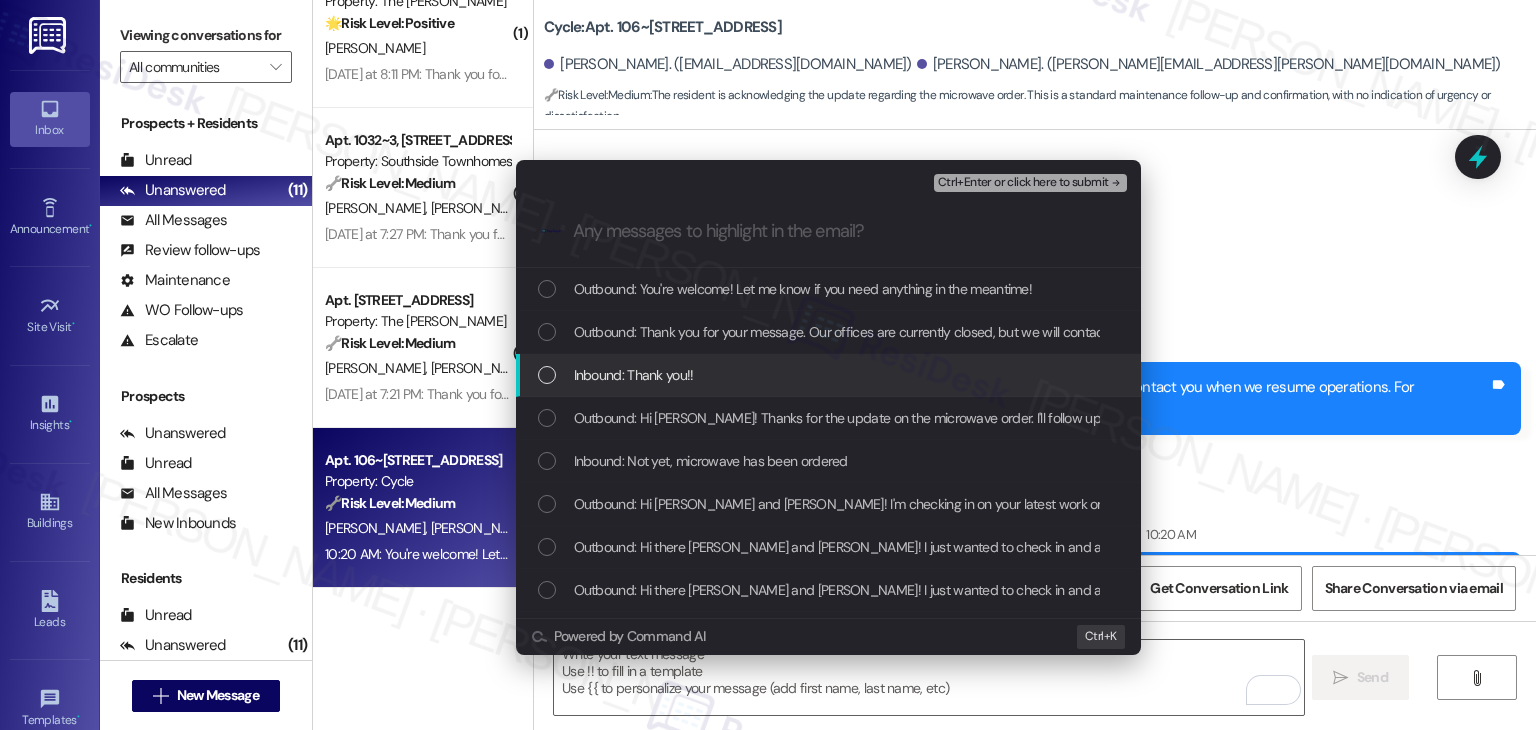 click at bounding box center [547, 375] 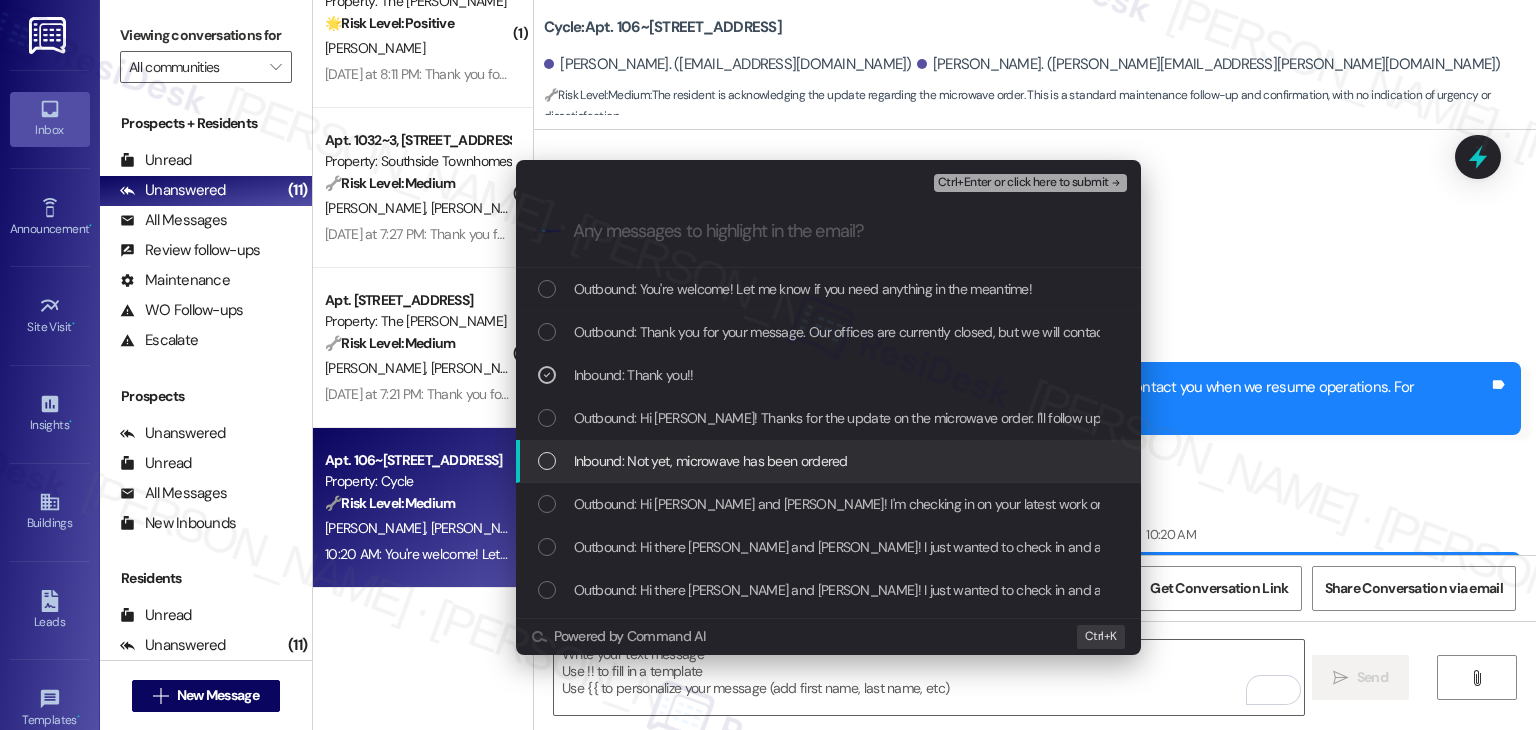 click at bounding box center (547, 461) 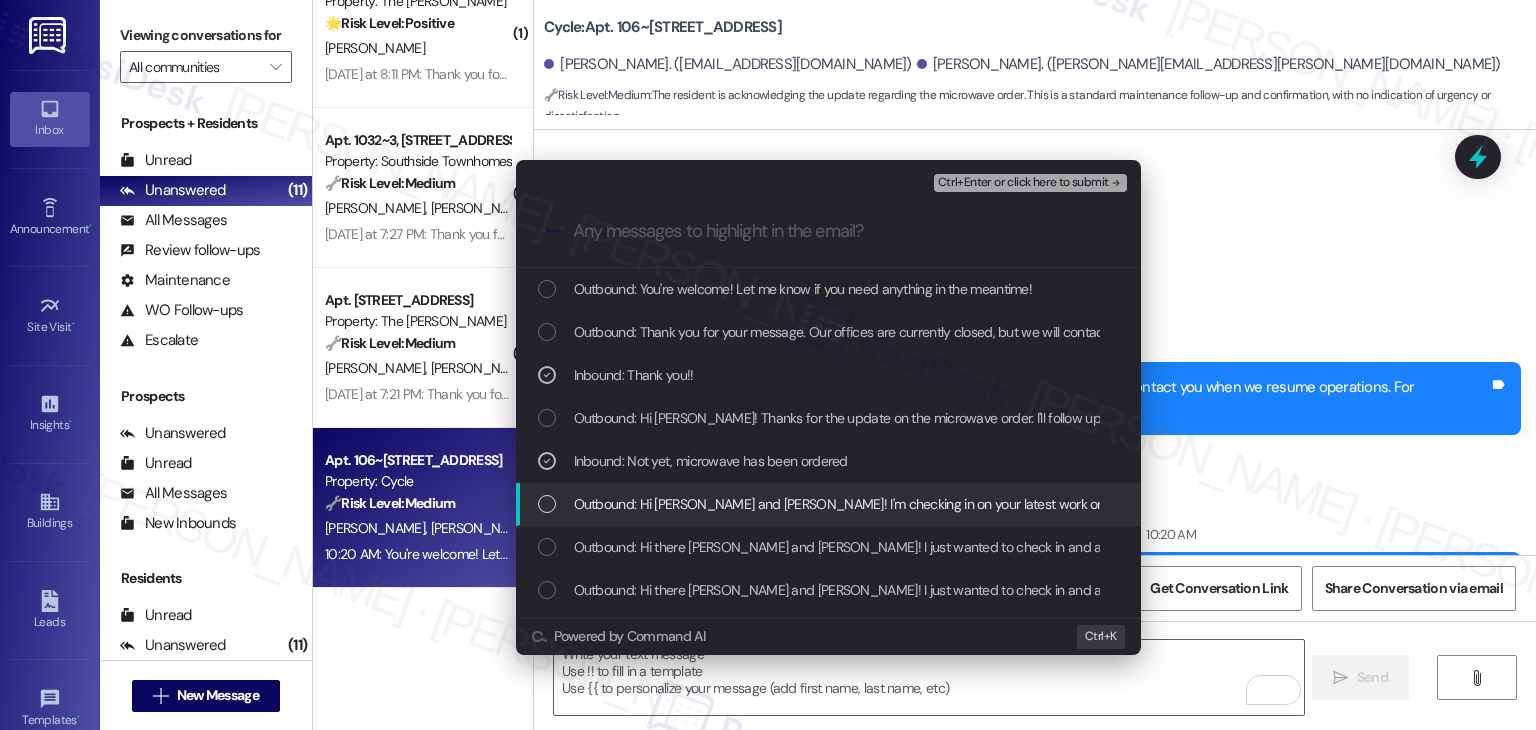 click at bounding box center (547, 504) 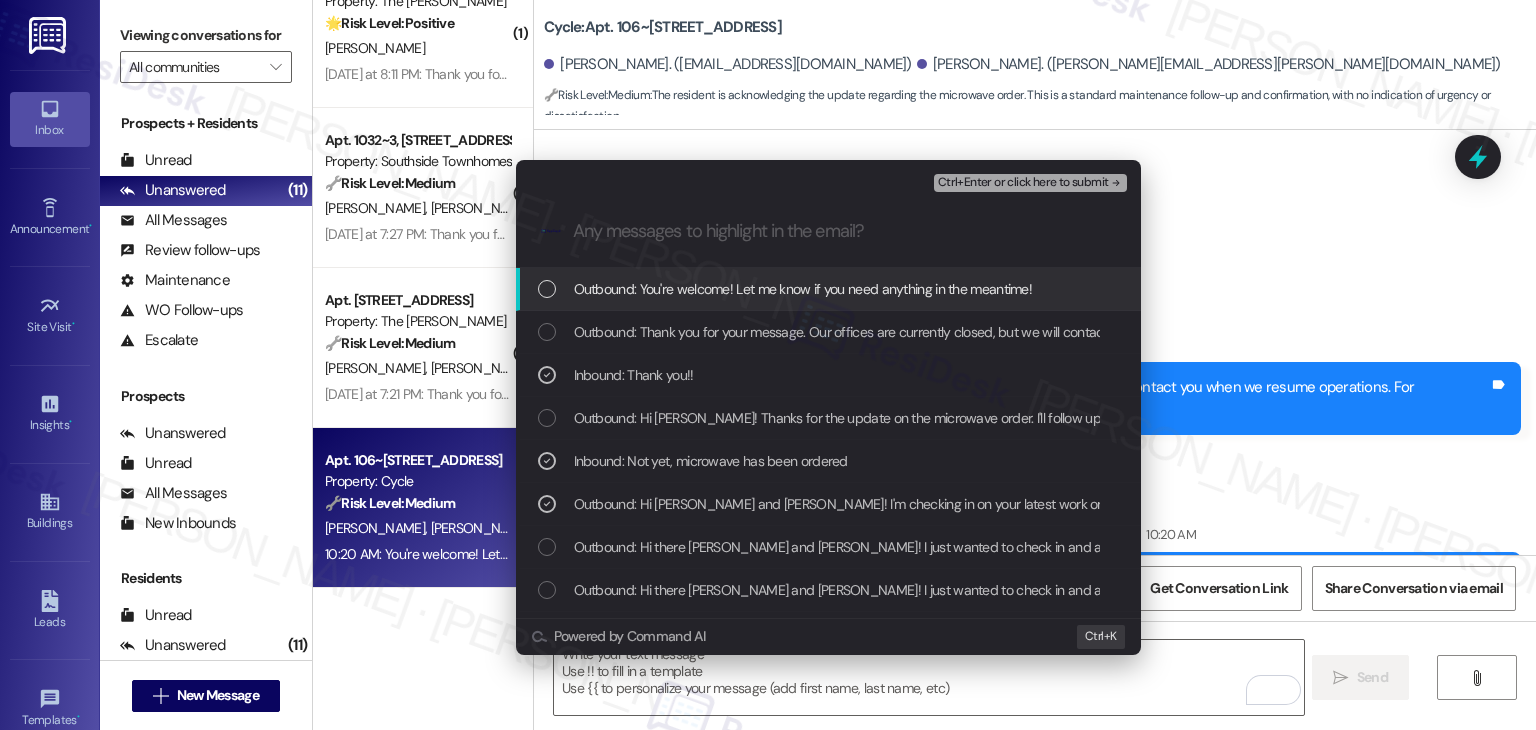 click on "Ctrl+Enter or click here to submit" at bounding box center [1023, 183] 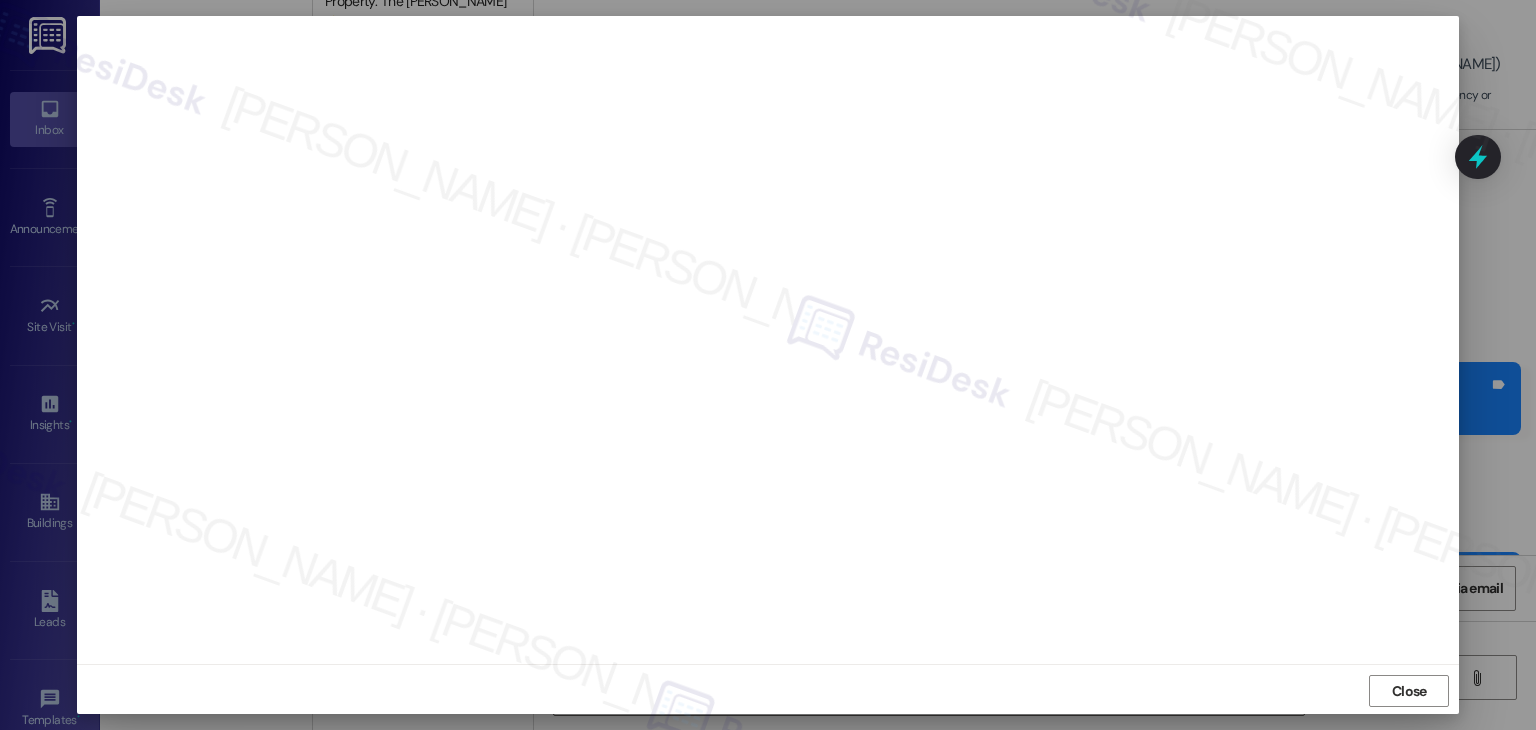 scroll, scrollTop: 12, scrollLeft: 0, axis: vertical 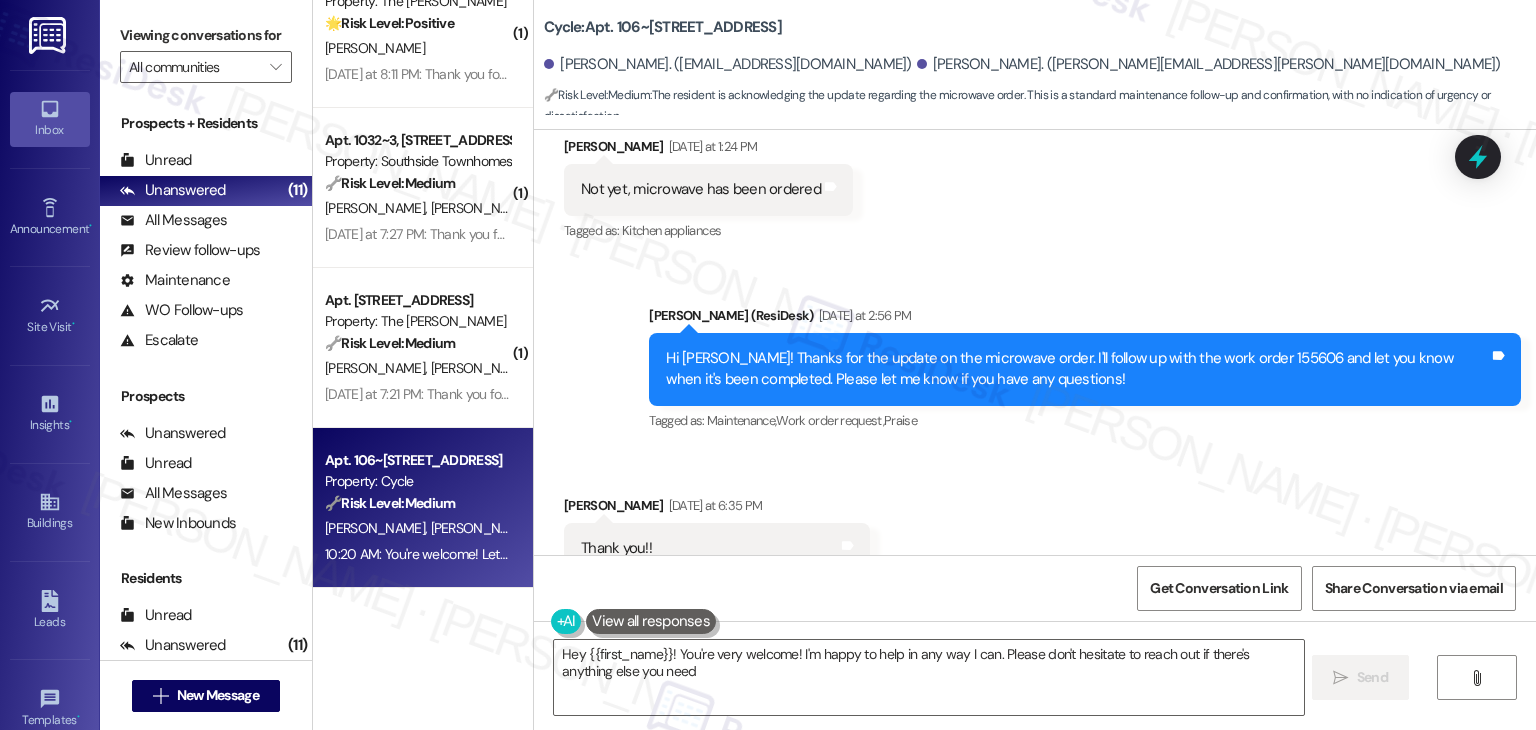 type on "Hey {{first_name}}! You're very welcome! I'm happy to help in any way I can. Please don't hesitate to reach out if there's anything else you need!" 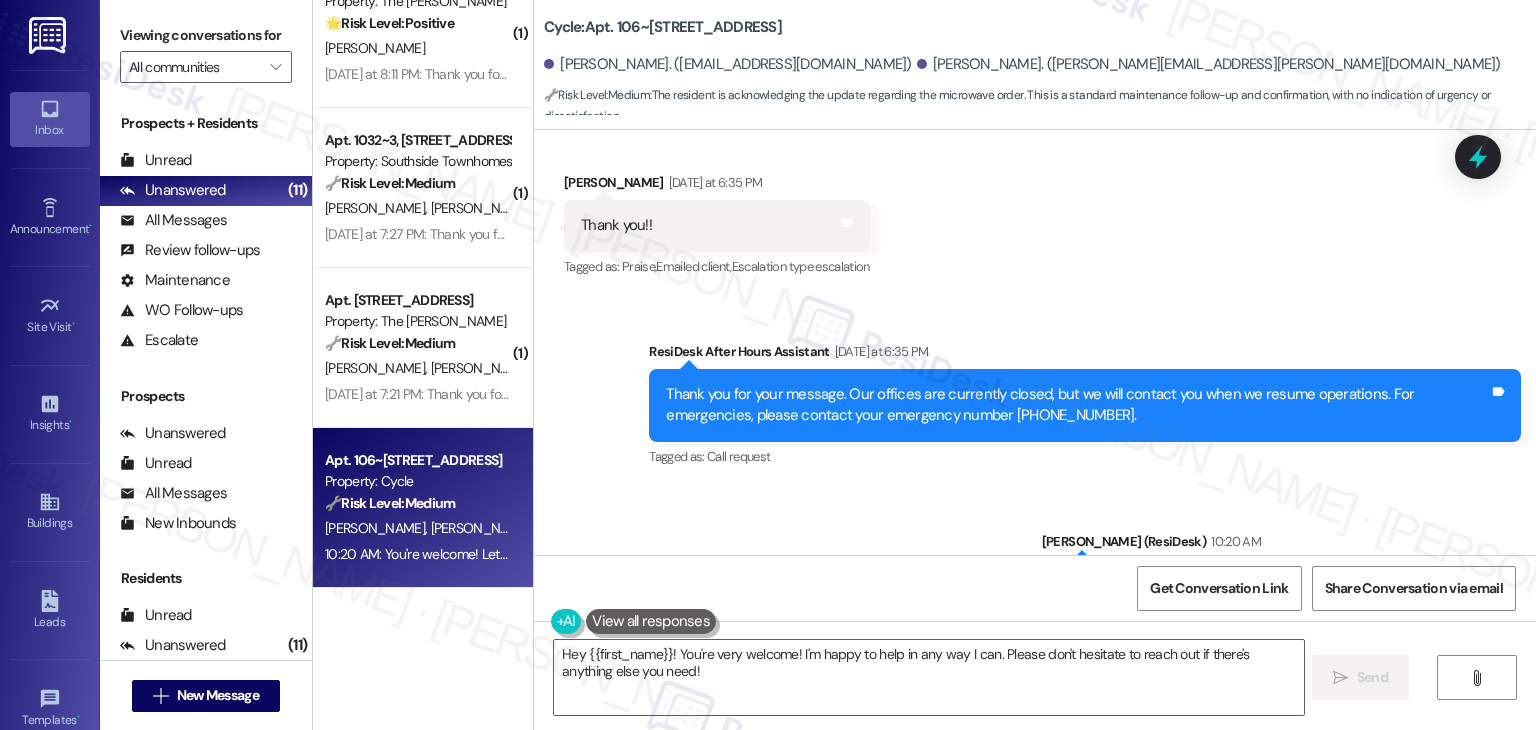 scroll, scrollTop: 1504, scrollLeft: 0, axis: vertical 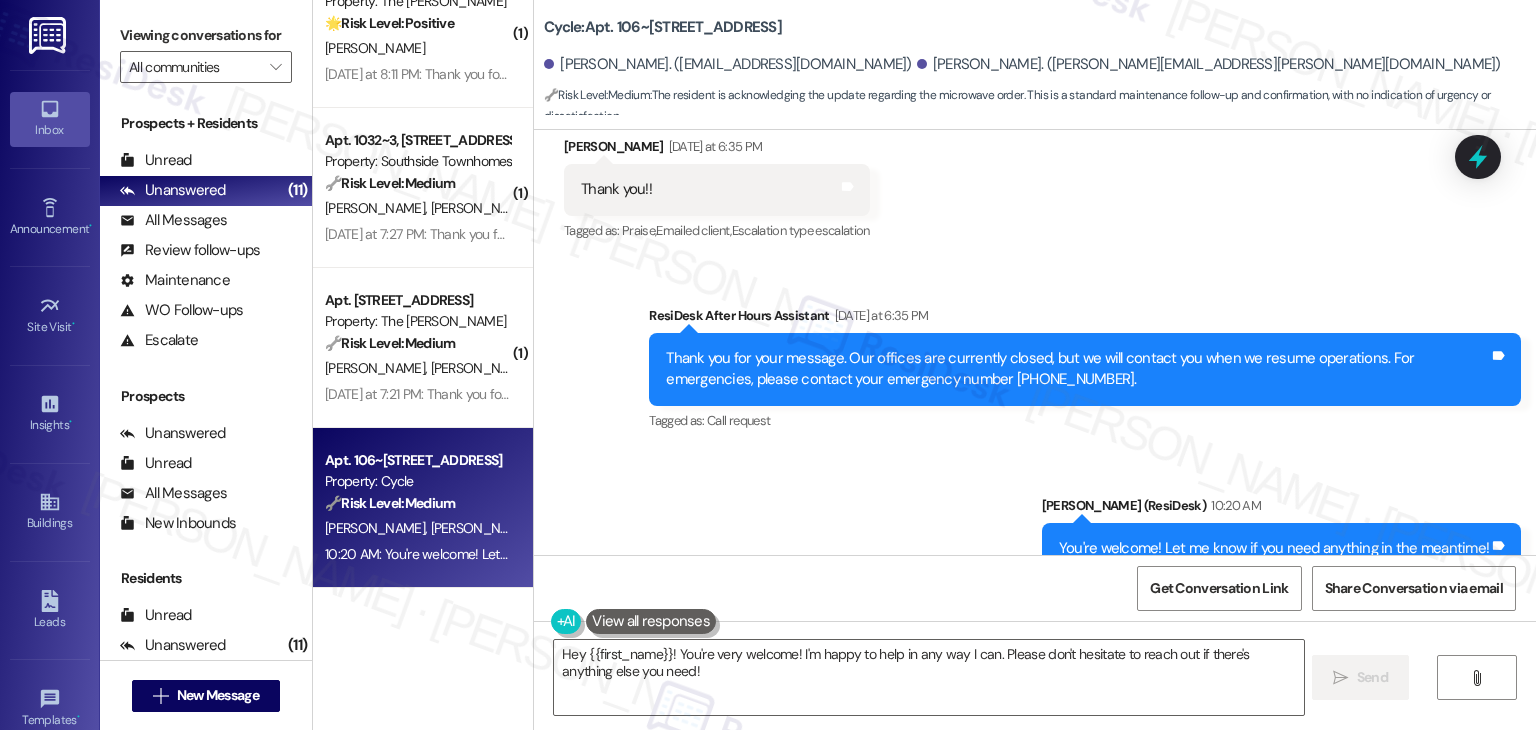 click on "Sent via SMS ResiDesk After Hours Assistant [DATE] at 6:35 PM Thank you for your message. Our offices are currently closed, but we will contact you when we resume operations. For emergencies, please contact your emergency number [PHONE_NUMBER]. Tags and notes Tagged as:   Call request Click to highlight conversations about Call request Sent via SMS [PERSON_NAME]  (ResiDesk) 10:20 AM You're welcome! Let me know if you need anything in the meantime! Tags and notes Tagged as:   Praise Click to highlight conversations about Praise" at bounding box center (1035, 439) 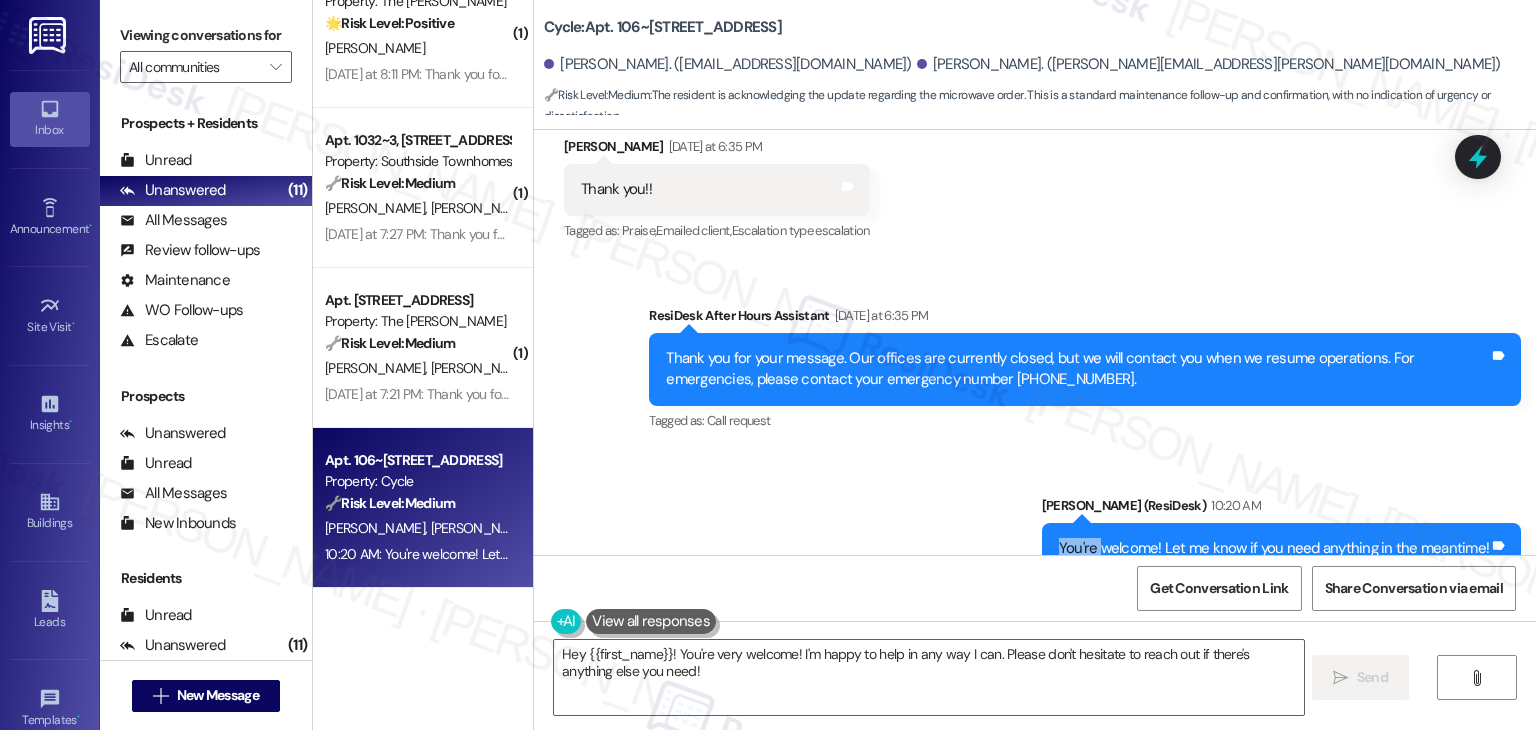 click on "Sent via SMS ResiDesk After Hours Assistant [DATE] at 6:35 PM Thank you for your message. Our offices are currently closed, but we will contact you when we resume operations. For emergencies, please contact your emergency number [PHONE_NUMBER]. Tags and notes Tagged as:   Call request Click to highlight conversations about Call request Sent via SMS [PERSON_NAME]  (ResiDesk) 10:20 AM You're welcome! Let me know if you need anything in the meantime! Tags and notes Tagged as:   Praise Click to highlight conversations about Praise" at bounding box center [1035, 439] 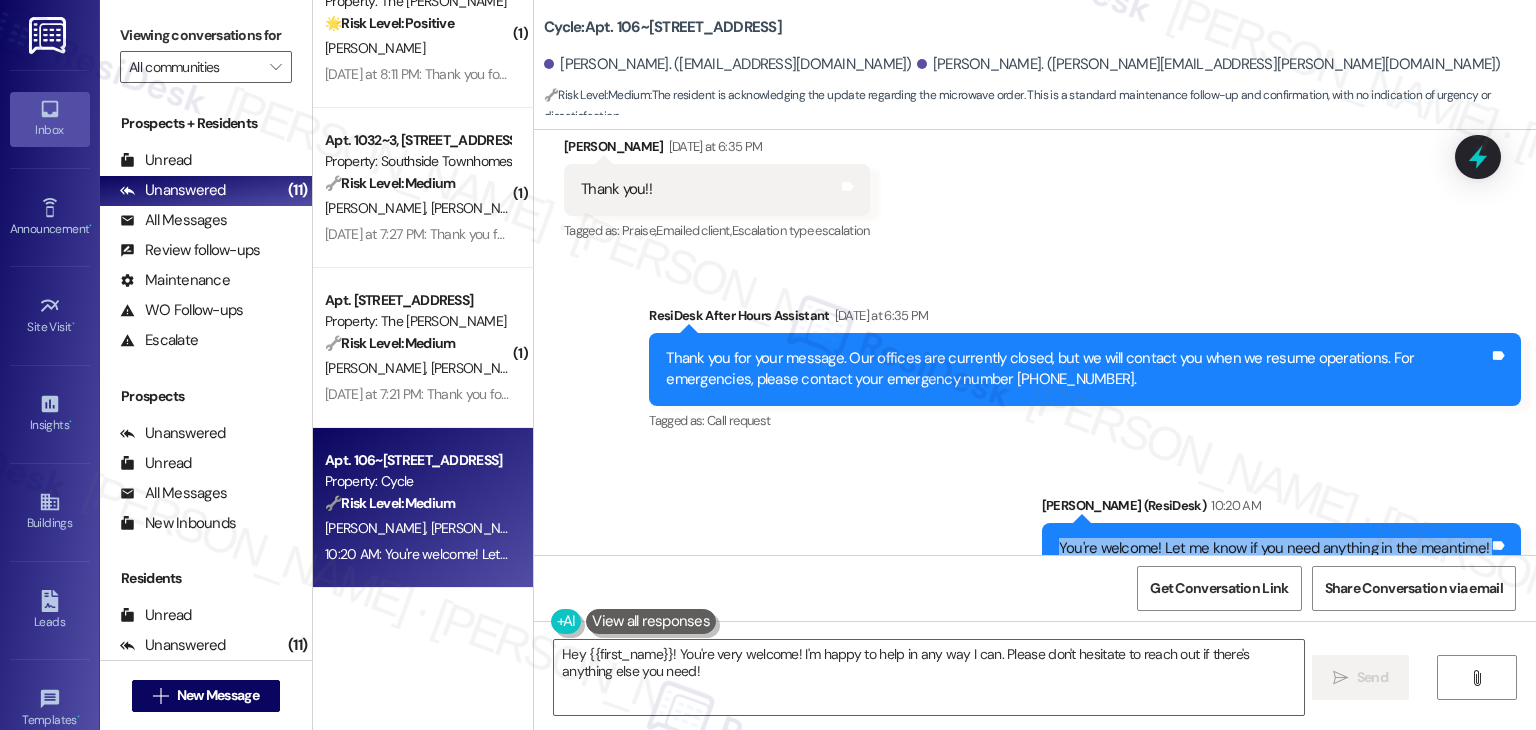 click on "Sent via SMS ResiDesk After Hours Assistant [DATE] at 6:35 PM Thank you for your message. Our offices are currently closed, but we will contact you when we resume operations. For emergencies, please contact your emergency number [PHONE_NUMBER]. Tags and notes Tagged as:   Call request Click to highlight conversations about Call request Sent via SMS [PERSON_NAME]  (ResiDesk) 10:20 AM You're welcome! Let me know if you need anything in the meantime! Tags and notes Tagged as:   Praise Click to highlight conversations about Praise" at bounding box center [1035, 439] 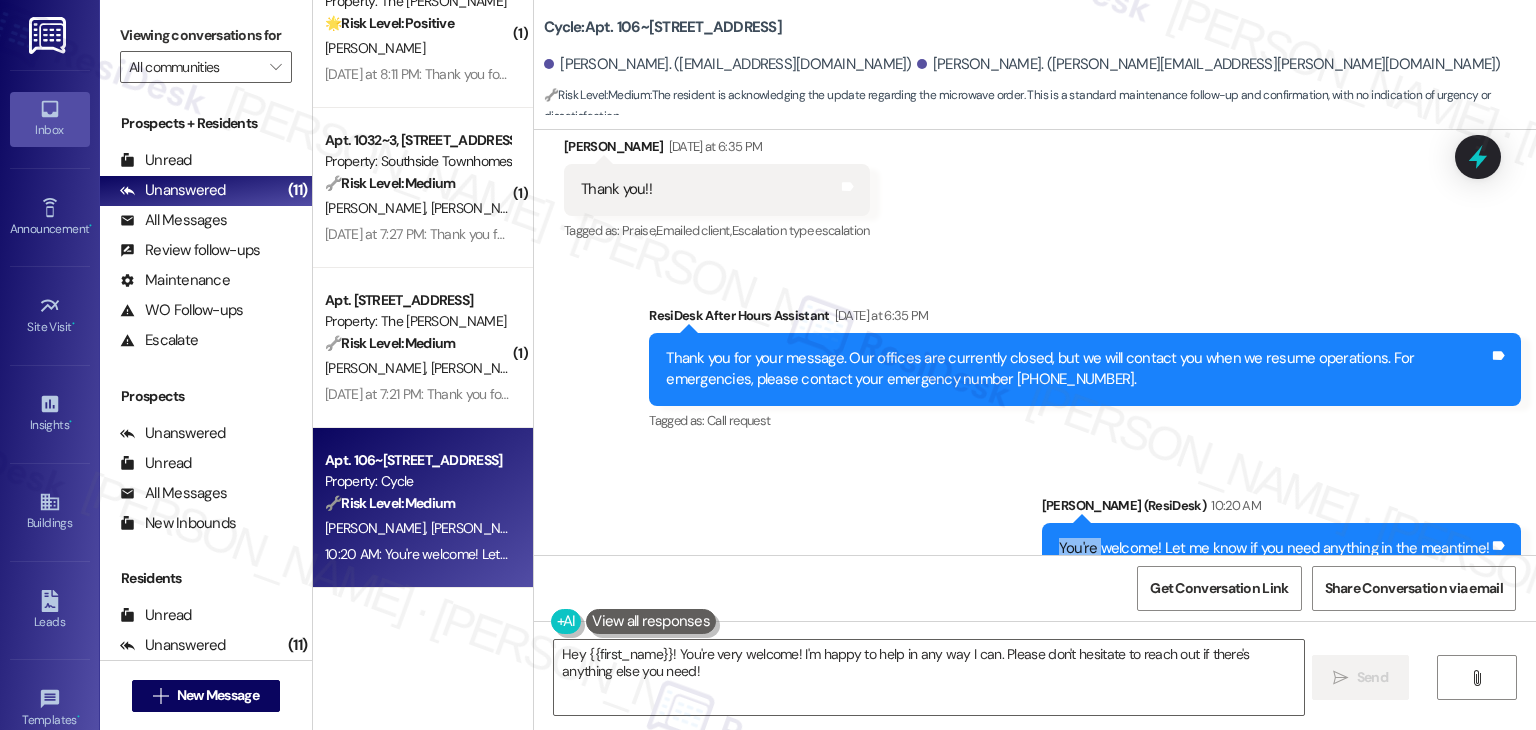 click on "Sent via SMS ResiDesk After Hours Assistant [DATE] at 6:35 PM Thank you for your message. Our offices are currently closed, but we will contact you when we resume operations. For emergencies, please contact your emergency number [PHONE_NUMBER]. Tags and notes Tagged as:   Call request Click to highlight conversations about Call request Sent via SMS [PERSON_NAME]  (ResiDesk) 10:20 AM You're welcome! Let me know if you need anything in the meantime! Tags and notes Tagged as:   Praise Click to highlight conversations about Praise" at bounding box center (1035, 439) 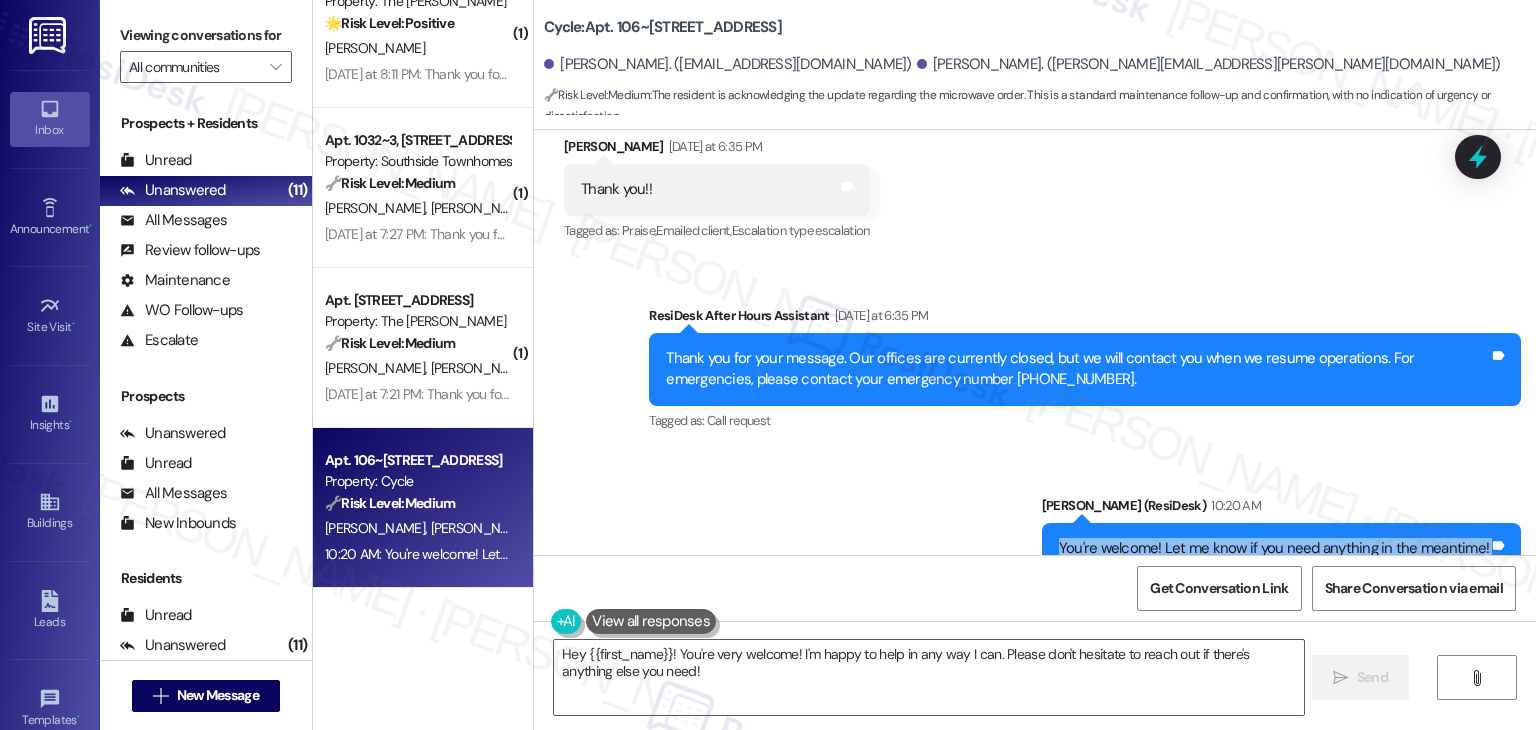 click on "Sent via SMS ResiDesk After Hours Assistant [DATE] at 6:35 PM Thank you for your message. Our offices are currently closed, but we will contact you when we resume operations. For emergencies, please contact your emergency number [PHONE_NUMBER]. Tags and notes Tagged as:   Call request Click to highlight conversations about Call request Sent via SMS [PERSON_NAME]  (ResiDesk) 10:20 AM You're welcome! Let me know if you need anything in the meantime! Tags and notes Tagged as:   Praise Click to highlight conversations about Praise" at bounding box center (1035, 439) 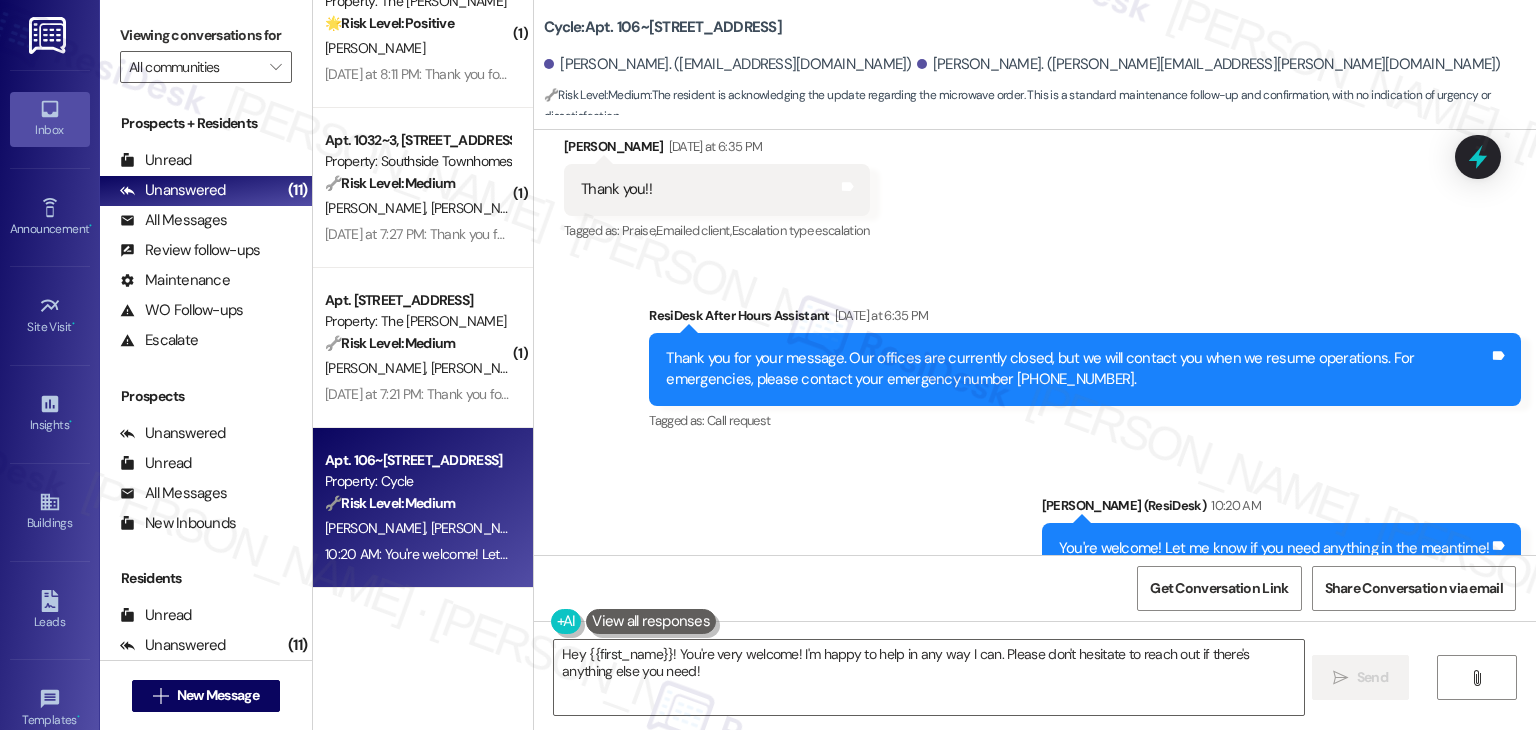 click on "Sent via SMS ResiDesk After Hours Assistant [DATE] at 6:35 PM Thank you for your message. Our offices are currently closed, but we will contact you when we resume operations. For emergencies, please contact your emergency number [PHONE_NUMBER]. Tags and notes Tagged as:   Call request Click to highlight conversations about Call request Sent via SMS [PERSON_NAME]  (ResiDesk) 10:20 AM You're welcome! Let me know if you need anything in the meantime! Tags and notes Tagged as:   Praise Click to highlight conversations about Praise" at bounding box center (1035, 439) 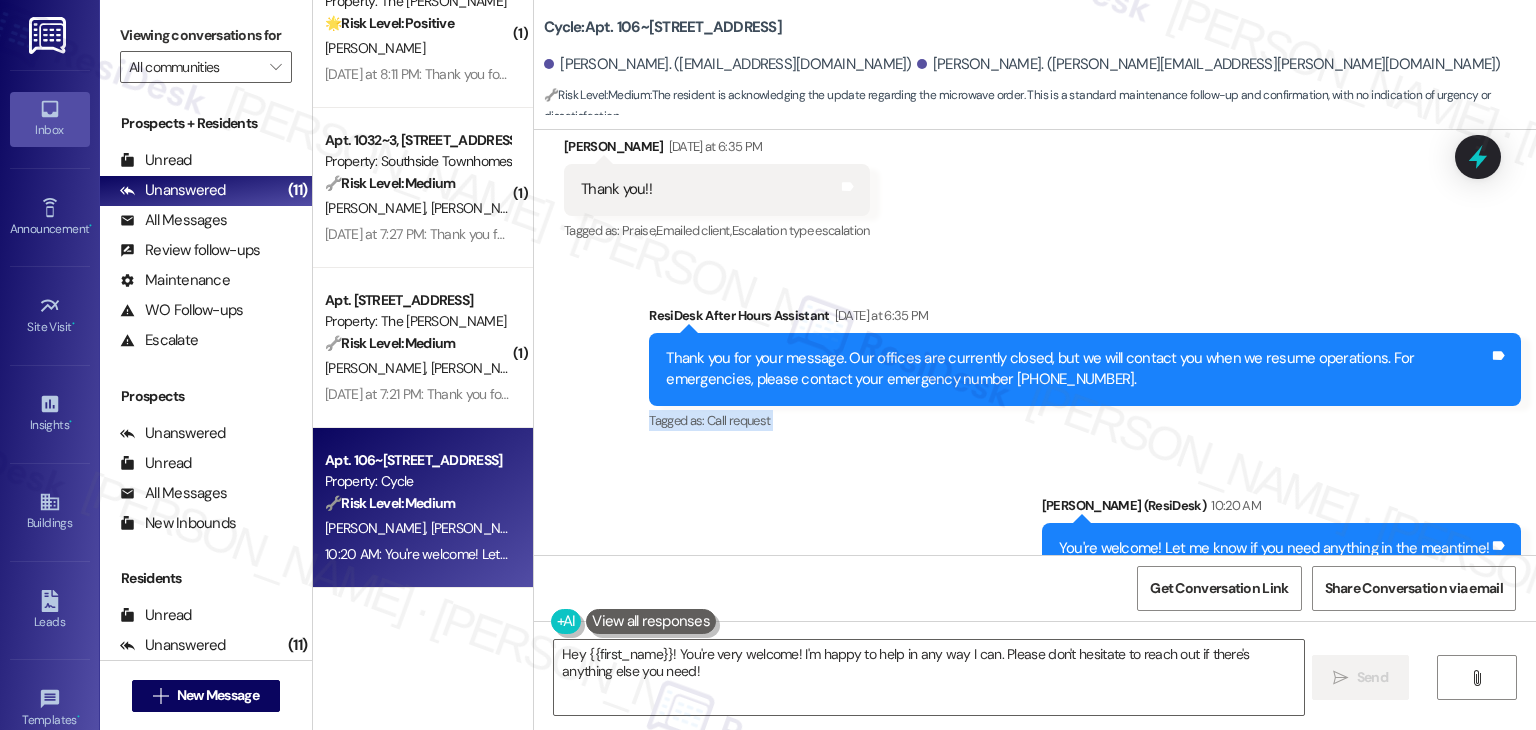 click on "Sent via SMS ResiDesk After Hours Assistant [DATE] at 6:35 PM Thank you for your message. Our offices are currently closed, but we will contact you when we resume operations. For emergencies, please contact your emergency number [PHONE_NUMBER]. Tags and notes Tagged as:   Call request Click to highlight conversations about Call request Sent via SMS [PERSON_NAME]  (ResiDesk) 10:20 AM You're welcome! Let me know if you need anything in the meantime! Tags and notes Tagged as:   Praise Click to highlight conversations about Praise" at bounding box center [1035, 439] 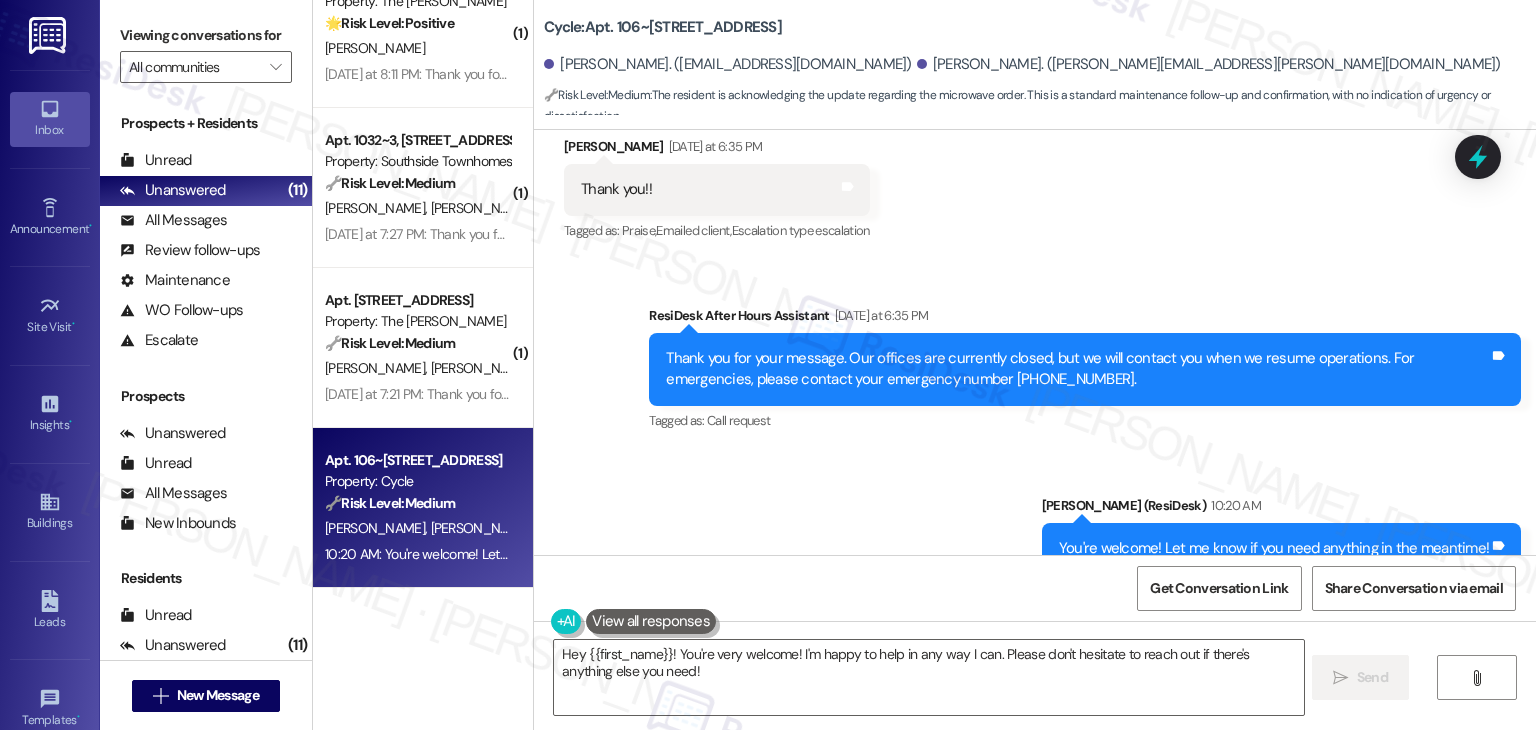 click on "Sent via SMS ResiDesk After Hours Assistant [DATE] at 6:35 PM Thank you for your message. Our offices are currently closed, but we will contact you when we resume operations. For emergencies, please contact your emergency number [PHONE_NUMBER]. Tags and notes Tagged as:   Call request Click to highlight conversations about Call request Sent via SMS [PERSON_NAME]  (ResiDesk) 10:20 AM You're welcome! Let me know if you need anything in the meantime! Tags and notes Tagged as:   Praise Click to highlight conversations about Praise" at bounding box center [1035, 439] 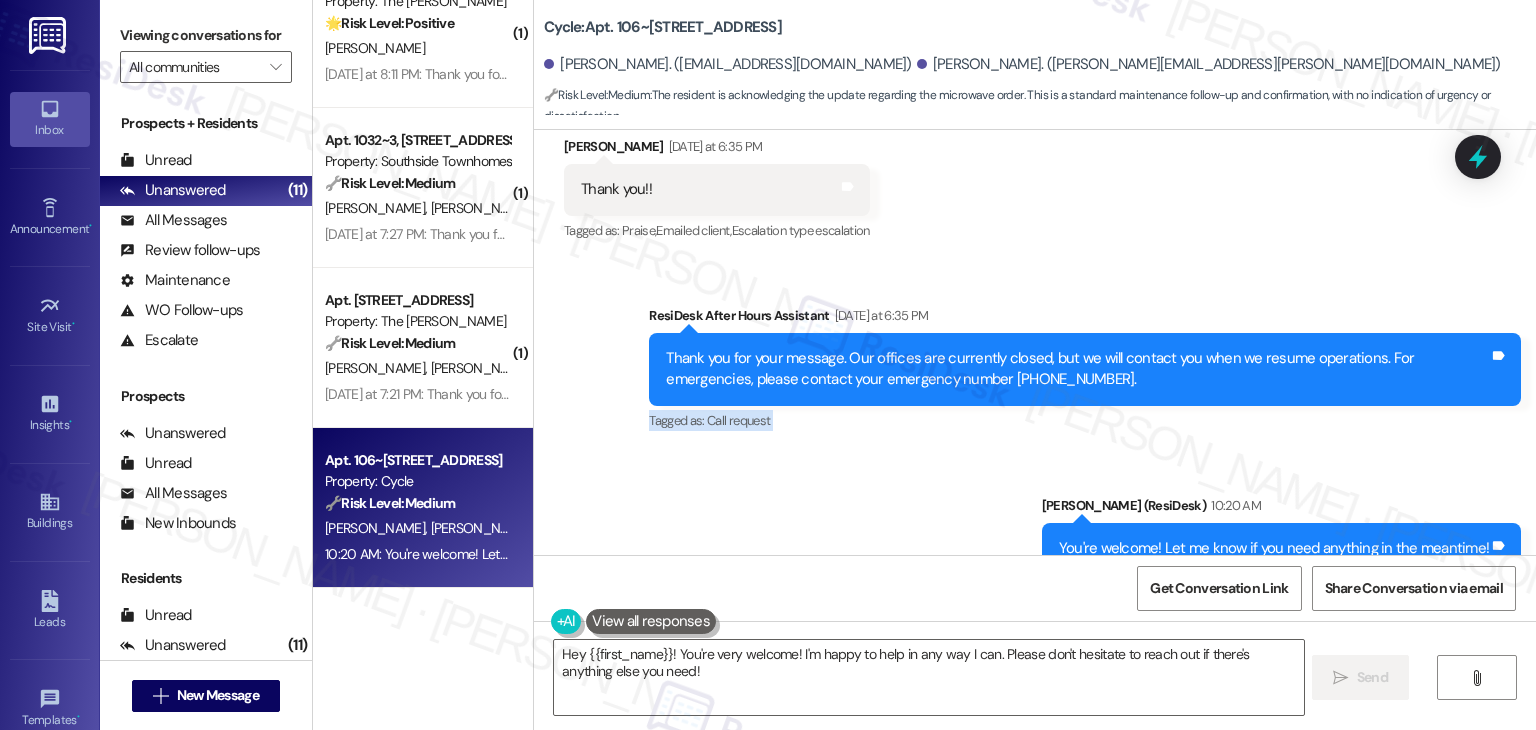 click on "Sent via SMS ResiDesk After Hours Assistant [DATE] at 6:35 PM Thank you for your message. Our offices are currently closed, but we will contact you when we resume operations. For emergencies, please contact your emergency number [PHONE_NUMBER]. Tags and notes Tagged as:   Call request Click to highlight conversations about Call request Sent via SMS [PERSON_NAME]  (ResiDesk) 10:20 AM You're welcome! Let me know if you need anything in the meantime! Tags and notes Tagged as:   Praise Click to highlight conversations about Praise" at bounding box center [1035, 439] 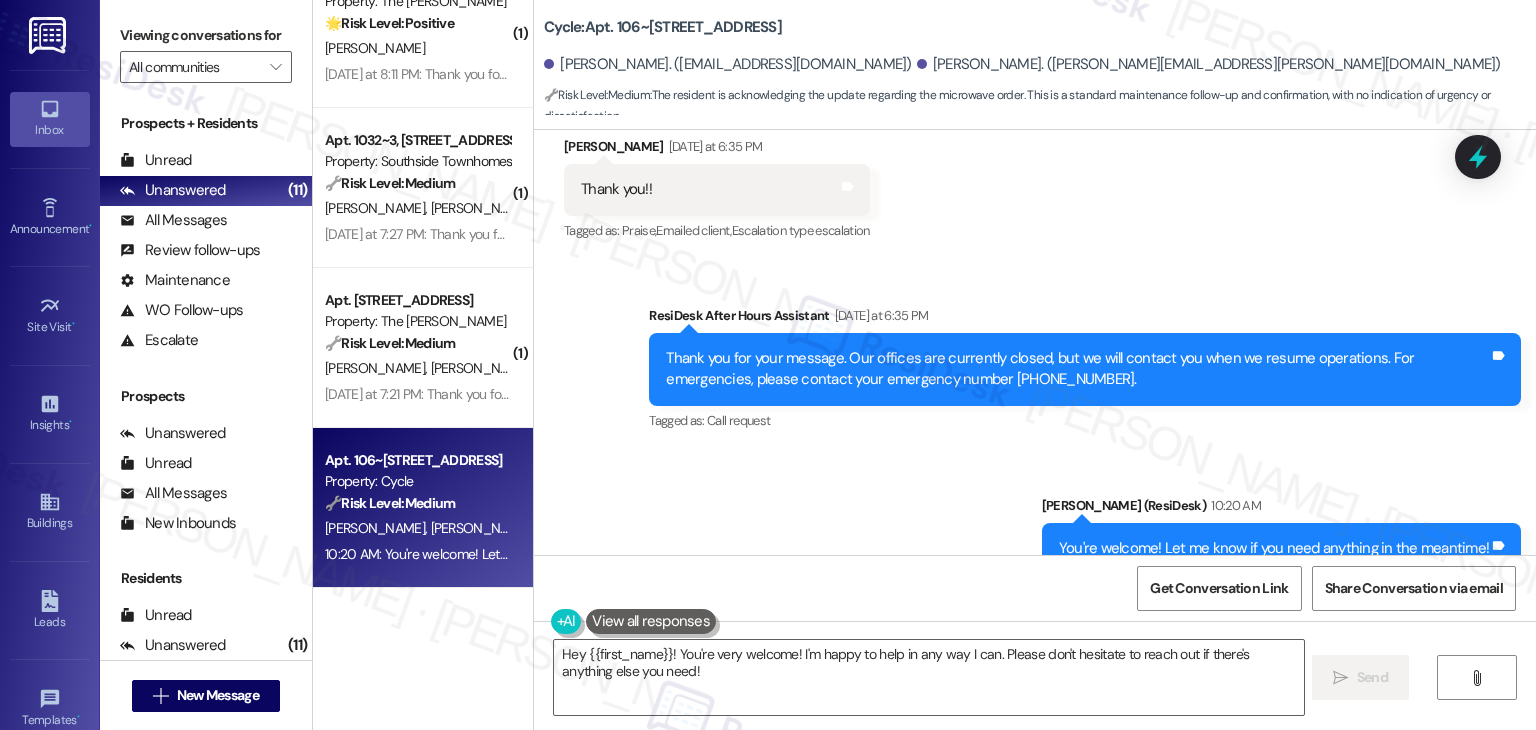 click on "Sent via SMS ResiDesk After Hours Assistant [DATE] at 6:35 PM Thank you for your message. Our offices are currently closed, but we will contact you when we resume operations. For emergencies, please contact your emergency number [PHONE_NUMBER]. Tags and notes Tagged as:   Call request Click to highlight conversations about Call request Sent via SMS [PERSON_NAME]  (ResiDesk) 10:20 AM You're welcome! Let me know if you need anything in the meantime! Tags and notes Tagged as:   Praise Click to highlight conversations about Praise" at bounding box center [1035, 439] 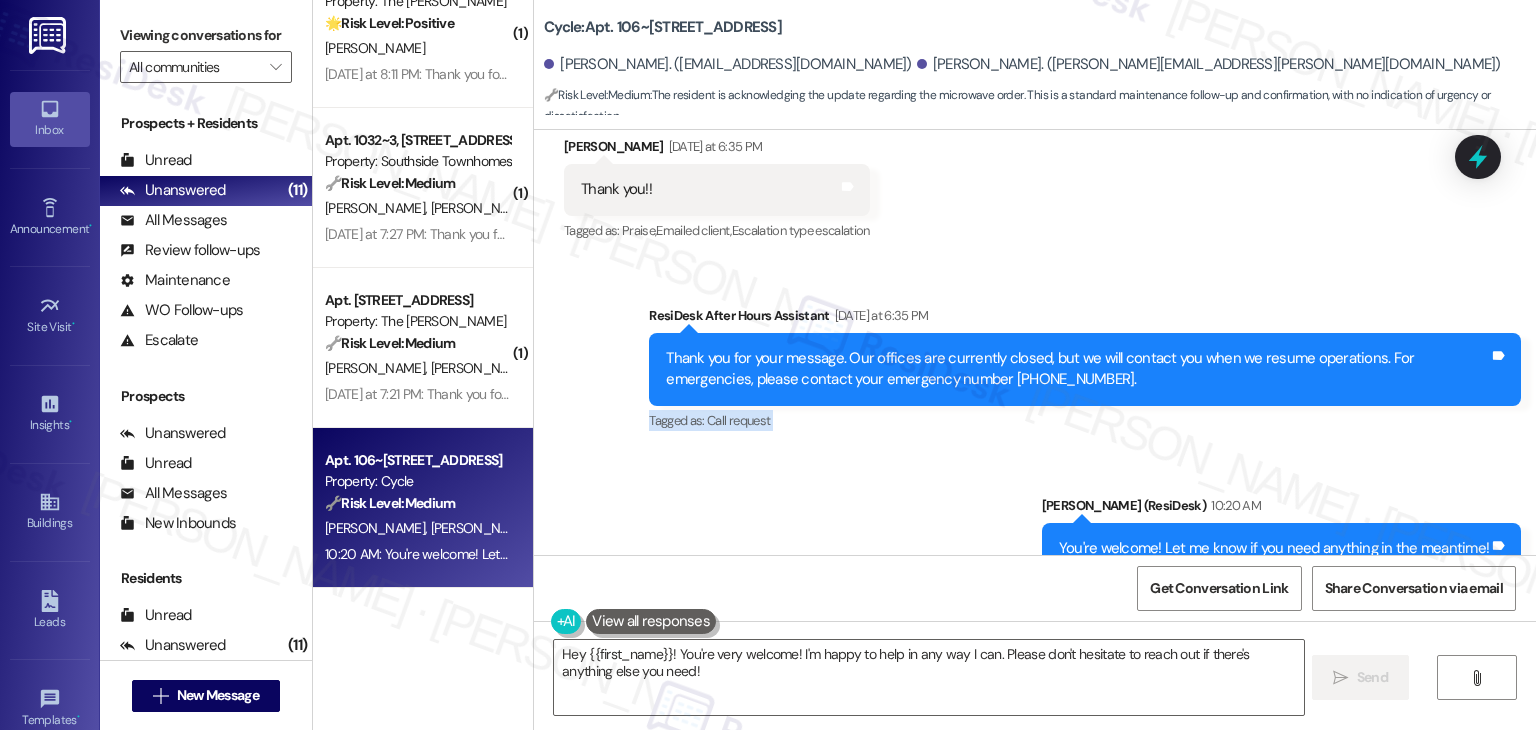 click on "Sent via SMS ResiDesk After Hours Assistant [DATE] at 6:35 PM Thank you for your message. Our offices are currently closed, but we will contact you when we resume operations. For emergencies, please contact your emergency number [PHONE_NUMBER]. Tags and notes Tagged as:   Call request Click to highlight conversations about Call request Sent via SMS [PERSON_NAME]  (ResiDesk) 10:20 AM You're welcome! Let me know if you need anything in the meantime! Tags and notes Tagged as:   Praise Click to highlight conversations about Praise" at bounding box center (1035, 439) 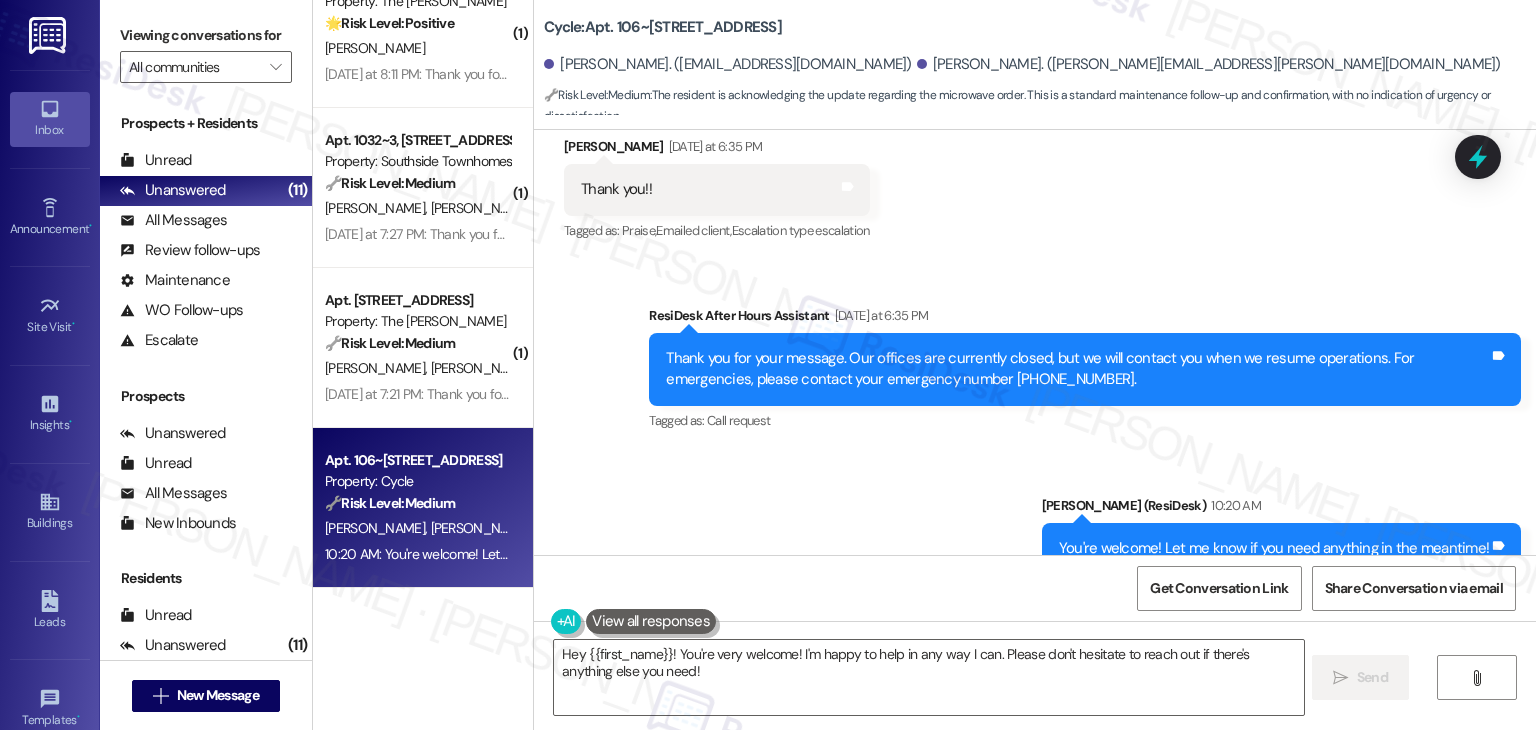 click on "Sent via SMS ResiDesk After Hours Assistant [DATE] at 6:35 PM Thank you for your message. Our offices are currently closed, but we will contact you when we resume operations. For emergencies, please contact your emergency number [PHONE_NUMBER]. Tags and notes Tagged as:   Call request Click to highlight conversations about Call request Sent via SMS [PERSON_NAME]  (ResiDesk) 10:20 AM You're welcome! Let me know if you need anything in the meantime! Tags and notes Tagged as:   Praise Click to highlight conversations about Praise" at bounding box center (1035, 439) 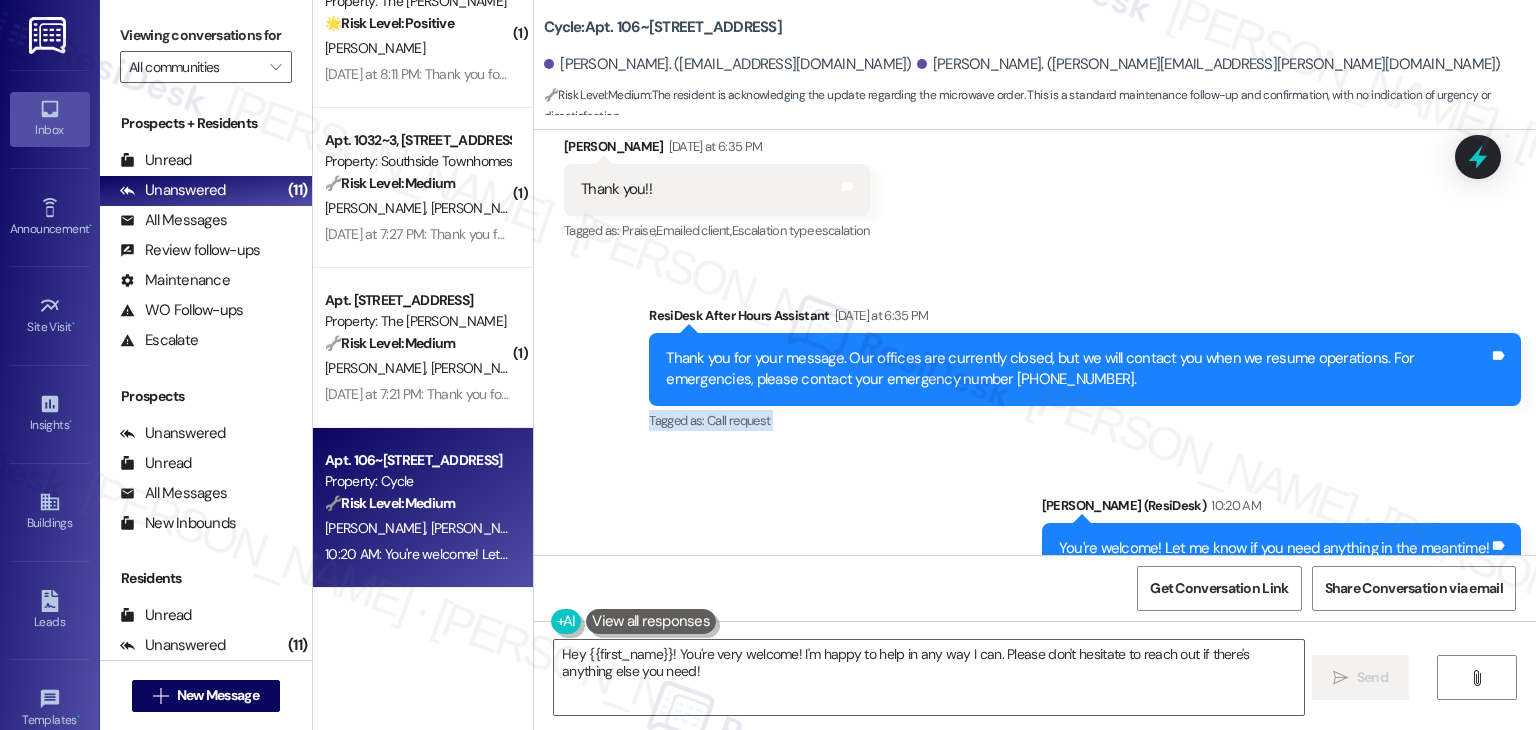 click on "Sent via SMS ResiDesk After Hours Assistant [DATE] at 6:35 PM Thank you for your message. Our offices are currently closed, but we will contact you when we resume operations. For emergencies, please contact your emergency number [PHONE_NUMBER]. Tags and notes Tagged as:   Call request Click to highlight conversations about Call request Sent via SMS [PERSON_NAME]  (ResiDesk) 10:20 AM You're welcome! Let me know if you need anything in the meantime! Tags and notes Tagged as:   Praise Click to highlight conversations about Praise" at bounding box center [1035, 439] 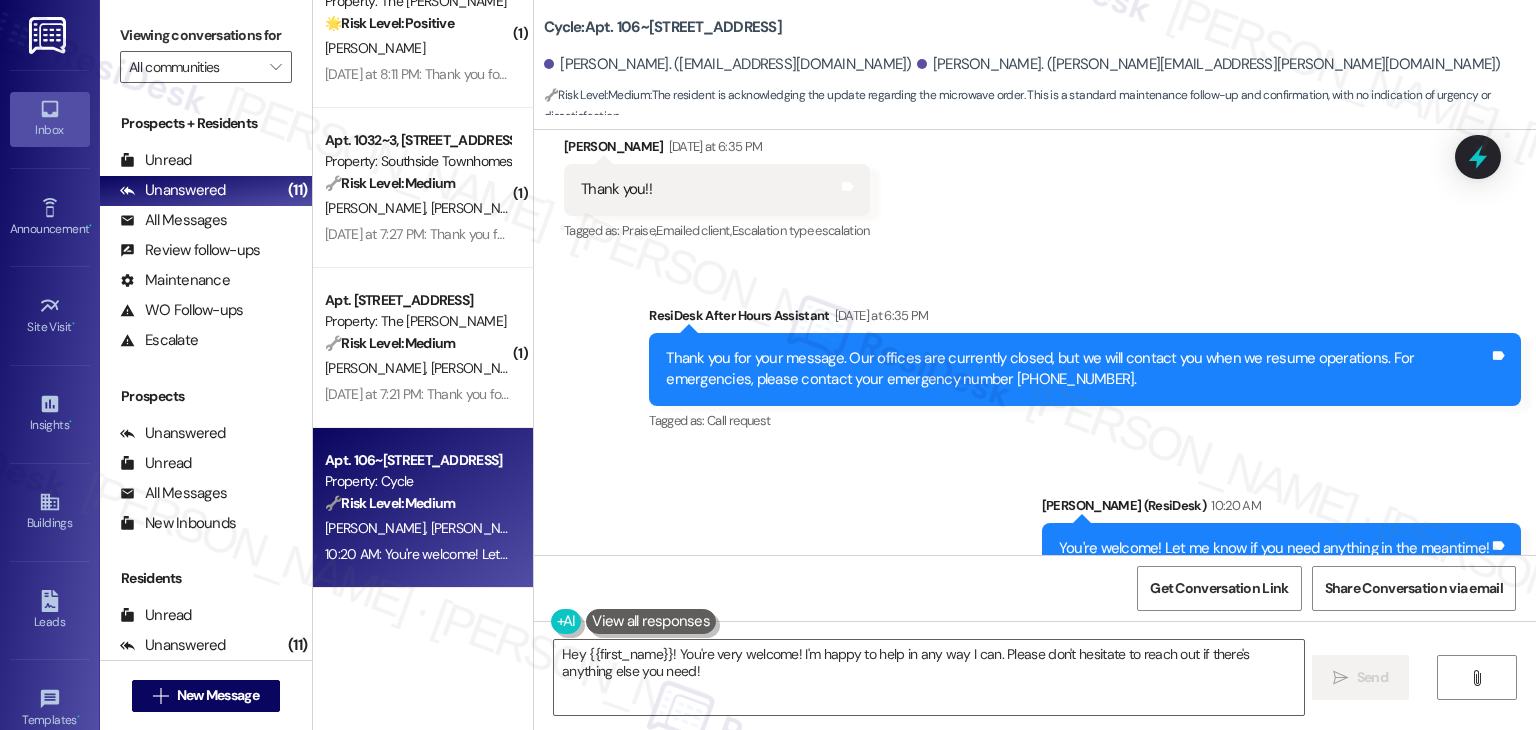 click on "Sent via SMS ResiDesk After Hours Assistant [DATE] at 6:35 PM Thank you for your message. Our offices are currently closed, but we will contact you when we resume operations. For emergencies, please contact your emergency number [PHONE_NUMBER]. Tags and notes Tagged as:   Call request Click to highlight conversations about Call request Sent via SMS [PERSON_NAME]  (ResiDesk) 10:20 AM You're welcome! Let me know if you need anything in the meantime! Tags and notes Tagged as:   Praise Click to highlight conversations about Praise" at bounding box center [1035, 439] 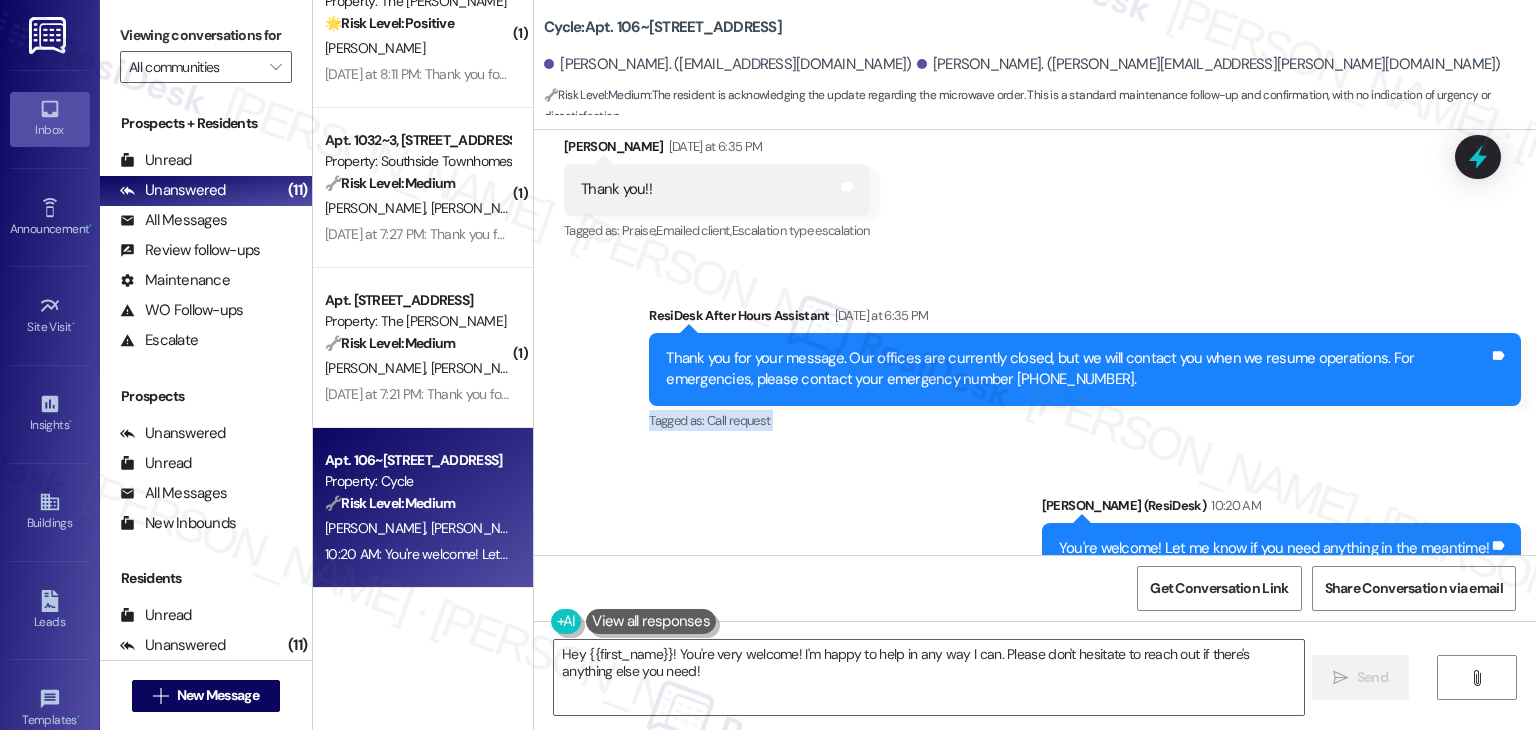 click on "Sent via SMS ResiDesk After Hours Assistant [DATE] at 6:35 PM Thank you for your message. Our offices are currently closed, but we will contact you when we resume operations. For emergencies, please contact your emergency number [PHONE_NUMBER]. Tags and notes Tagged as:   Call request Click to highlight conversations about Call request Sent via SMS [PERSON_NAME]  (ResiDesk) 10:20 AM You're welcome! Let me know if you need anything in the meantime! Tags and notes Tagged as:   Praise Click to highlight conversations about Praise" at bounding box center (1035, 439) 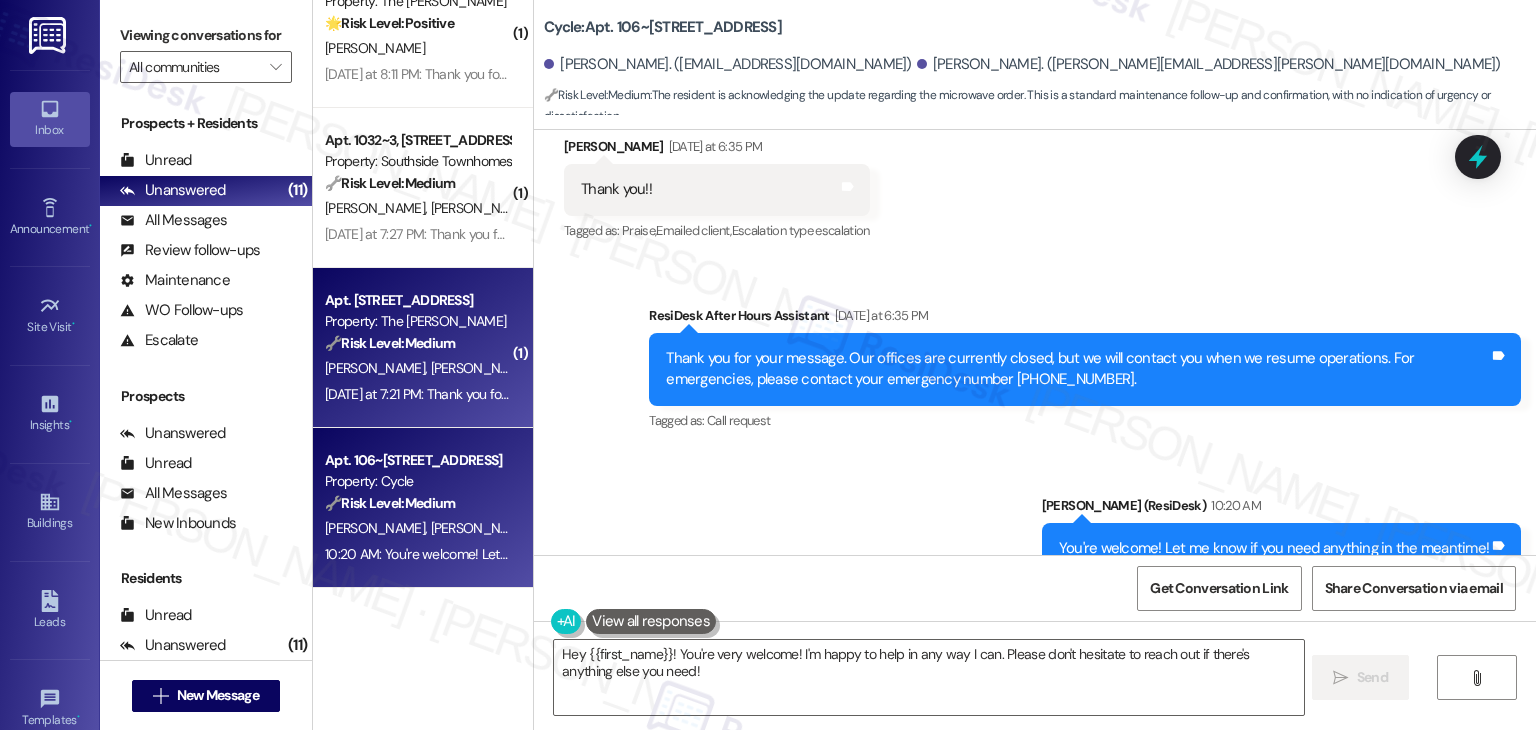 click on "[DATE] at 7:21 PM: Thank you for your message. Our offices are currently closed, but we will contact you when we resume operations. For emergencies, please contact your emergency number [PHONE_NUMBER]. [DATE] at 7:21 PM: Thank you for your message. Our offices are currently closed, but we will contact you when we resume operations. For emergencies, please contact your emergency number [PHONE_NUMBER]." at bounding box center [935, 394] 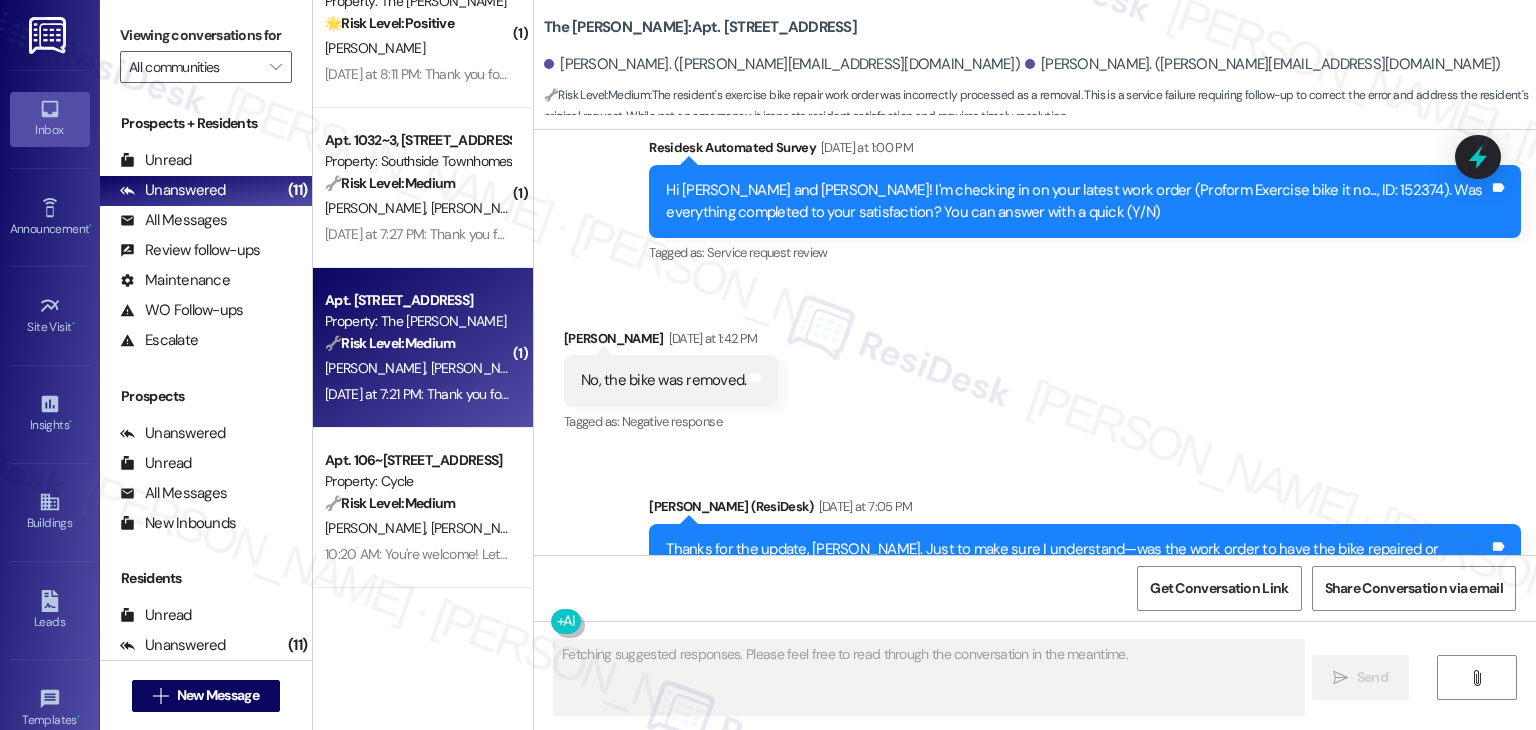 scroll, scrollTop: 2968, scrollLeft: 0, axis: vertical 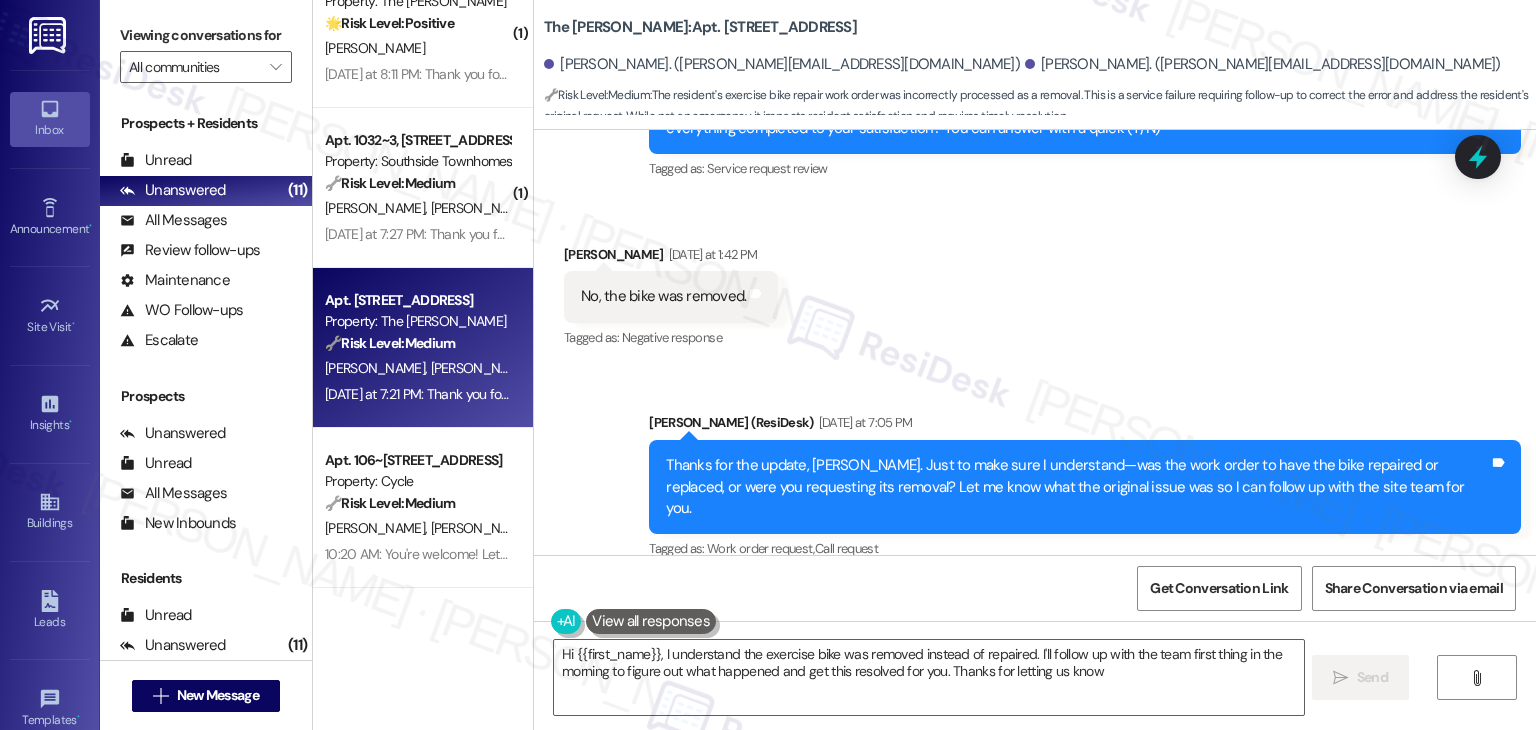 type on "Hi {{first_name}}, I understand the exercise bike was removed instead of repaired. I'll follow up with the team first thing in the morning to figure out what happened and get this resolved for you. Thanks for letting us know!" 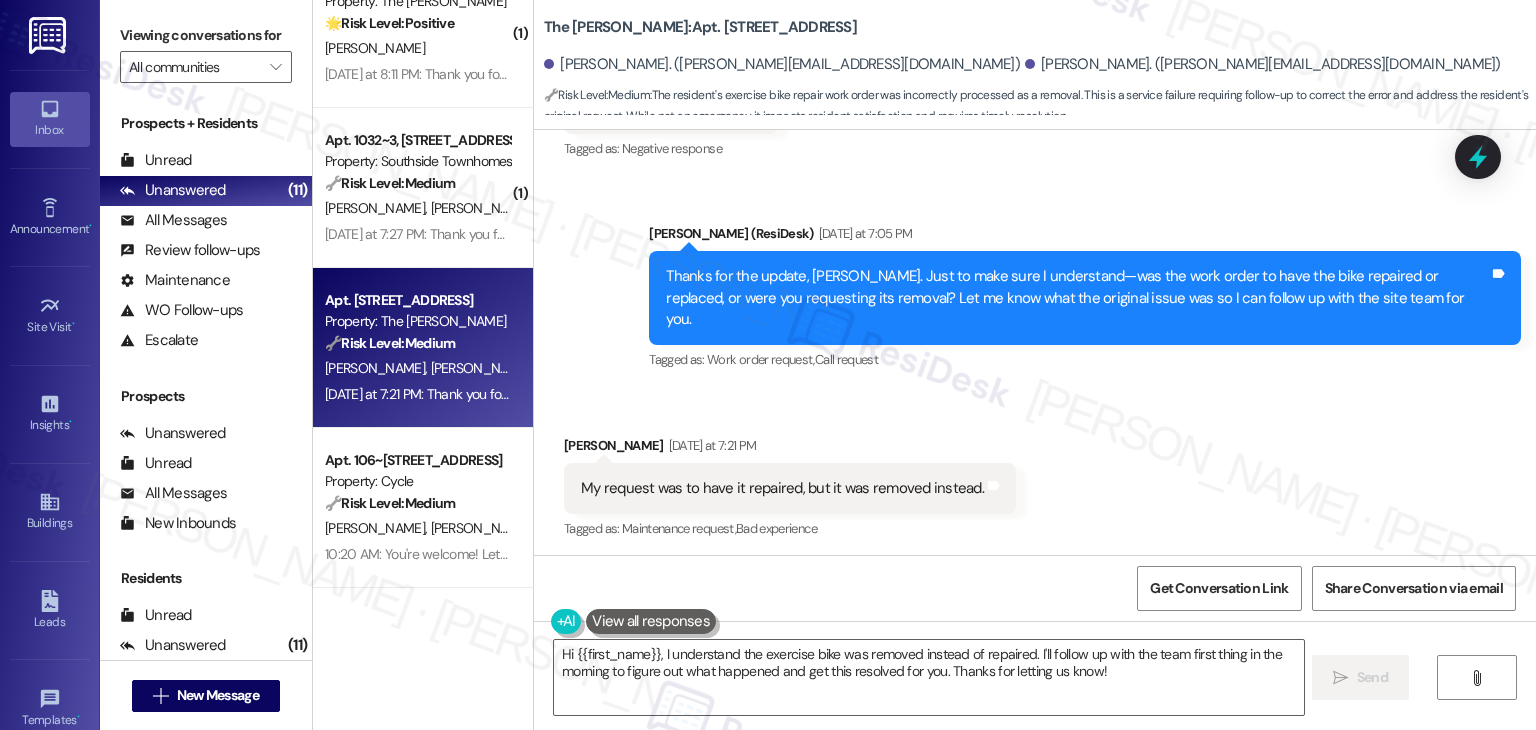 scroll, scrollTop: 3159, scrollLeft: 0, axis: vertical 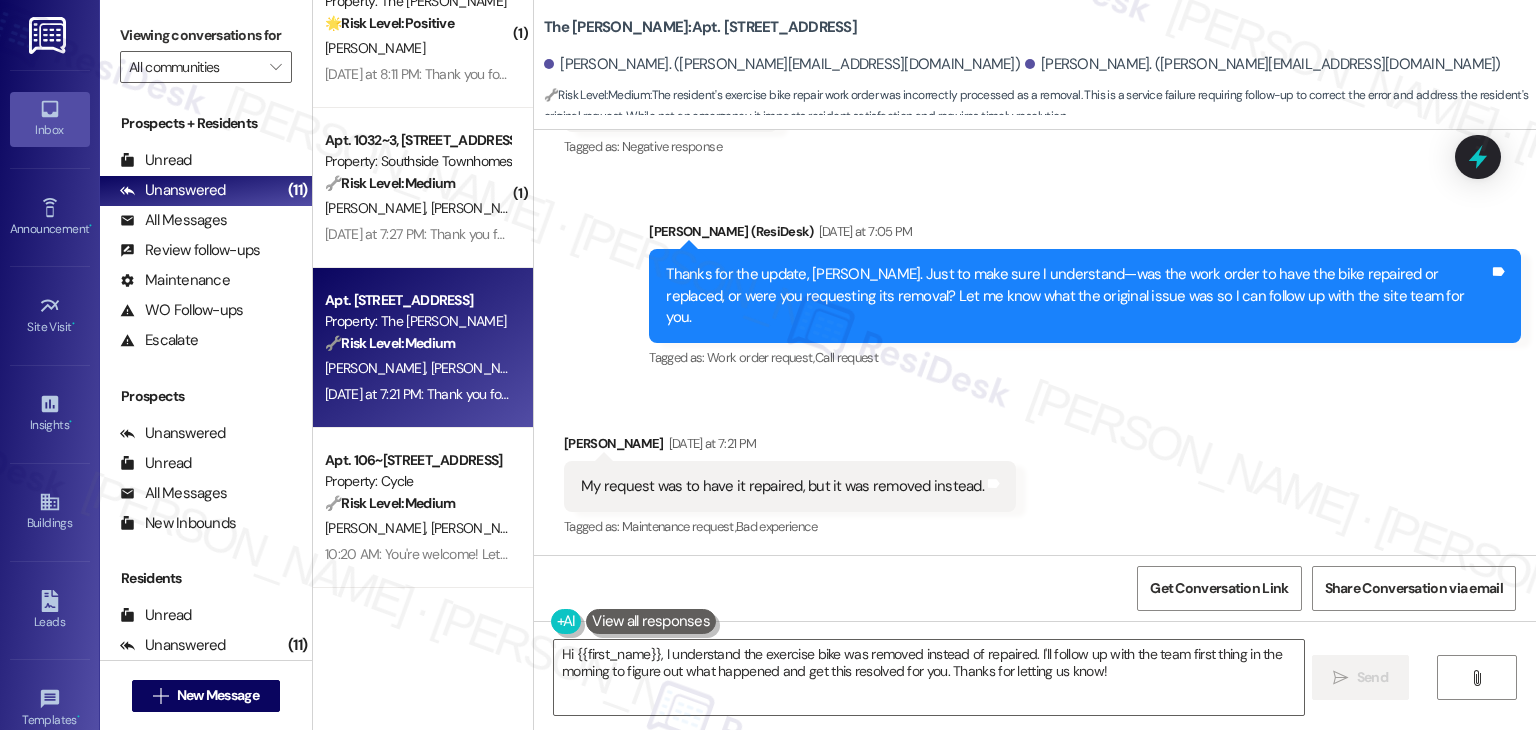 click on "Received via SMS [PERSON_NAME] [DATE] at 7:21 PM My request was to have it repaired, but it was removed instead. Tags and notes Tagged as:   Maintenance request ,  Click to highlight conversations about Maintenance request Bad experience Click to highlight conversations about Bad experience" at bounding box center [1035, 472] 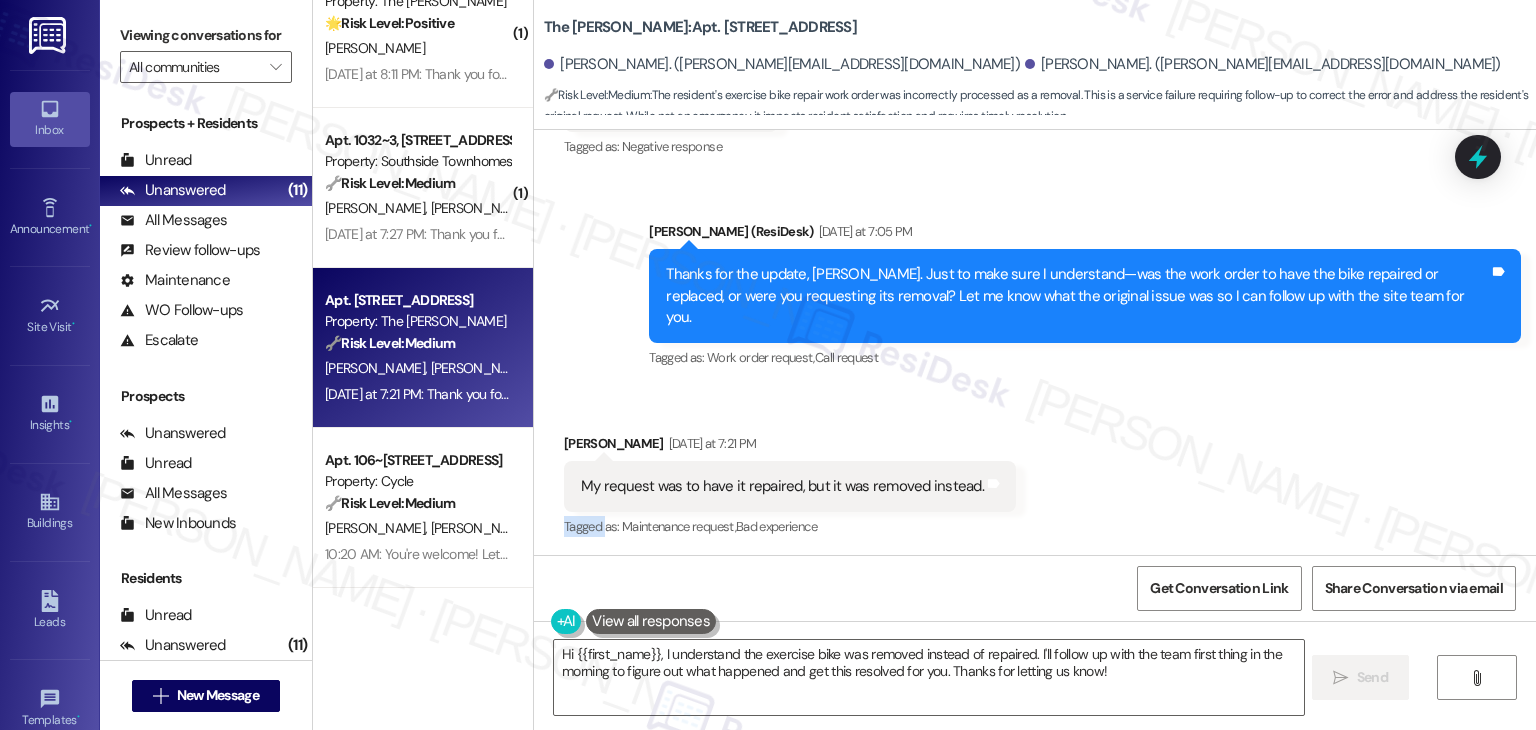click on "Received via SMS [PERSON_NAME] [DATE] at 7:21 PM My request was to have it repaired, but it was removed instead. Tags and notes Tagged as:   Maintenance request ,  Click to highlight conversations about Maintenance request Bad experience Click to highlight conversations about Bad experience" at bounding box center [1035, 472] 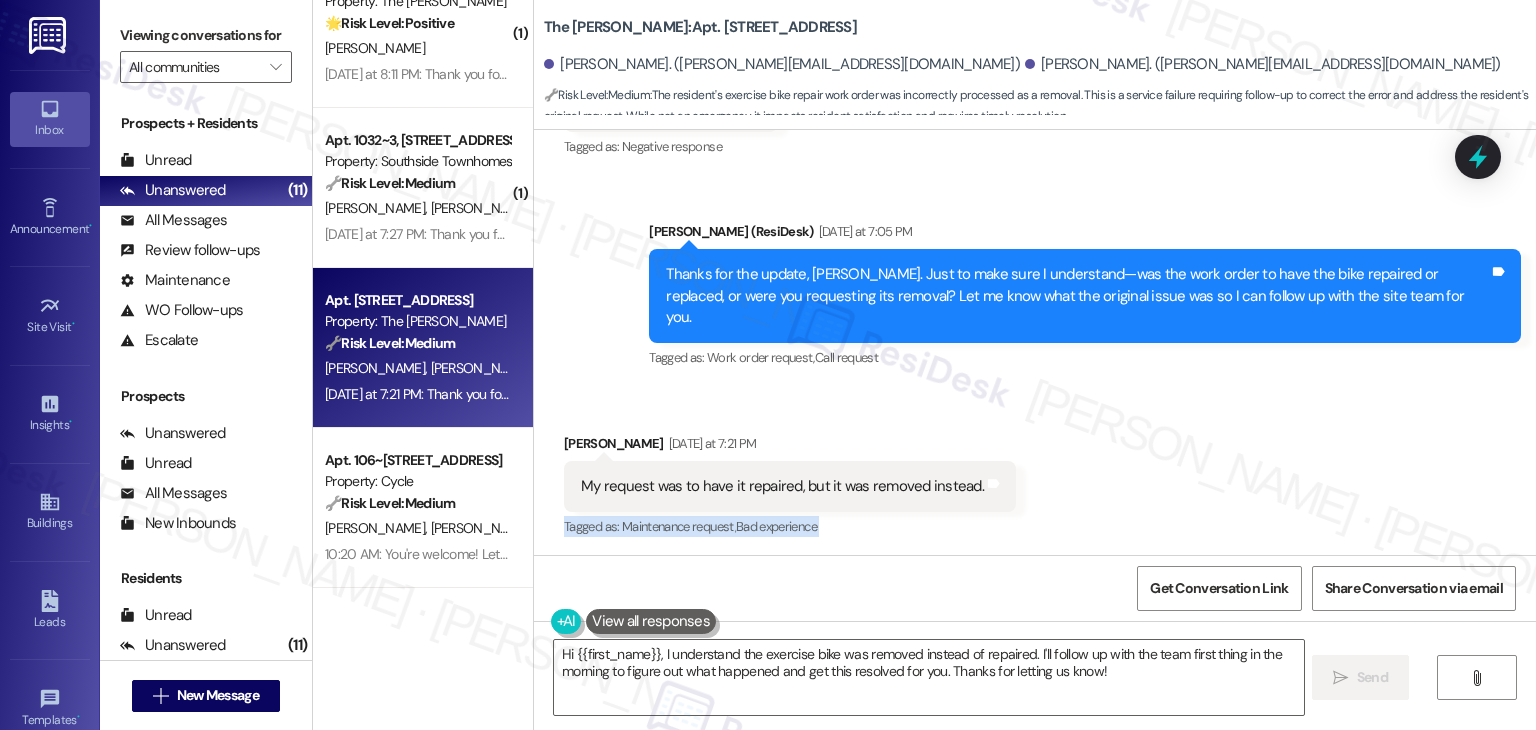 click on "Received via SMS [PERSON_NAME] [DATE] at 7:21 PM My request was to have it repaired, but it was removed instead. Tags and notes Tagged as:   Maintenance request ,  Click to highlight conversations about Maintenance request Bad experience Click to highlight conversations about Bad experience" at bounding box center [1035, 472] 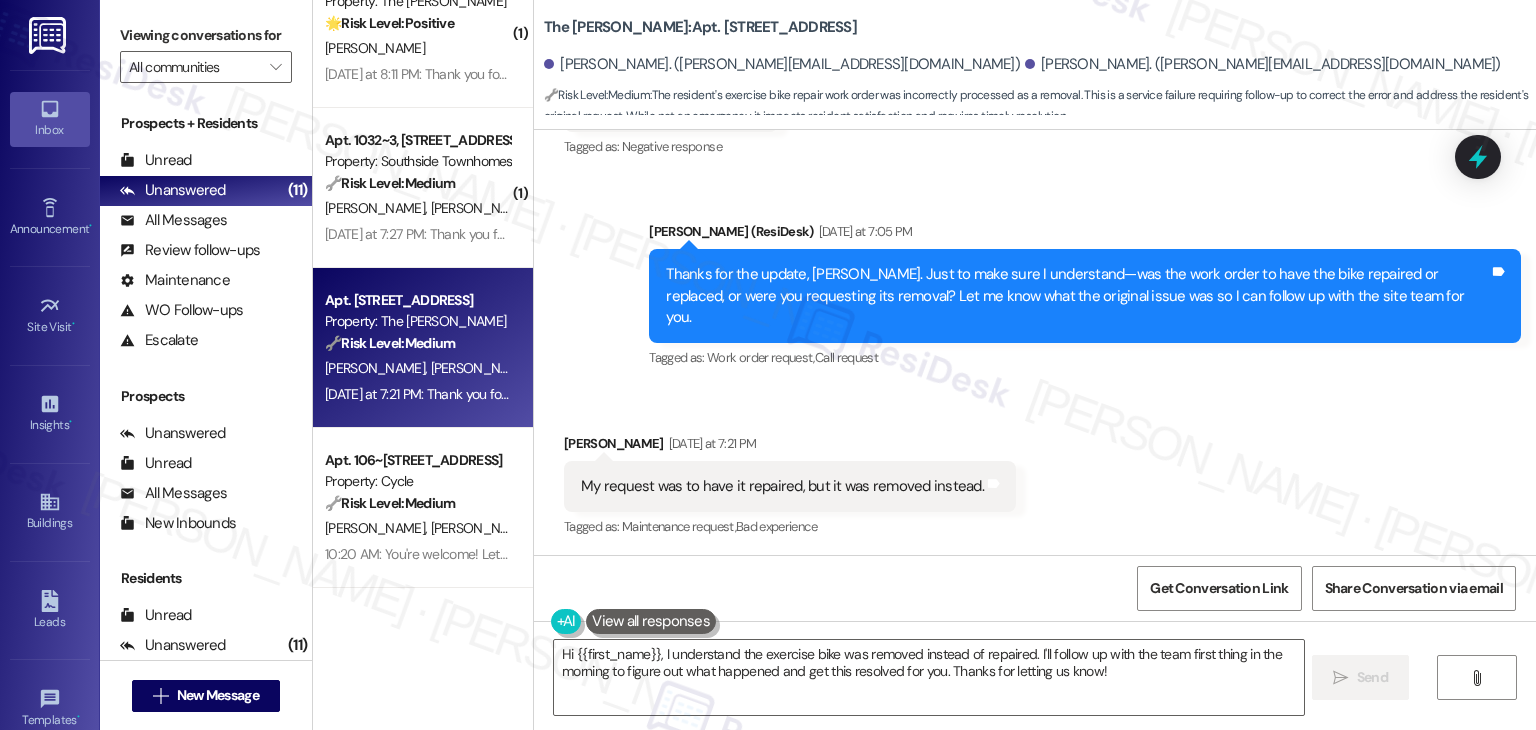 click on "Received via SMS [PERSON_NAME] [DATE] at 7:21 PM My request was to have it repaired, but it was removed instead. Tags and notes Tagged as:   Maintenance request ,  Click to highlight conversations about Maintenance request Bad experience Click to highlight conversations about Bad experience" at bounding box center (1035, 472) 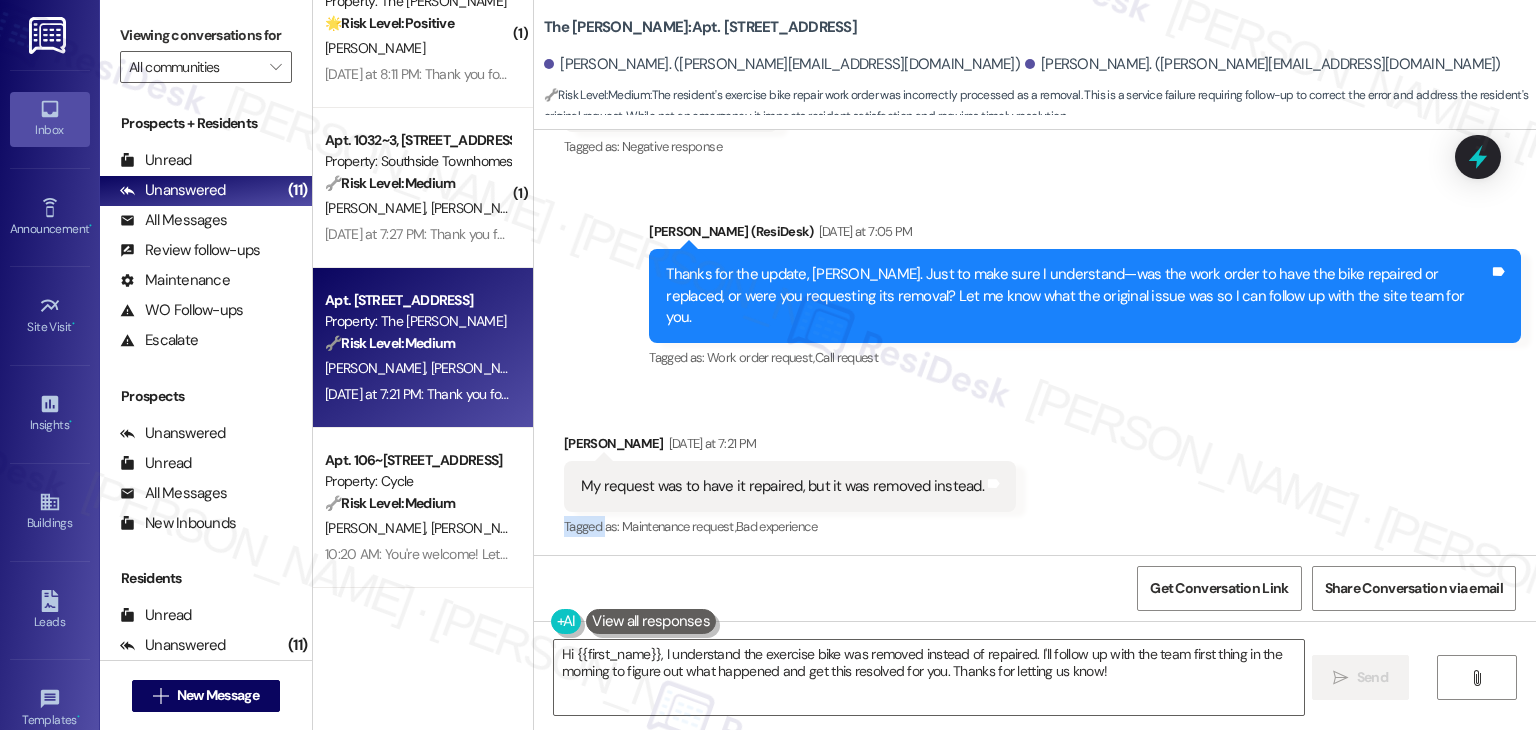 click on "Received via SMS [PERSON_NAME] [DATE] at 7:21 PM My request was to have it repaired, but it was removed instead. Tags and notes Tagged as:   Maintenance request ,  Click to highlight conversations about Maintenance request Bad experience Click to highlight conversations about Bad experience" at bounding box center (1035, 472) 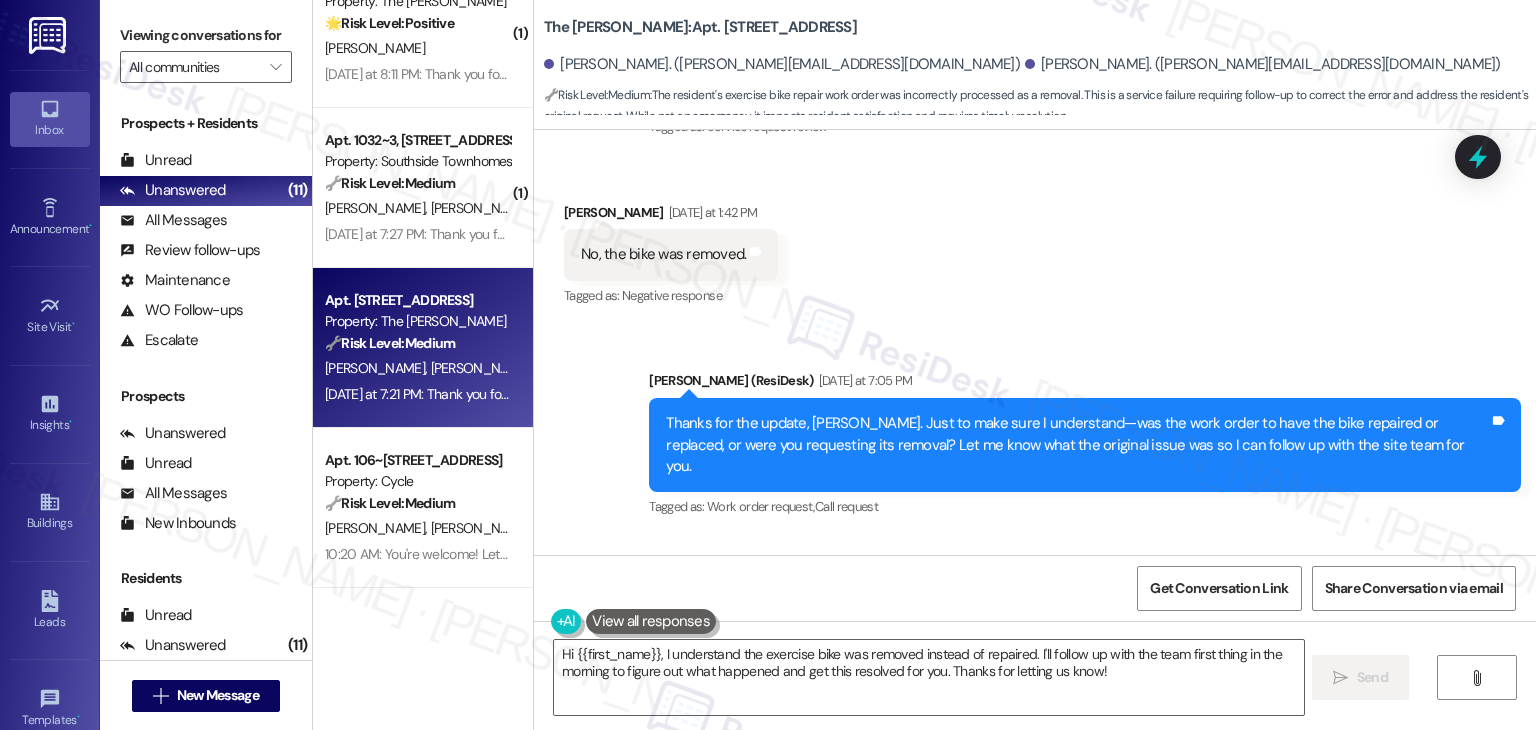 scroll, scrollTop: 2959, scrollLeft: 0, axis: vertical 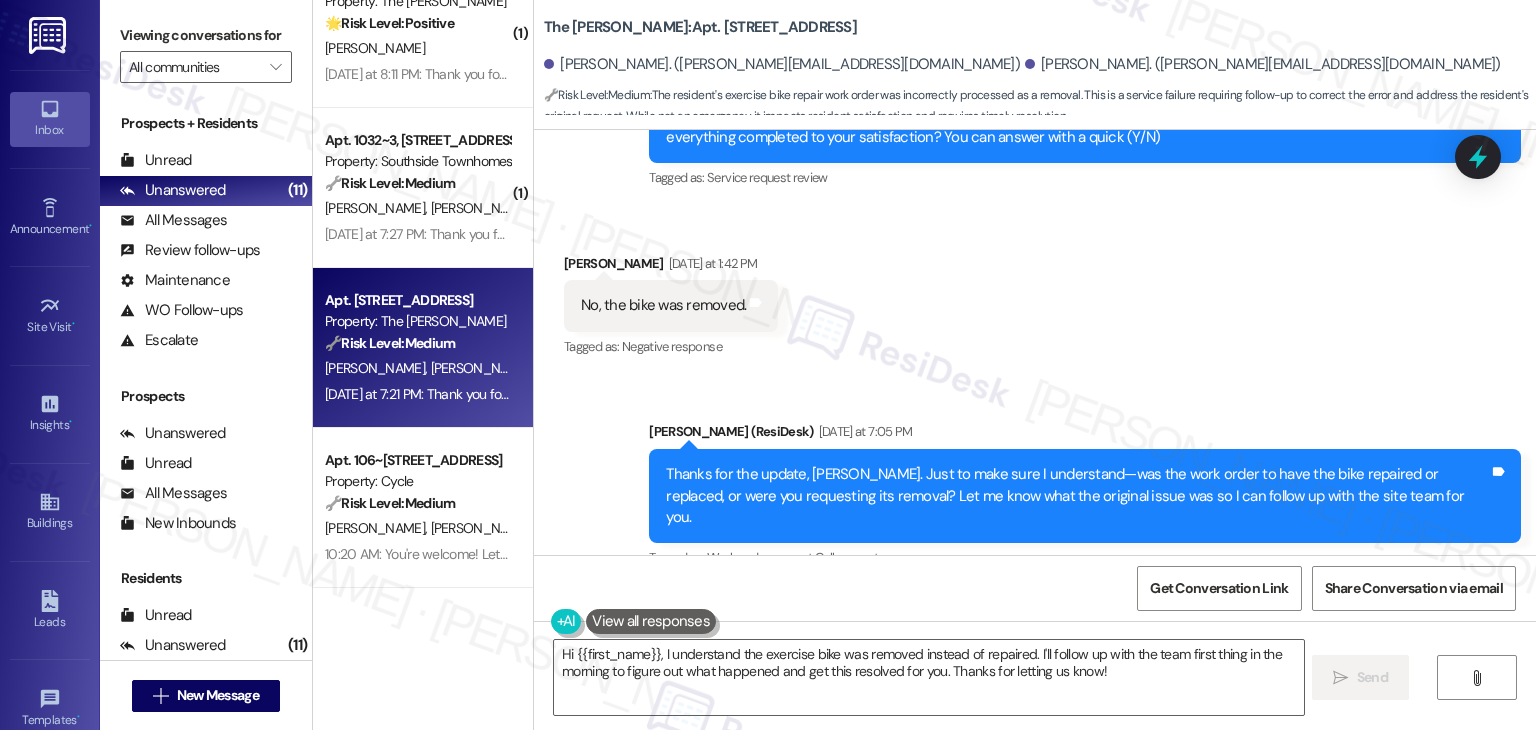 click on "Sent via SMS [PERSON_NAME]  (ResiDesk) [DATE] at 7:05 PM Thanks for the update, [PERSON_NAME]. Just to make sure I understand—was the work order to have the bike repaired or replaced, or were you requesting its removal? Let me know what the original issue was so I can follow up with the site team for you. Tags and notes Tagged as:   Work order request ,  Click to highlight conversations about Work order request Call request Click to highlight conversations about Call request" at bounding box center [1085, 497] 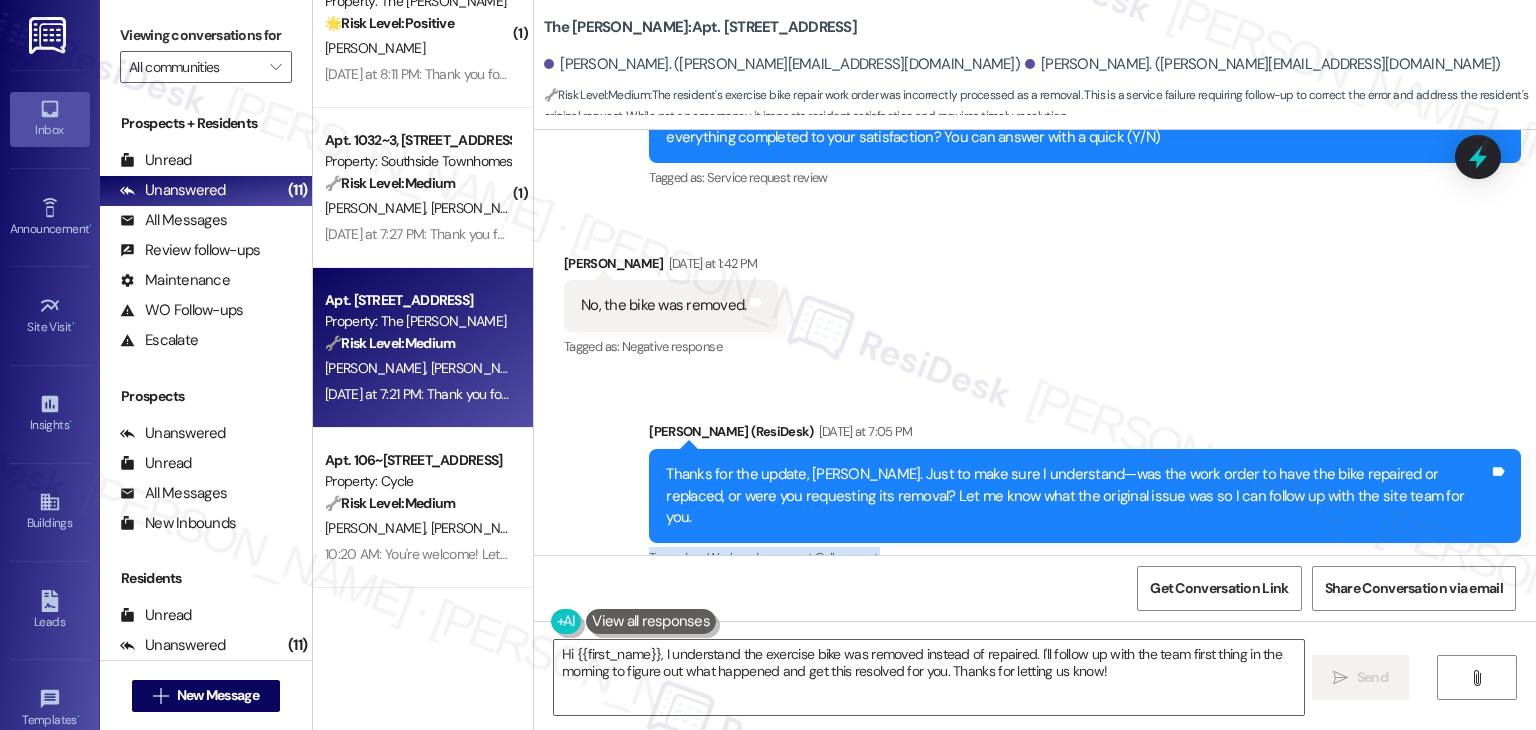 click on "Sent via SMS [PERSON_NAME]  (ResiDesk) [DATE] at 7:05 PM Thanks for the update, [PERSON_NAME]. Just to make sure I understand—was the work order to have the bike repaired or replaced, or were you requesting its removal? Let me know what the original issue was so I can follow up with the site team for you. Tags and notes Tagged as:   Work order request ,  Click to highlight conversations about Work order request Call request Click to highlight conversations about Call request" at bounding box center [1085, 497] 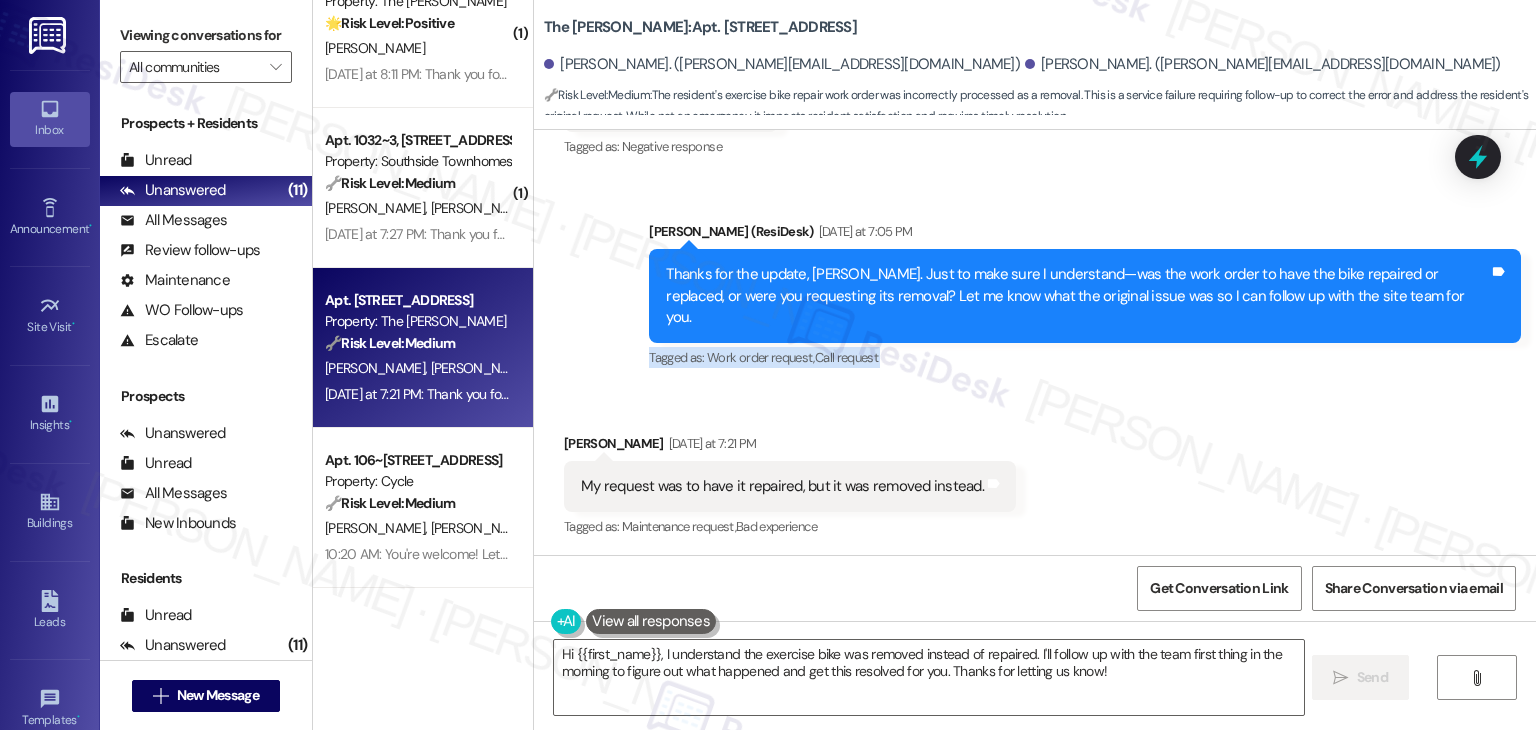 scroll, scrollTop: 3059, scrollLeft: 0, axis: vertical 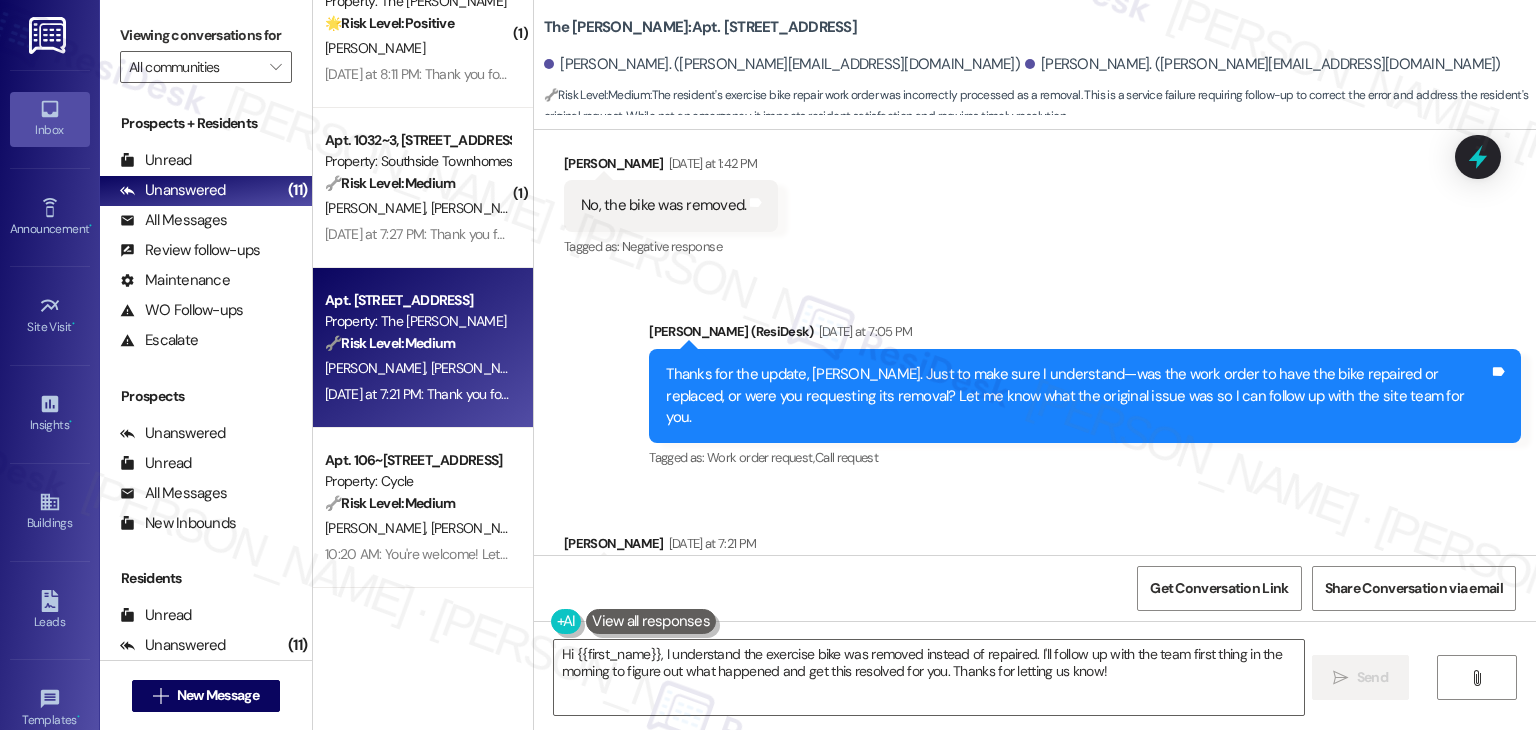 click on "Thanks for the update, [PERSON_NAME]. Just to make sure I understand—was the work order to have the bike repaired or replaced, or were you requesting its removal? Let me know what the original issue was so I can follow up with the site team for you." at bounding box center [1077, 396] 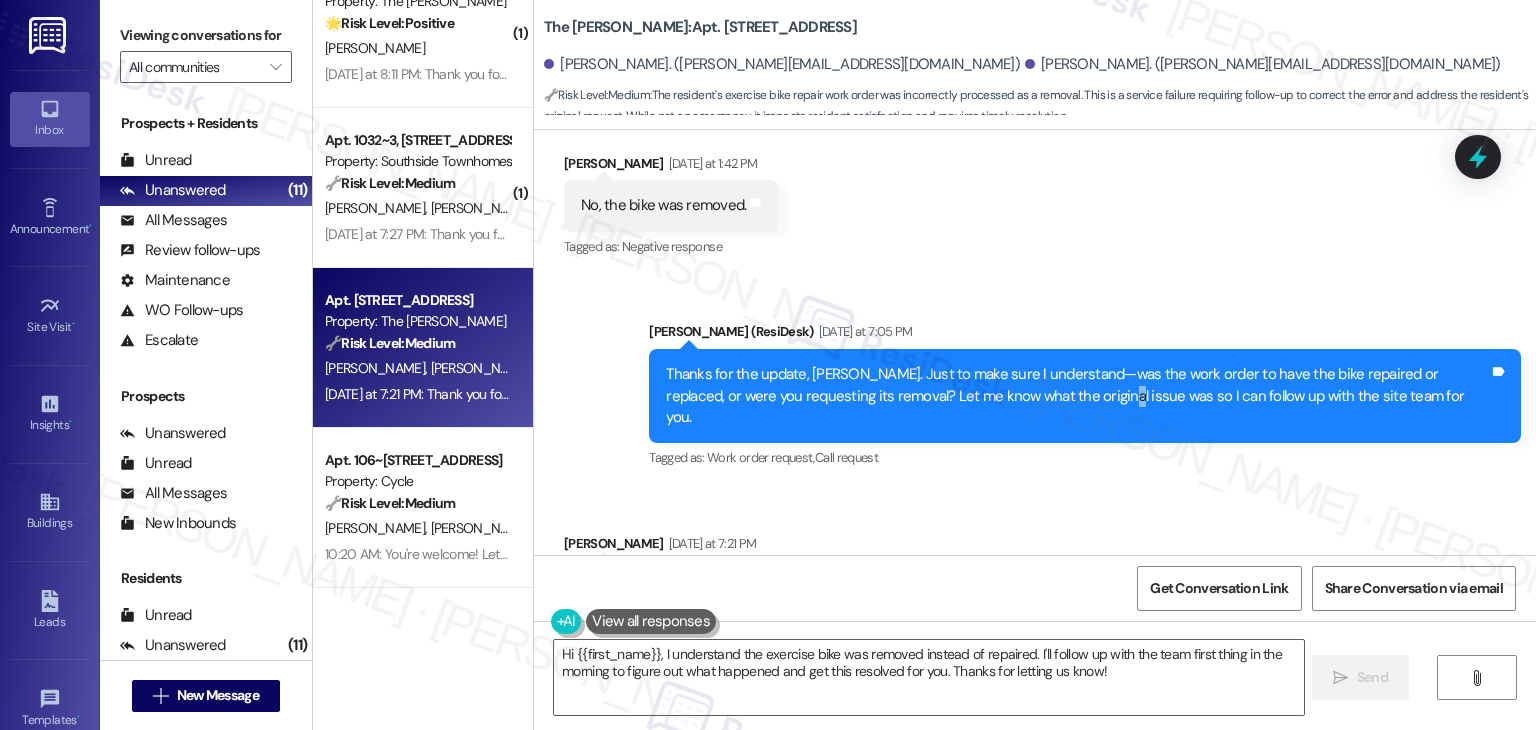 click on "Thanks for the update, [PERSON_NAME]. Just to make sure I understand—was the work order to have the bike repaired or replaced, or were you requesting its removal? Let me know what the original issue was so I can follow up with the site team for you." at bounding box center (1077, 396) 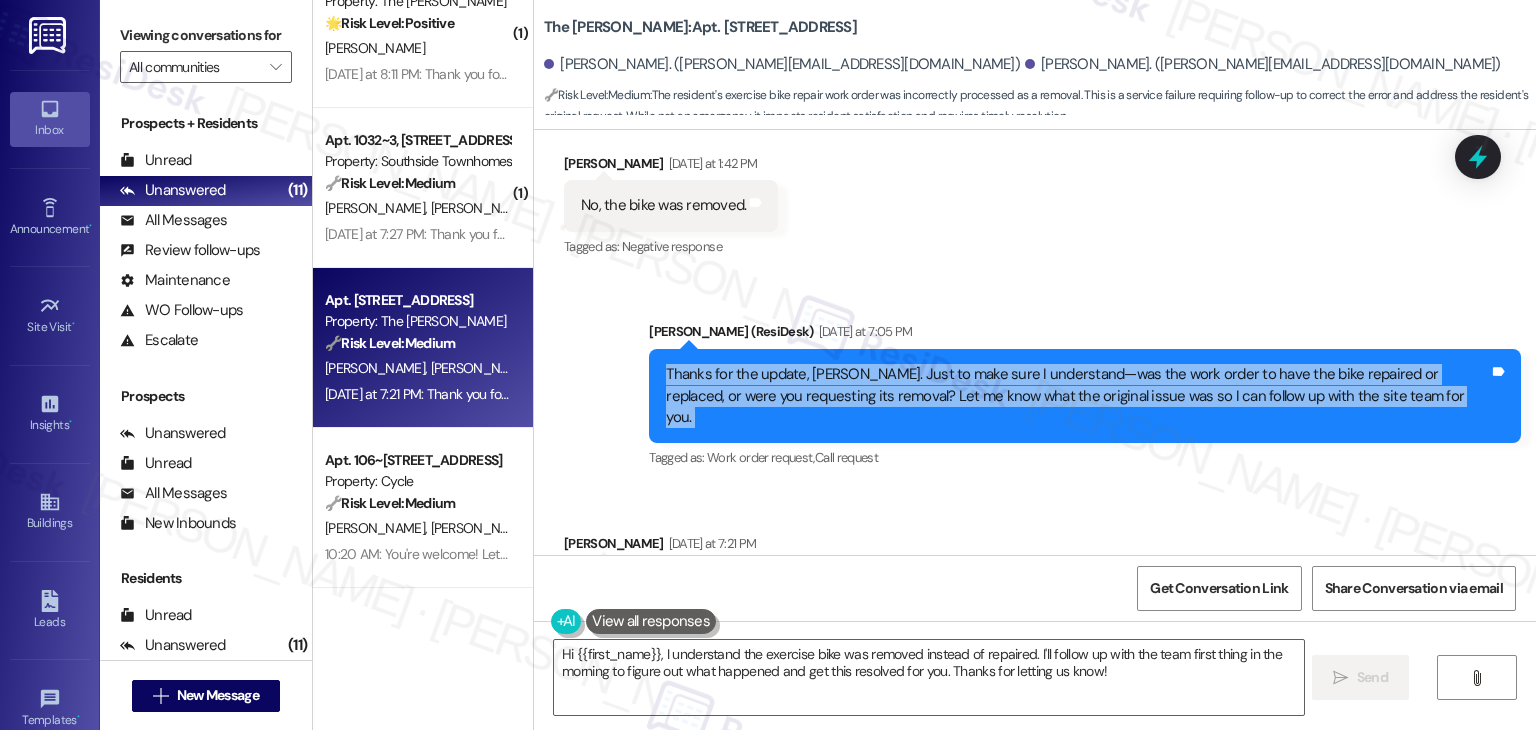 click on "Thanks for the update, [PERSON_NAME]. Just to make sure I understand—was the work order to have the bike repaired or replaced, or were you requesting its removal? Let me know what the original issue was so I can follow up with the site team for you." at bounding box center (1077, 396) 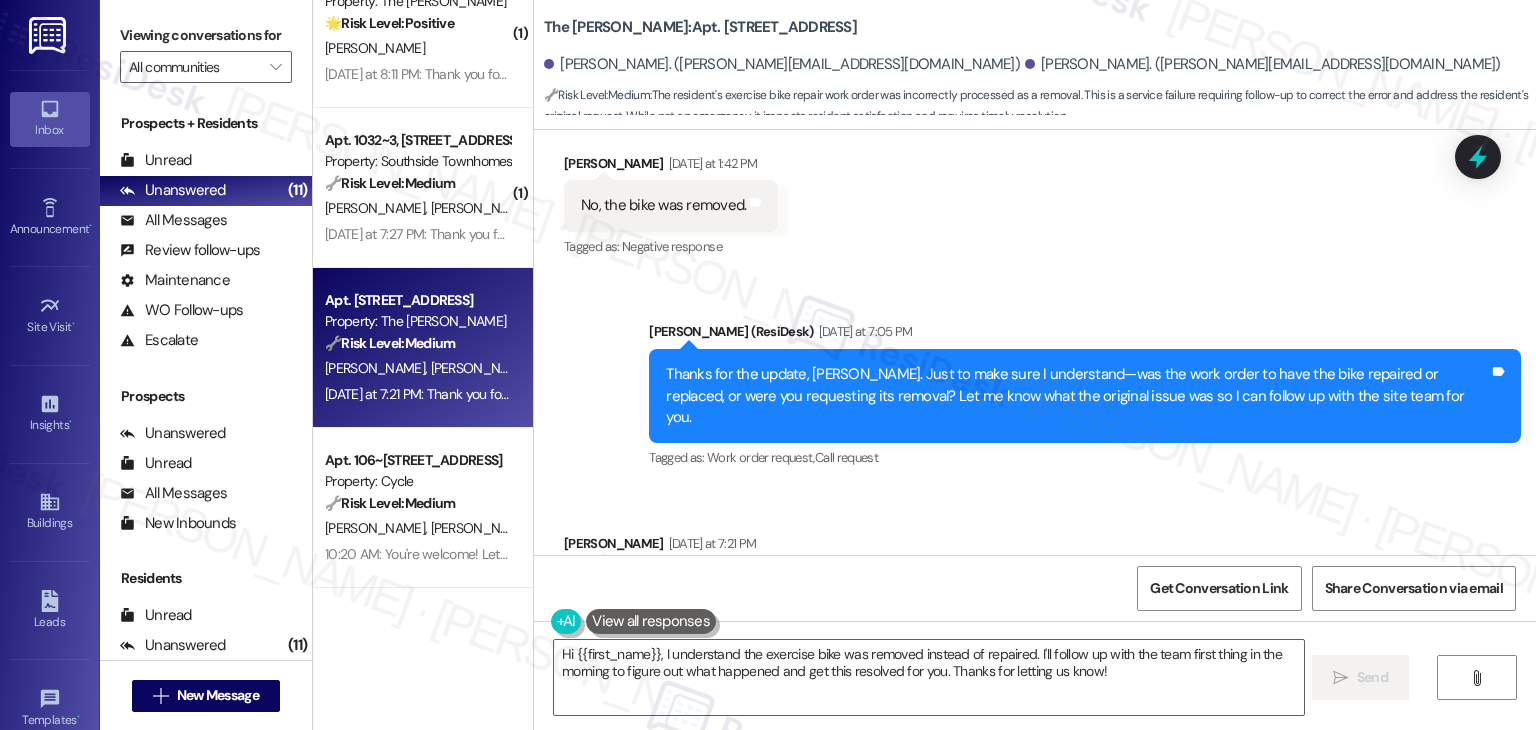 click on "My request was to have it repaired, but it was removed instead." at bounding box center [782, 586] 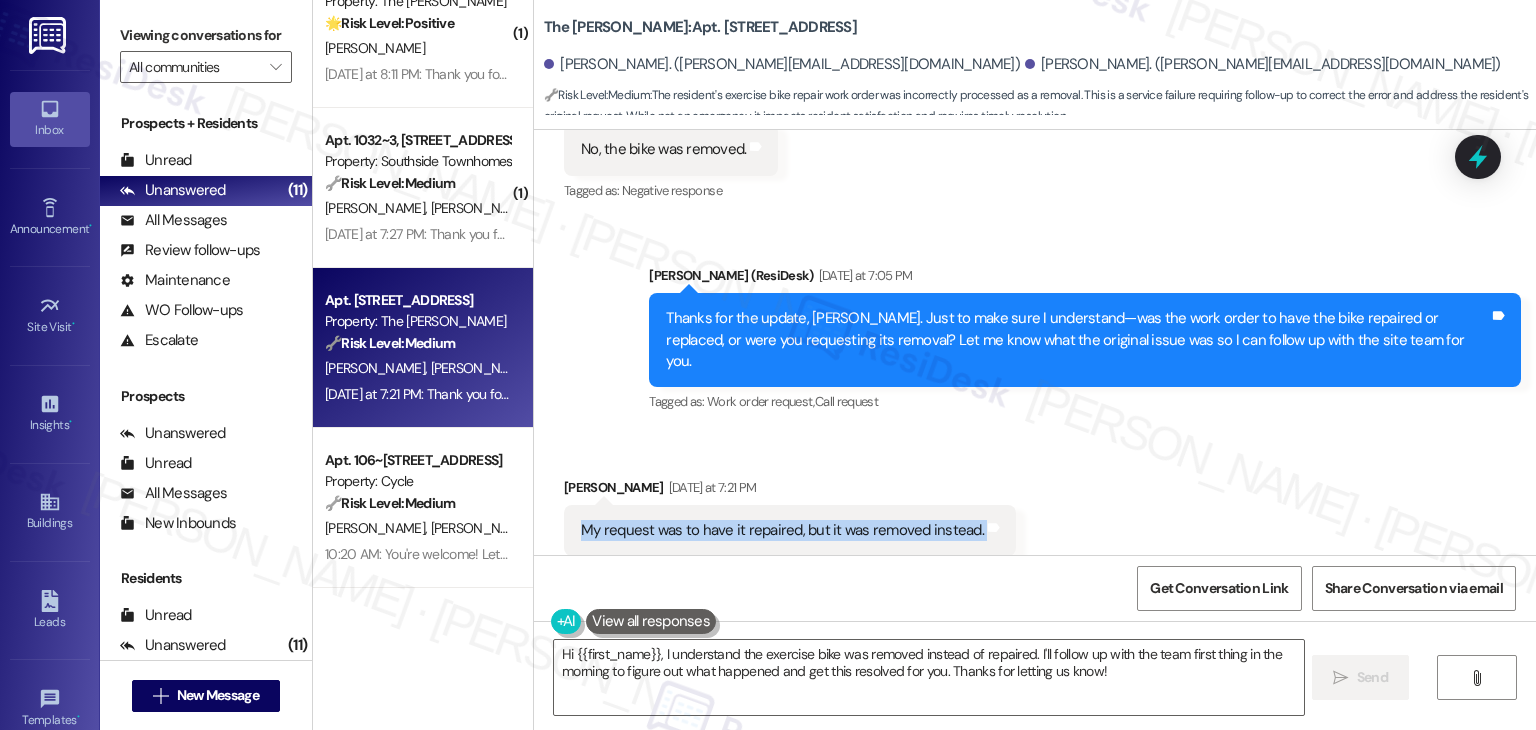 scroll, scrollTop: 3159, scrollLeft: 0, axis: vertical 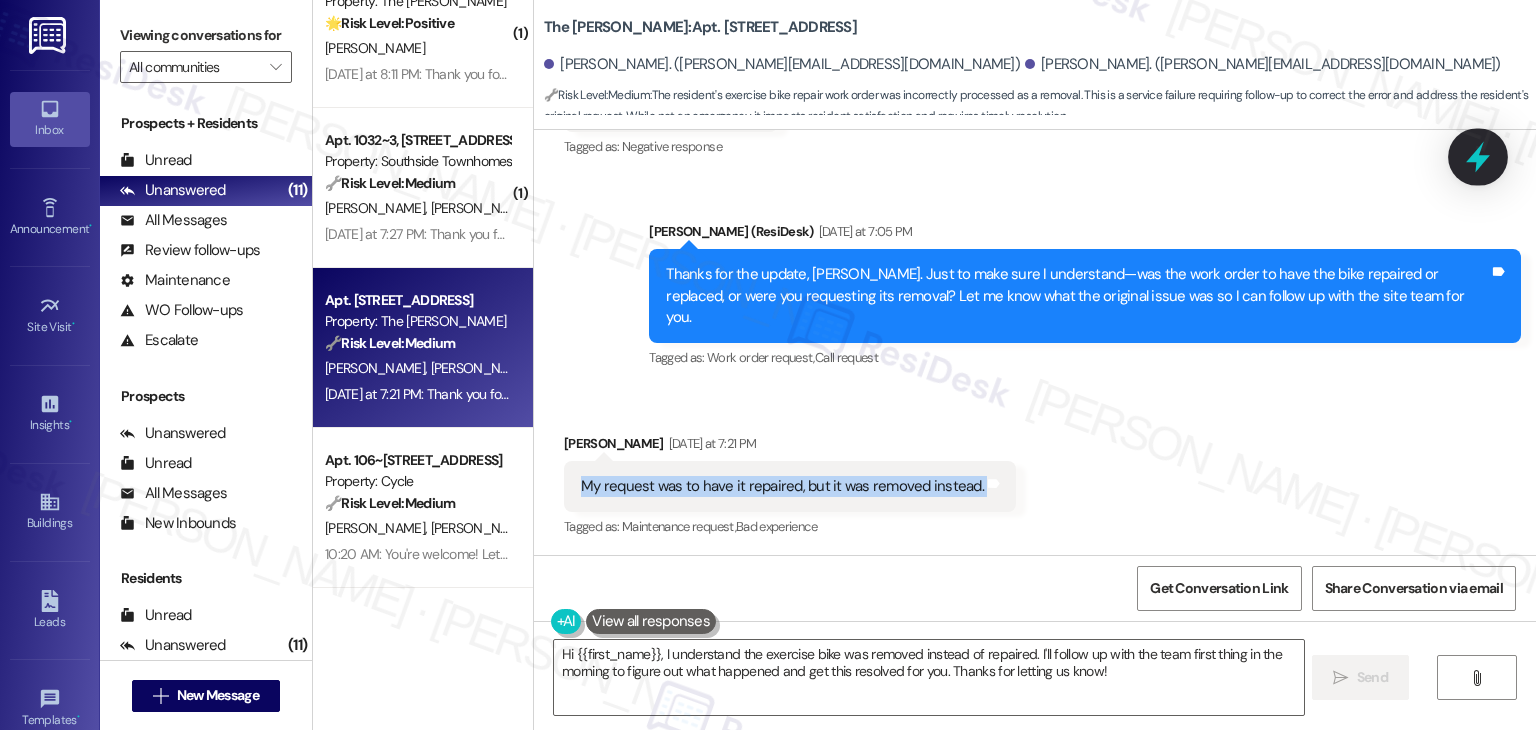 click 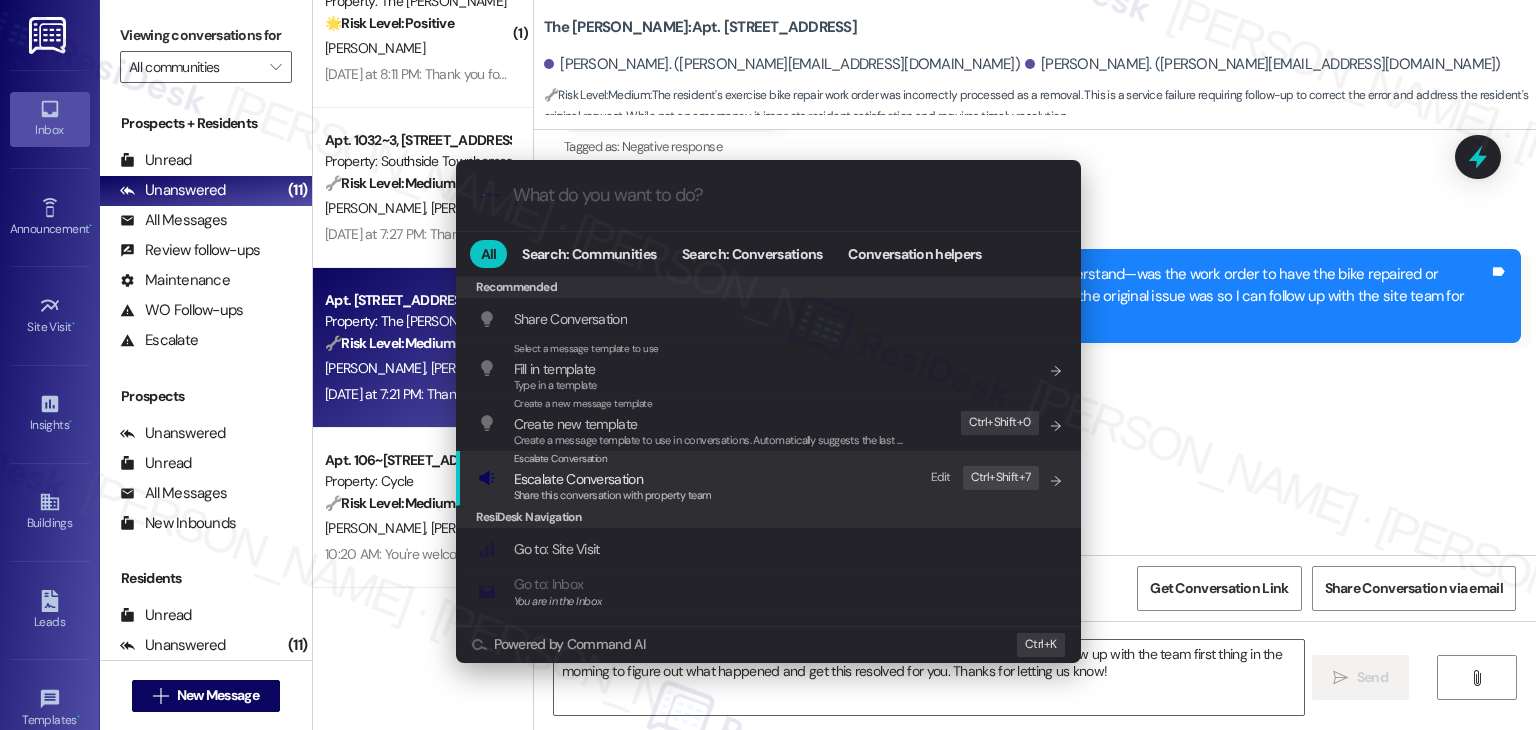 click on "Share this conversation with property team" at bounding box center [613, 495] 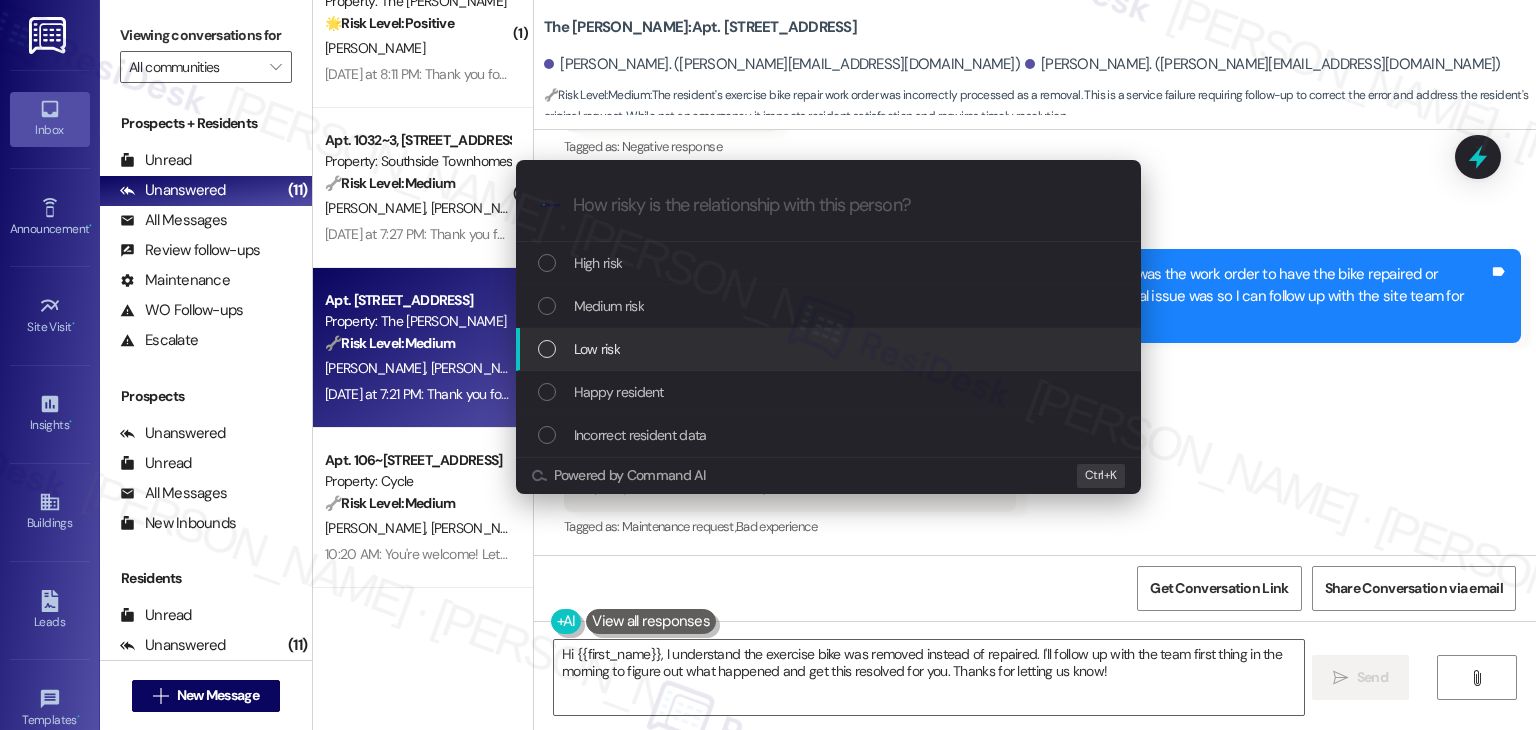 click on "Low risk" at bounding box center (830, 349) 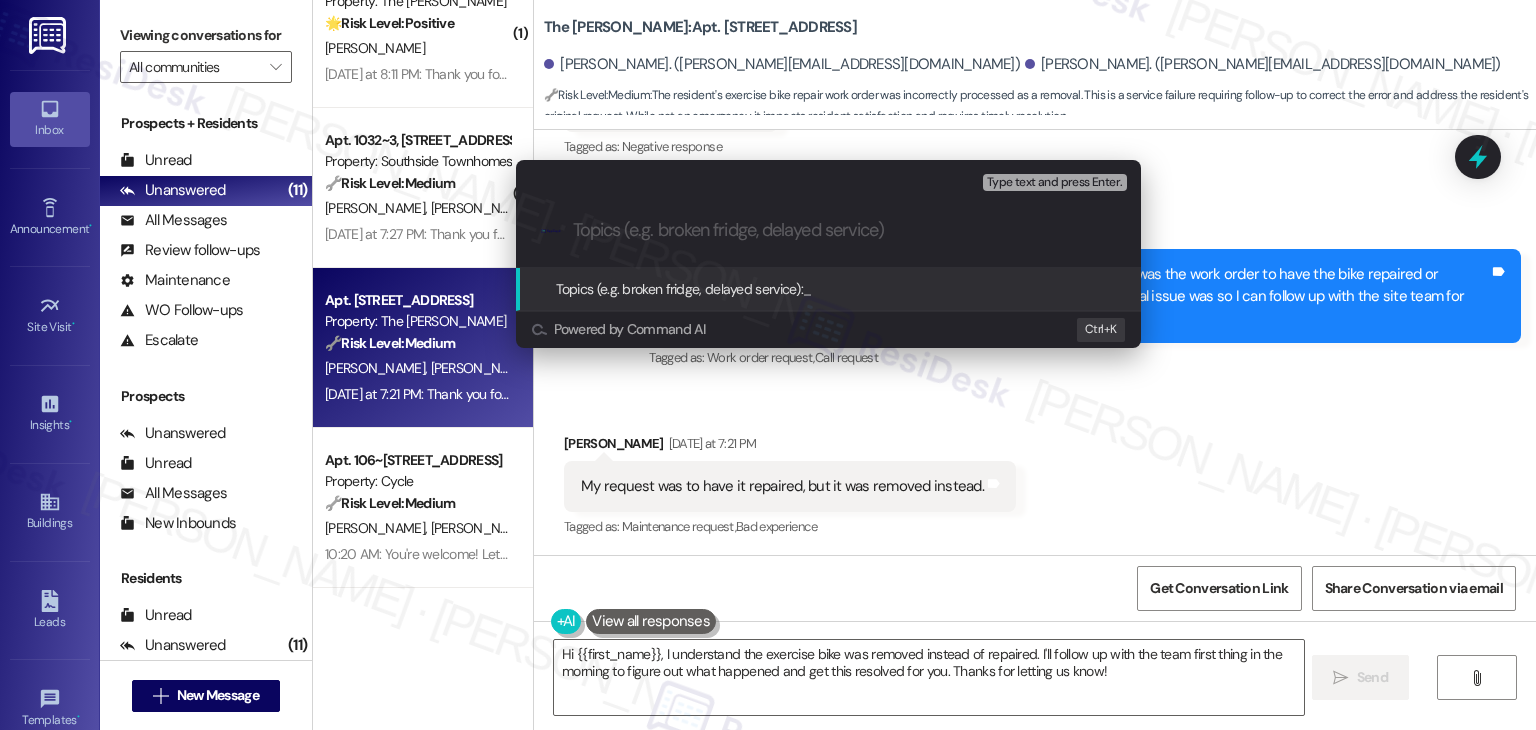 paste on "Thanks for clarifying, [PERSON_NAME]! Since your request was for a repair, it’s possible the bike was removed so the team could fix or replace it. I’ll check in with the site team to confirm what’s happening. I appreciate your patience!" 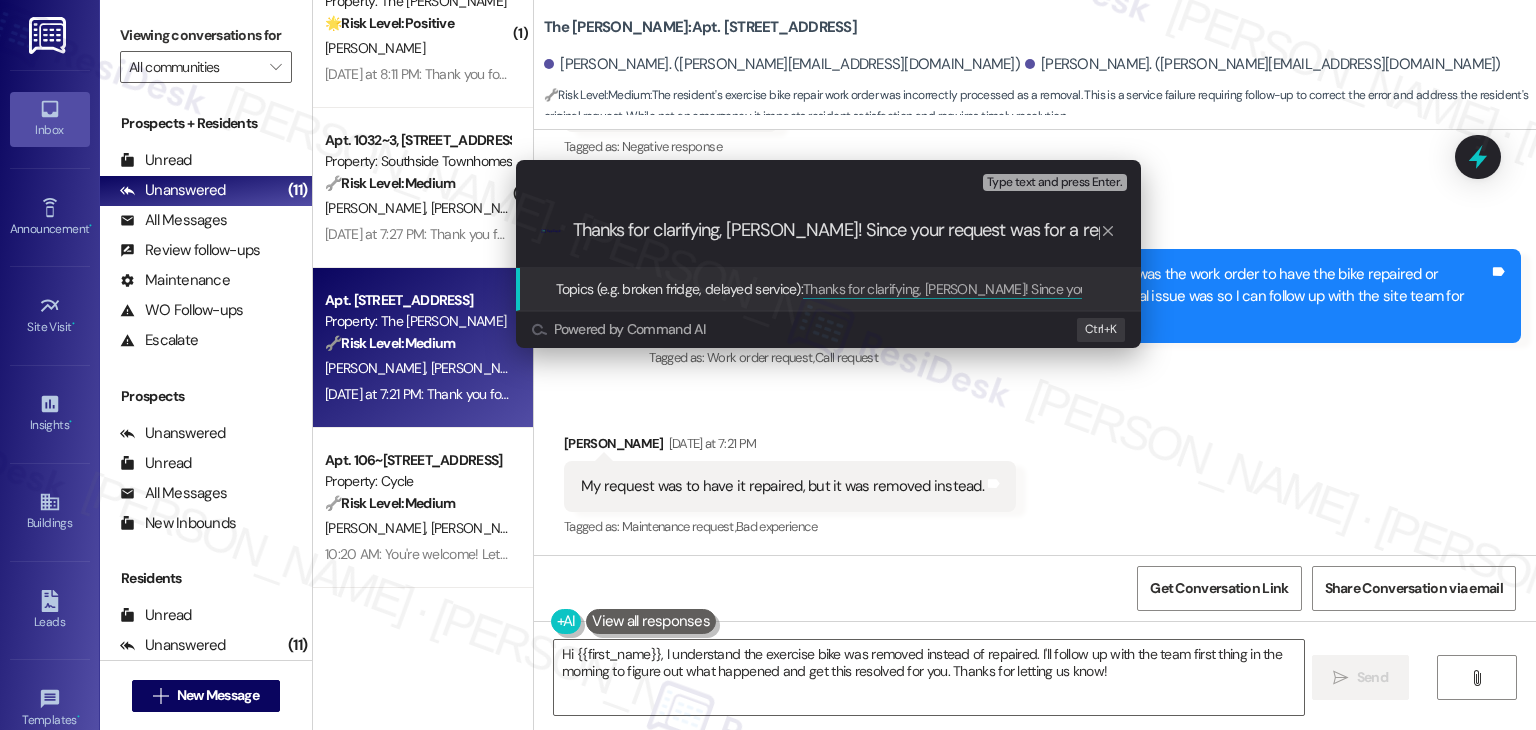 scroll, scrollTop: 0, scrollLeft: 1110, axis: horizontal 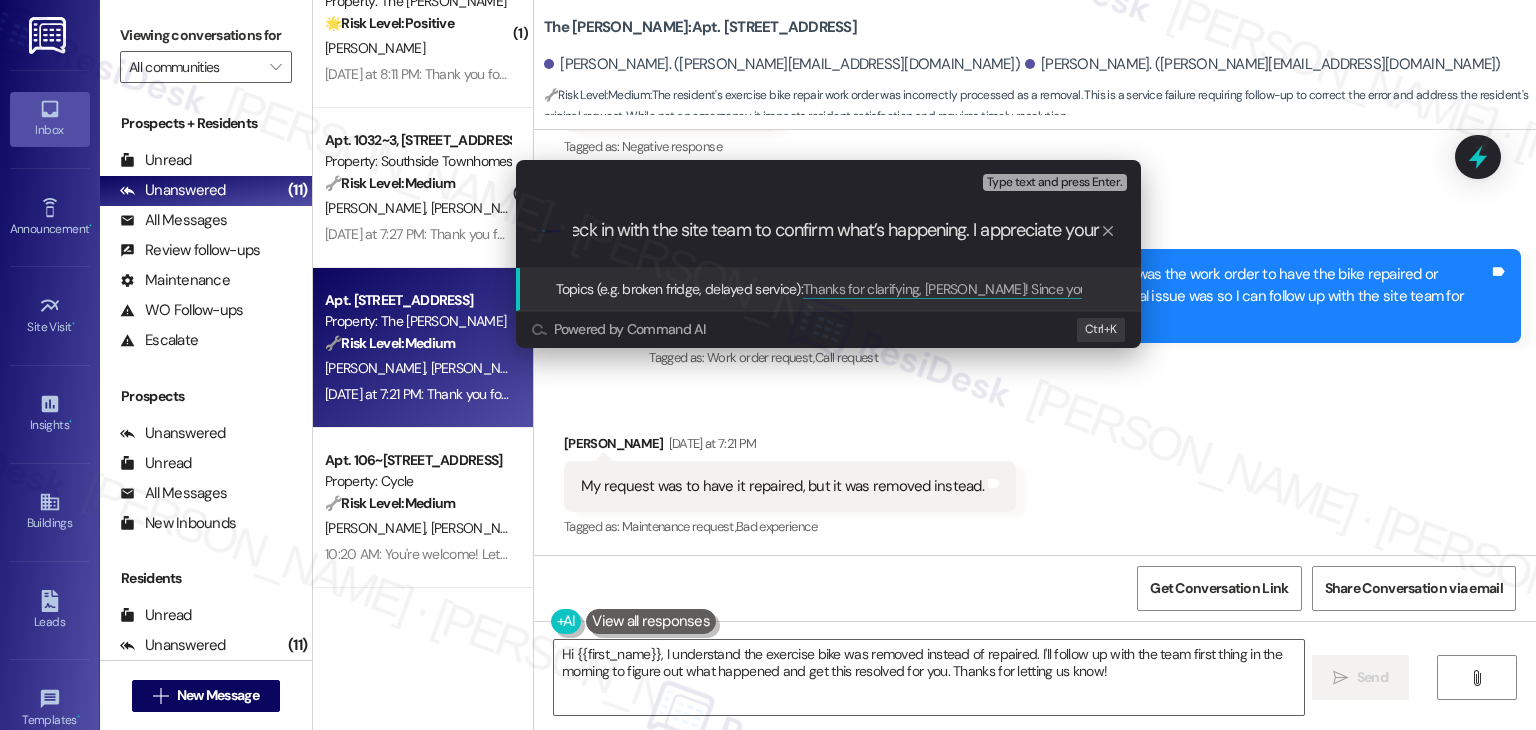 type on "Thanks for clarifying, [PERSON_NAME]! Since your request was for a repair, it’s possible the bike was removed so the team could fix or replace it. I’ll check in with the site team to confirm what’s happening. I appreciate your patience!" 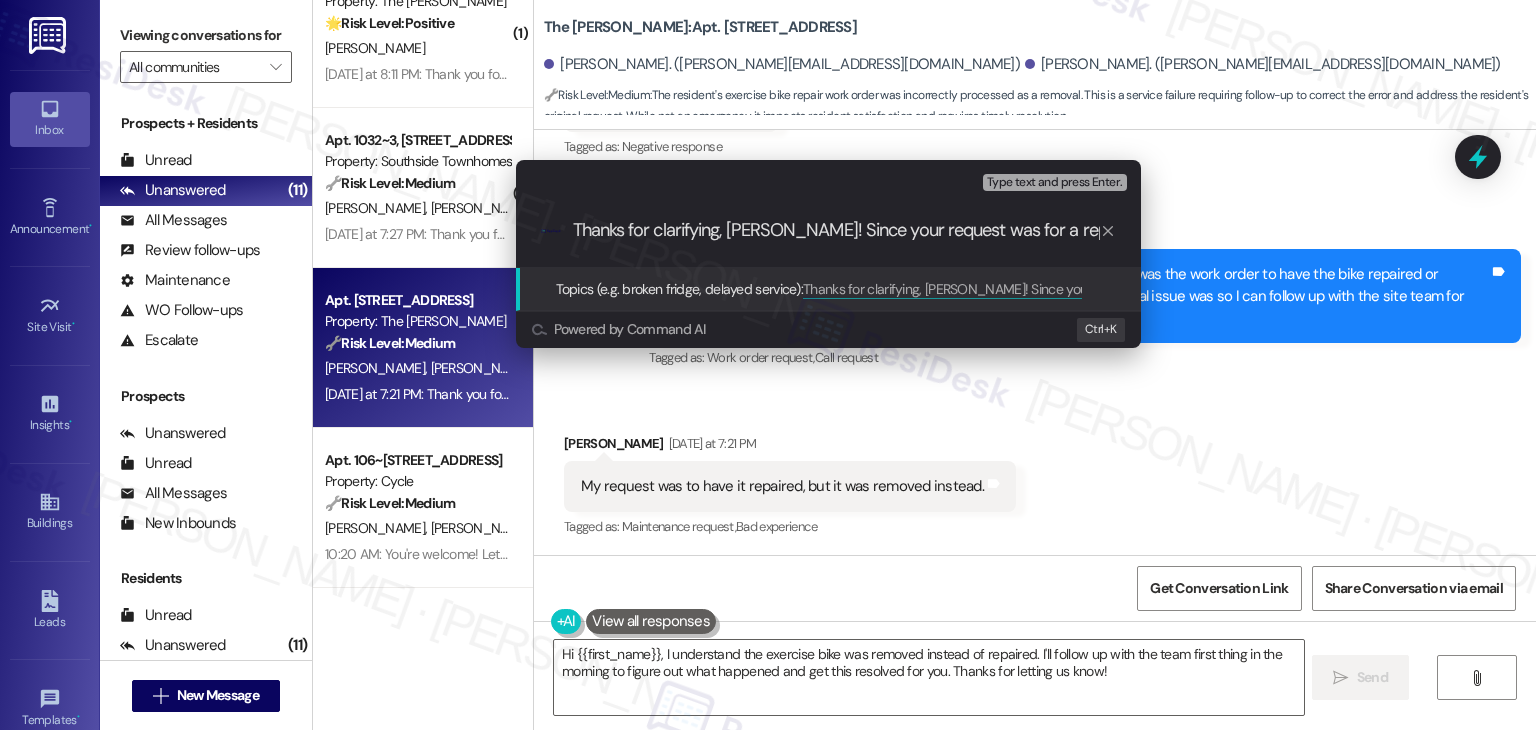 click on "Escalate Conversation Low risk Topics (e.g. broken fridge, delayed service) Any messages to highlight in the email? Type text and press Enter. .cls-1{fill:#0a055f;}.cls-2{fill:#0cc4c4;} resideskLogoBlueOrange Thanks for clarifying, [PERSON_NAME]! Since your request was for a repair, it’s possible the bike was removed so the team could fix or replace it. I’ll check in with the site team to confirm what’s happening. I appreciate your patience! Topics (e.g. broken fridge, delayed service):  Thanks for clarifying, [PERSON_NAME]! Since your request was for a repair, it’s possible the bike was removed so the team could fix or replace it. I’ll check in with the site team to confirm what’s happening. I appreciate your patience! Powered by Command AI Ctrl+ K" at bounding box center [768, 365] 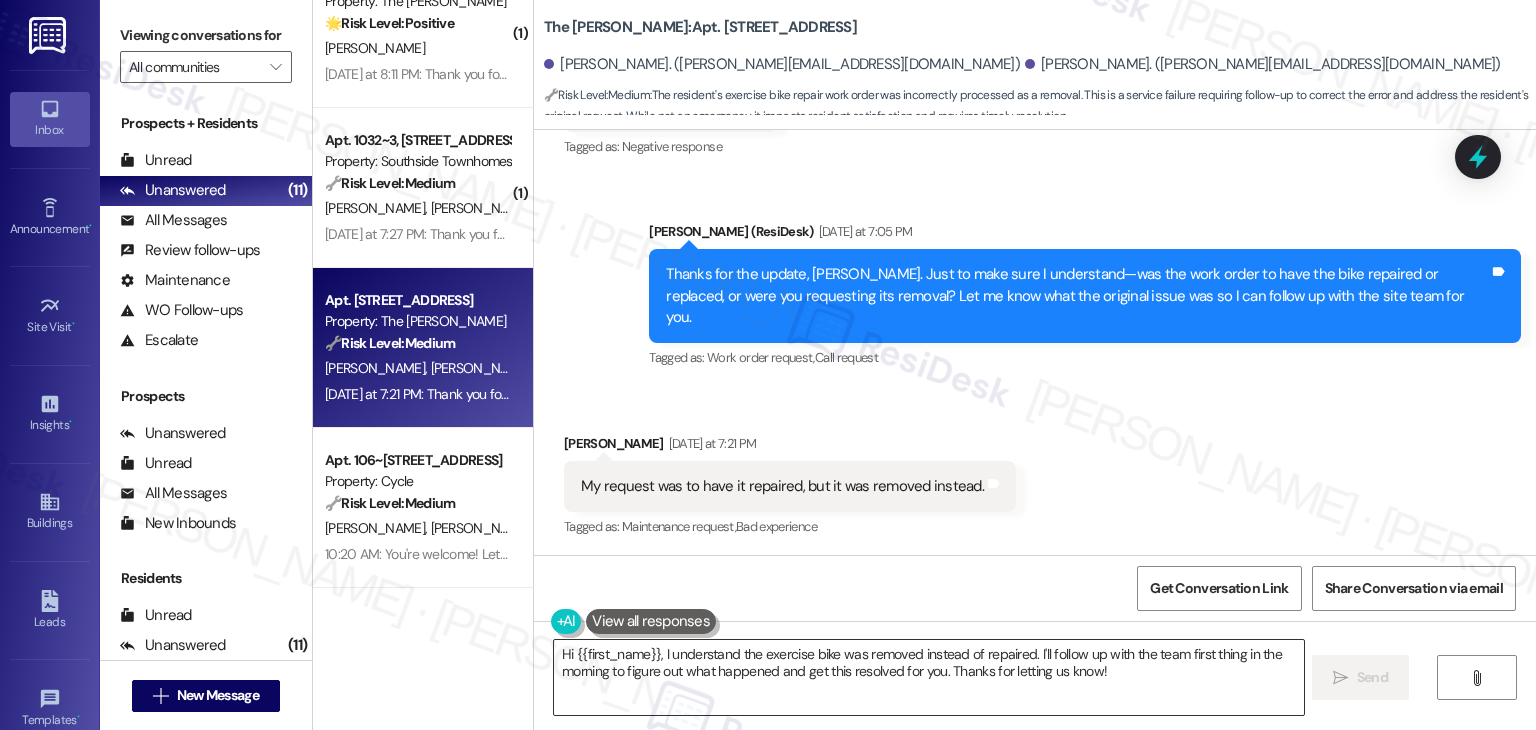 click on "Hi {{first_name}}, I understand the exercise bike was removed instead of repaired. I'll follow up with the team first thing in the morning to figure out what happened and get this resolved for you. Thanks for letting us know!" at bounding box center [928, 677] 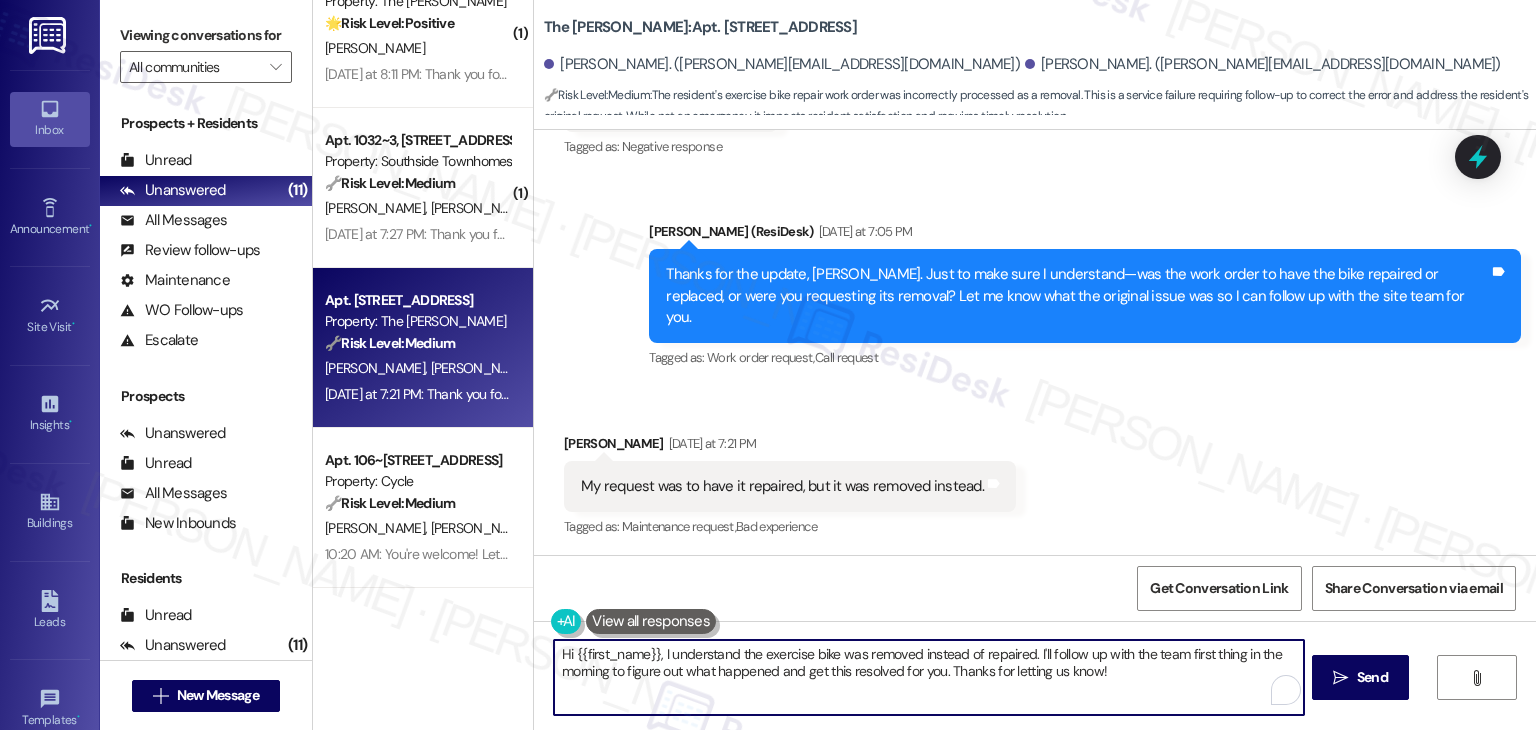 click on "Hi {{first_name}}, I understand the exercise bike was removed instead of repaired. I'll follow up with the team first thing in the morning to figure out what happened and get this resolved for you. Thanks for letting us know!" at bounding box center (928, 677) 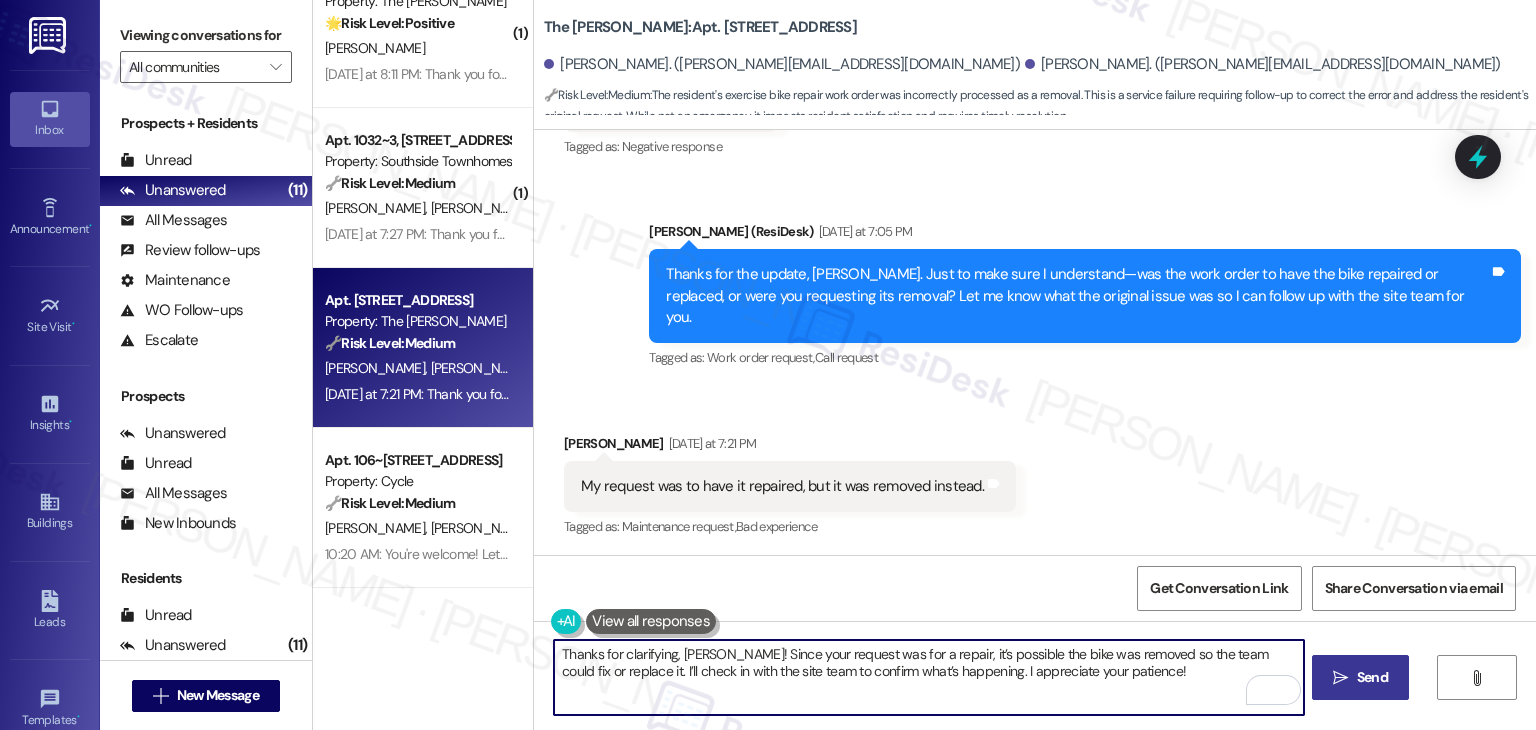 type on "Thanks for clarifying, [PERSON_NAME]! Since your request was for a repair, it’s possible the bike was removed so the team could fix or replace it. I’ll check in with the site team to confirm what’s happening. I appreciate your patience!" 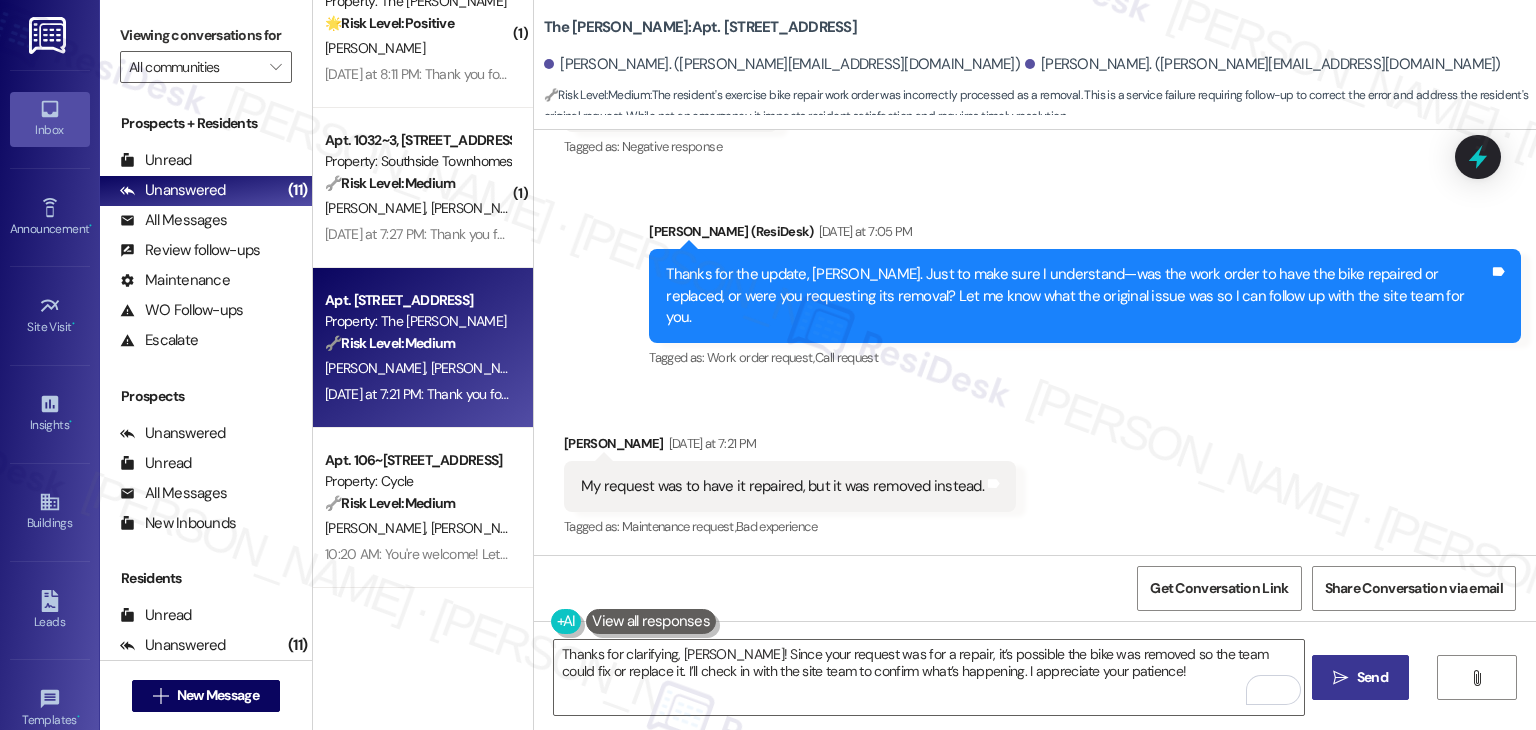 click on "Send" at bounding box center [1372, 677] 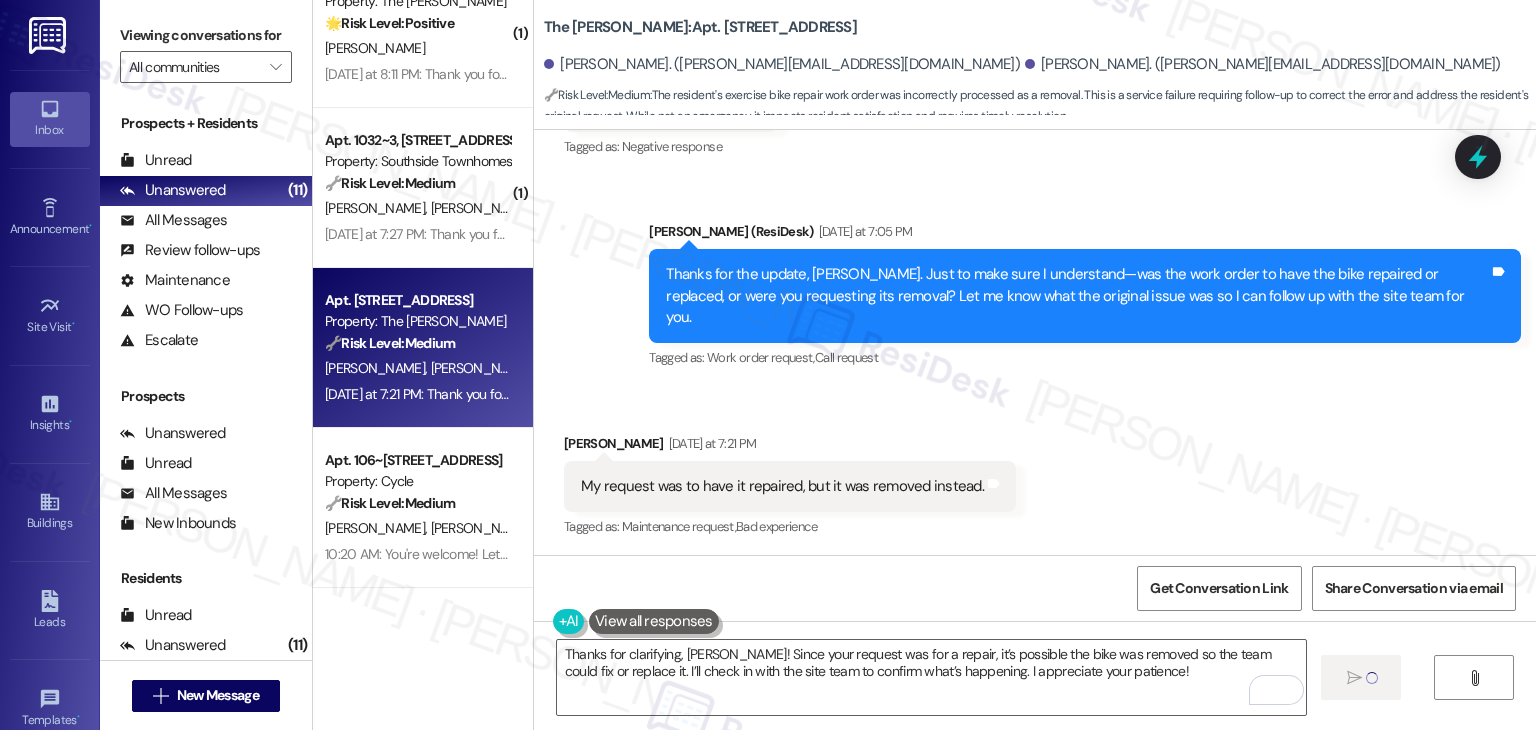 type 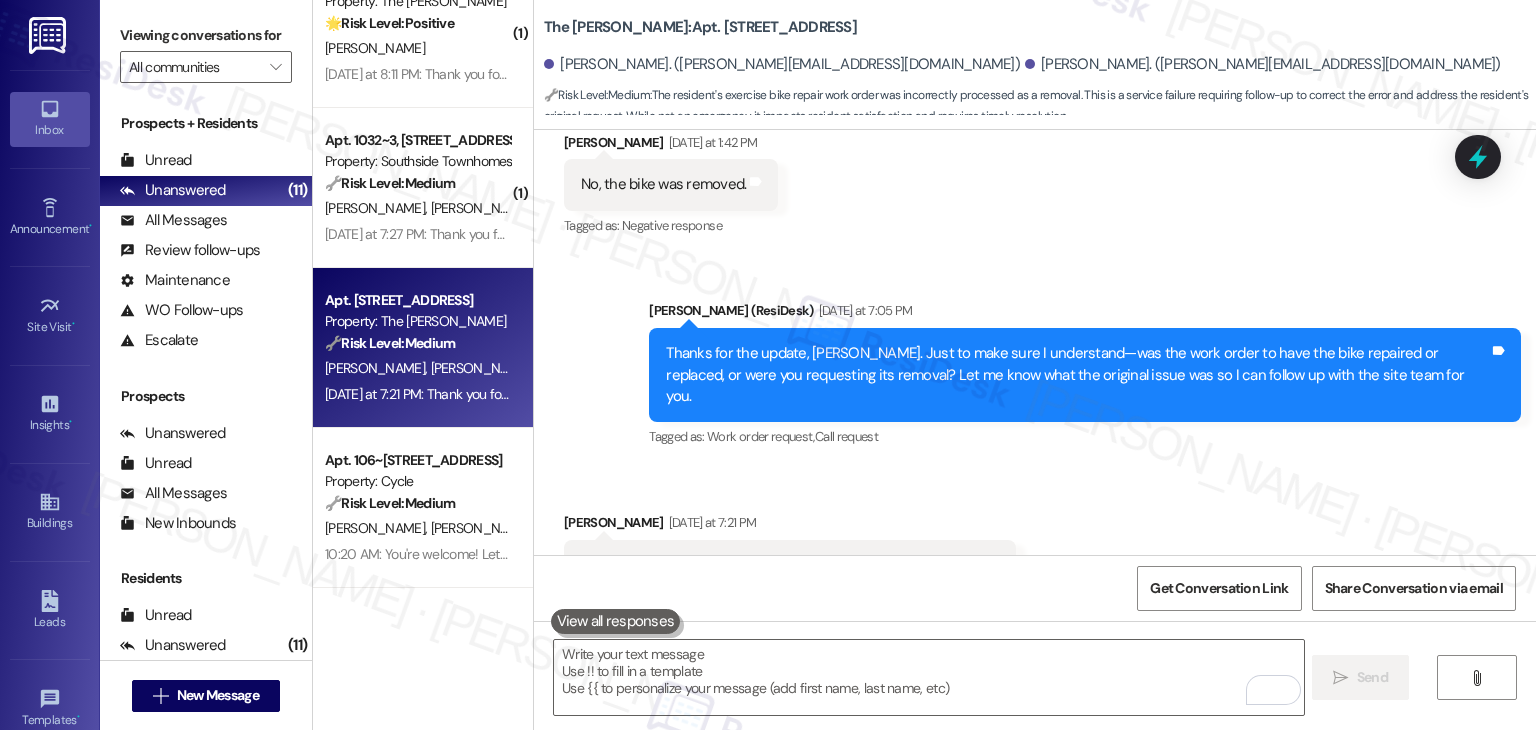 scroll, scrollTop: 3320, scrollLeft: 0, axis: vertical 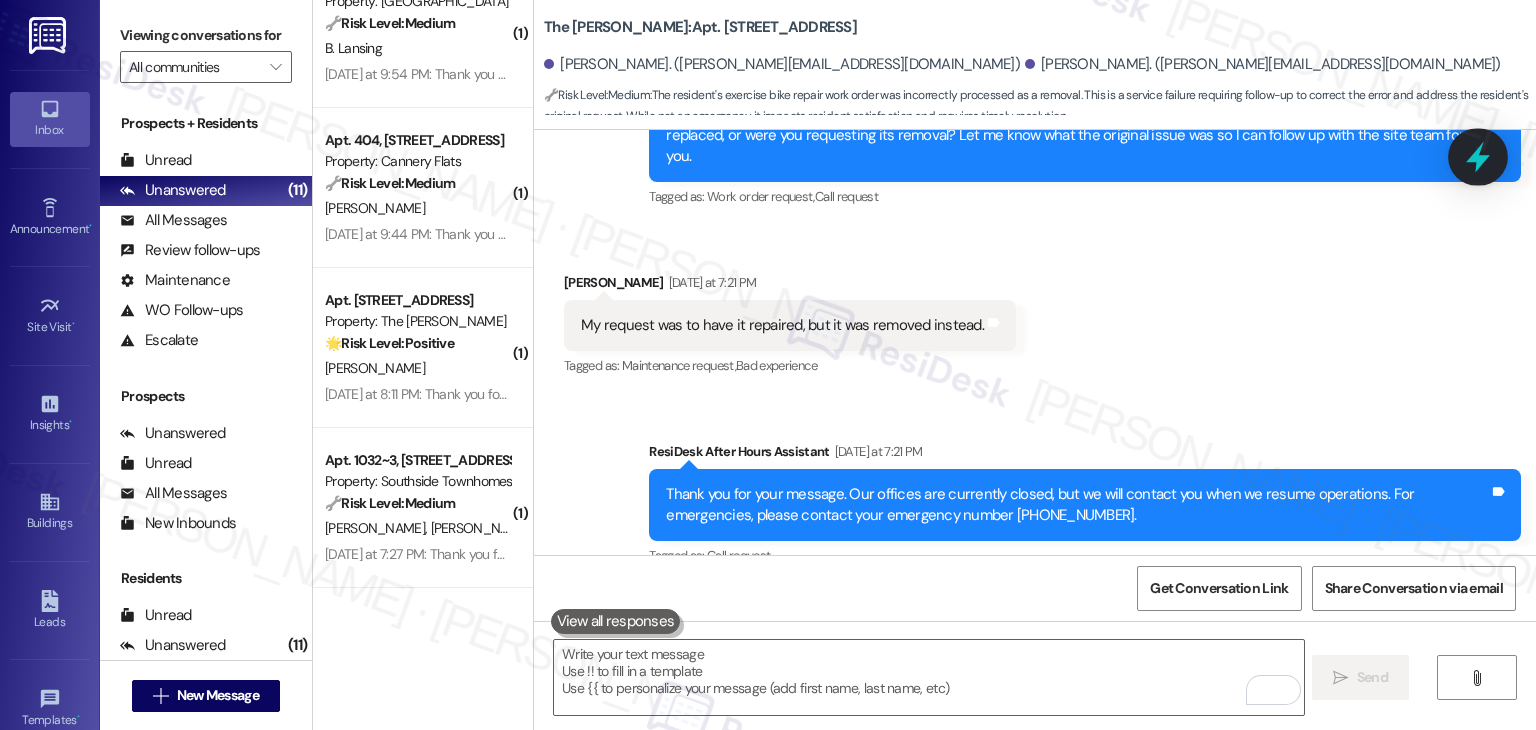 click 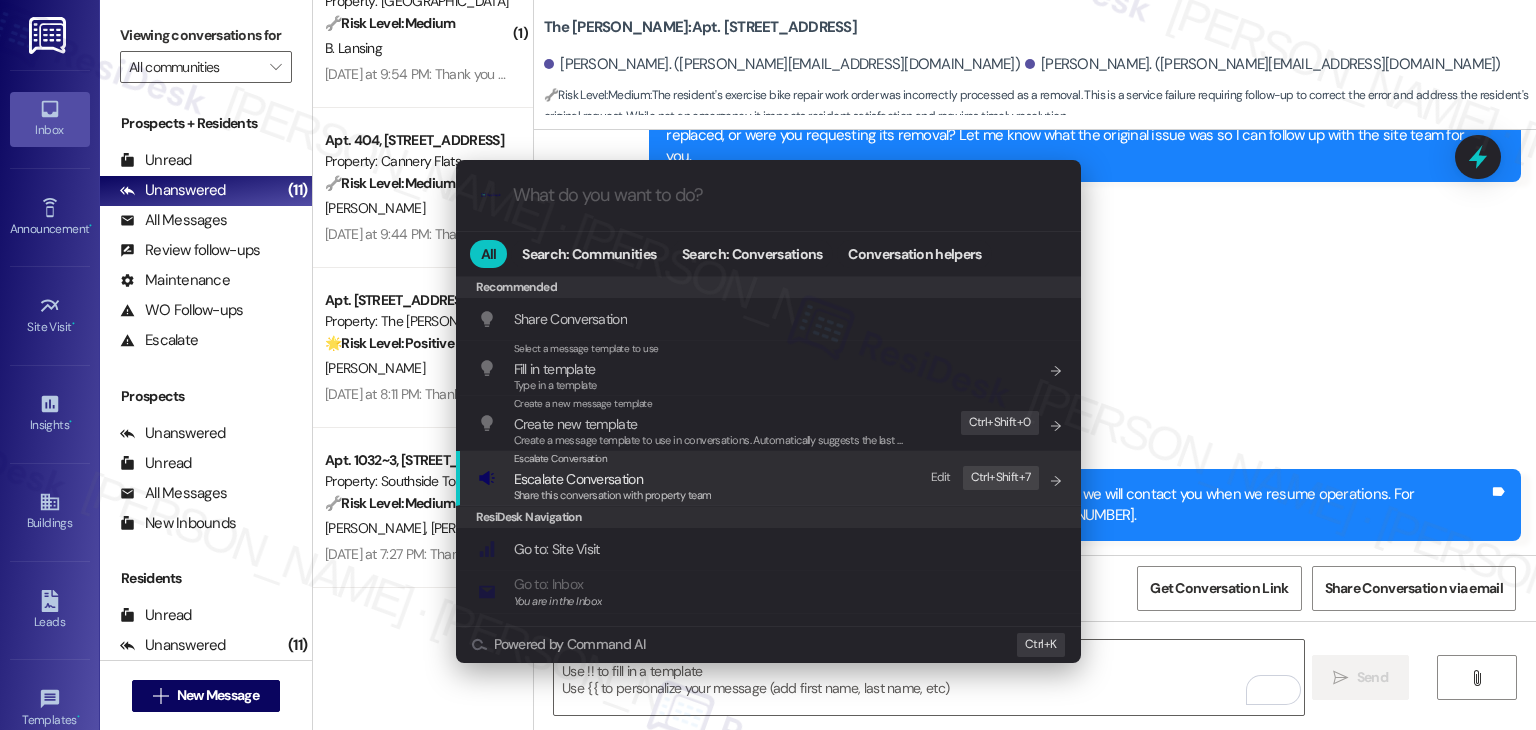 click on "Share this conversation with property team" at bounding box center [613, 495] 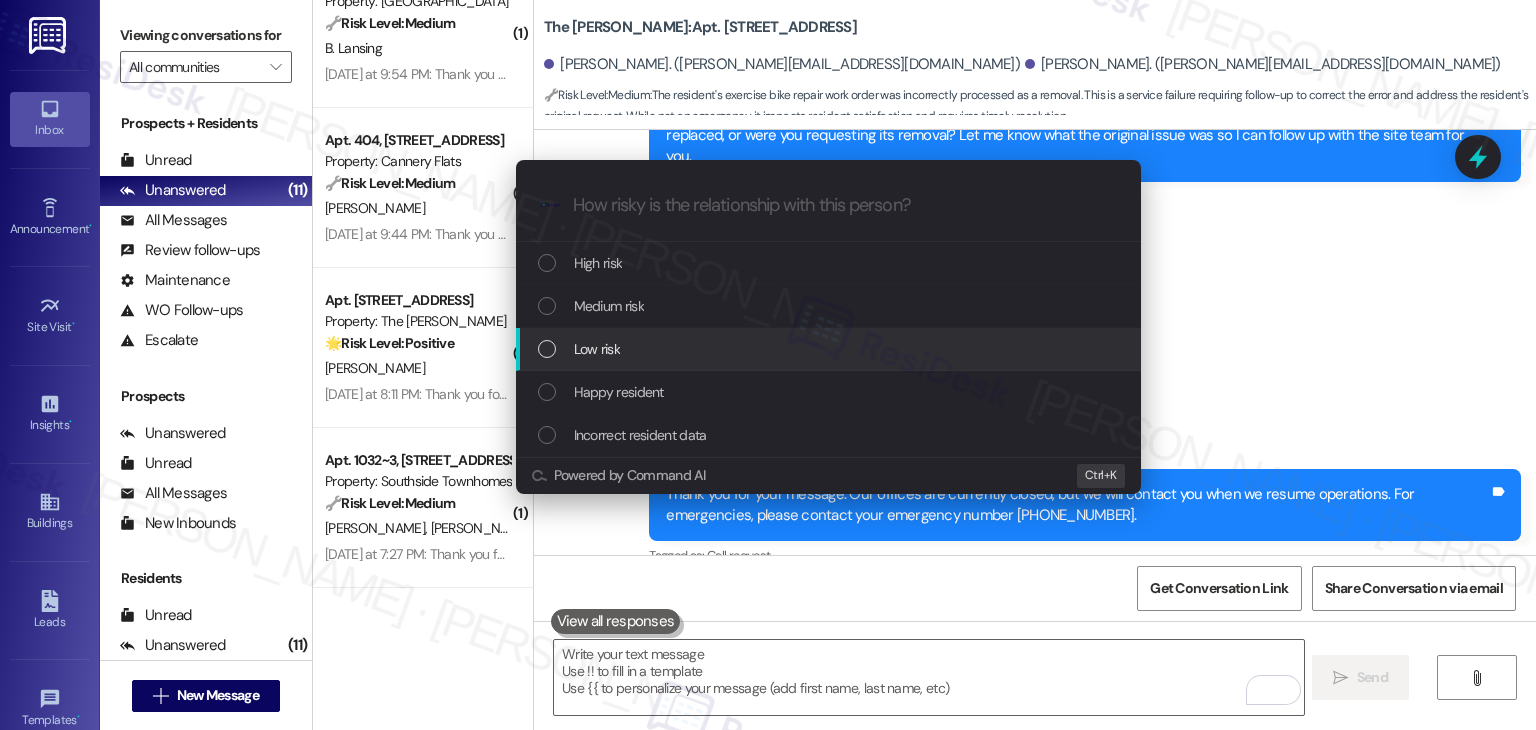 click on "Low risk" at bounding box center (830, 349) 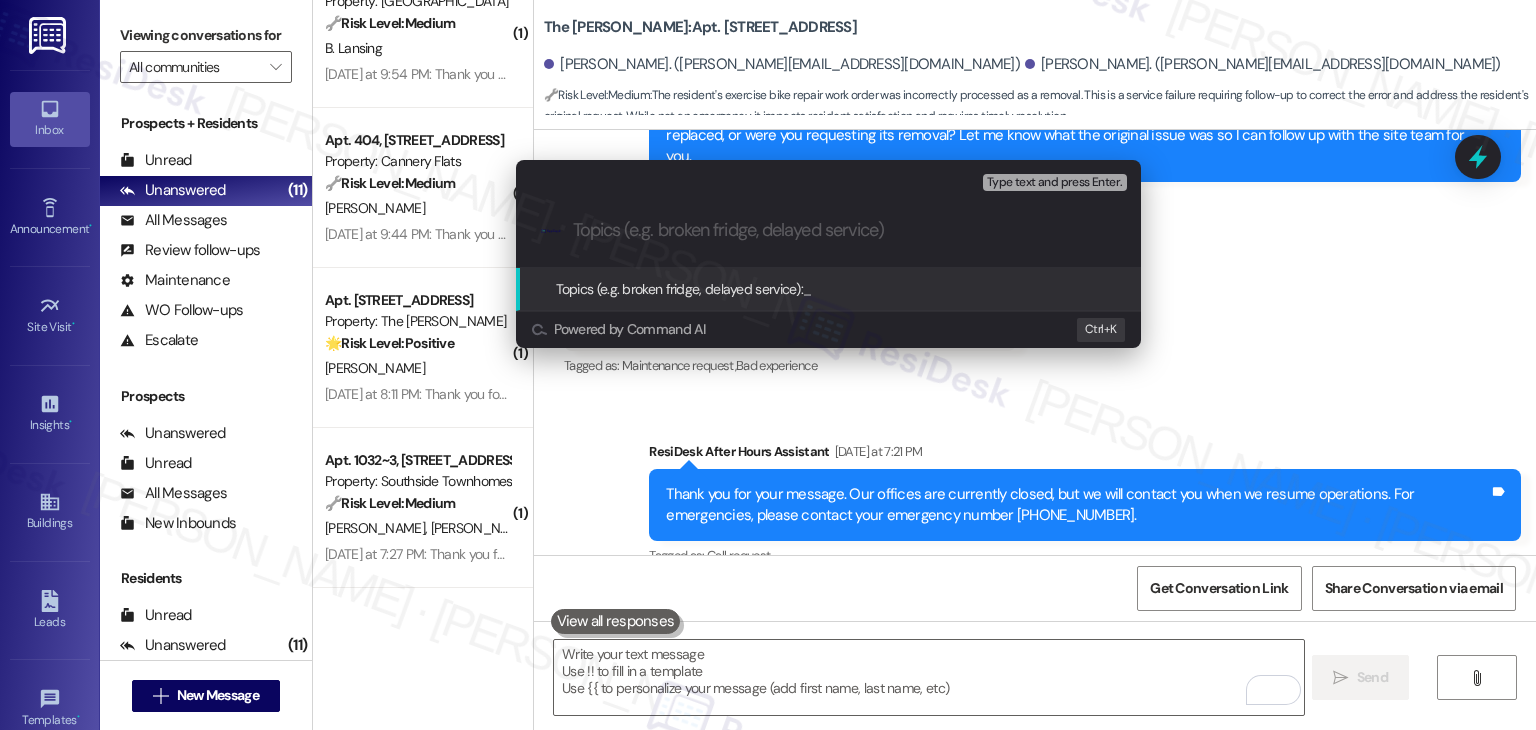 paste on "Bike Repair Request – Item Removed Instead" 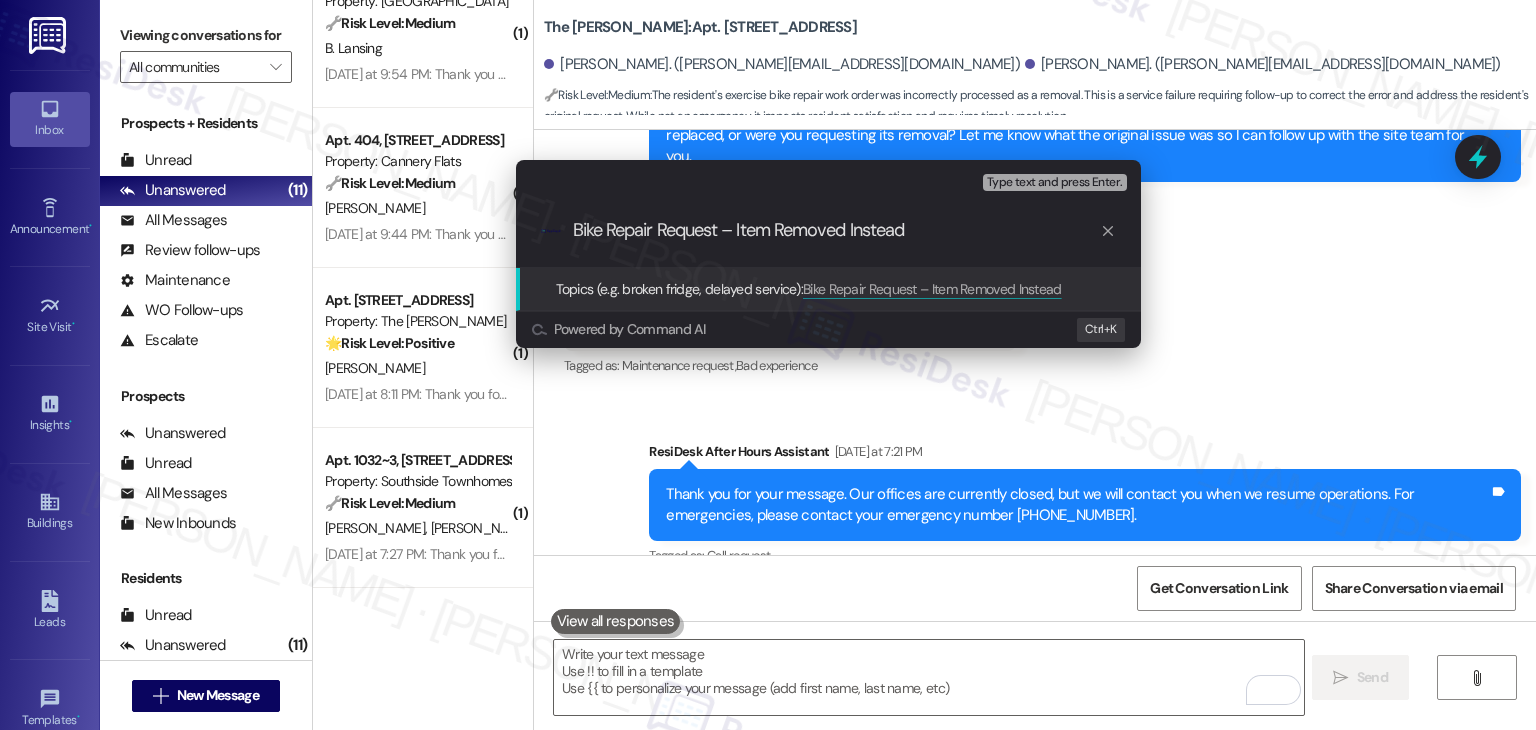 type 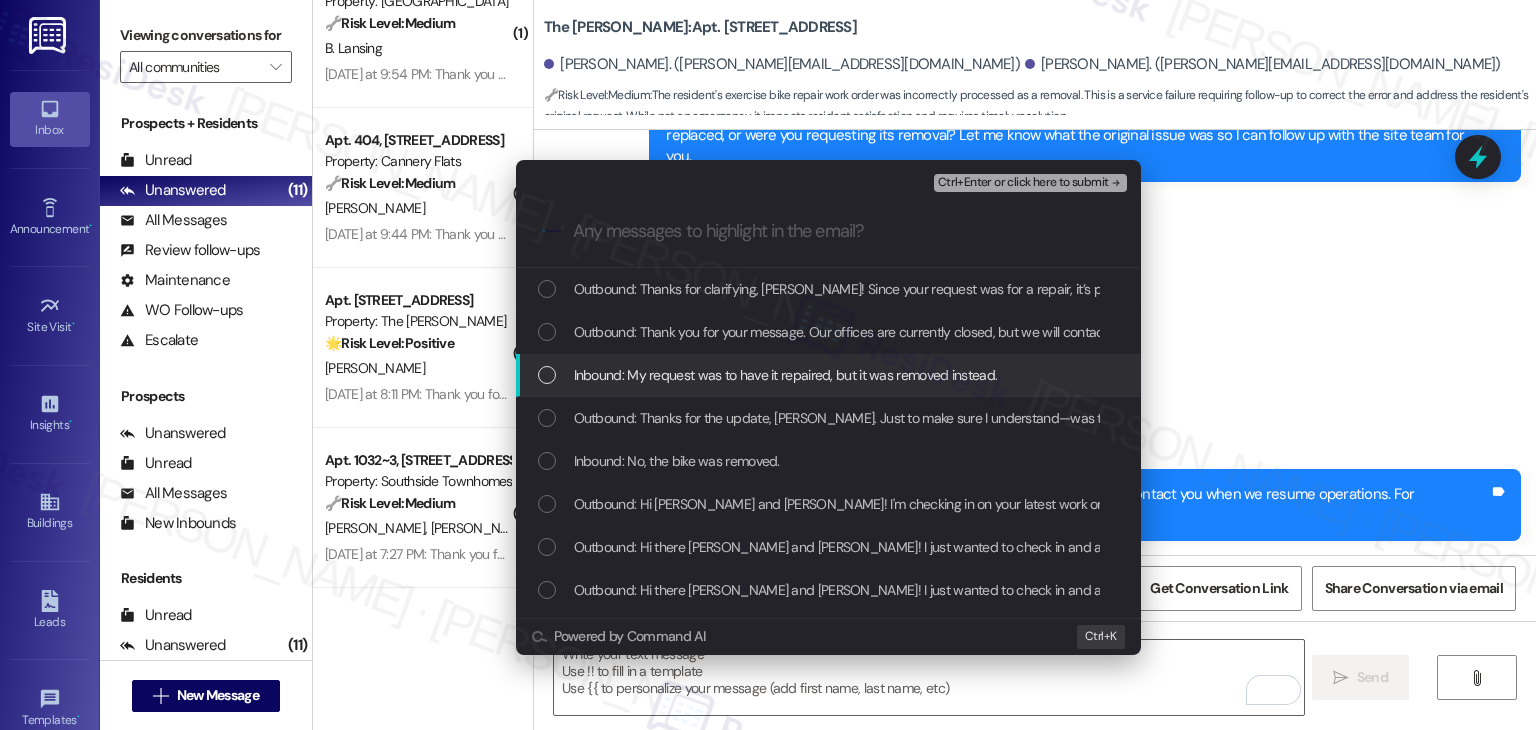 click at bounding box center (547, 375) 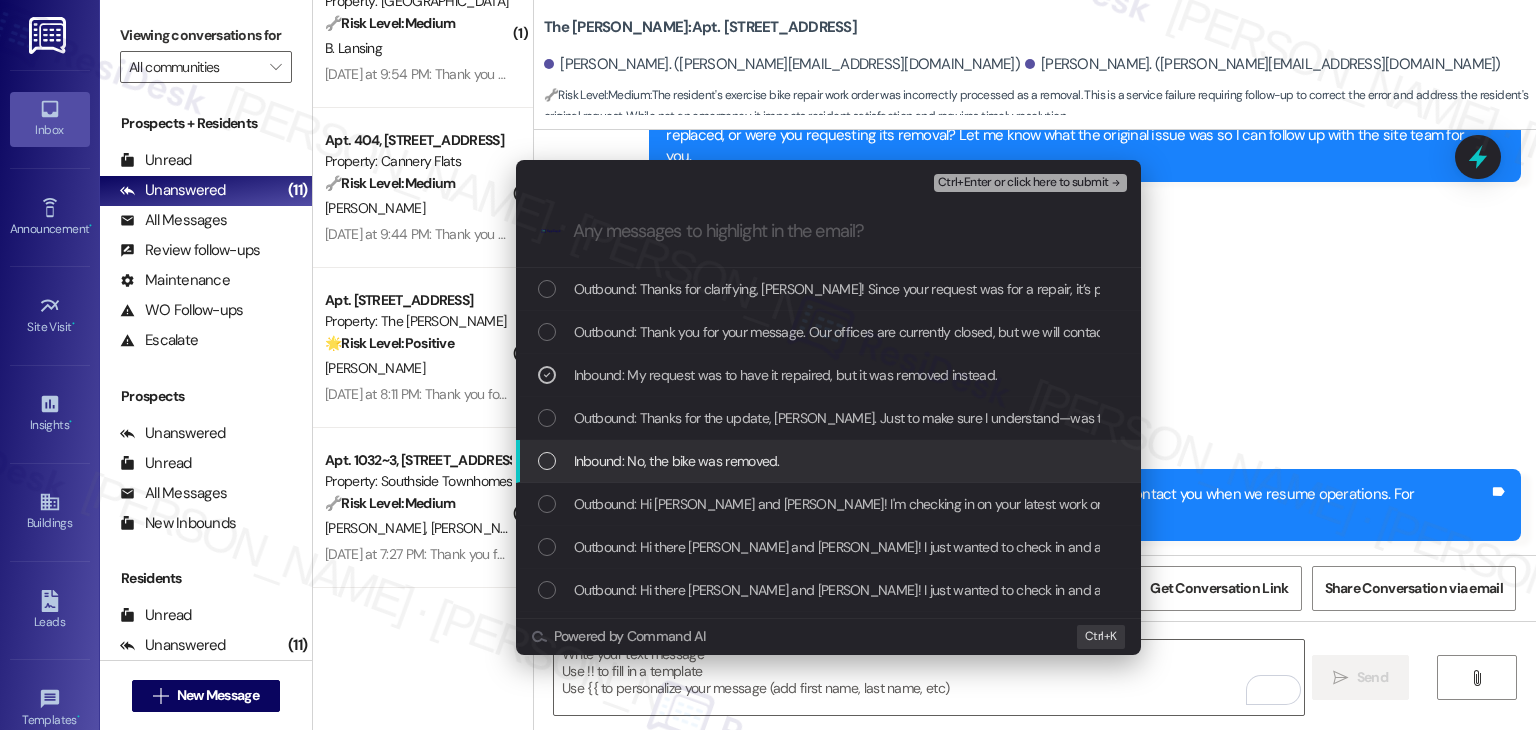 click on "Inbound: No, the bike was removed." at bounding box center [830, 461] 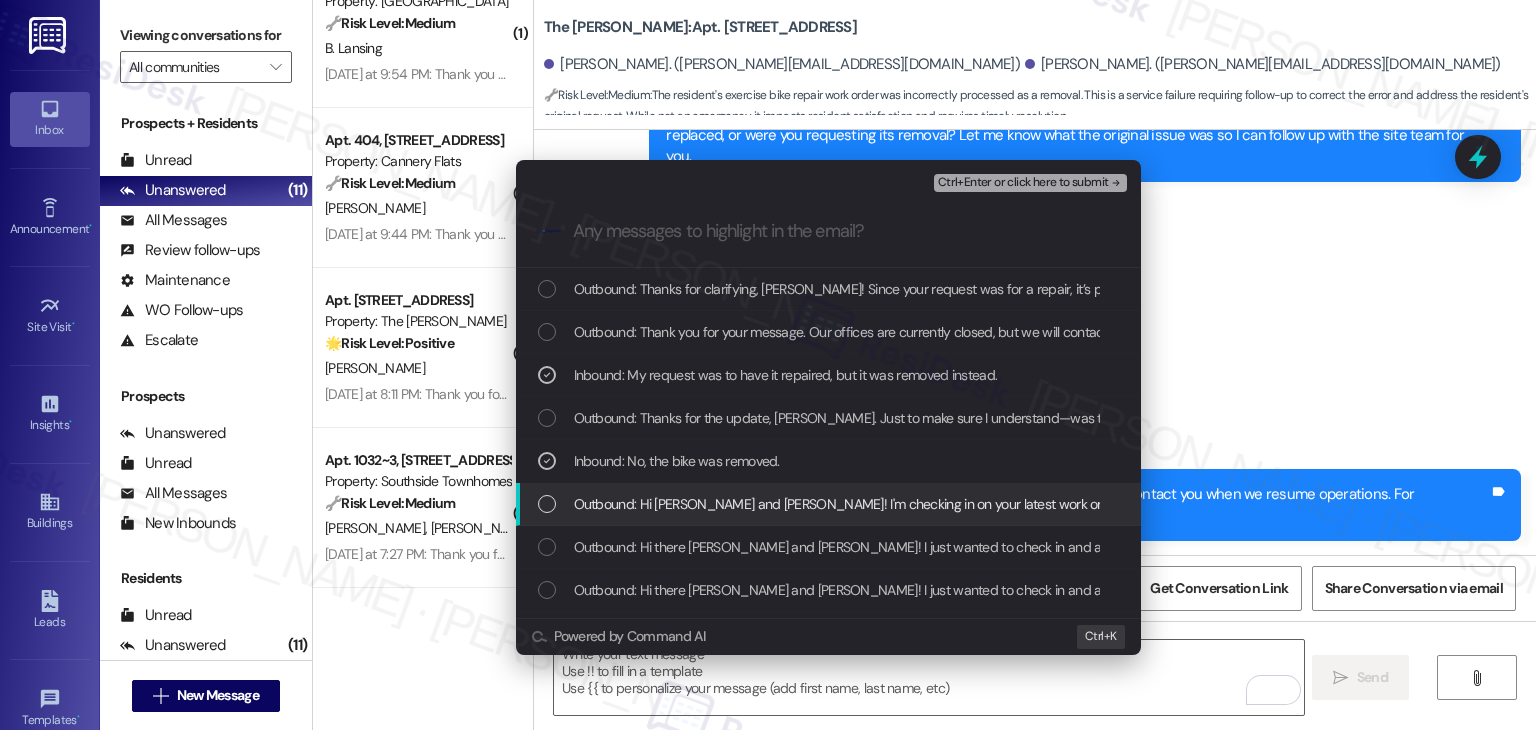 click at bounding box center (547, 504) 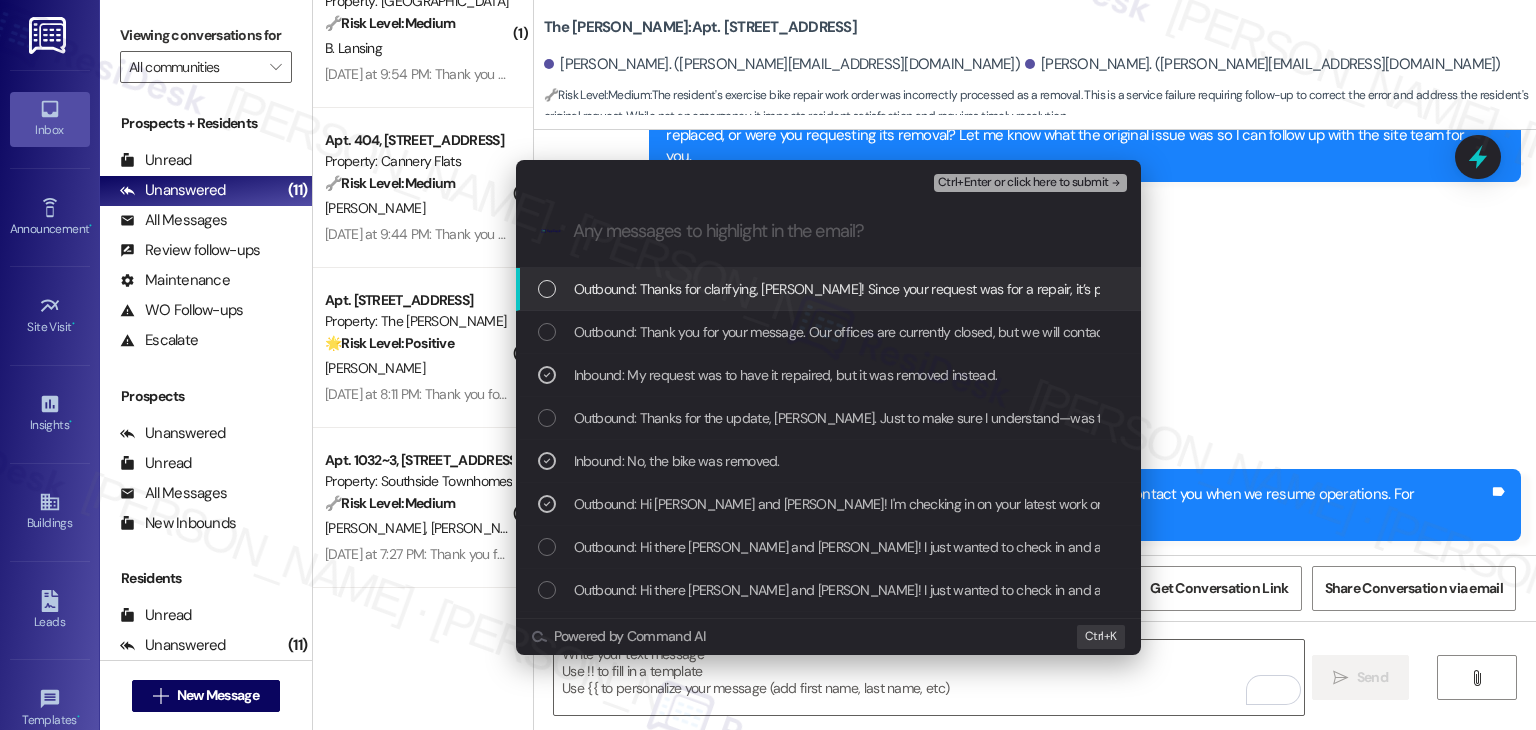click on "Ctrl+Enter or click here to submit" at bounding box center [1023, 183] 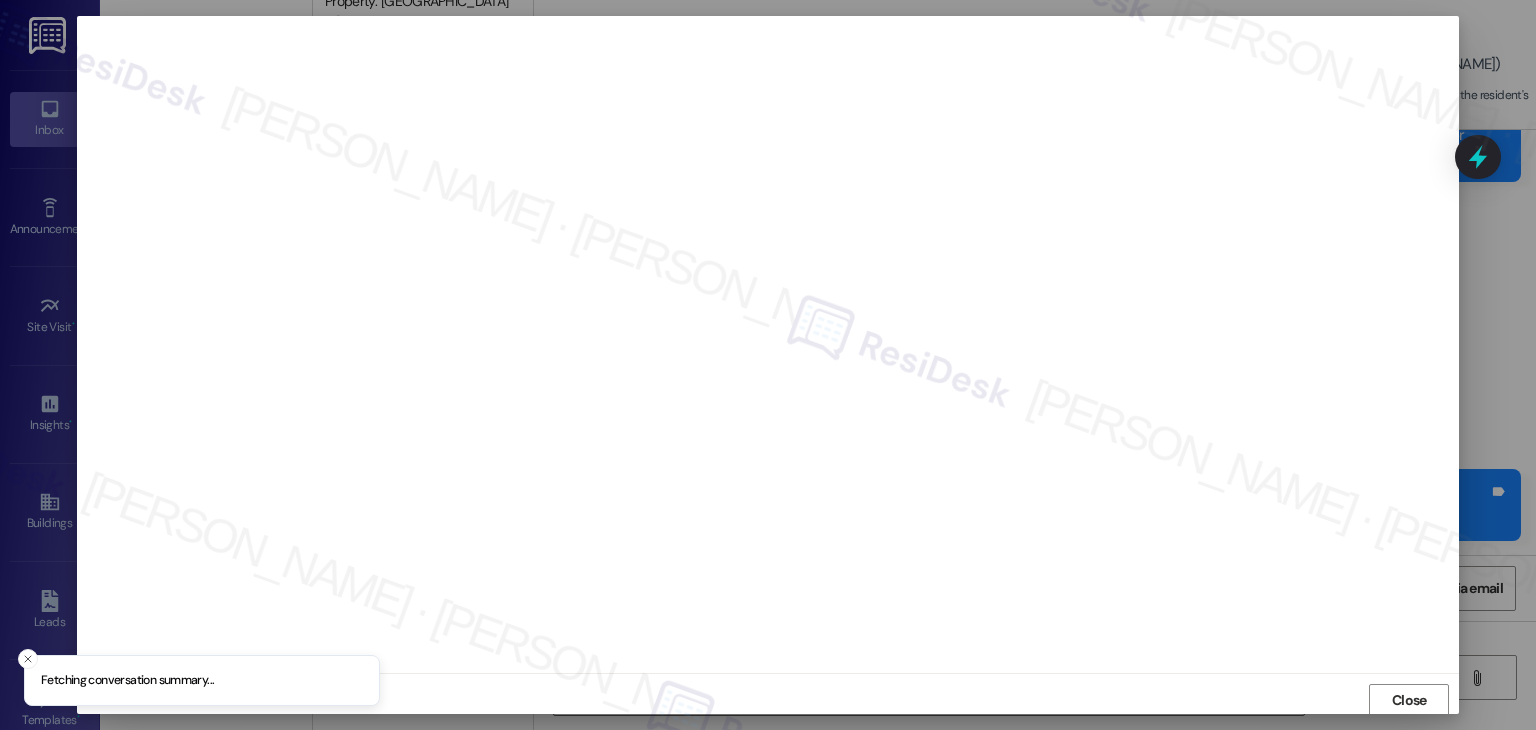 scroll, scrollTop: 1, scrollLeft: 0, axis: vertical 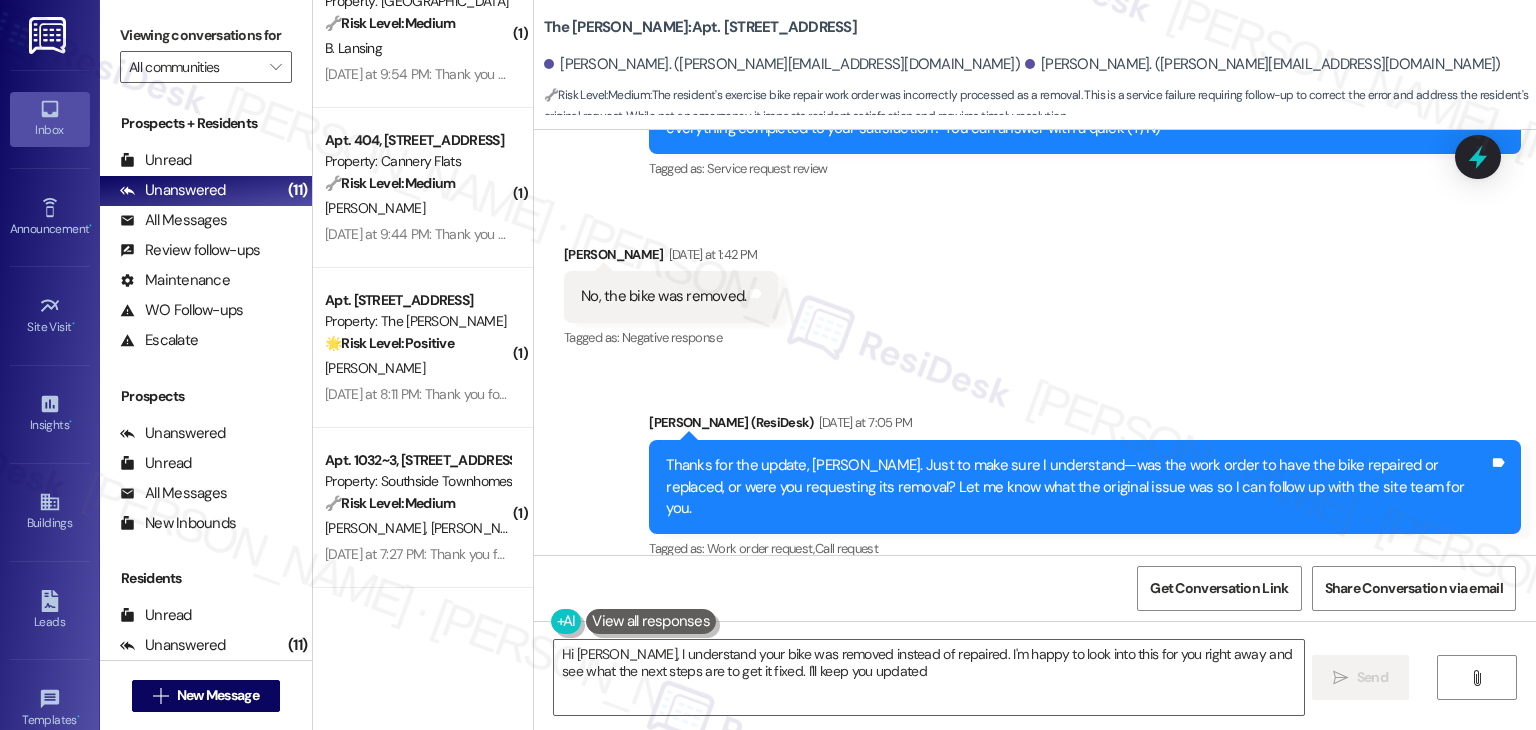 type on "Hi [PERSON_NAME], I understand your bike was removed instead of repaired. I'm happy to look into this for you right away and see what the next steps are to get it fixed. I'll keep you updated!" 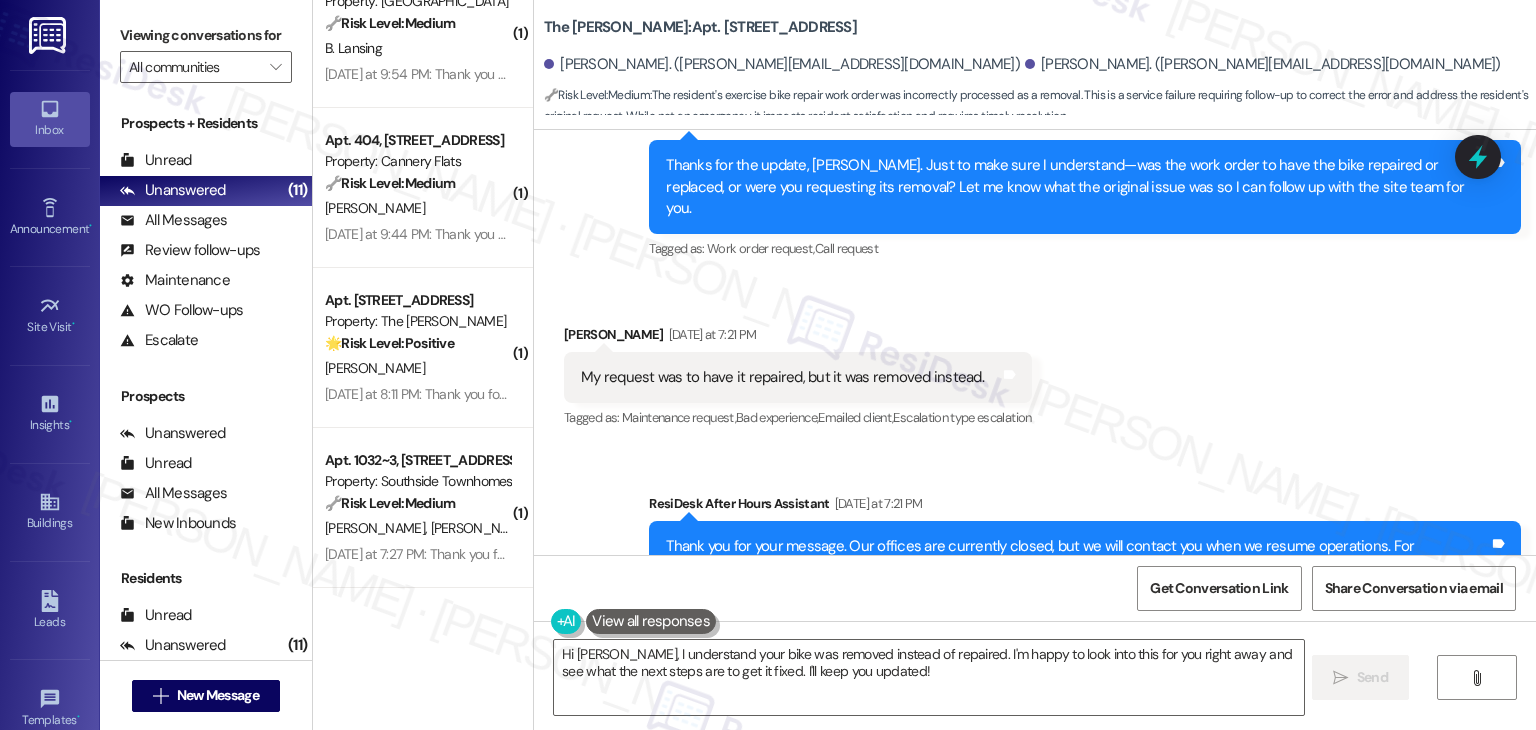 scroll, scrollTop: 3349, scrollLeft: 0, axis: vertical 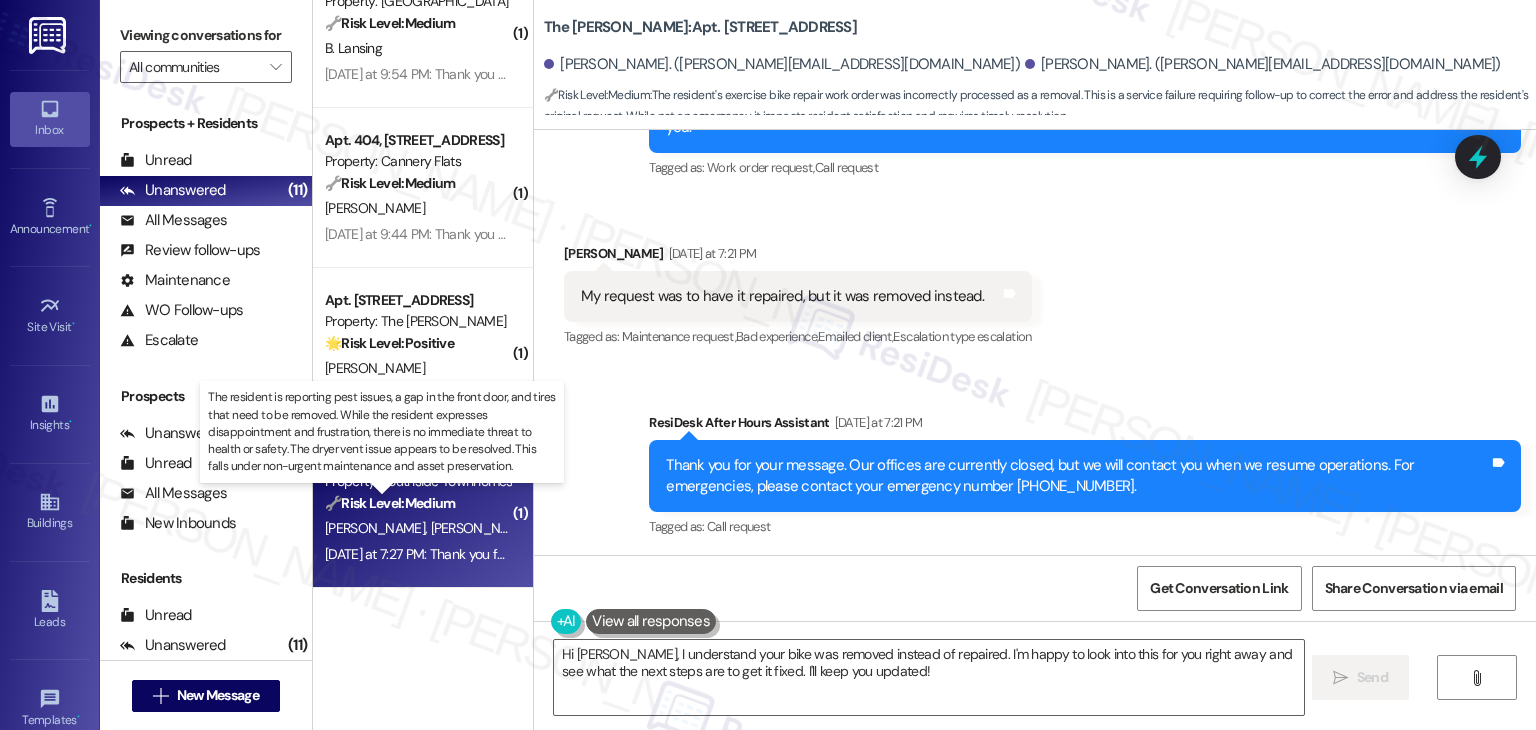 click on "🔧  Risk Level:  Medium" at bounding box center [390, 503] 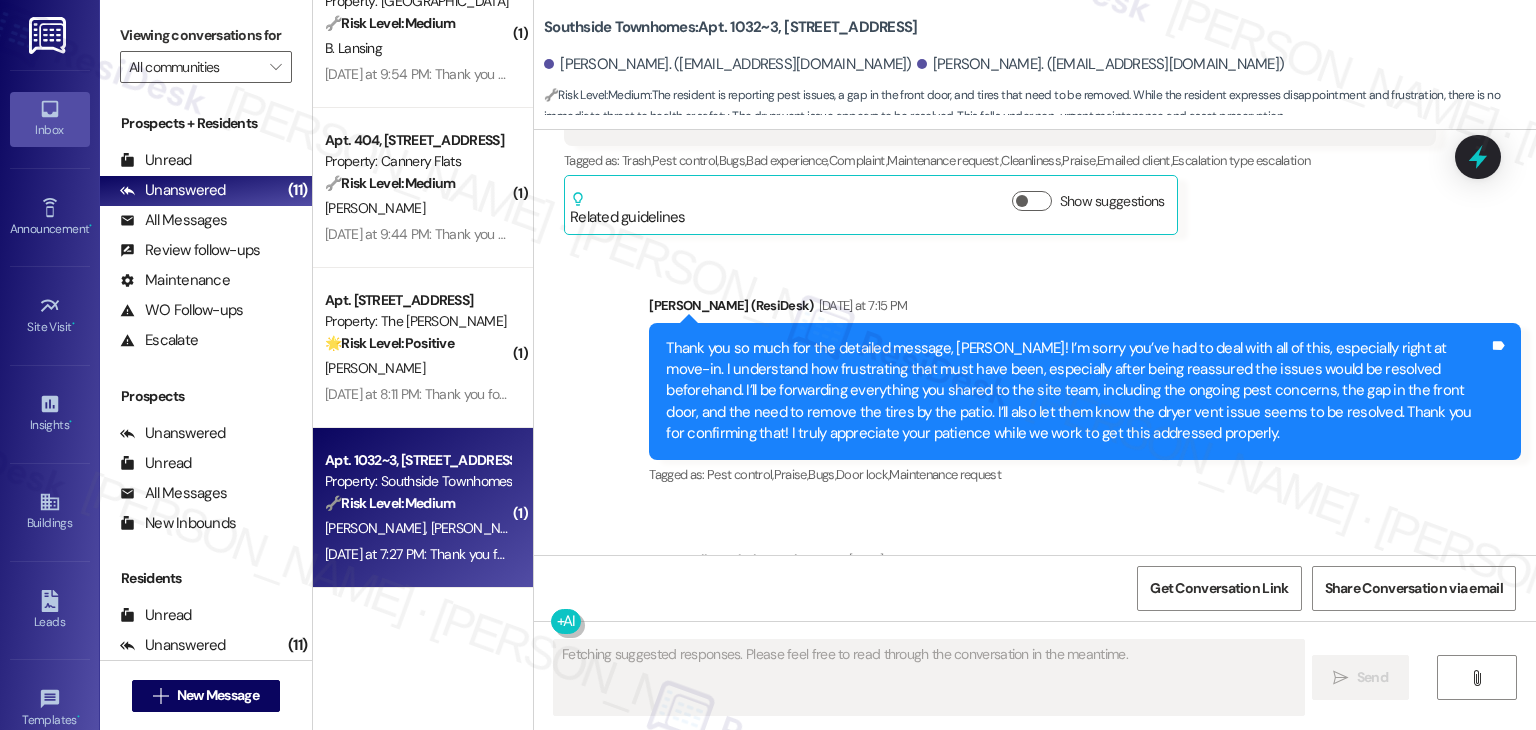 scroll, scrollTop: 3407, scrollLeft: 0, axis: vertical 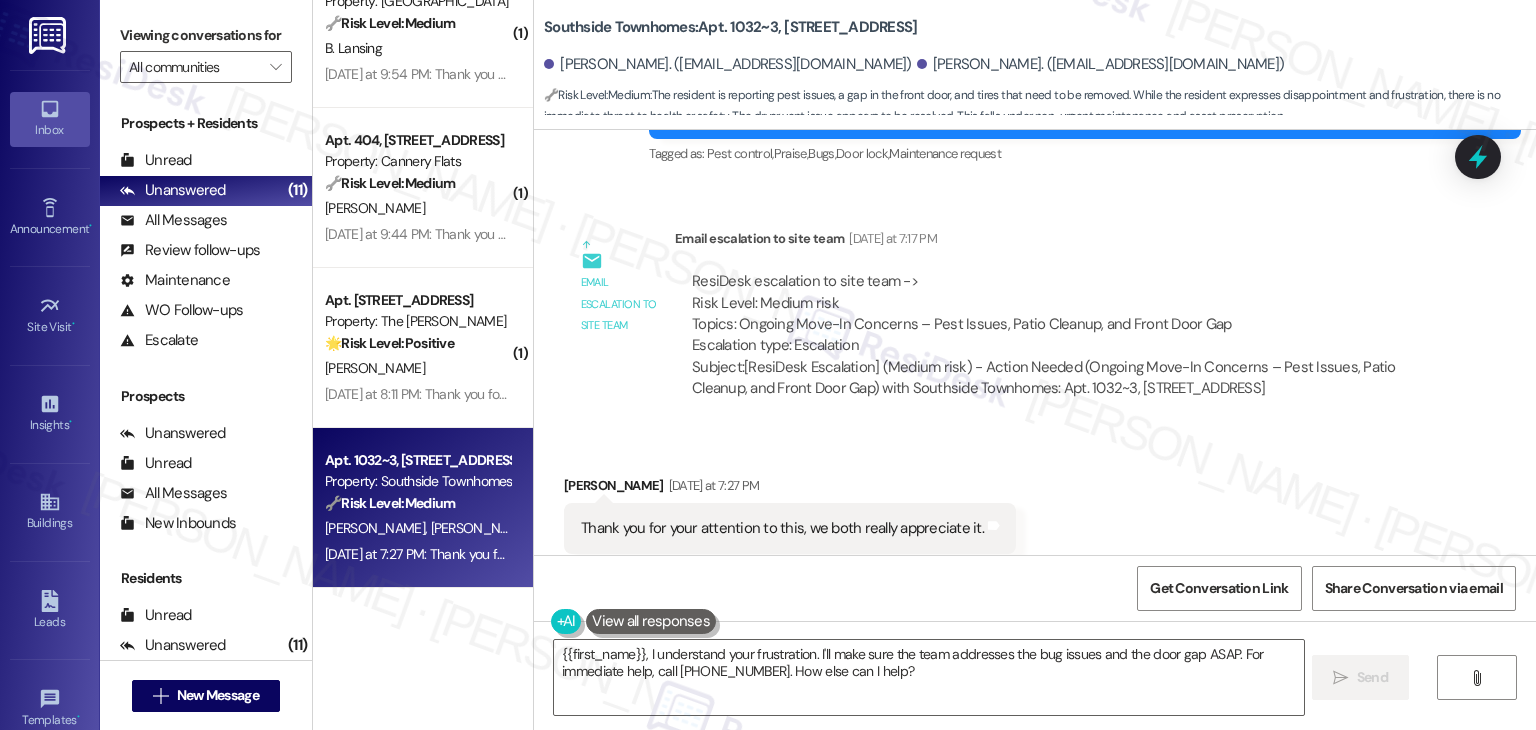 click on "Received via SMS [PERSON_NAME] [DATE] at 7:27 PM Thank you for your attention to this, we both really appreciate it.  Tags and notes Tagged as:   Praise Click to highlight conversations about Praise" at bounding box center [1035, 514] 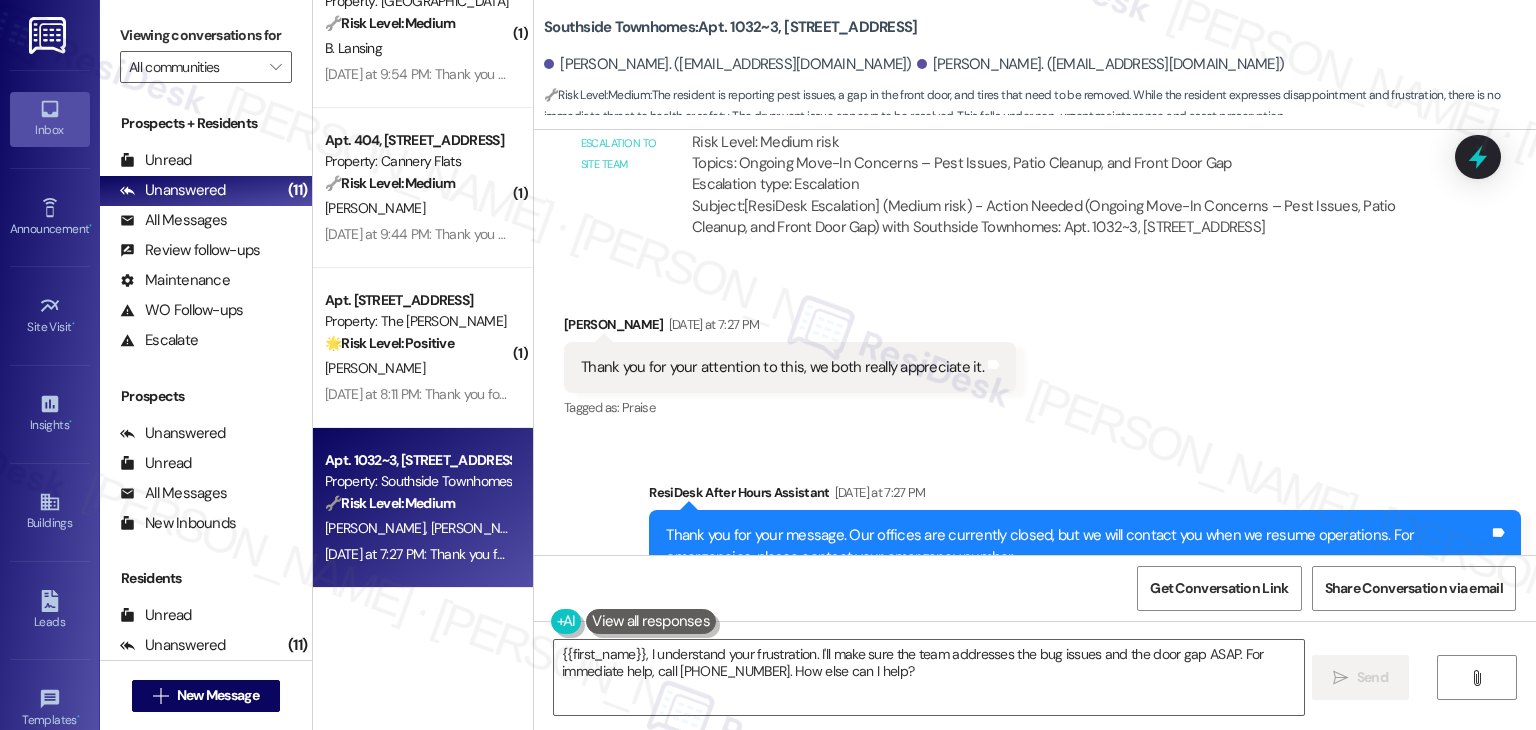 scroll, scrollTop: 3598, scrollLeft: 0, axis: vertical 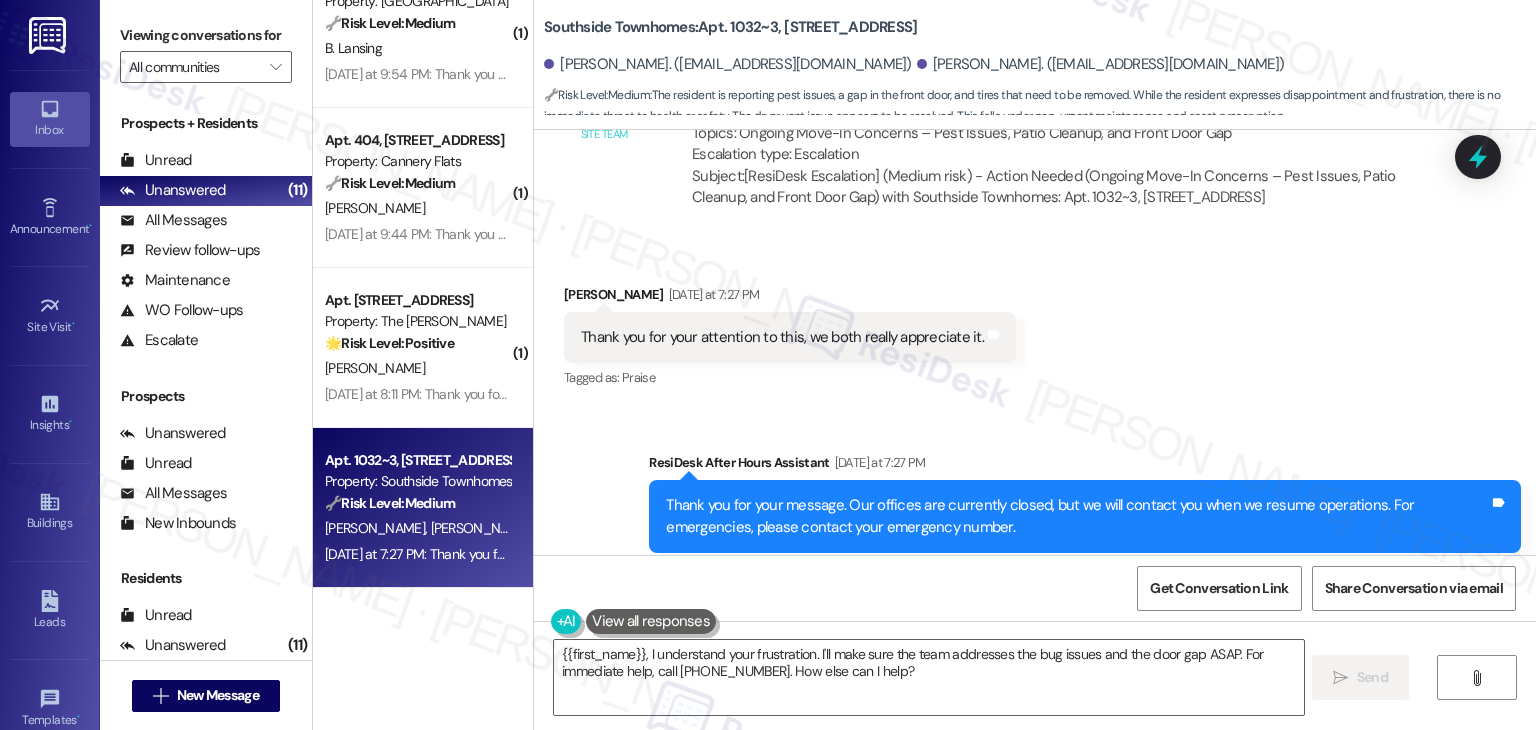 click on "Received via SMS [PERSON_NAME] [DATE] at 7:27 PM Thank you for your attention to this, we both really appreciate it.  Tags and notes Tagged as:   Praise Click to highlight conversations about Praise" at bounding box center [1035, 323] 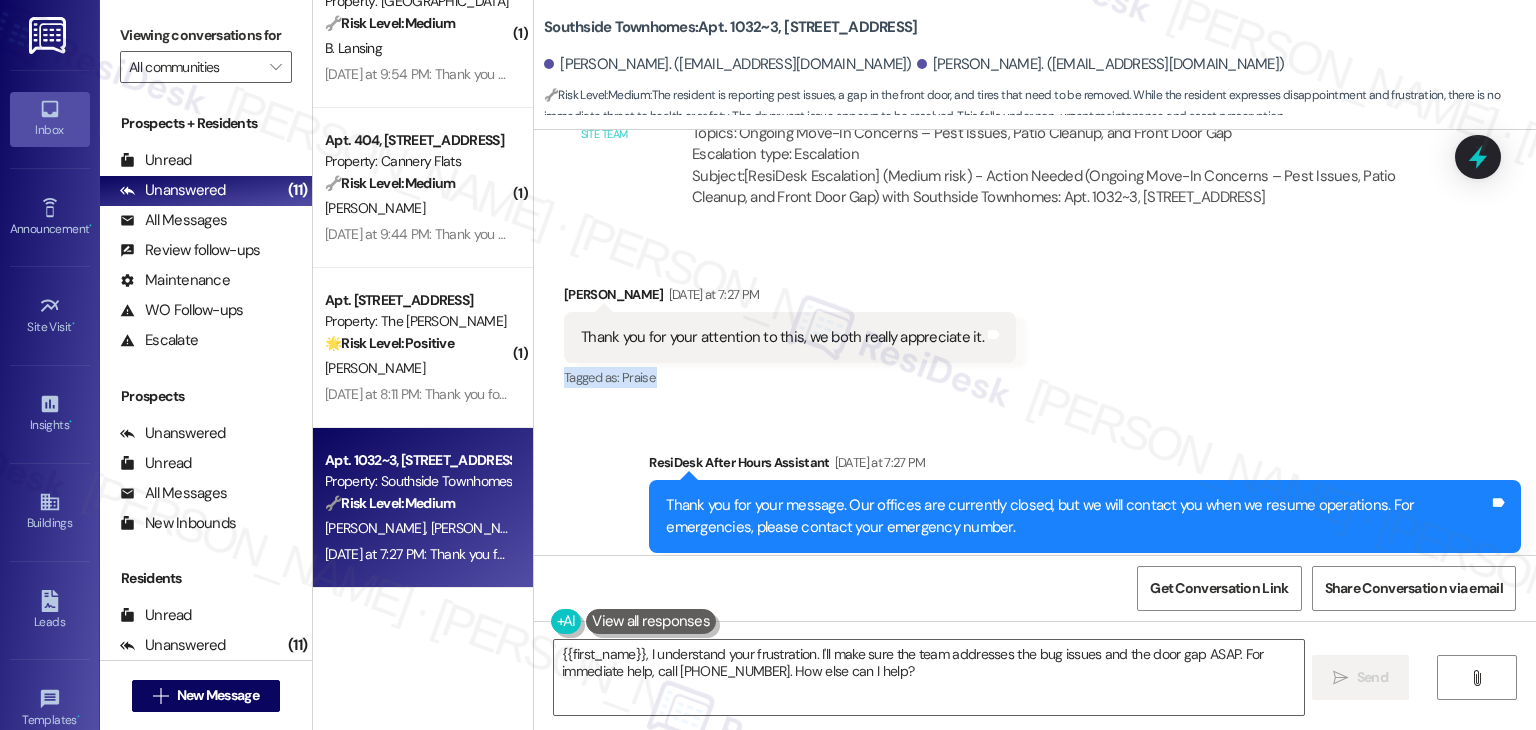 click on "Received via SMS [PERSON_NAME] [DATE] at 7:27 PM Thank you for your attention to this, we both really appreciate it.  Tags and notes Tagged as:   Praise Click to highlight conversations about Praise" at bounding box center (1035, 323) 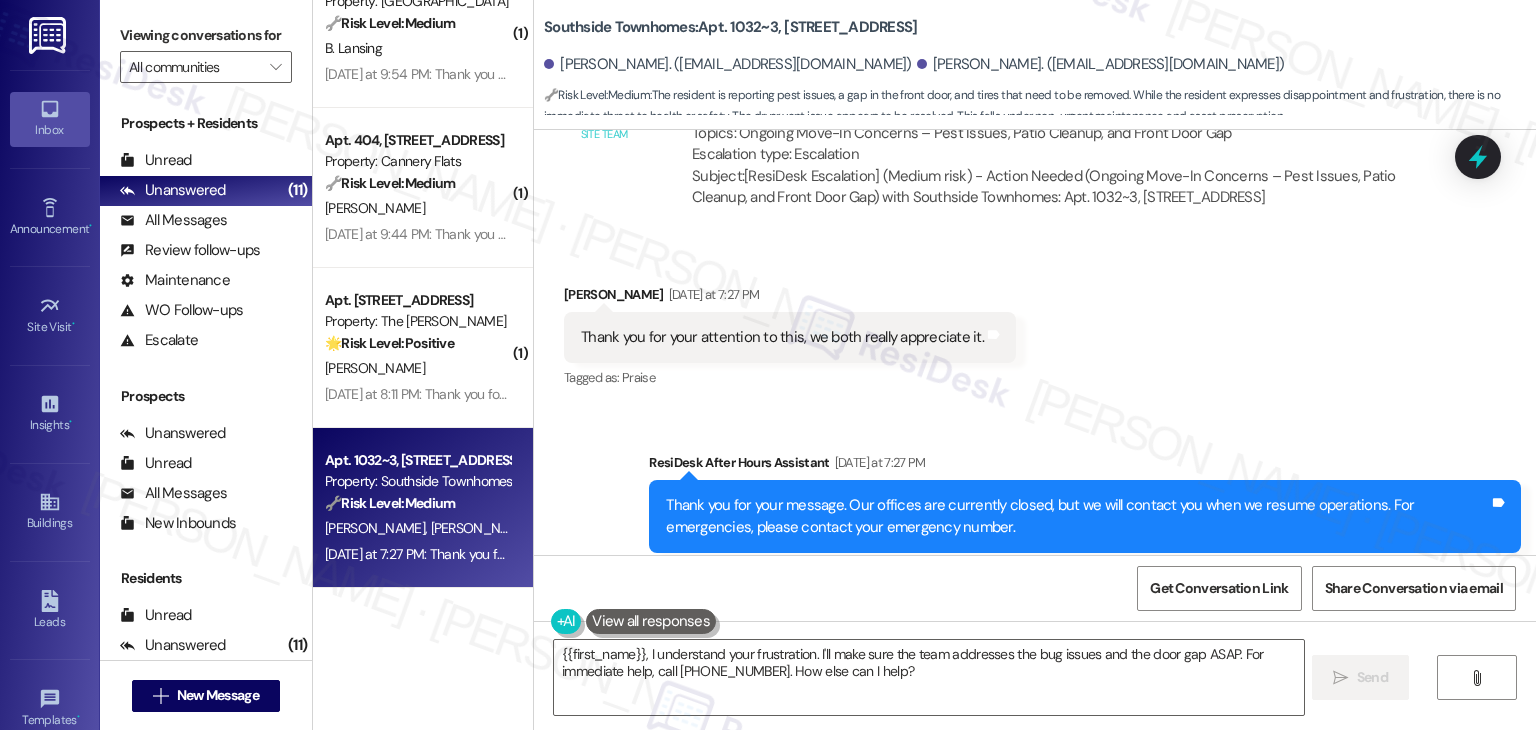 click on "Received via SMS [PERSON_NAME] [DATE] at 7:27 PM Thank you for your attention to this, we both really appreciate it.  Tags and notes Tagged as:   Praise Click to highlight conversations about Praise" at bounding box center (1035, 323) 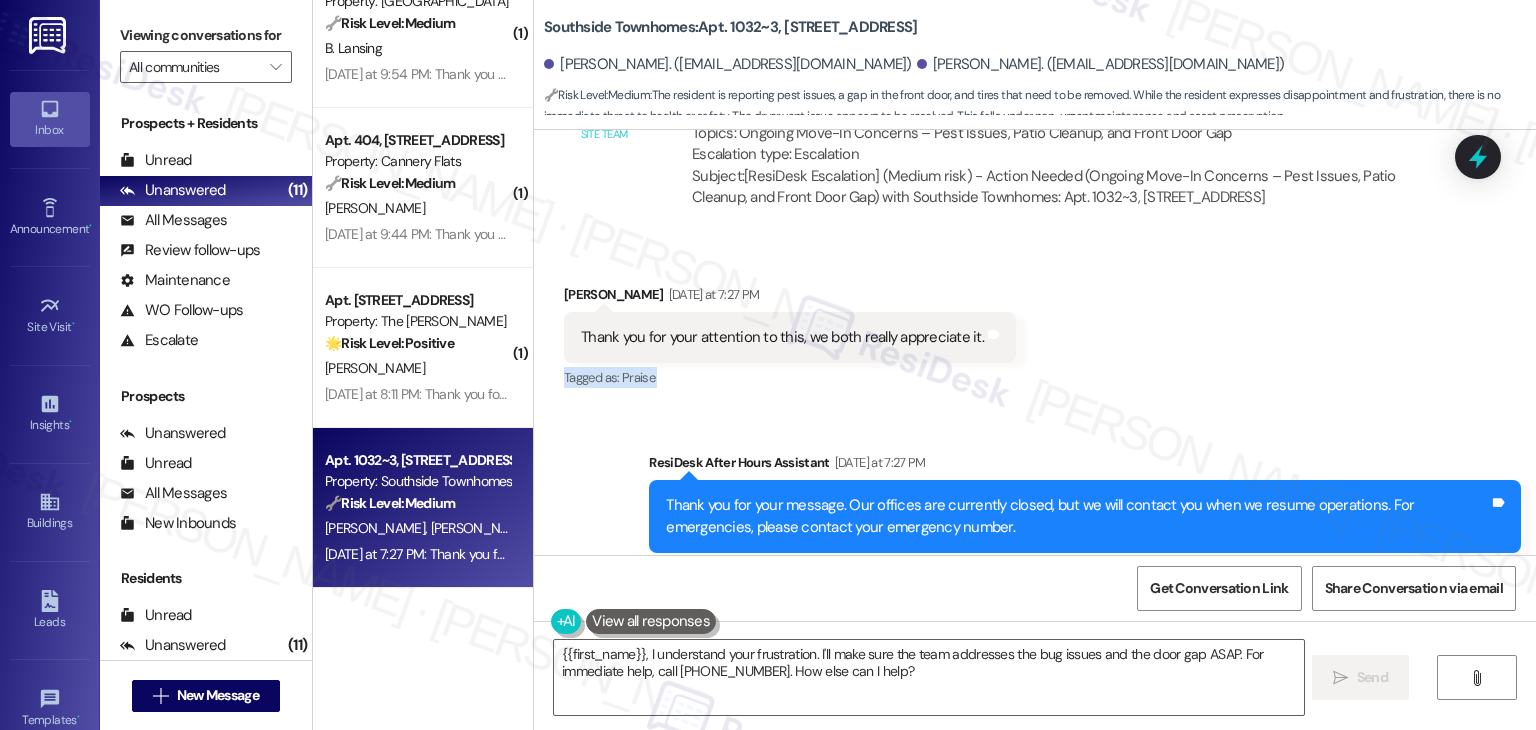 click on "Received via SMS [PERSON_NAME] [DATE] at 7:27 PM Thank you for your attention to this, we both really appreciate it.  Tags and notes Tagged as:   Praise Click to highlight conversations about Praise" at bounding box center (1035, 323) 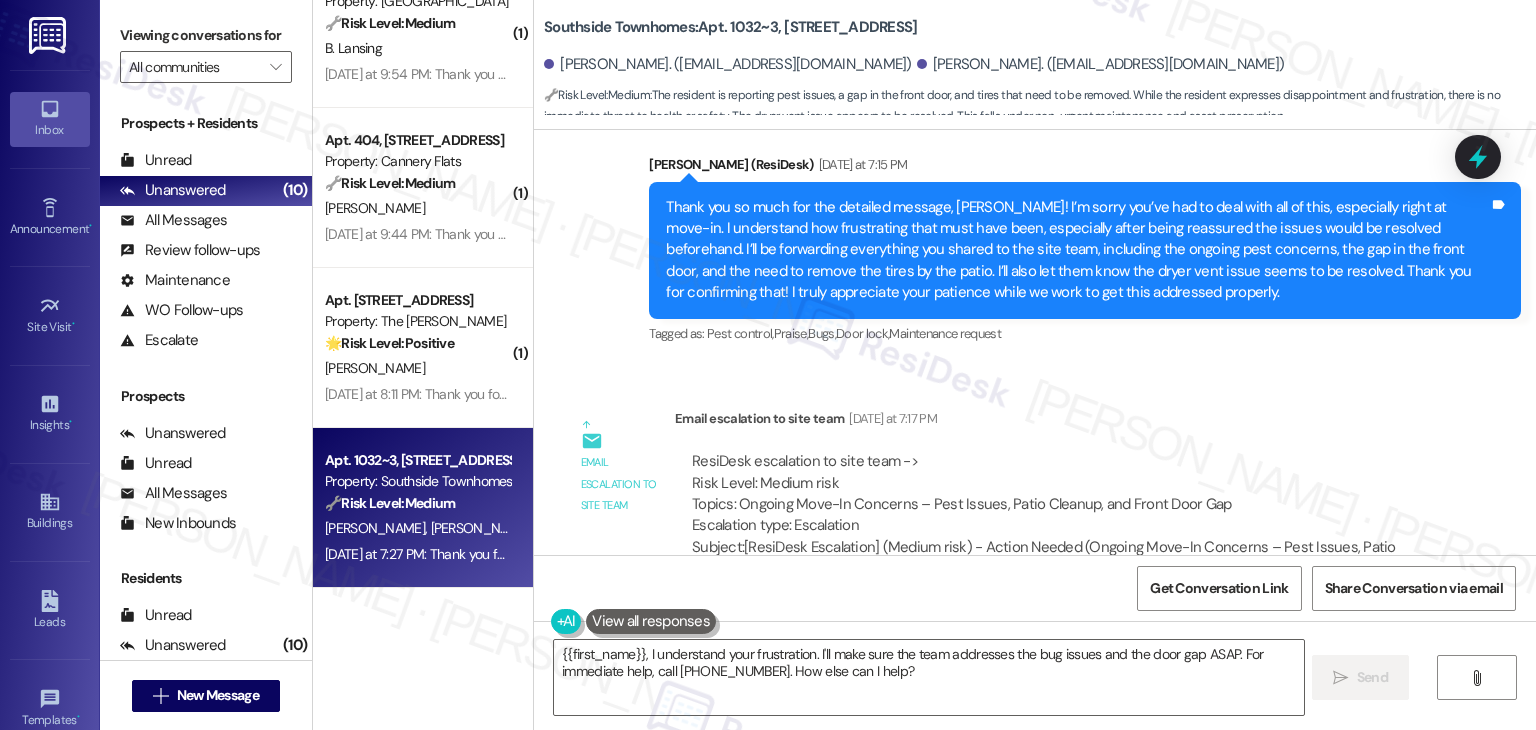 scroll, scrollTop: 3198, scrollLeft: 0, axis: vertical 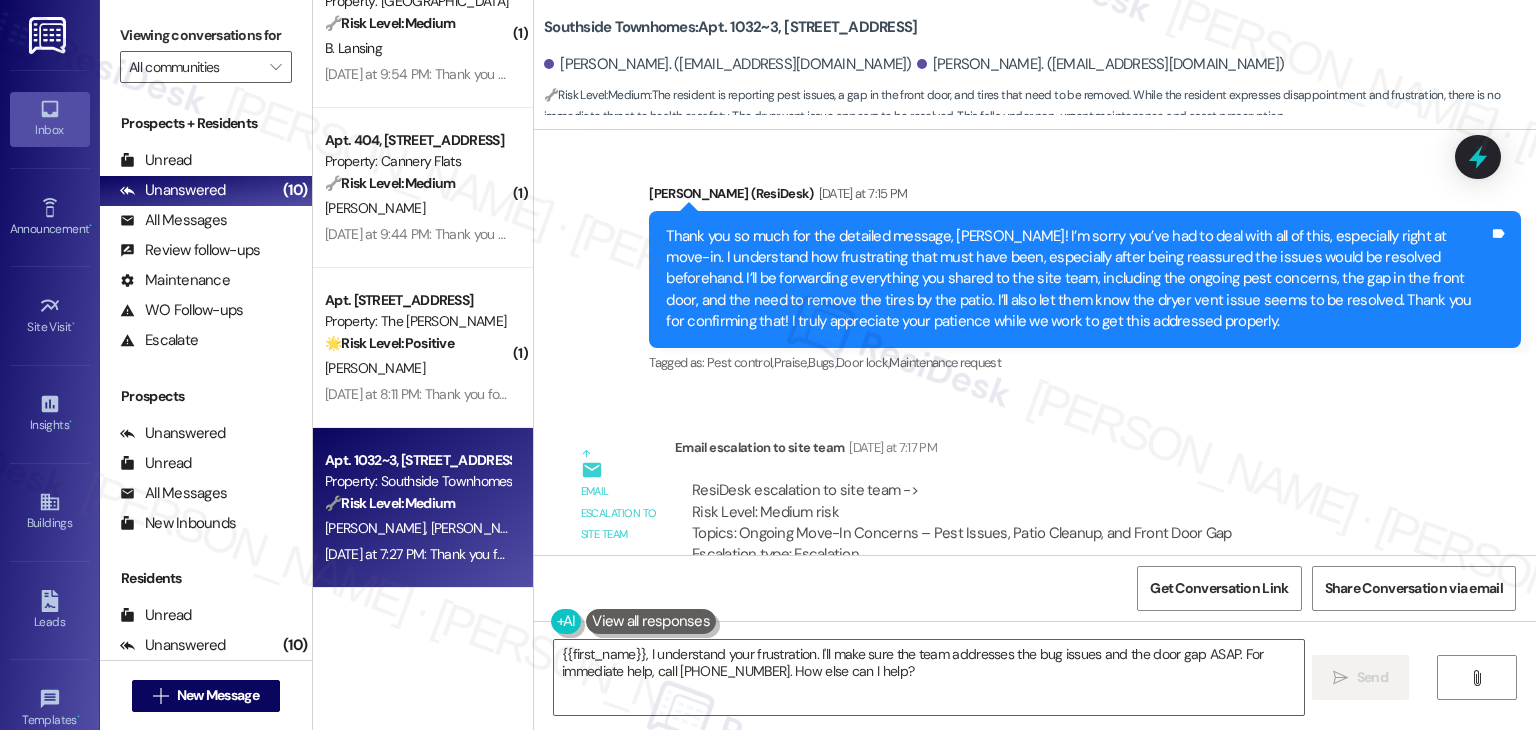 click on "Thank you so much for the detailed message, [PERSON_NAME]! I’m sorry you’ve had to deal with all of this, especially right at move-in. I understand how frustrating that must have been, especially after being reassured the issues would be resolved beforehand. I’ll be forwarding everything you shared to the site team, including the ongoing pest concerns, the gap in the front door, and the need to remove the tires by the patio. I’ll also let them know the dryer vent issue seems to be resolved. Thank you for confirming that! I truly appreciate your patience while we work to get this addressed properly." at bounding box center (1077, 279) 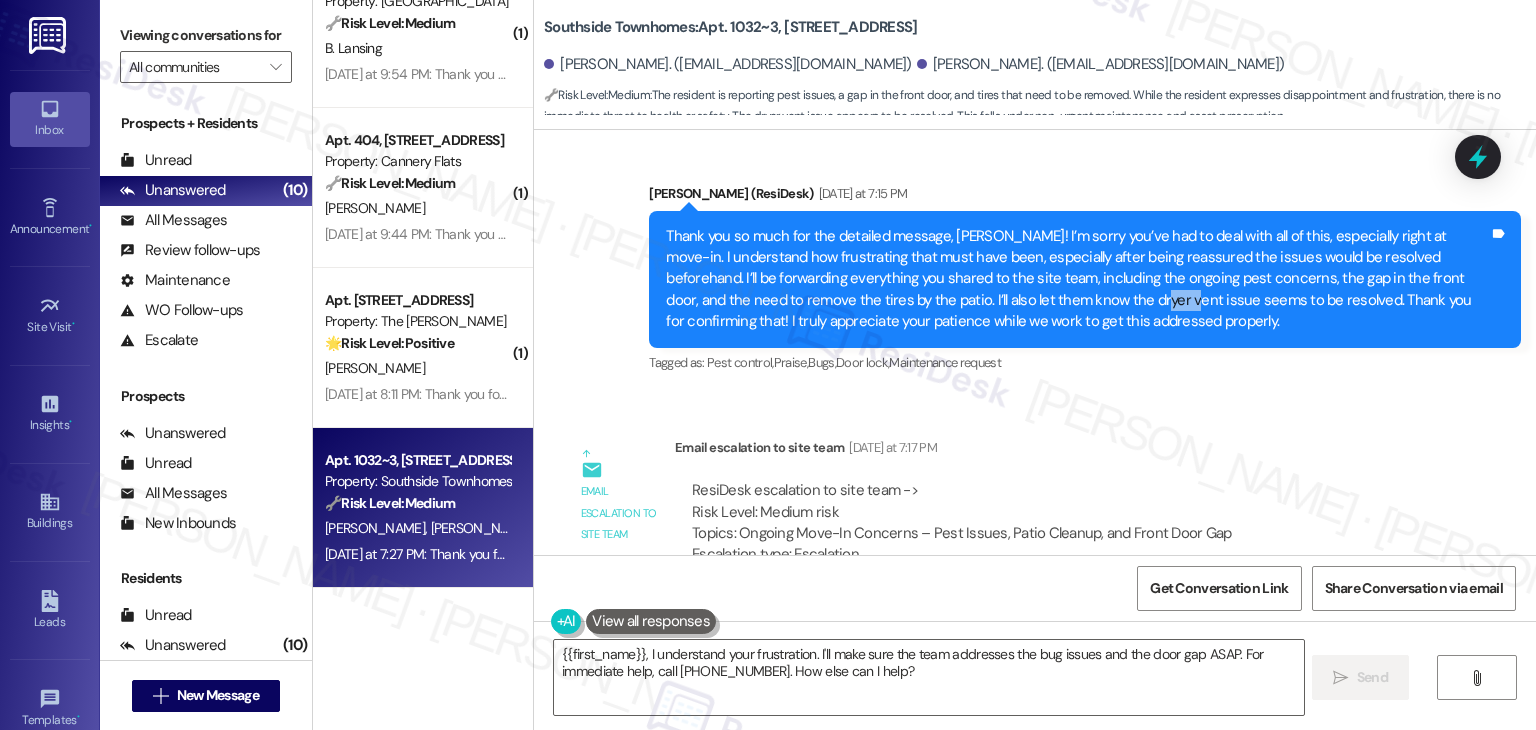 click on "Thank you so much for the detailed message, [PERSON_NAME]! I’m sorry you’ve had to deal with all of this, especially right at move-in. I understand how frustrating that must have been, especially after being reassured the issues would be resolved beforehand. I’ll be forwarding everything you shared to the site team, including the ongoing pest concerns, the gap in the front door, and the need to remove the tires by the patio. I’ll also let them know the dryer vent issue seems to be resolved. Thank you for confirming that! I truly appreciate your patience while we work to get this addressed properly." at bounding box center [1077, 279] 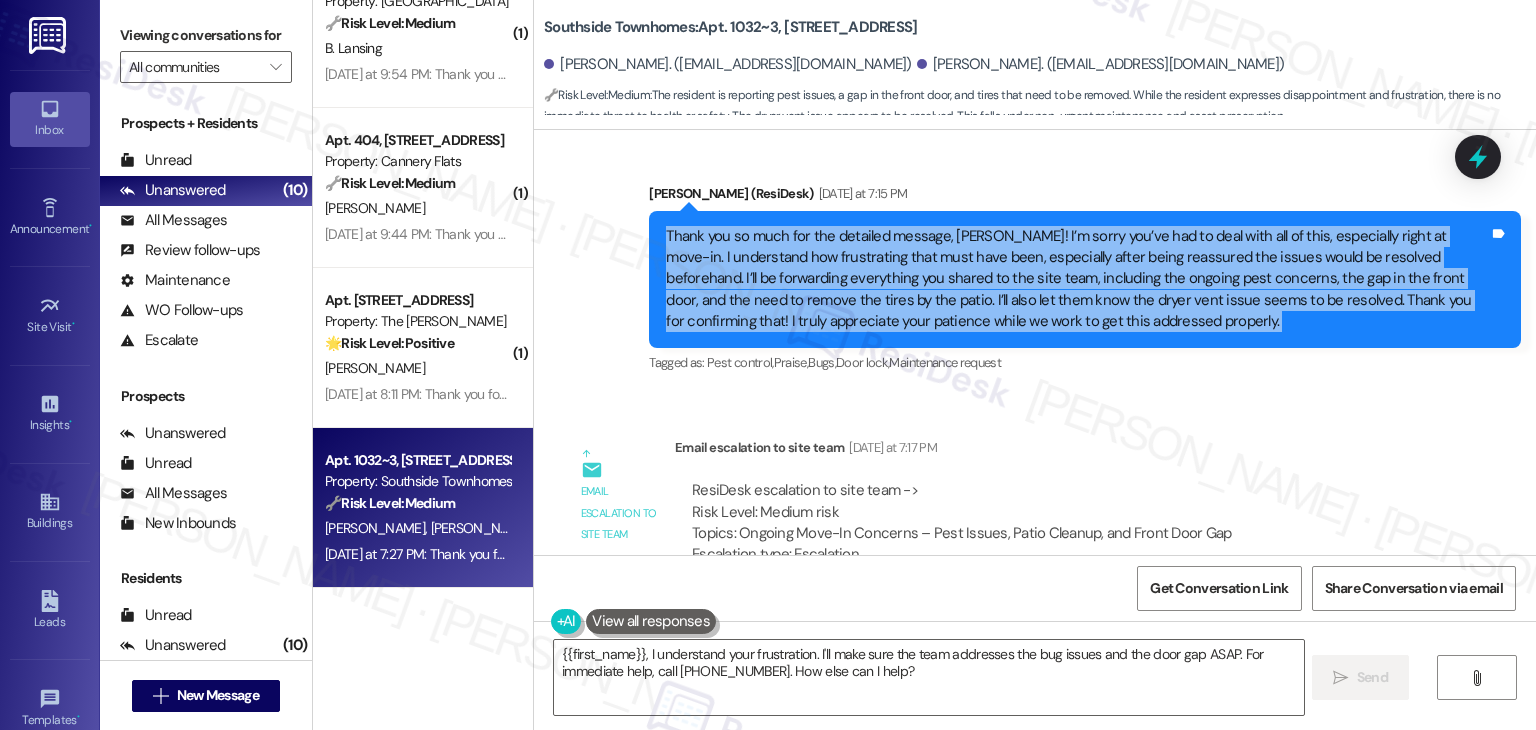 click on "Thank you so much for the detailed message, [PERSON_NAME]! I’m sorry you’ve had to deal with all of this, especially right at move-in. I understand how frustrating that must have been, especially after being reassured the issues would be resolved beforehand. I’ll be forwarding everything you shared to the site team, including the ongoing pest concerns, the gap in the front door, and the need to remove the tires by the patio. I’ll also let them know the dryer vent issue seems to be resolved. Thank you for confirming that! I truly appreciate your patience while we work to get this addressed properly." at bounding box center (1077, 279) 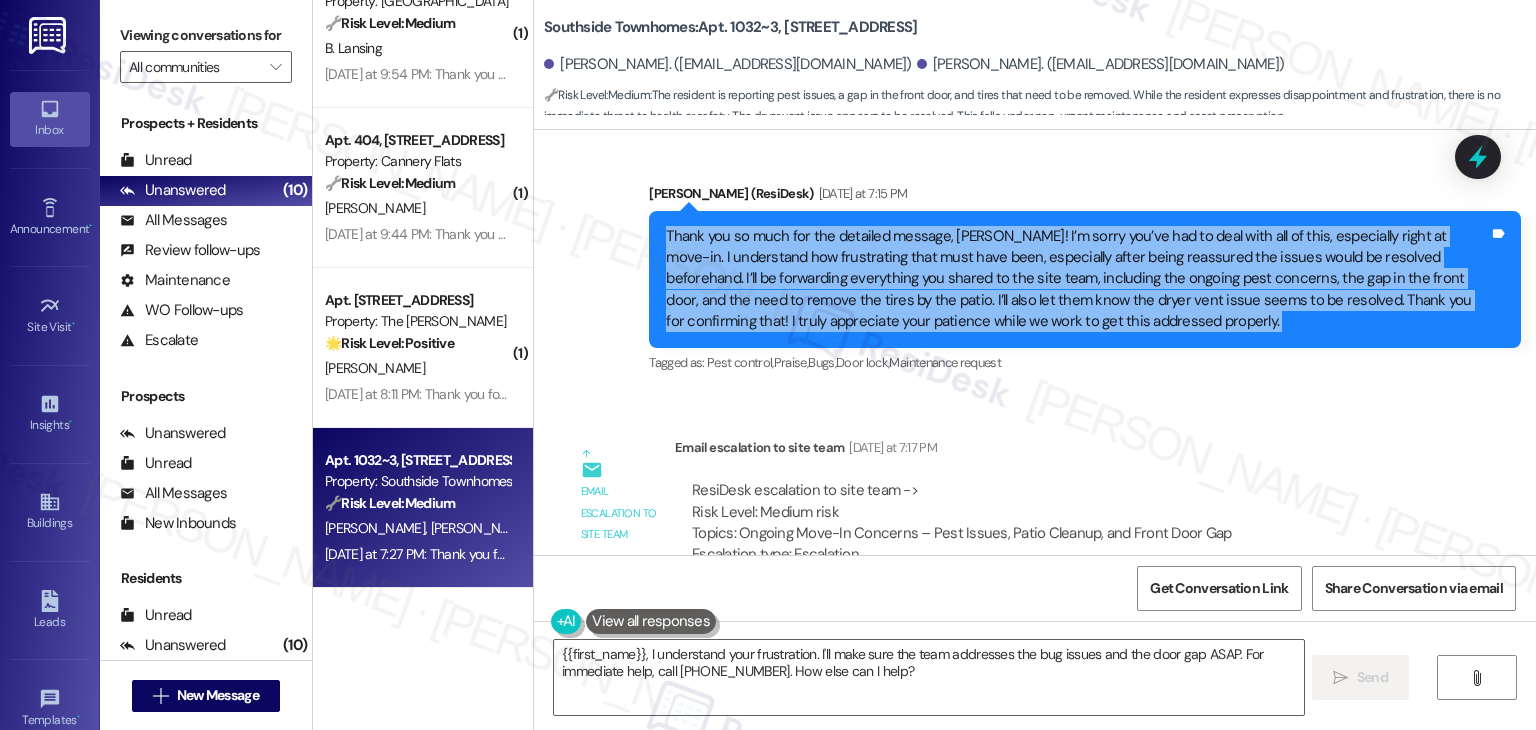 copy on "Thank you so much for the detailed message, [PERSON_NAME]! I’m sorry you’ve had to deal with all of this, especially right at move-in. I understand how frustrating that must have been, especially after being reassured the issues would be resolved beforehand. I’ll be forwarding everything you shared to the site team, including the ongoing pest concerns, the gap in the front door, and the need to remove the tires by the patio. I’ll also let them know the dryer vent issue seems to be resolved. Thank you for confirming that! I truly appreciate your patience while we work to get this addressed properly. Tags and notes" 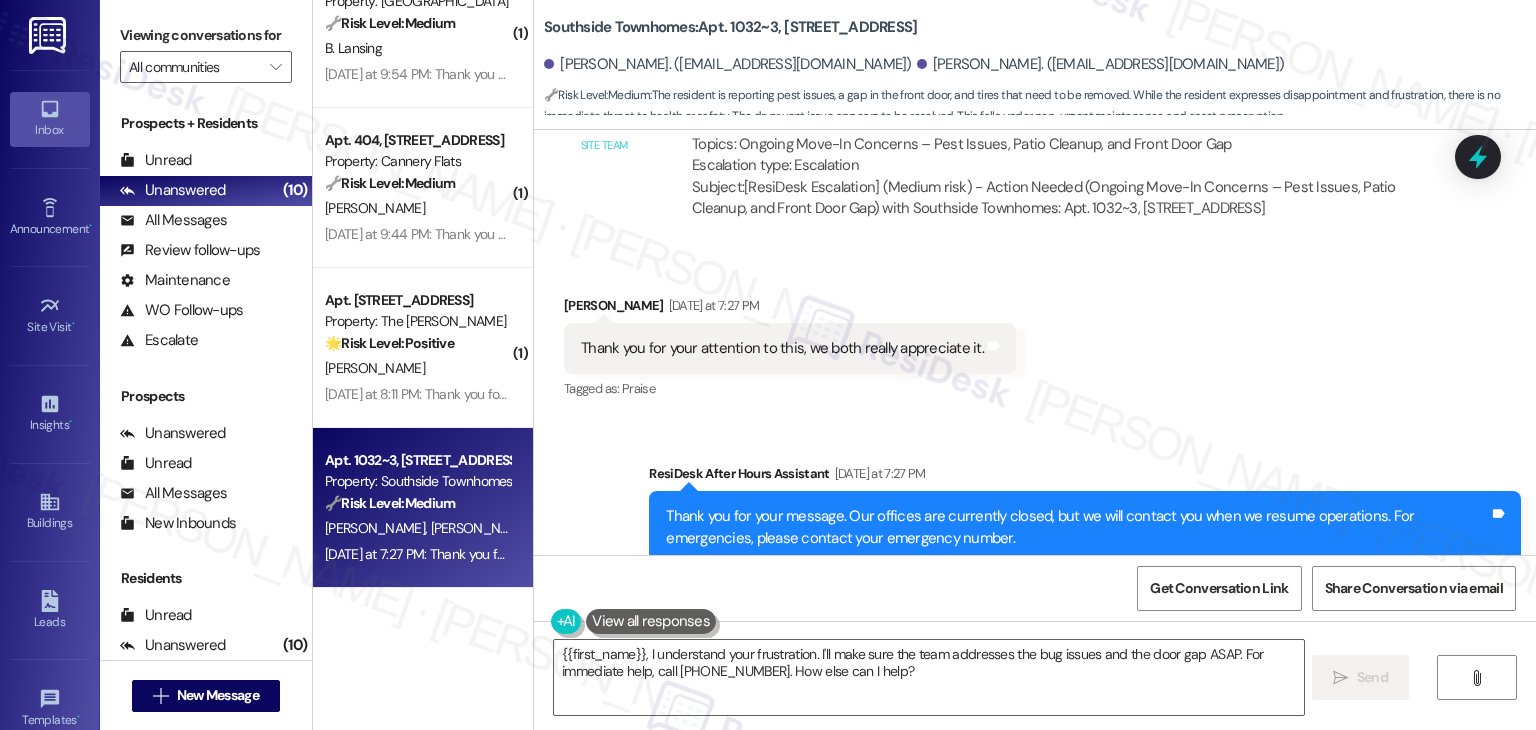 scroll, scrollTop: 3598, scrollLeft: 0, axis: vertical 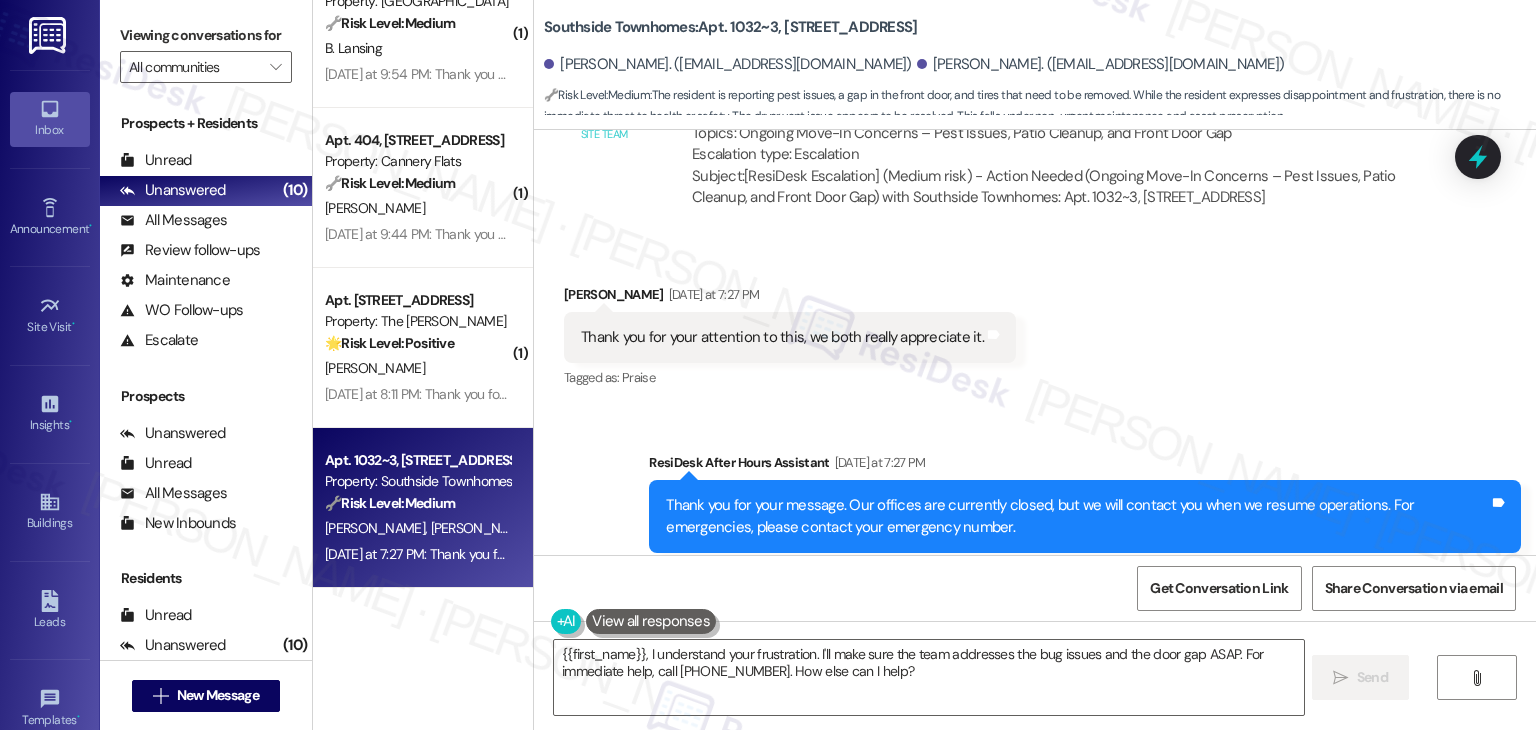 click on "Thank you for your attention to this, we both really appreciate it." at bounding box center (782, 337) 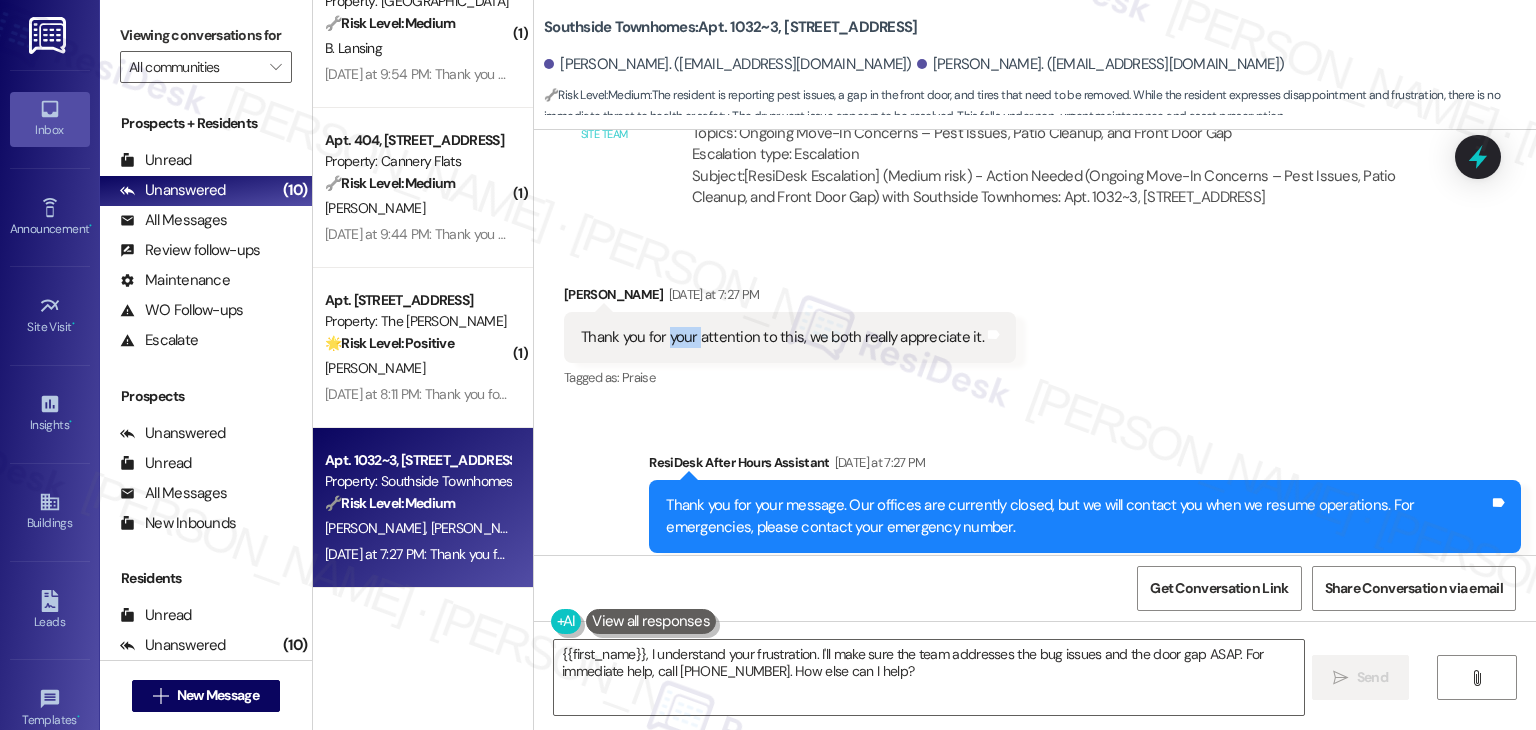 click on "Thank you for your attention to this, we both really appreciate it." at bounding box center (782, 337) 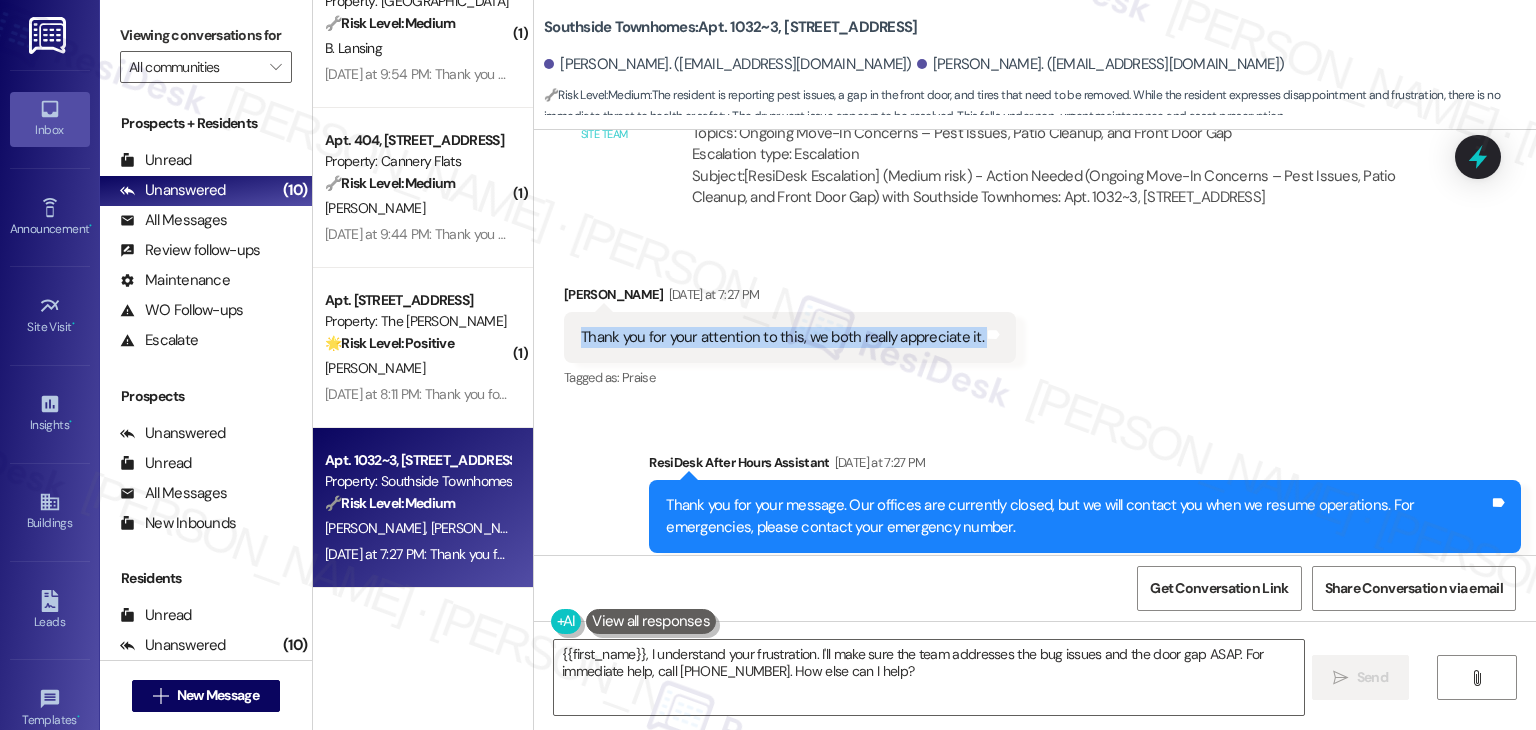 click on "Thank you for your attention to this, we both really appreciate it." at bounding box center (782, 337) 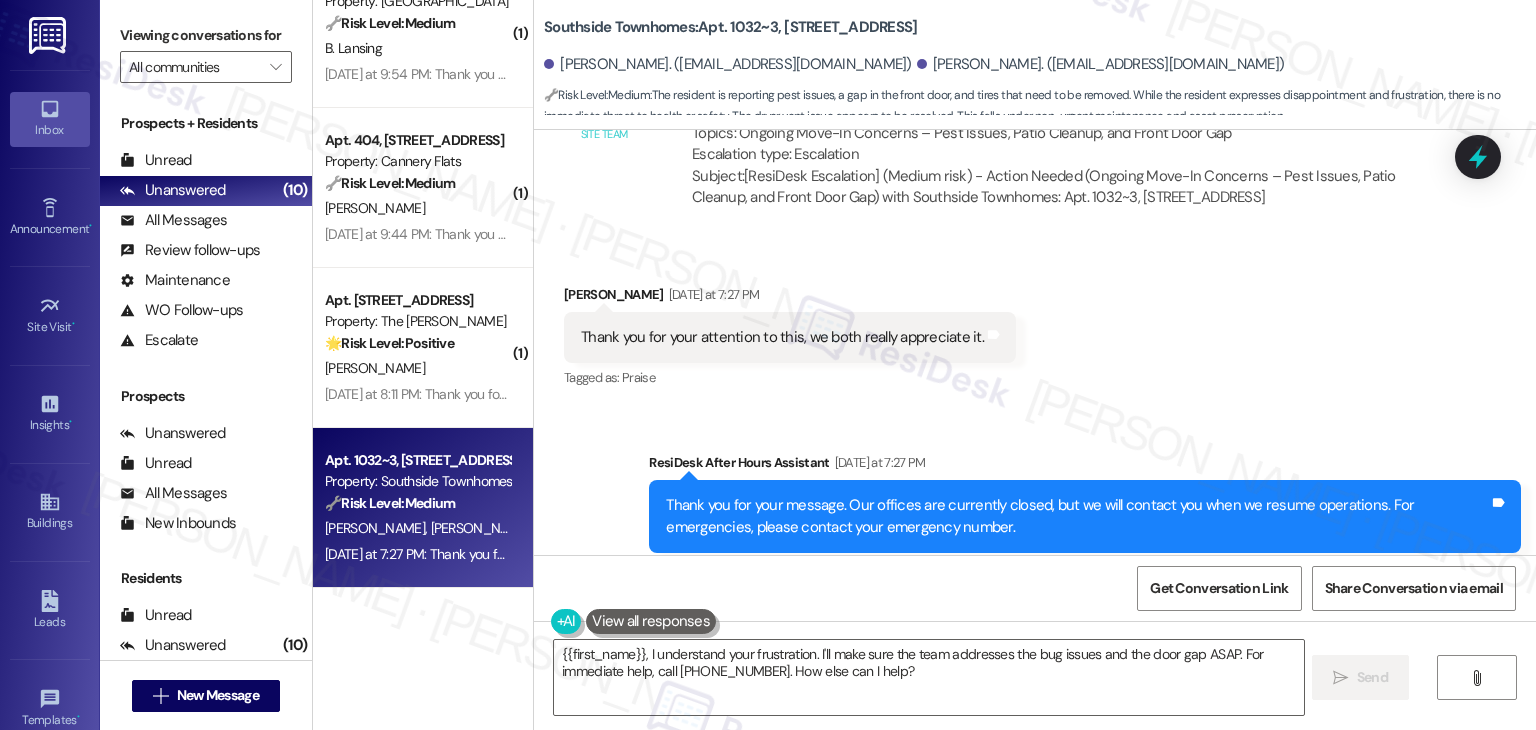 click on "Received via SMS [PERSON_NAME] [DATE] at 7:27 PM Thank you for your attention to this, we both really appreciate it.  Tags and notes Tagged as:   Praise Click to highlight conversations about Praise" at bounding box center (1035, 323) 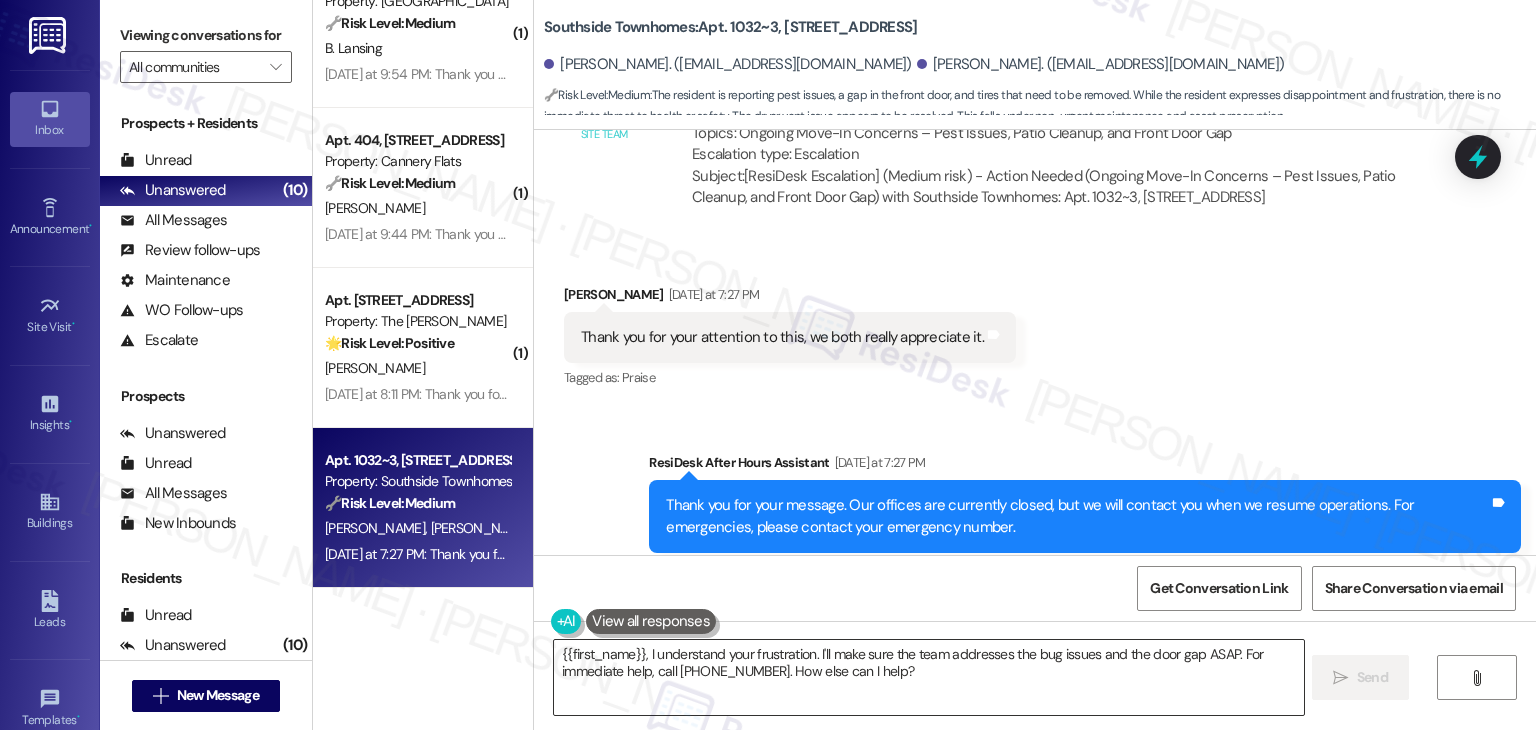 click on "{{first_name}}, I understand your frustration. I'll make sure the team addresses the bug issues and the door gap ASAP. For immediate help, call [PHONE_NUMBER]. How else can I help?" at bounding box center (928, 677) 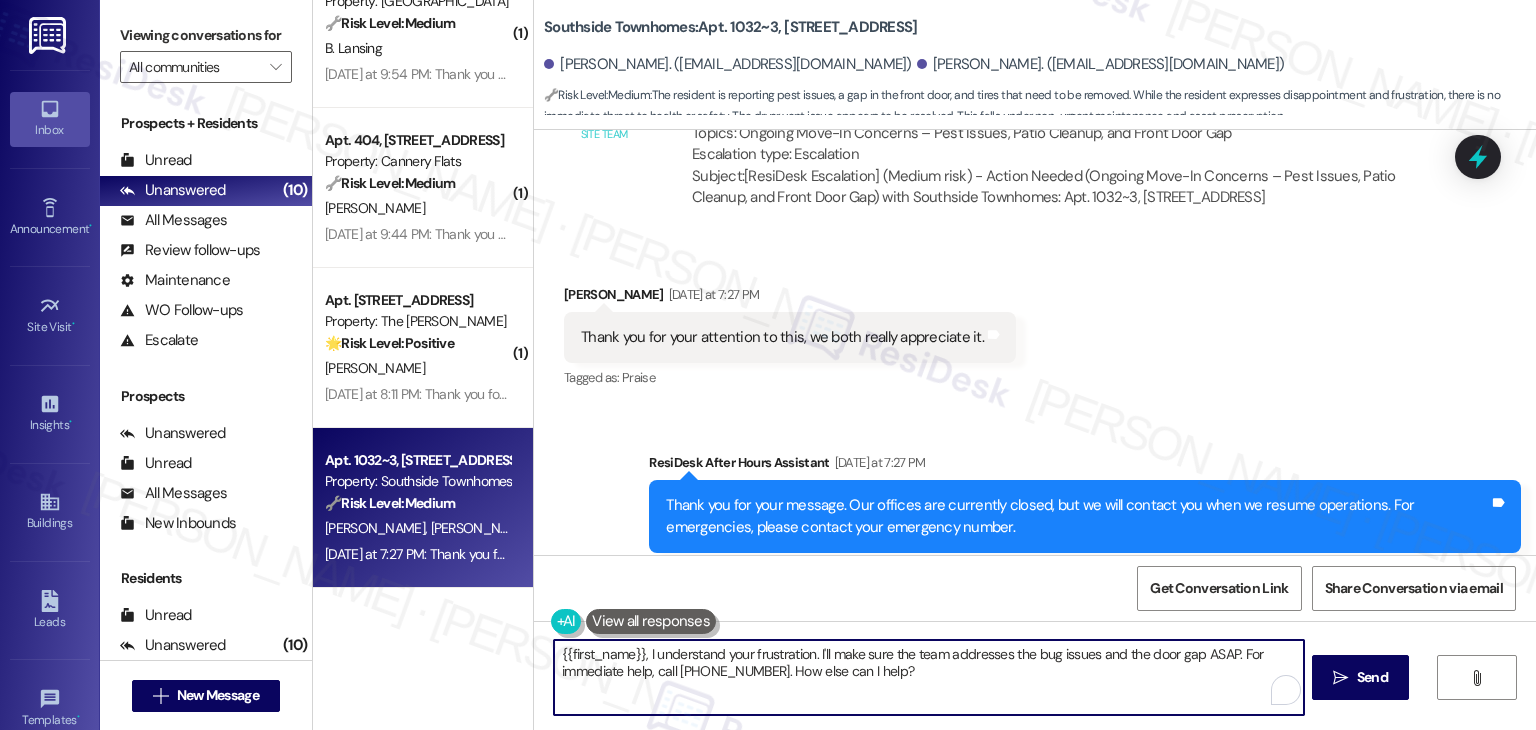 click on "{{first_name}}, I understand your frustration. I'll make sure the team addresses the bug issues and the door gap ASAP. For immediate help, call [PHONE_NUMBER]. How else can I help?" at bounding box center (928, 677) 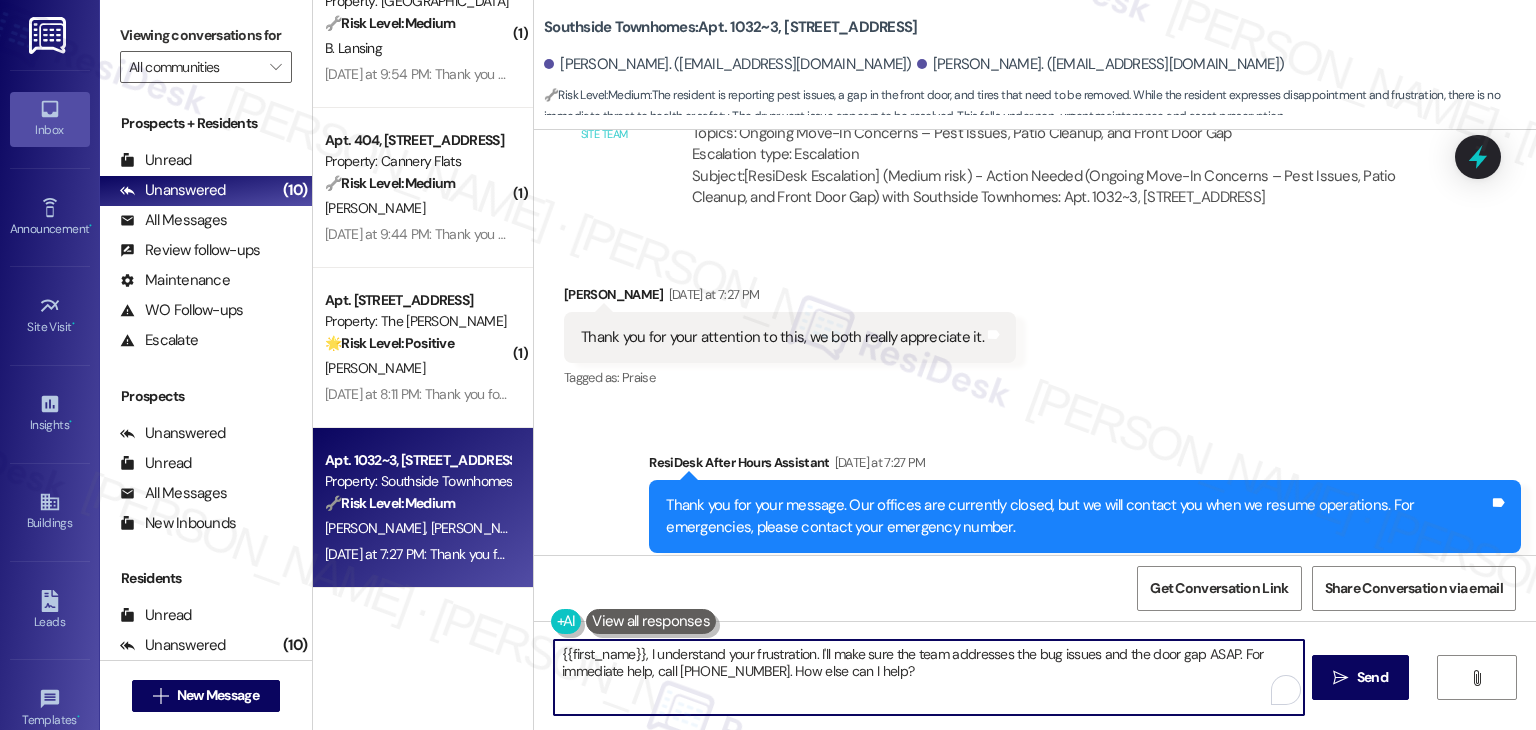 paste on "You're so welcome, [PERSON_NAME]!" 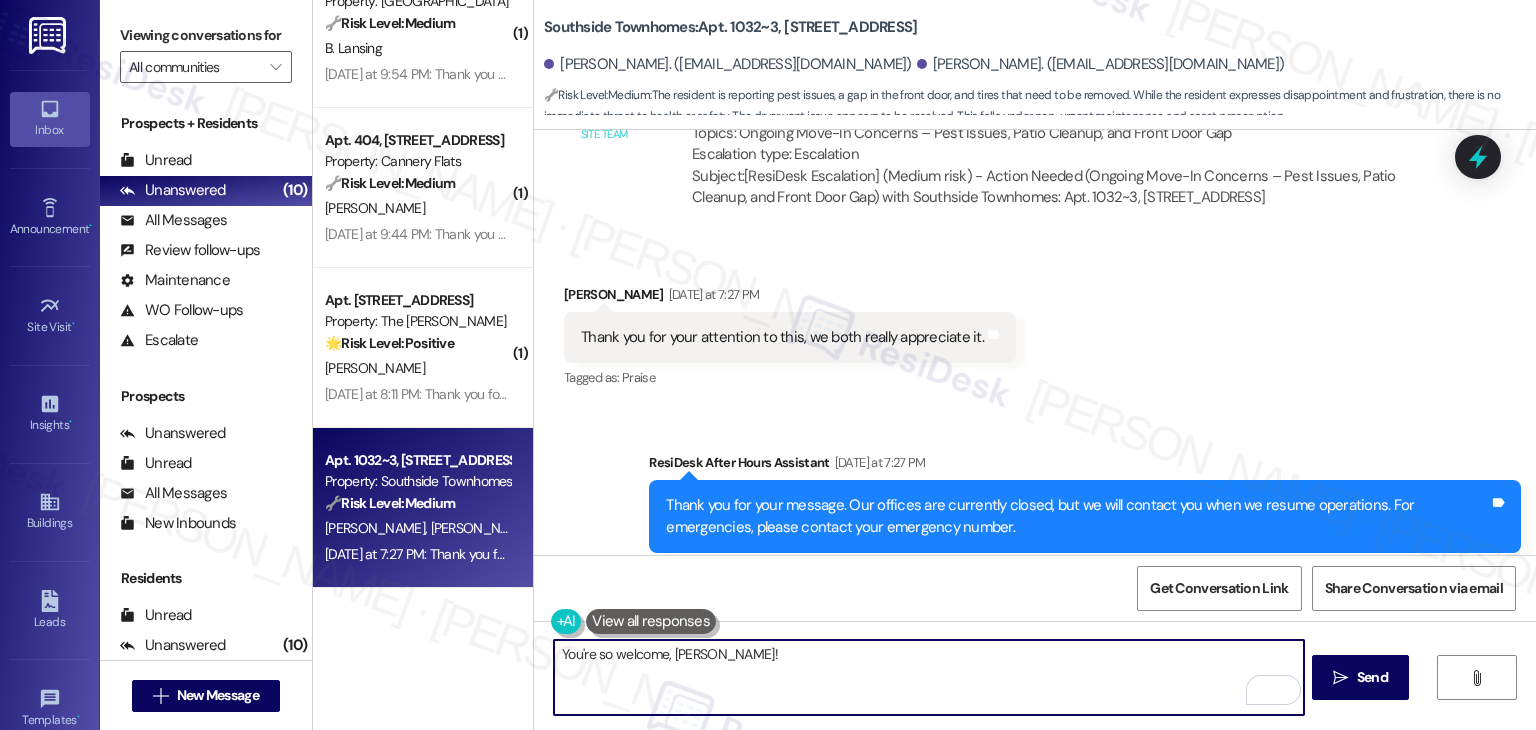 click on "You're so welcome, [PERSON_NAME]!" at bounding box center (928, 677) 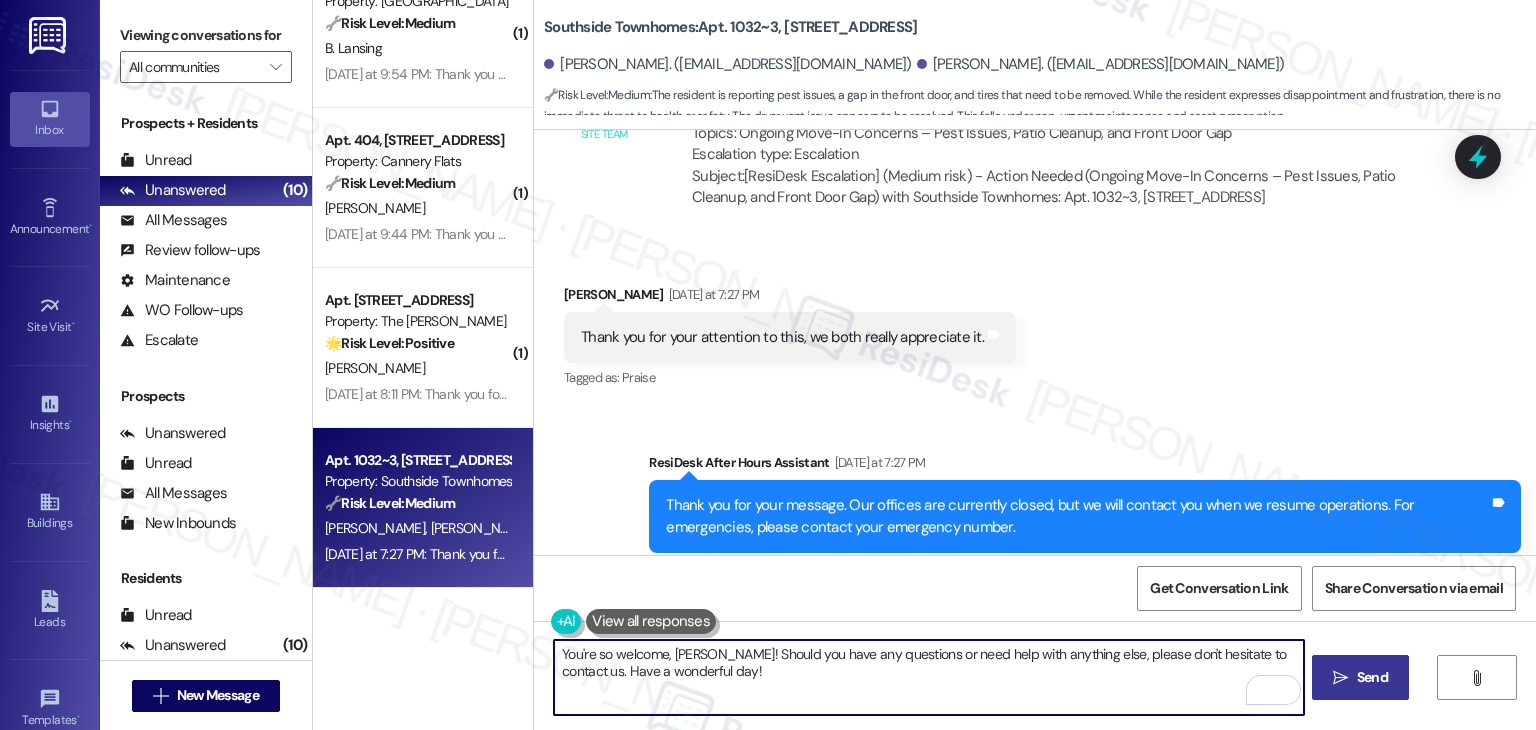 type on "You're so welcome, [PERSON_NAME]! Should you have any questions or need help with anything else, please don't hesitate to contact us. Have a wonderful day!" 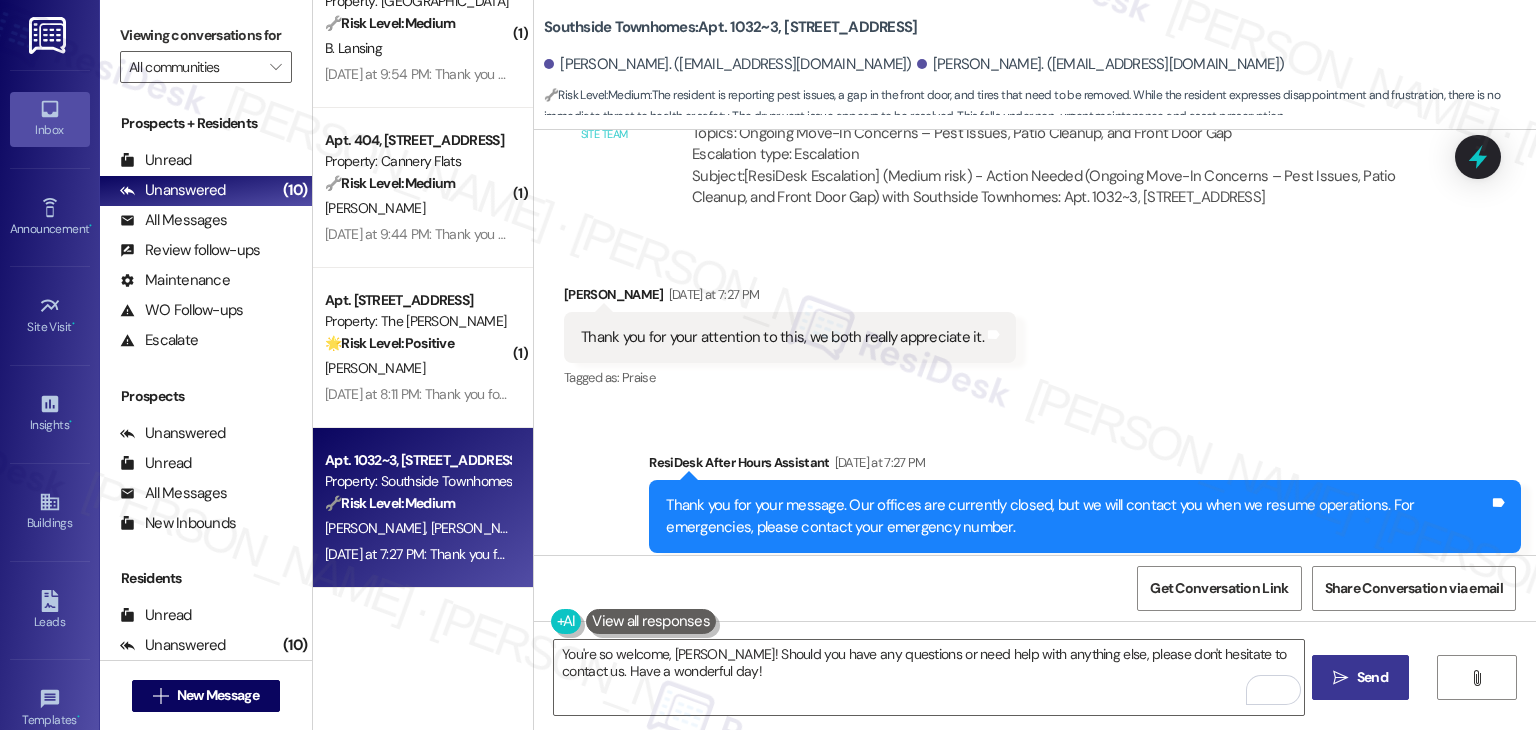 click on "" at bounding box center [1340, 678] 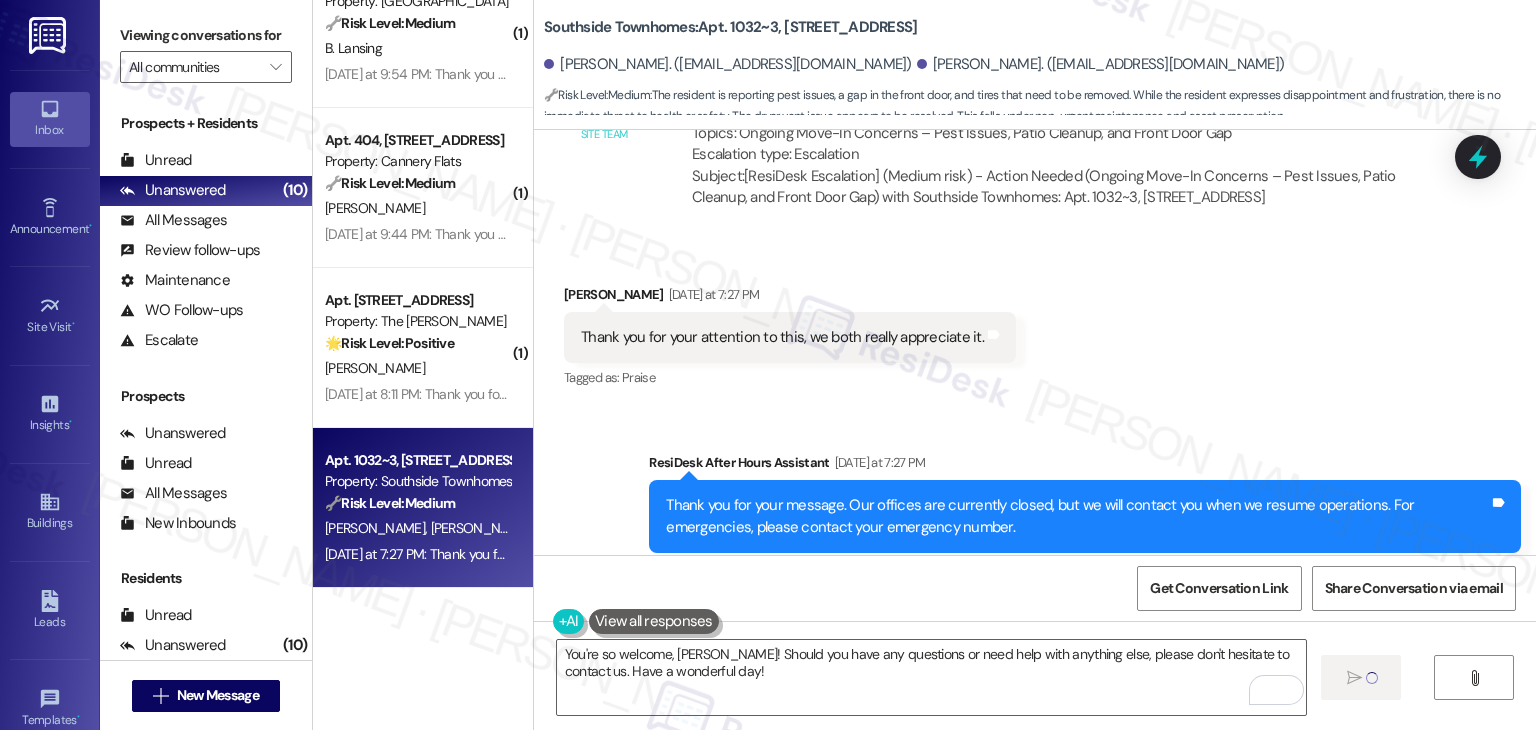 type 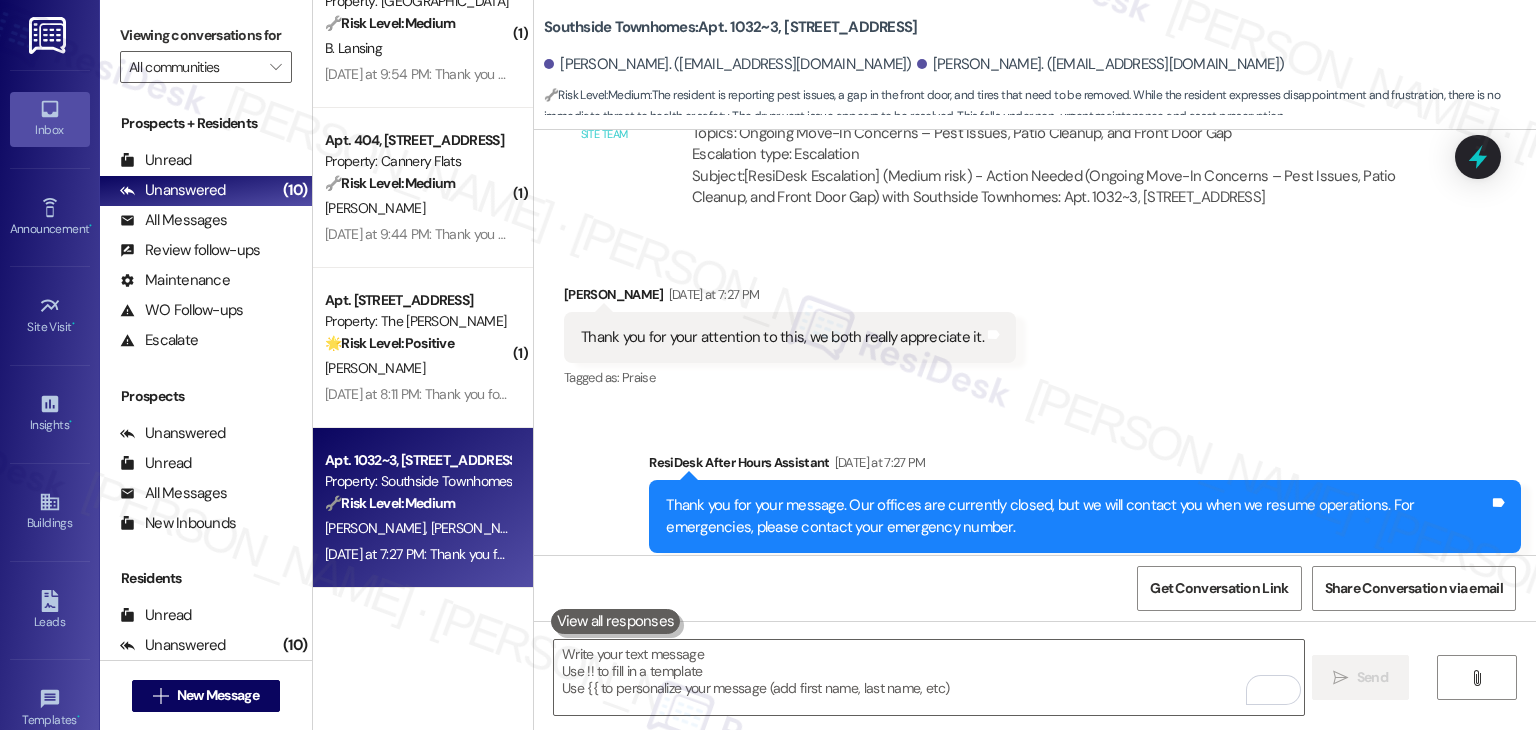 scroll, scrollTop: 3407, scrollLeft: 0, axis: vertical 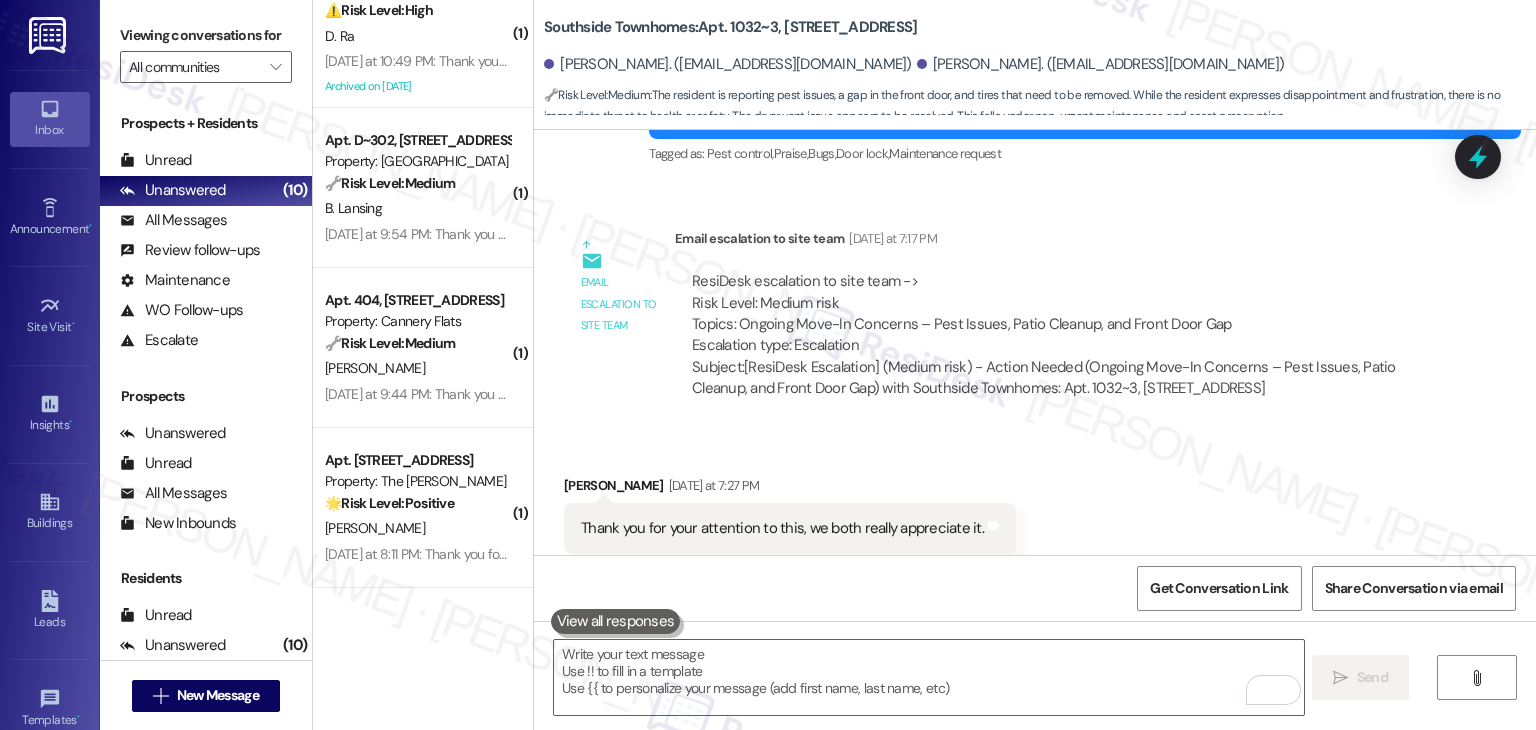click on "Received via SMS [PERSON_NAME] [DATE] at 7:27 PM Thank you for your attention to this, we both really appreciate it.  Tags and notes Tagged as:   Praise Click to highlight conversations about Praise" at bounding box center (1035, 514) 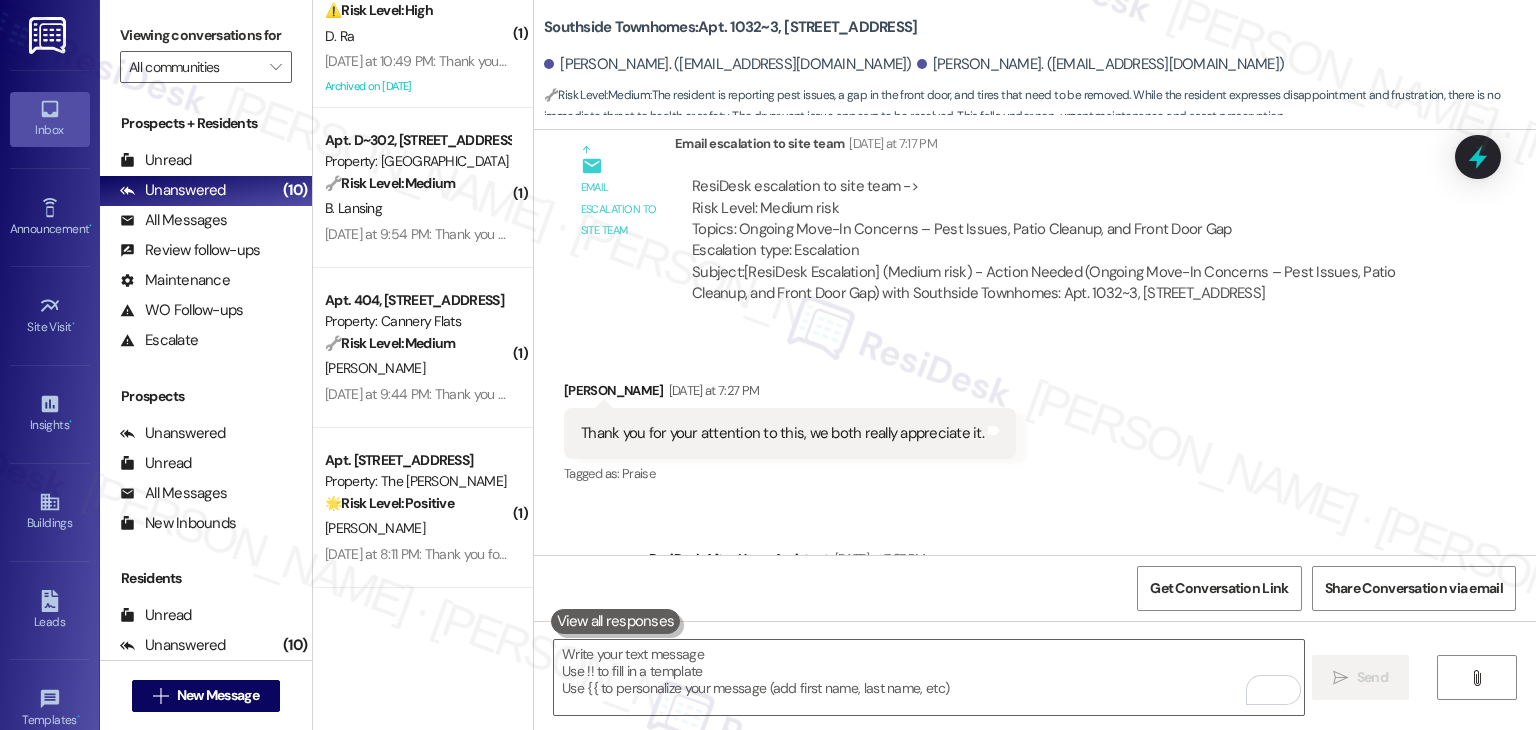 scroll, scrollTop: 3759, scrollLeft: 0, axis: vertical 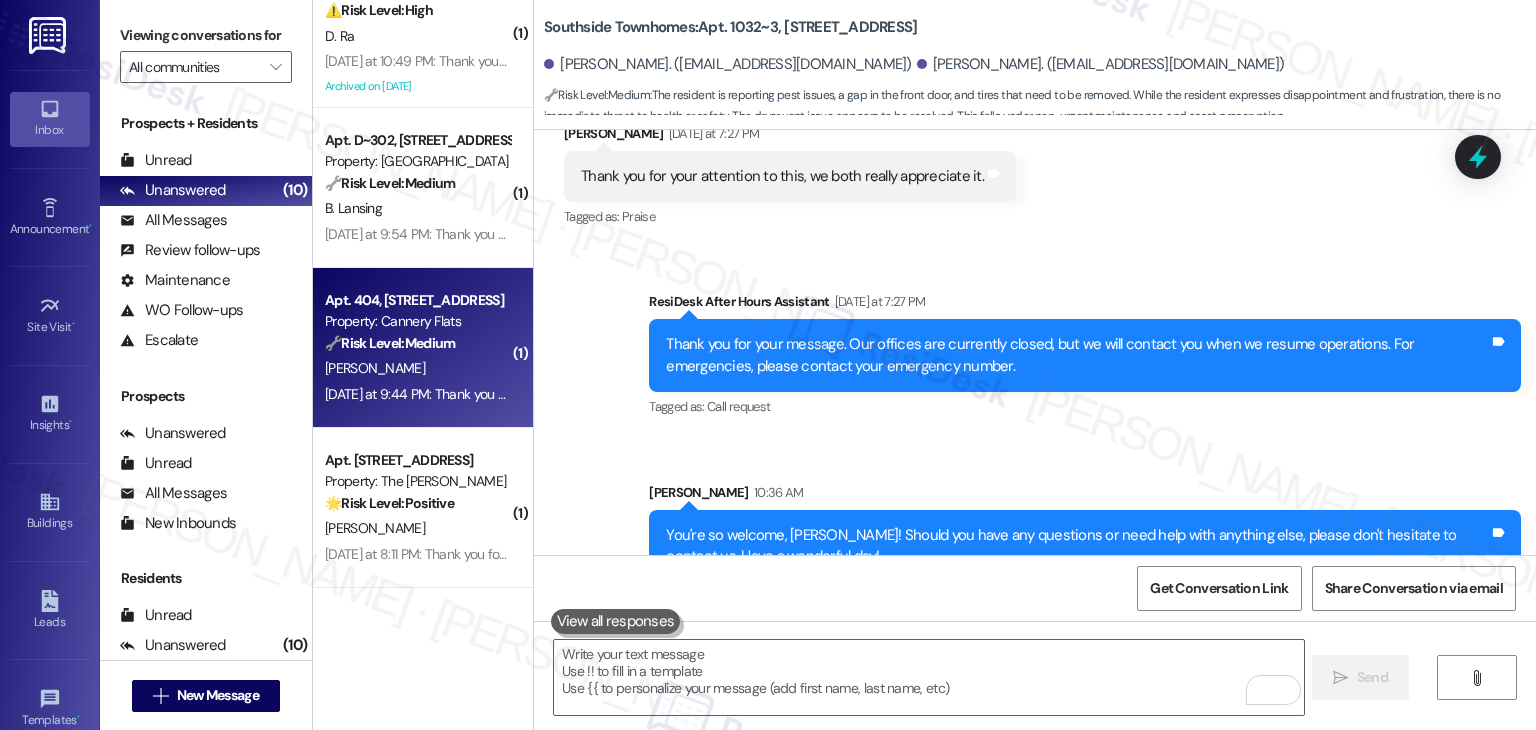 click on "[PERSON_NAME]" at bounding box center [417, 368] 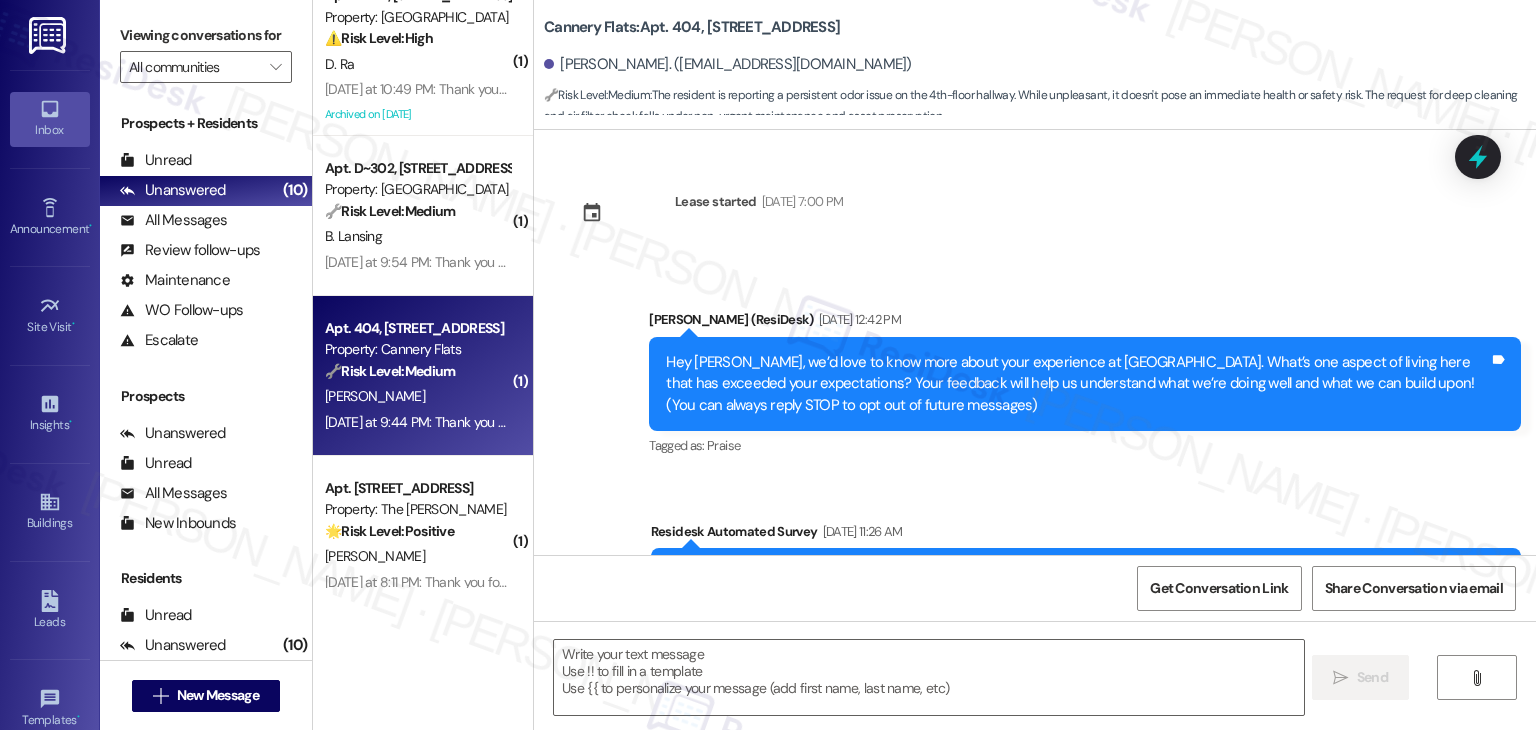 scroll, scrollTop: 669, scrollLeft: 0, axis: vertical 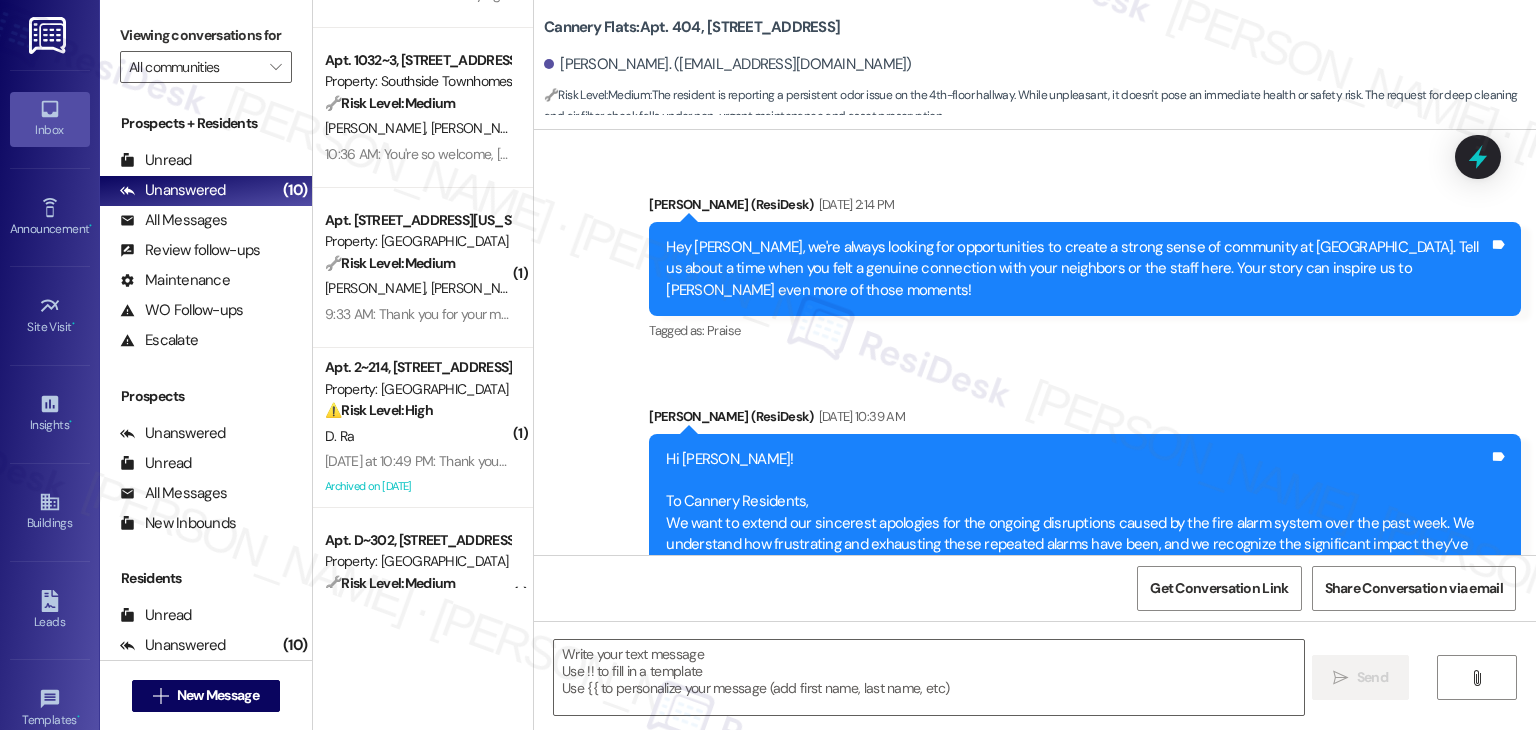 type on "Fetching suggested responses. Please feel free to read through the conversation in the meantime." 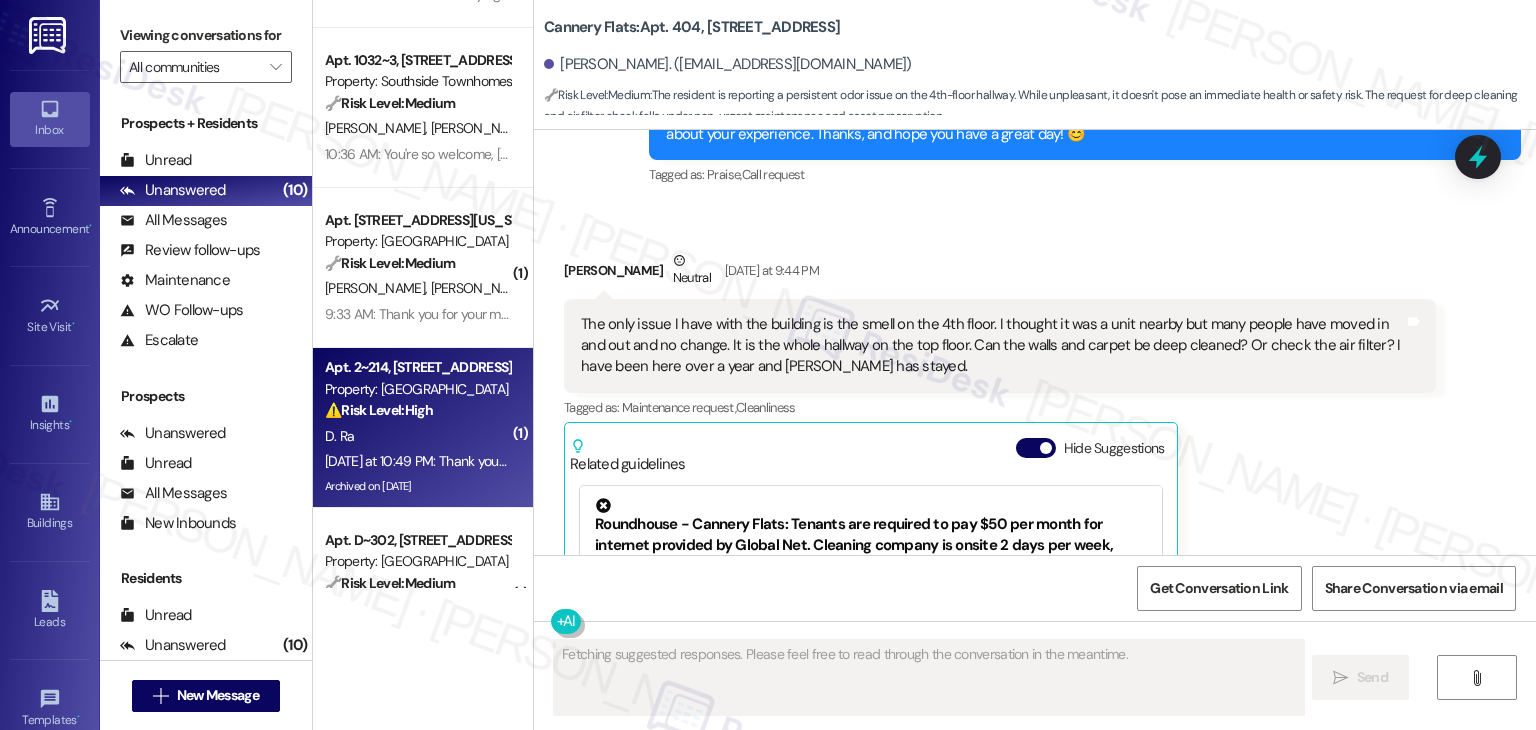 click on "⚠️  Risk Level:  High" at bounding box center (379, 410) 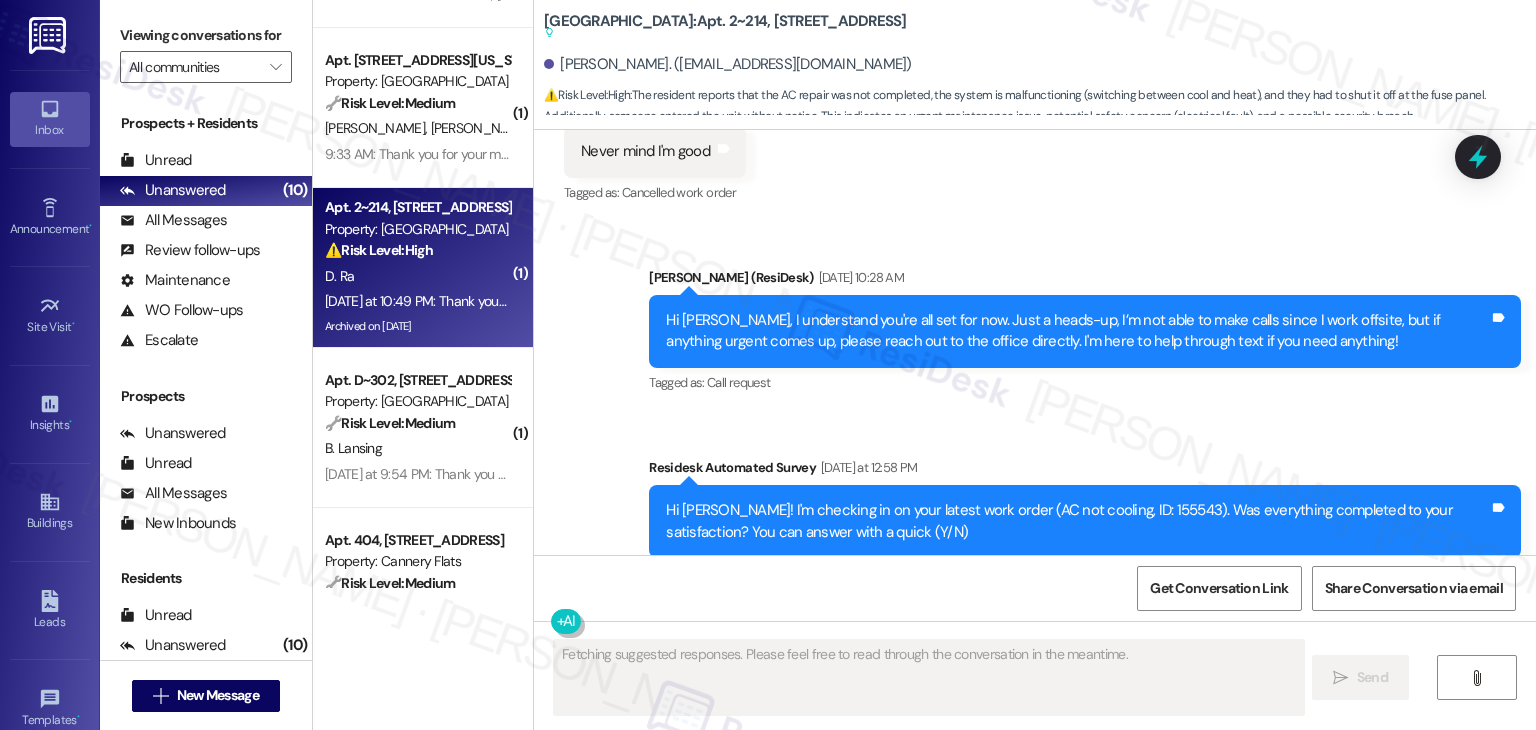 scroll, scrollTop: 20008, scrollLeft: 0, axis: vertical 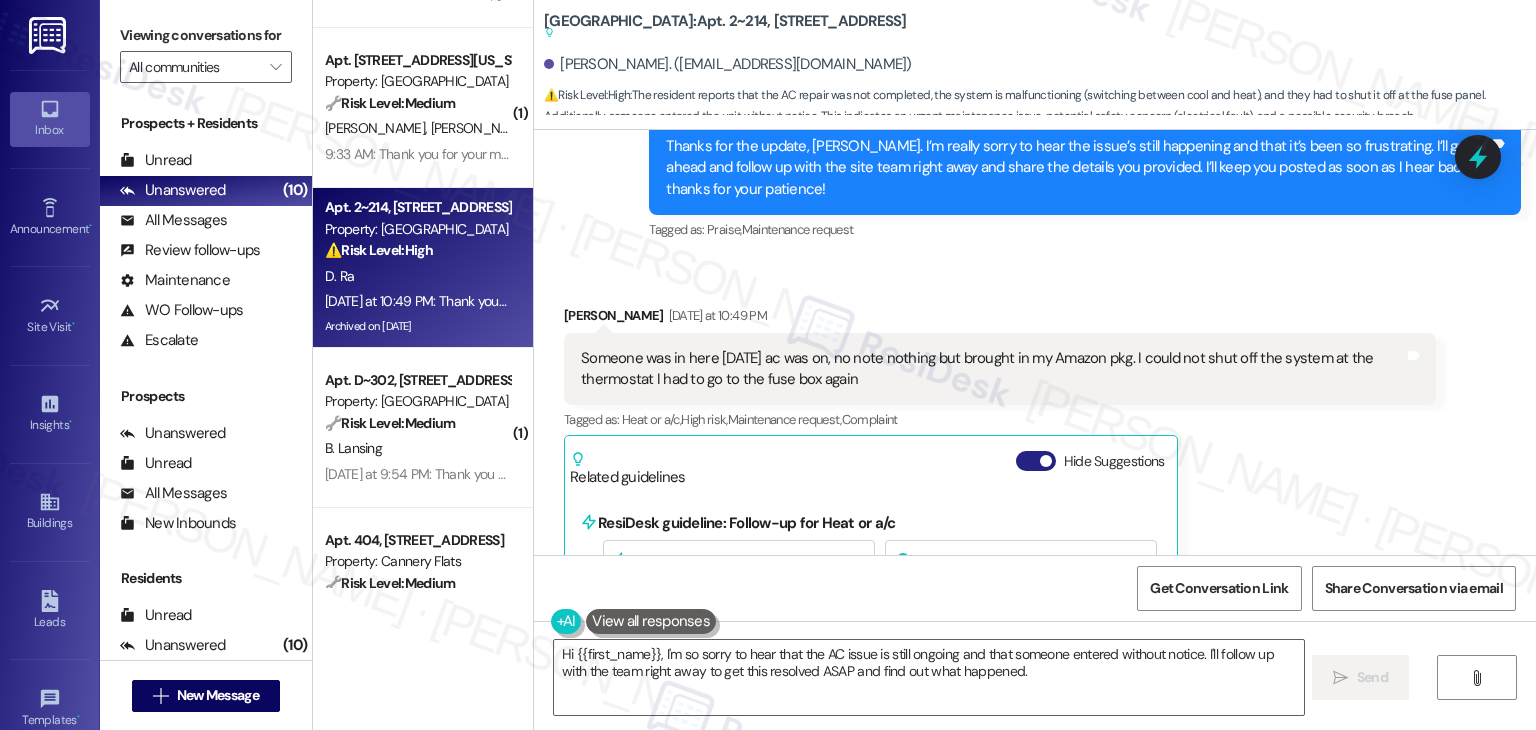 click on "Hide Suggestions" at bounding box center (1036, 461) 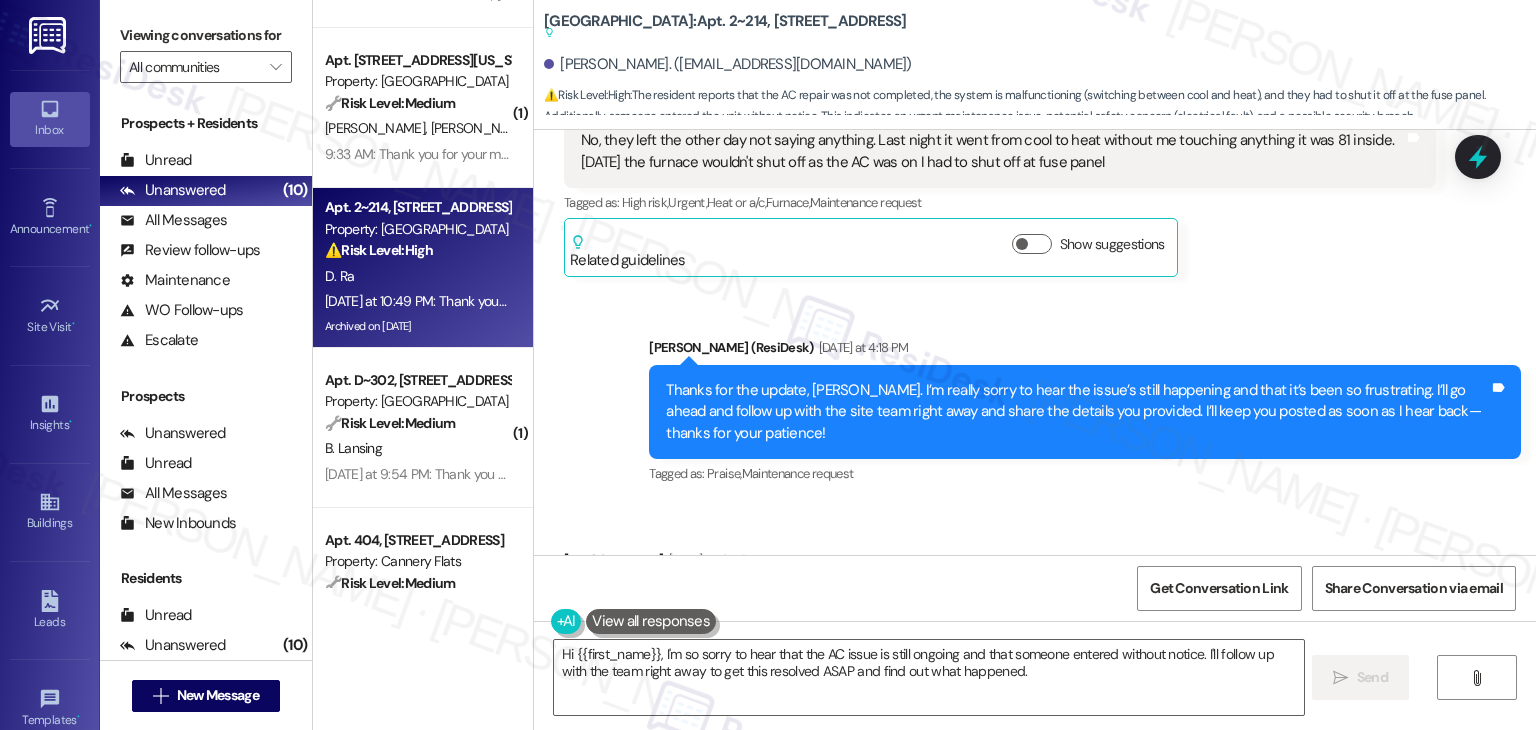 scroll, scrollTop: 19430, scrollLeft: 0, axis: vertical 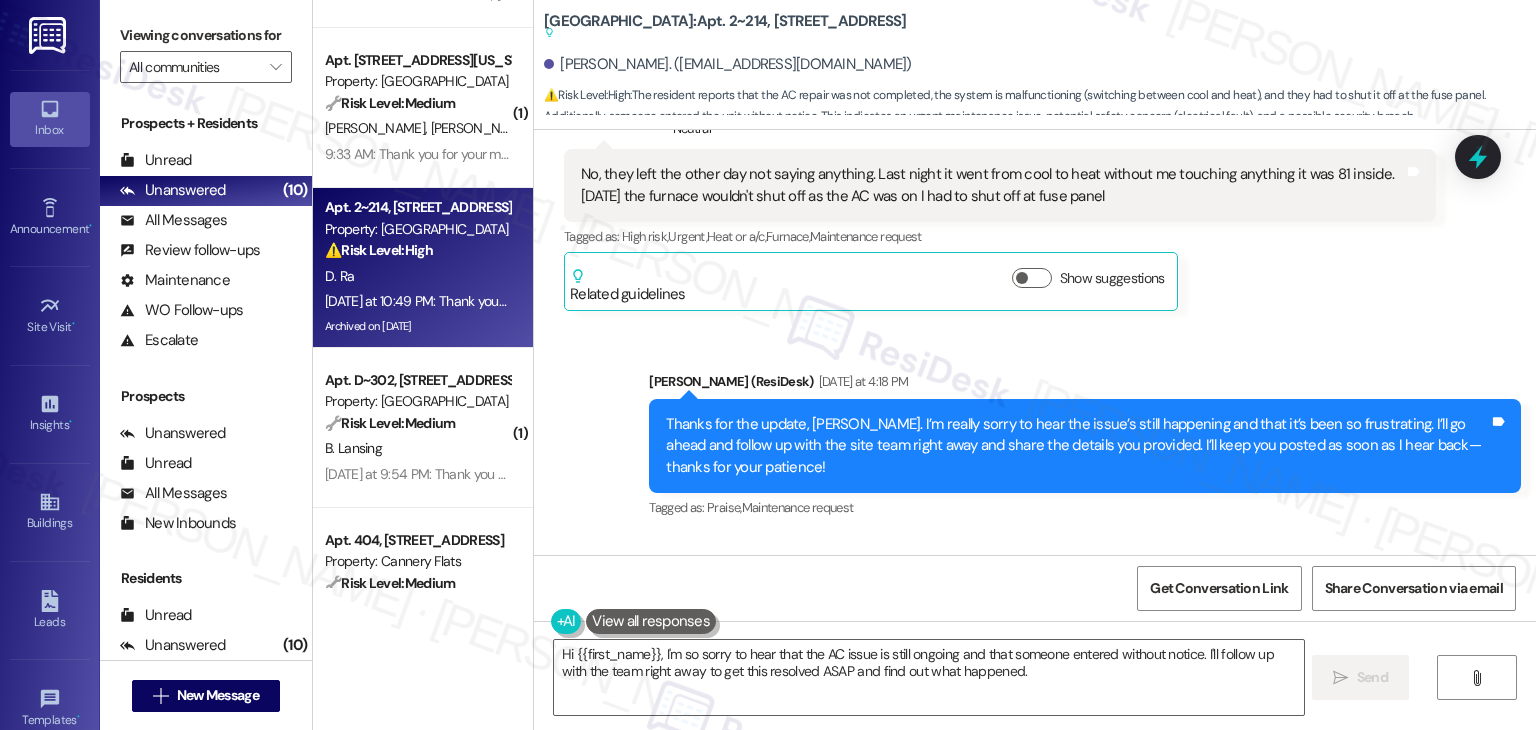 click on "Received via SMS [PERSON_NAME] [DATE] at 10:49 PM Someone was in here [DATE] ac was on, no note nothing but brought in my Amazon pkg. I could not shut off the system at the thermostat I had to go to the fuse box again Tags and notes Tagged as:   Heat or a/c ,  Click to highlight conversations about Heat or a/c High risk ,  Click to highlight conversations about High risk Maintenance request ,  Click to highlight conversations about Maintenance request Complaint Click to highlight conversations about Complaint  Related guidelines Show suggestions" at bounding box center [1035, 663] 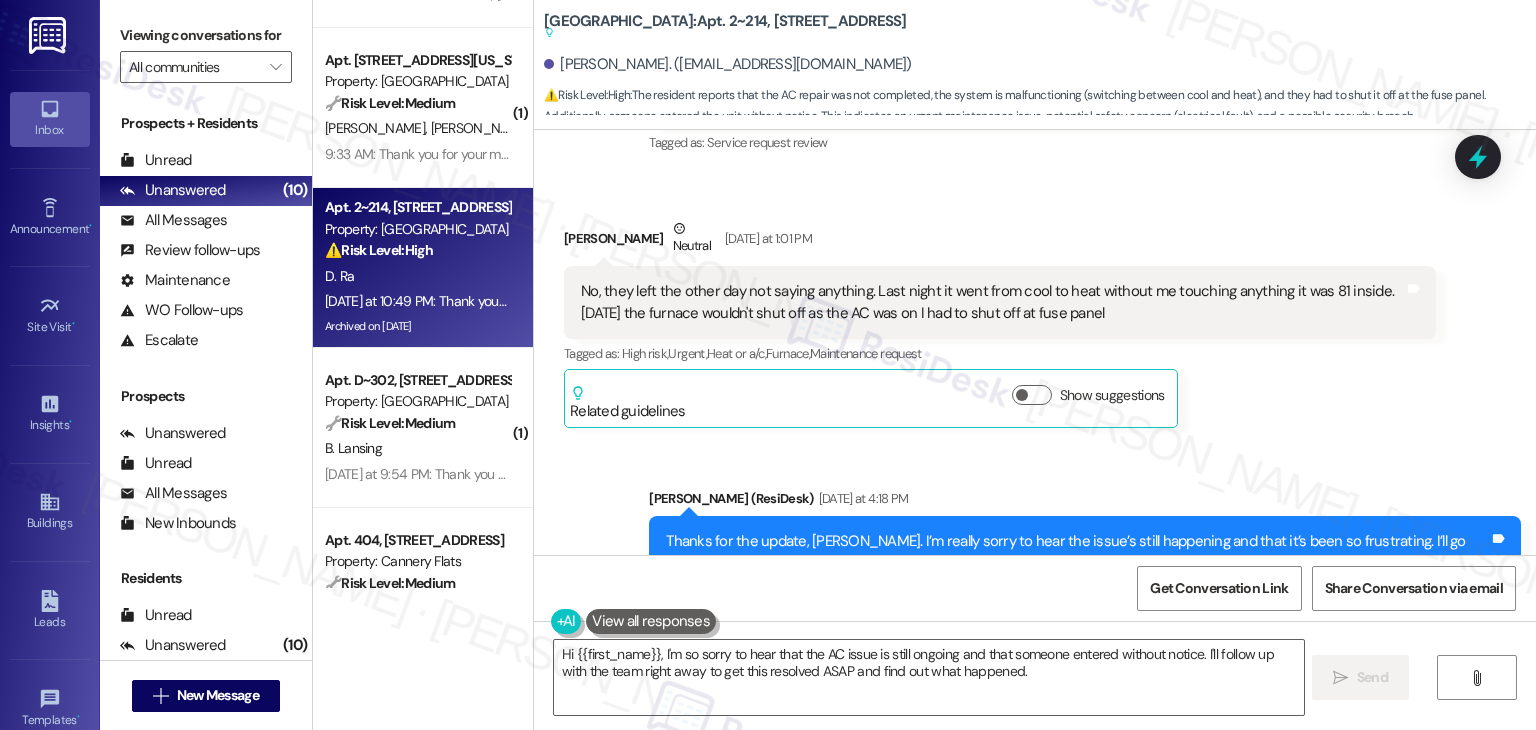 scroll, scrollTop: 19330, scrollLeft: 0, axis: vertical 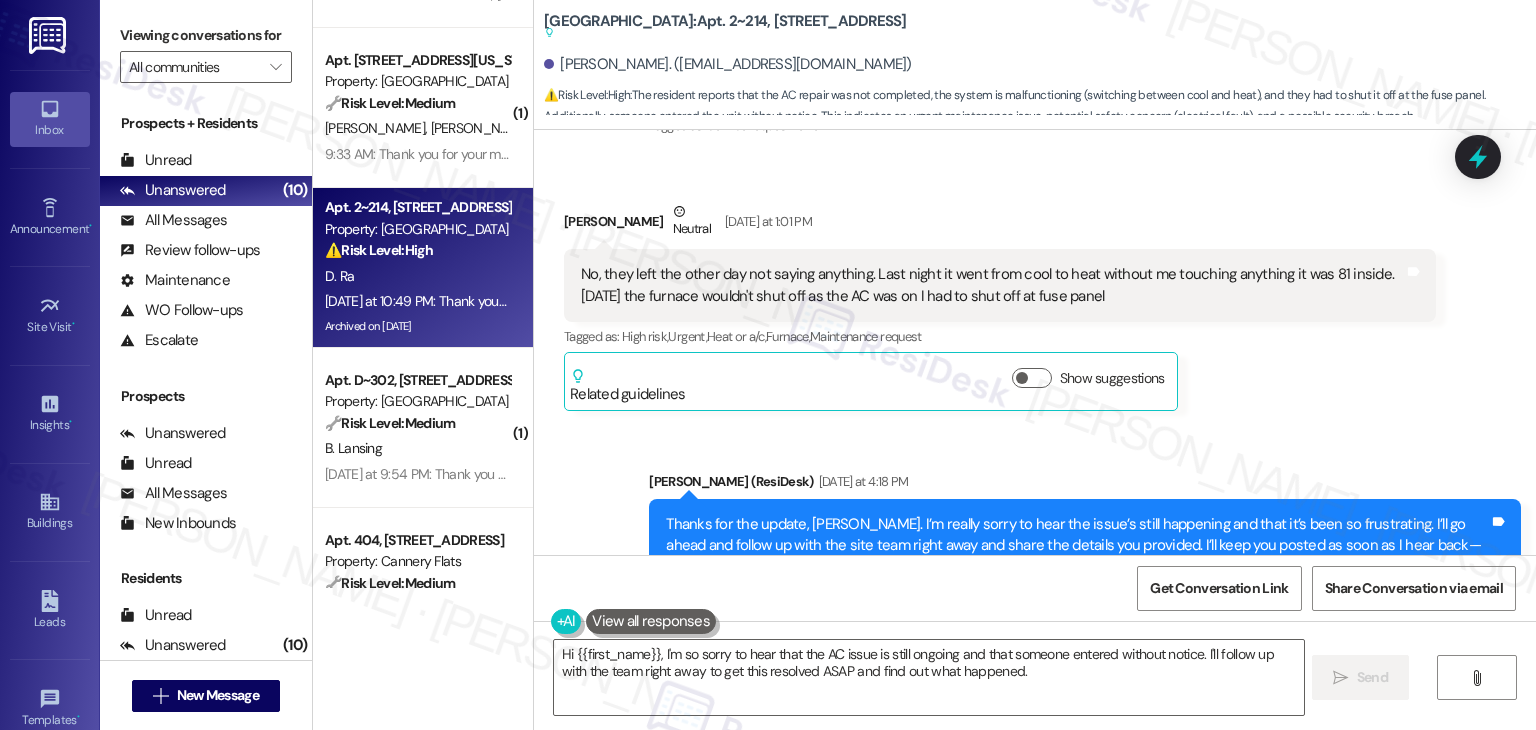 click on "Thanks for the update, [PERSON_NAME]. I’m really sorry to hear the issue’s still happening and that it’s been so frustrating. I’ll go ahead and follow up with the site team right away and share the details you provided. I’ll keep you posted as soon as I hear back—thanks for your patience!" at bounding box center (1077, 546) 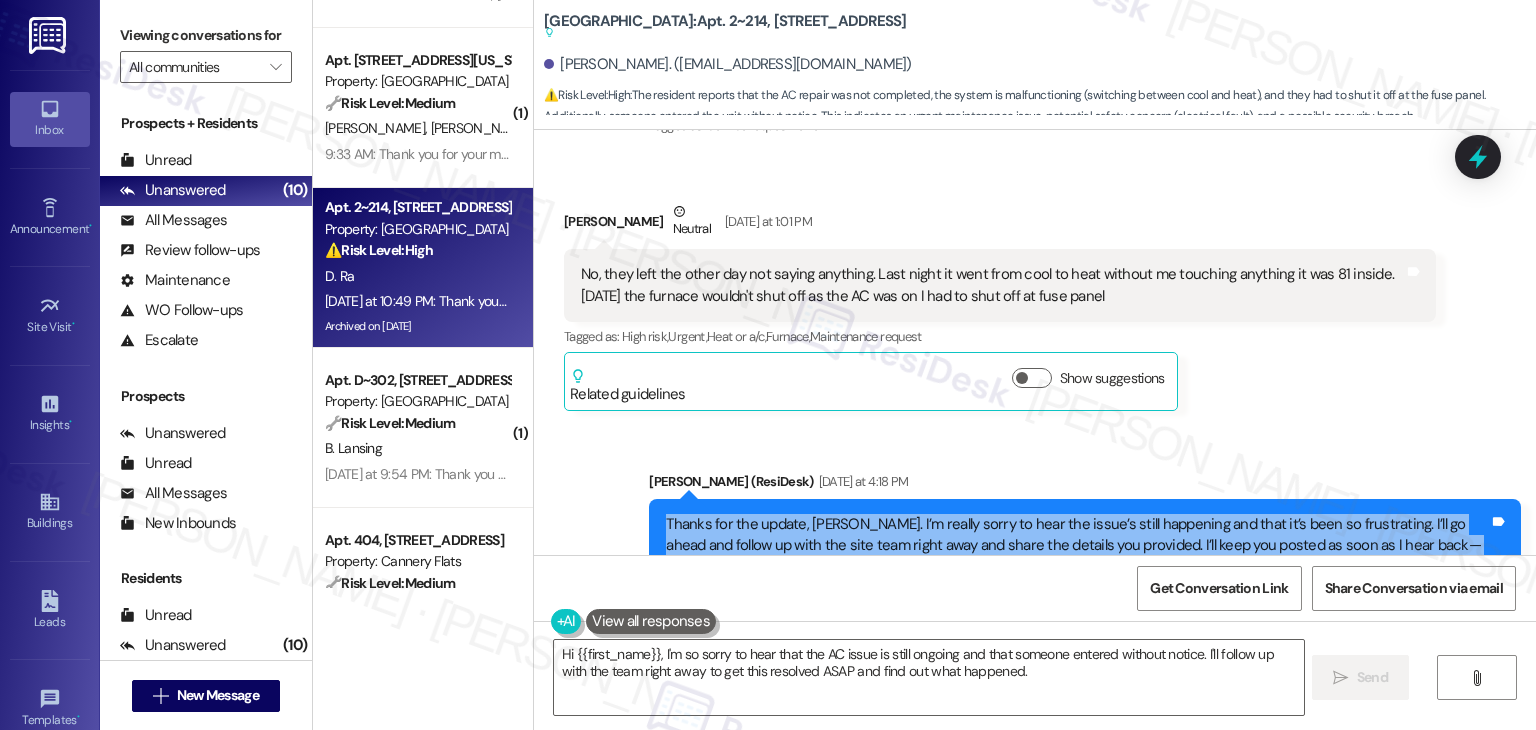 click on "Thanks for the update, [PERSON_NAME]. I’m really sorry to hear the issue’s still happening and that it’s been so frustrating. I’ll go ahead and follow up with the site team right away and share the details you provided. I’ll keep you posted as soon as I hear back—thanks for your patience!" at bounding box center (1077, 546) 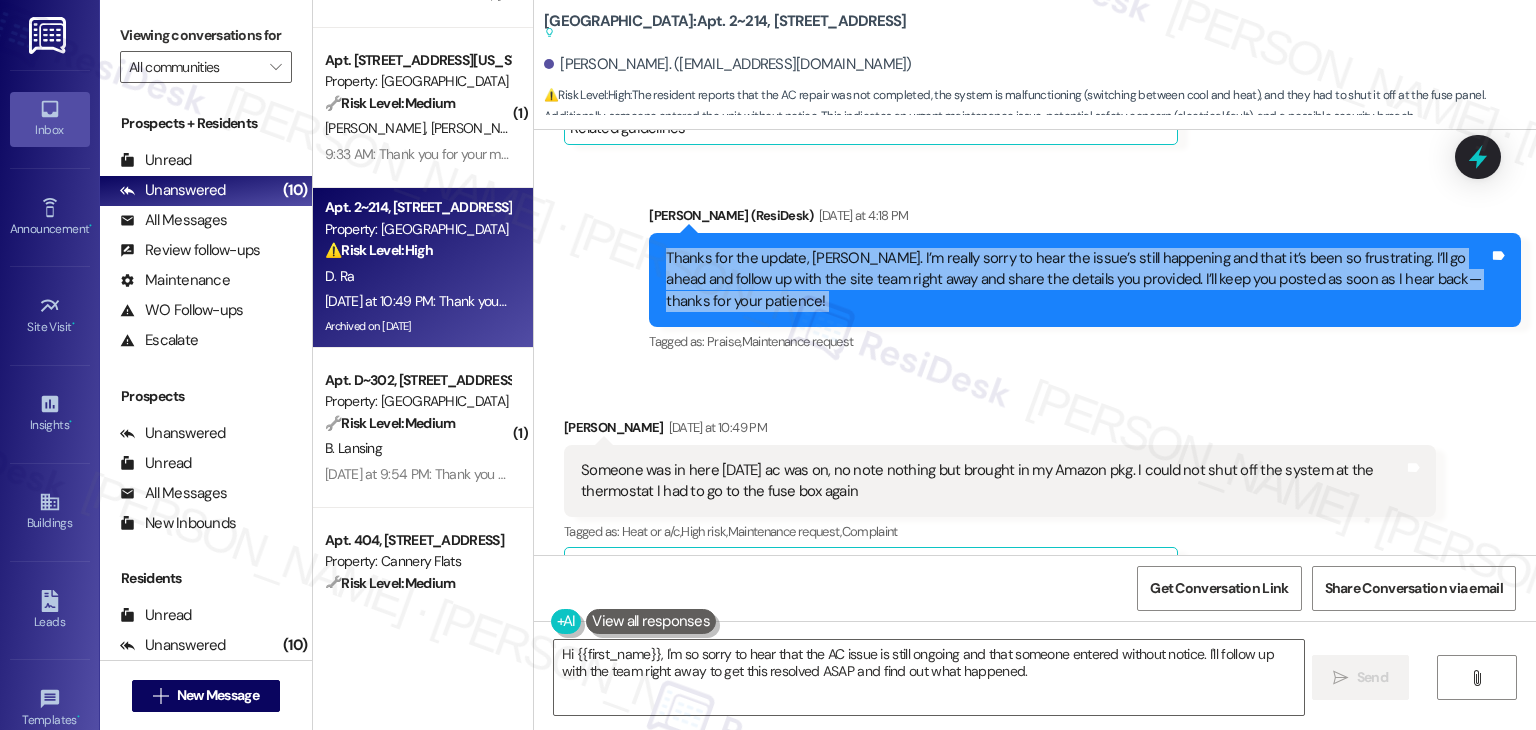 scroll, scrollTop: 19630, scrollLeft: 0, axis: vertical 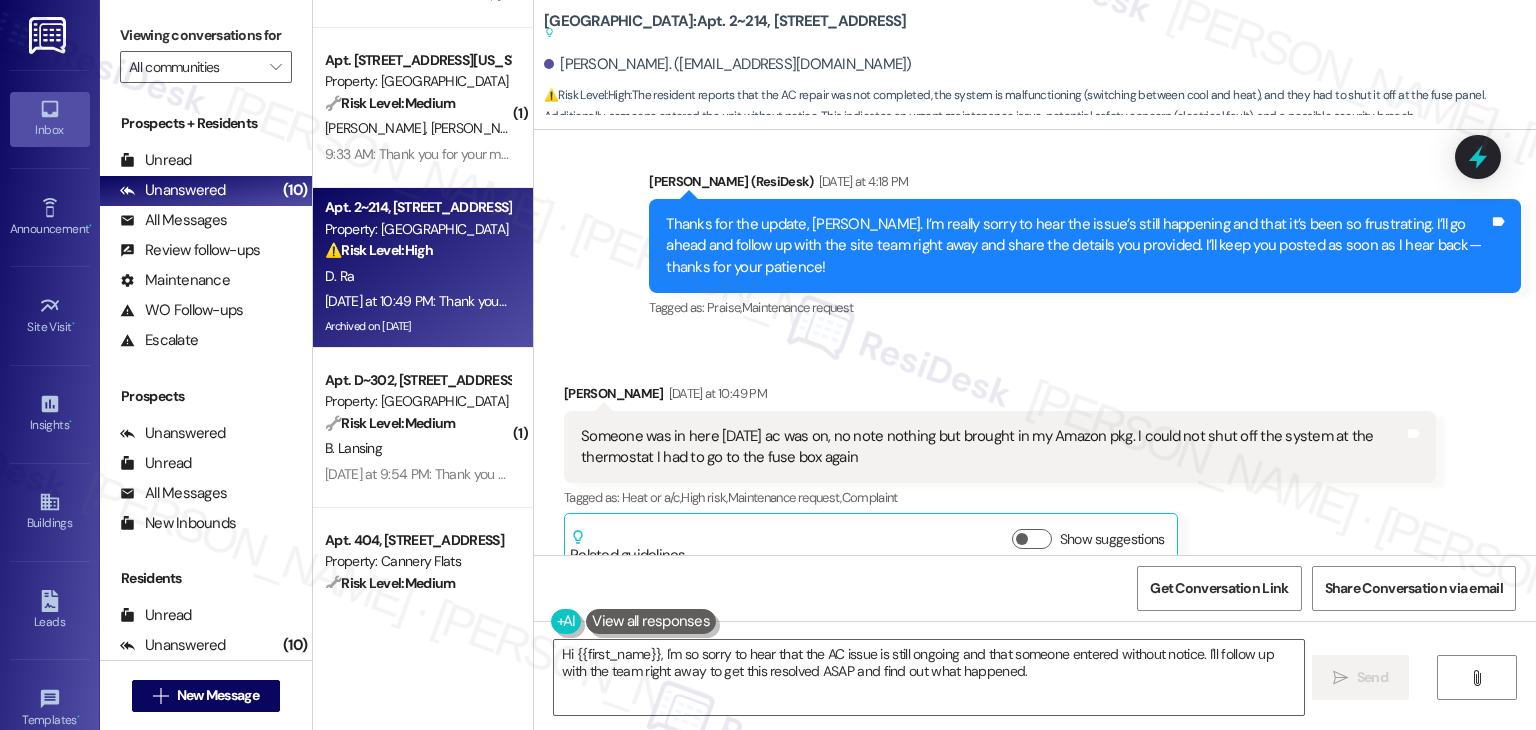 click on "Sent via SMS ResiDesk After Hours Assistant [DATE] at 10:49 PM Thank you for your message. Our offices are currently closed, but we will contact you when we resume operations. For emergencies, please contact your emergency number [PHONE_NUMBER]. Tags and notes Tagged as:   Call request Click to highlight conversations about Call request" at bounding box center [1085, 697] 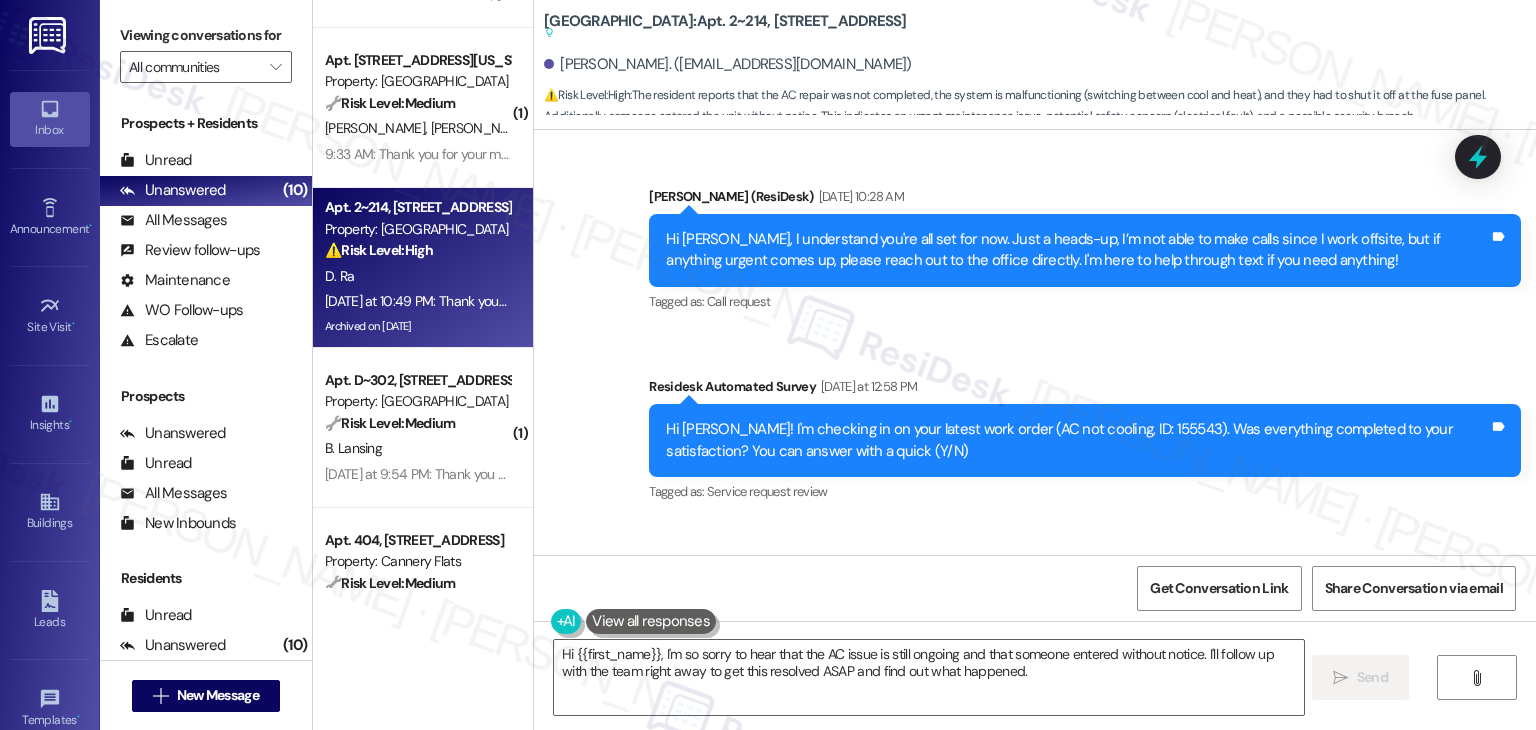 scroll, scrollTop: 18930, scrollLeft: 0, axis: vertical 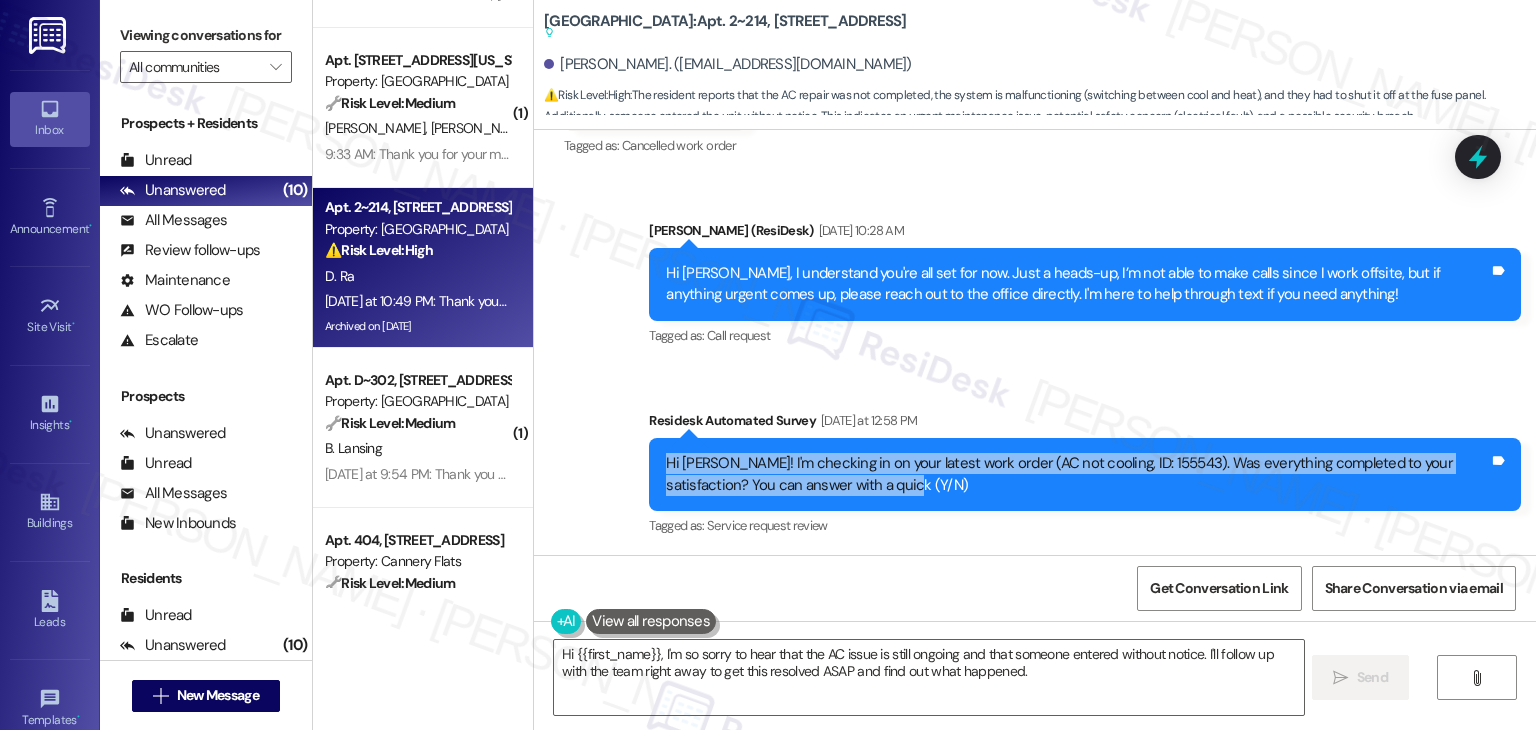 drag, startPoint x: 844, startPoint y: 262, endPoint x: 628, endPoint y: 248, distance: 216.45323 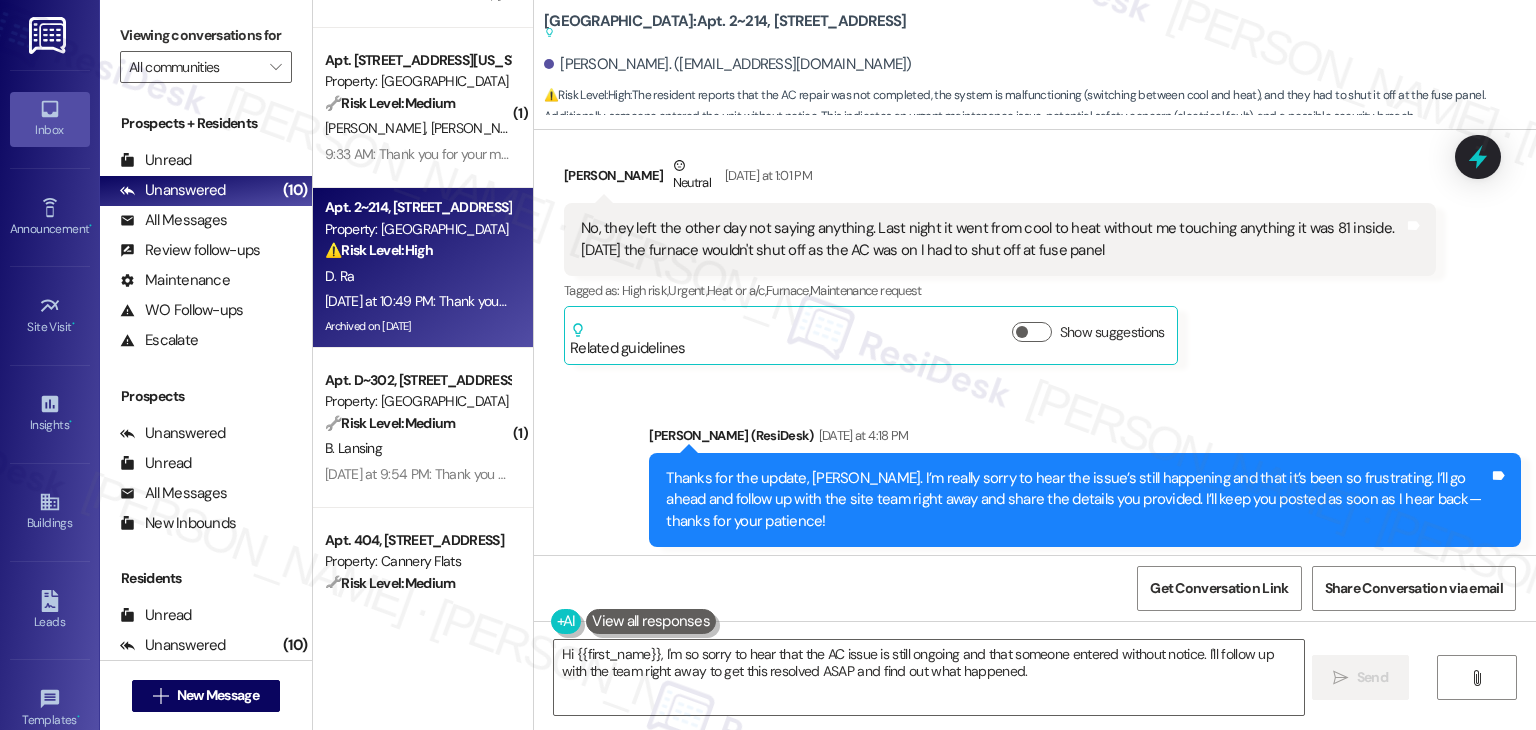 scroll, scrollTop: 19430, scrollLeft: 0, axis: vertical 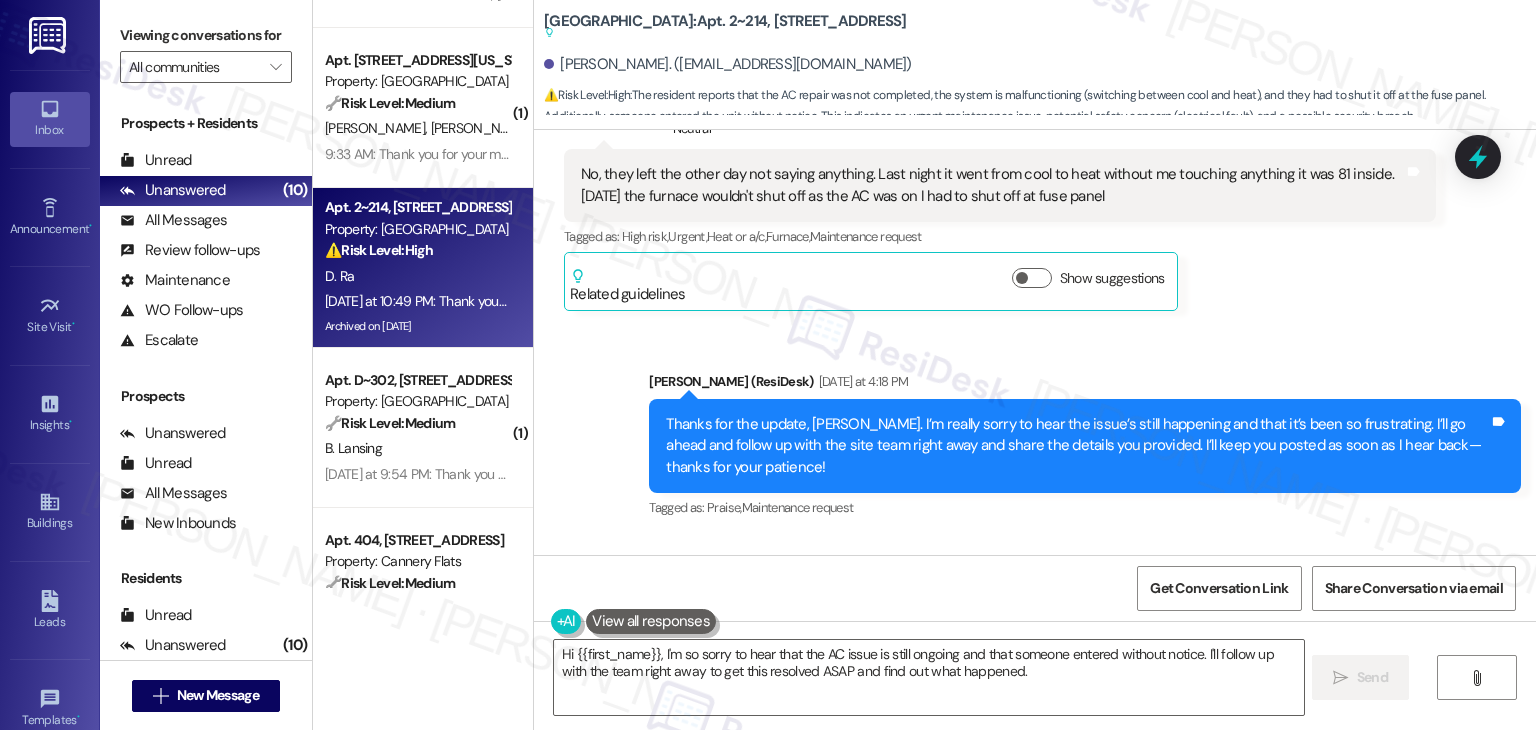 click on "Someone was in here [DATE] ac was on, no note nothing but brought in my Amazon pkg. I could not shut off the system at the thermostat I had to go to the fuse box again" at bounding box center [992, 647] 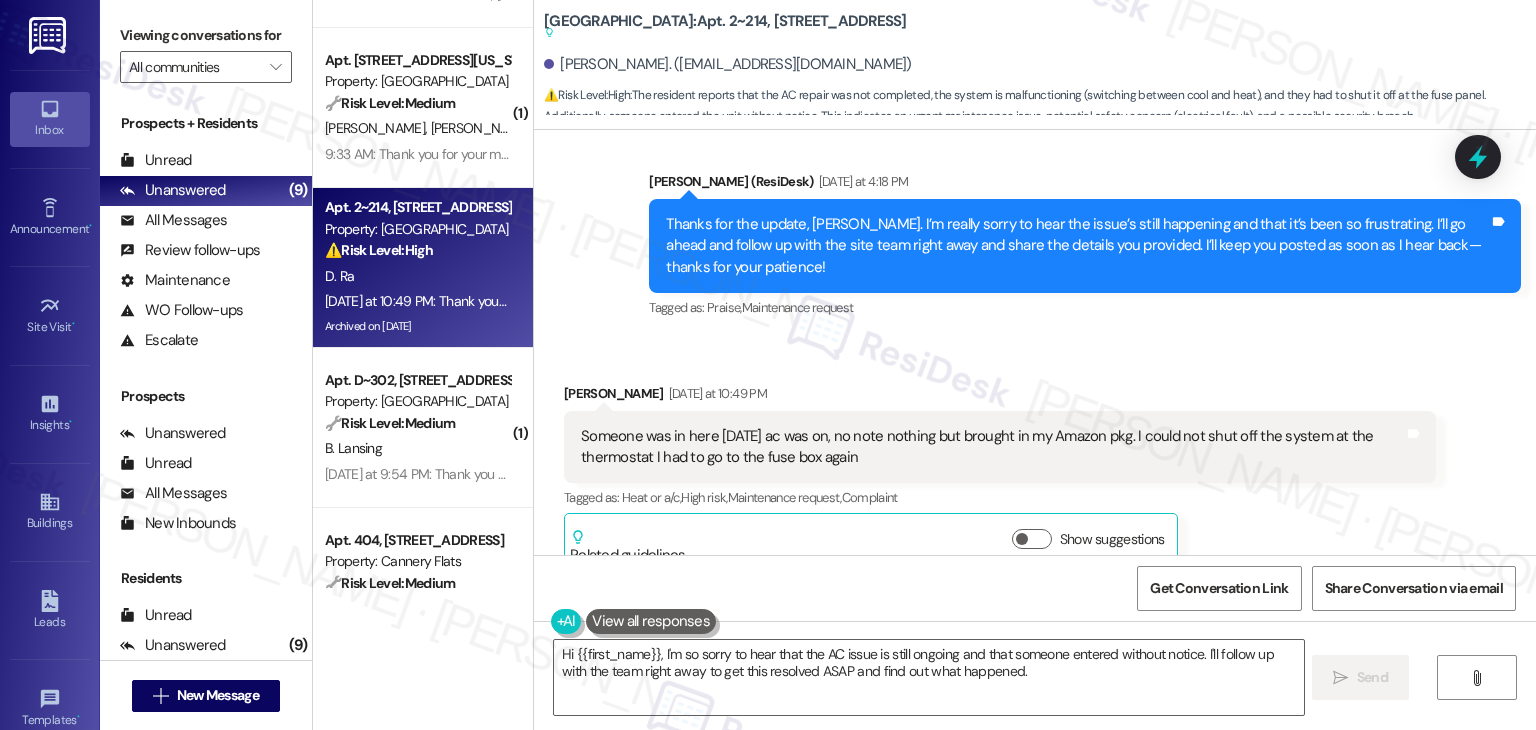 click on "[PERSON_NAME] [DATE] at 10:49 PM Someone was in here [DATE] ac was on, no note nothing but brought in my Amazon pkg. I could not shut off the system at the thermostat I had to go to the fuse box again Tags and notes Tagged as:   Heat or a/c ,  Click to highlight conversations about Heat or a/c High risk ,  Click to highlight conversations about High risk Maintenance request ,  Click to highlight conversations about Maintenance request Complaint Click to highlight conversations about Complaint  Related guidelines Show suggestions" at bounding box center [1000, 478] 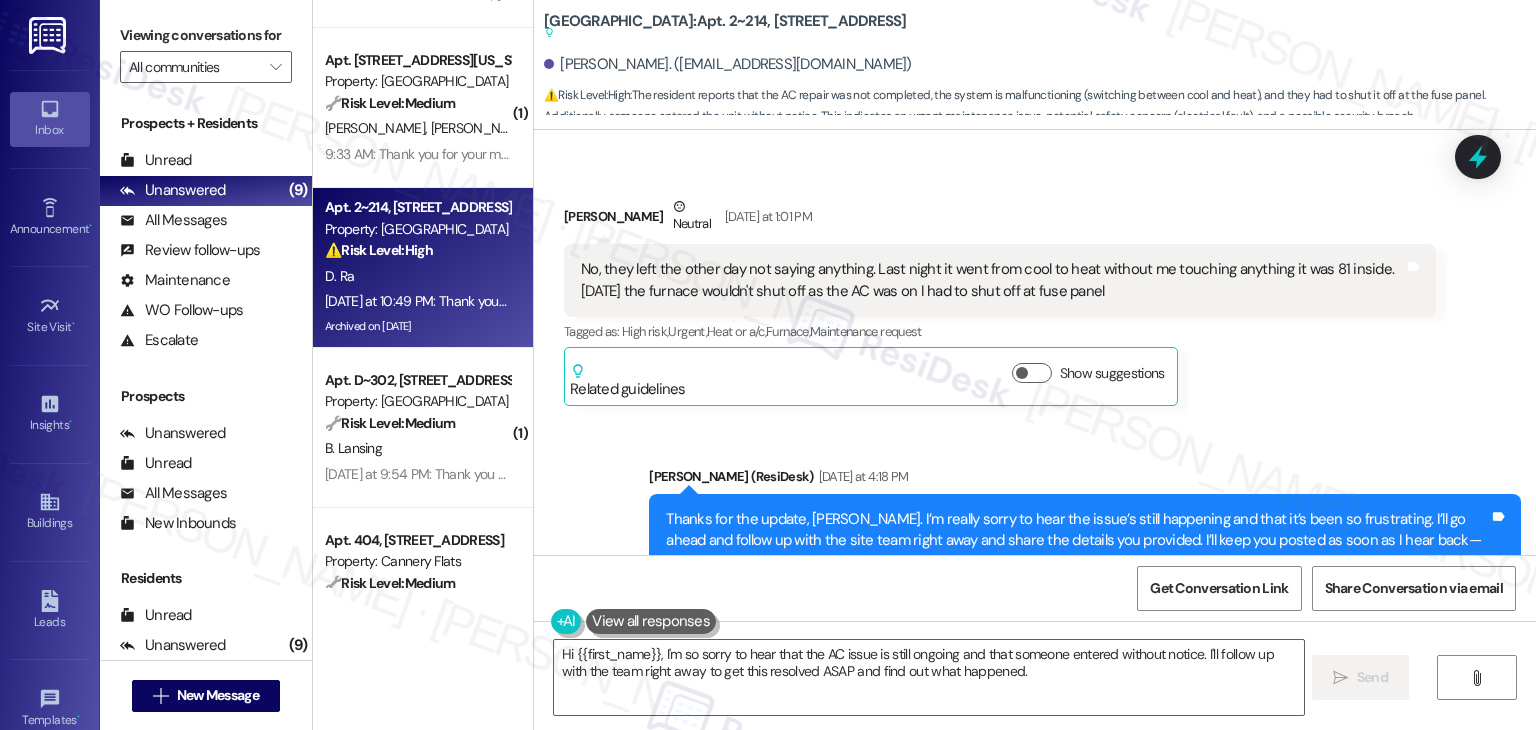 scroll, scrollTop: 19330, scrollLeft: 0, axis: vertical 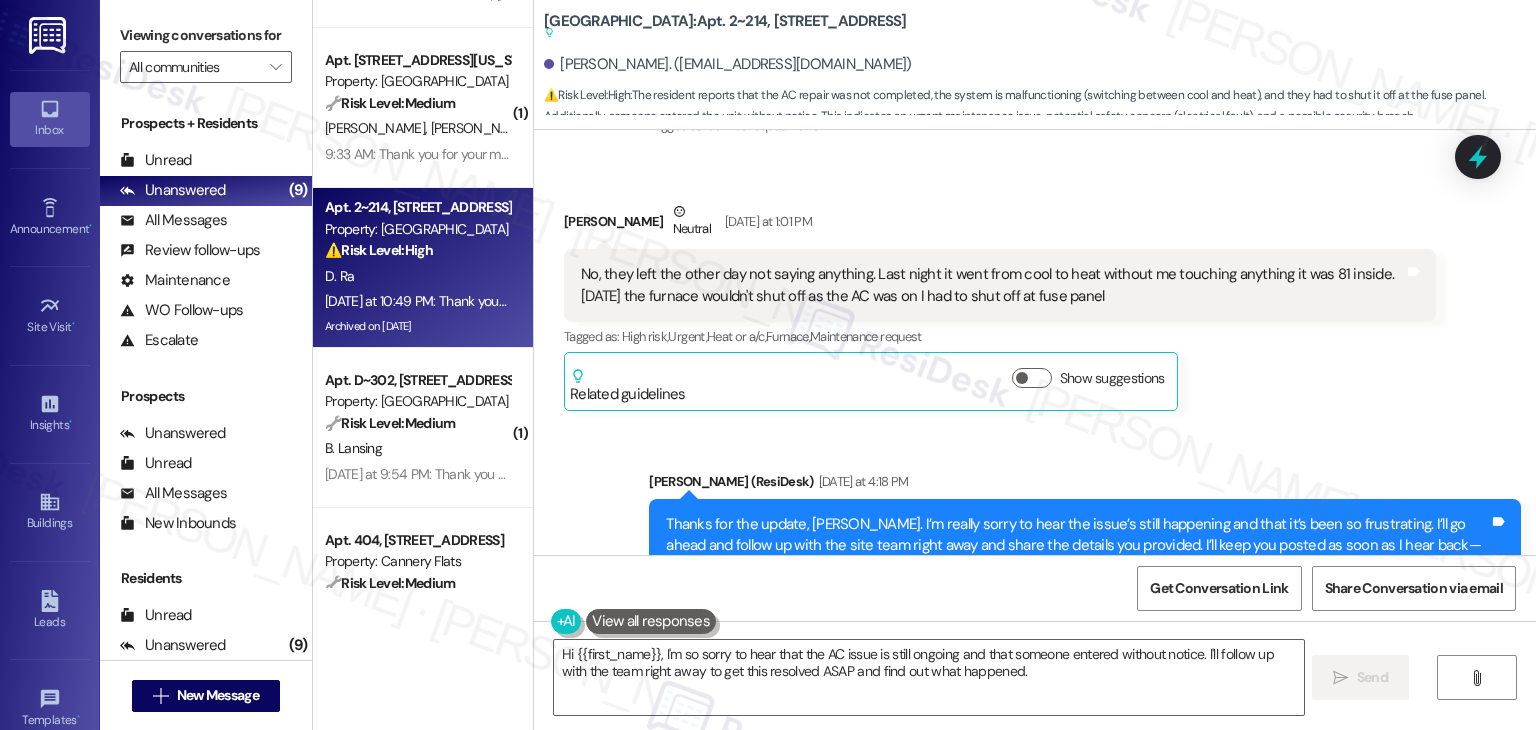 click on "Sent via SMS [PERSON_NAME]  (ResiDesk) [DATE] at 4:18 PM Thanks for the update, [PERSON_NAME]. I’m really sorry to hear the issue’s still happening and that it’s been so frustrating. I’ll go ahead and follow up with the site team right away and share the details you provided. I’ll keep you posted as soon as I hear back—thanks for your patience! Tags and notes Tagged as:   Praise ,  Click to highlight conversations about Praise Maintenance request Click to highlight conversations about Maintenance request" at bounding box center [1085, 547] 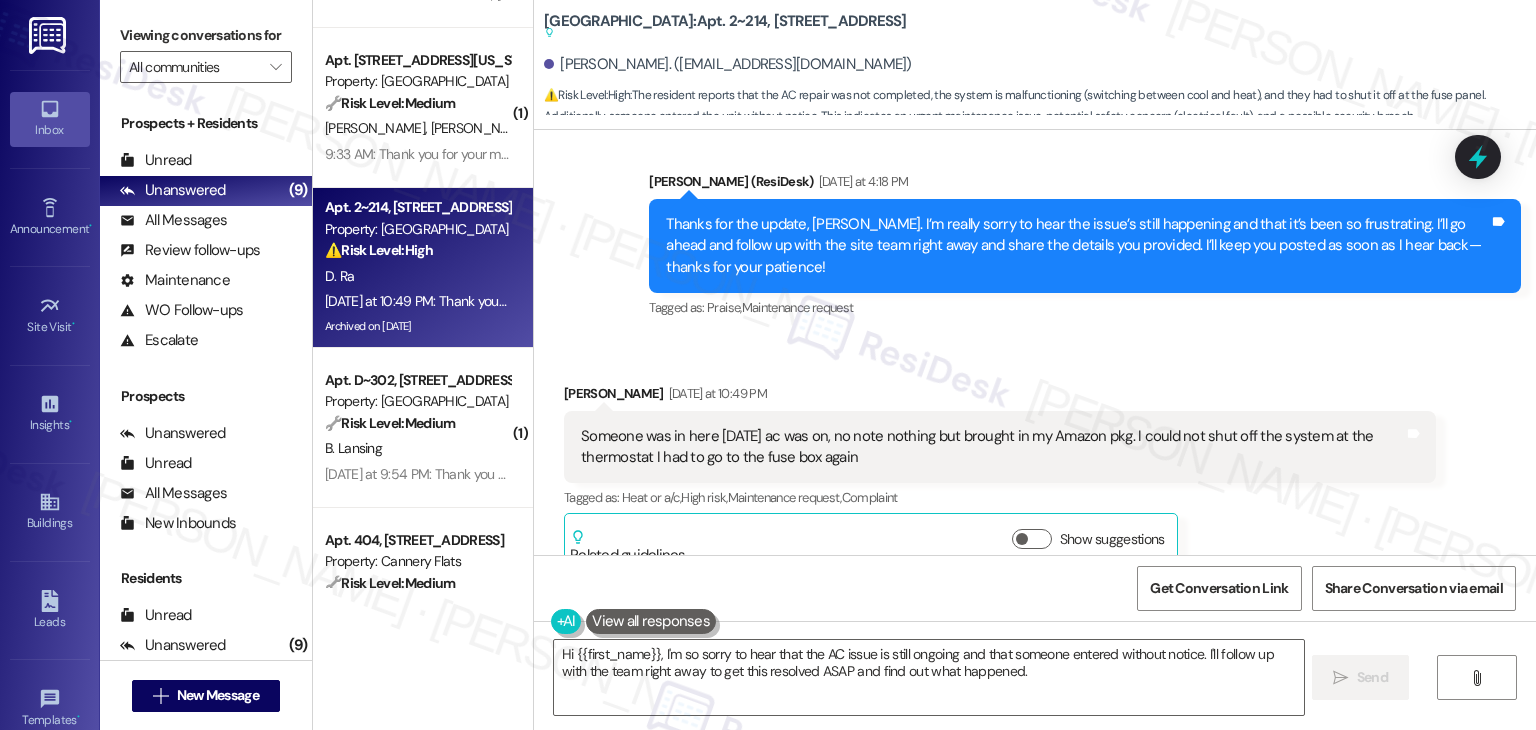 click on "Sent via SMS ResiDesk After Hours Assistant [DATE] at 10:49 PM Thank you for your message. Our offices are currently closed, but we will contact you when we resume operations. For emergencies, please contact your emergency number [PHONE_NUMBER]. Tags and notes Tagged as:   Call request Click to highlight conversations about Call request" at bounding box center (1085, 697) 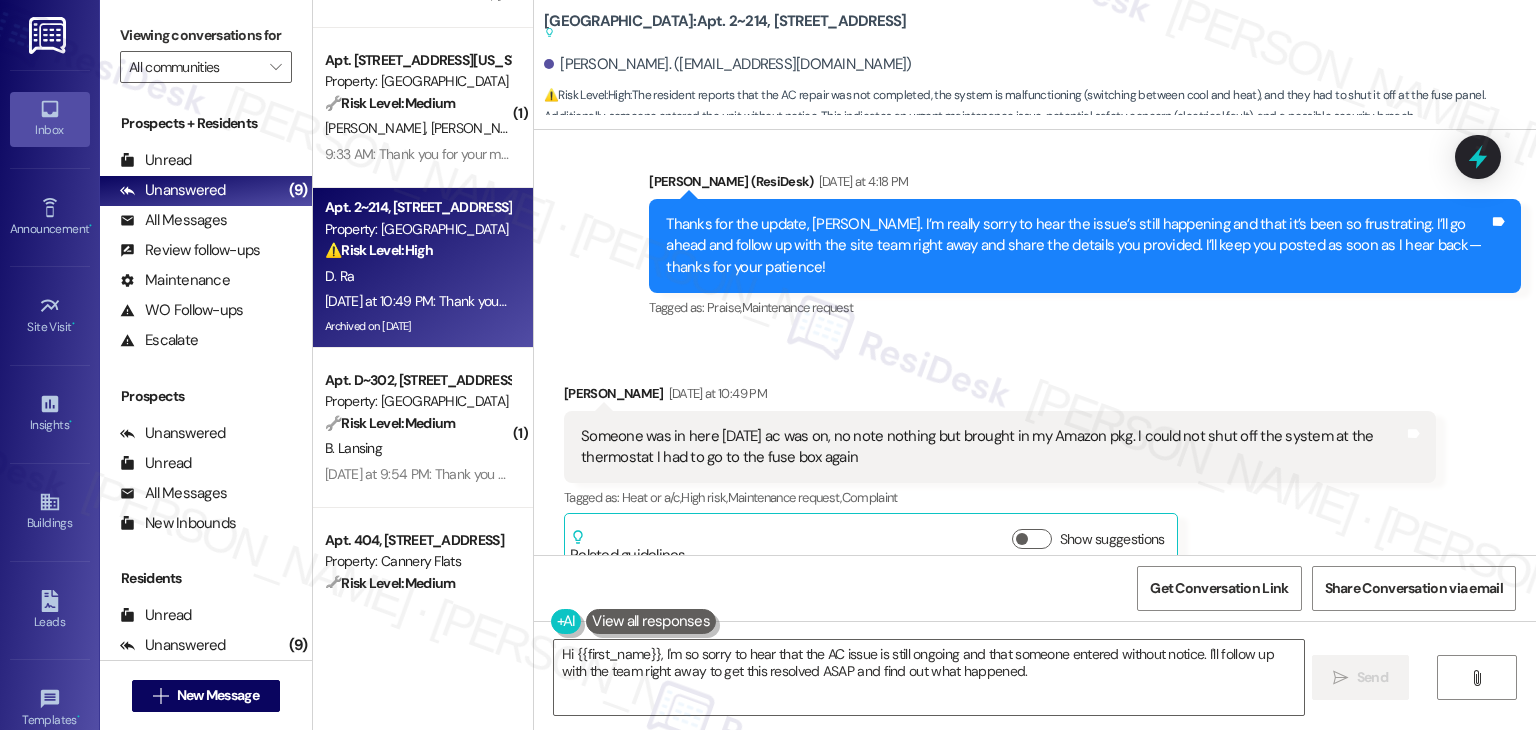 click on "Sent via SMS ResiDesk After Hours Assistant [DATE] at 10:49 PM Thank you for your message. Our offices are currently closed, but we will contact you when we resume operations. For emergencies, please contact your emergency number [PHONE_NUMBER]. Tags and notes Tagged as:   Call request Click to highlight conversations about Call request" at bounding box center (1085, 697) 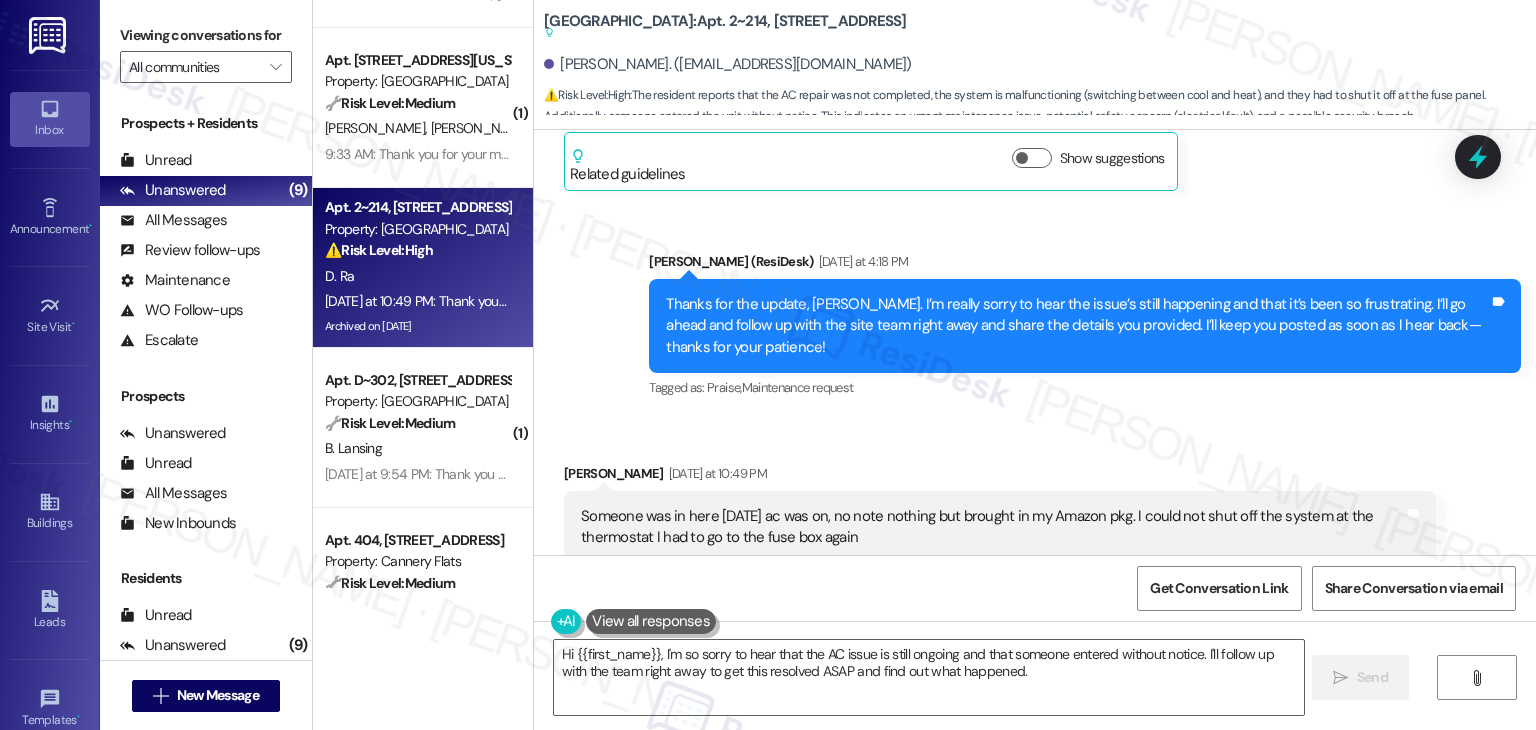 scroll, scrollTop: 19430, scrollLeft: 0, axis: vertical 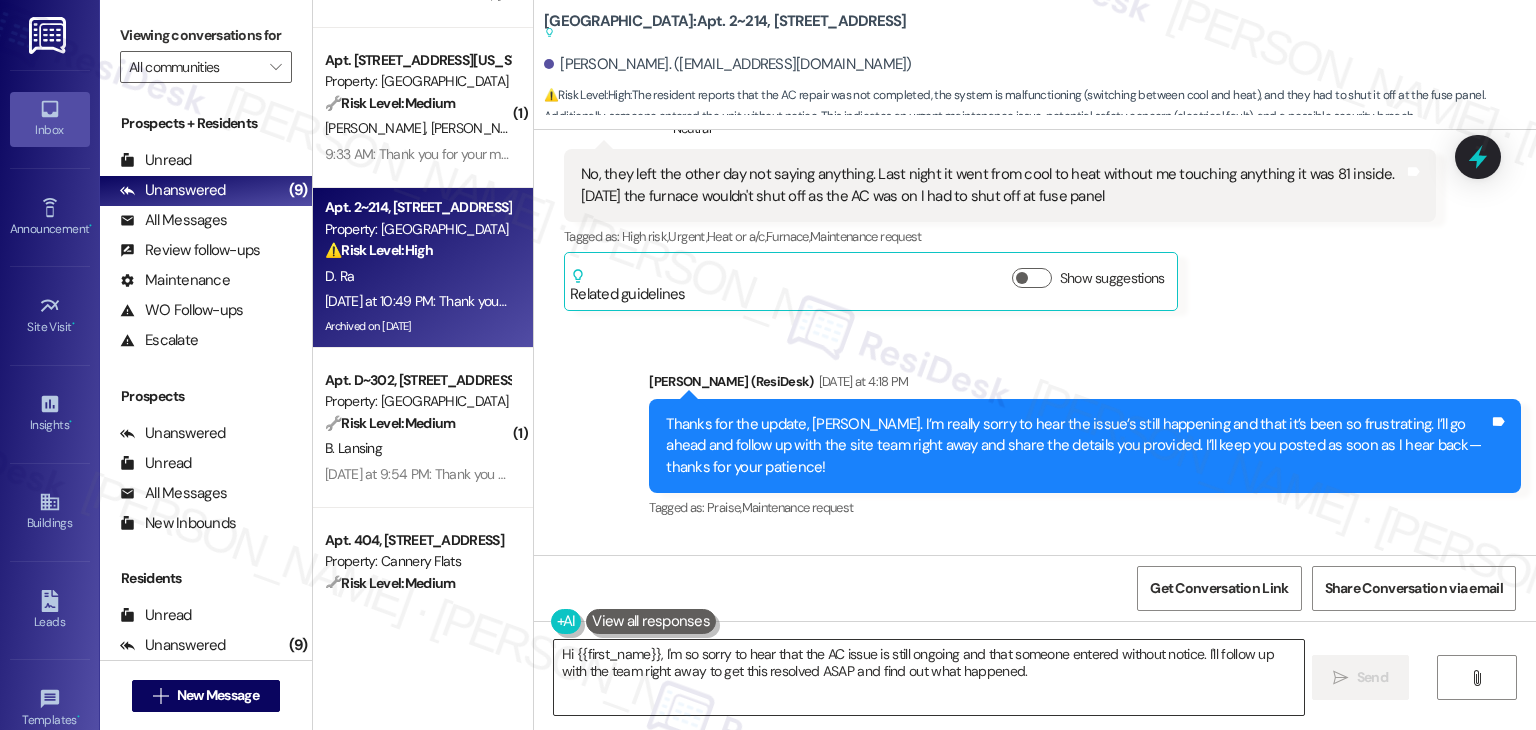 click on "Hi {{first_name}}, I'm so sorry to hear that the AC issue is still ongoing and that someone entered without notice. I'll follow up with the team right away to get this resolved ASAP and find out what happened." at bounding box center [928, 677] 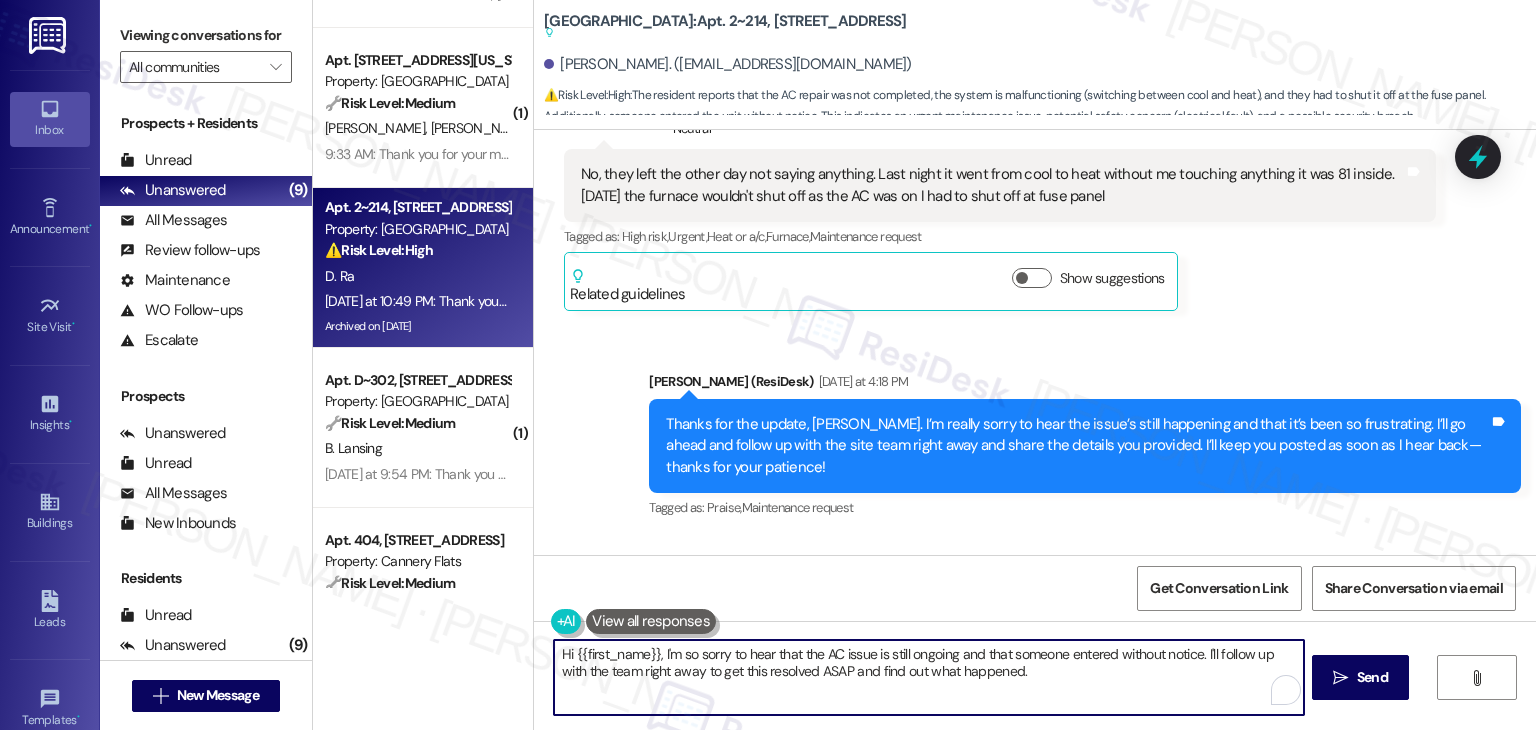 click on "Hi {{first_name}}, I'm so sorry to hear that the AC issue is still ongoing and that someone entered without notice. I'll follow up with the team right away to get this resolved ASAP and find out what happened." at bounding box center (928, 677) 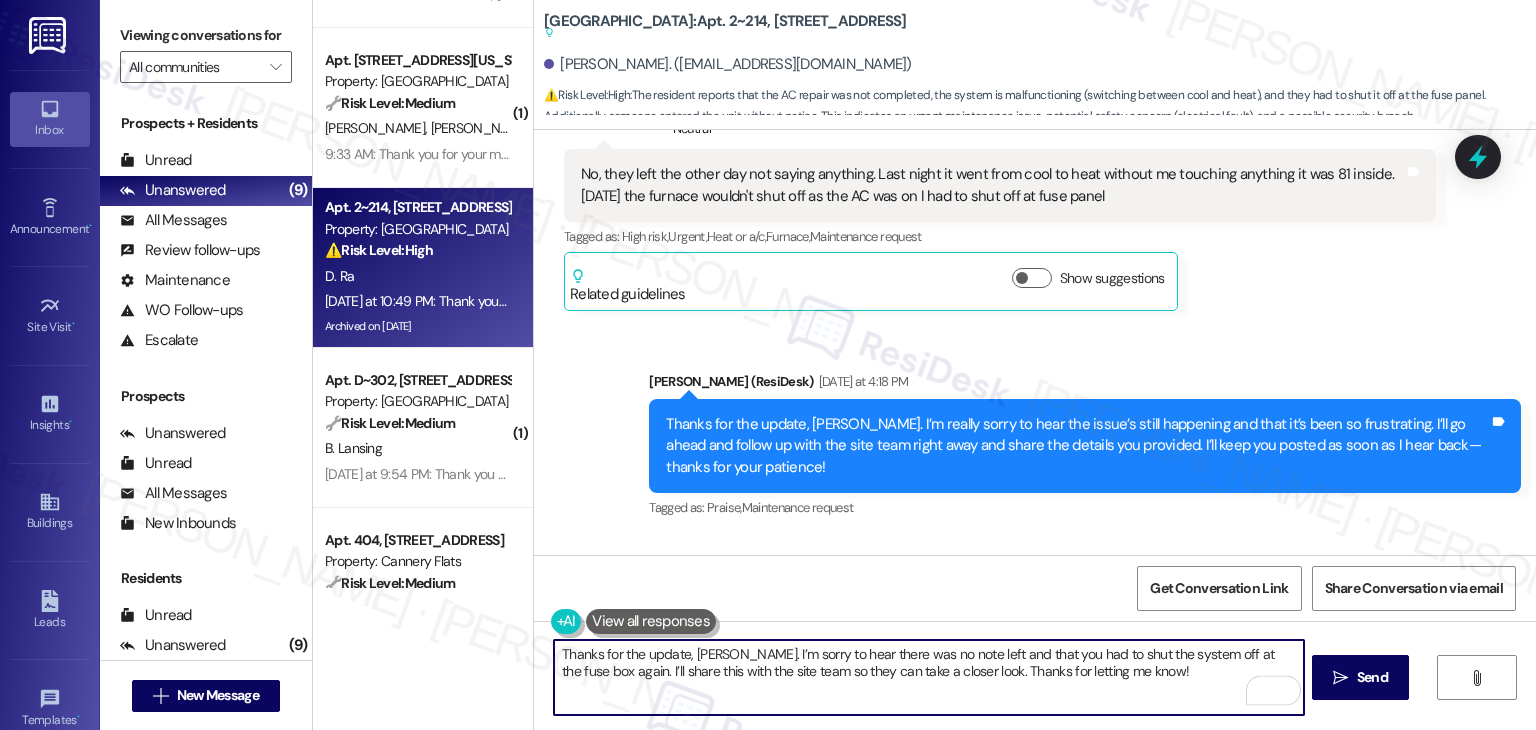 type on "Thanks for the update, [PERSON_NAME]. I’m sorry to hear there was no note left and that you had to shut the system off at the fuse box again. I’ll share this with the site team so they can take a closer look. Thanks for letting me know!" 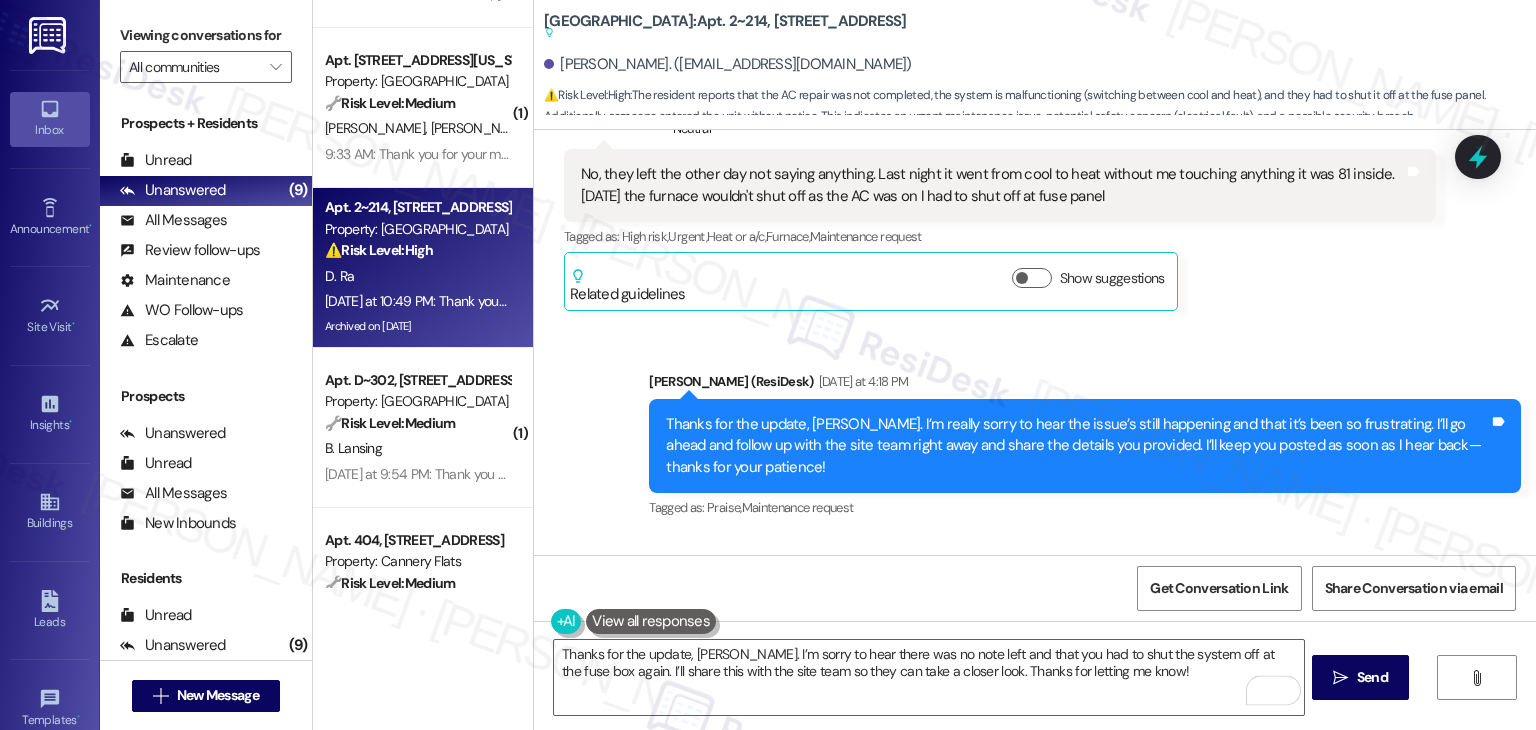 click on "Get Conversation Link Share Conversation via email" at bounding box center (1035, 588) 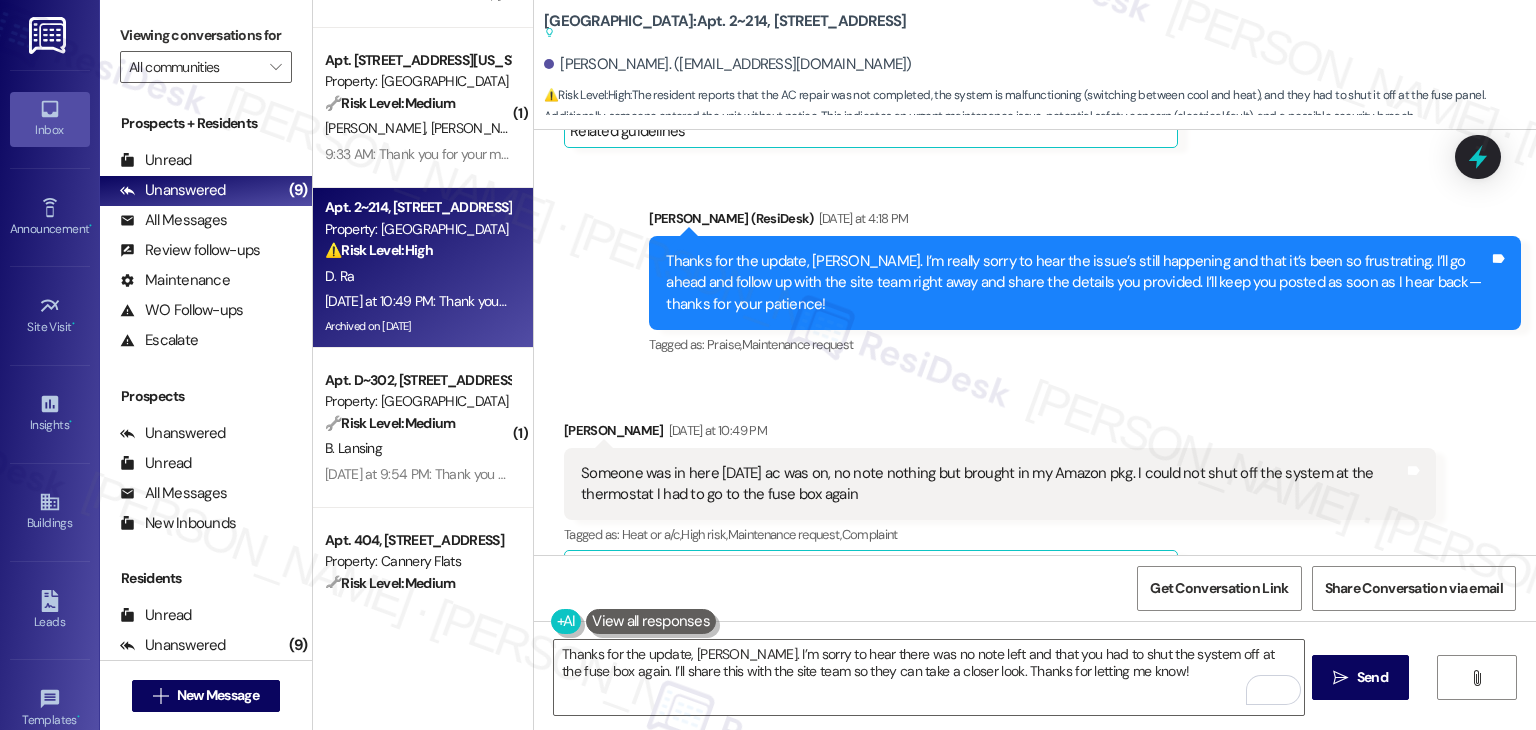 scroll, scrollTop: 19630, scrollLeft: 0, axis: vertical 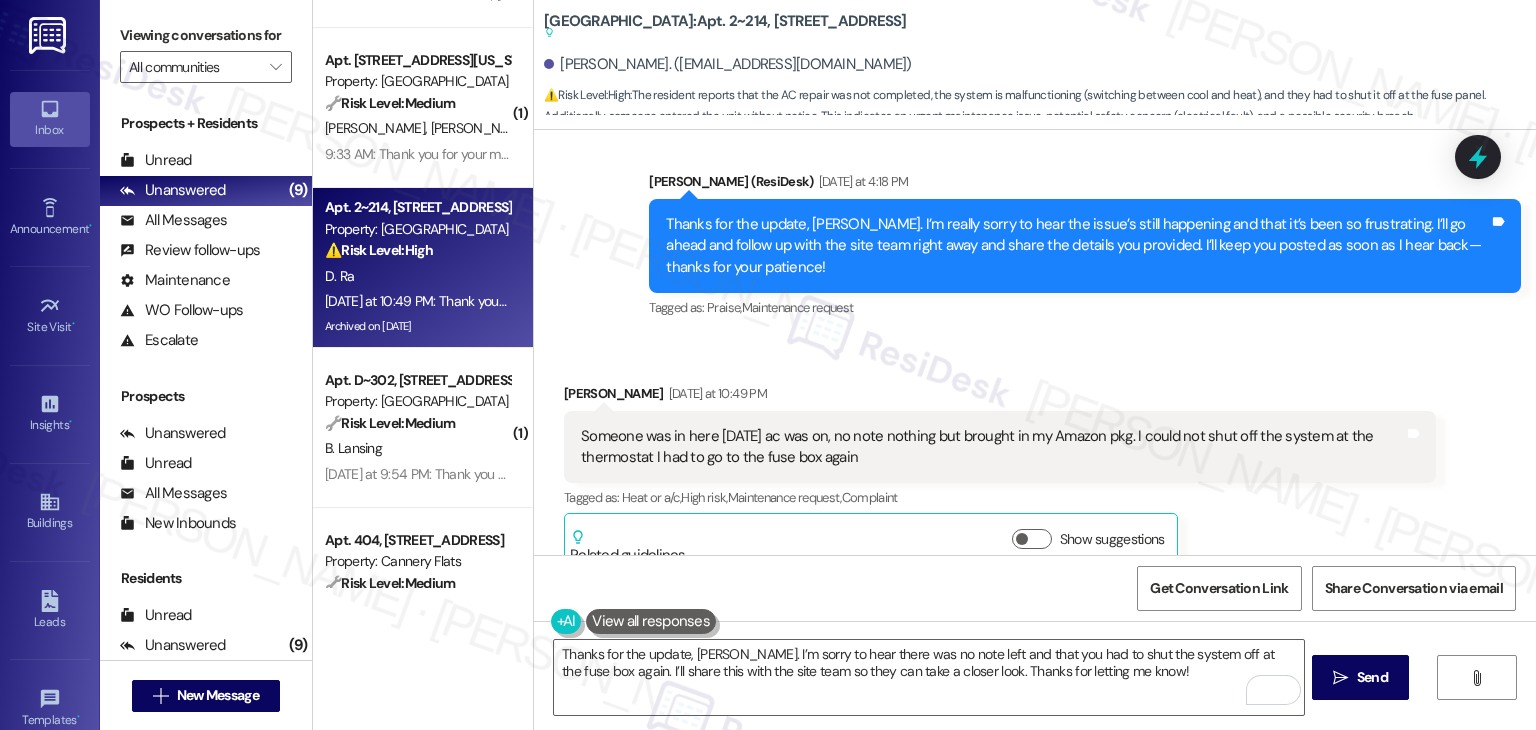 click on "Get Conversation Link Share Conversation via email" at bounding box center [1035, 588] 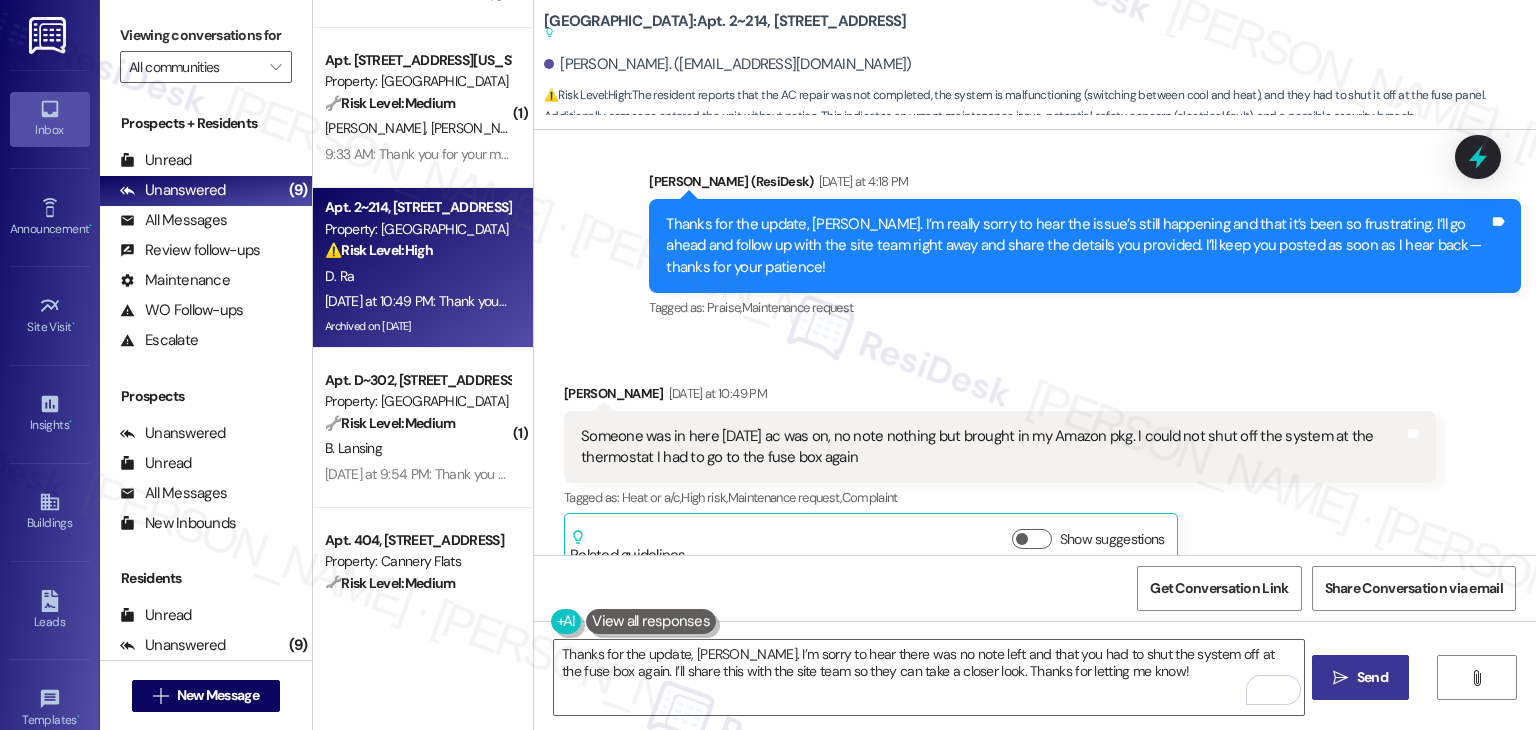click on "Send" at bounding box center (1372, 677) 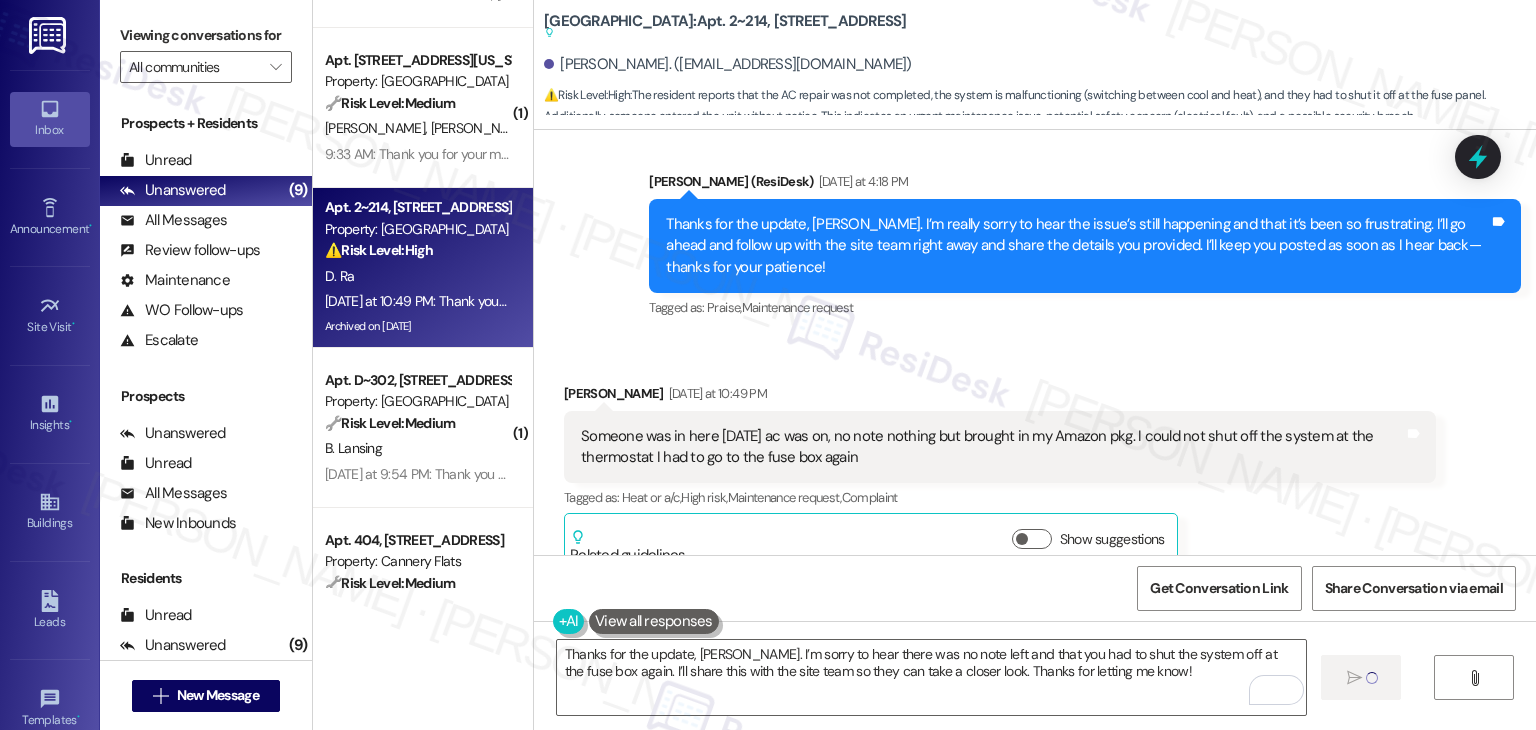 type 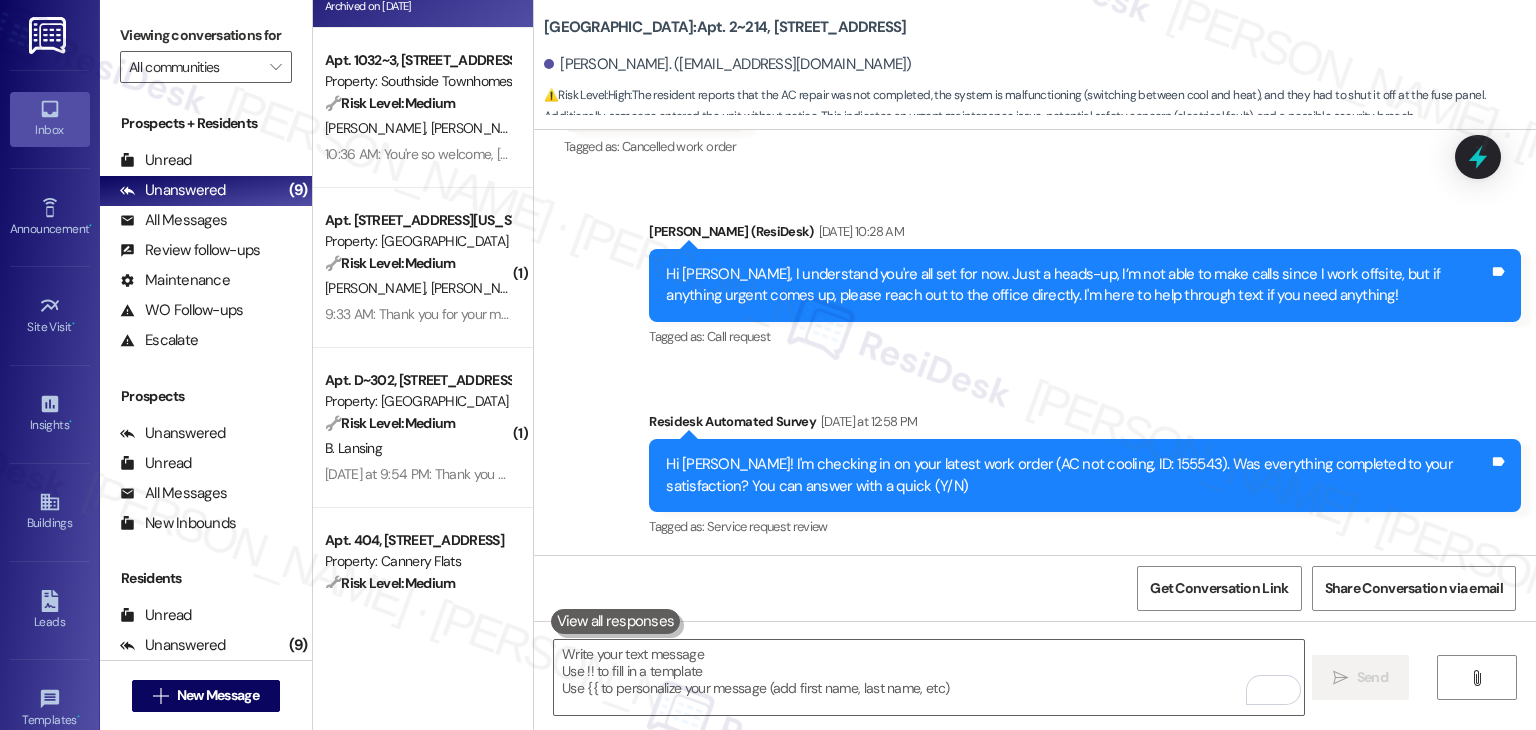 scroll, scrollTop: 18891, scrollLeft: 0, axis: vertical 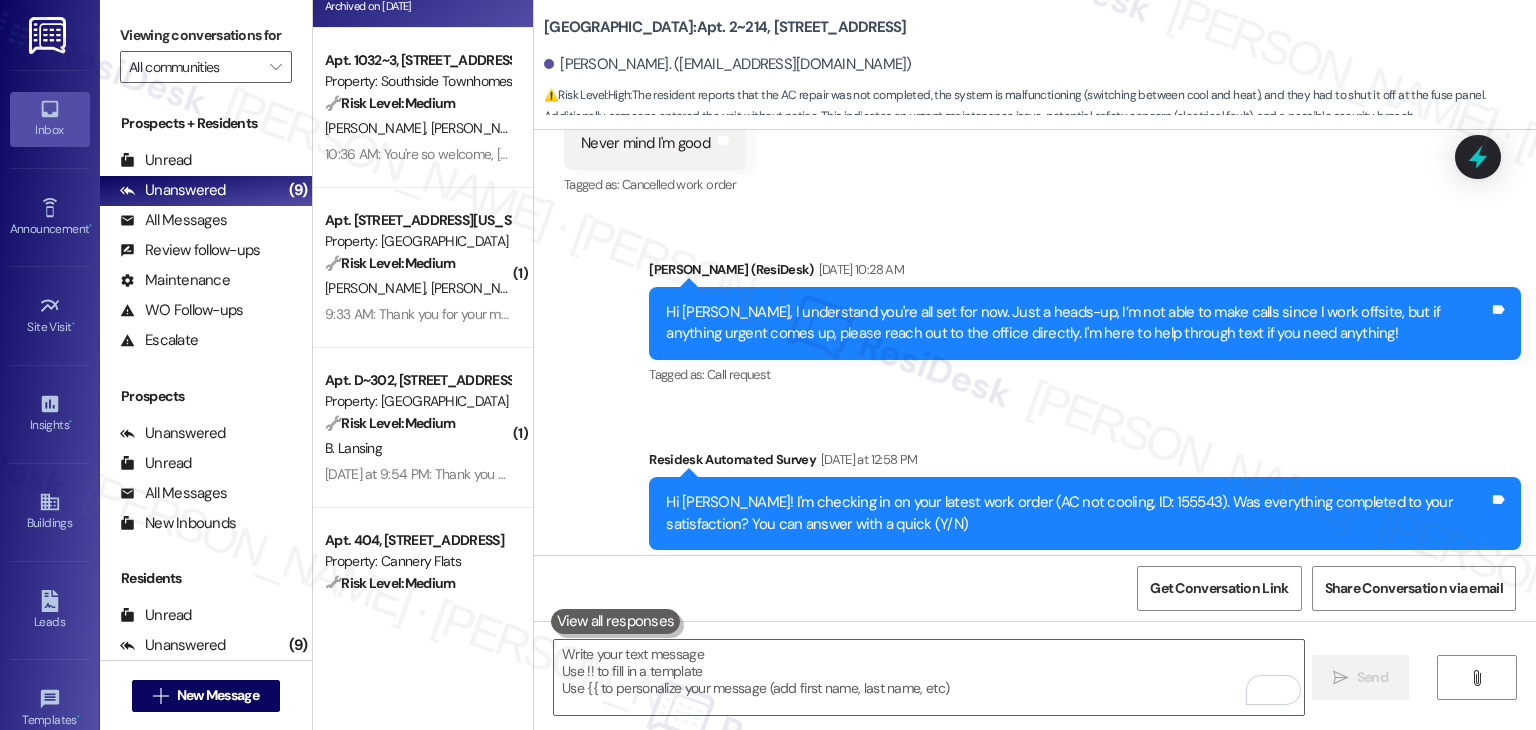 click on "Hi [PERSON_NAME]! I'm checking in on your latest work order (AC not cooling, ID: 155543). Was everything completed to your satisfaction? You can answer with a quick (Y/N)" at bounding box center [1077, 513] 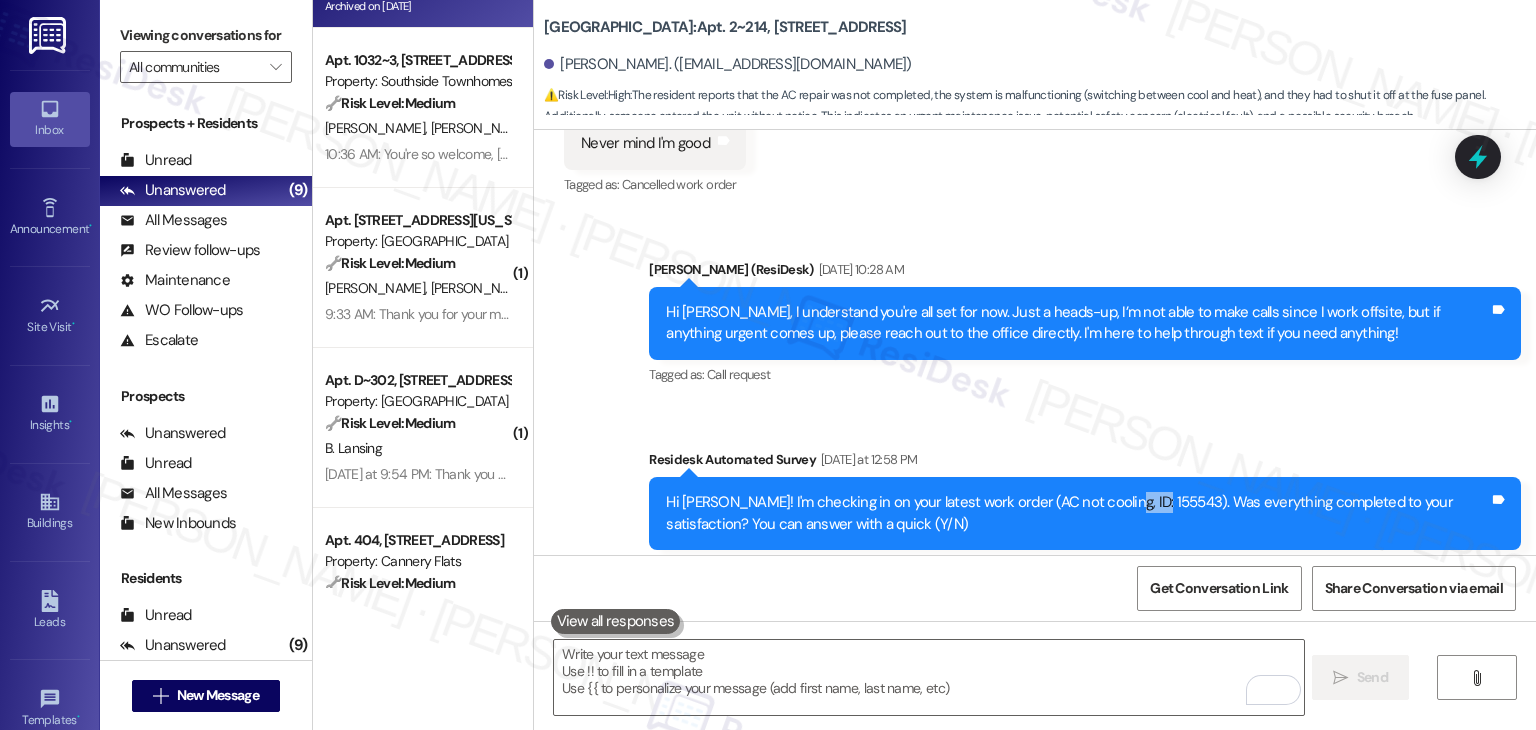 click on "Hi [PERSON_NAME]! I'm checking in on your latest work order (AC not cooling, ID: 155543). Was everything completed to your satisfaction? You can answer with a quick (Y/N)" at bounding box center (1077, 513) 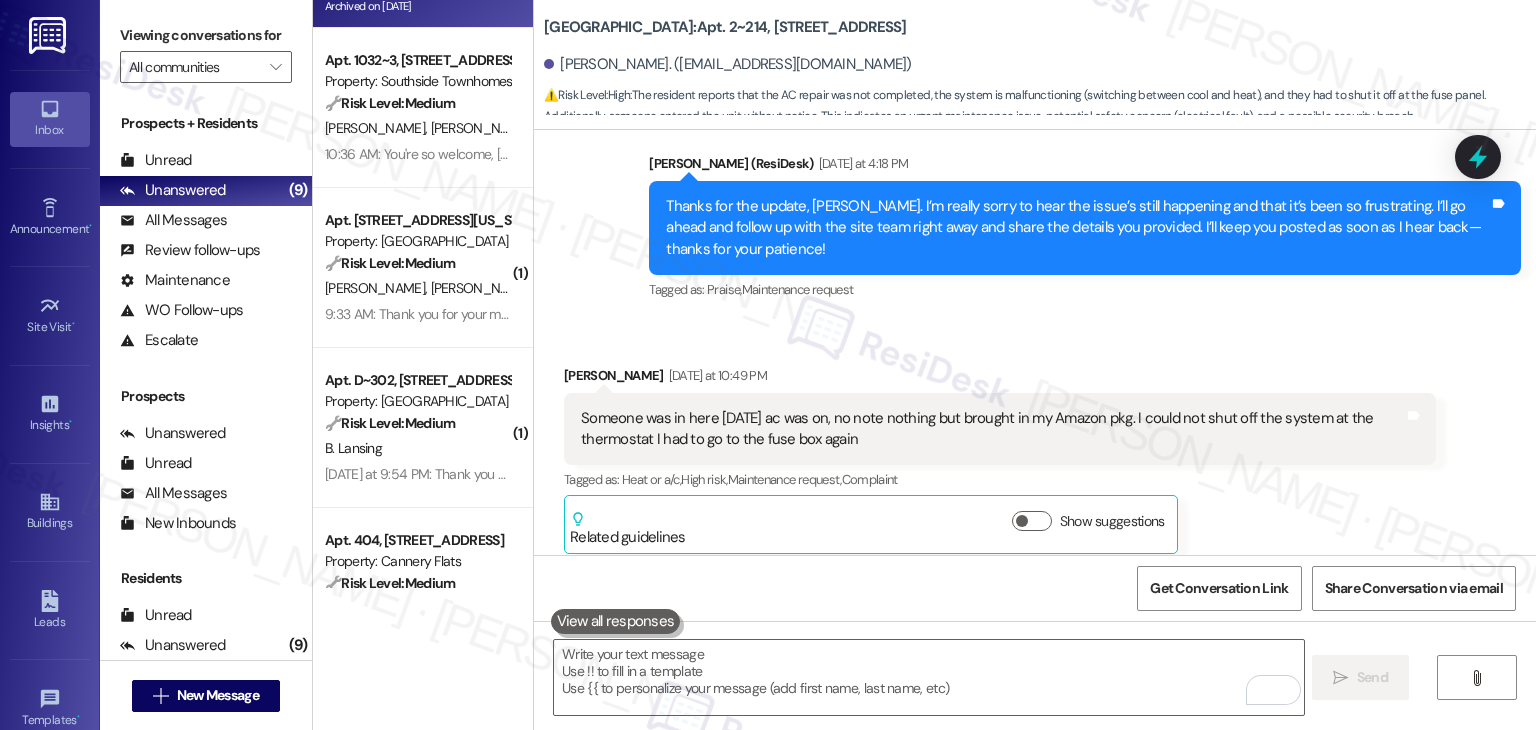 scroll, scrollTop: 19791, scrollLeft: 0, axis: vertical 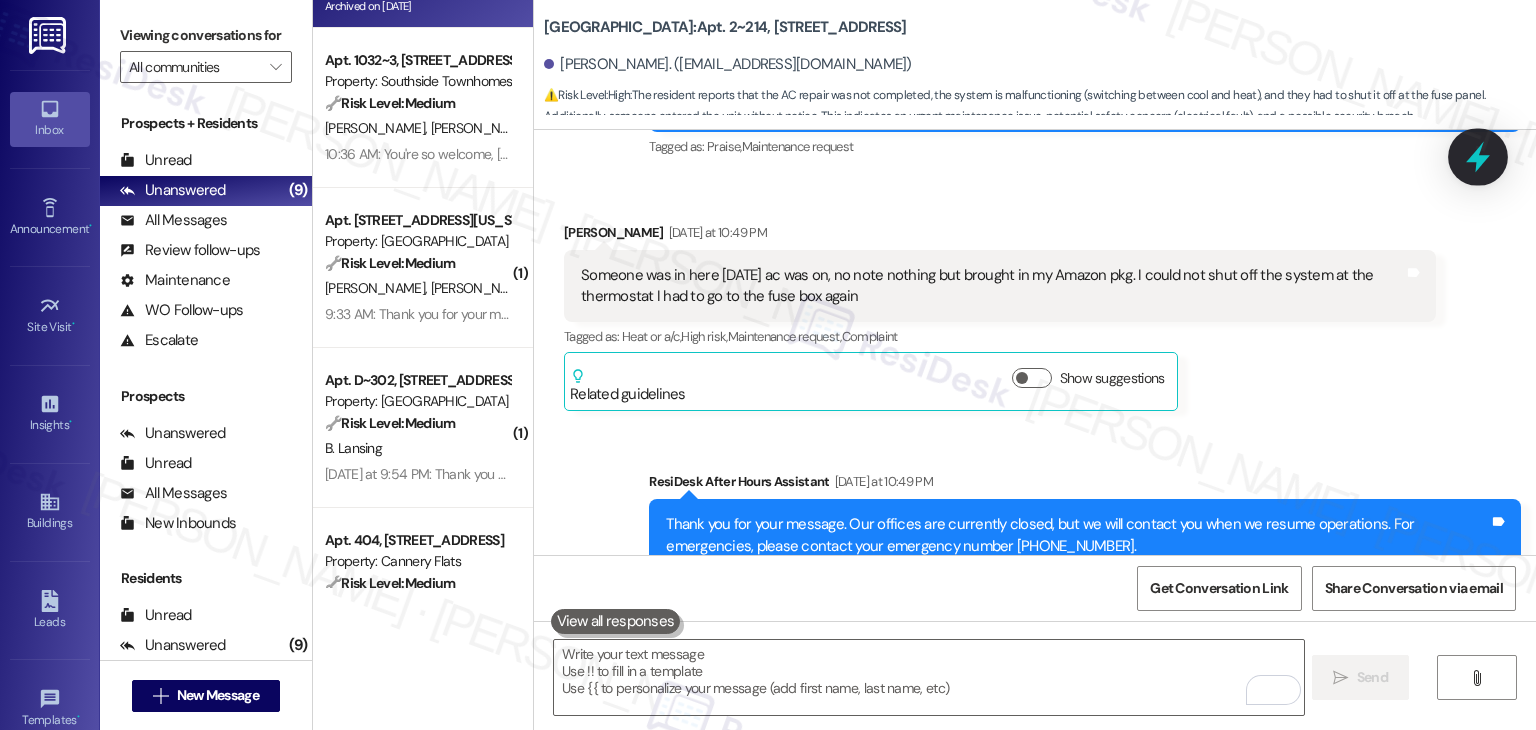 click 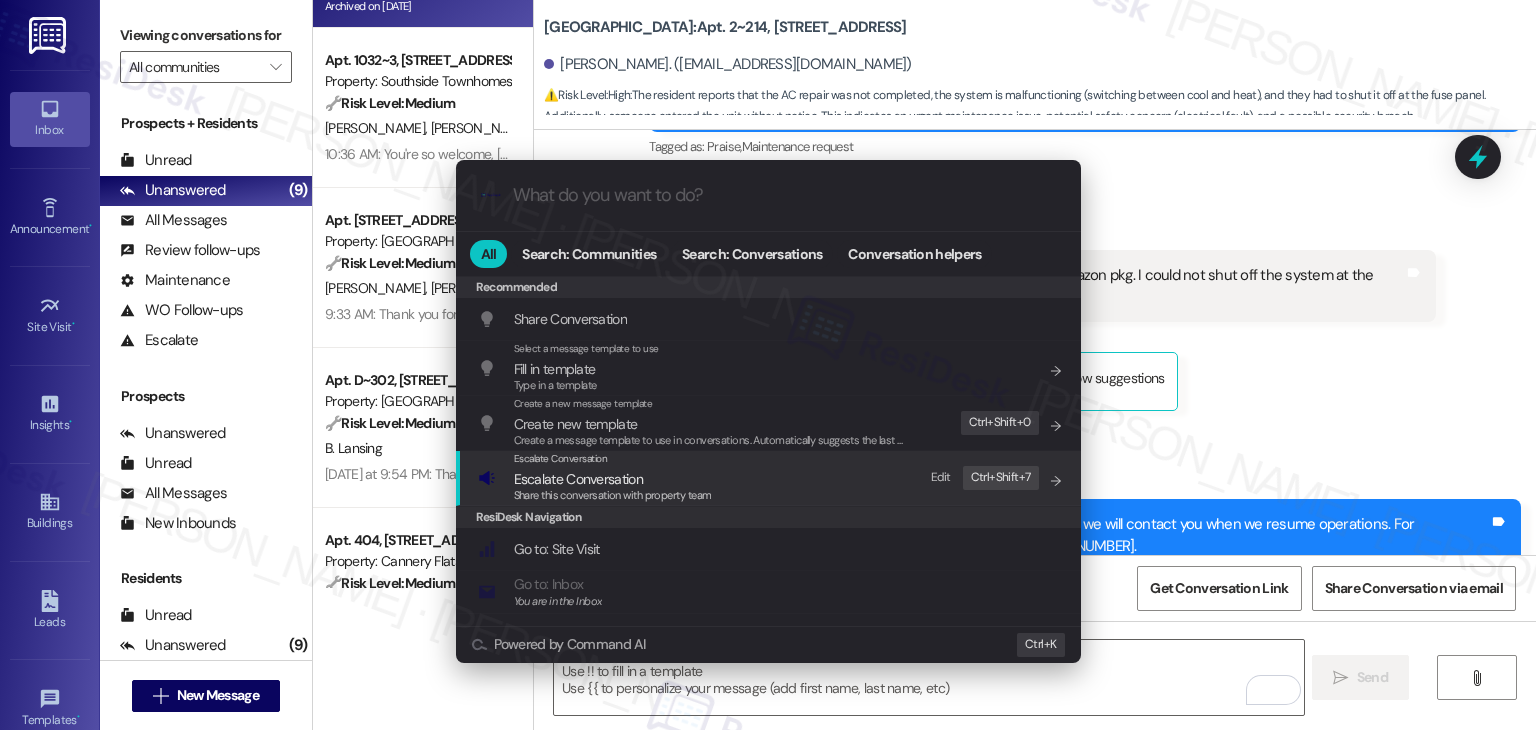 click on "Share this conversation with property team" at bounding box center [613, 495] 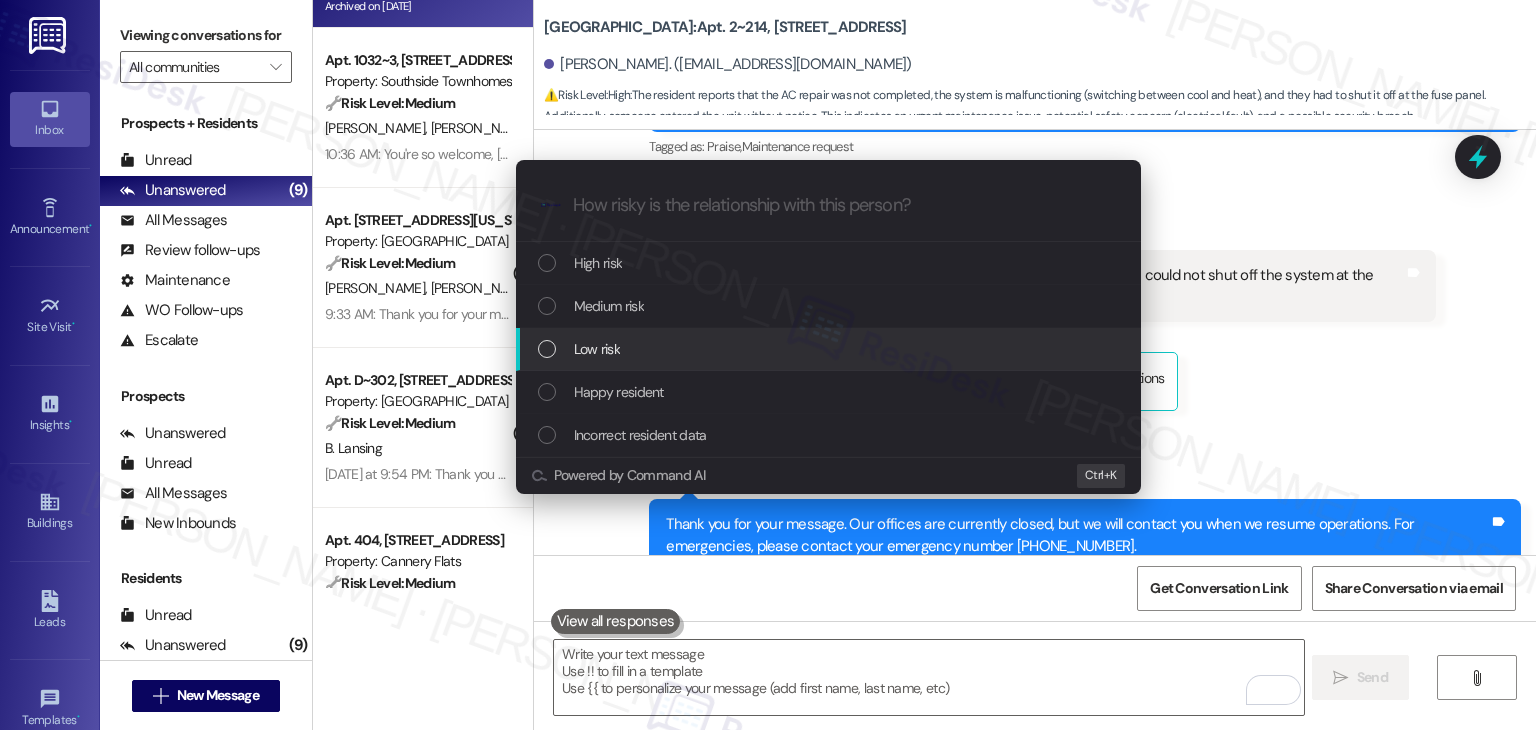 click at bounding box center (547, 349) 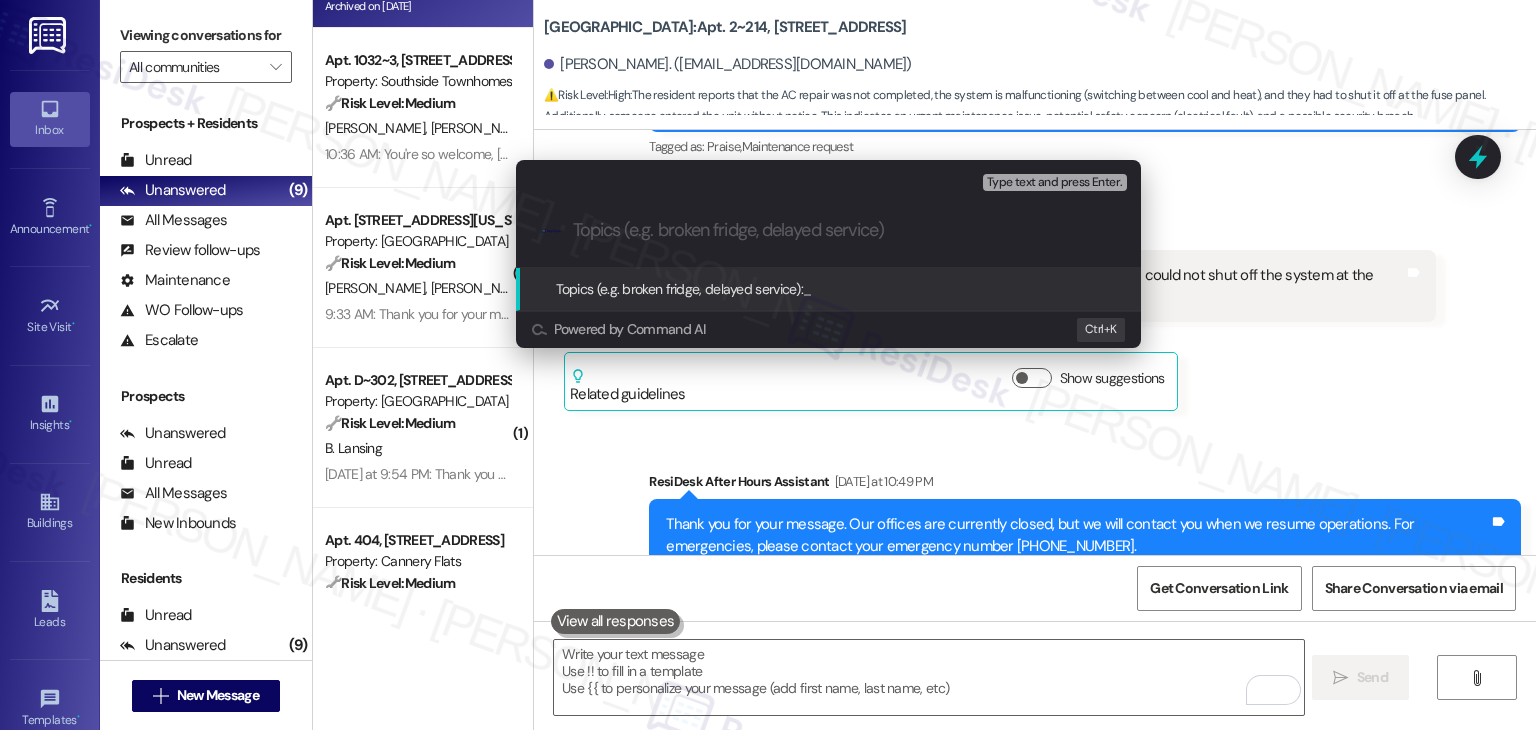 paste on "WO #155543 – AC Not Cooling / Thermostat Issue" 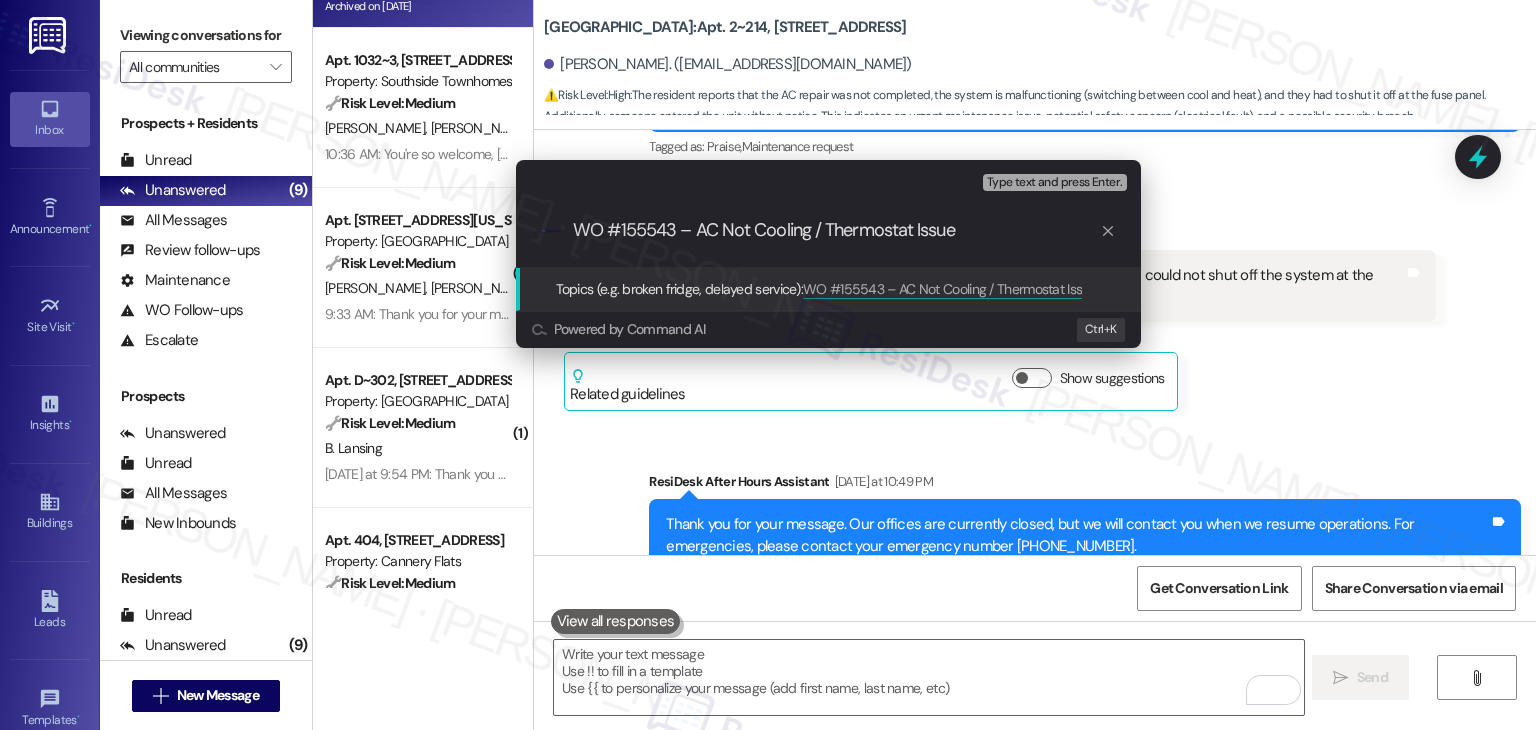 type 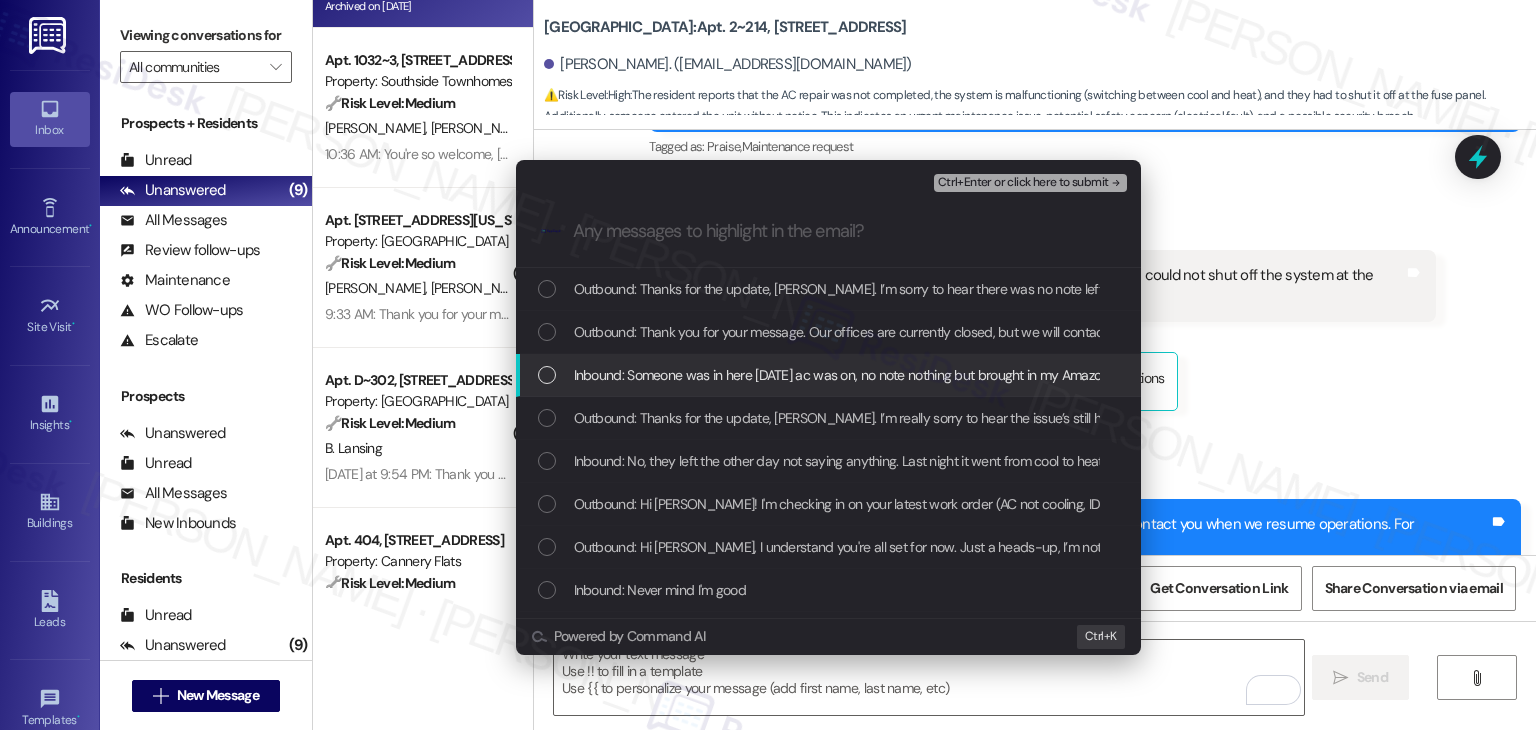 click at bounding box center [547, 375] 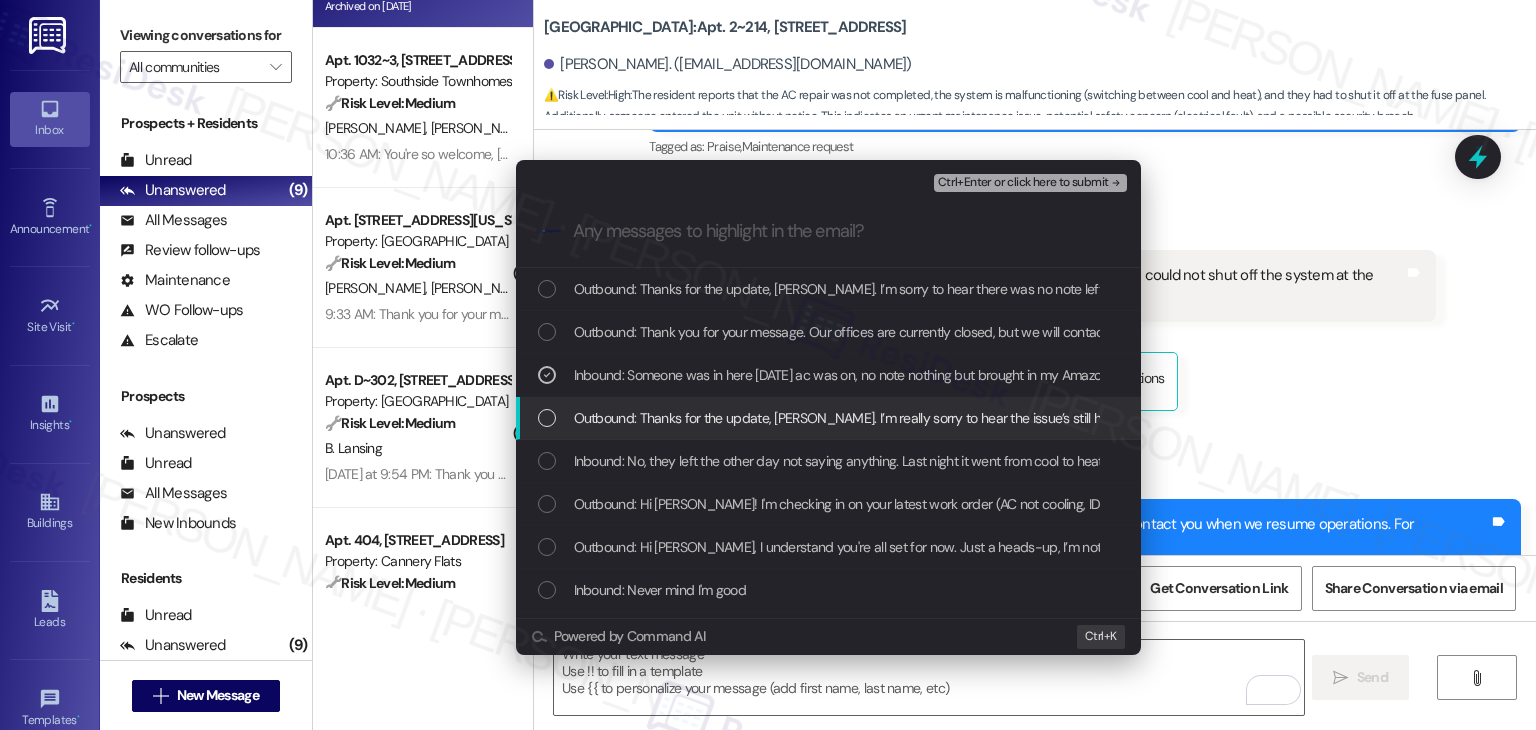 click at bounding box center (547, 418) 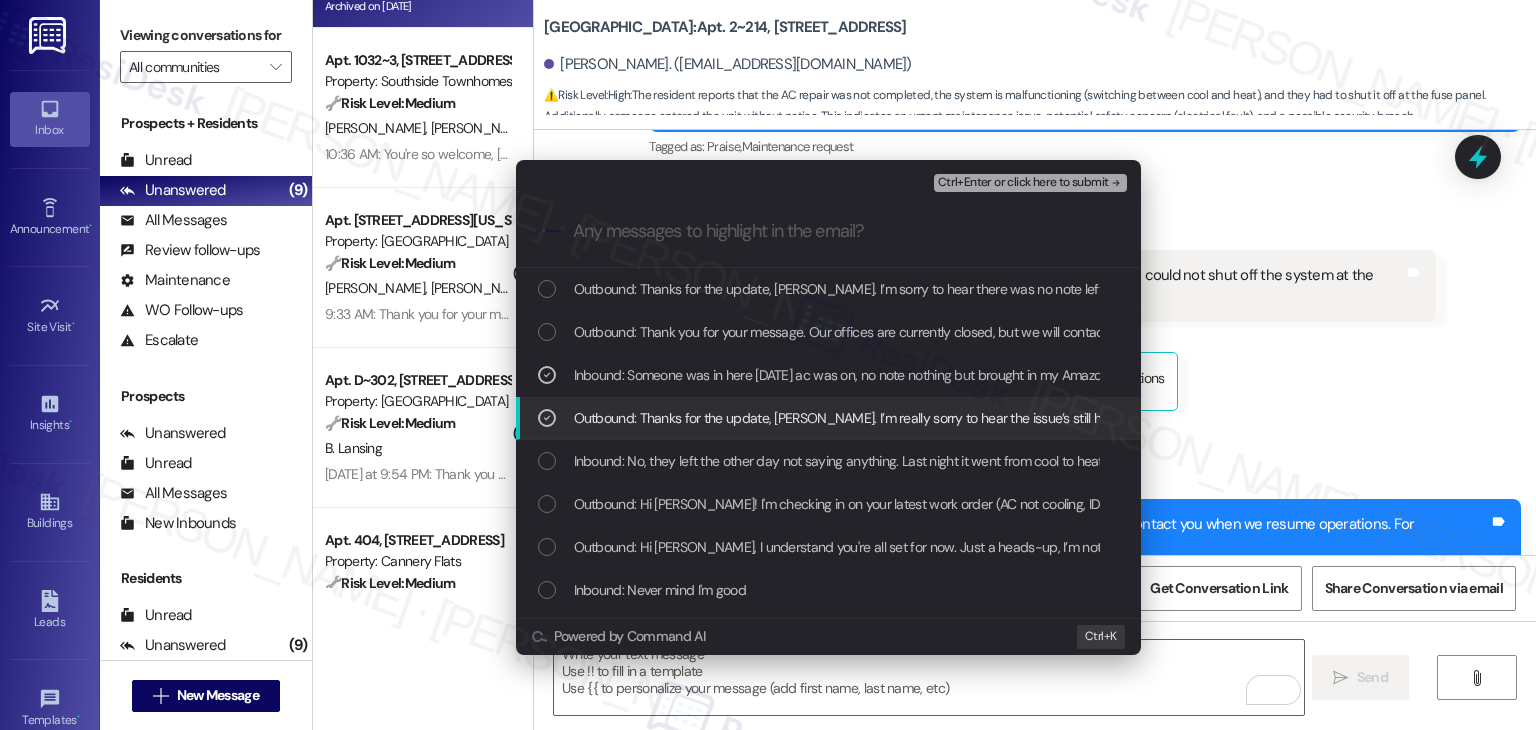 drag, startPoint x: 542, startPoint y: 415, endPoint x: 548, endPoint y: 449, distance: 34.525352 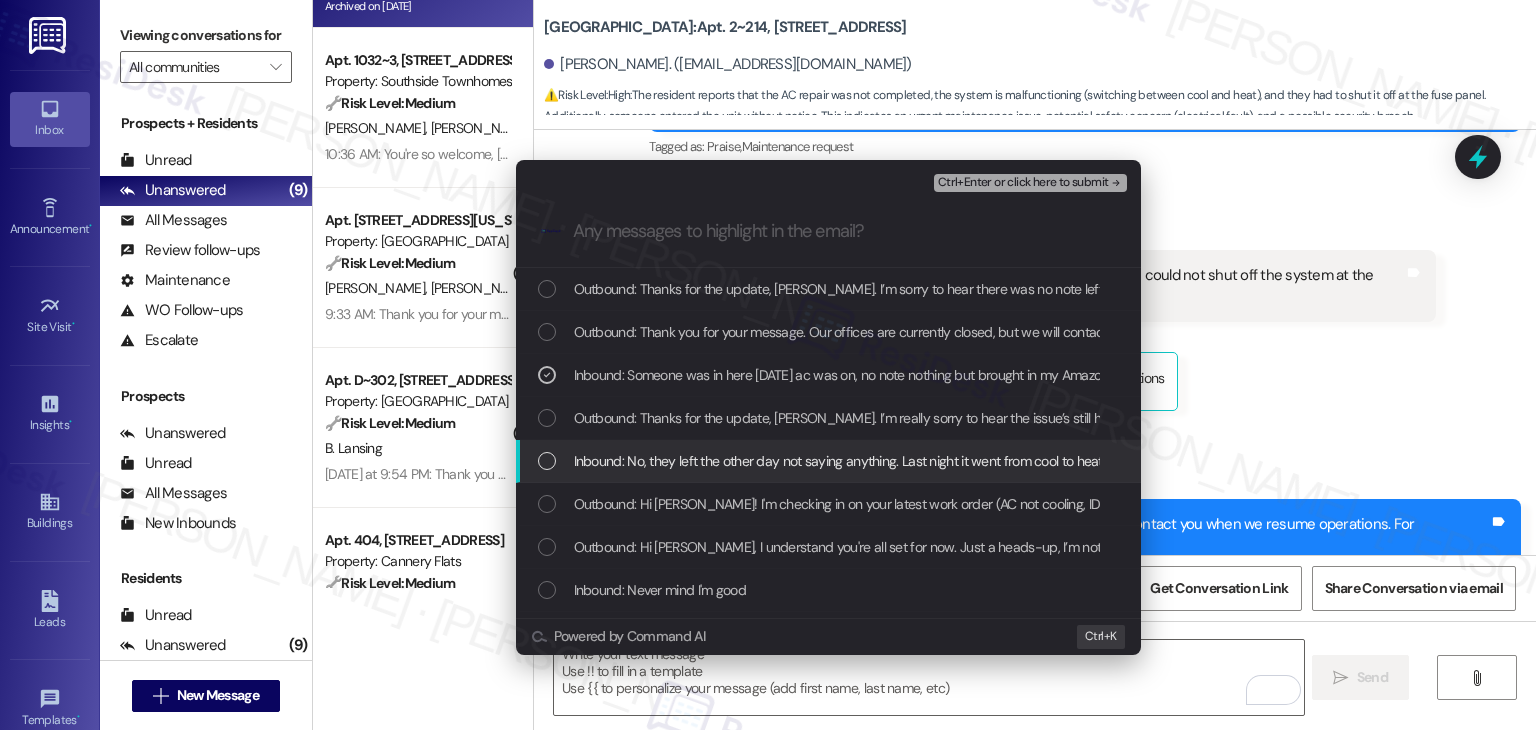 click at bounding box center (547, 461) 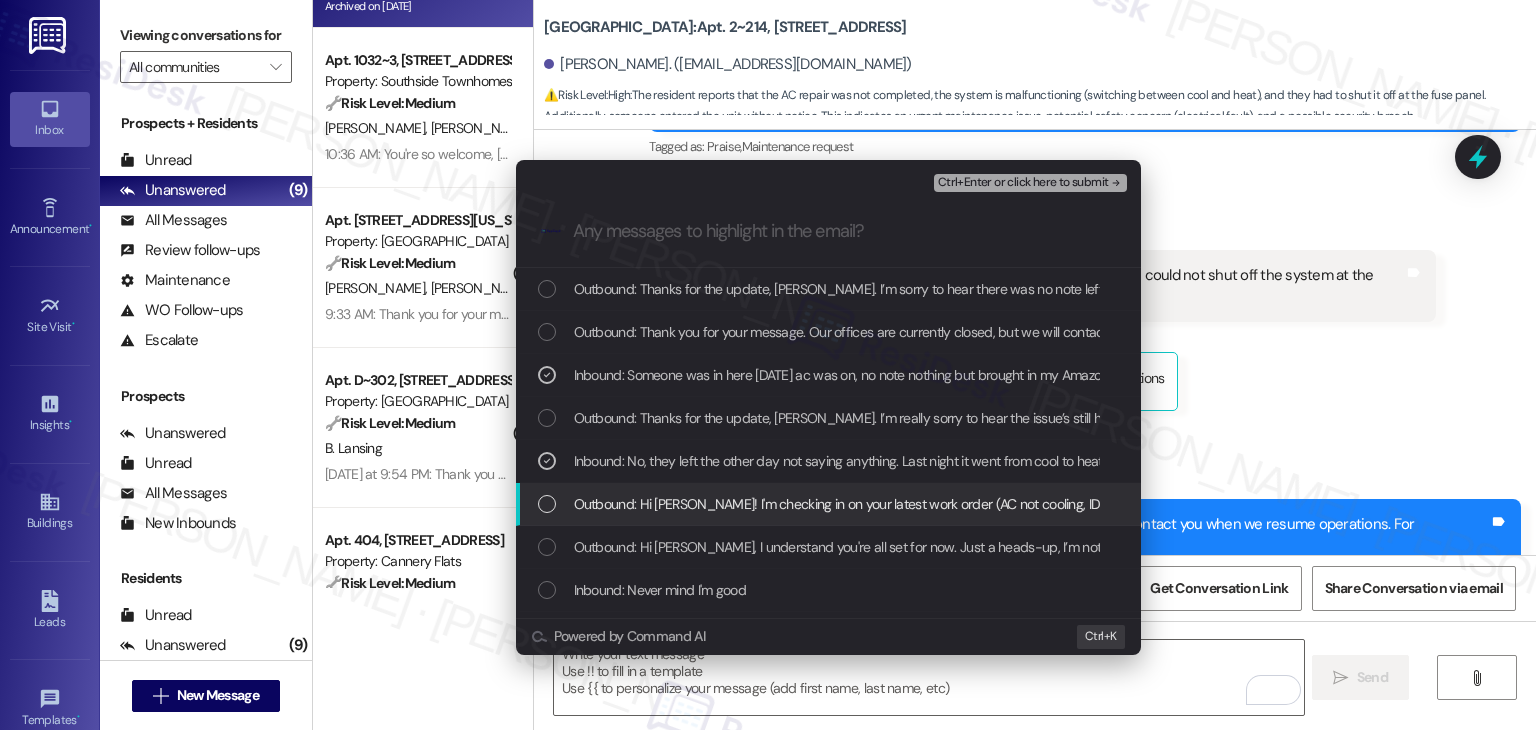 click on "Outbound: Hi [PERSON_NAME]! I'm checking in on your latest work order (AC not cooling, ID: 155543). Was everything completed to your satisfaction? You can answer with a quick (Y/N)" at bounding box center (830, 504) 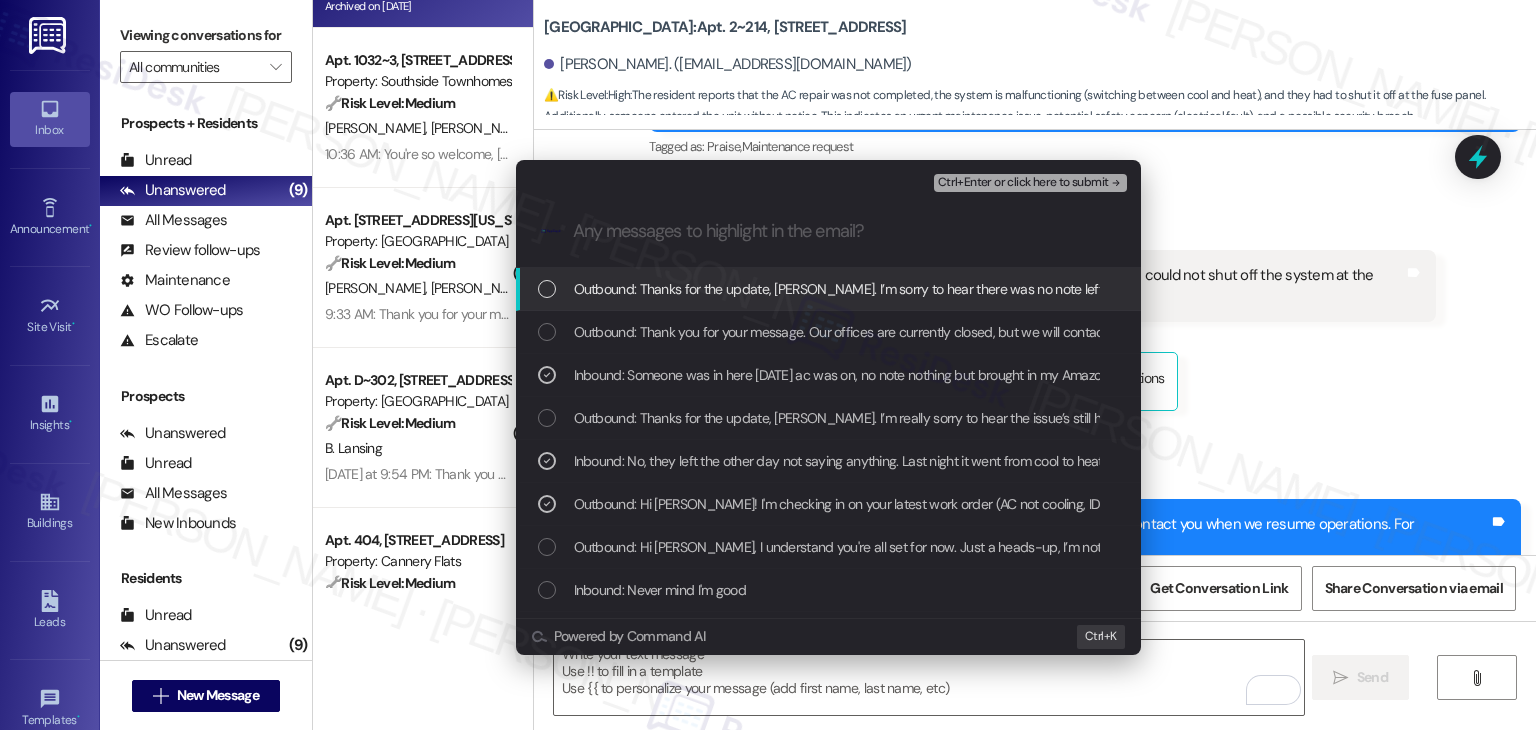 click on "Ctrl+Enter or click here to submit" at bounding box center (1023, 183) 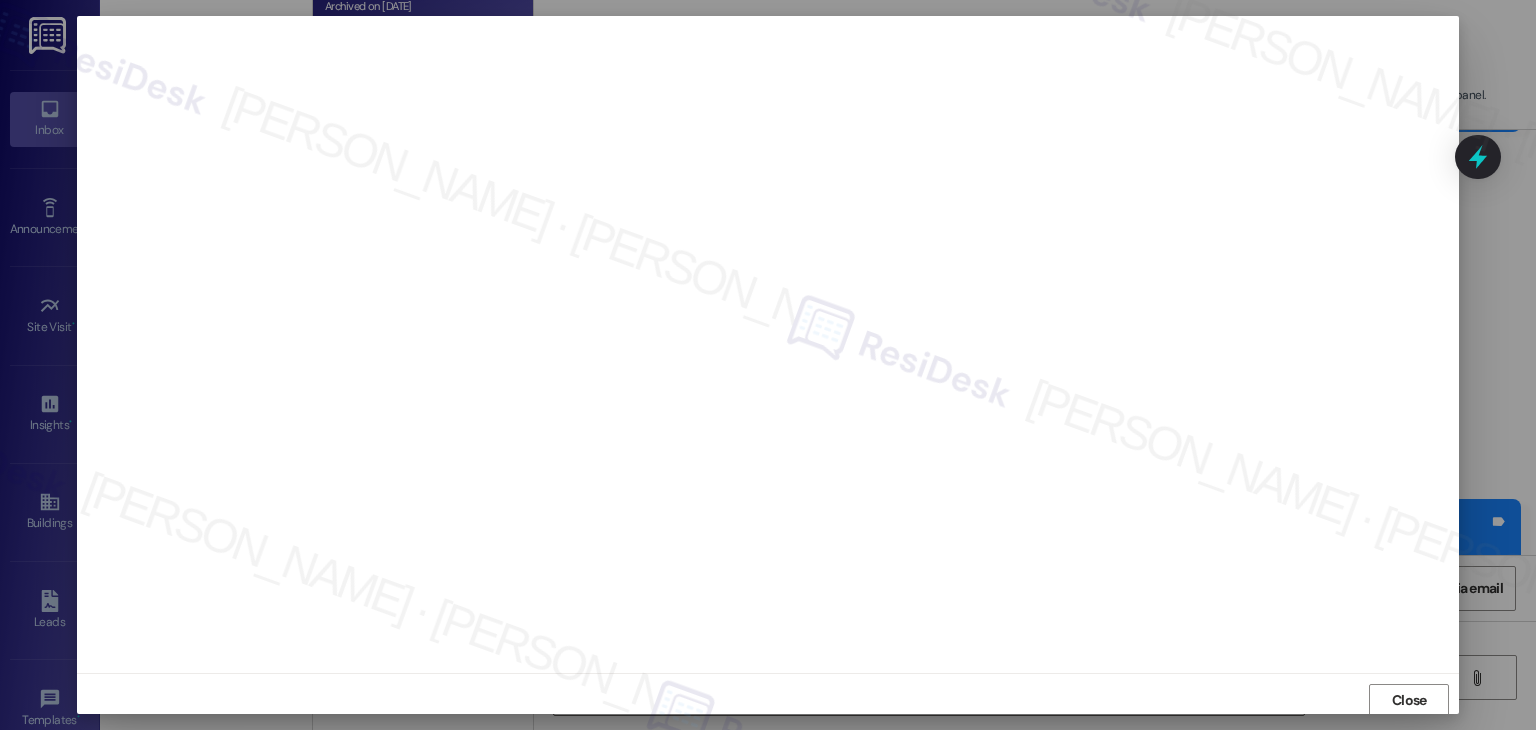 scroll, scrollTop: 1, scrollLeft: 0, axis: vertical 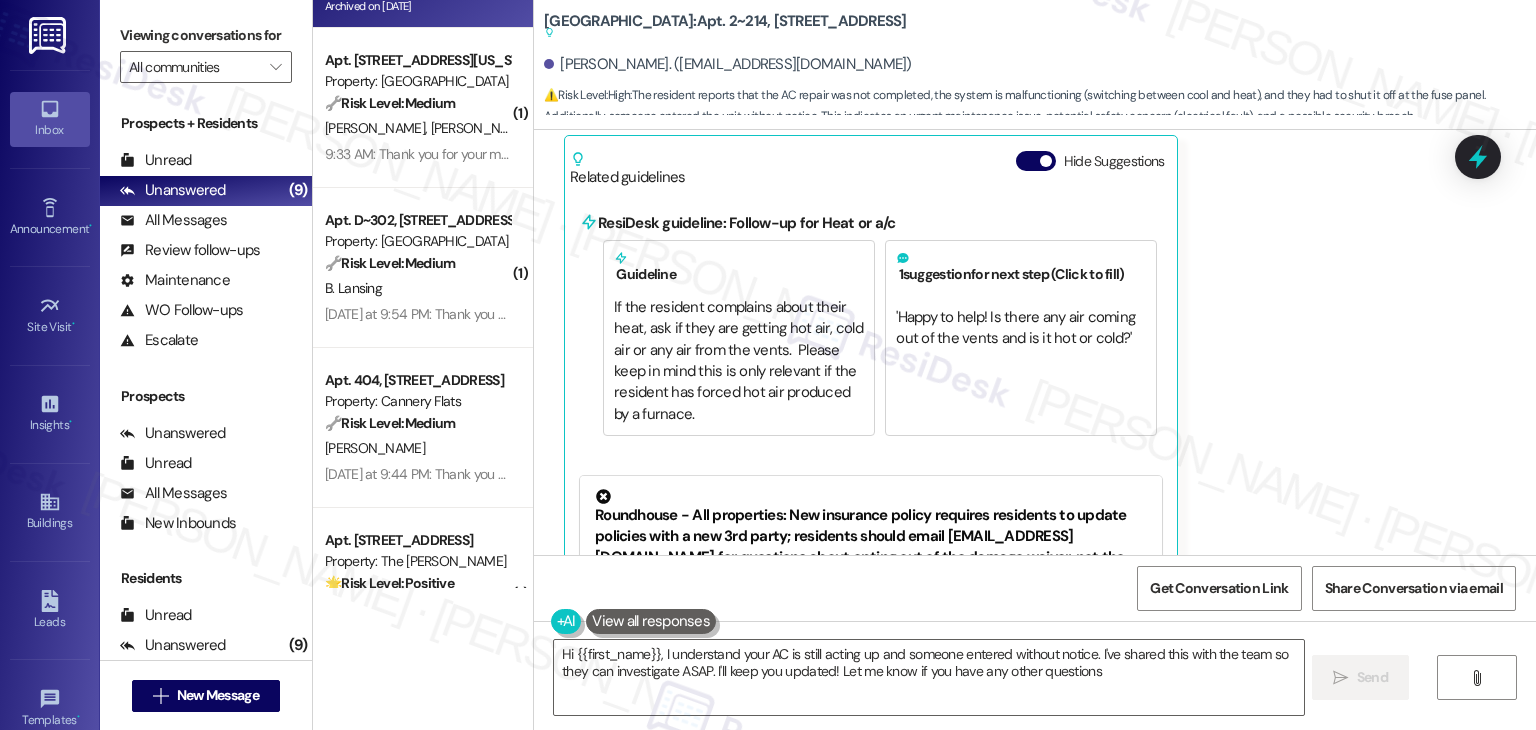 type on "Hi {{first_name}}, I understand your AC is still acting up and someone entered without notice. I've shared this with the team so they can investigate ASAP. I'll keep you updated! Let me know if you have any other questions." 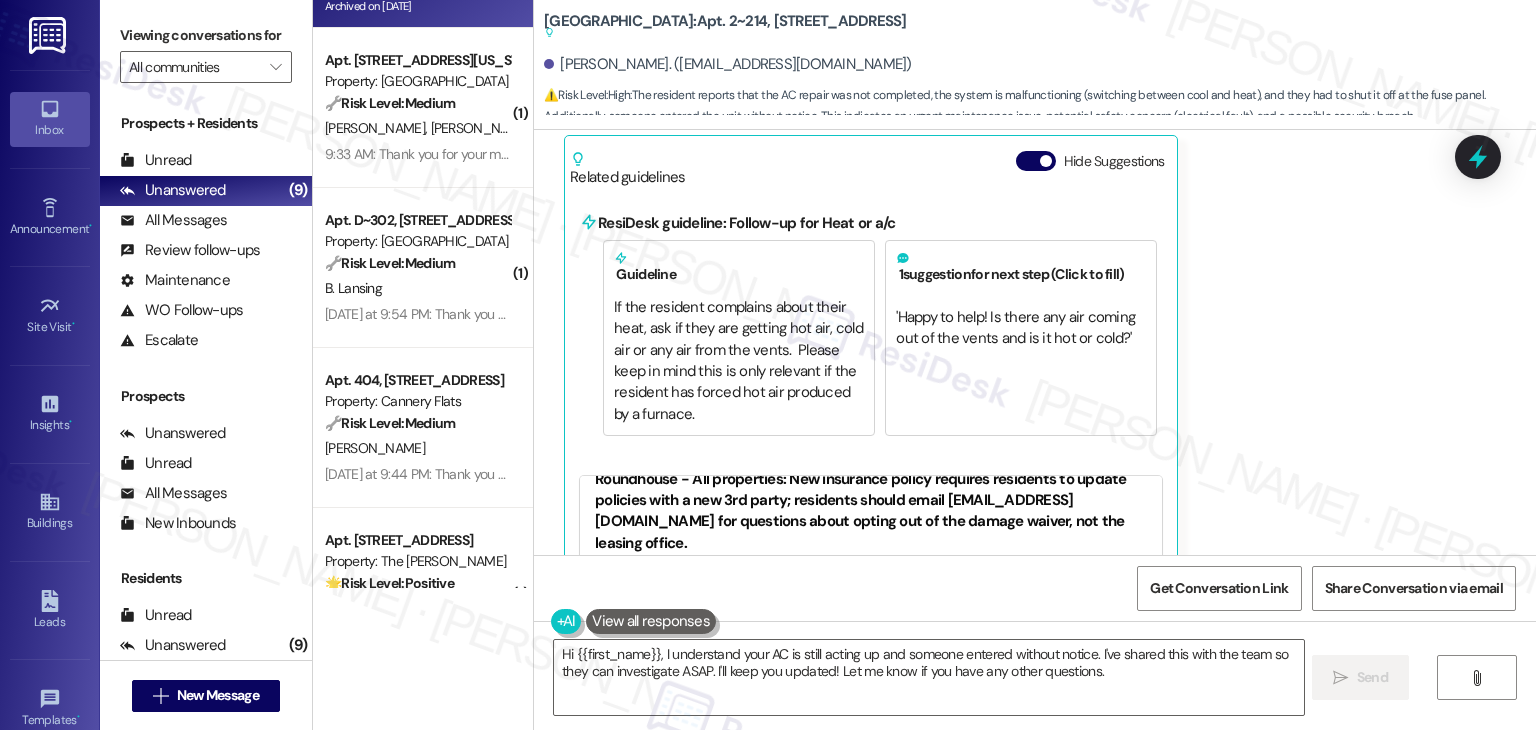 scroll, scrollTop: 54, scrollLeft: 0, axis: vertical 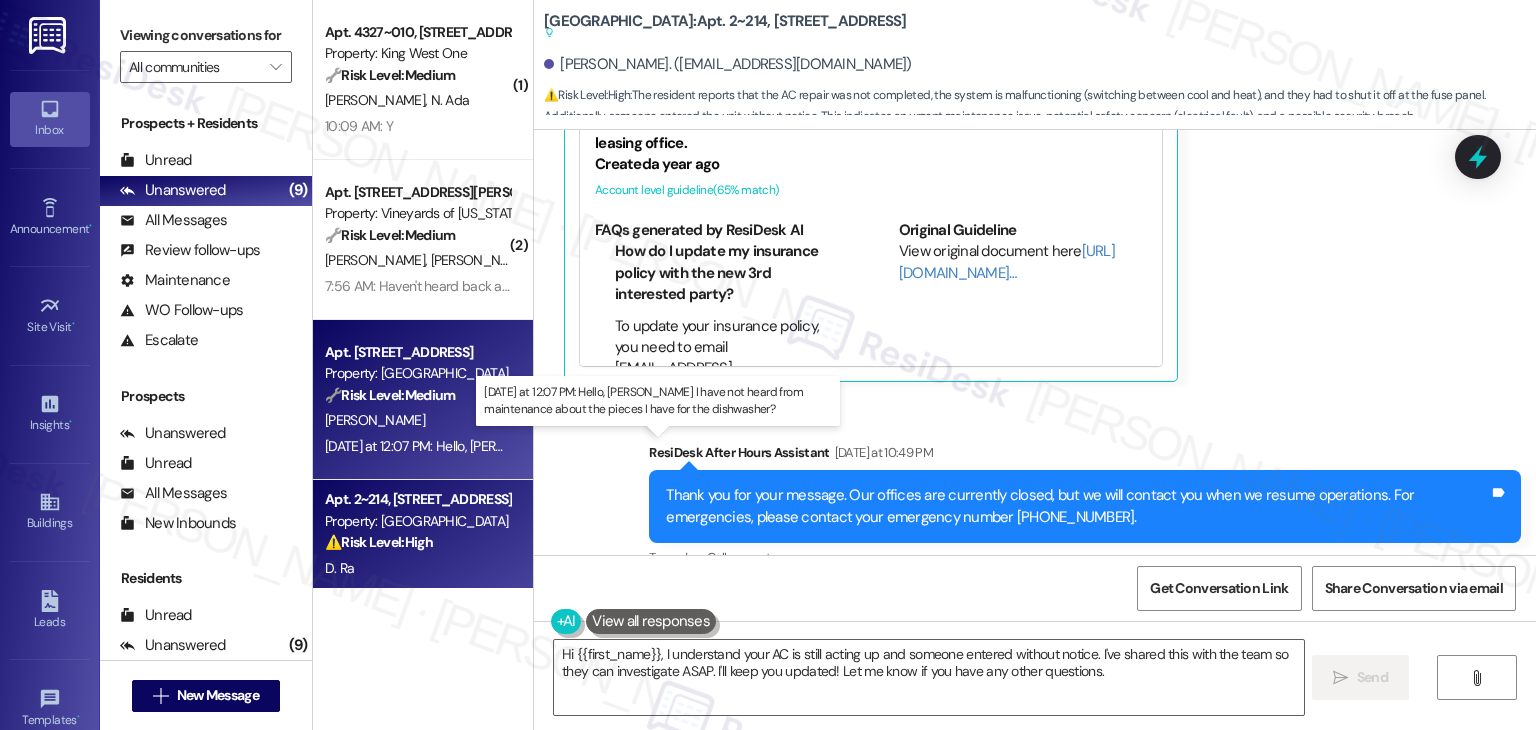 click on "[DATE] at 12:07 PM: Hello, [PERSON_NAME] I have not heard from maintenance about the pieces I have for the dishwasher? [DATE] at 12:07 PM: Hello, [PERSON_NAME] I have not heard from maintenance about the pieces I have for the dishwasher?" at bounding box center [679, 446] 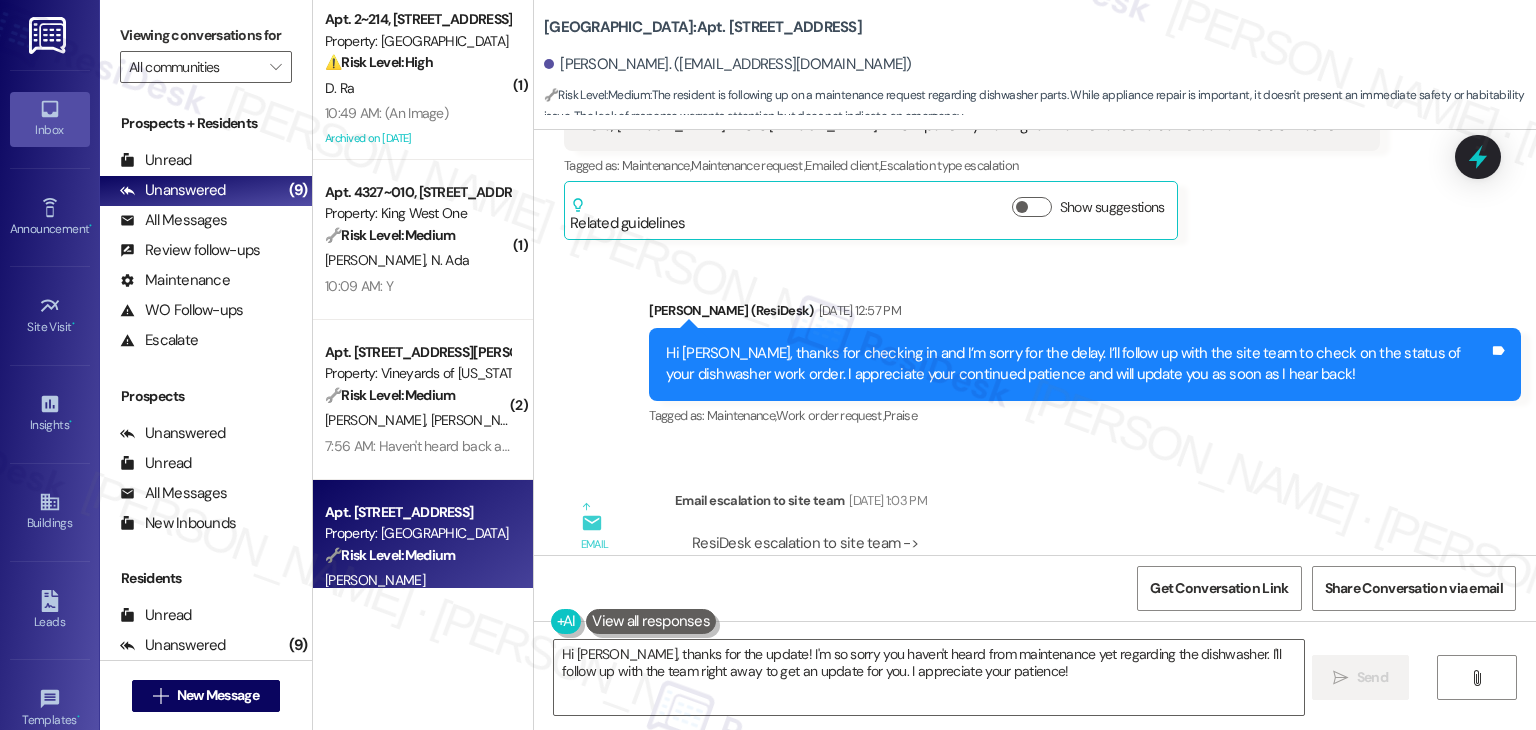 scroll, scrollTop: 33320, scrollLeft: 0, axis: vertical 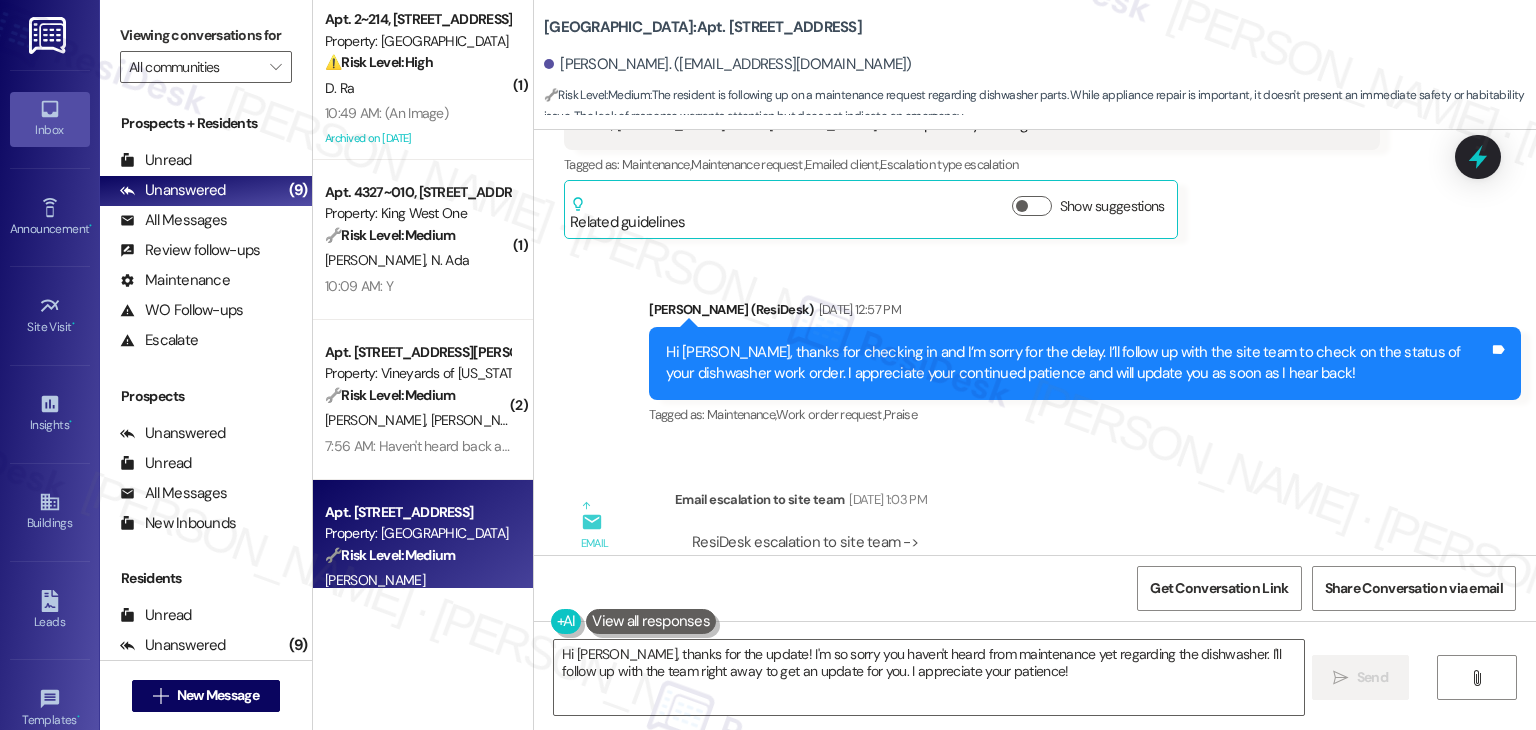 click on "Received via SMS [PERSON_NAME] Question [DATE] at 12:07 PM Hello, [PERSON_NAME] I have not heard from maintenance about the pieces I have for the dishwasher? Tags and notes Tagged as:   Maintenance ,  Click to highlight conversations about Maintenance Maintenance request Click to highlight conversations about Maintenance request" at bounding box center (1035, 777) 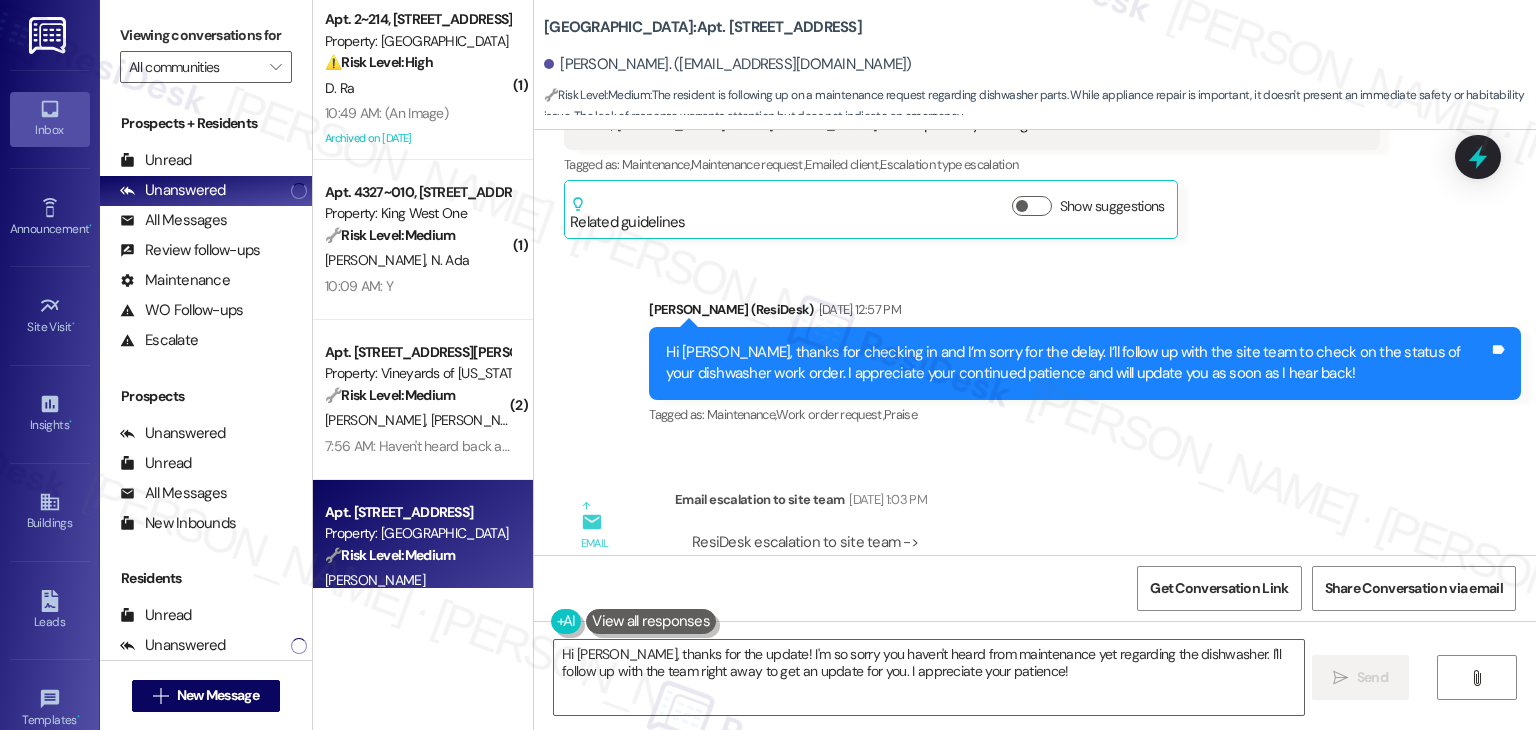 click on "Email escalation to site team Email escalation to site team [DATE] 1:03 PM ResiDesk escalation to site team ->
Risk Level: Medium risk
Topics: SR #153987 - Pending Dishwasher Repair
Escalation type: Escalation Subject:  [ResiDesk Escalation] (Medium risk) - Action Needed (SR #153987 - Pending Dishwasher Repair) with Country Oaks: Apt. 110, [GEOGRAPHIC_DATA] (1023690)" at bounding box center [1000, 582] 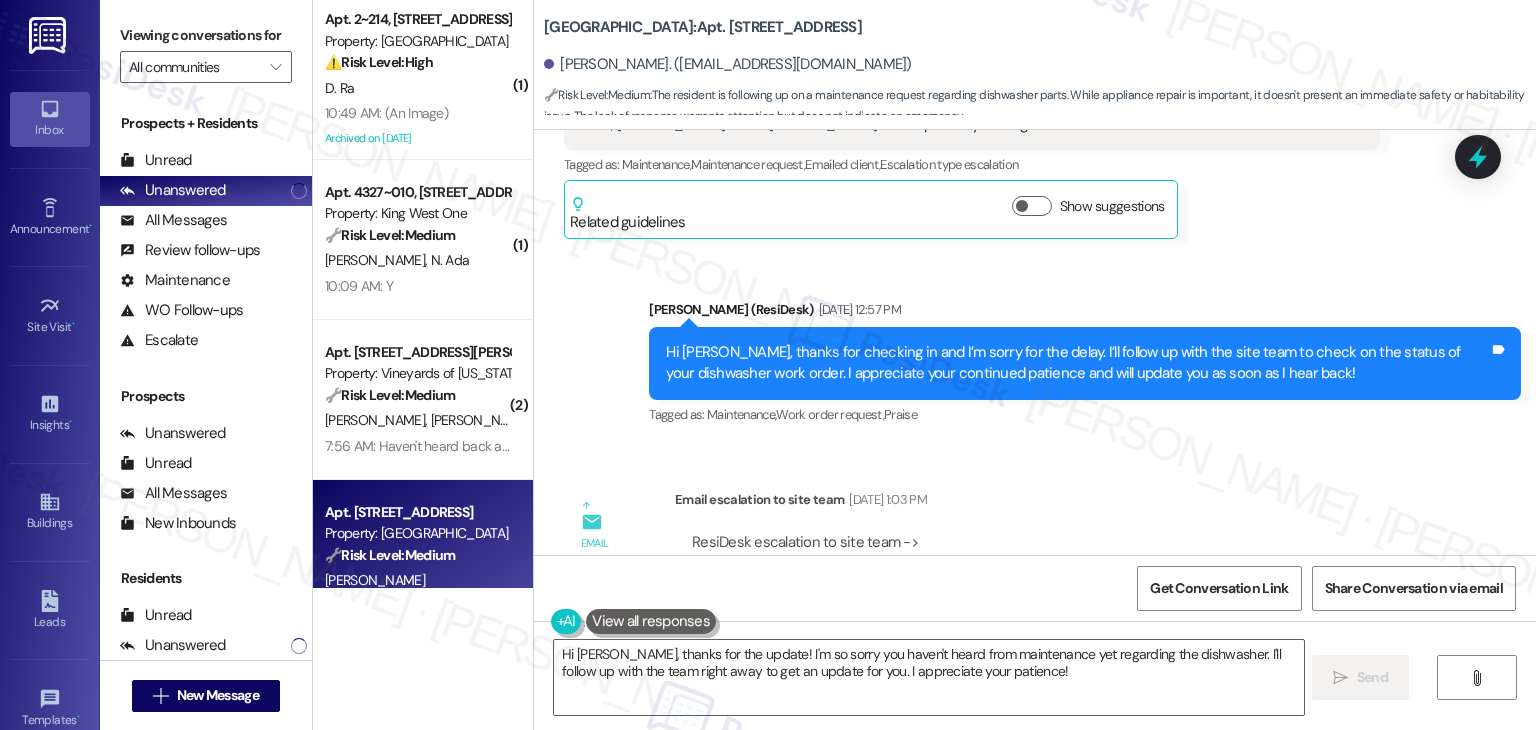 click on "Survey, sent via SMS Residesk Automated Survey [DATE] 12:18 PM Hi [PERSON_NAME], I'm on the new offsite Resident Support Team for [GEOGRAPHIC_DATA]! My job is to work with your on-site management team to improve your experience at the property. Text us here at any time for assistance or questions. We will also reach out periodically for feedback. Reply STOP to opt out of texts. (You can always reply STOP to opt out of future messages) Tags and notes Tagged as:   Property launch Click to highlight conversations about Property launch Received via SMS [PERSON_NAME] Question   Some Concerns [DATE] 12:20 PM I have some paperwork from housing authority, is the office still in the same place? Tags and notes Tagged as:   Access ,  Click to highlight conversations about Access Suggestion ,  Click to highlight conversations about Suggestion Question ,  Click to highlight conversations about Question Office visit ,  Click to highlight conversations about Office visit Address Sent via SMS [PERSON_NAME]  (ResiDesk) Tagged as:" at bounding box center [1035, 342] 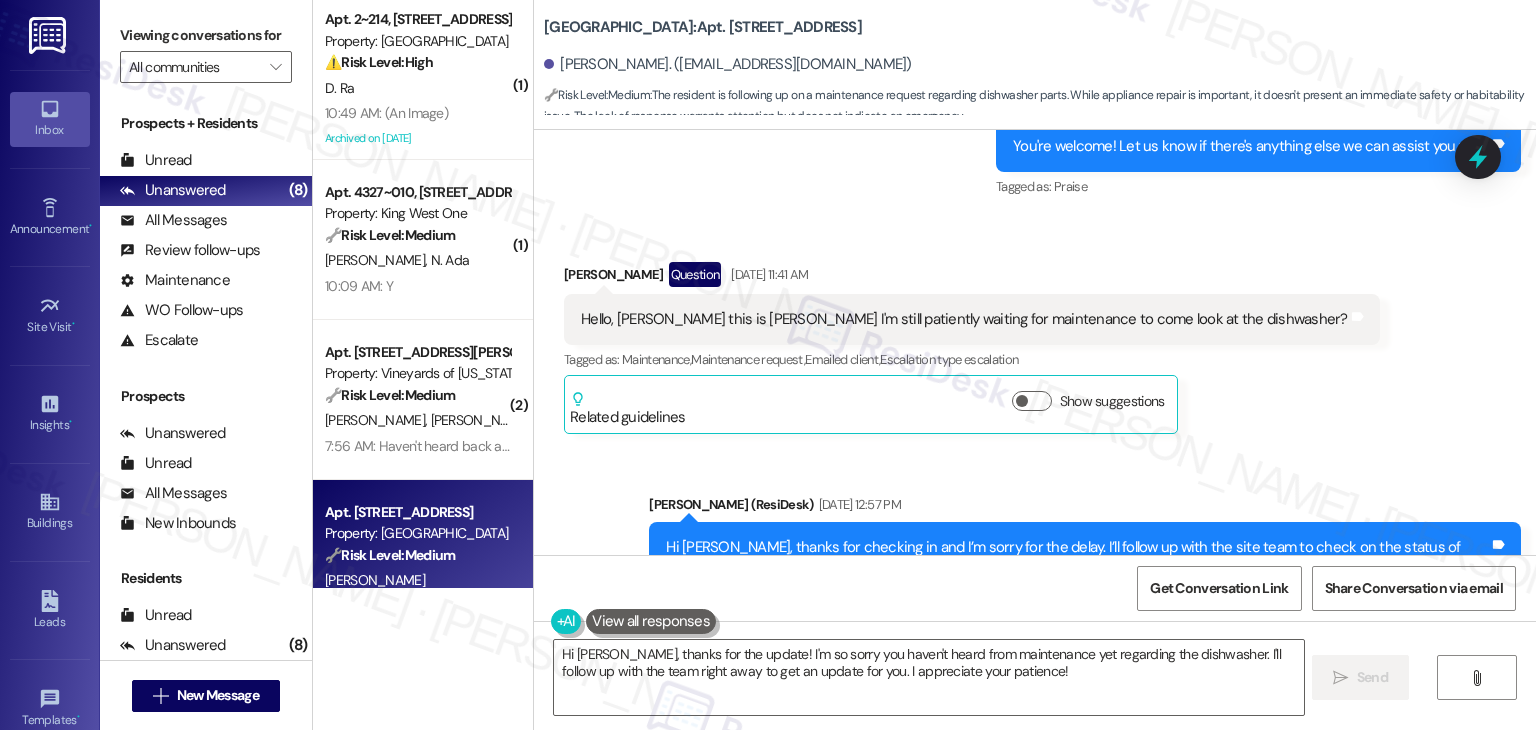 scroll, scrollTop: 33120, scrollLeft: 0, axis: vertical 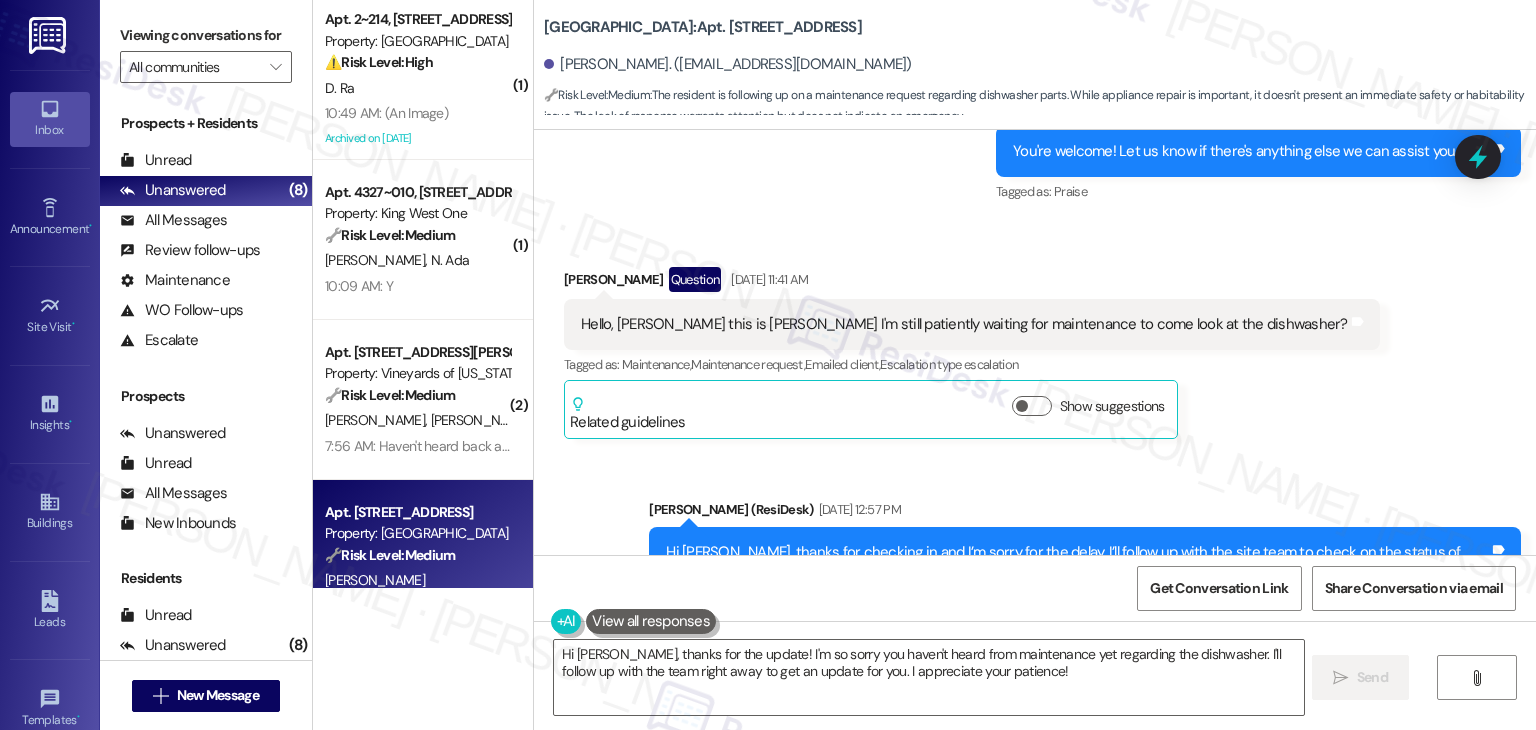 click on "Hi [PERSON_NAME], thanks for checking in and I’m sorry for the delay. I’ll follow up with the site team to check on the status of your dishwasher work order. I appreciate your continued patience and will update you as soon as I hear back!" at bounding box center [1077, 563] 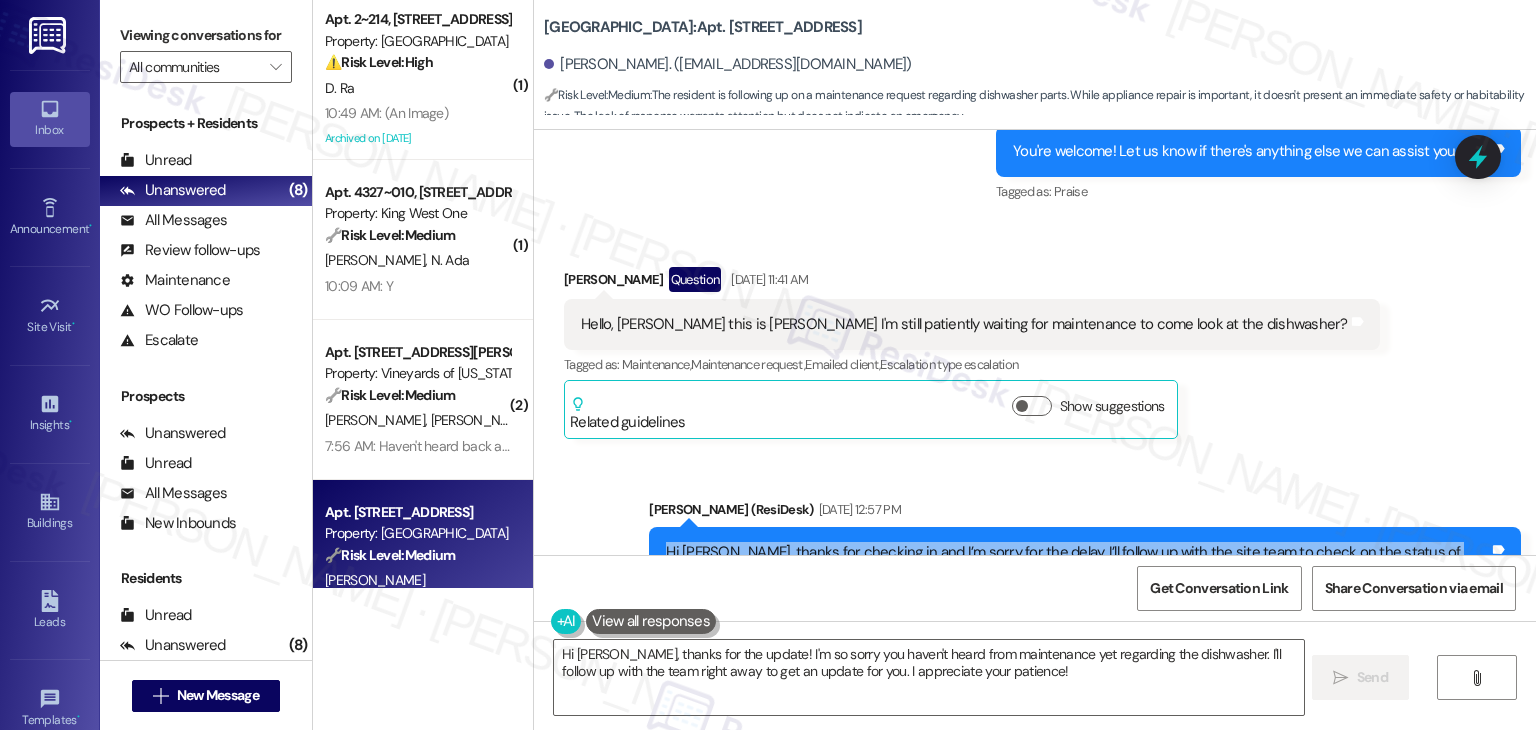 click on "Hi [PERSON_NAME], thanks for checking in and I’m sorry for the delay. I’ll follow up with the site team to check on the status of your dishwasher work order. I appreciate your continued patience and will update you as soon as I hear back!" at bounding box center (1077, 563) 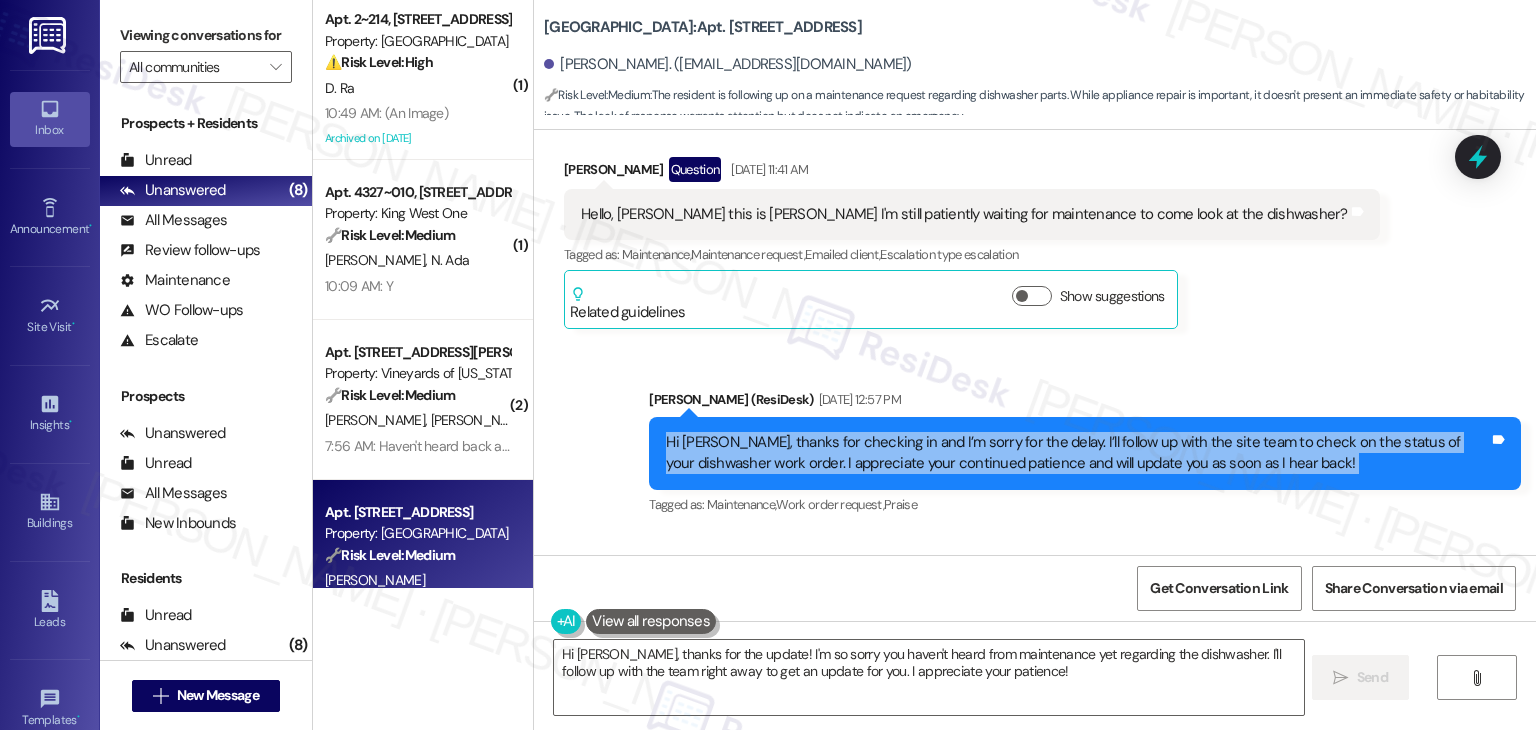 scroll, scrollTop: 33320, scrollLeft: 0, axis: vertical 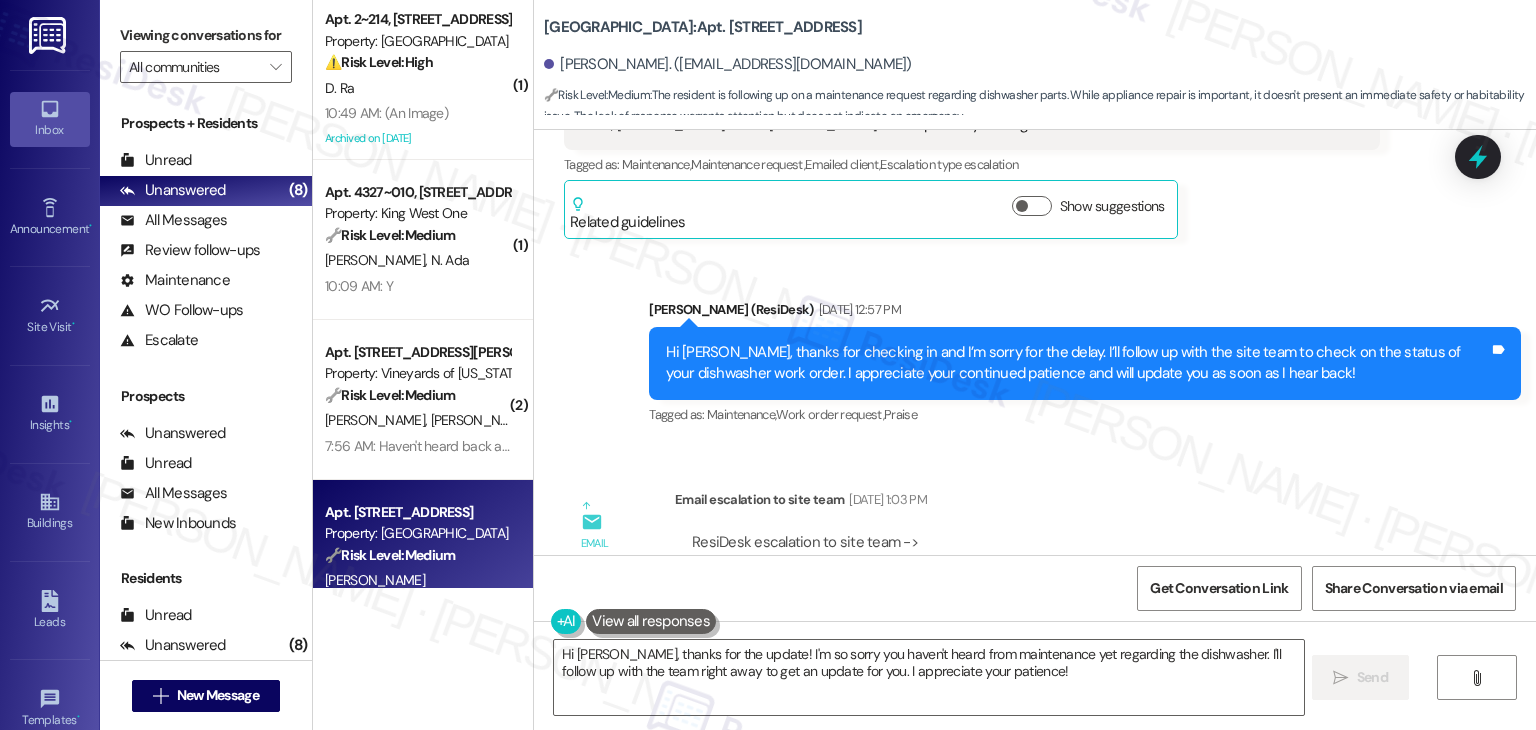 click on "Hello, [PERSON_NAME] I have not heard from maintenance about the pieces I have for the dishwasher?" at bounding box center [908, 793] 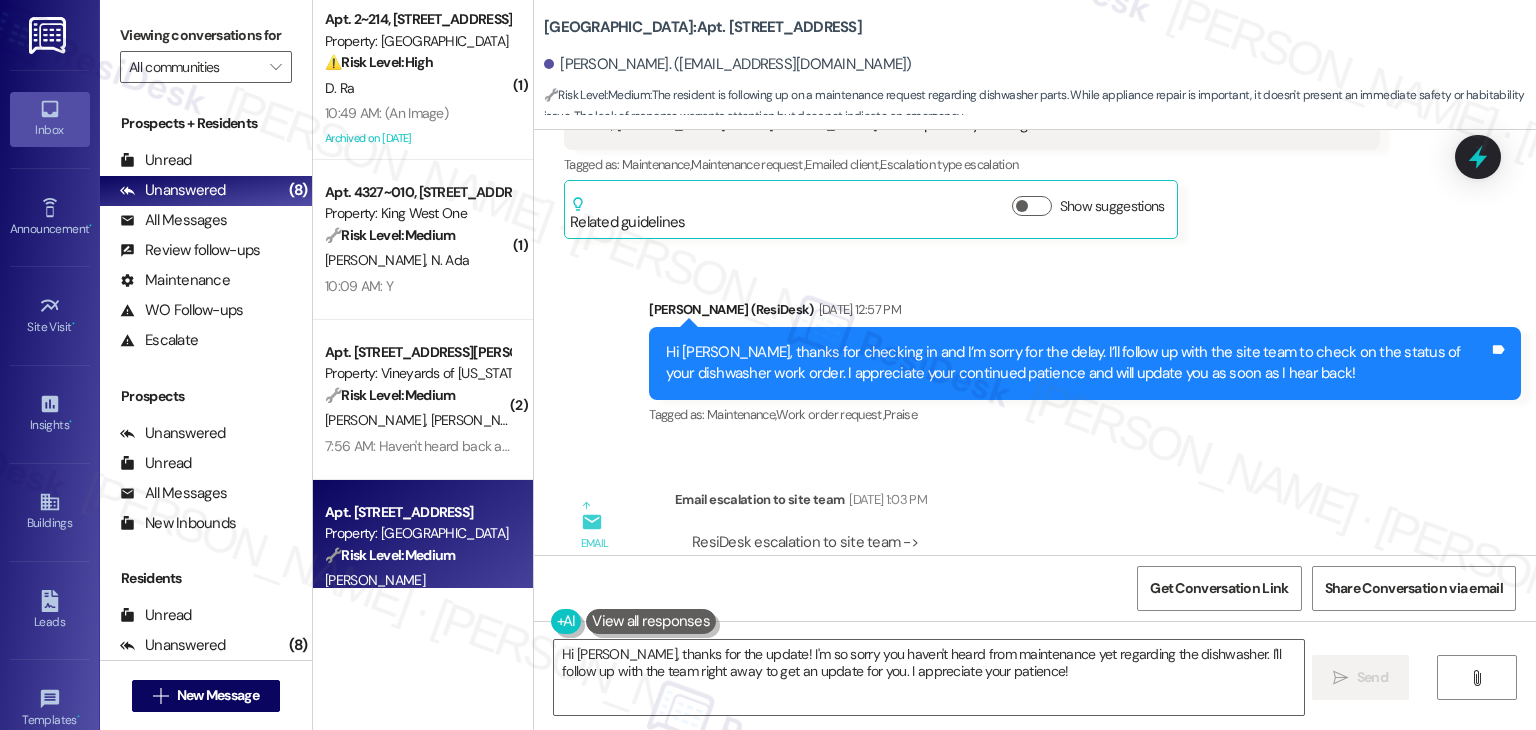 click on "Received via SMS [PERSON_NAME] Question [DATE] at 12:07 PM Hello, [PERSON_NAME] I have not heard from maintenance about the pieces I have for the dishwasher? Tags and notes Tagged as:   Maintenance ,  Click to highlight conversations about Maintenance Maintenance request Click to highlight conversations about Maintenance request" at bounding box center (1035, 777) 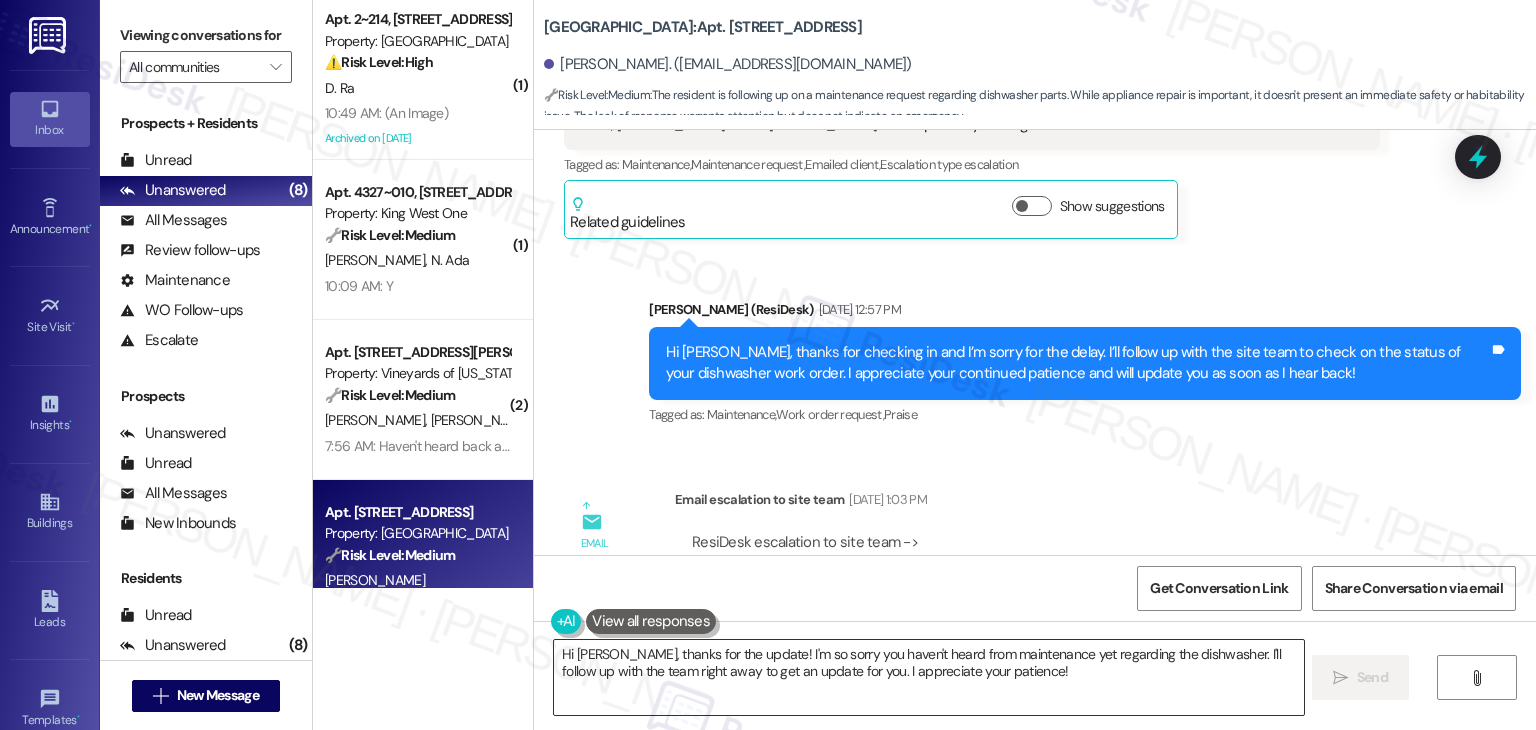 click on "Hi [PERSON_NAME], thanks for the update! I'm so sorry you haven't heard from maintenance yet regarding the dishwasher. I'll follow up with the team right away to get an update for you. I appreciate your patience!" at bounding box center (928, 677) 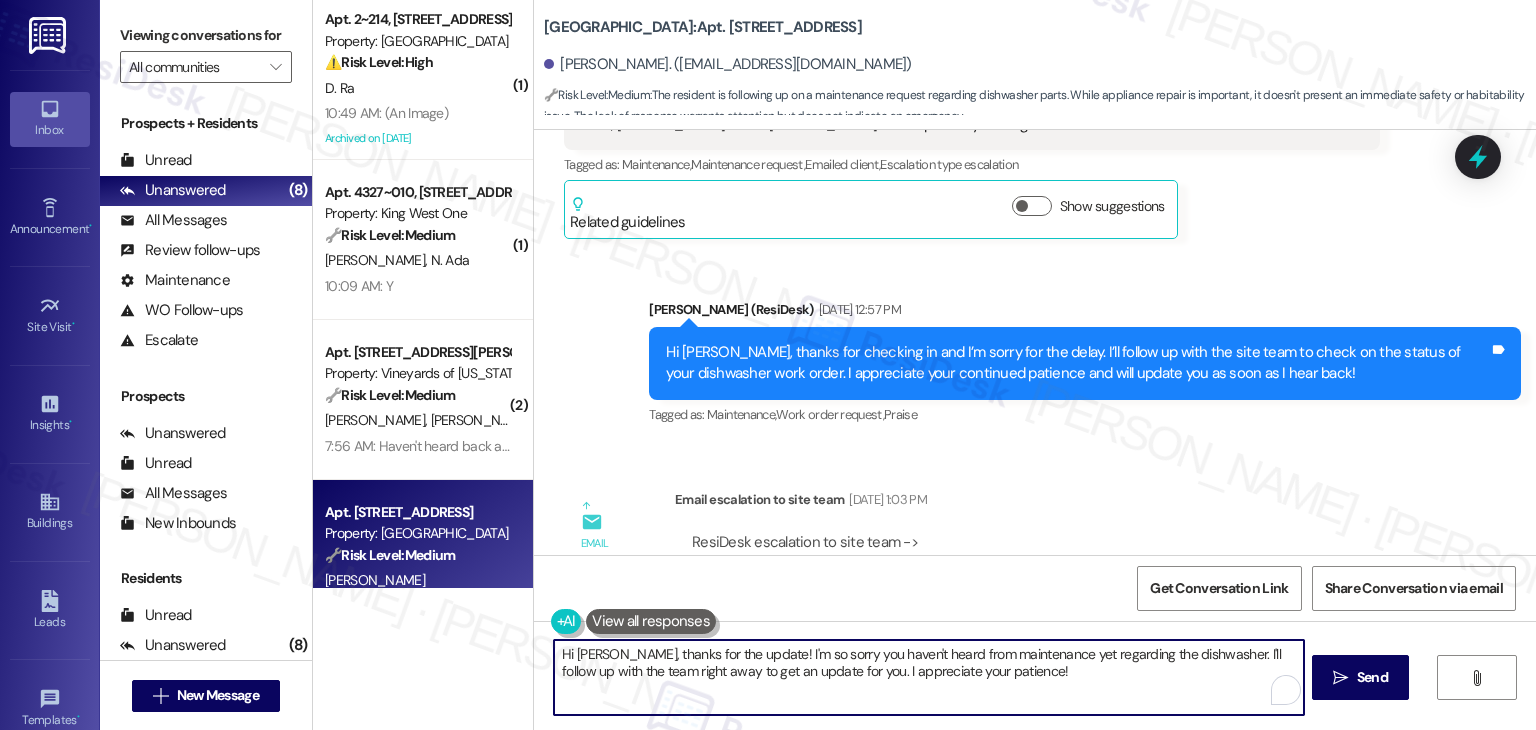click on "Hi [PERSON_NAME], thanks for the update! I'm so sorry you haven't heard from maintenance yet regarding the dishwasher. I'll follow up with the team right away to get an update for you. I appreciate your patience!" at bounding box center [928, 677] 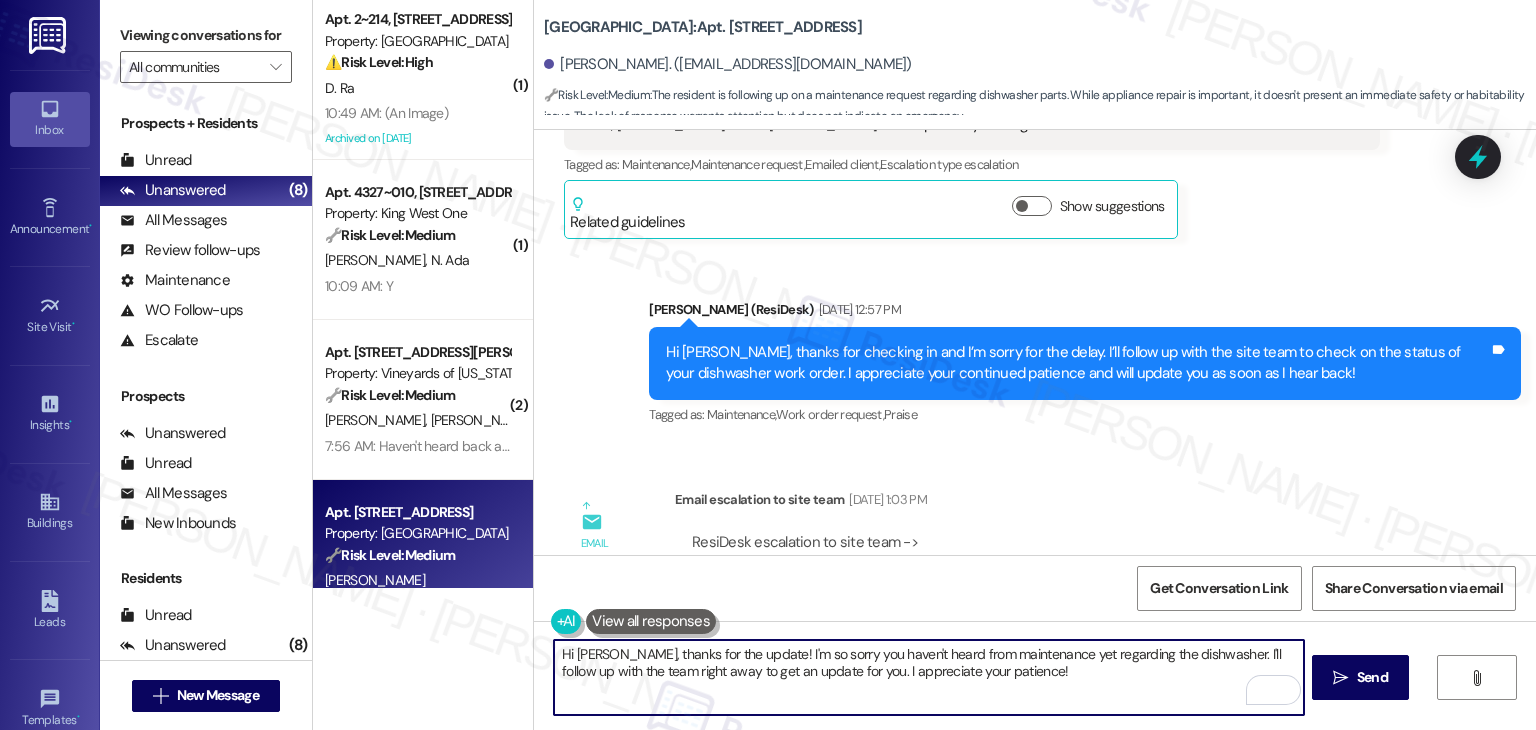 paste on "! I’m sorry you haven’t heard back yet. I’ll follow up with the site team now to check on the status and let them know you have the pieces for the dishwasher. I’ll update you as soon as I hear back" 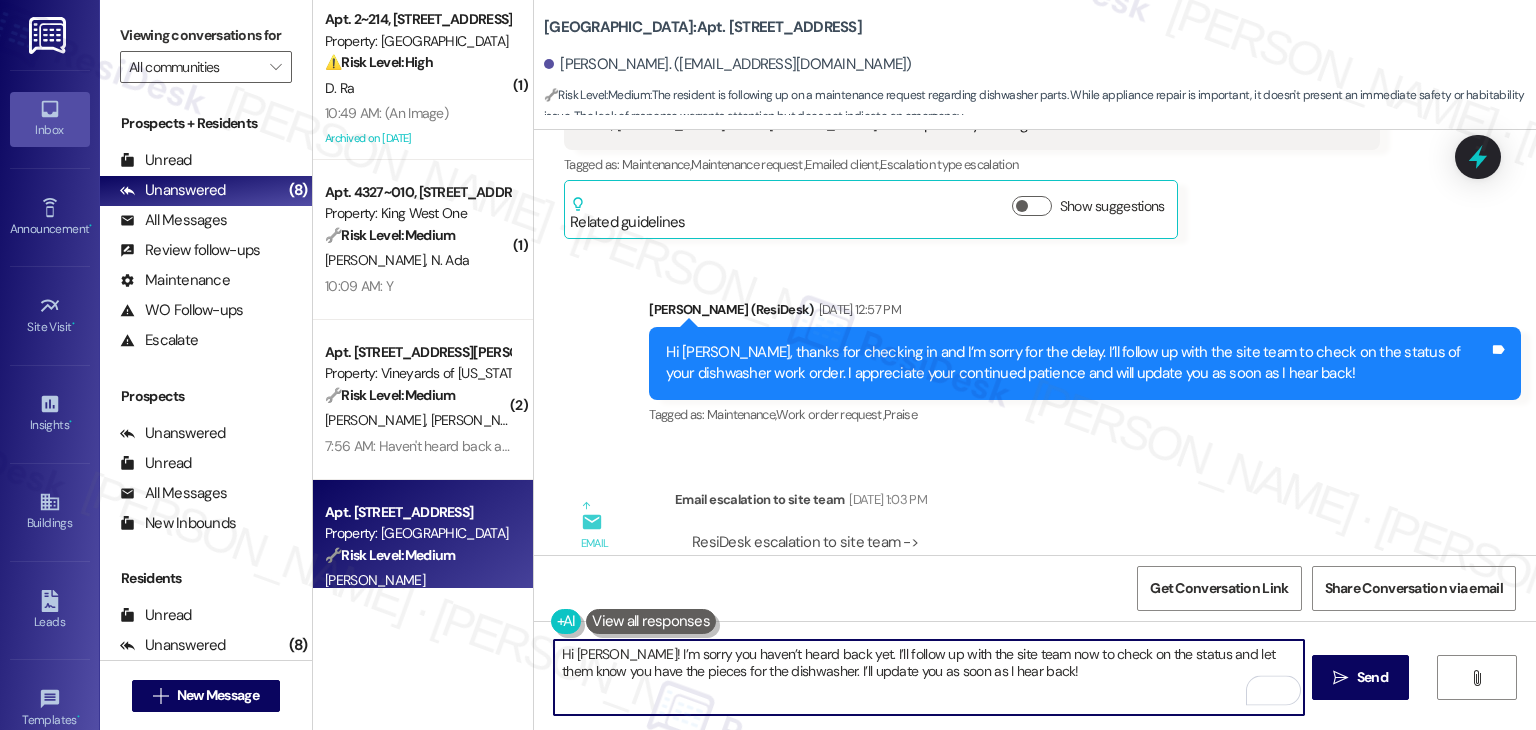 type on "Hi [PERSON_NAME]! I’m sorry you haven’t heard back yet. I’ll follow up with the site team now to check on the status and let them know you have the pieces for the dishwasher. I’ll update you as soon as I hear back!" 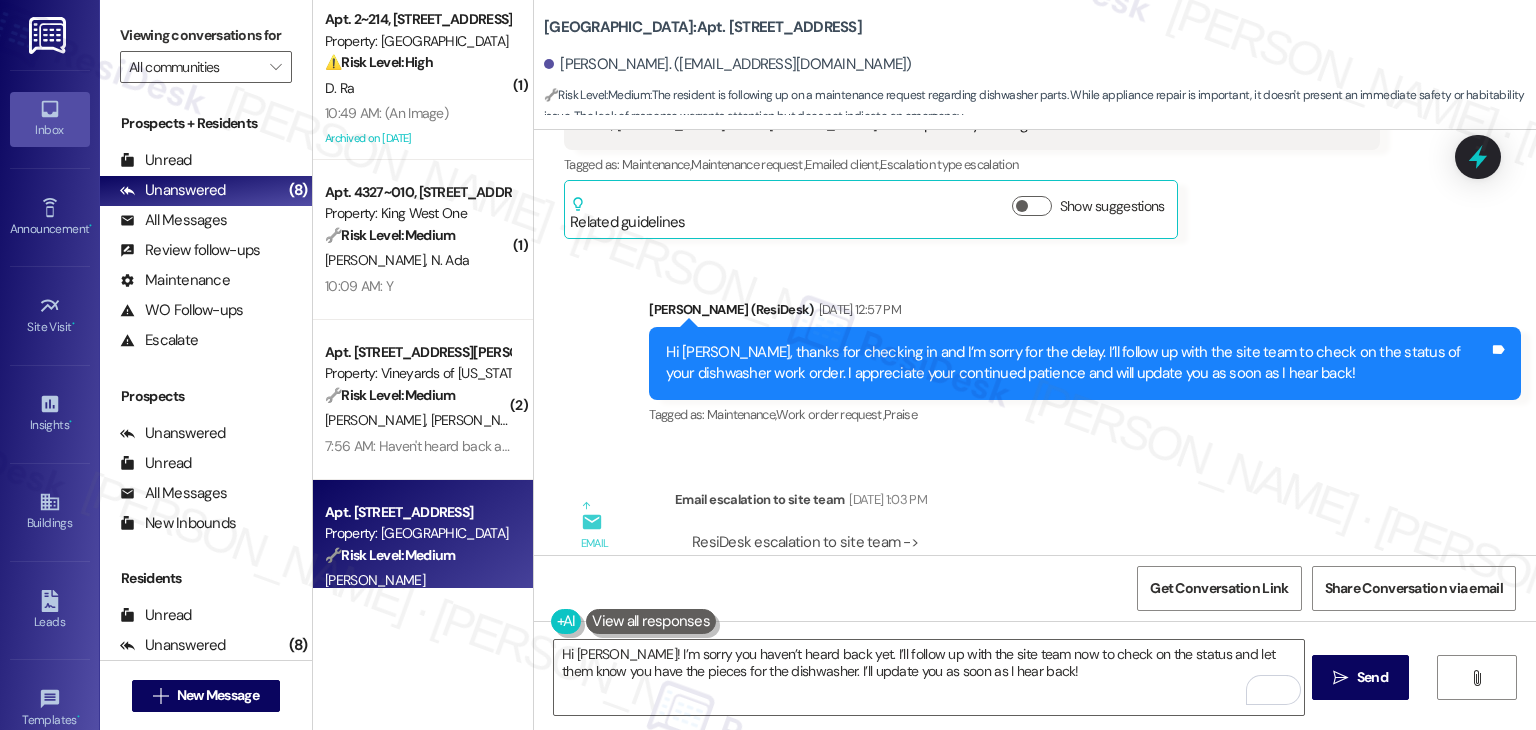 click on "Get Conversation Link Share Conversation via email" at bounding box center [1035, 588] 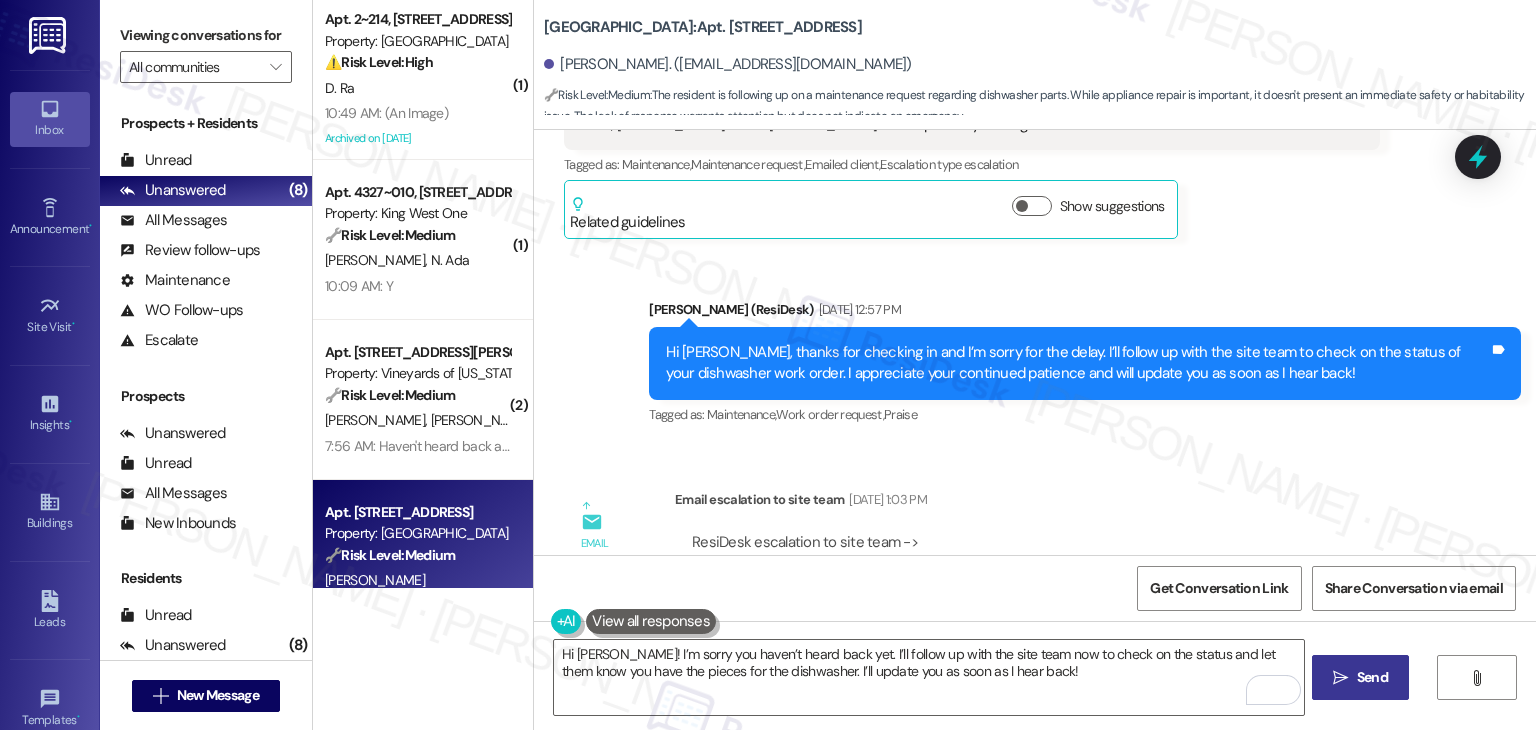click on "Send" at bounding box center (1372, 677) 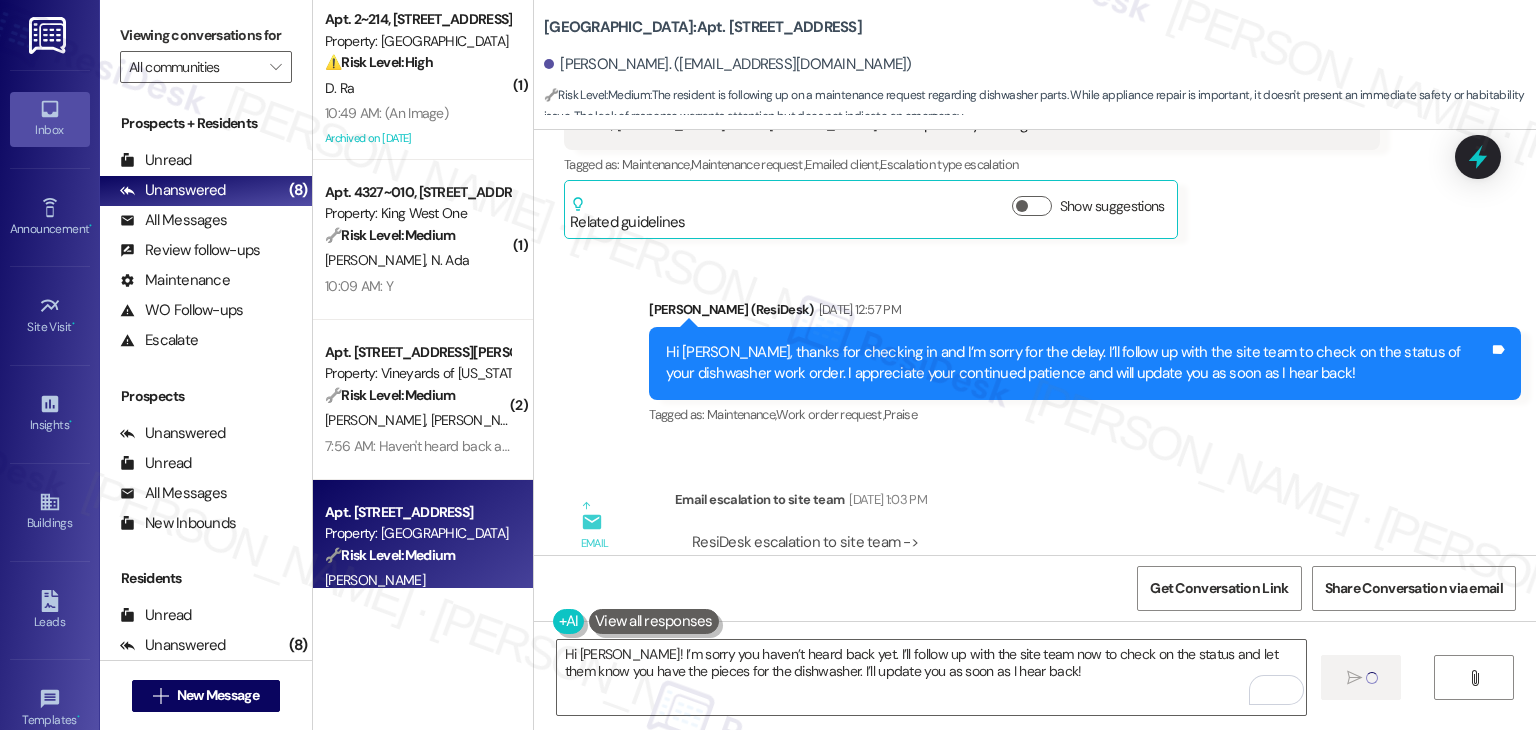 type 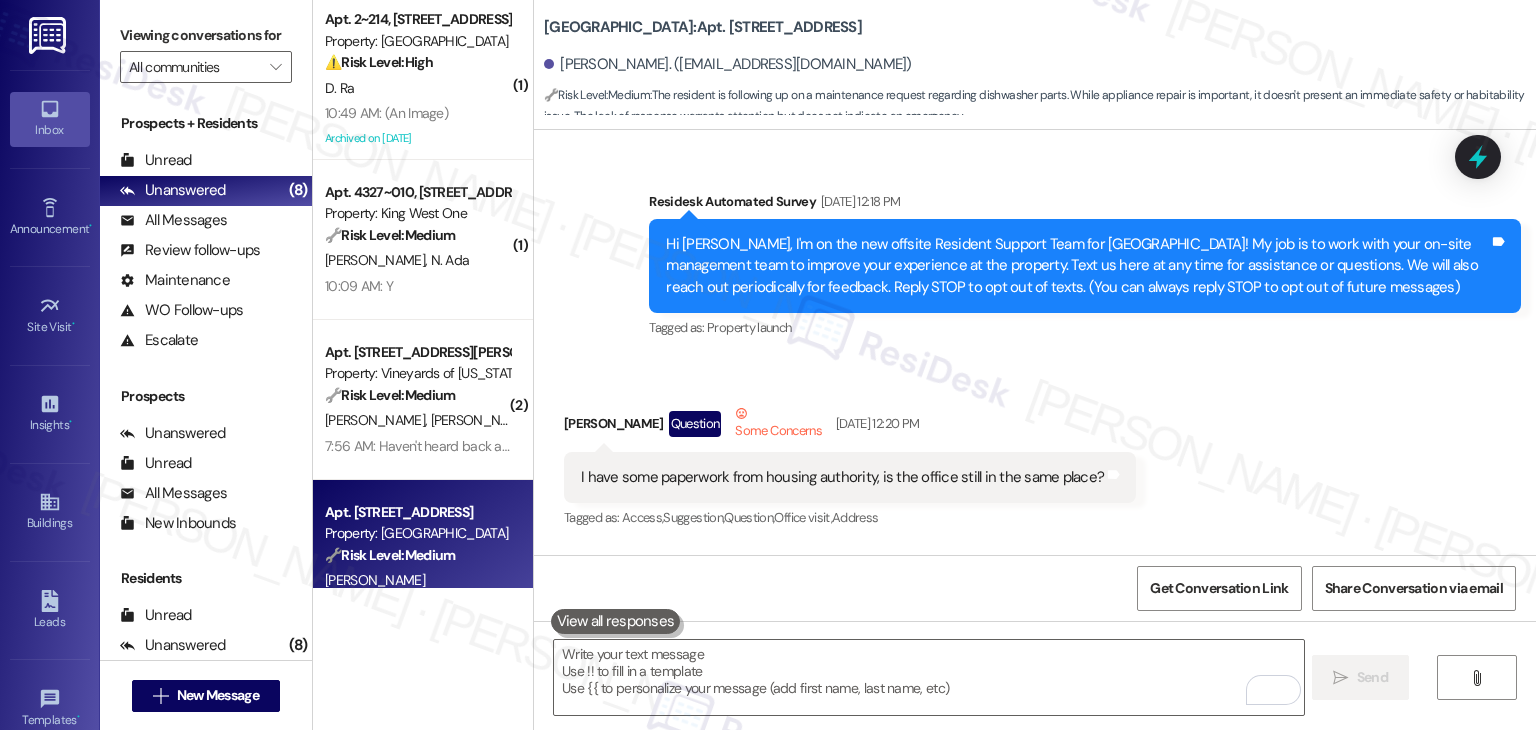 scroll, scrollTop: 0, scrollLeft: 0, axis: both 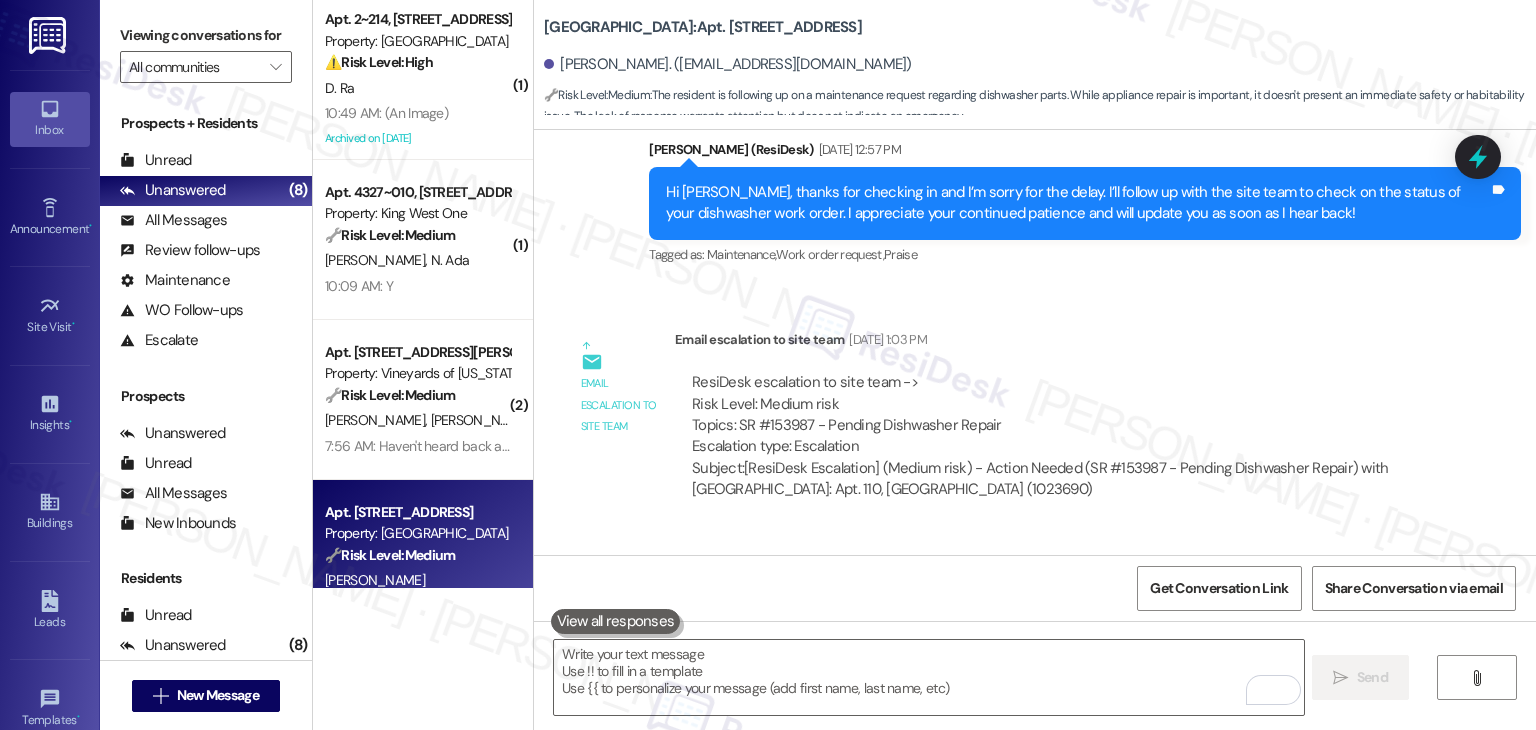 click on "Received via SMS [PERSON_NAME] Question [DATE] at 12:07 PM Hello, [PERSON_NAME] I have not heard from maintenance about the pieces I have for the dishwasher? Tags and notes Tagged as:   Maintenance ,  Click to highlight conversations about Maintenance Maintenance request Click to highlight conversations about Maintenance request" at bounding box center [1035, 617] 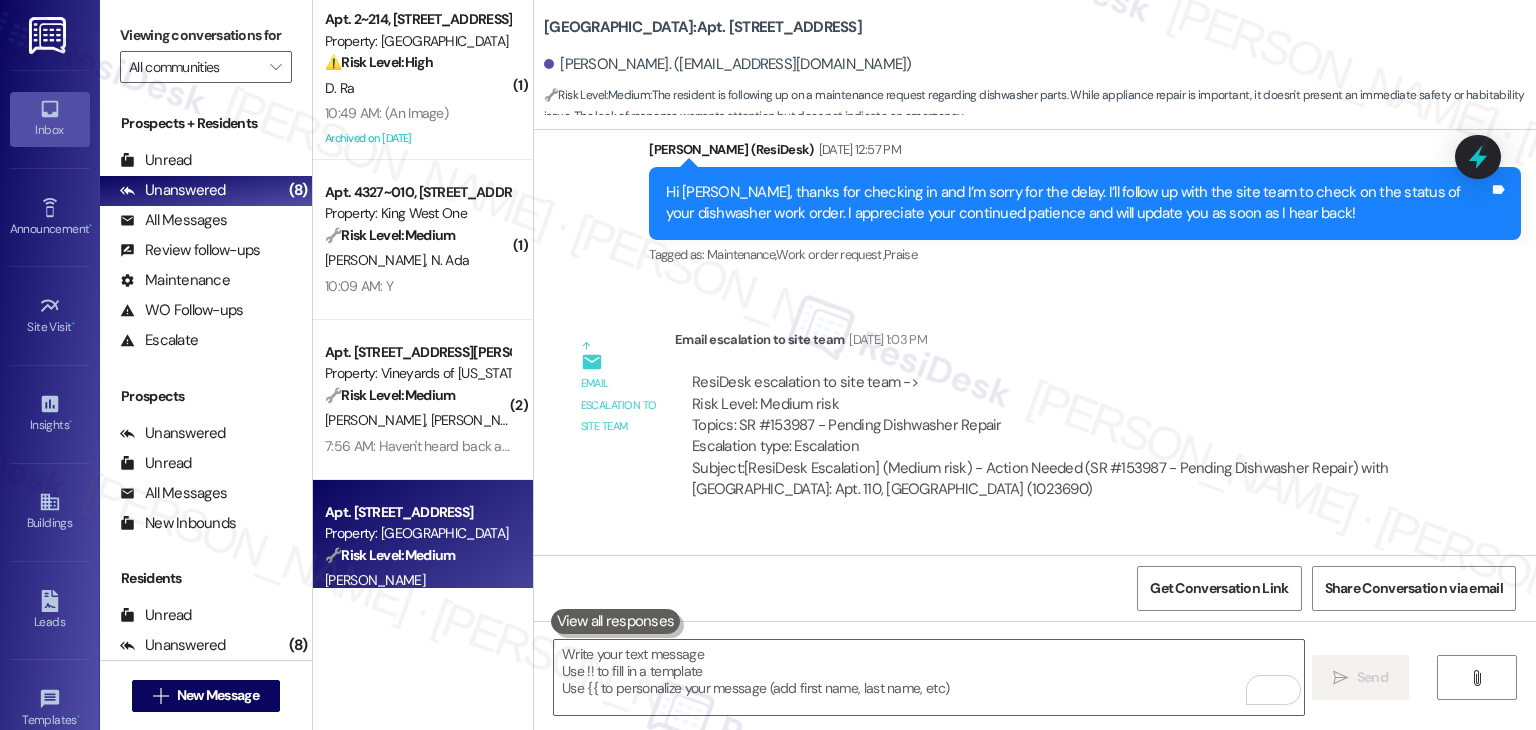 click on "Received via SMS [PERSON_NAME] Question [DATE] at 12:07 PM Hello, [PERSON_NAME] I have not heard from maintenance about the pieces I have for the dishwasher? Tags and notes Tagged as:   Maintenance ,  Click to highlight conversations about Maintenance Maintenance request Click to highlight conversations about Maintenance request" at bounding box center (1035, 617) 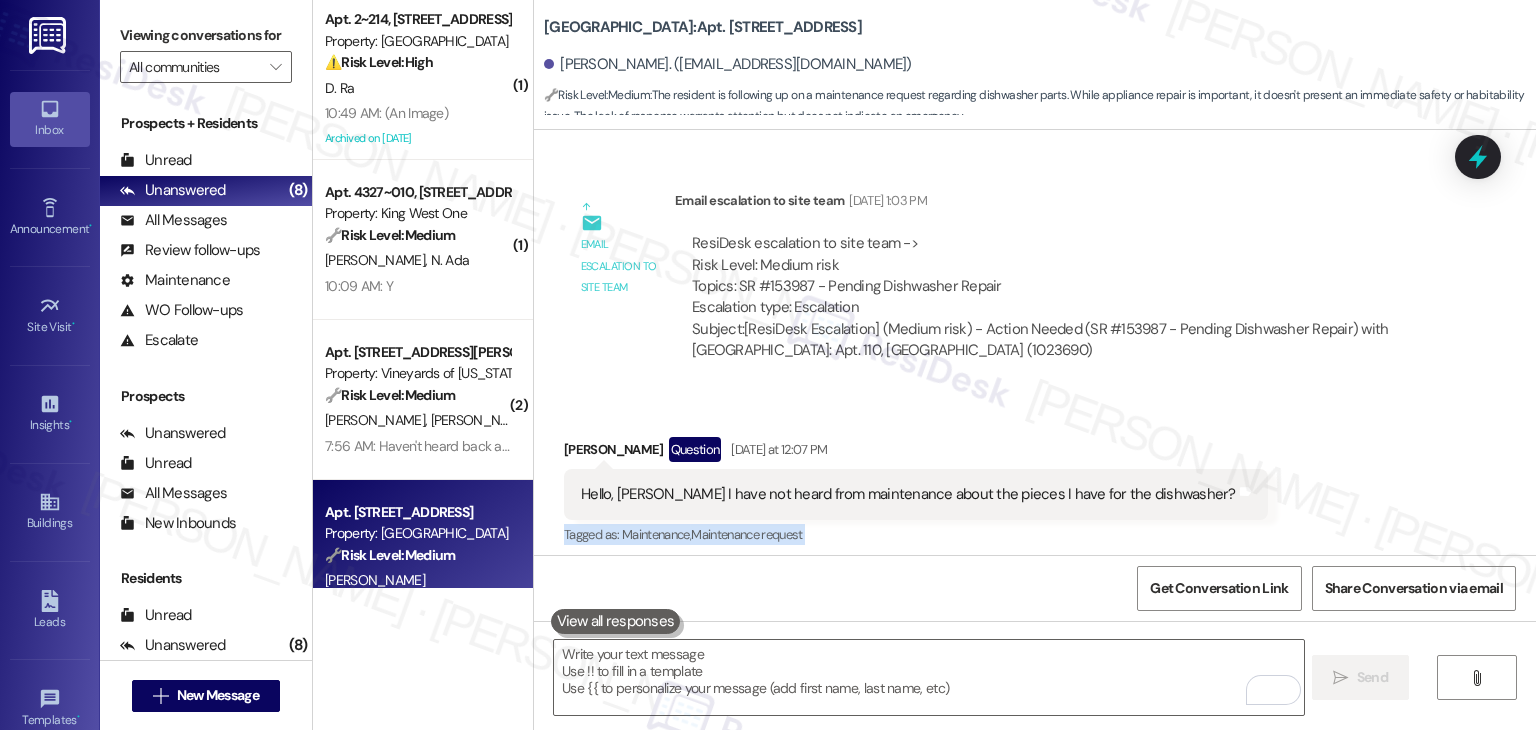scroll, scrollTop: 33620, scrollLeft: 0, axis: vertical 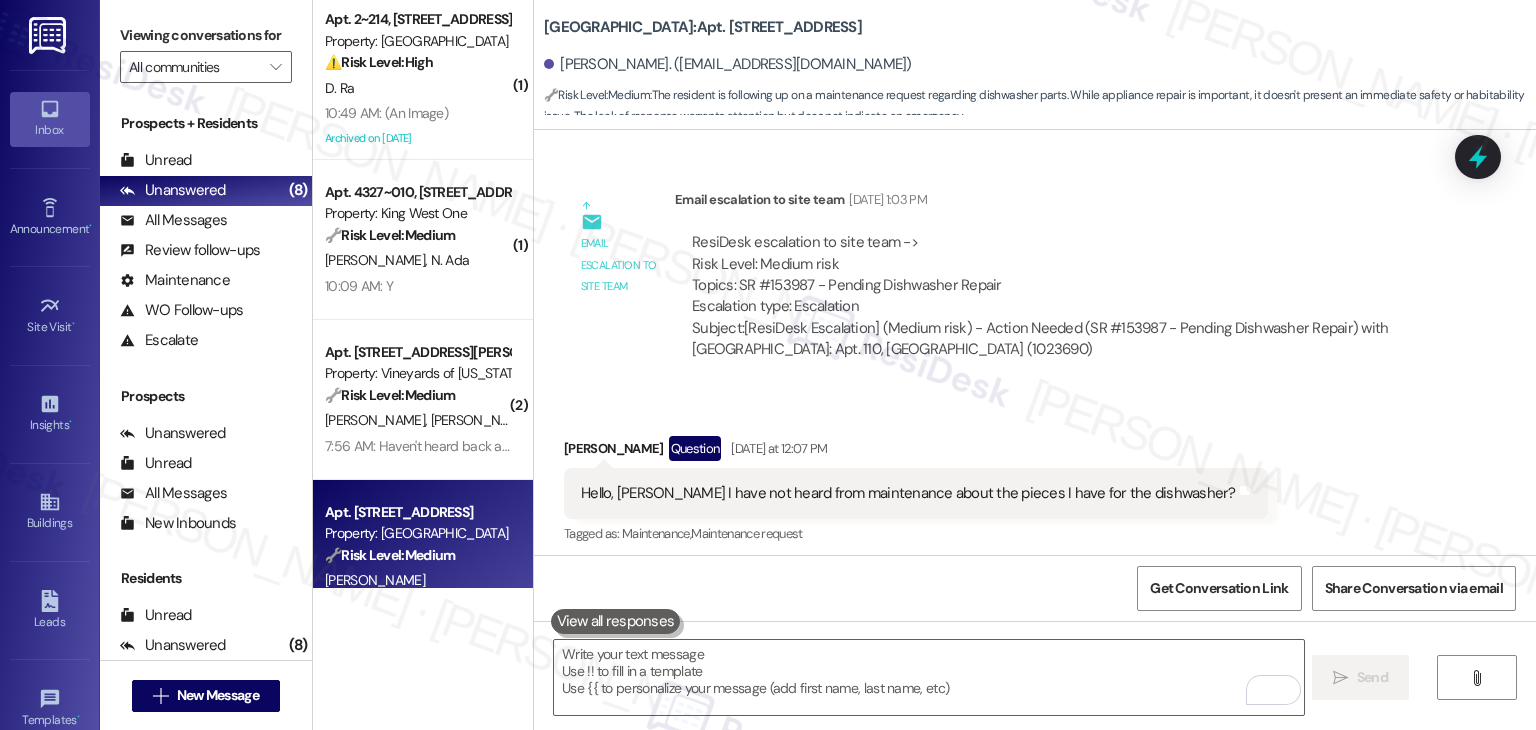 click on "Received via SMS Corey Jones 10:54 AM Hello.  Tags and notes" at bounding box center (1035, 793) 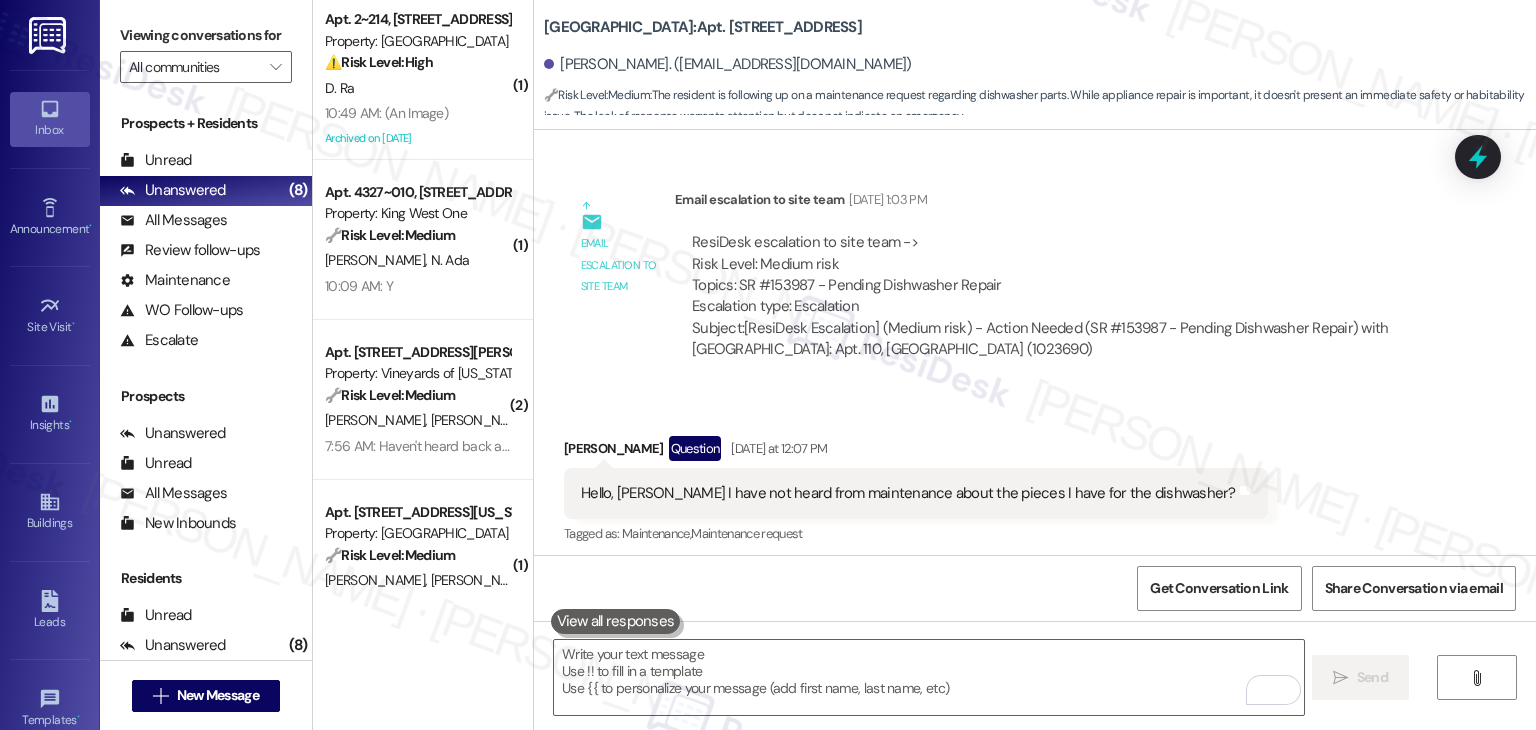 click on "Received via SMS Corey Jones 10:54 AM Hello.  Tags and notes" at bounding box center (1035, 793) 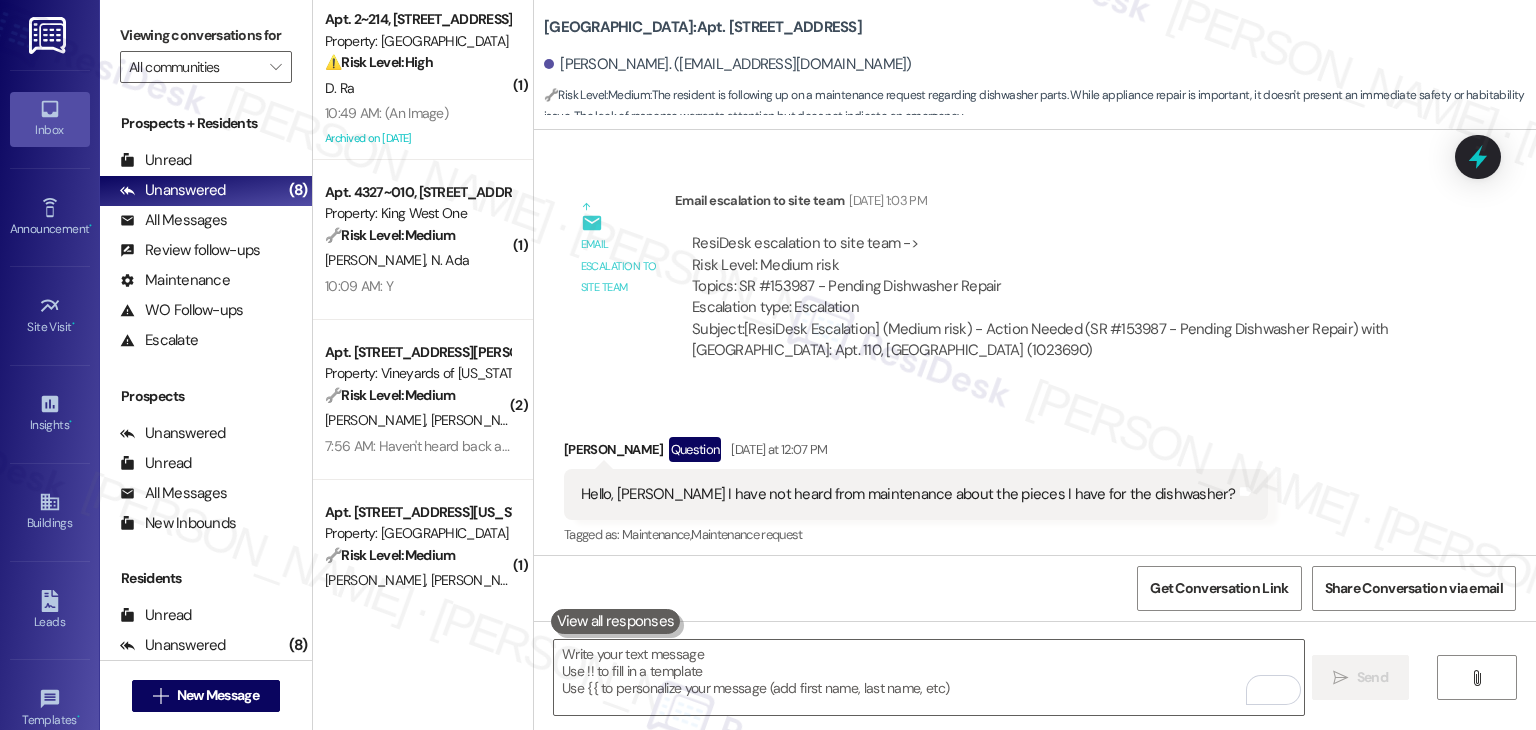 click on "Received via SMS Corey Jones 10:54 AM Hello.  Tags and notes Received via SMS Corey Jones 10:55 AM Okay. Tags and notes" at bounding box center [1035, 864] 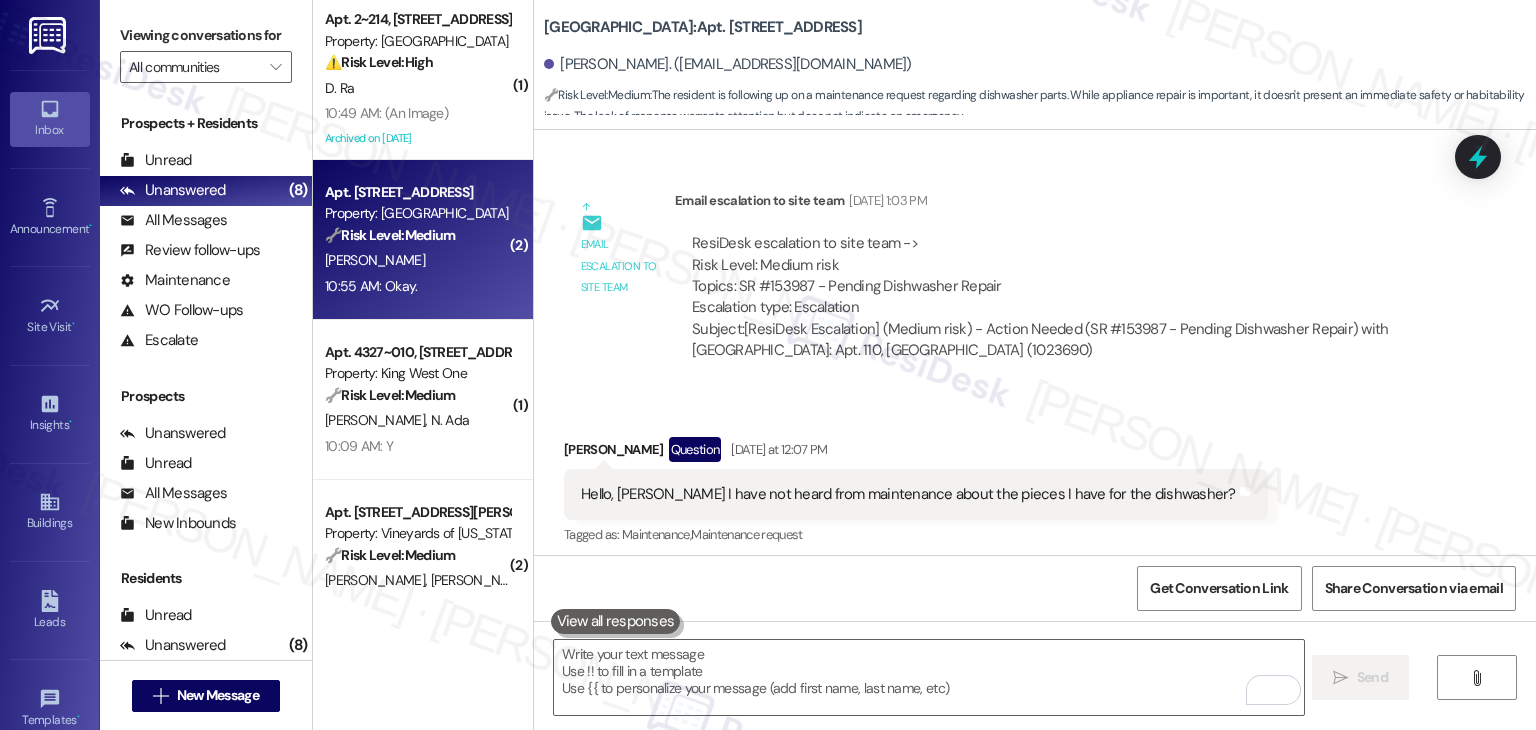 click on "Received via SMS Corey Jones 10:54 AM Hello.  Tags and notes Received via SMS Corey Jones 10:55 AM Okay. Tags and notes" at bounding box center [1035, 864] 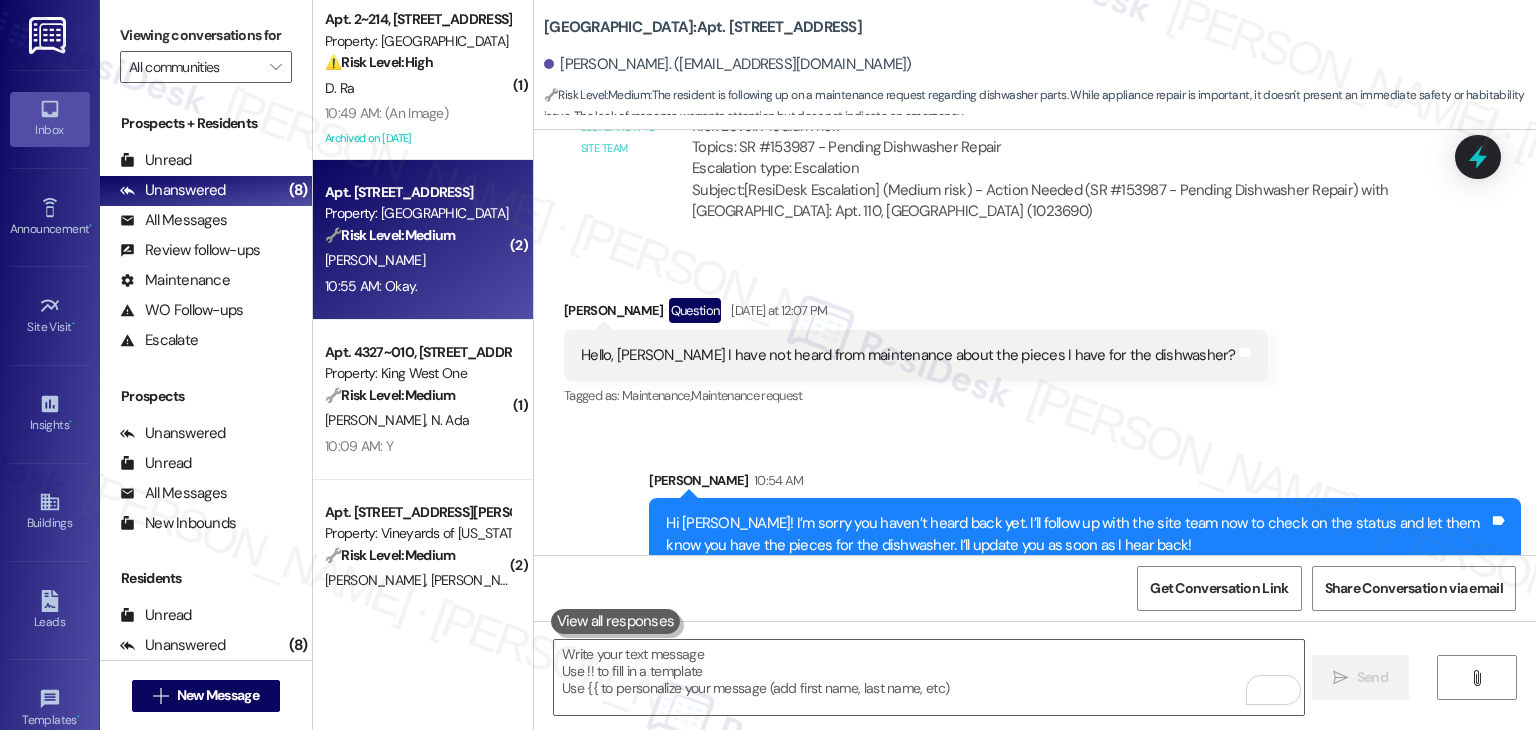 scroll, scrollTop: 33759, scrollLeft: 0, axis: vertical 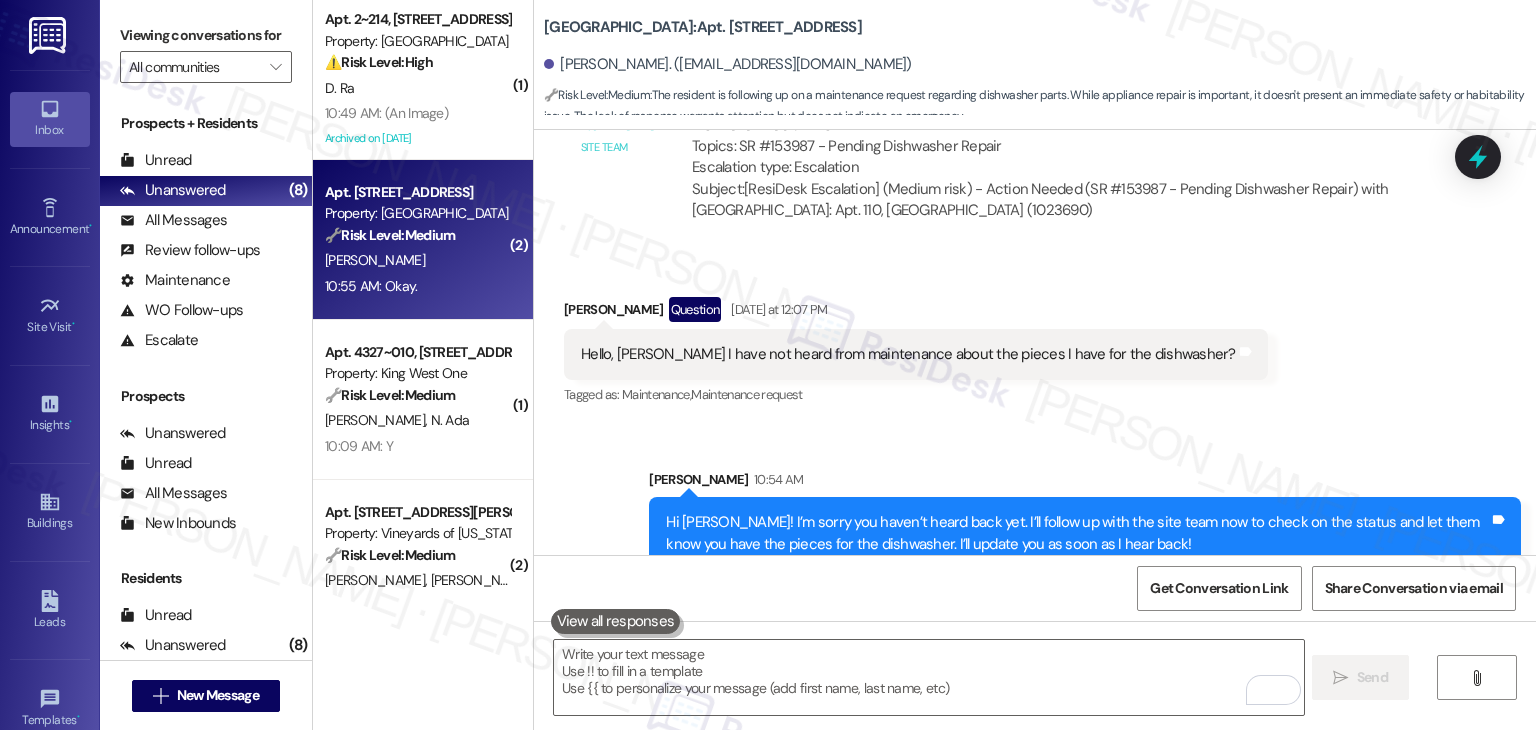 click on "Received via SMS Corey Jones 10:54 AM Hello.  Tags and notes Received via SMS Corey Jones 10:55 AM Okay. Tags and notes" at bounding box center [1035, 724] 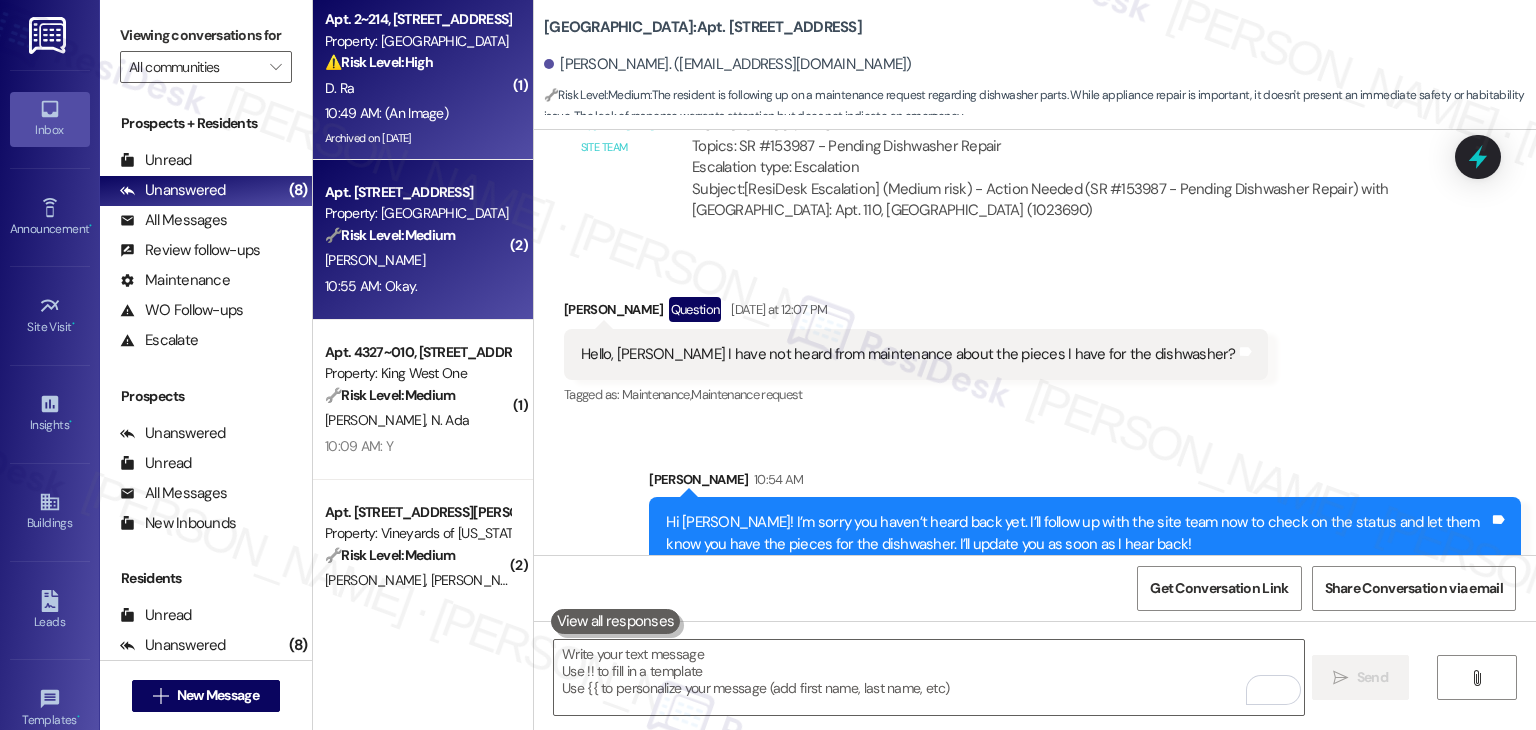 click on "Archived on [DATE]" at bounding box center [417, 138] 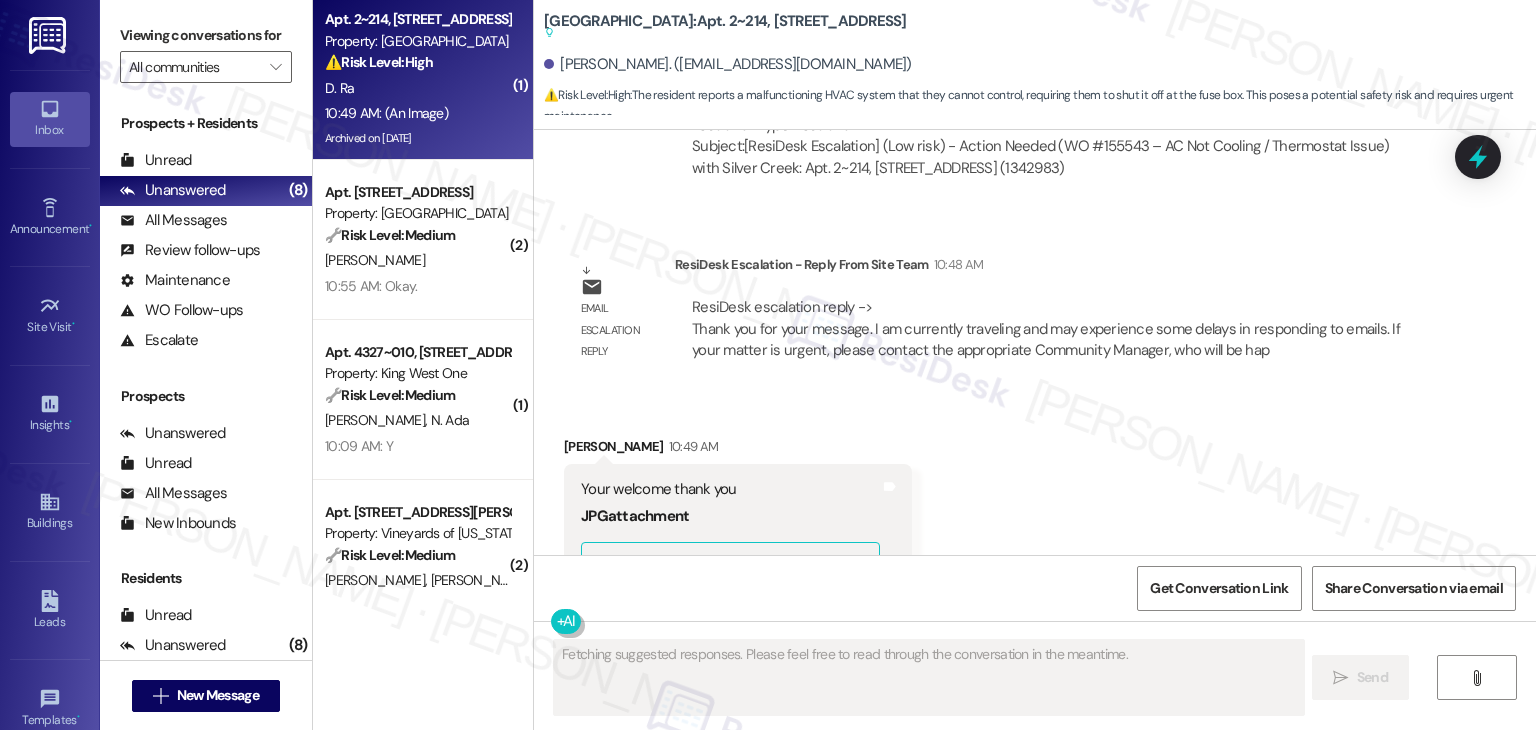 scroll, scrollTop: 20733, scrollLeft: 0, axis: vertical 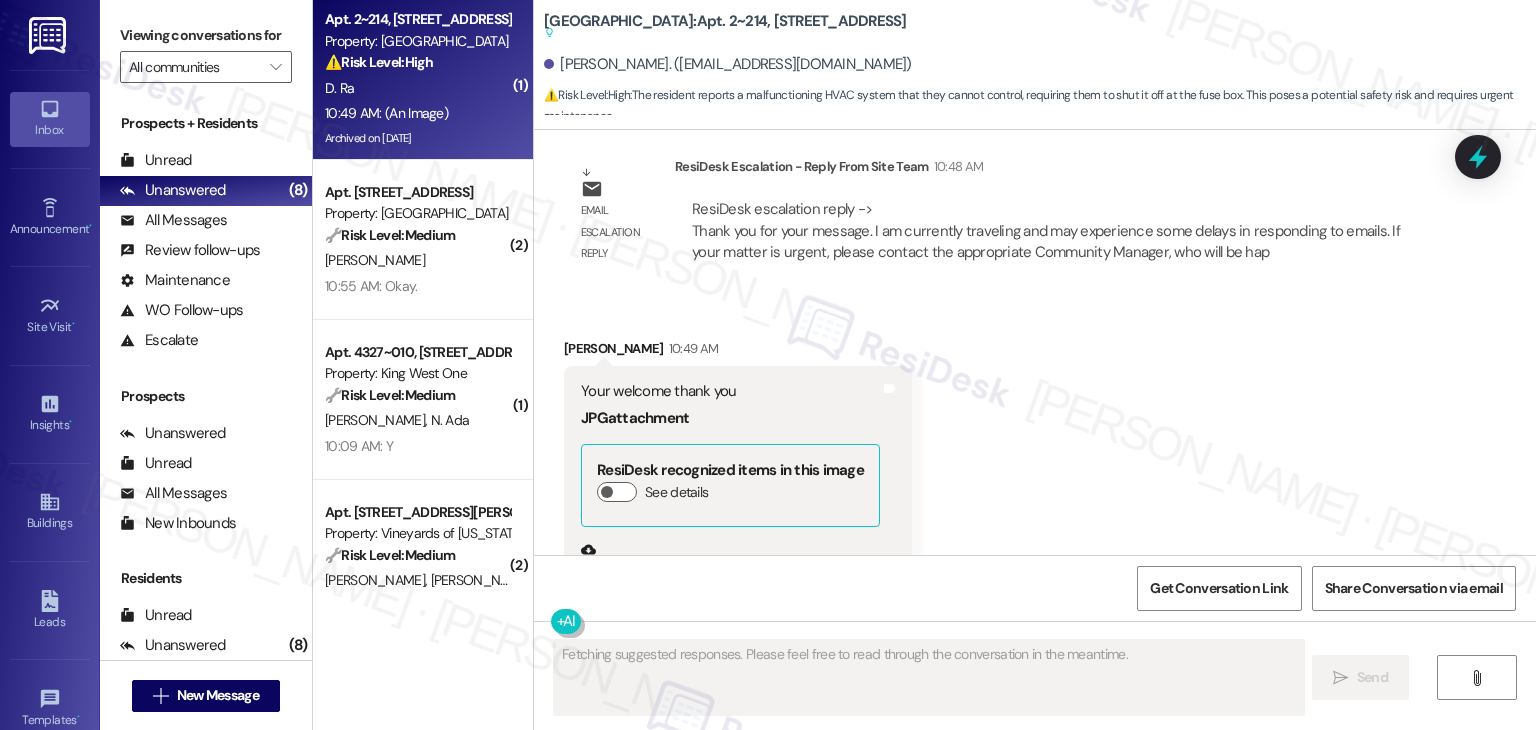 click at bounding box center (656, 634) 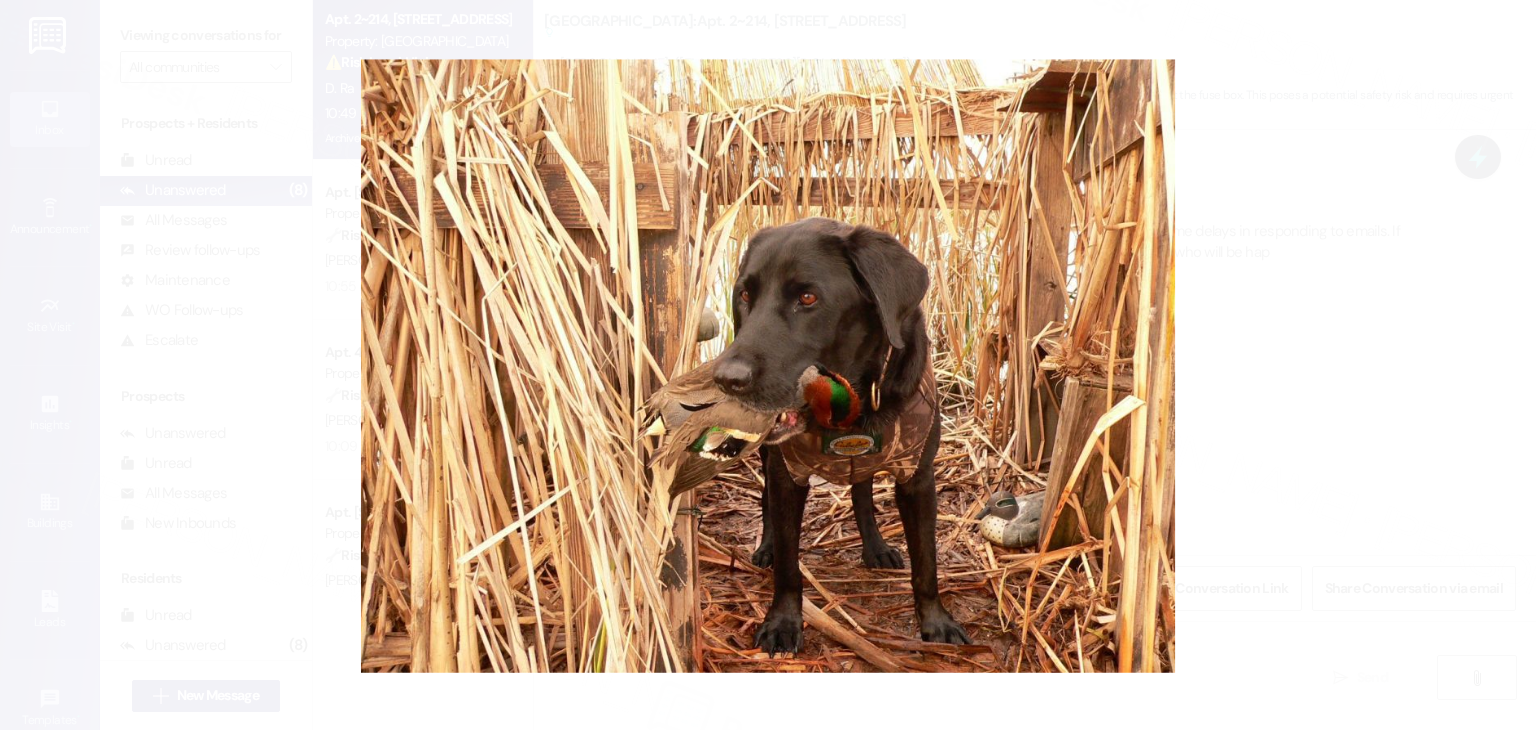 click at bounding box center [768, 365] 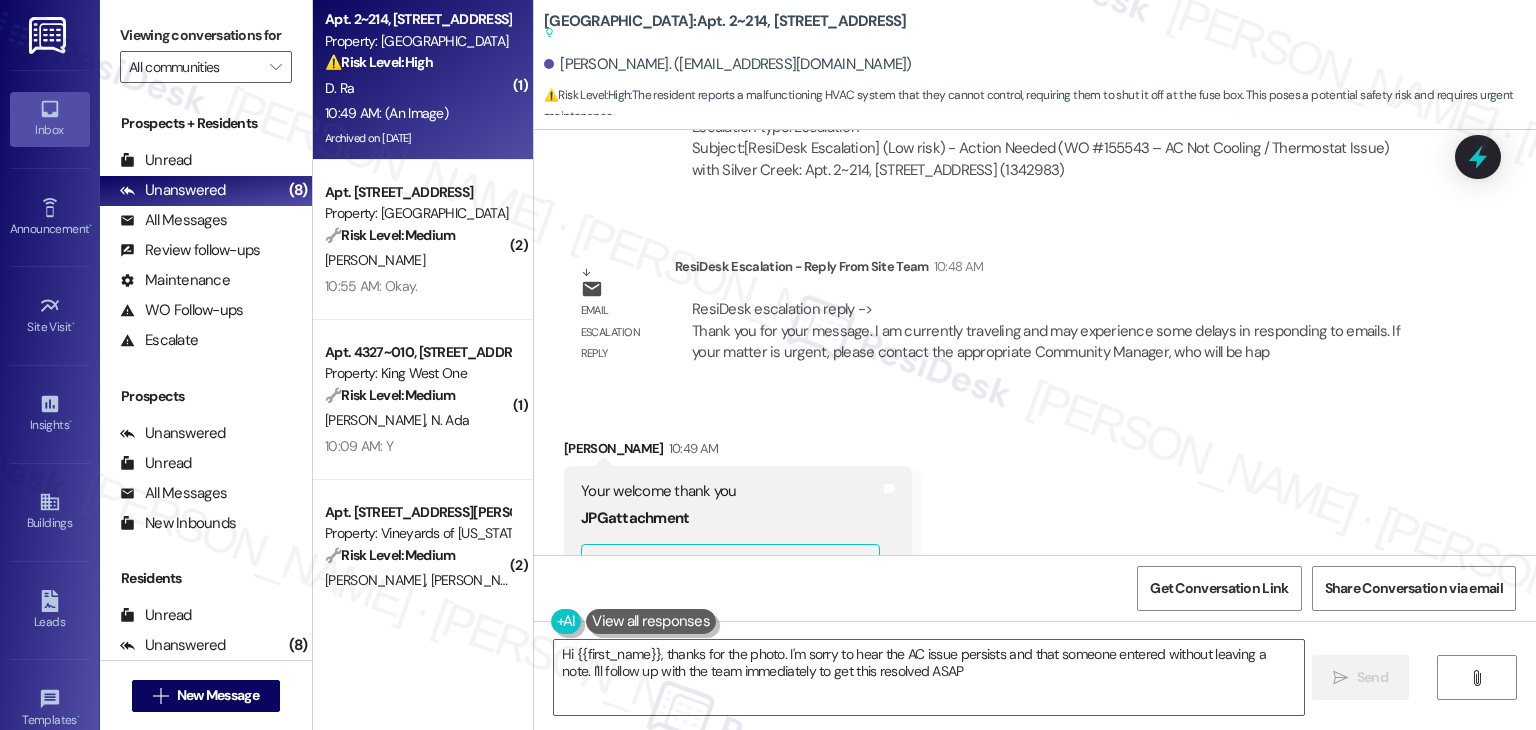 type on "Hi {{first_name}}, thanks for the photo. I'm sorry to hear the AC issue persists and that someone entered without leaving a note. I'll follow up with the team immediately to get this resolved ASAP!" 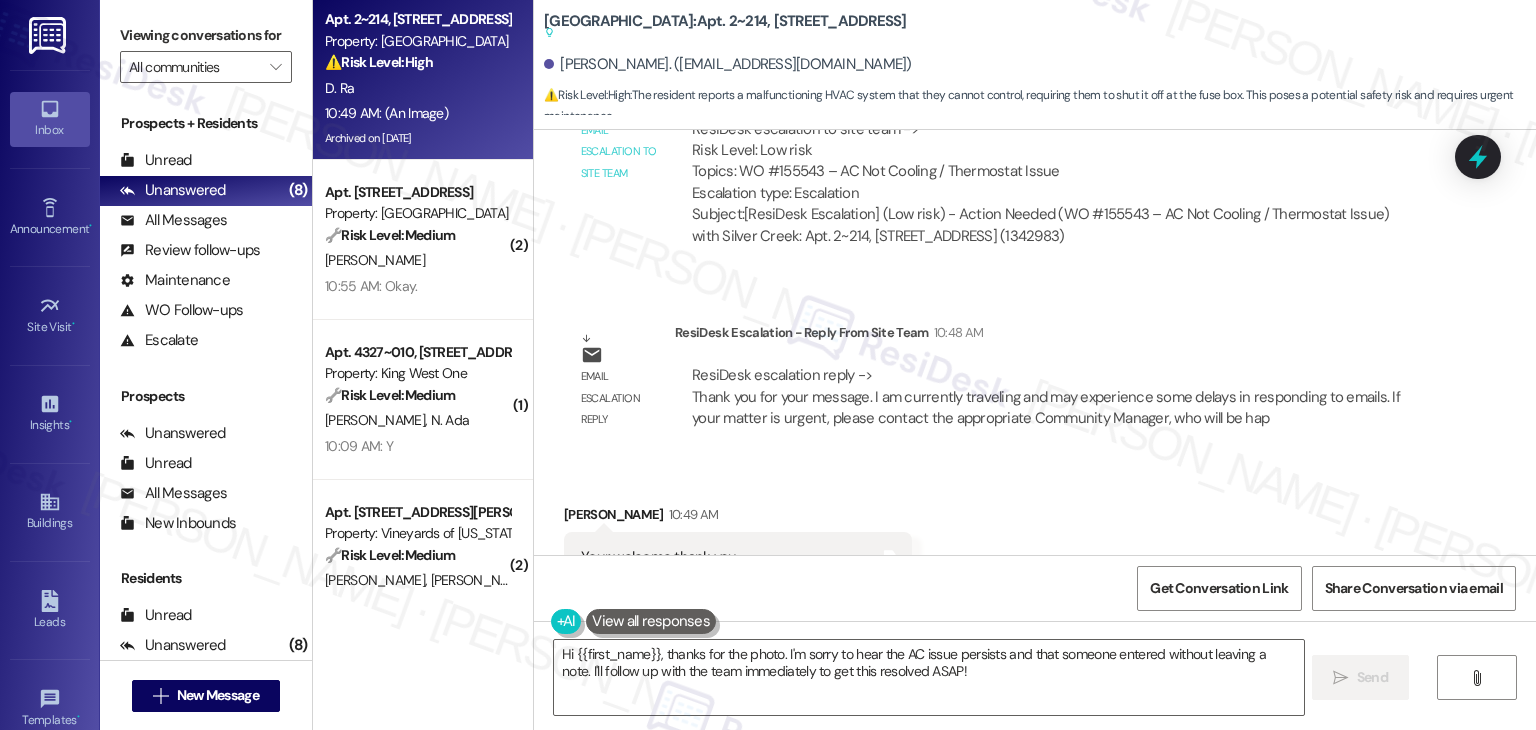 scroll, scrollTop: 20733, scrollLeft: 0, axis: vertical 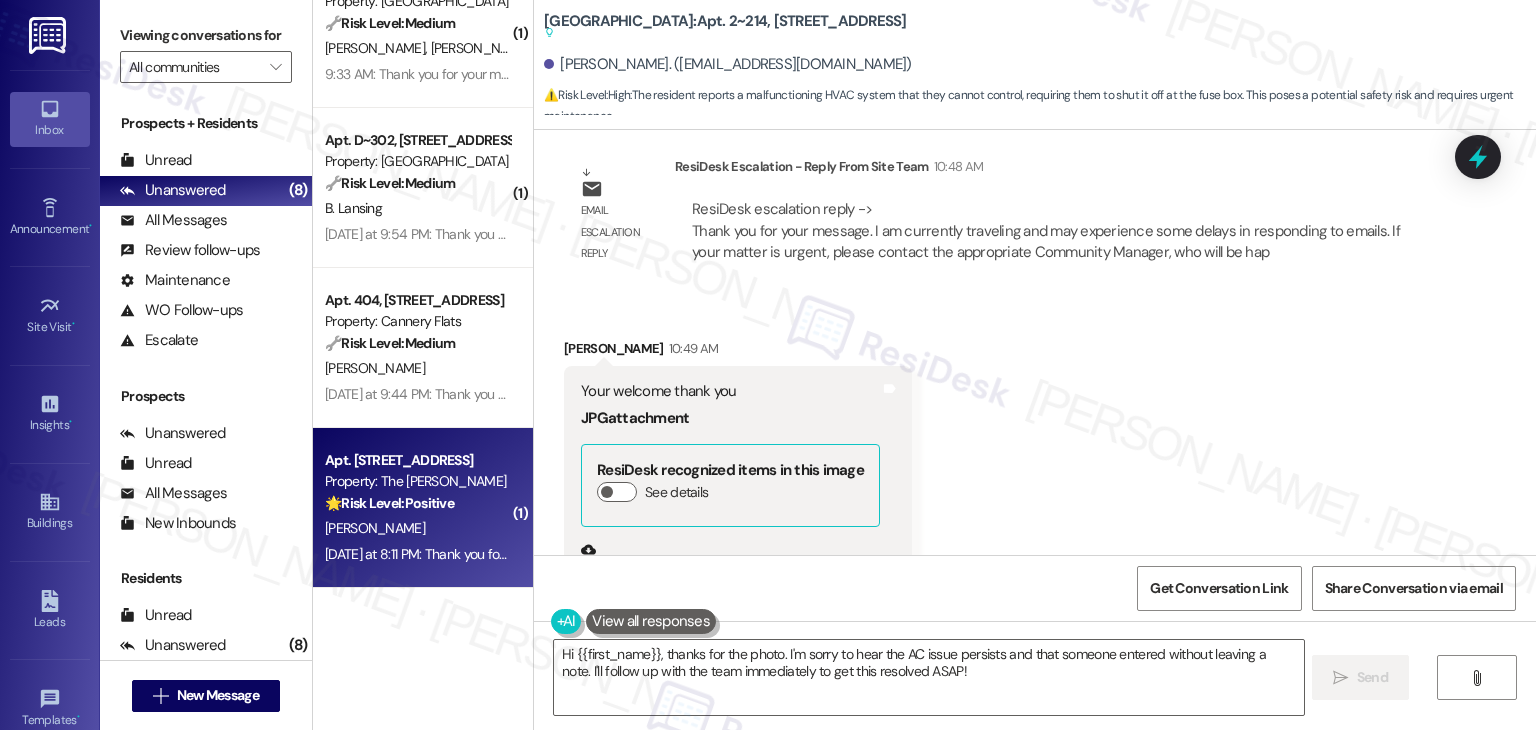 click on "Apt. 507, 505 W. Broad Street Property: The Fowler 🌟  Risk Level:  Positive The resident responded positively to a check-in regarding a completed work order. This indicates satisfaction and positive engagement. E. Francis Yesterday at 8:11 PM: Thank you for your message. Our offices are currently closed, but we will contact you when we resume operations. For emergencies, please contact your emergency number 208-345-6073. Yesterday at 8:11 PM: Thank you for your message. Our offices are currently closed, but we will contact you when we resume operations. For emergencies, please contact your emergency number 208-345-6073." at bounding box center [423, 508] 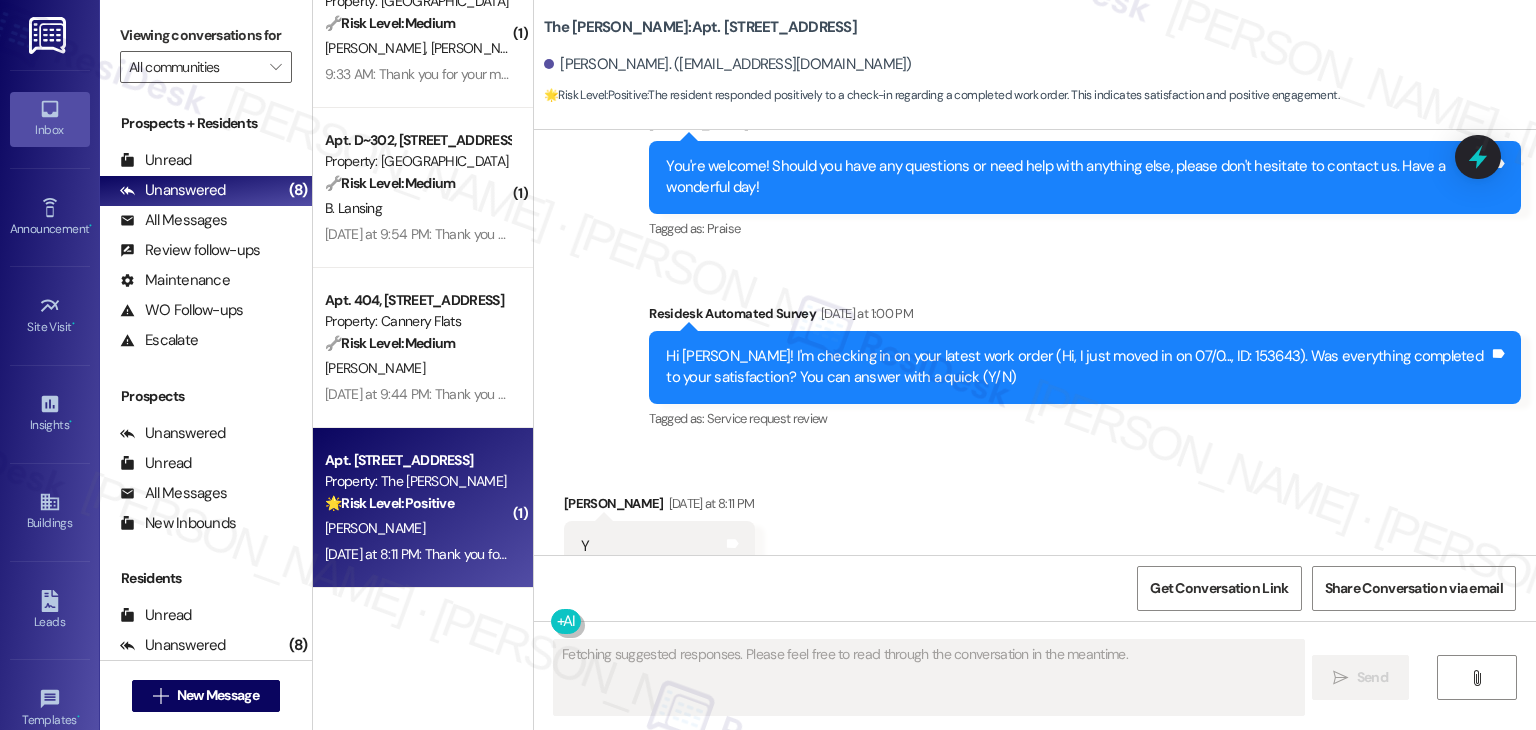 scroll, scrollTop: 4012, scrollLeft: 0, axis: vertical 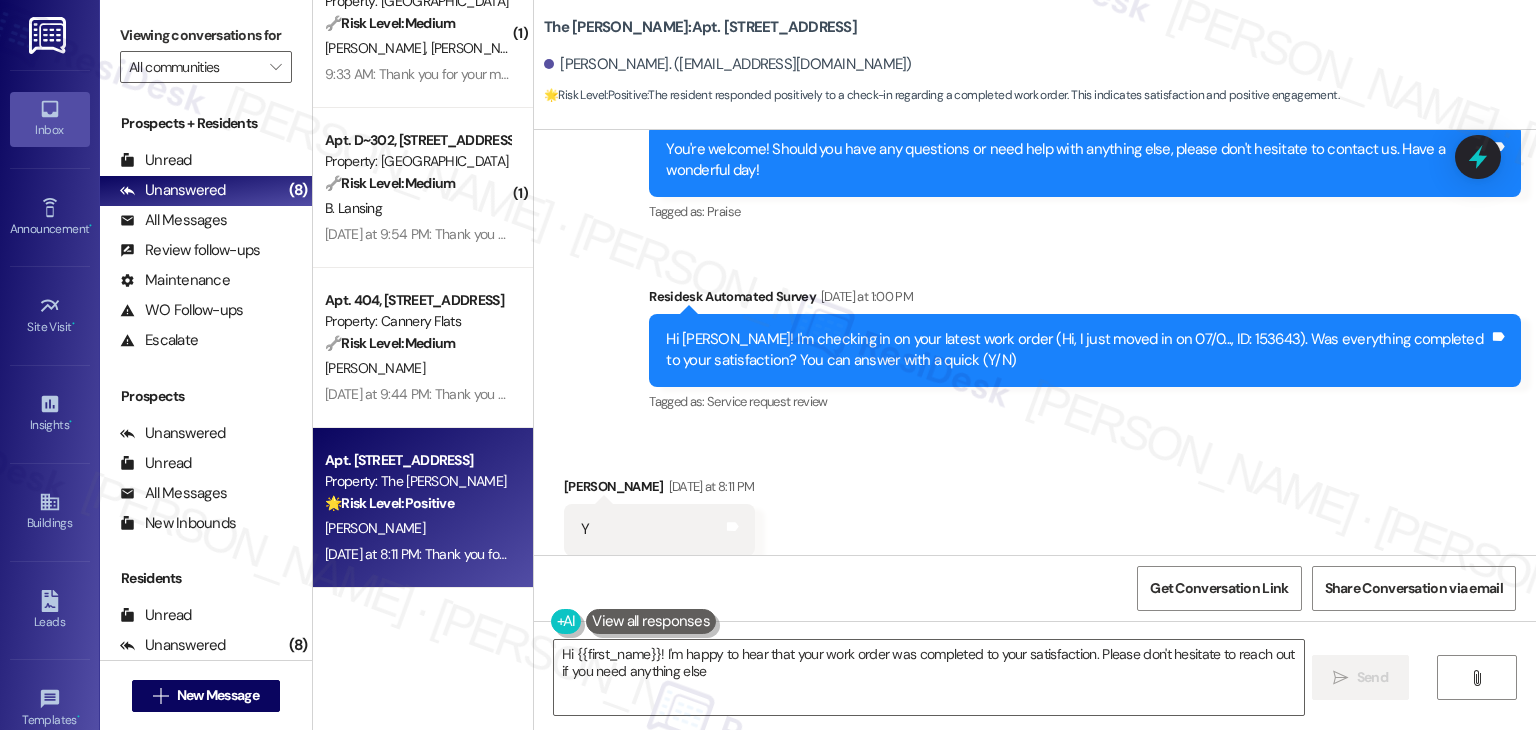 type on "Hi {{first_name}}! I'm happy to hear that your work order was completed to your satisfaction. Please don't hesitate to reach out if you need anything else!" 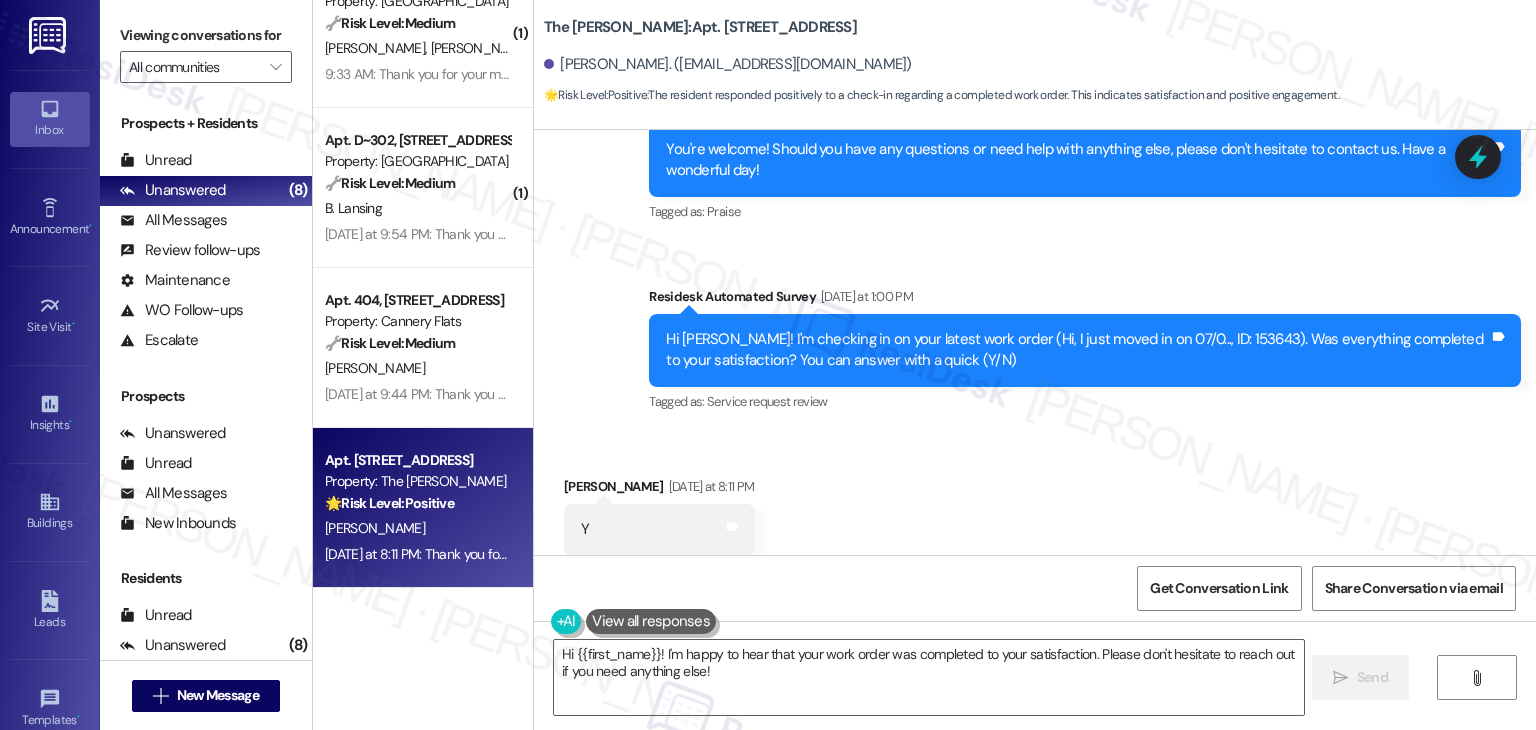 click on "Received via SMS Emily Francis Yesterday at 8:11 PM Y Tags and notes Tagged as:   Positive response Click to highlight conversations about Positive response" at bounding box center (1035, 515) 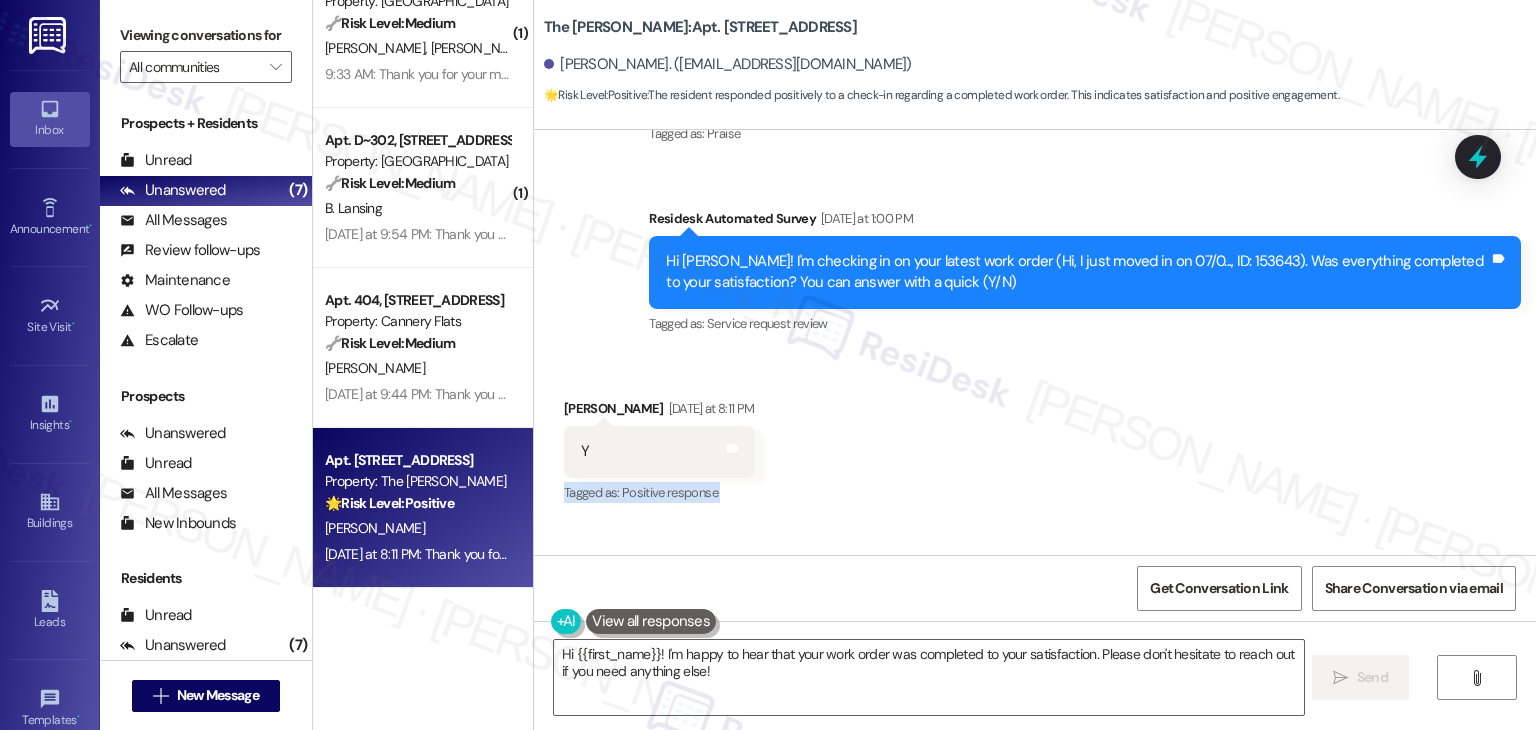 scroll, scrollTop: 4204, scrollLeft: 0, axis: vertical 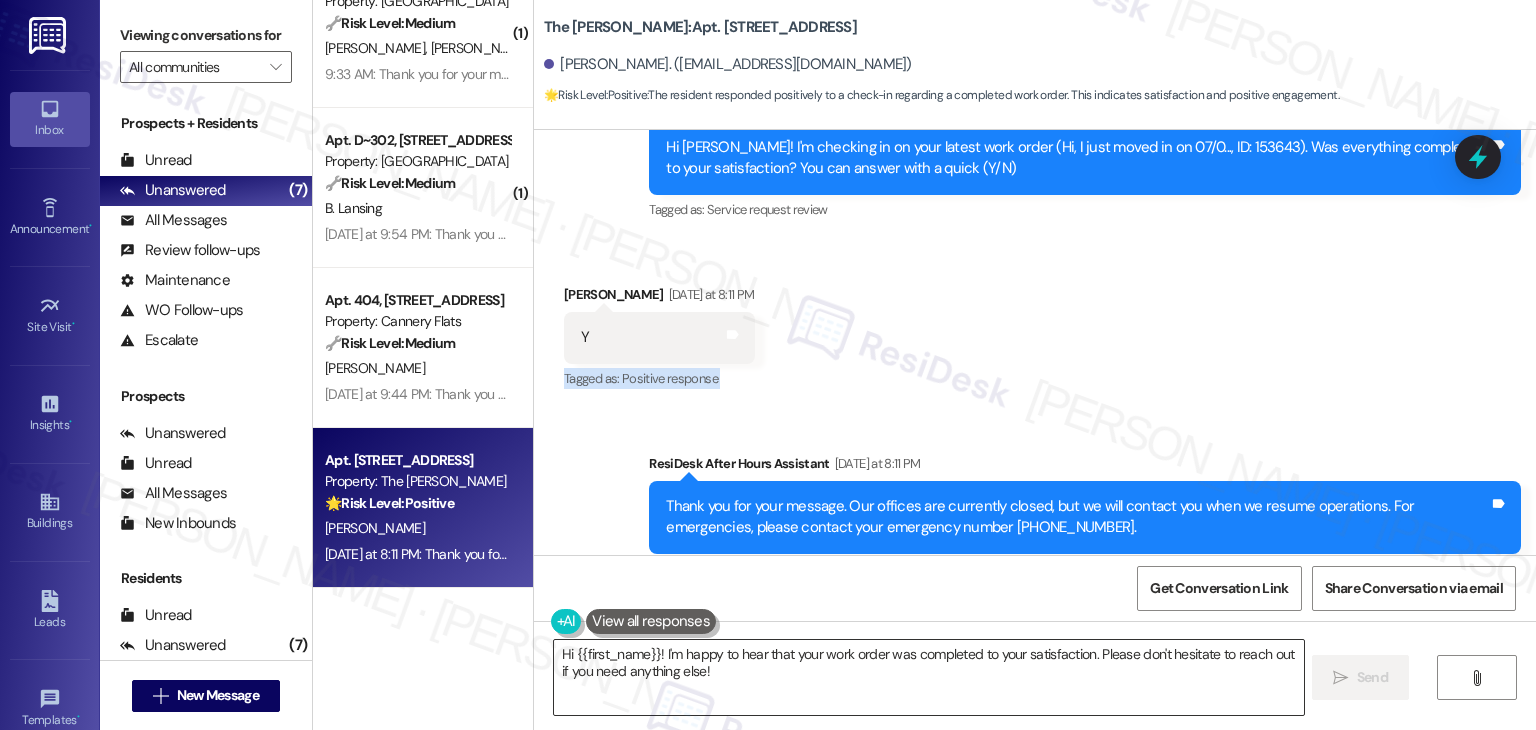 click on "Hi {{first_name}}! I'm happy to hear that your work order was completed to your satisfaction. Please don't hesitate to reach out if you need anything else!" at bounding box center [928, 677] 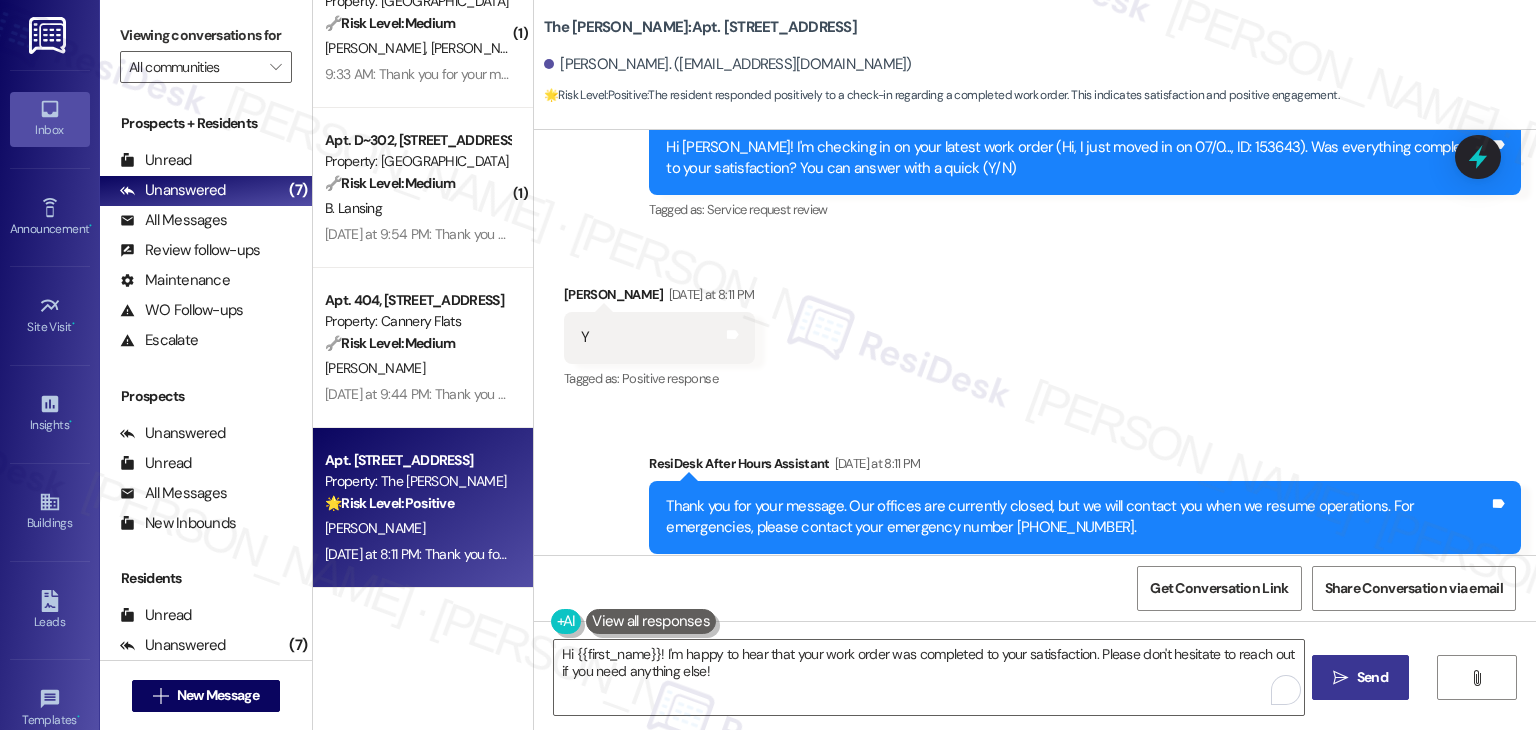 click on "Send" at bounding box center (1372, 677) 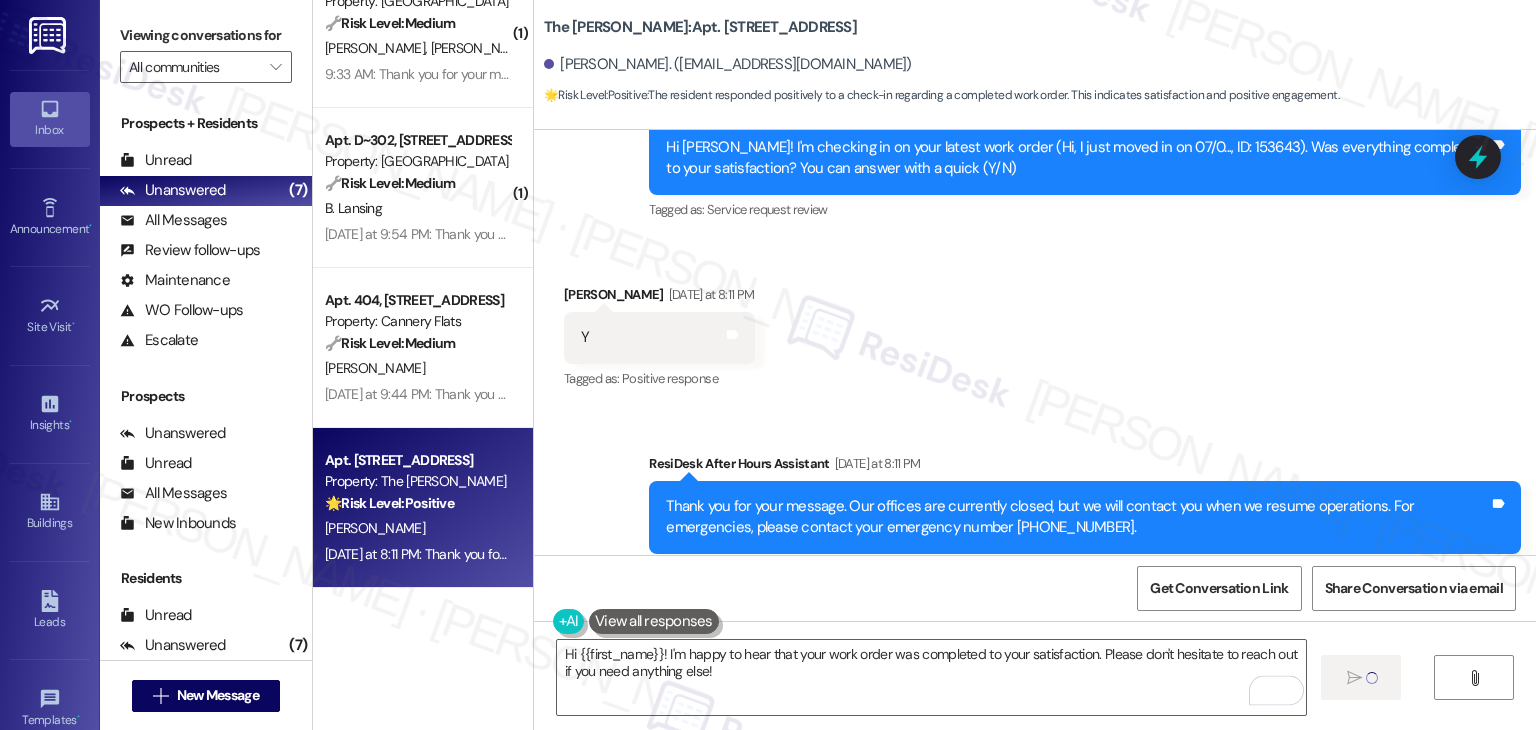 type 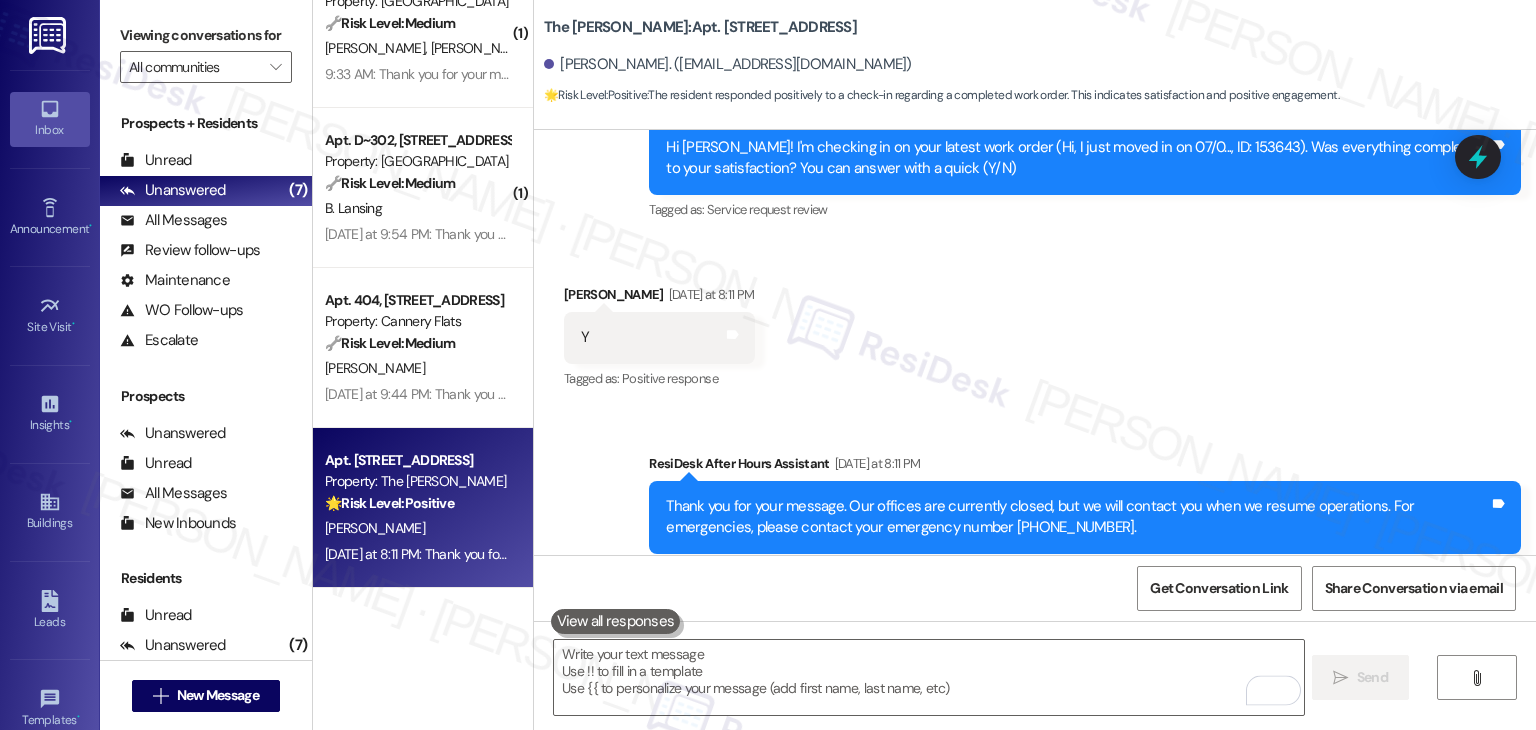 scroll, scrollTop: 4012, scrollLeft: 0, axis: vertical 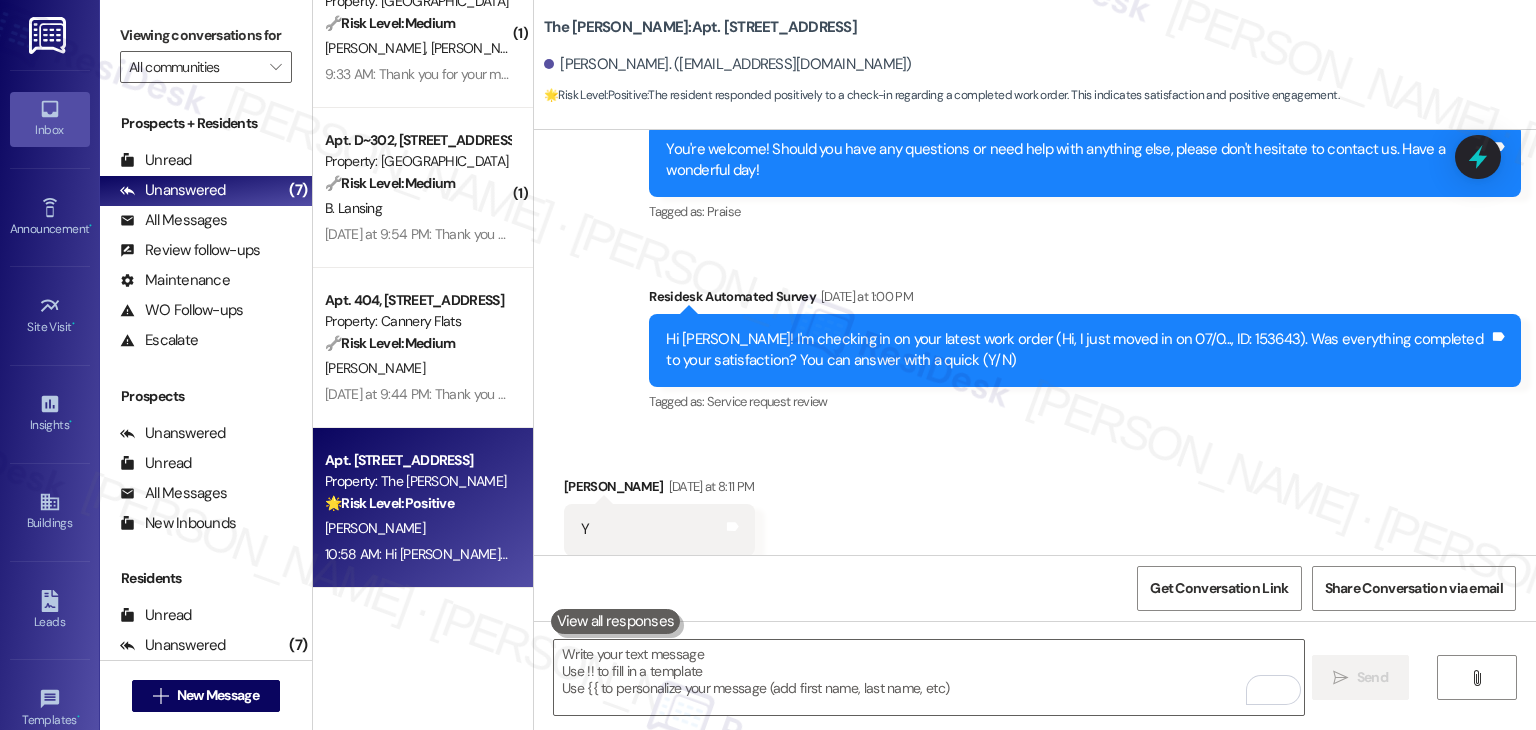 click on "Received via SMS Emily Francis Yesterday at 8:11 PM Y Tags and notes Tagged as:   Positive response Click to highlight conversations about Positive response" at bounding box center (1035, 515) 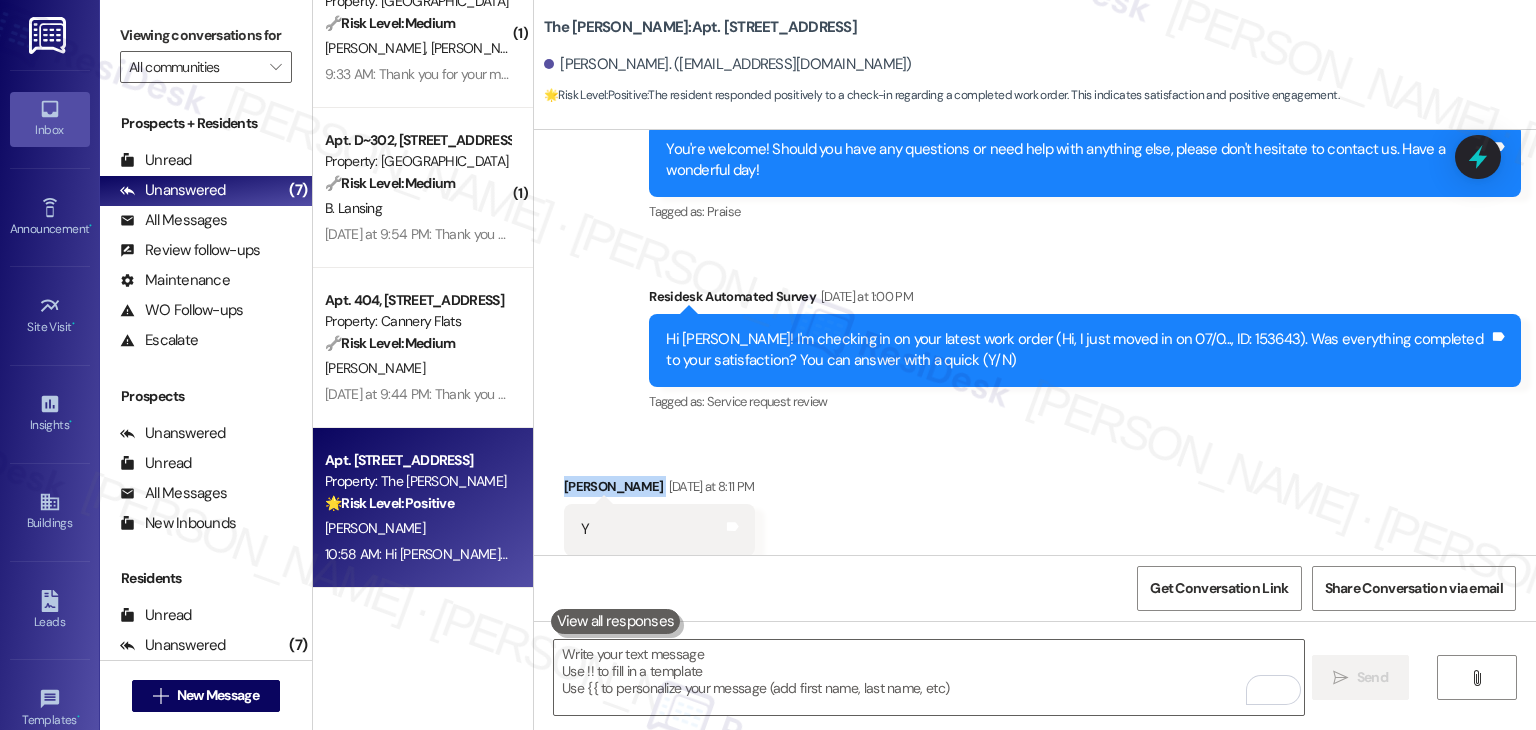 click on "Received via SMS Emily Francis Yesterday at 8:11 PM Y Tags and notes Tagged as:   Positive response Click to highlight conversations about Positive response" at bounding box center [1035, 515] 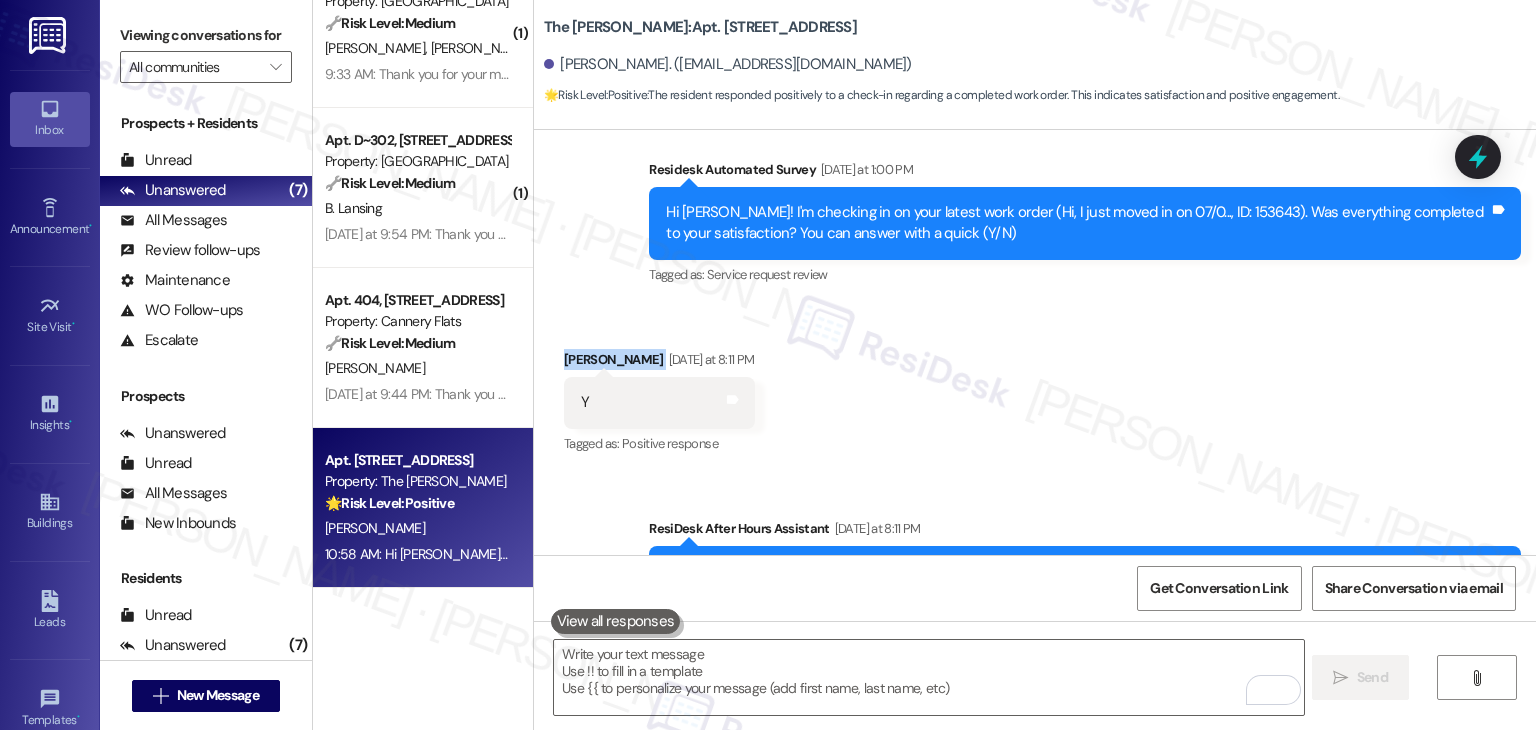 scroll, scrollTop: 4364, scrollLeft: 0, axis: vertical 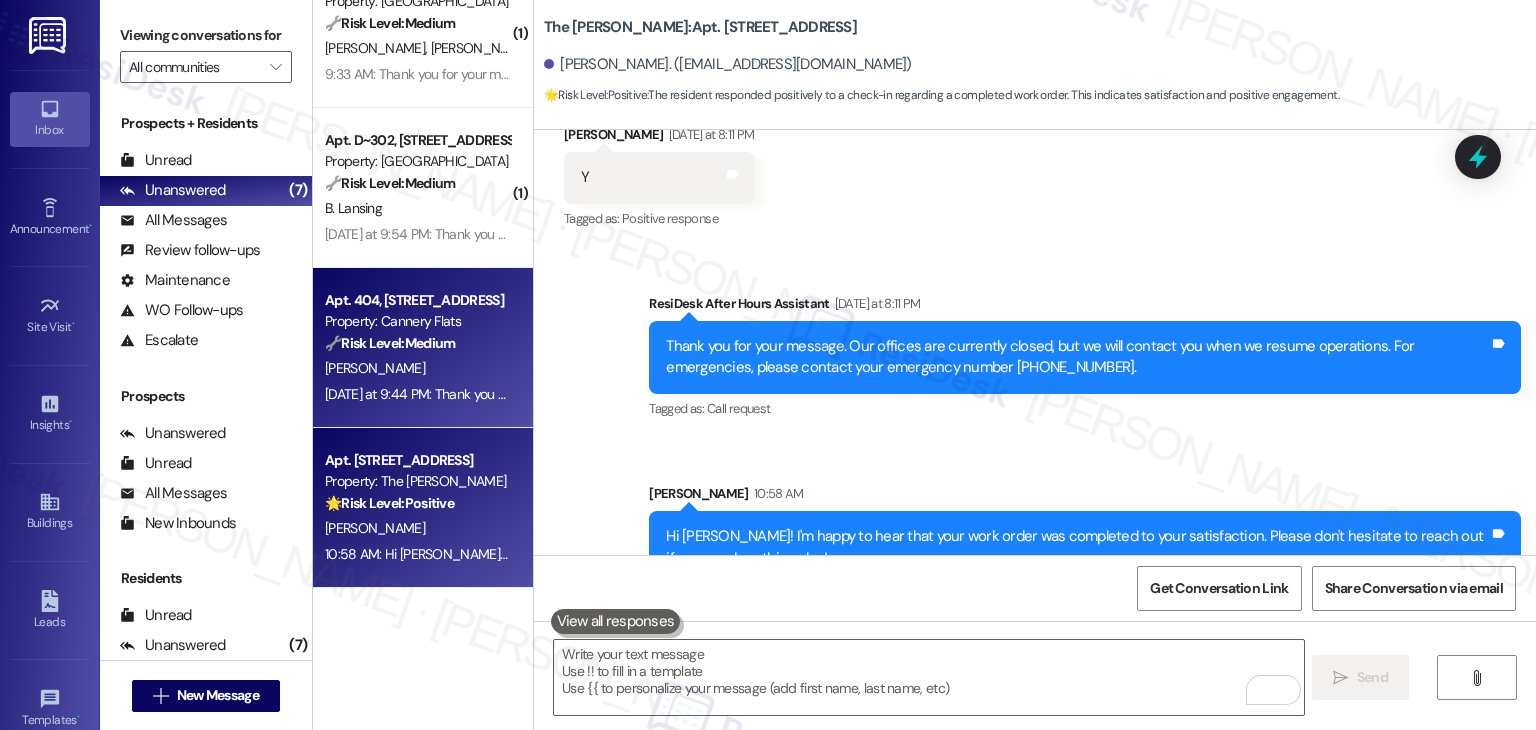 click on "[PERSON_NAME]" at bounding box center [417, 368] 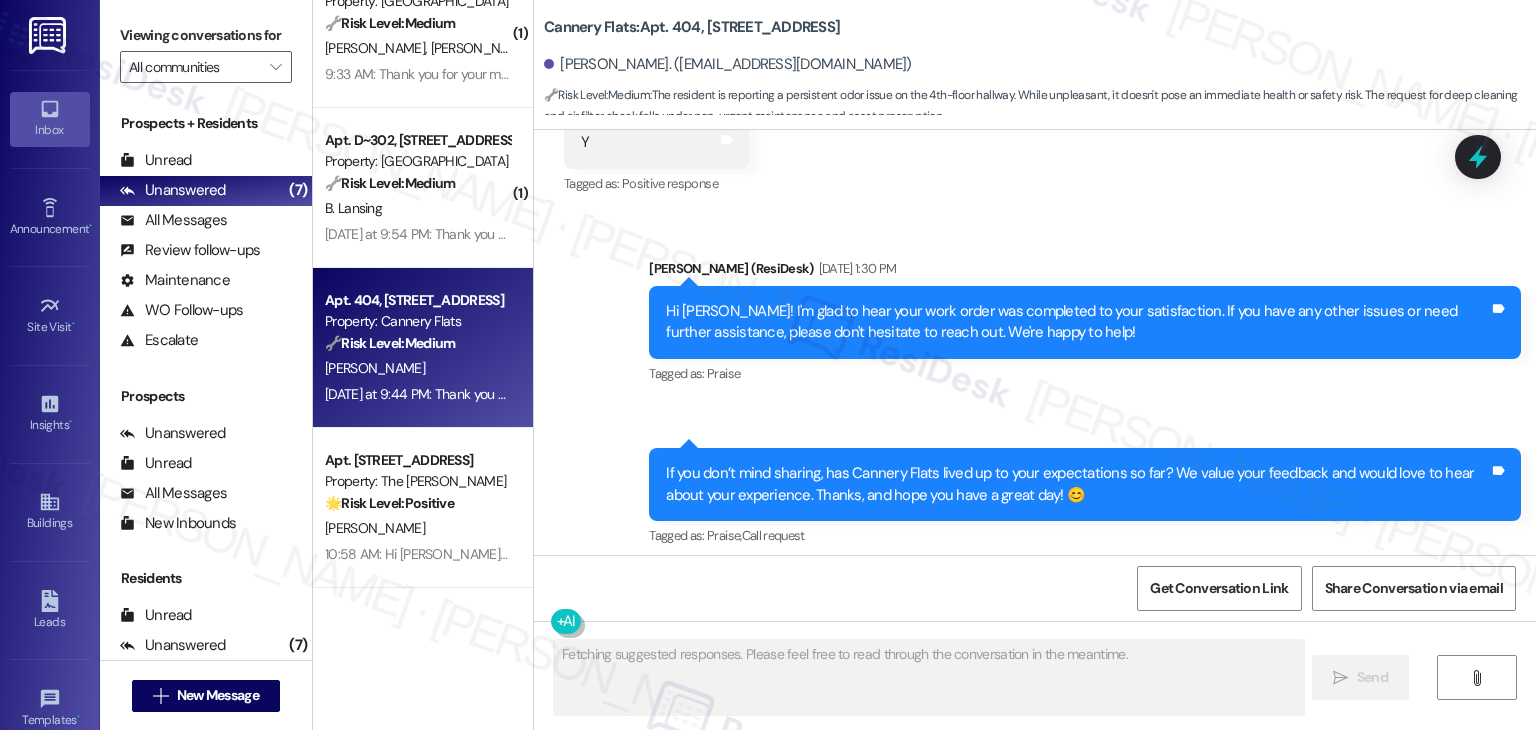 scroll, scrollTop: 2868, scrollLeft: 0, axis: vertical 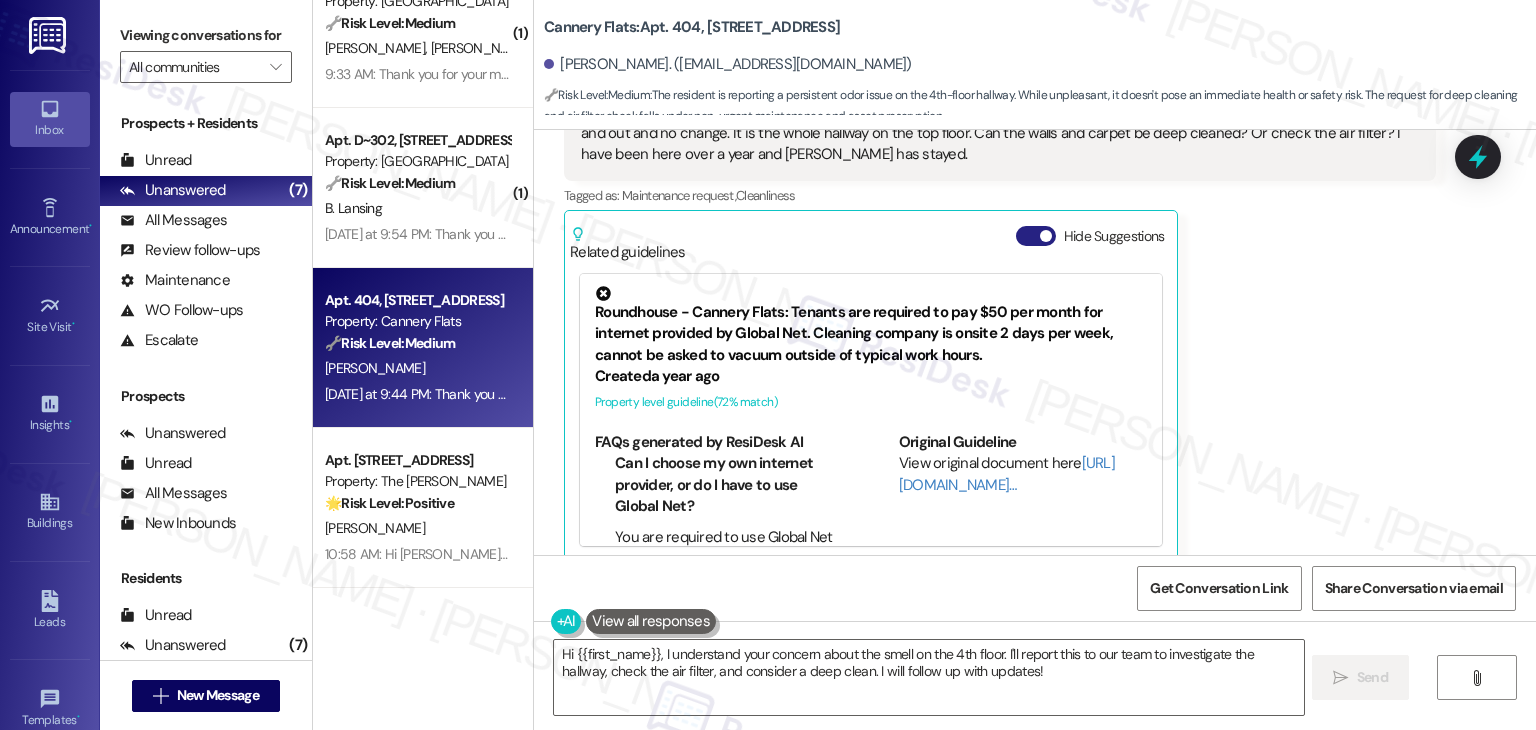 click on "Hide Suggestions" at bounding box center (1036, 236) 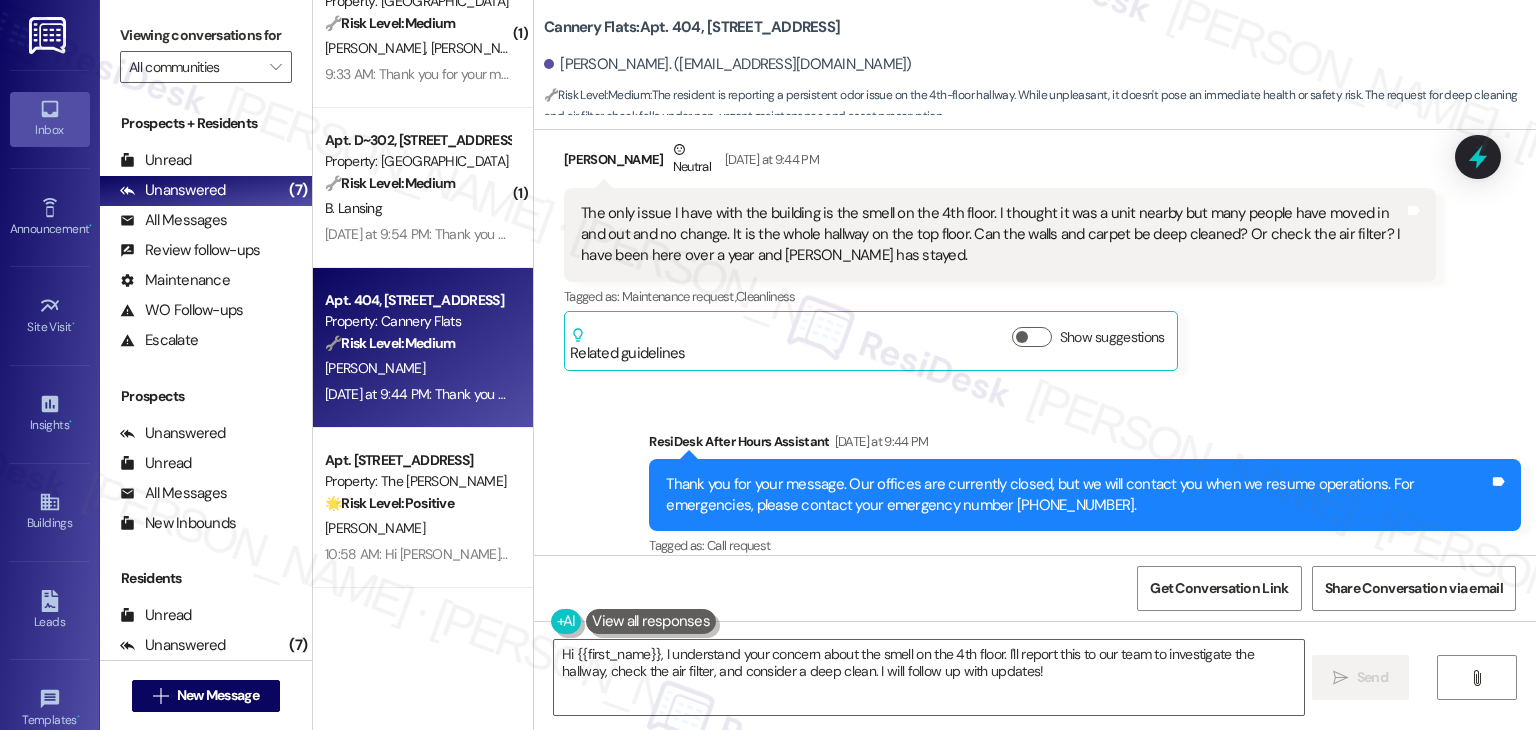 click on "Sent via SMS ResiDesk After Hours Assistant Yesterday at 9:44 PM Thank you for your message. Our offices are currently closed, but we will contact you when we resume operations. For emergencies, please contact your emergency number 866-545-4431. Tags and notes Tagged as:   Call request Click to highlight conversations about Call request" at bounding box center (1035, 481) 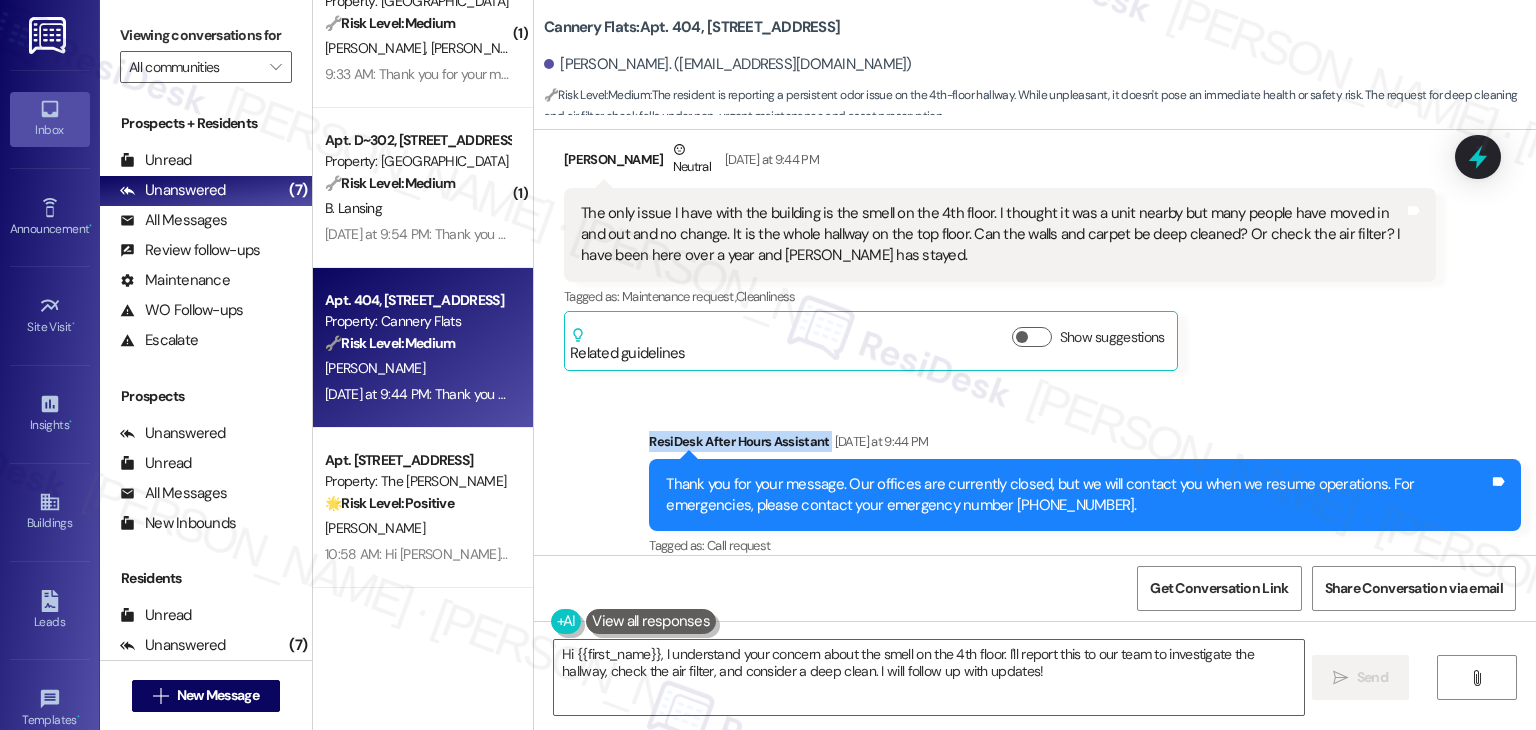 click on "Sent via SMS ResiDesk After Hours Assistant Yesterday at 9:44 PM Thank you for your message. Our offices are currently closed, but we will contact you when we resume operations. For emergencies, please contact your emergency number 866-545-4431. Tags and notes Tagged as:   Call request Click to highlight conversations about Call request" at bounding box center (1035, 481) 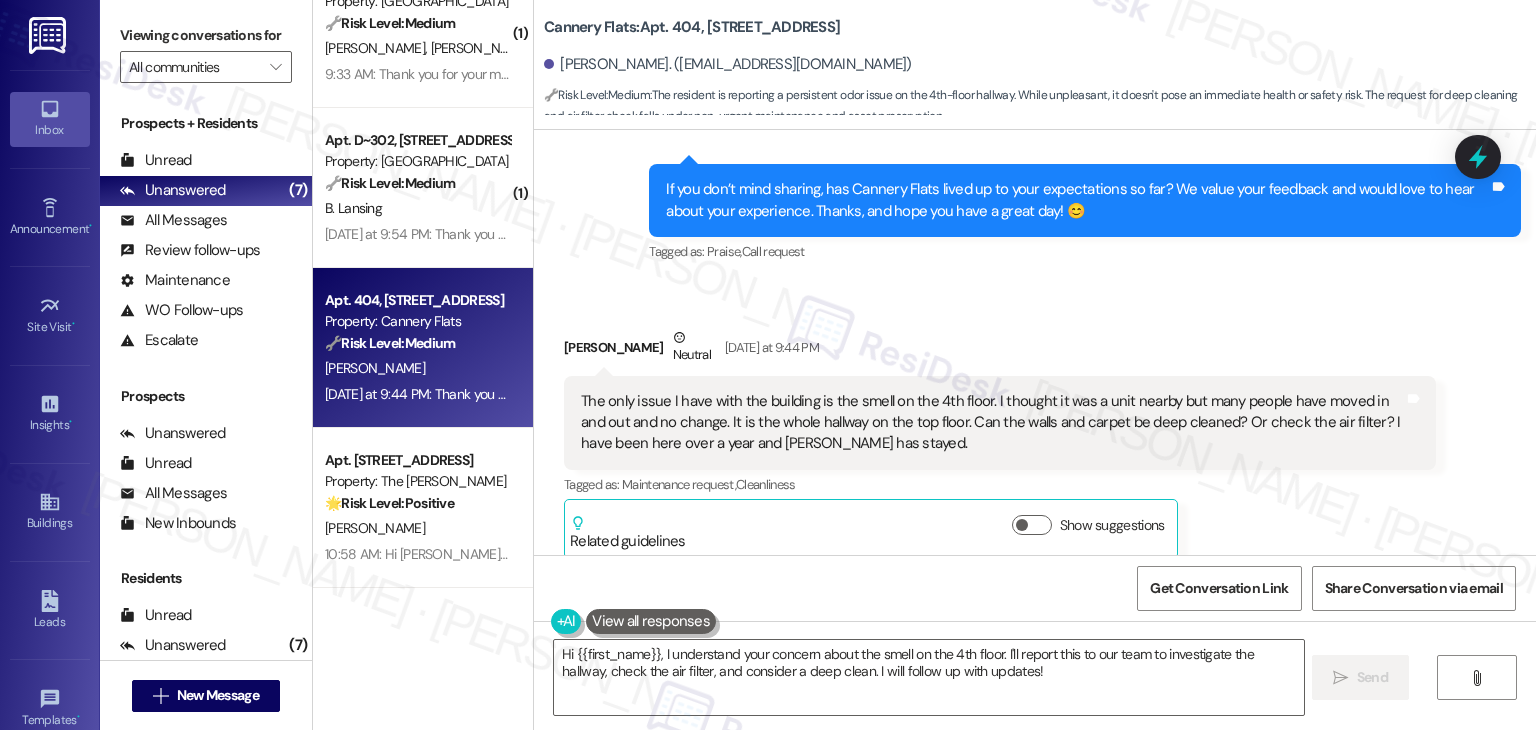 scroll, scrollTop: 2567, scrollLeft: 0, axis: vertical 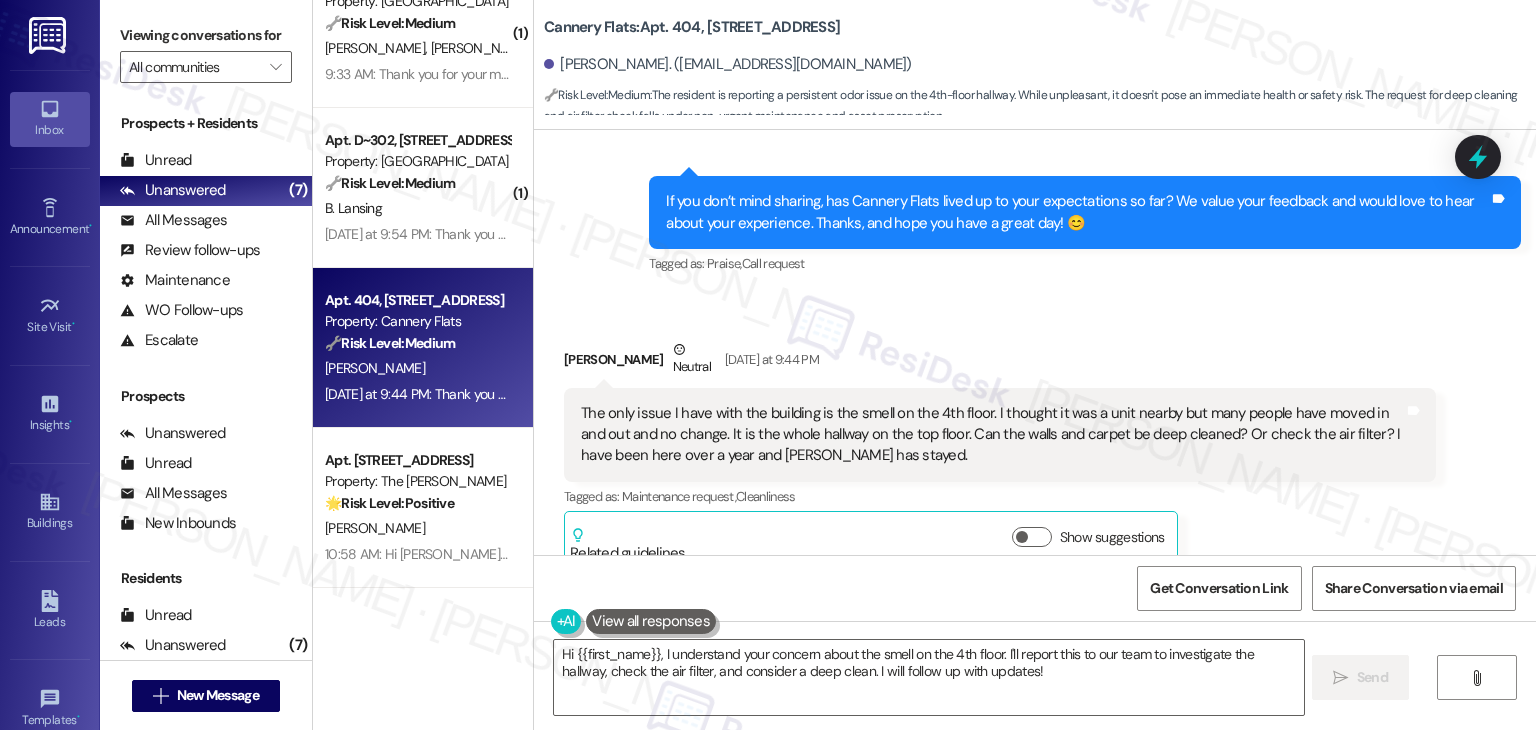 click on "If you don’t mind sharing, has Cannery Flats lived up to your expectations so far? We value your feedback and would love to hear about your experience. Thanks, and hope you have a great day! 😊" at bounding box center (1077, 212) 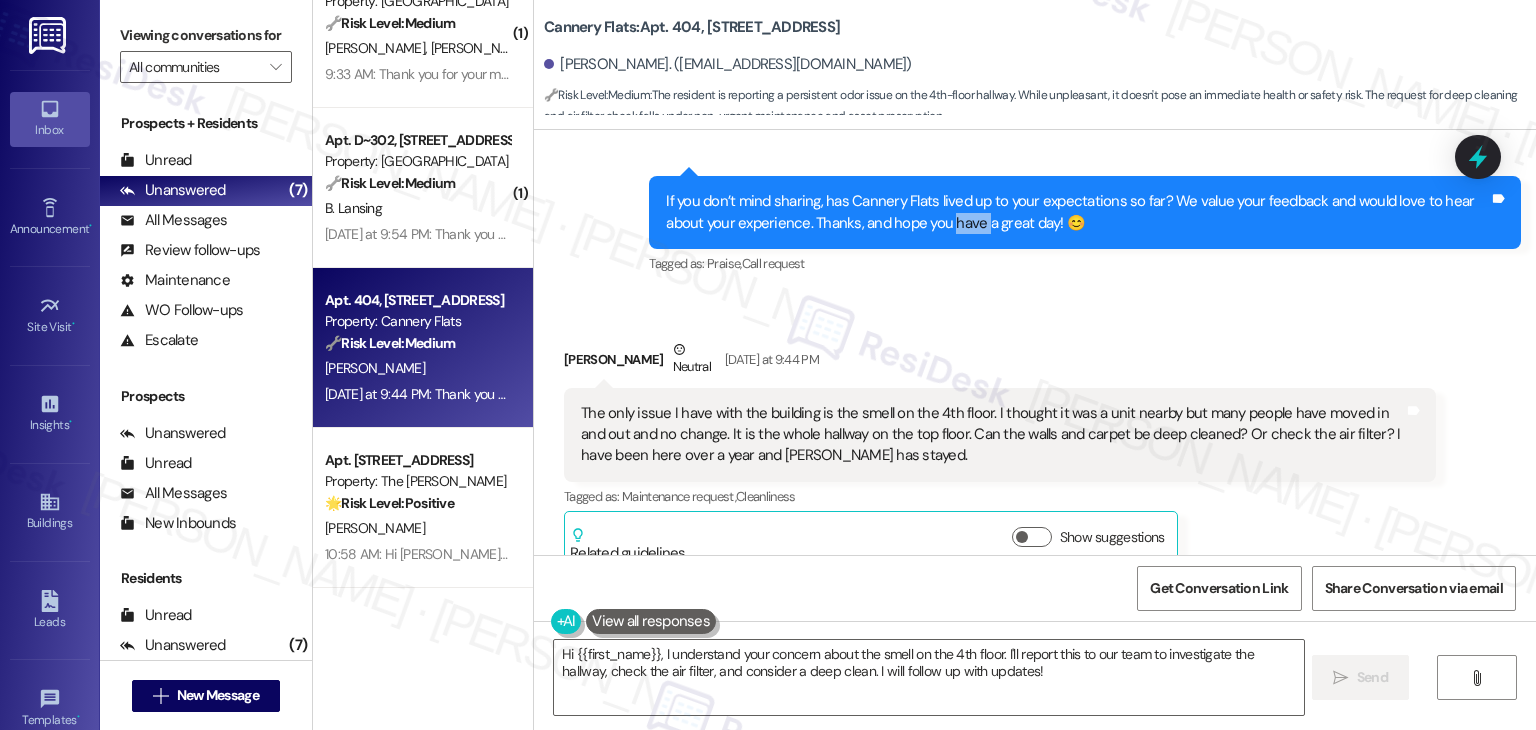 click on "If you don’t mind sharing, has Cannery Flats lived up to your expectations so far? We value your feedback and would love to hear about your experience. Thanks, and hope you have a great day! 😊" at bounding box center (1077, 212) 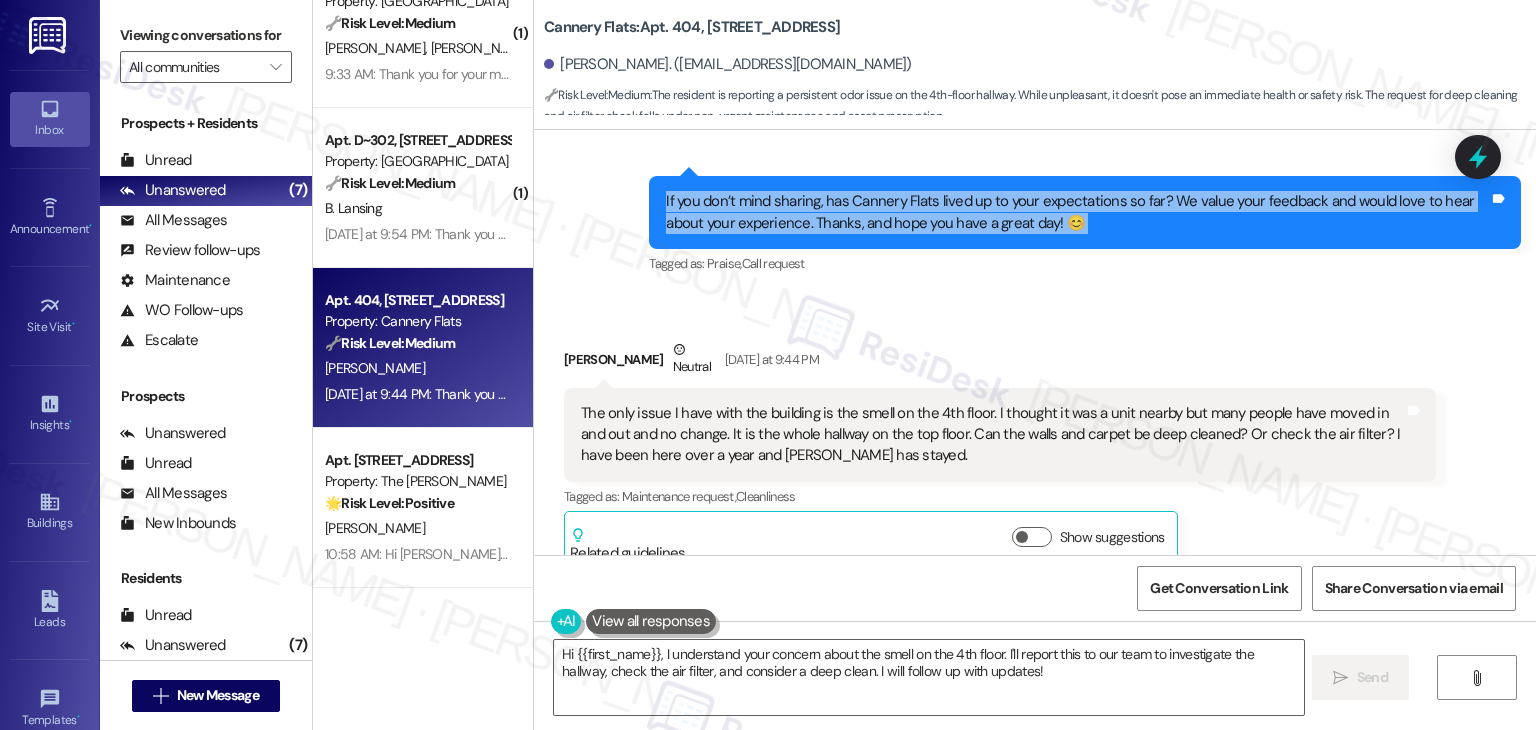 click on "If you don’t mind sharing, has Cannery Flats lived up to your expectations so far? We value your feedback and would love to hear about your experience. Thanks, and hope you have a great day! 😊" at bounding box center (1077, 212) 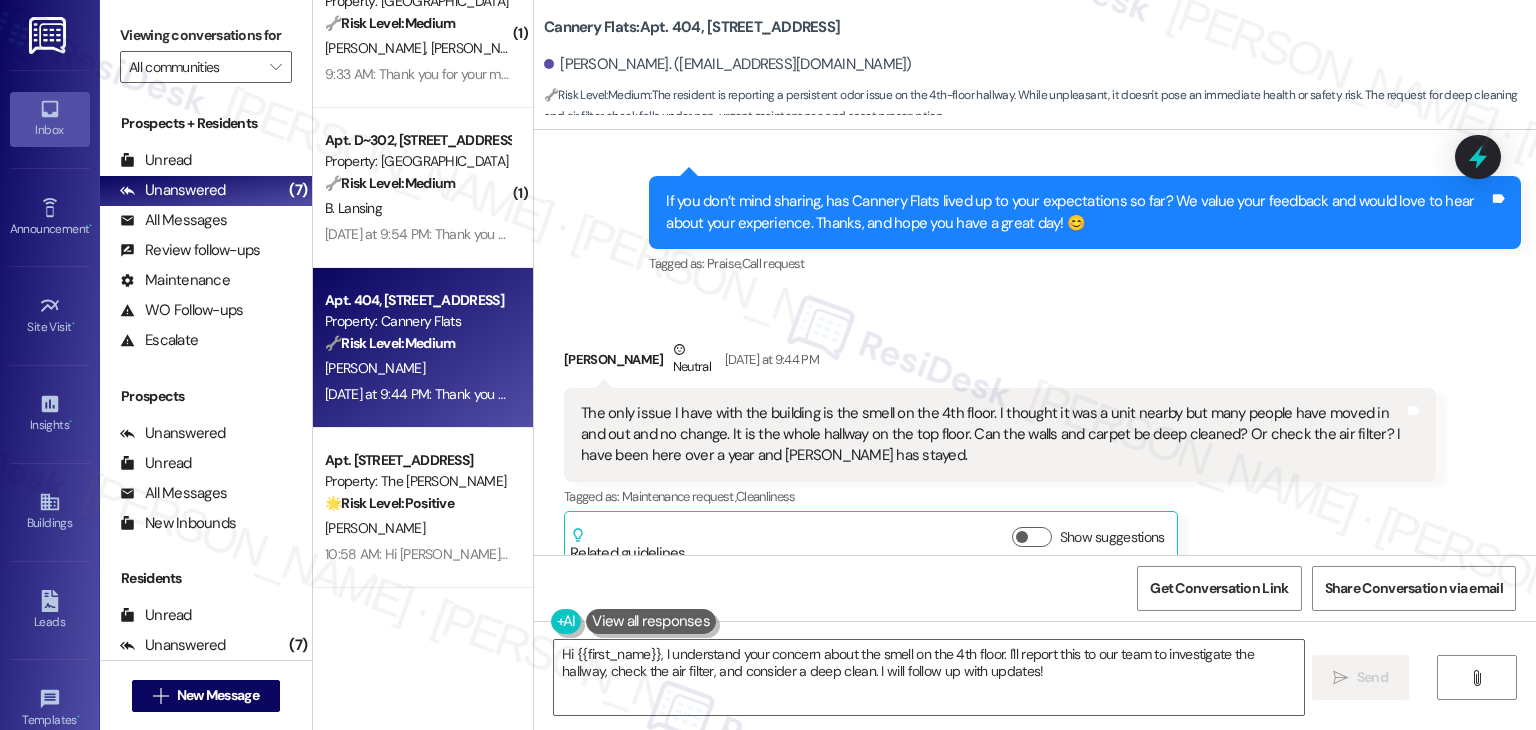 click on "The only issue I have with the building is the smell on the 4th floor. I thought it was a unit nearby but many people have moved in and out and no change. It is the whole hallway on the top floor. Can the walls and carpet be deep cleaned? Or check the air filter? I have been here over a year and [PERSON_NAME] has stayed." at bounding box center (992, 435) 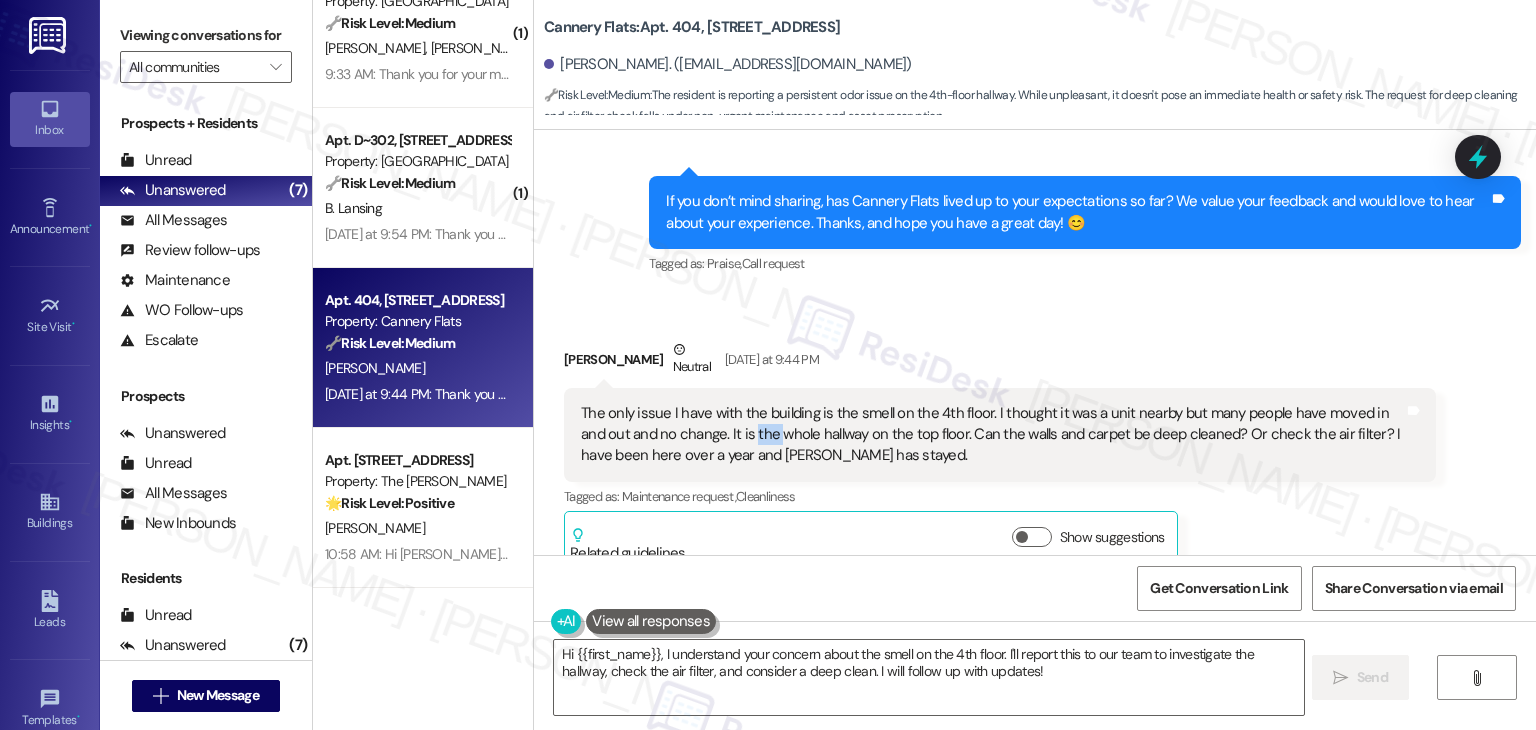 click on "The only issue I have with the building is the smell on the 4th floor. I thought it was a unit nearby but many people have moved in and out and no change. It is the whole hallway on the top floor. Can the walls and carpet be deep cleaned? Or check the air filter? I have been here over a year and [PERSON_NAME] has stayed." at bounding box center [992, 435] 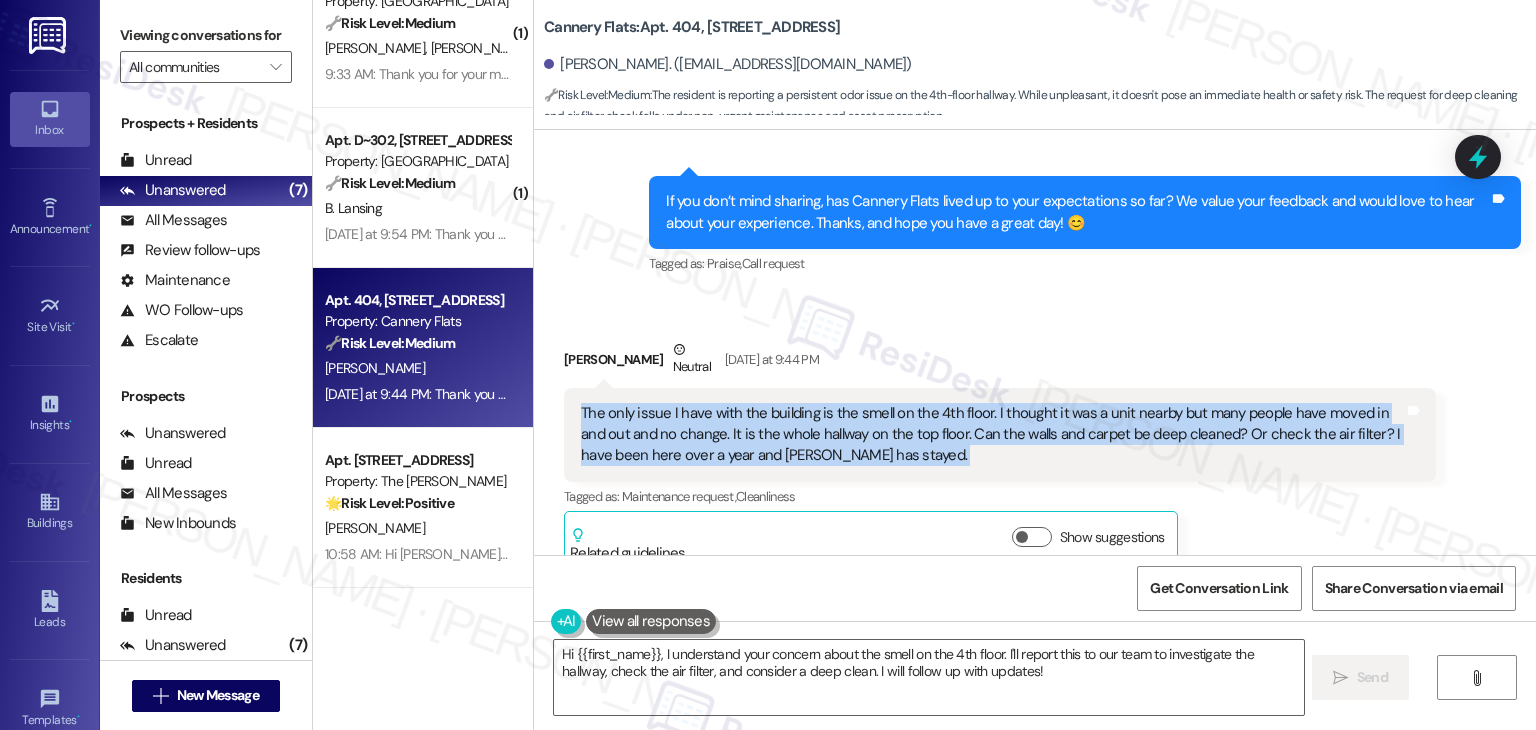 click on "The only issue I have with the building is the smell on the 4th floor. I thought it was a unit nearby but many people have moved in and out and no change. It is the whole hallway on the top floor. Can the walls and carpet be deep cleaned? Or check the air filter? I have been here over a year and [PERSON_NAME] has stayed." at bounding box center (992, 435) 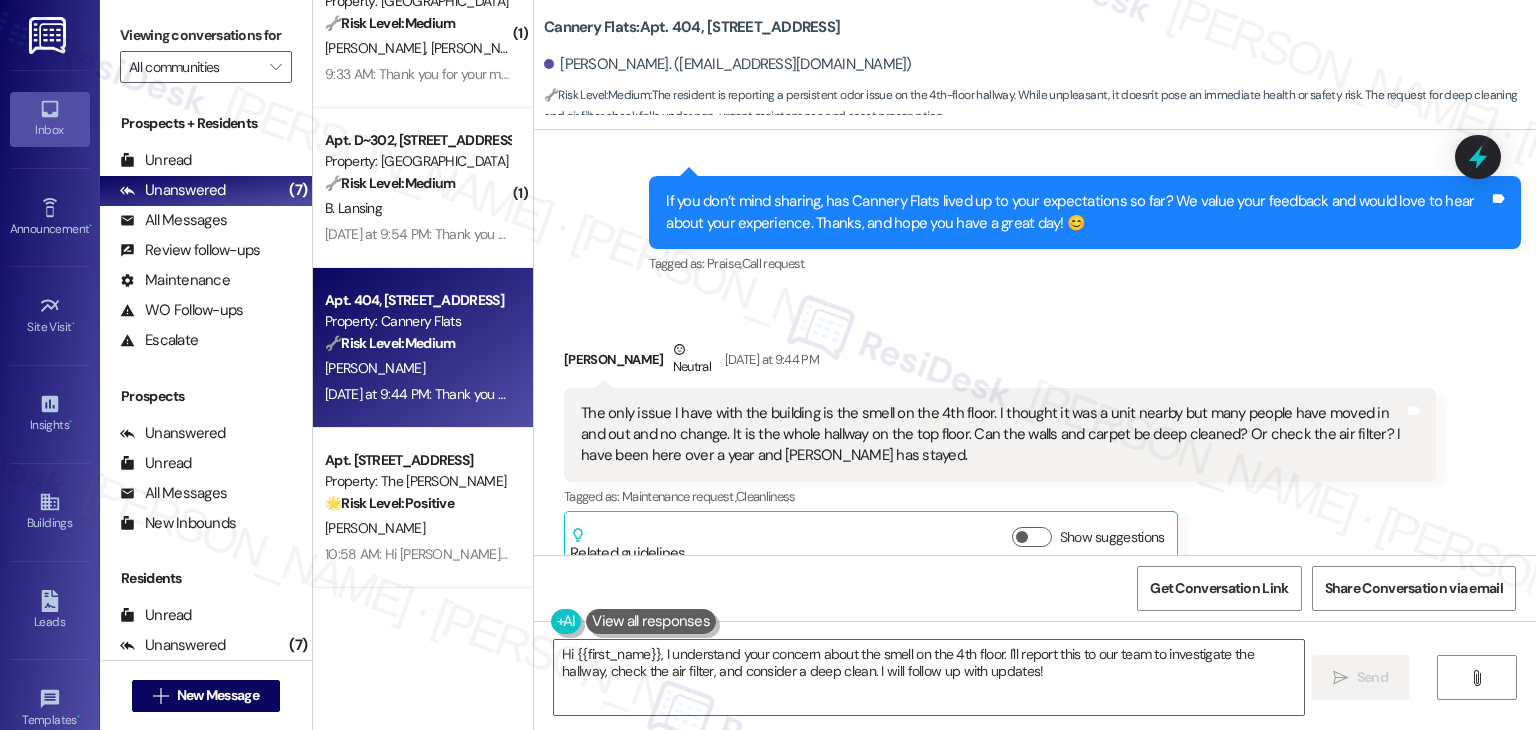 click on "Received via SMS Maria Certo   Neutral Yesterday at 9:44 PM The only issue I have with the building is the smell on the 4th floor. I thought it was a unit nearby but many people have moved in and out and no change. It is the whole hallway on the top floor. Can the walls and carpet be deep cleaned? Or check the air filter? I have been here over a year and smell has stayed.  Tags and notes Tagged as:   Maintenance request ,  Click to highlight conversations about Maintenance request Cleanliness Click to highlight conversations about Cleanliness  Related guidelines Show suggestions" at bounding box center (1000, 455) 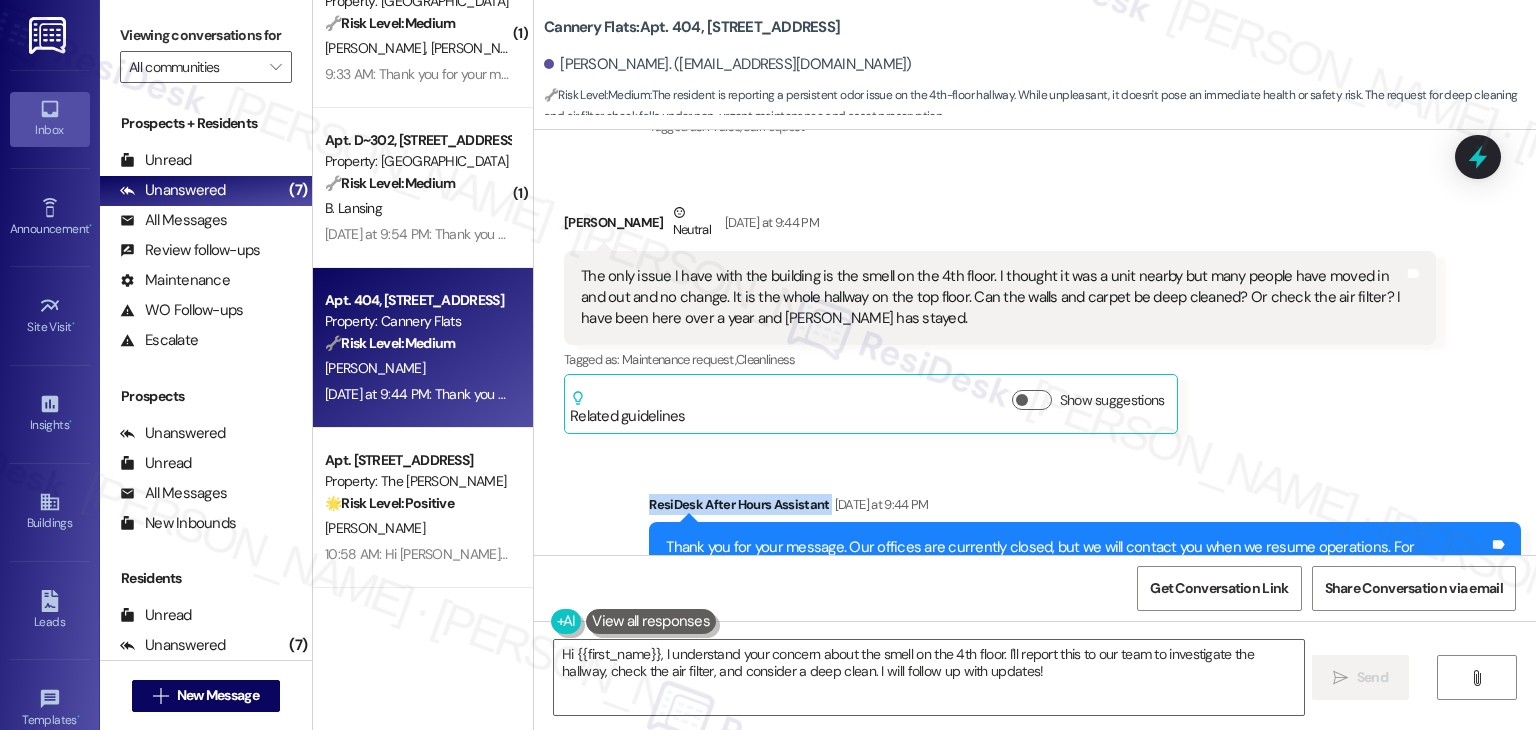 scroll, scrollTop: 2767, scrollLeft: 0, axis: vertical 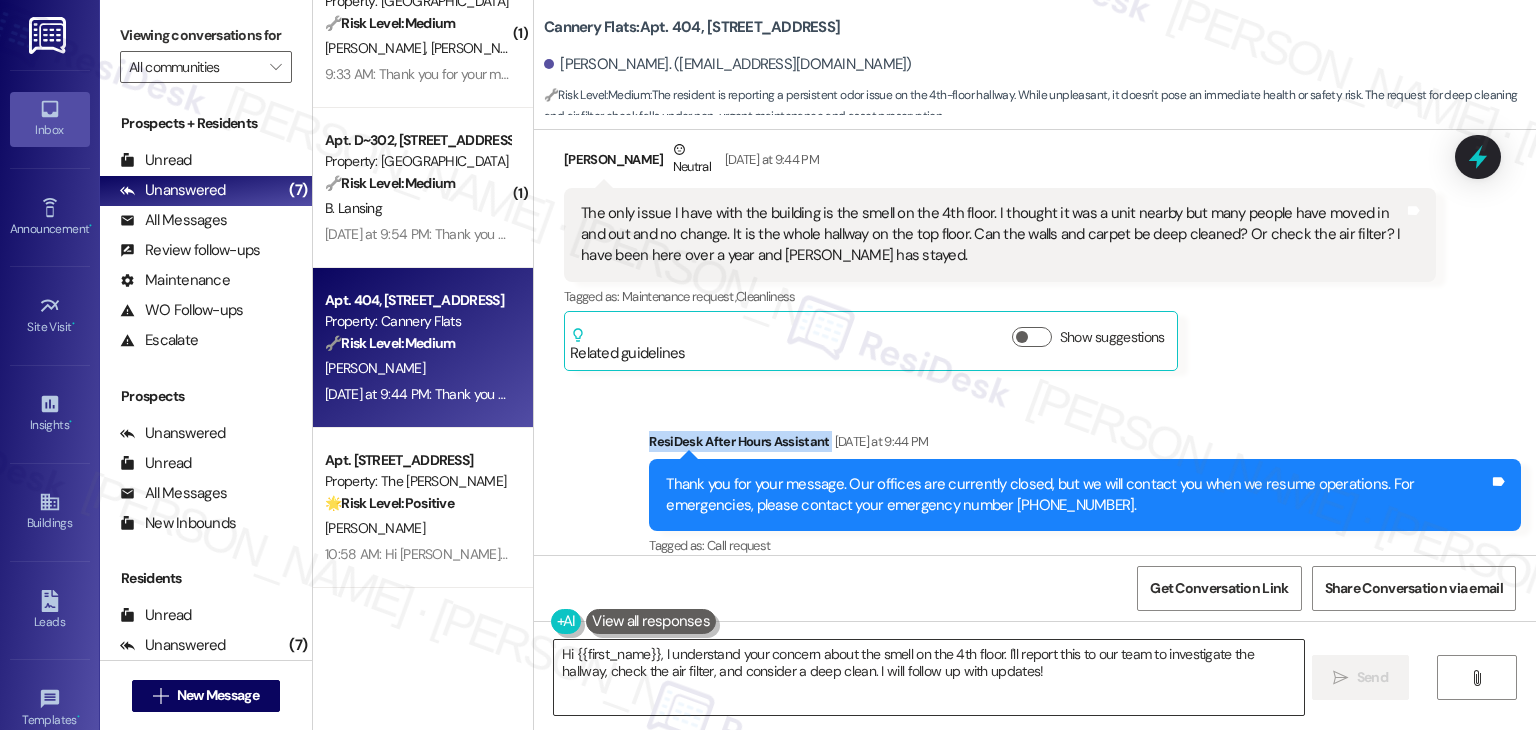click on "Hi {{first_name}}, I understand your concern about the smell on the 4th floor. I'll report this to our team to investigate the hallway, check the air filter, and consider a deep clean. I will follow up with updates!" at bounding box center (928, 677) 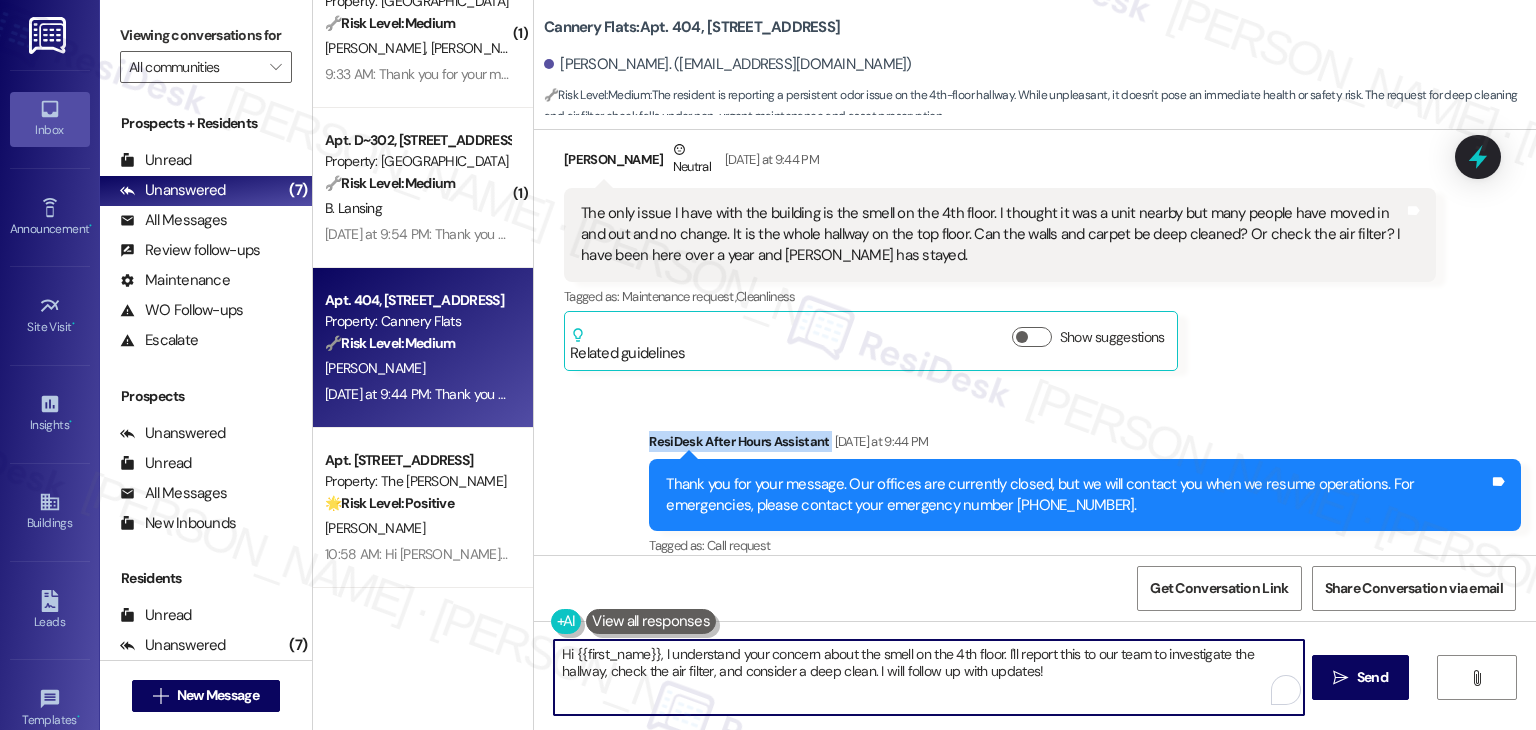 click on "Hi {{first_name}}, I understand your concern about the smell on the 4th floor. I'll report this to our team to investigate the hallway, check the air filter, and consider a deep clean. I will follow up with updates!" at bounding box center (928, 677) 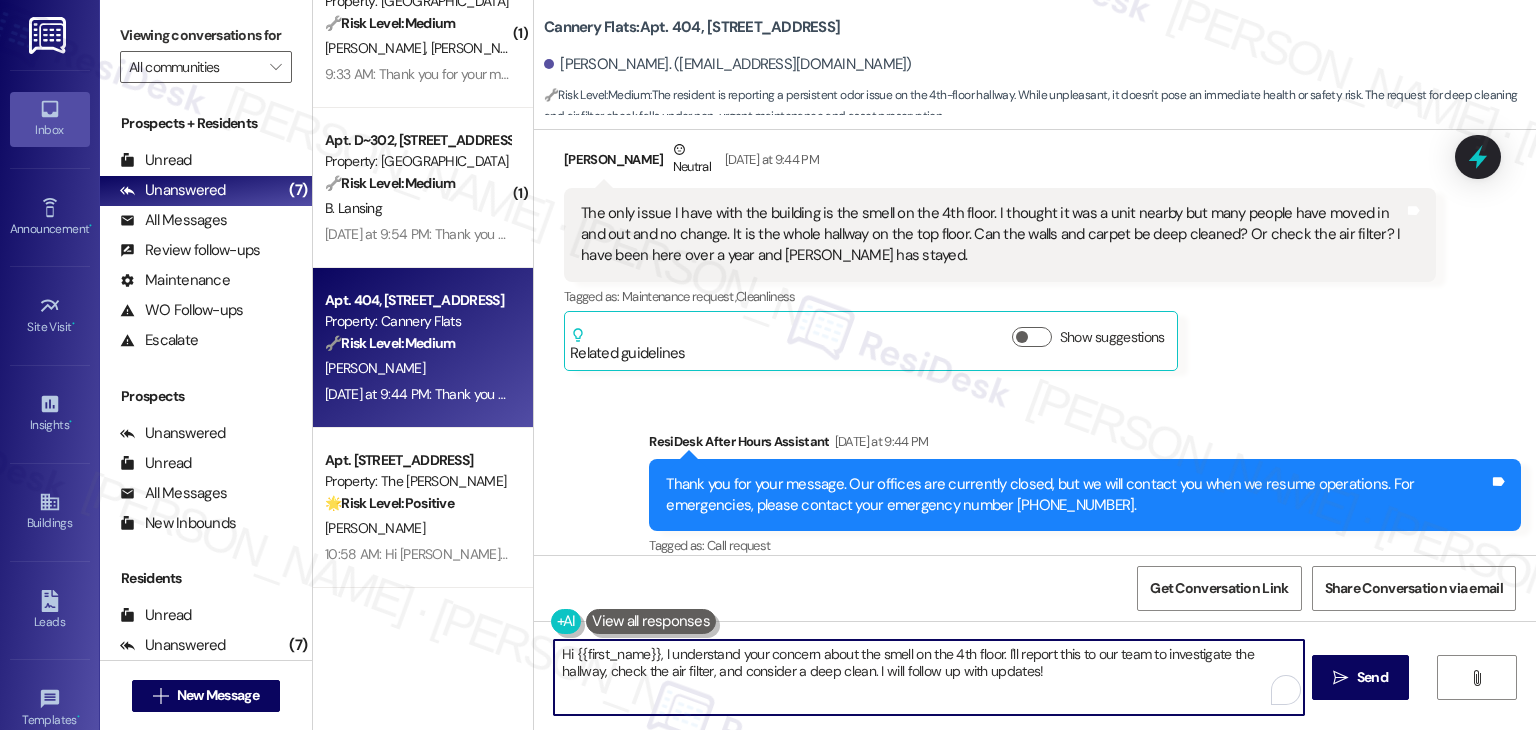 paste on "Thanks so much for your honest feedback, Maria! I’m sorry to hear the smell on the 4th floor has been a persistent issue. I’ll pass this along to the site team and suggest a deep cleaning of the hallway and a check on the air filters. I appreciate you bringing this up" 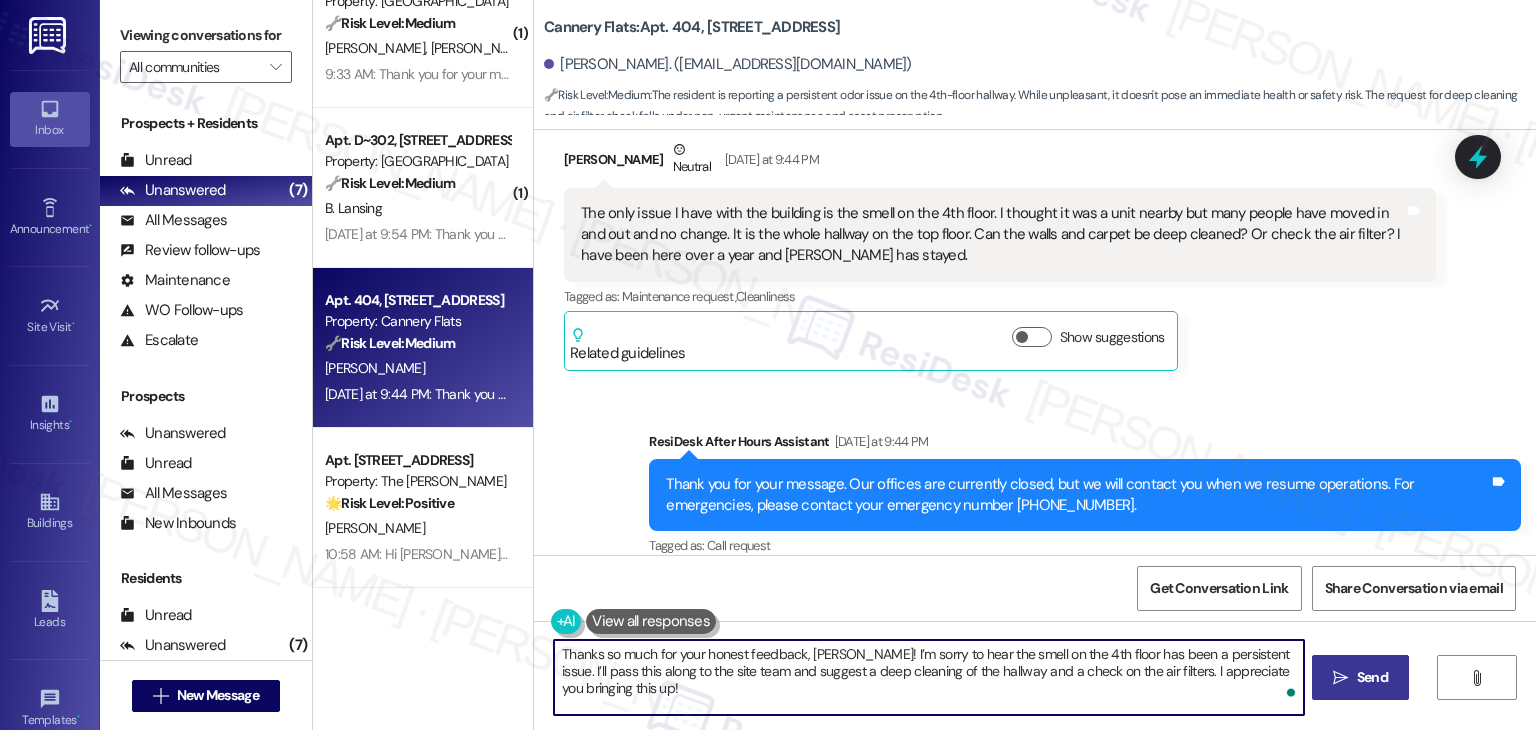 type on "Thanks so much for your honest feedback, Maria! I’m sorry to hear the smell on the 4th floor has been a persistent issue. I’ll pass this along to the site team and suggest a deep cleaning of the hallway and a check on the air filters. I appreciate you bringing this up!" 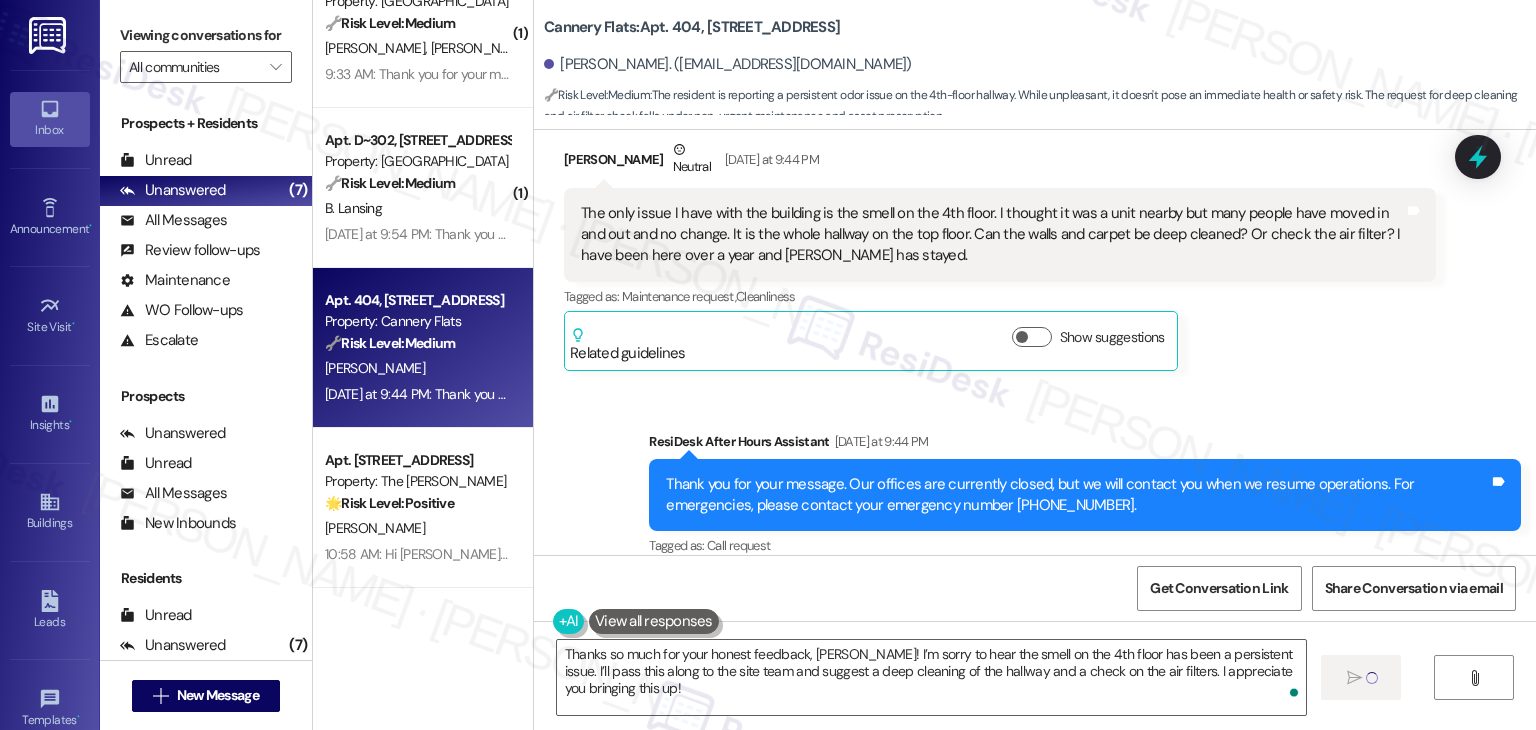 type 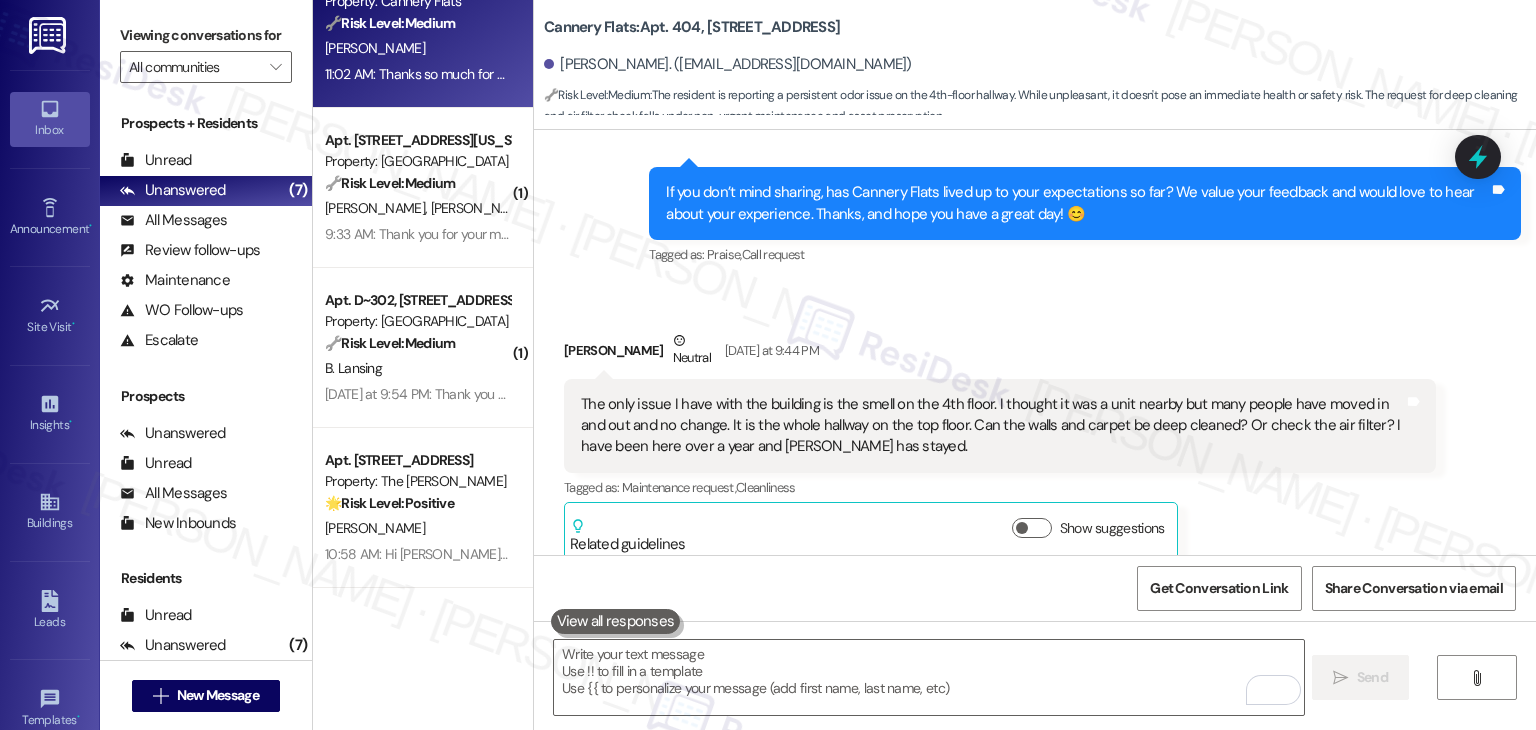 scroll, scrollTop: 2928, scrollLeft: 0, axis: vertical 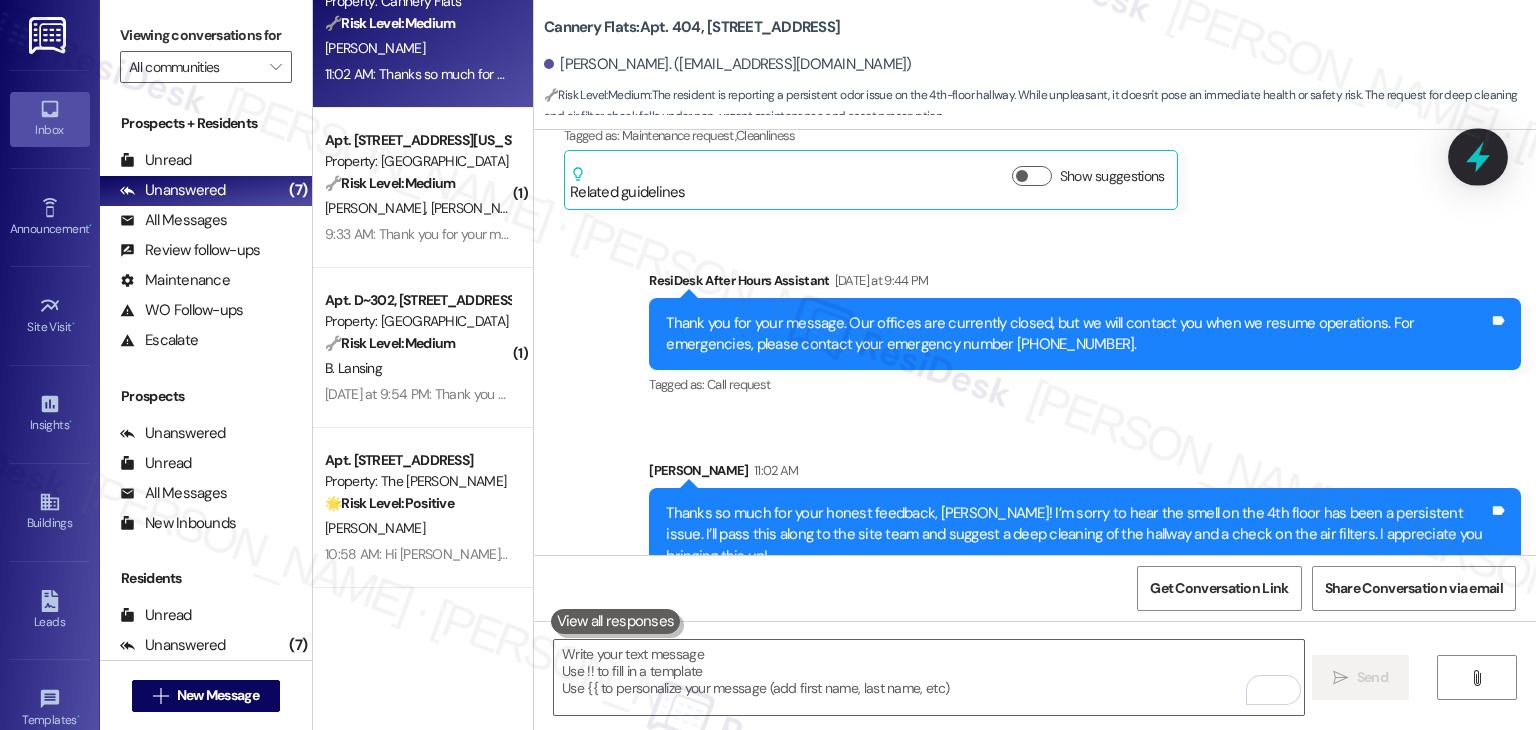 click 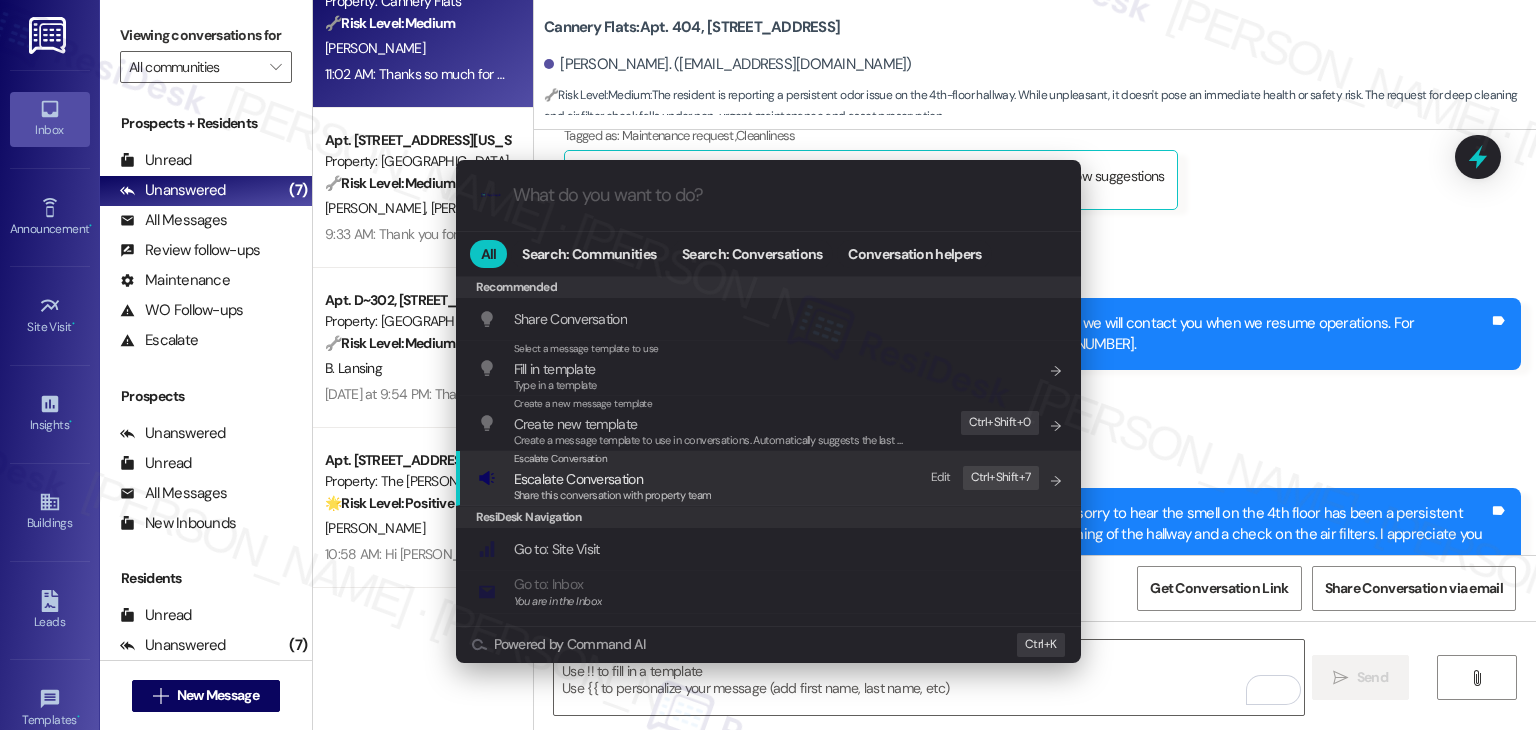 click on "Share this conversation with property team" at bounding box center [613, 495] 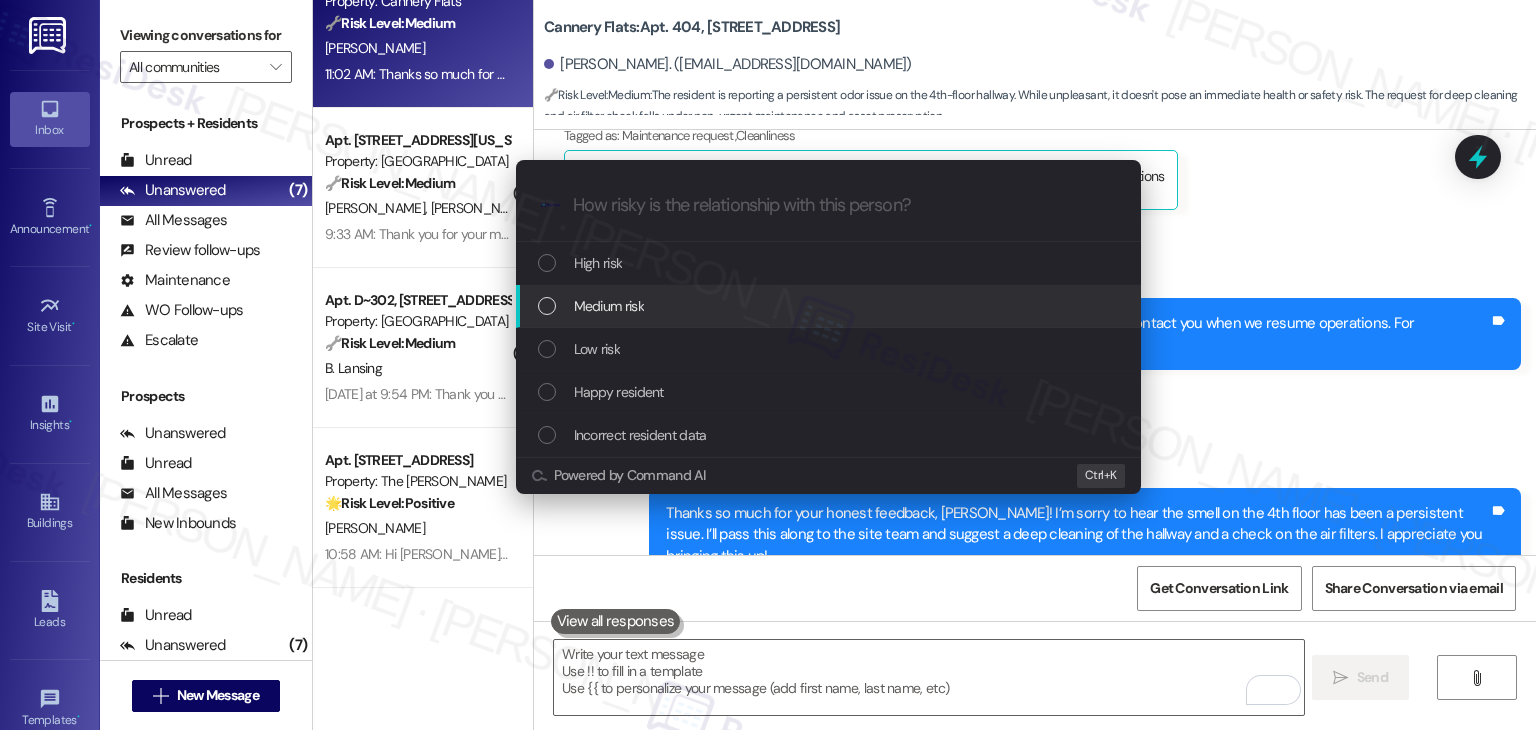 click at bounding box center (547, 306) 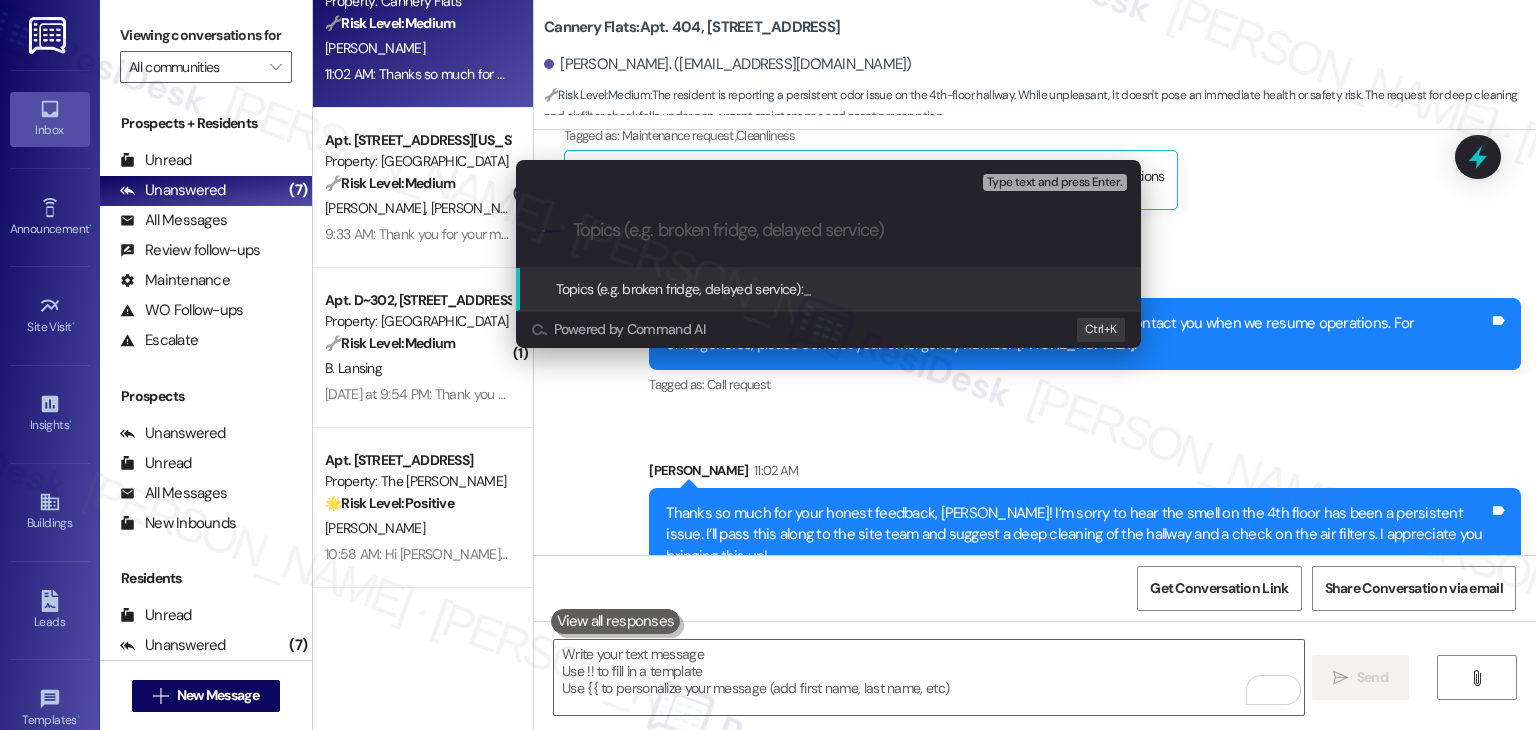 paste on "4th Floor Hallway Odor – Resident Request for Deep Cleaning & Air Quality Check" 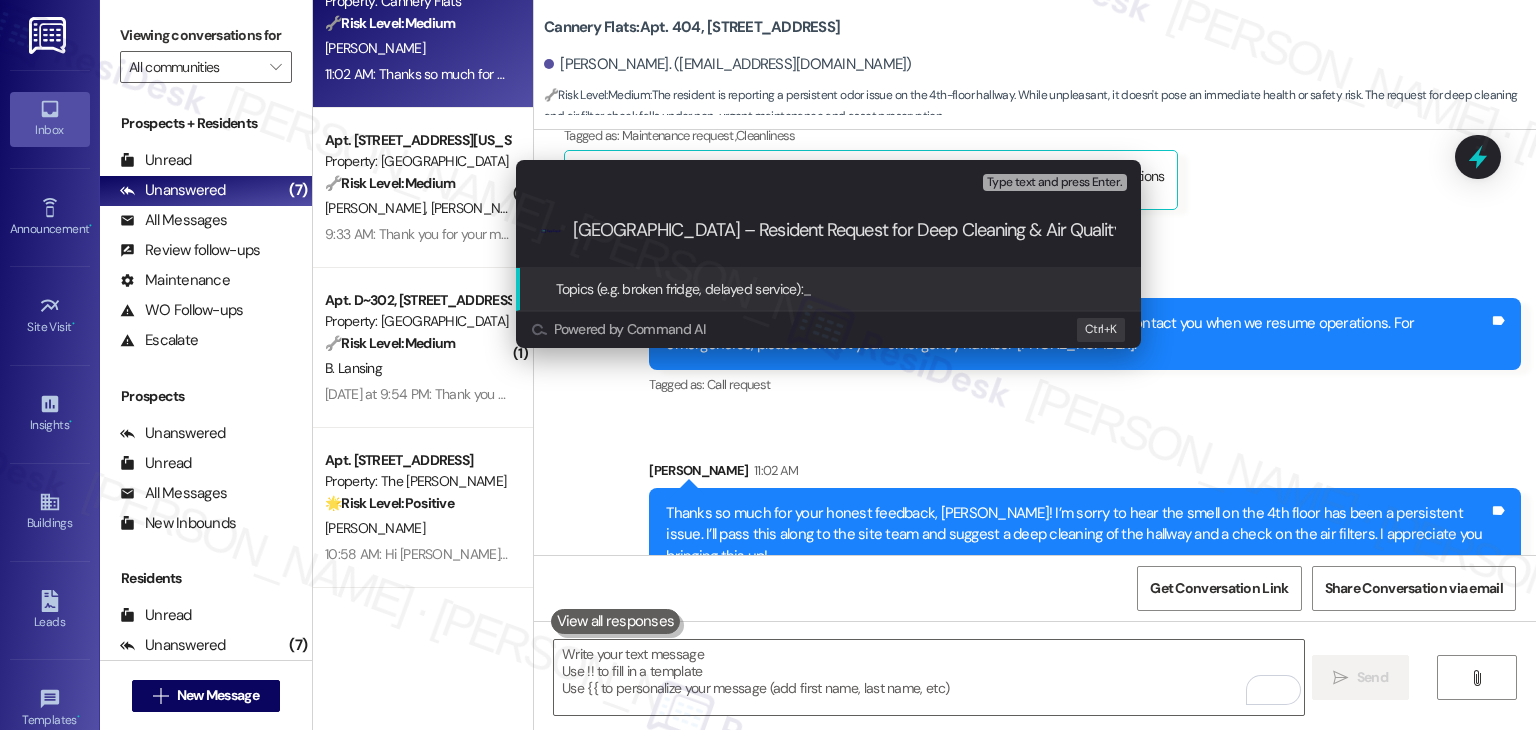 scroll, scrollTop: 0, scrollLeft: 86, axis: horizontal 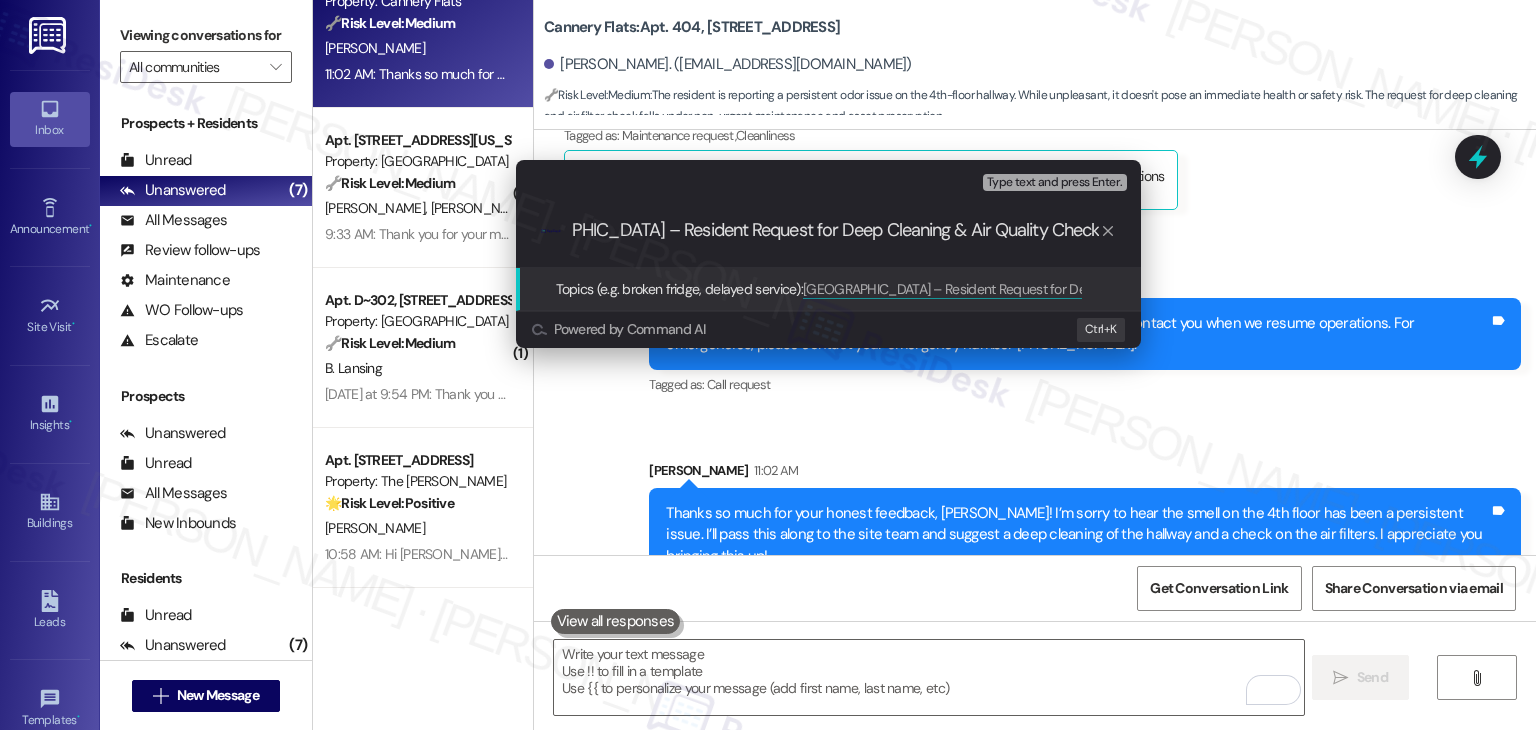 type 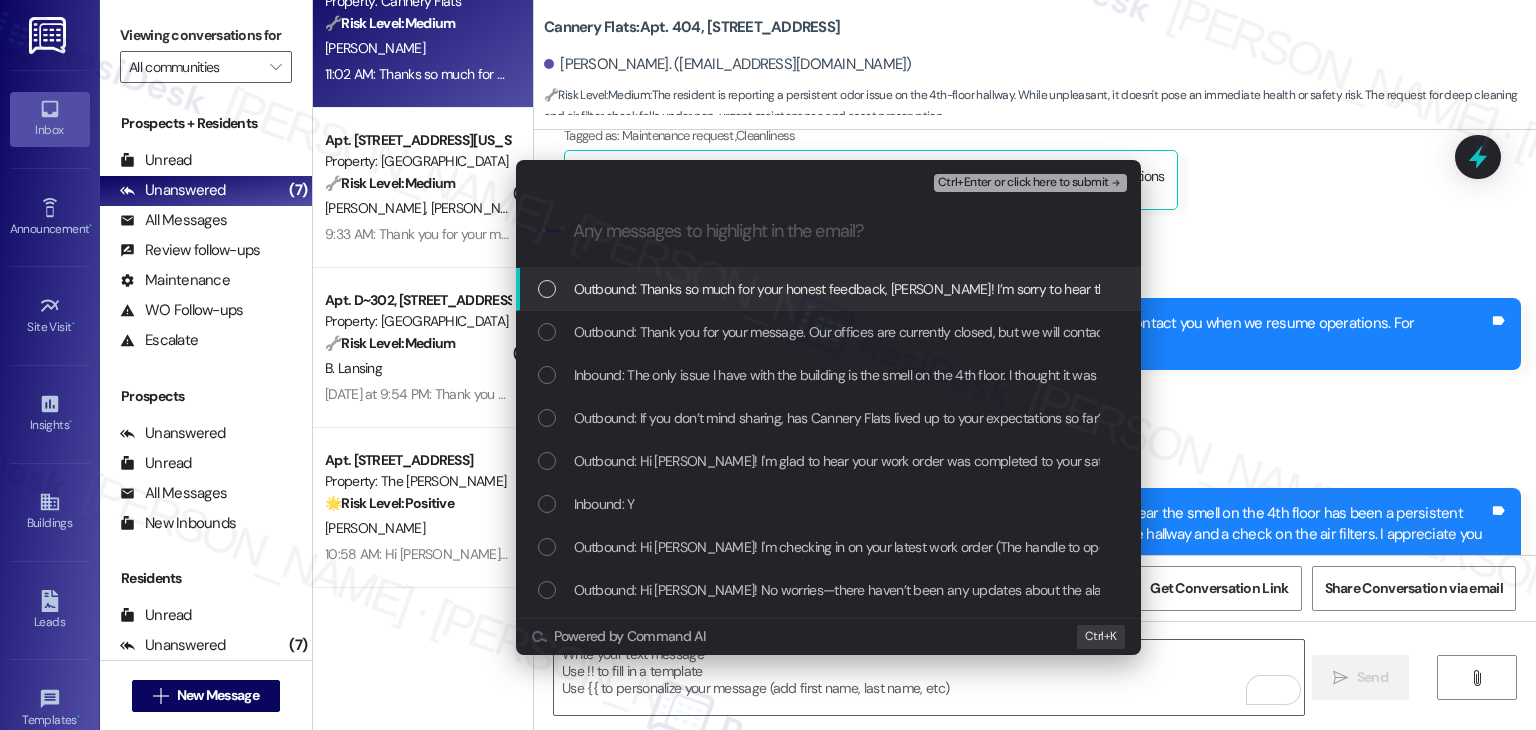 scroll, scrollTop: 0, scrollLeft: 0, axis: both 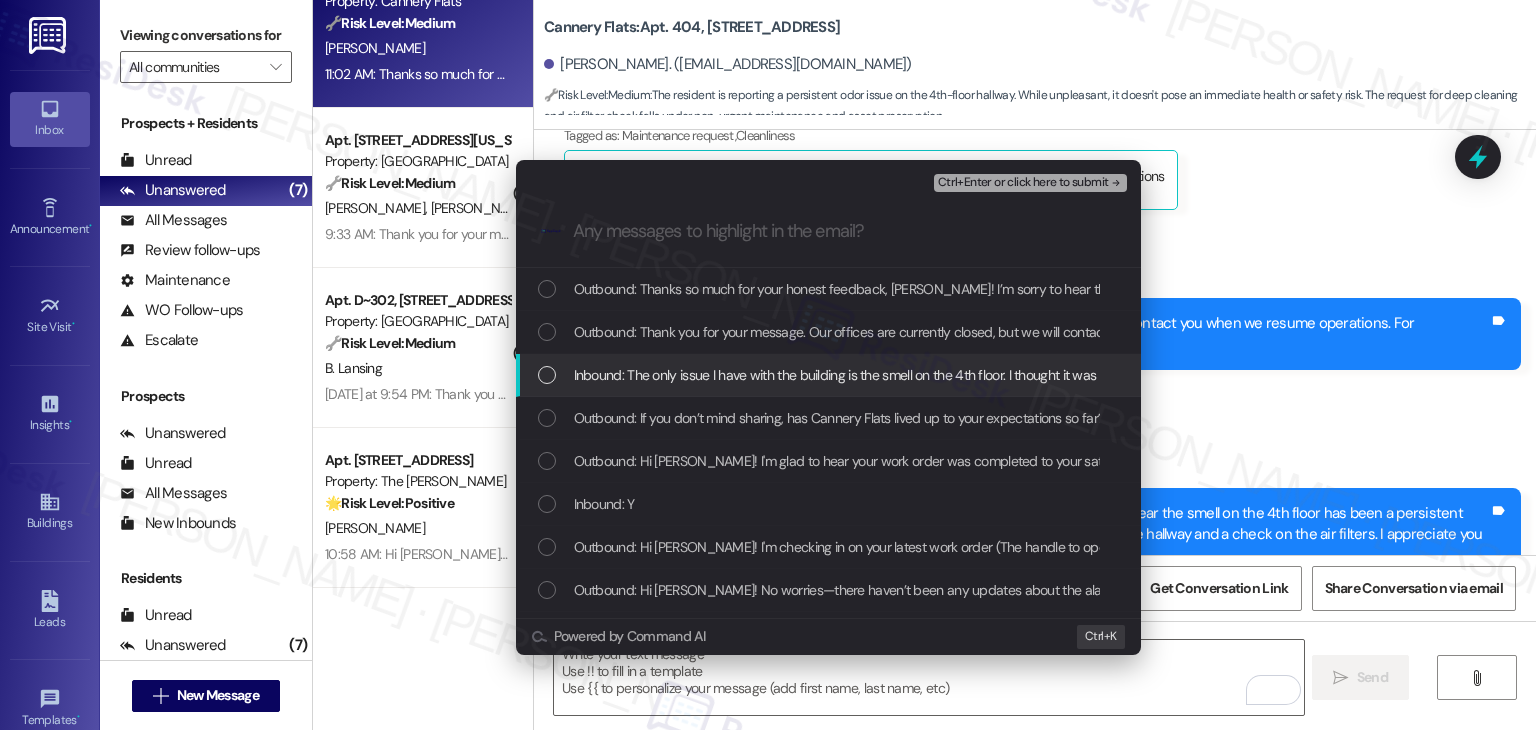 click at bounding box center [547, 375] 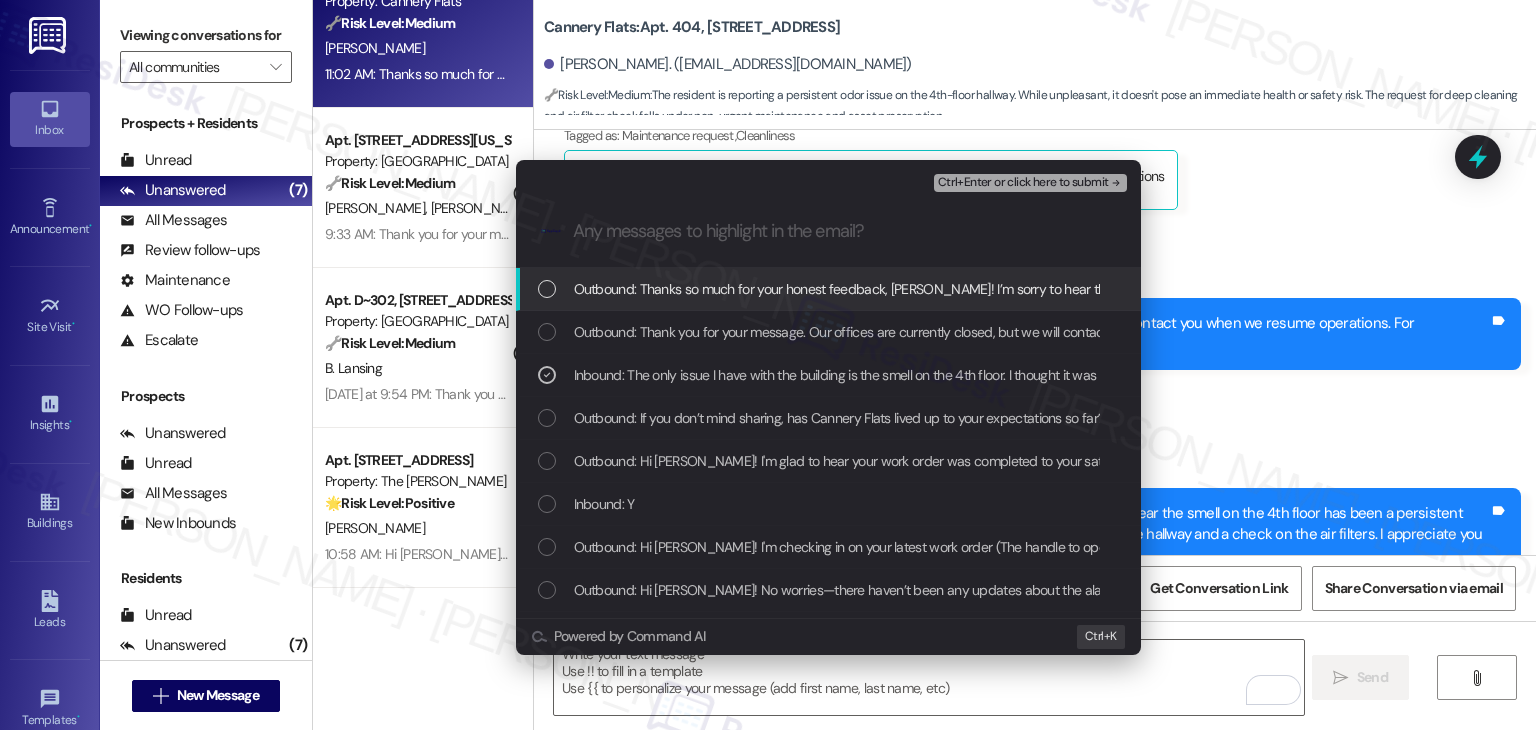 click on "Ctrl+Enter or click here to submit" at bounding box center [1023, 183] 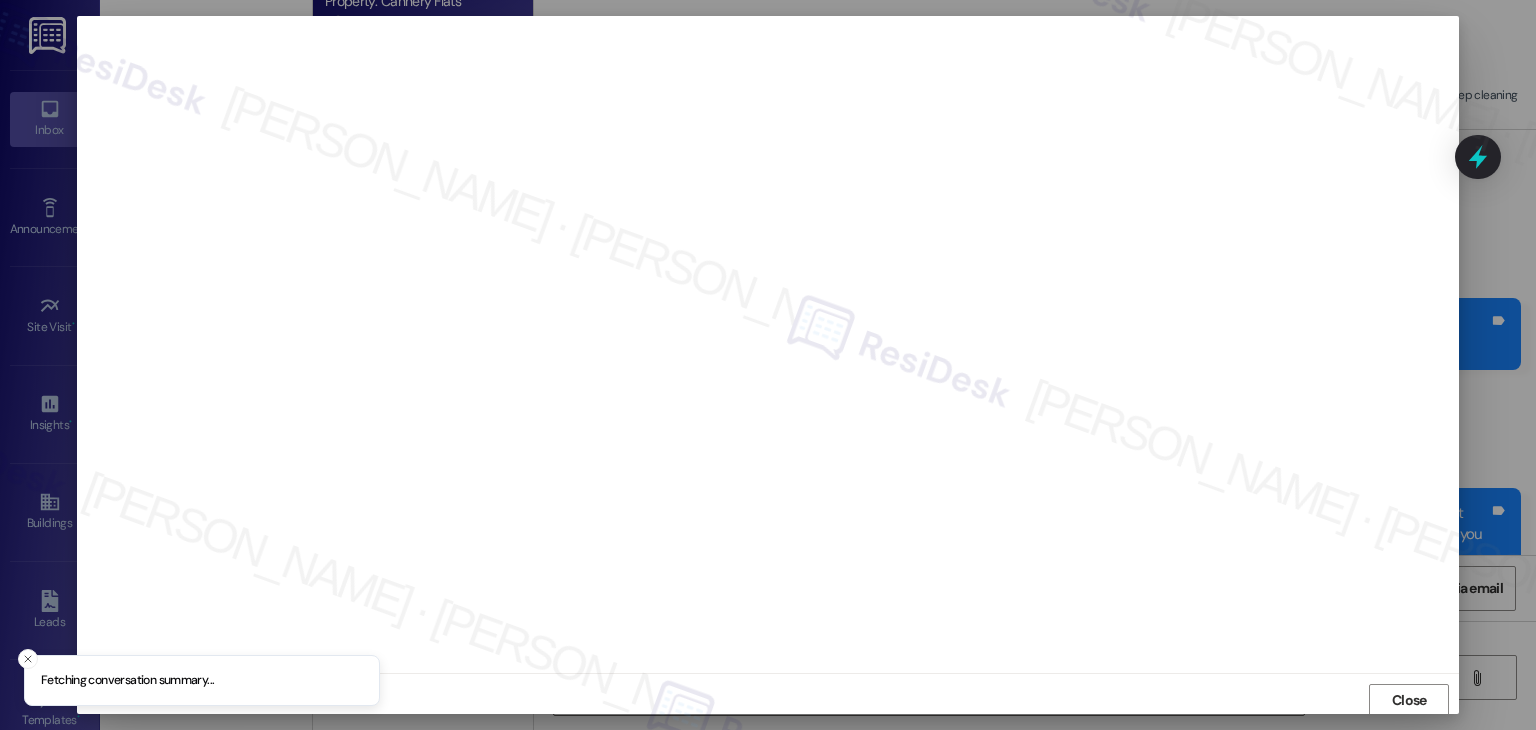 scroll, scrollTop: 1, scrollLeft: 0, axis: vertical 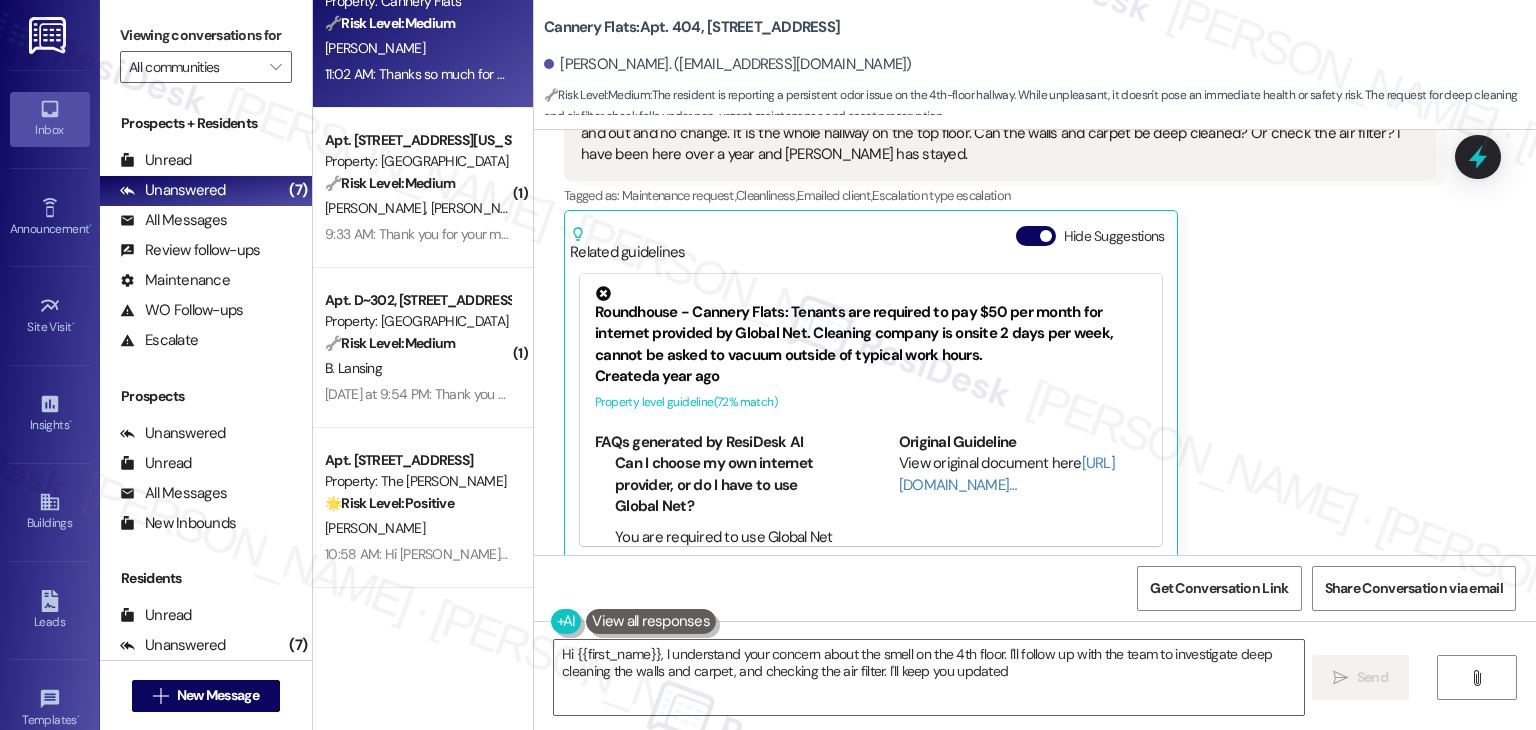type on "Hi {{first_name}}, I understand your concern about the smell on the 4th floor. I'll follow up with the team to investigate deep cleaning the walls and carpet, and checking the air filter. I'll keep you updated!" 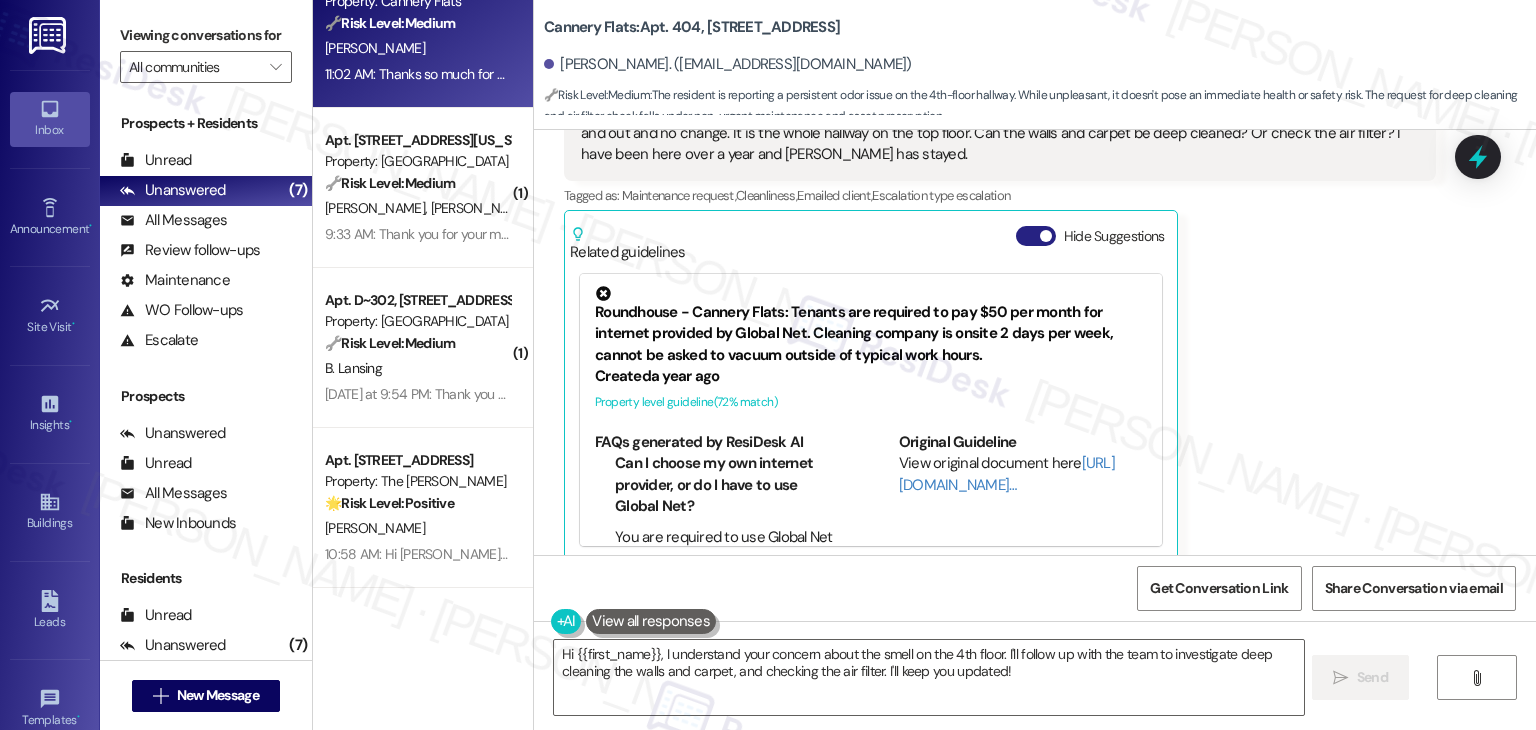 click on "Hide Suggestions" at bounding box center (1036, 236) 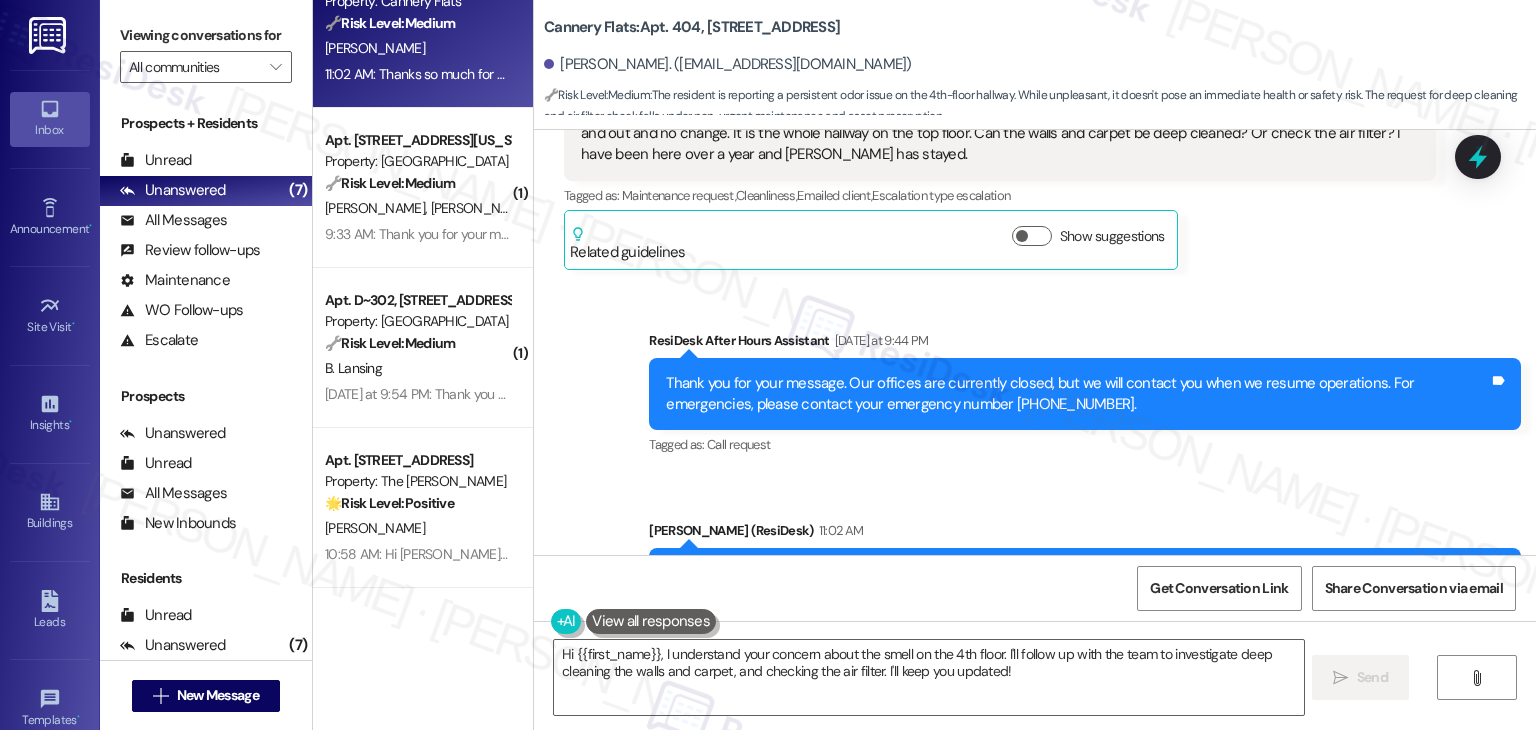 scroll, scrollTop: 2957, scrollLeft: 0, axis: vertical 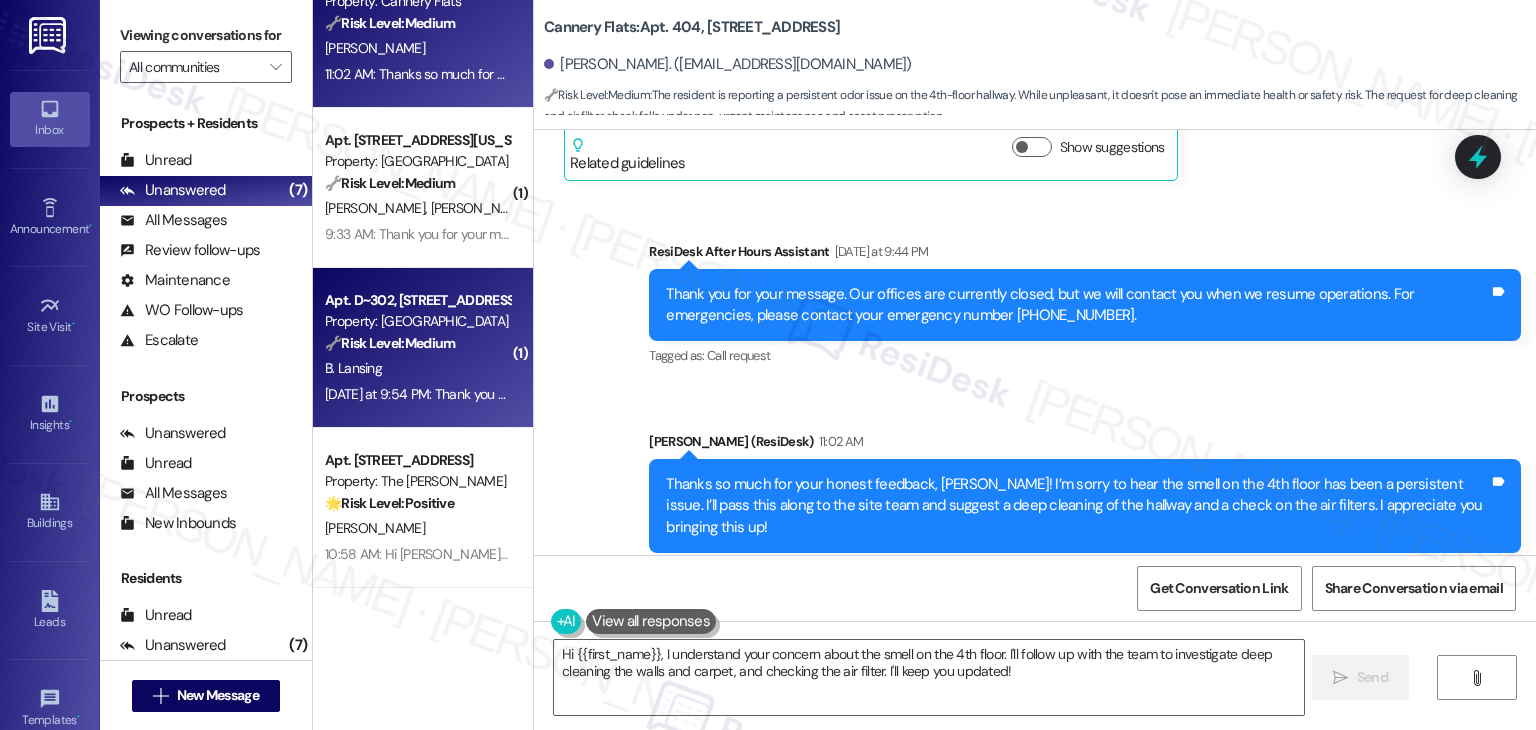 click on "Yesterday at 9:54 PM: Thank you for your message. Our offices are currently closed, but we will contact you when we resume operations. For emergencies, please contact your emergency number (208) 853-5253. Yesterday at 9:54 PM: Thank you for your message. Our offices are currently closed, but we will contact you when we resume operations. For emergencies, please contact your emergency number (208) 853-5253." at bounding box center (417, 394) 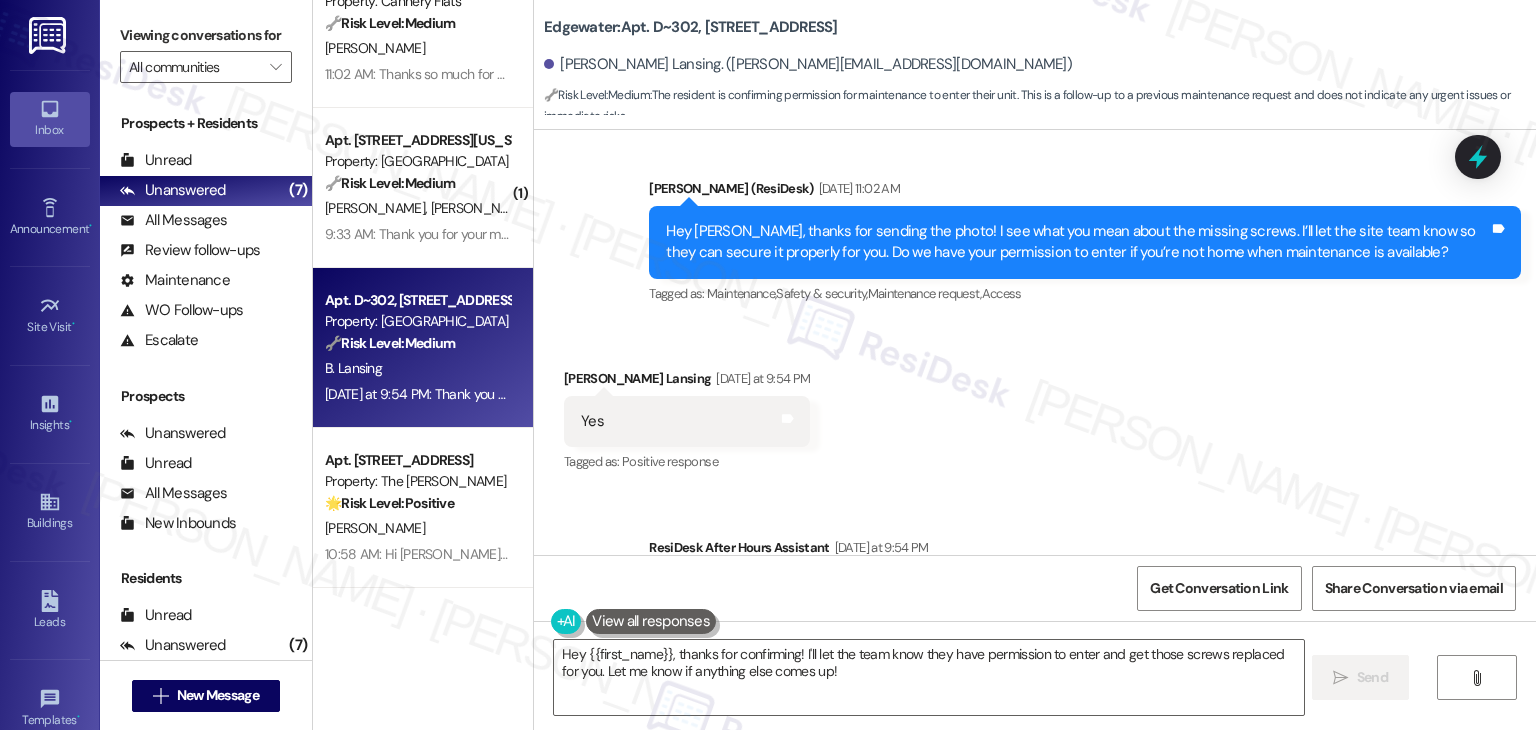 scroll, scrollTop: 31202, scrollLeft: 0, axis: vertical 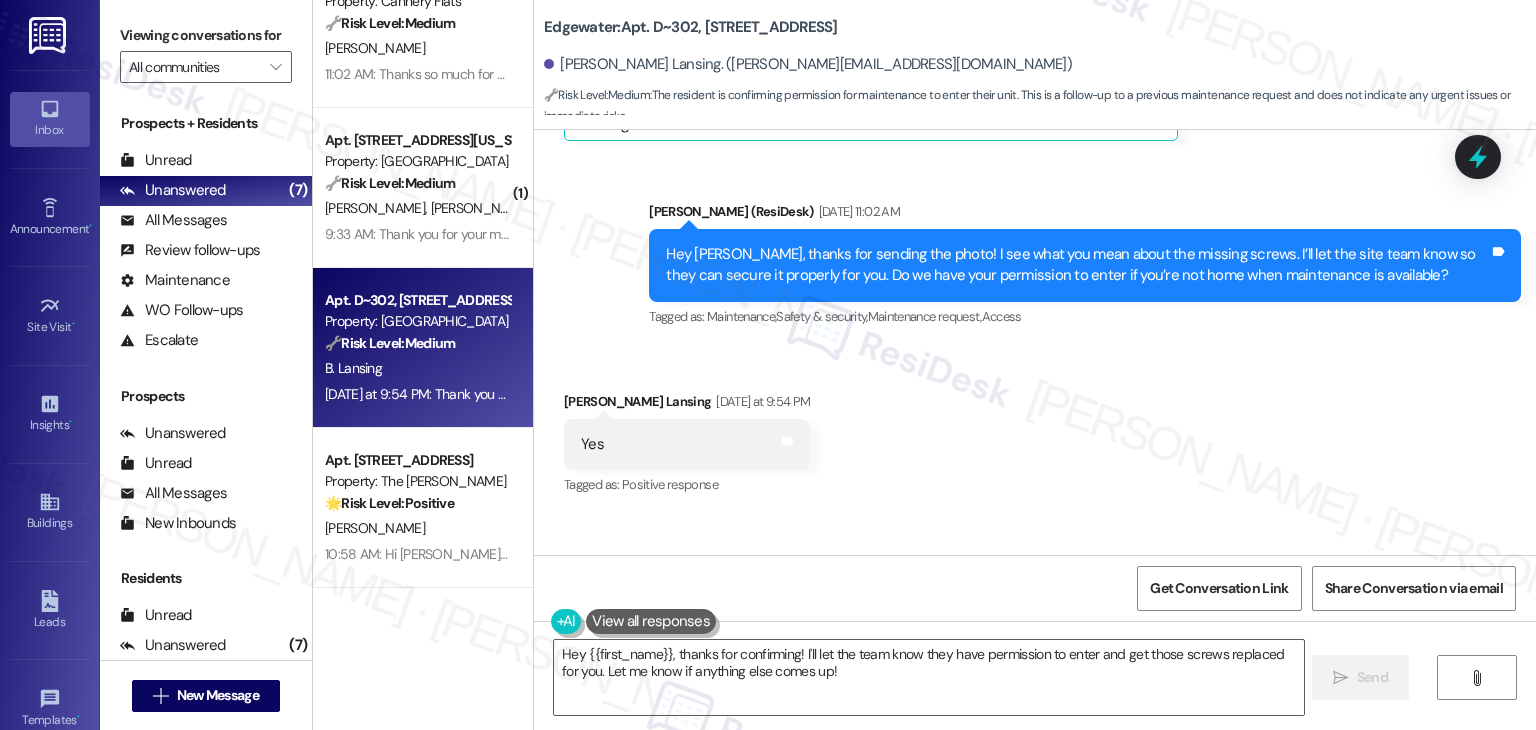 click on "Hey Burke, thanks for sending the photo! I see what you mean about the missing screws. I’ll let the site team know so they can secure it properly for you. Do we have your permission to enter if you’re not home when maintenance is available?" at bounding box center [1077, 265] 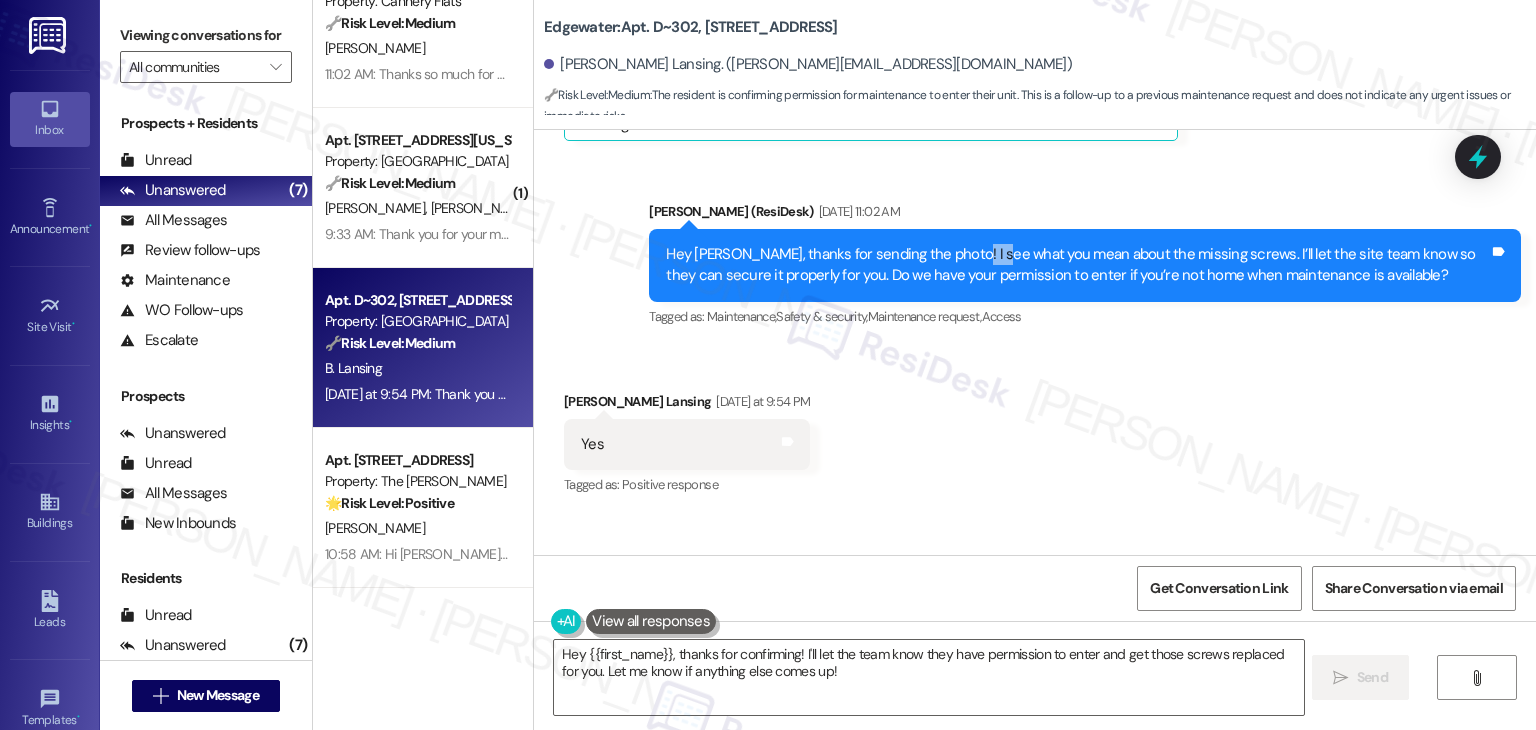 click on "Hey Burke, thanks for sending the photo! I see what you mean about the missing screws. I’ll let the site team know so they can secure it properly for you. Do we have your permission to enter if you’re not home when maintenance is available?" at bounding box center [1077, 265] 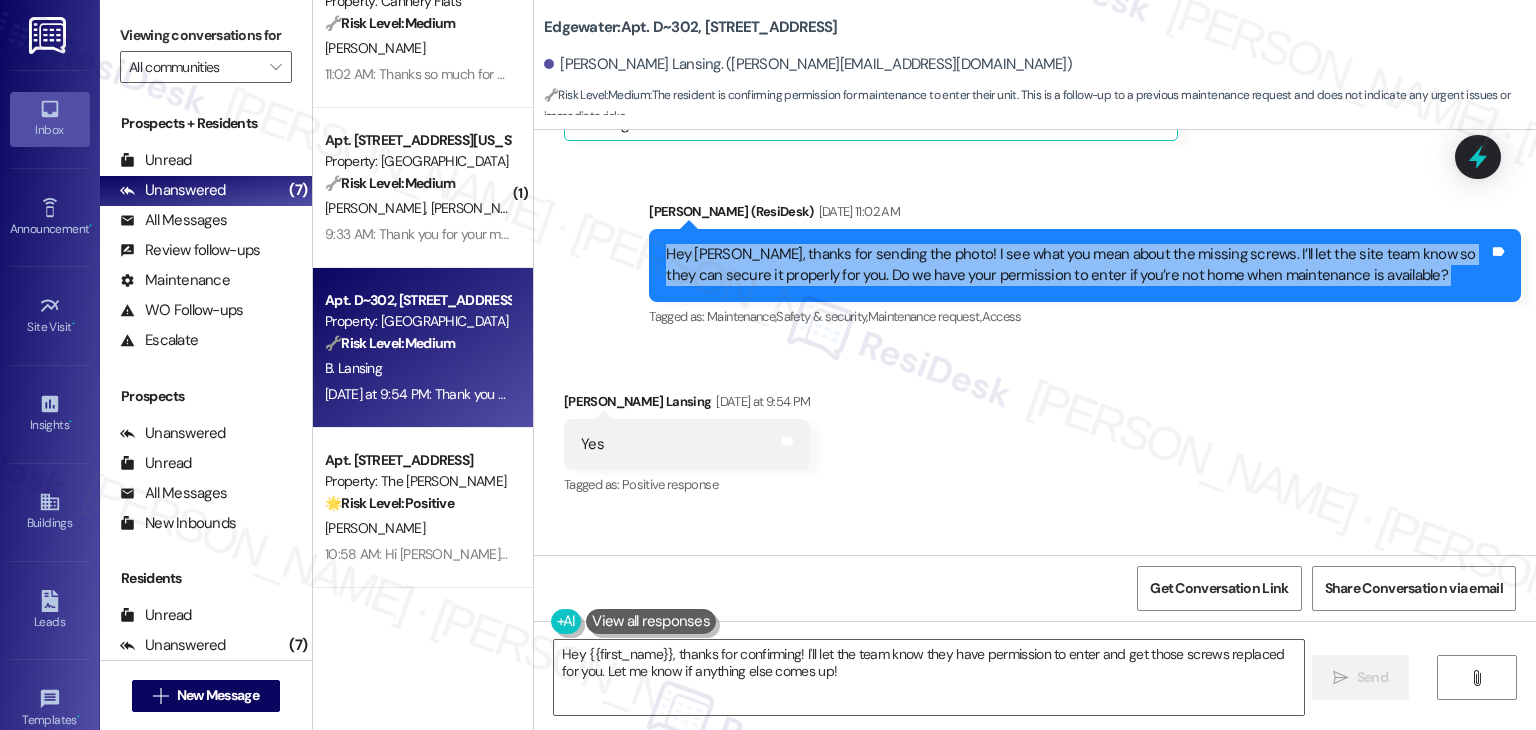 click on "Hey Burke, thanks for sending the photo! I see what you mean about the missing screws. I’ll let the site team know so they can secure it properly for you. Do we have your permission to enter if you’re not home when maintenance is available?" at bounding box center (1077, 265) 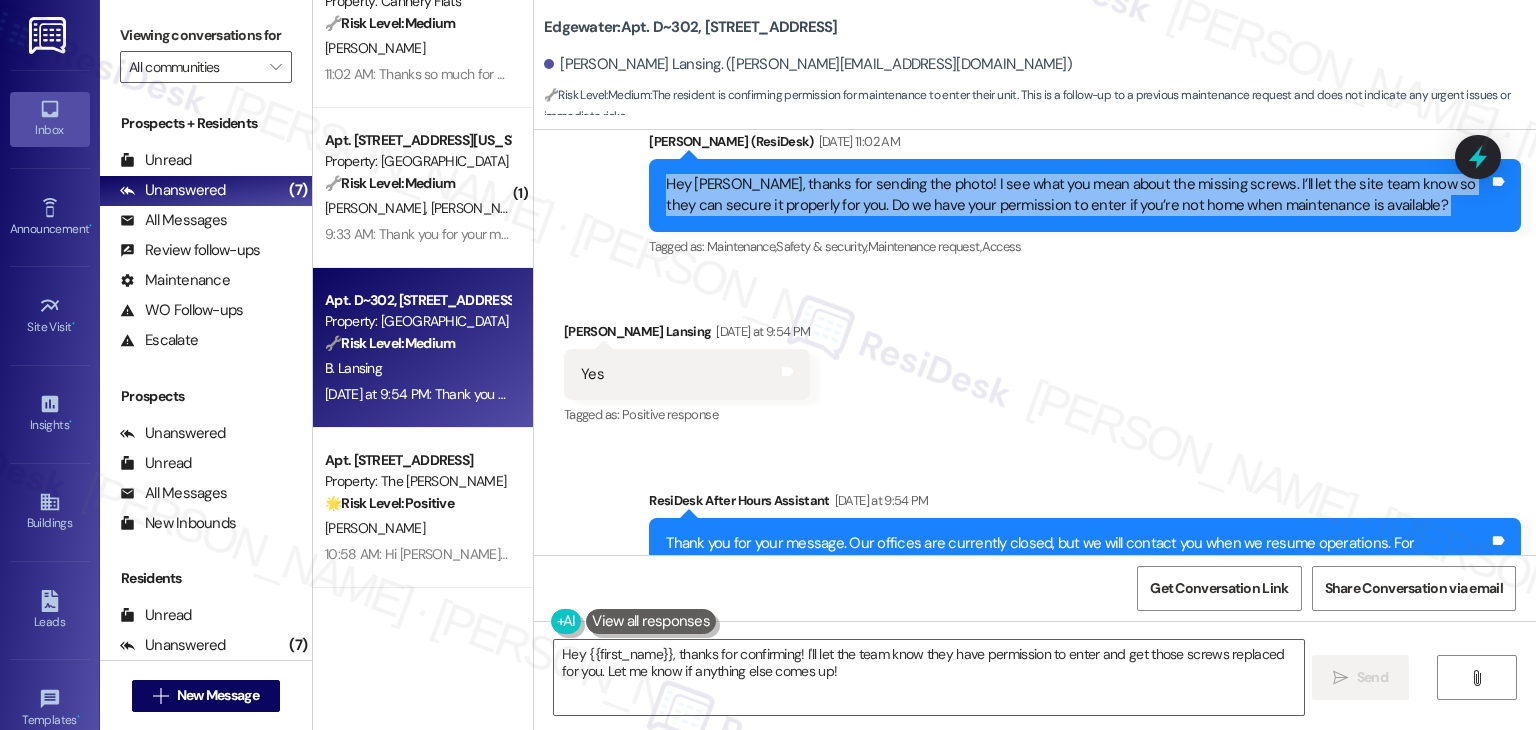 scroll, scrollTop: 31402, scrollLeft: 0, axis: vertical 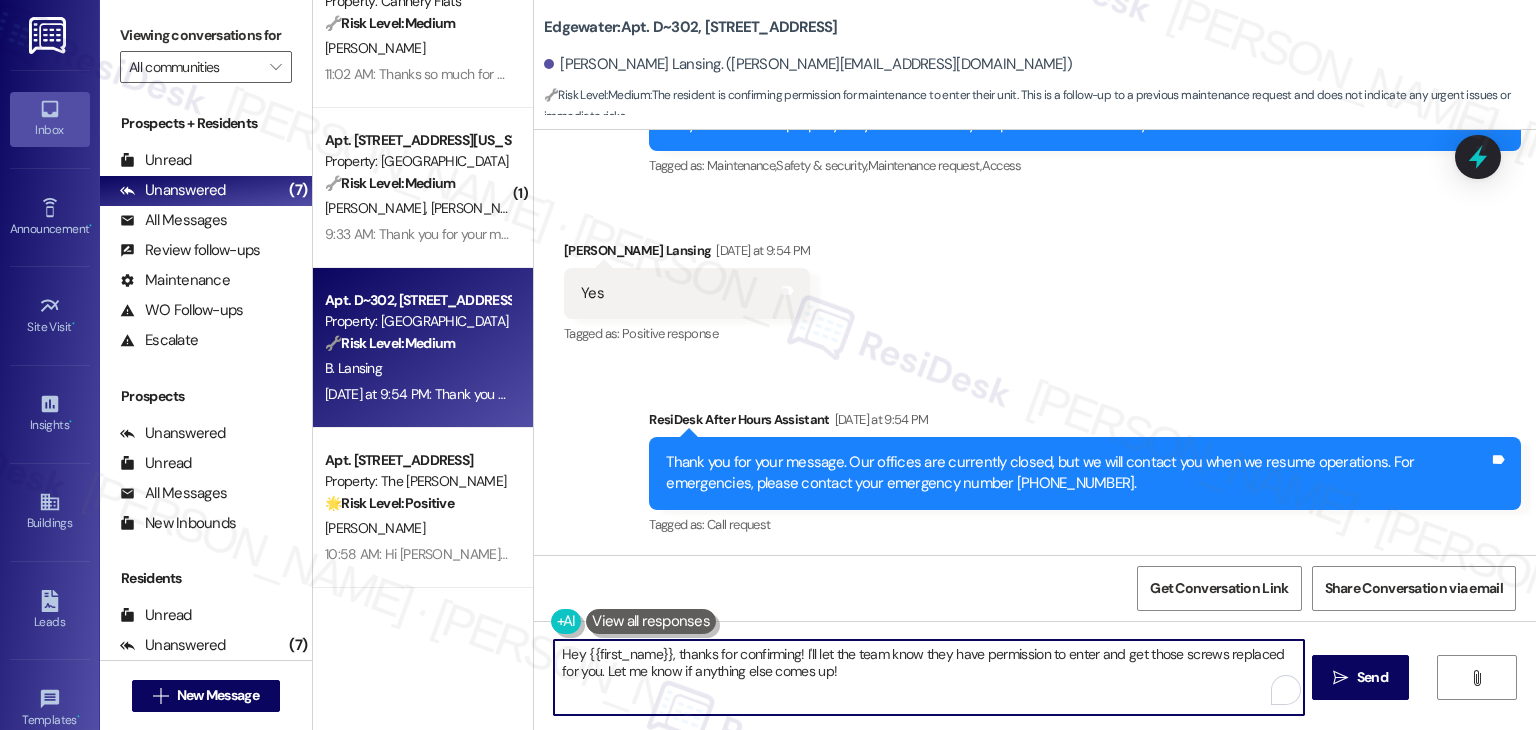 drag, startPoint x: 577, startPoint y: 677, endPoint x: 538, endPoint y: 655, distance: 44.777225 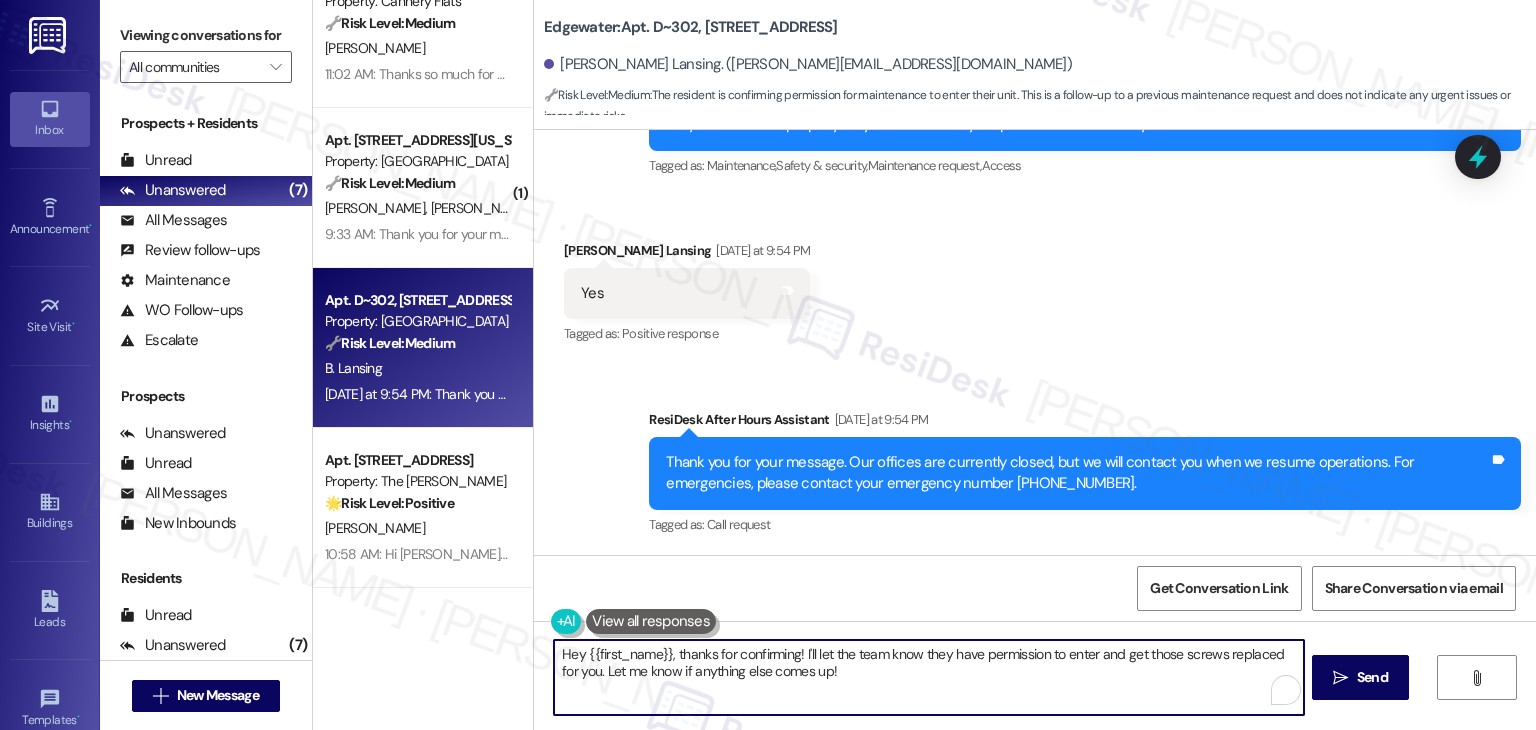 click on "Hey {{first_name}}, thanks for confirming! I'll let the team know they have permission to enter and get those screws replaced for you. Let me know if anything else comes up!" at bounding box center [918, 677] 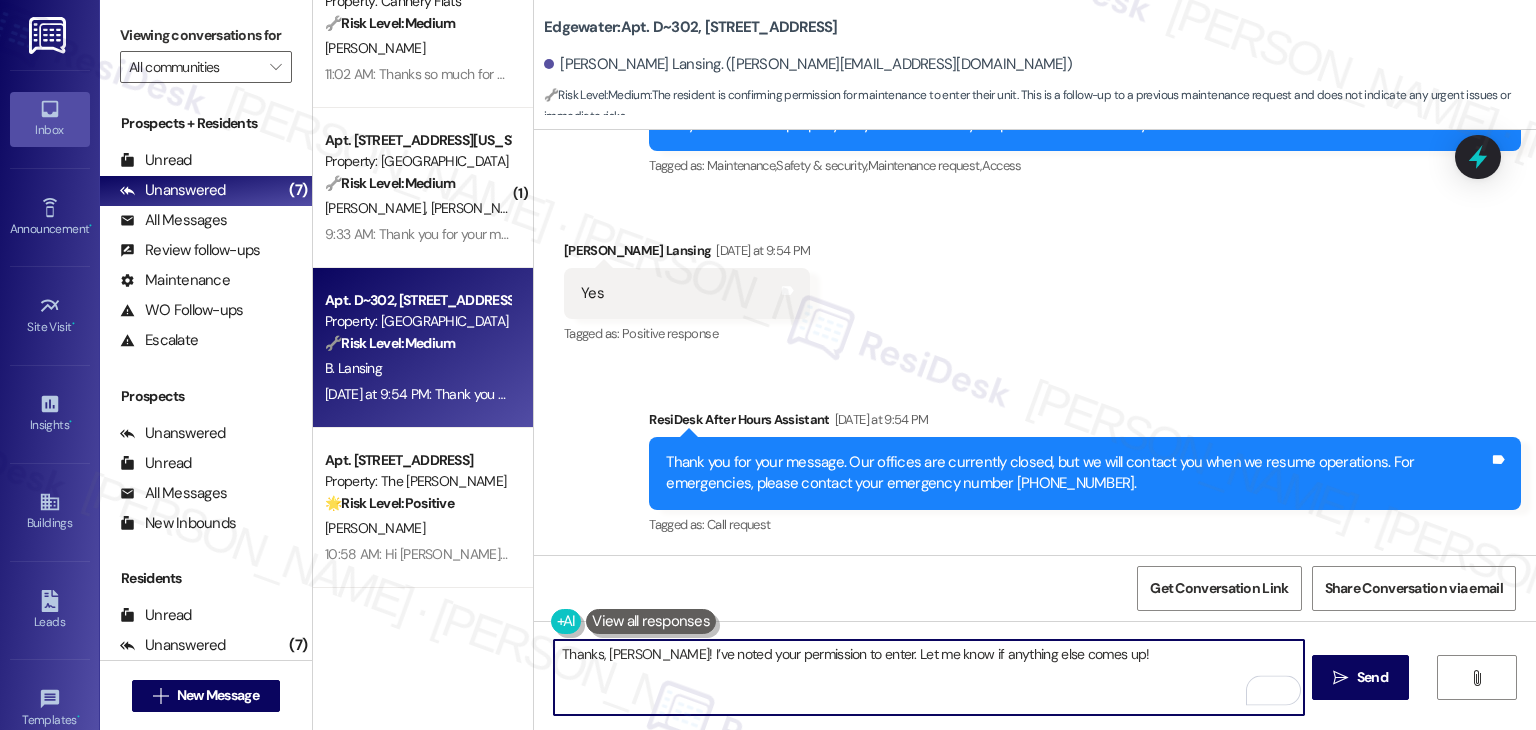 type on "Thanks, Burke! I’ve noted your permission to enter. Let me know if anything else comes up!" 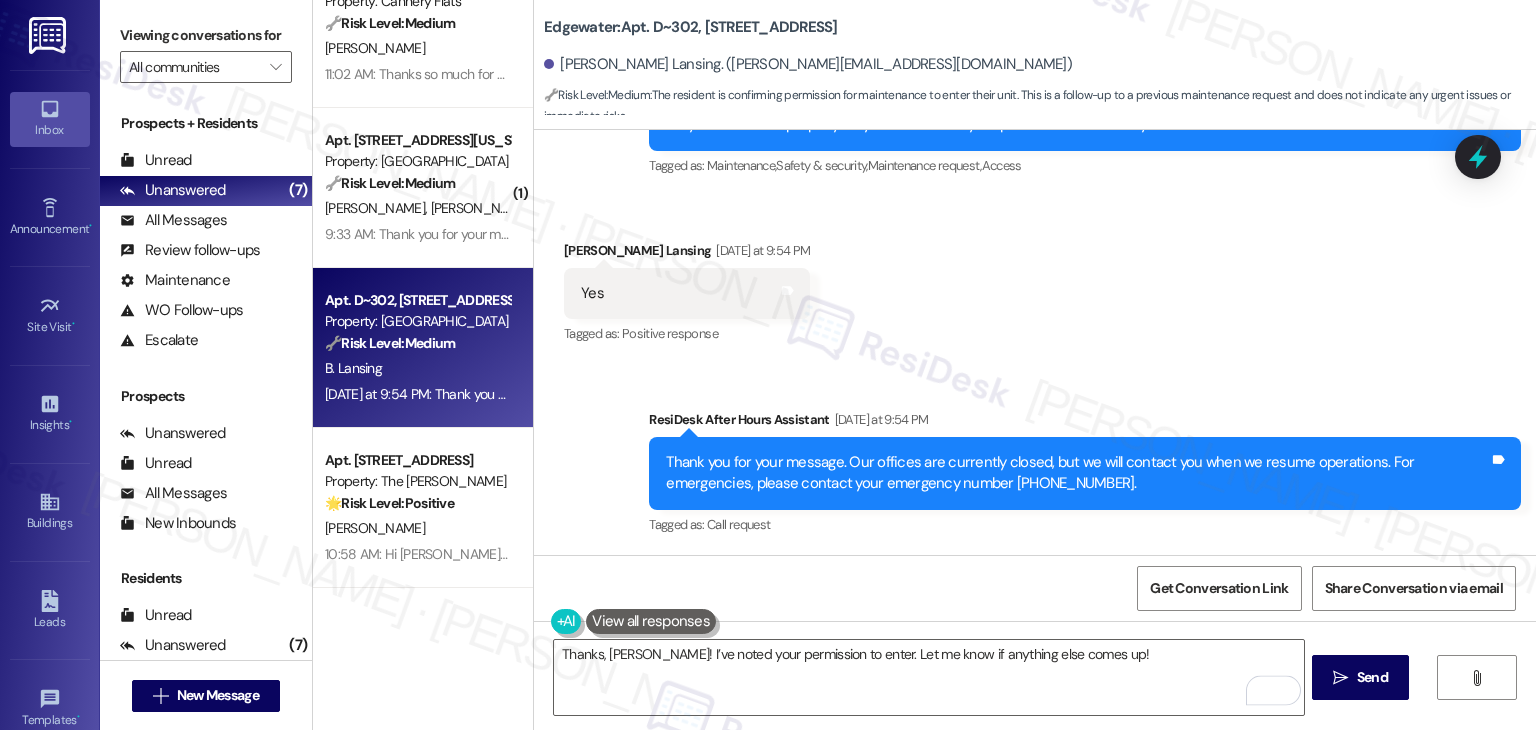 click on "Get Conversation Link Share Conversation via email" at bounding box center (1035, 588) 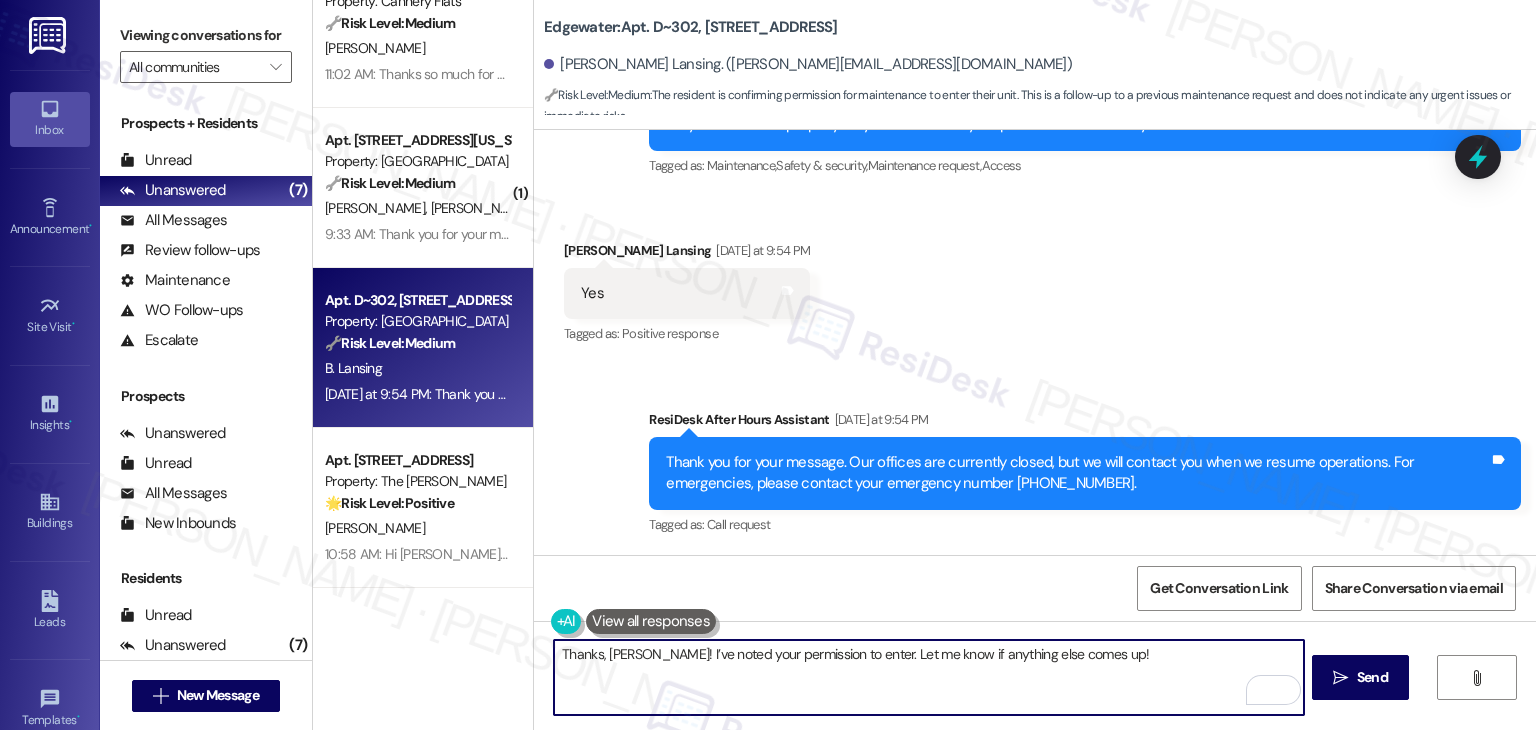 click on "Thanks, Burke! I’ve noted your permission to enter. Let me know if anything else comes up!" at bounding box center (928, 677) 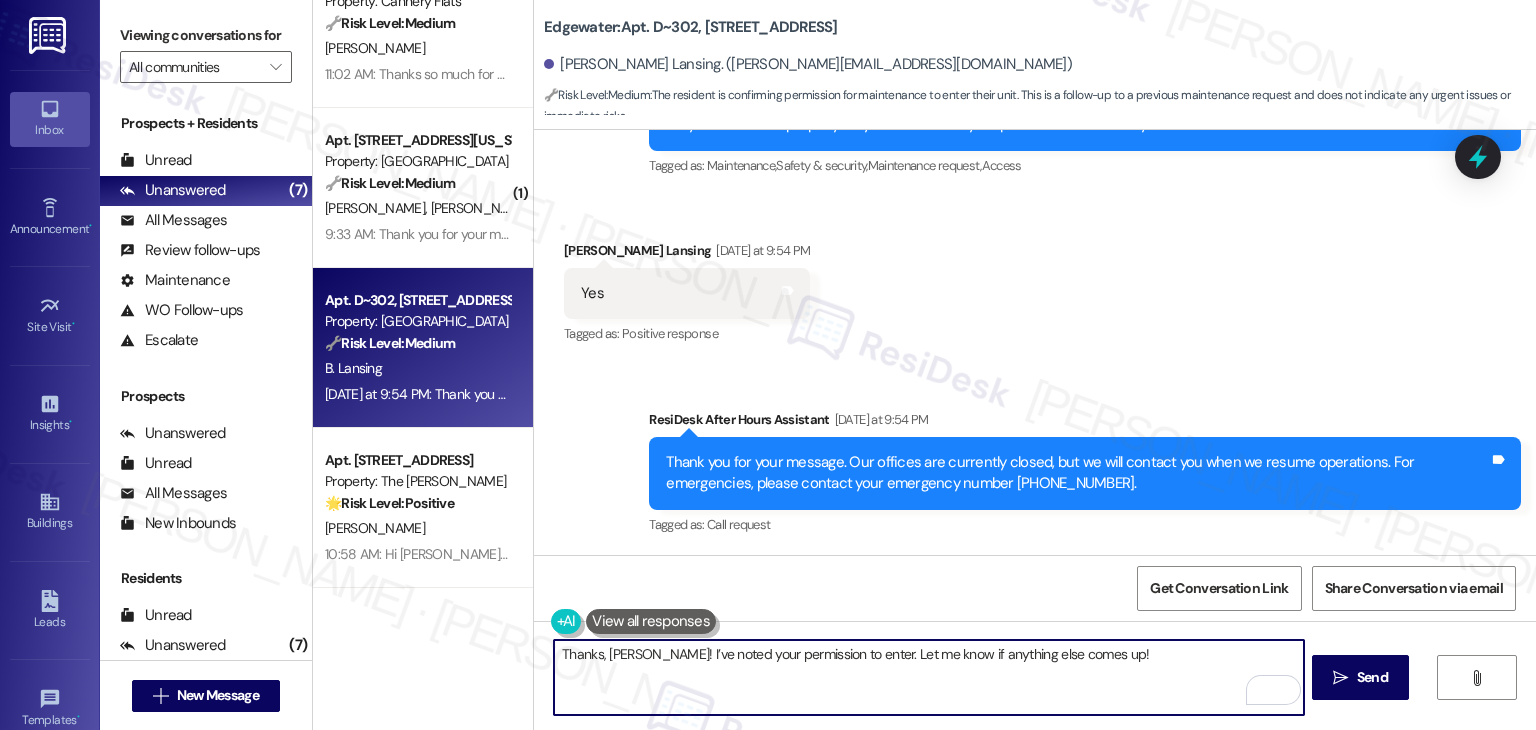 click on "Thanks, Burke! I’ve noted your permission to enter. Let me know if anything else comes up!" at bounding box center [928, 677] 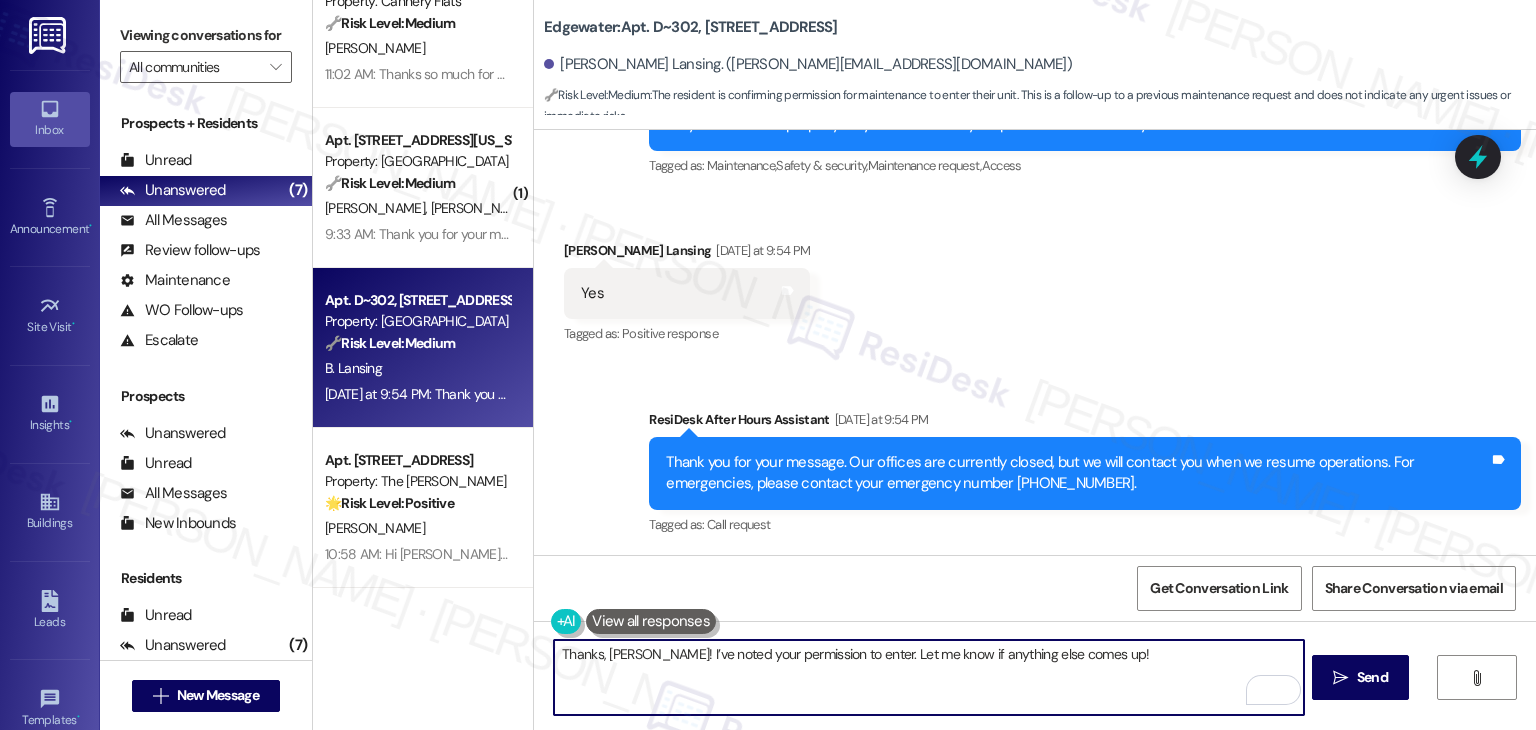 click on "Thanks, Burke! I’ve noted your permission to enter. Let me know if anything else comes up!" at bounding box center (928, 677) 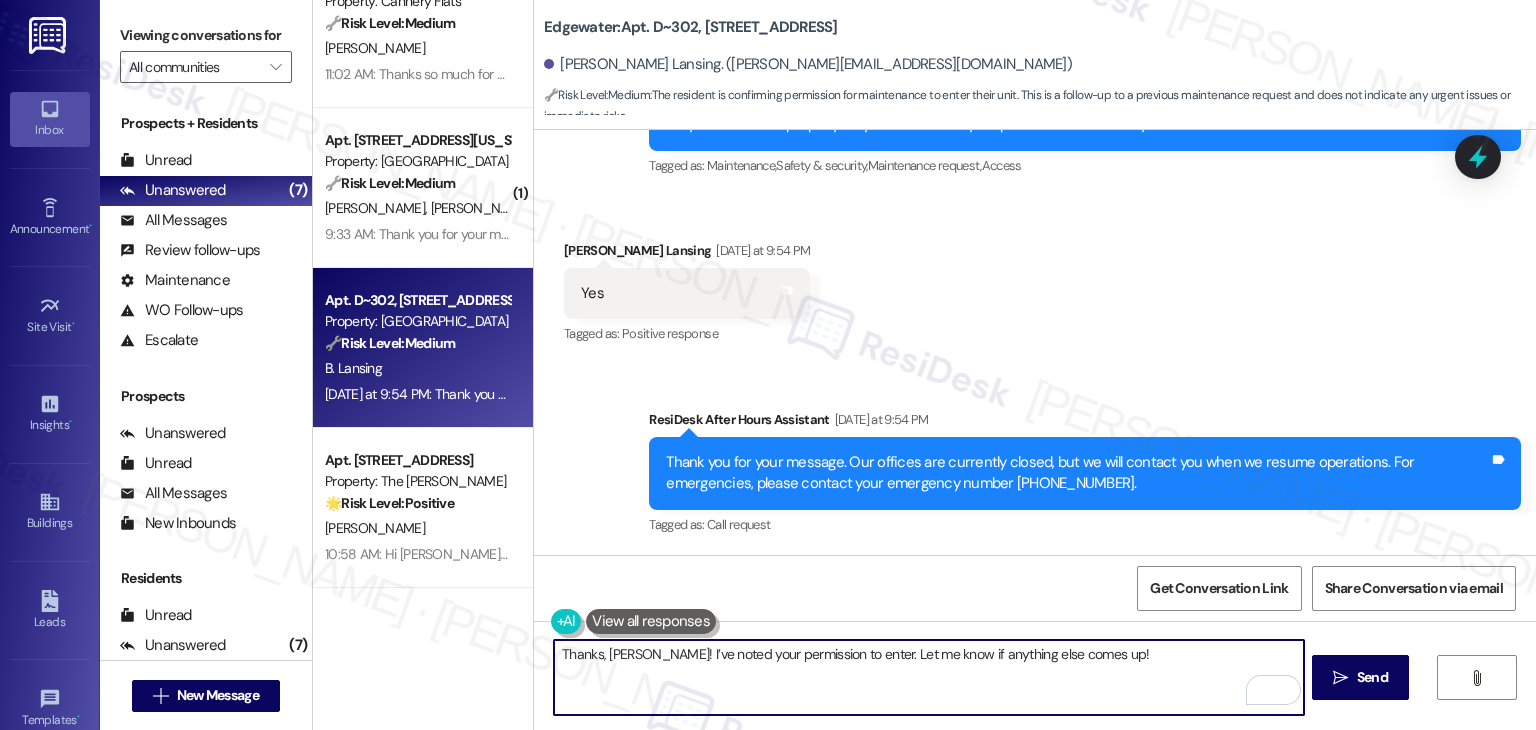 click on "Thanks, Burke! I’ve noted your permission to enter. Let me know if anything else comes up!" at bounding box center [928, 677] 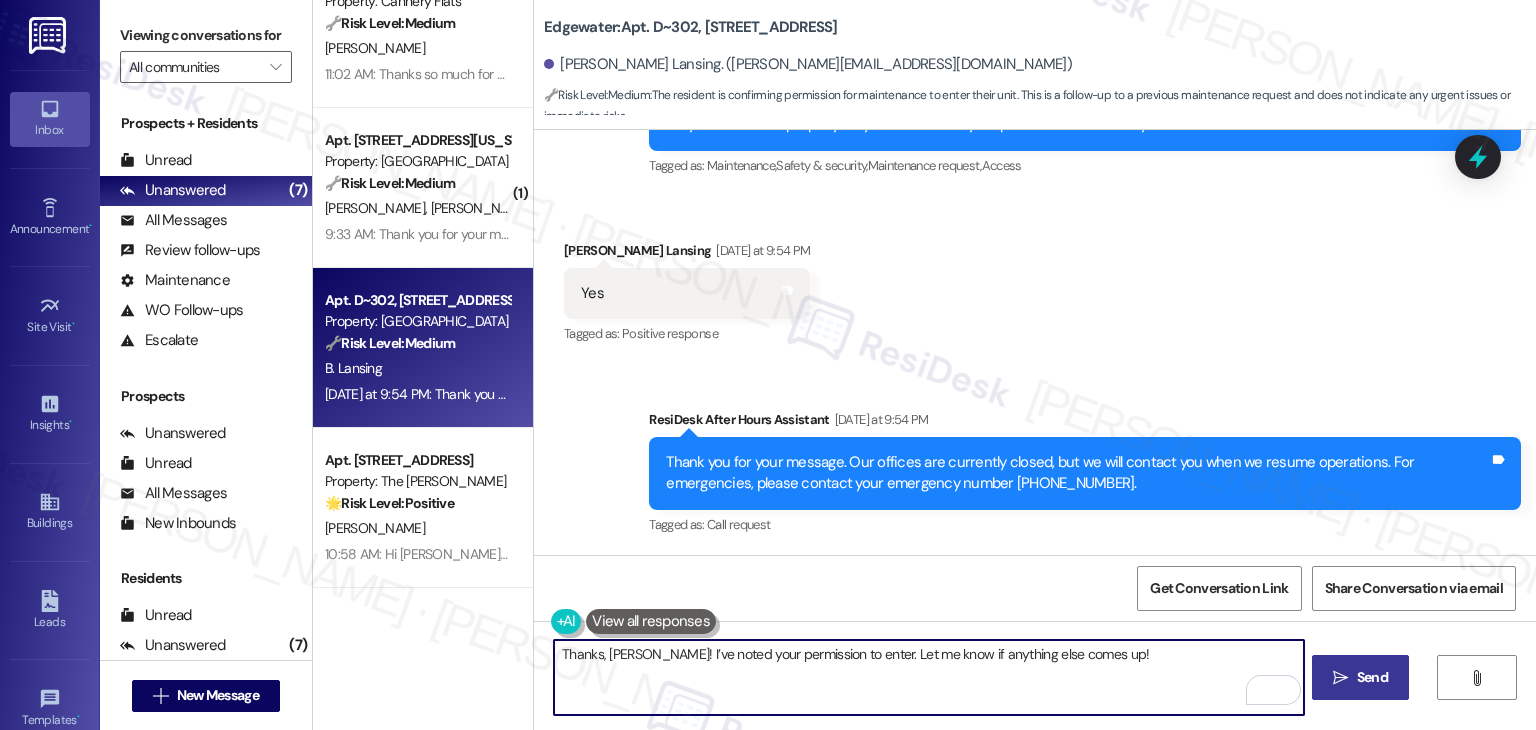 click on "Send" at bounding box center [1372, 677] 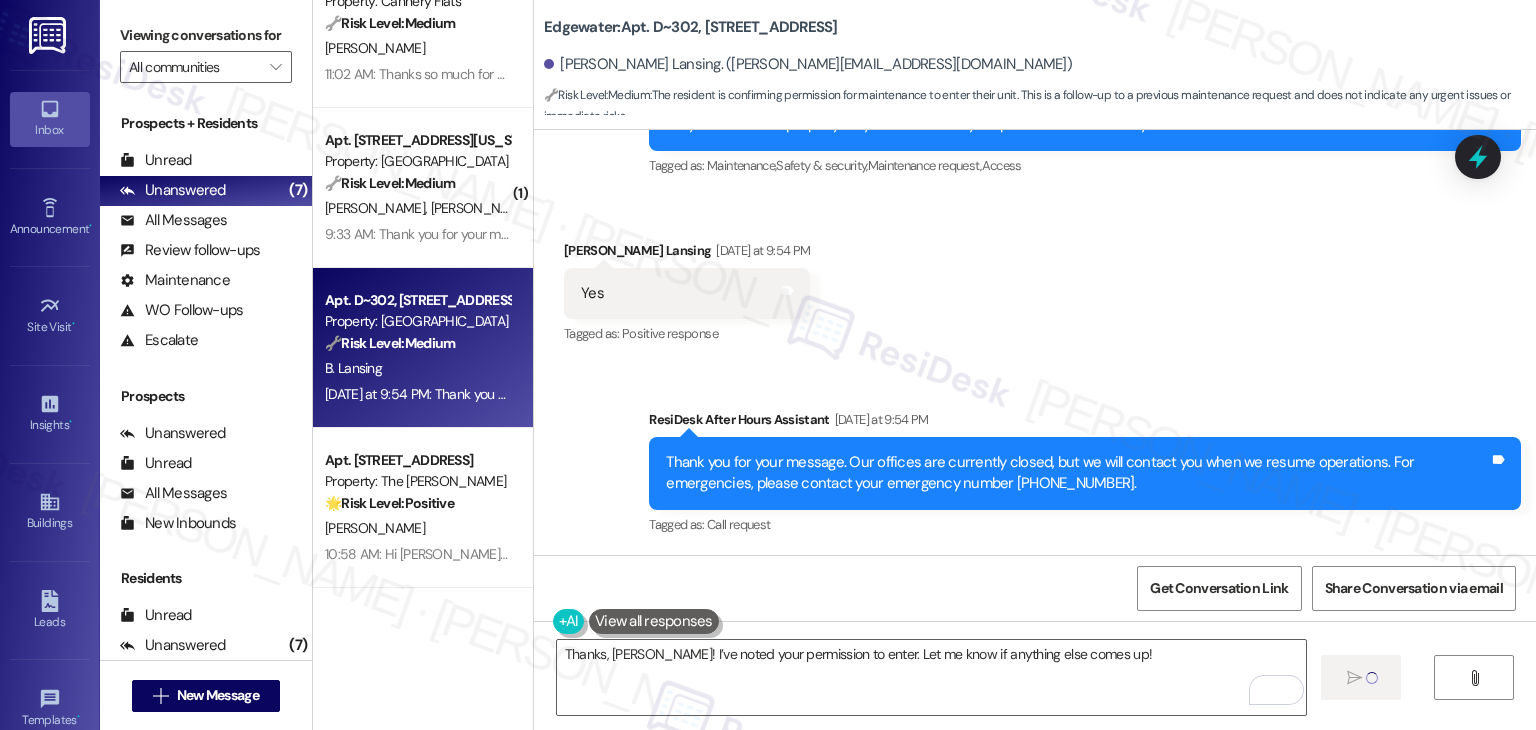 type 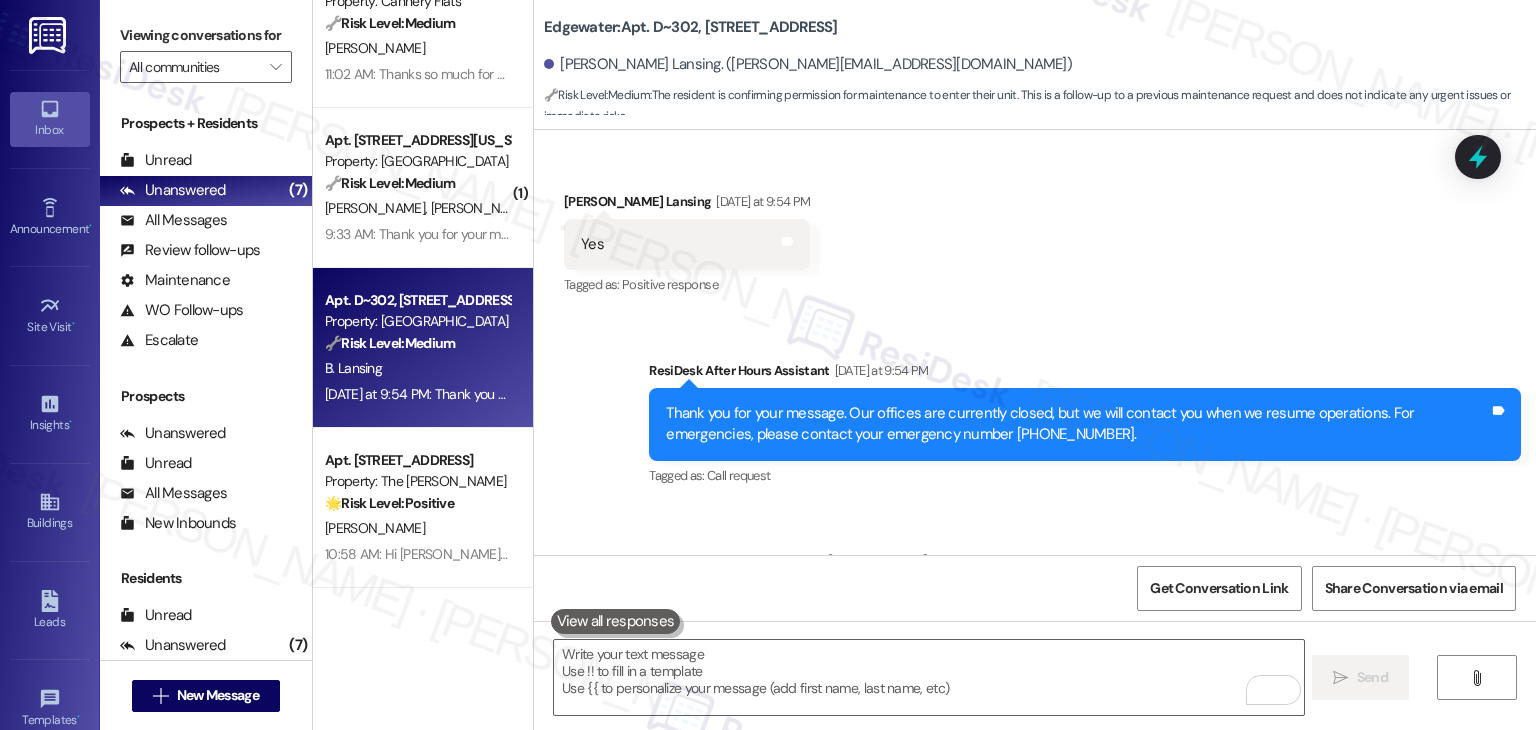 scroll, scrollTop: 31211, scrollLeft: 0, axis: vertical 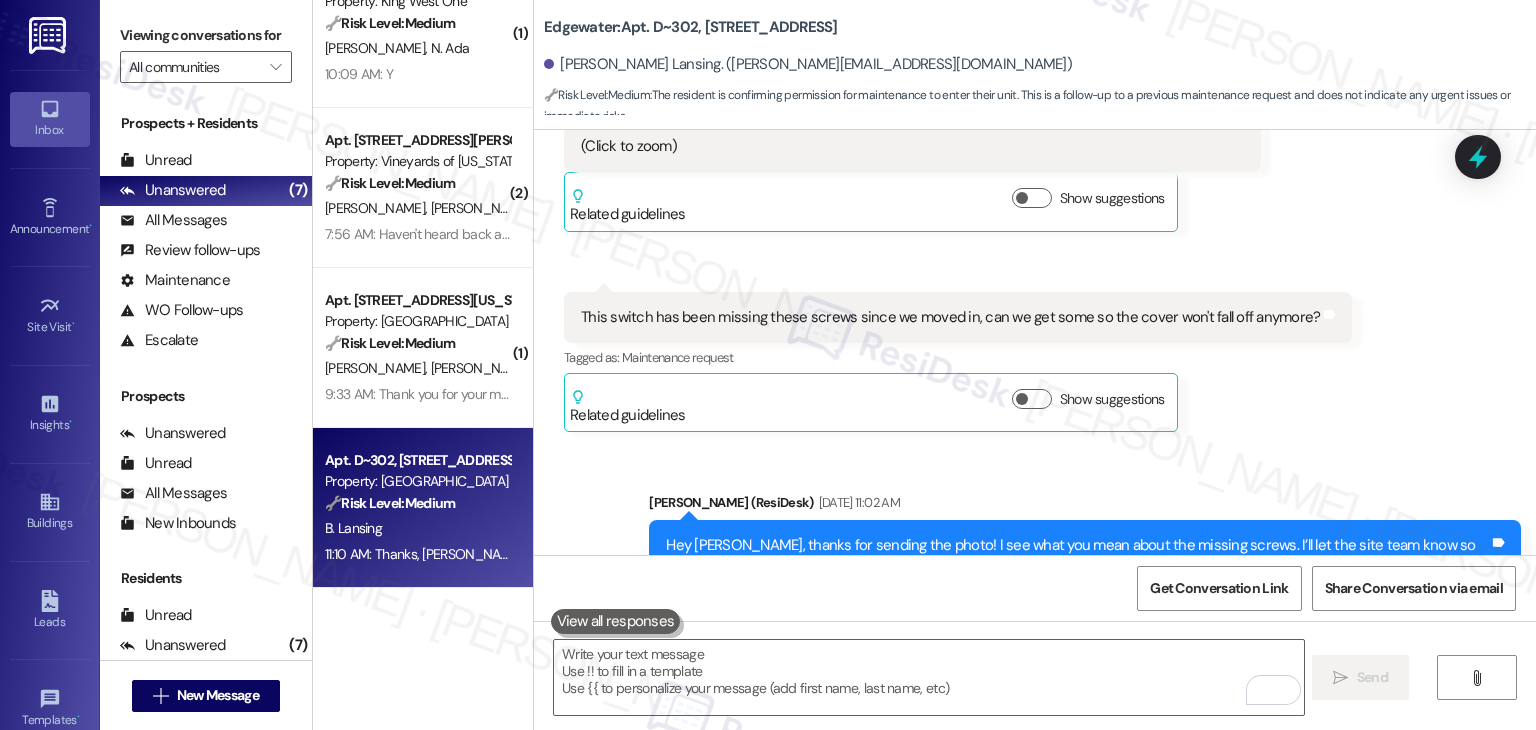 click on "Sent via SMS Dottie  (ResiDesk) Jul 28, 2025 at 11:02 AM Hey Burke, thanks for sending the photo! I see what you mean about the missing screws. I’ll let the site team know so they can secure it properly for you. Do we have your permission to enter if you’re not home when maintenance is available? Tags and notes Tagged as:   Maintenance ,  Click to highlight conversations about Maintenance Safety & security ,  Click to highlight conversations about Safety & security Maintenance request ,  Click to highlight conversations about Maintenance request Access Click to highlight conversations about Access" at bounding box center (1035, 542) 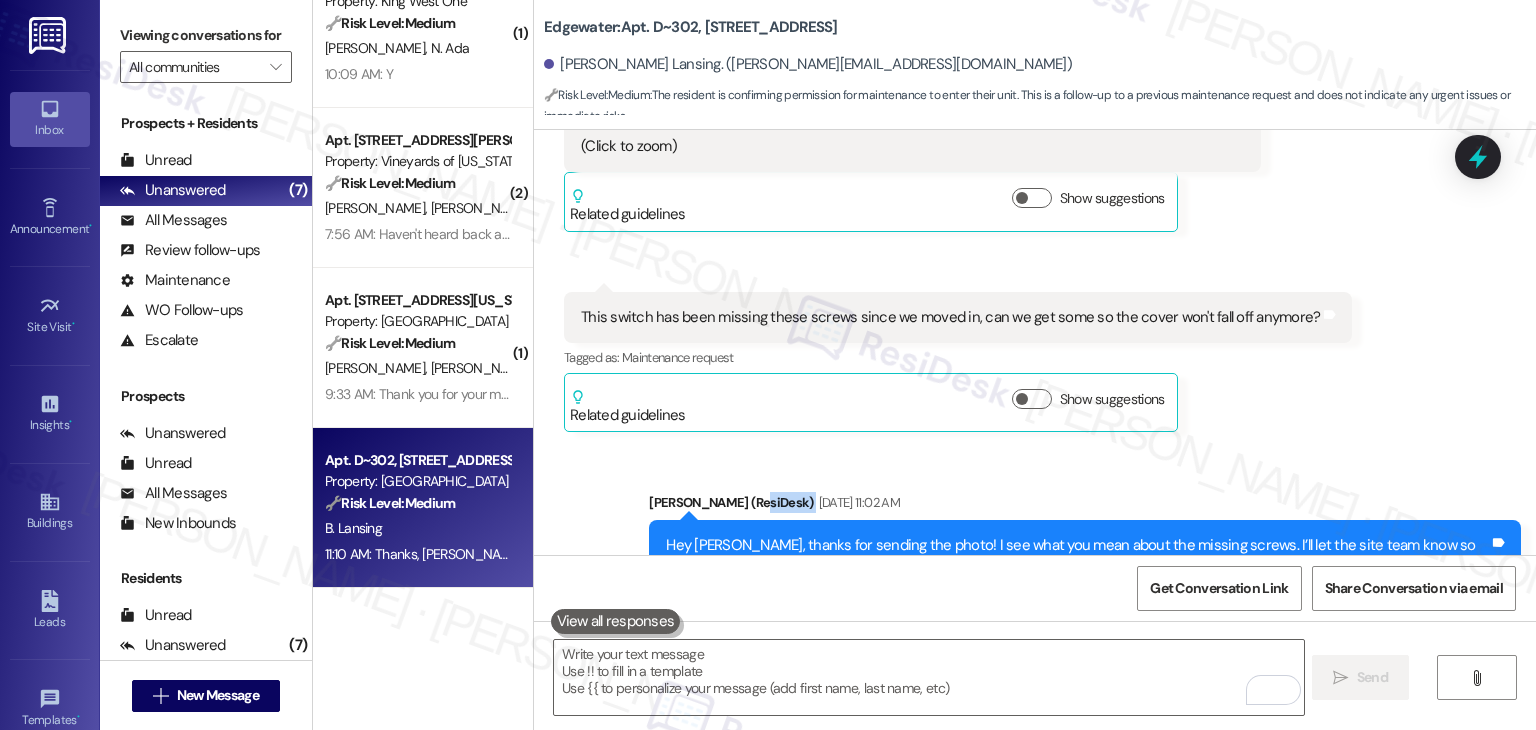 click on "Sent via SMS Dottie  (ResiDesk) Jul 28, 2025 at 11:02 AM Hey Burke, thanks for sending the photo! I see what you mean about the missing screws. I’ll let the site team know so they can secure it properly for you. Do we have your permission to enter if you’re not home when maintenance is available? Tags and notes Tagged as:   Maintenance ,  Click to highlight conversations about Maintenance Safety & security ,  Click to highlight conversations about Safety & security Maintenance request ,  Click to highlight conversations about Maintenance request Access Click to highlight conversations about Access" at bounding box center (1035, 542) 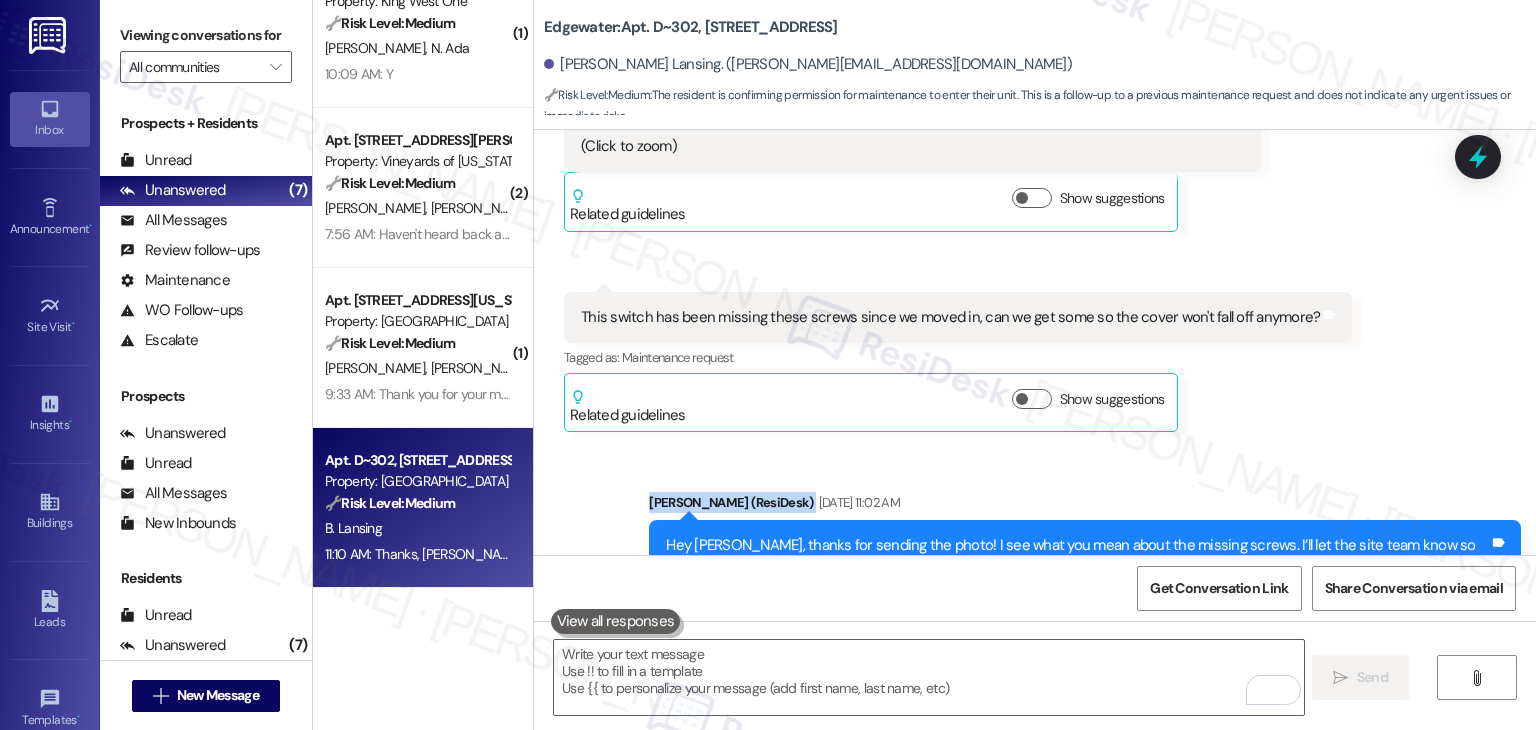 click on "Sent via SMS Dottie  (ResiDesk) Jul 28, 2025 at 11:02 AM Hey Burke, thanks for sending the photo! I see what you mean about the missing screws. I’ll let the site team know so they can secure it properly for you. Do we have your permission to enter if you’re not home when maintenance is available? Tags and notes Tagged as:   Maintenance ,  Click to highlight conversations about Maintenance Safety & security ,  Click to highlight conversations about Safety & security Maintenance request ,  Click to highlight conversations about Maintenance request Access Click to highlight conversations about Access" at bounding box center [1035, 542] 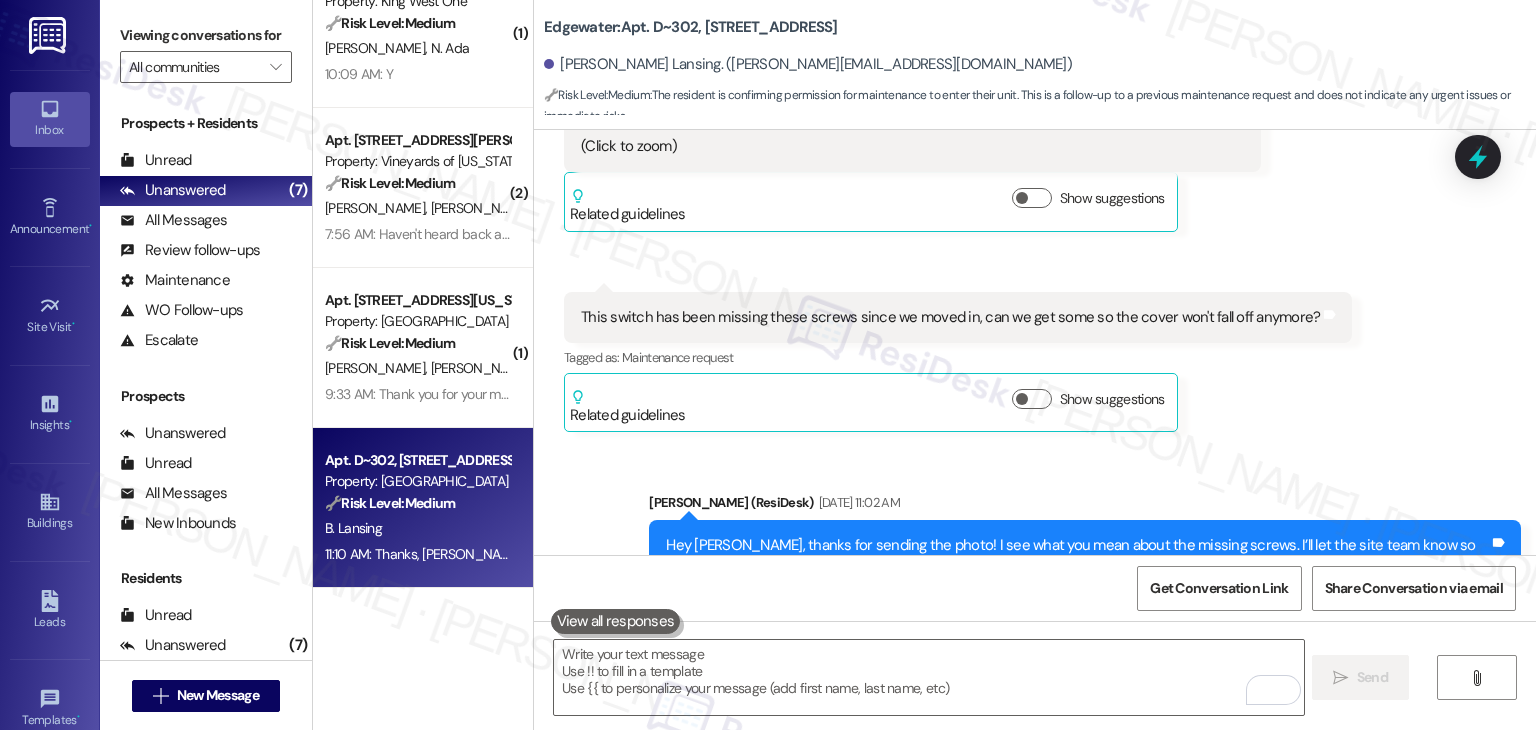 click on "Received via SMS Burke Lansing Jul 25, 2025 at 1:07 PM JPG  attachment ResiDesk recognized items in this image See details     Download   (Click to zoom) Tags and notes Received via SMS 1:07 PM Burke Lansing Jul 25, 2025 at 1:07 PM JPG  attachment ResiDesk found written details in this image   See details The resident is reporting a problem "up top," likely referring to an issue on an upper floor or ceiling.
Download   (Click to zoom) Tags and notes  Related guidelines Show suggestions Received via SMS 1:07 PM Burke Lansing Question   Neutral Jul 25, 2025 at 1:07 PM This switch has been missing these screws since we moved in, can we get some so the cover won't fall off anymore? Tags and notes Tagged as:   Maintenance request Click to highlight conversations about Maintenance request  Related guidelines Show suggestions" at bounding box center [1035, -201] 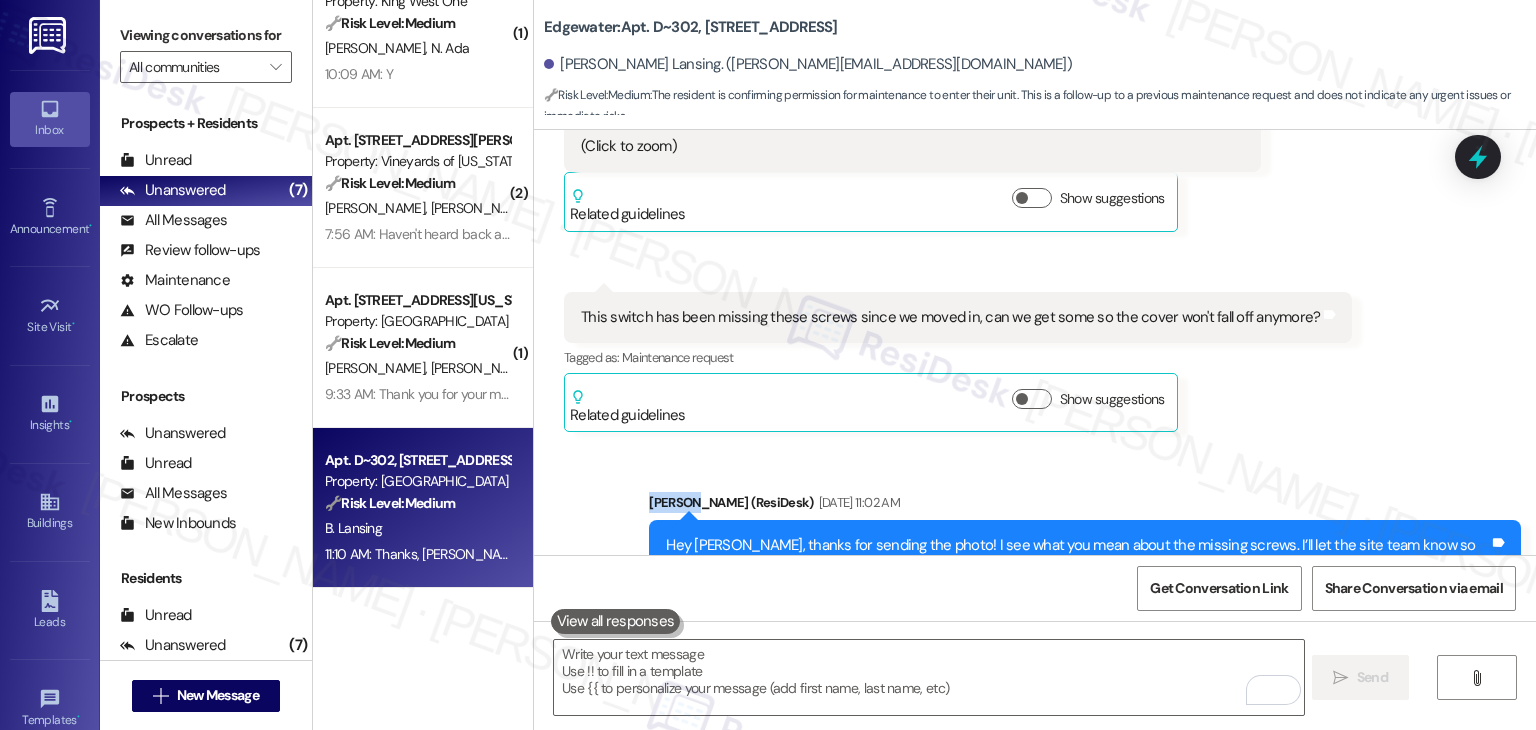 click on "Received via SMS Burke Lansing Jul 25, 2025 at 1:07 PM JPG  attachment ResiDesk recognized items in this image See details     Download   (Click to zoom) Tags and notes Received via SMS 1:07 PM Burke Lansing Jul 25, 2025 at 1:07 PM JPG  attachment ResiDesk found written details in this image   See details The resident is reporting a problem "up top," likely referring to an issue on an upper floor or ceiling.
Download   (Click to zoom) Tags and notes  Related guidelines Show suggestions Received via SMS 1:07 PM Burke Lansing Question   Neutral Jul 25, 2025 at 1:07 PM This switch has been missing these screws since we moved in, can we get some so the cover won't fall off anymore? Tags and notes Tagged as:   Maintenance request Click to highlight conversations about Maintenance request  Related guidelines Show suggestions" at bounding box center (1035, -201) 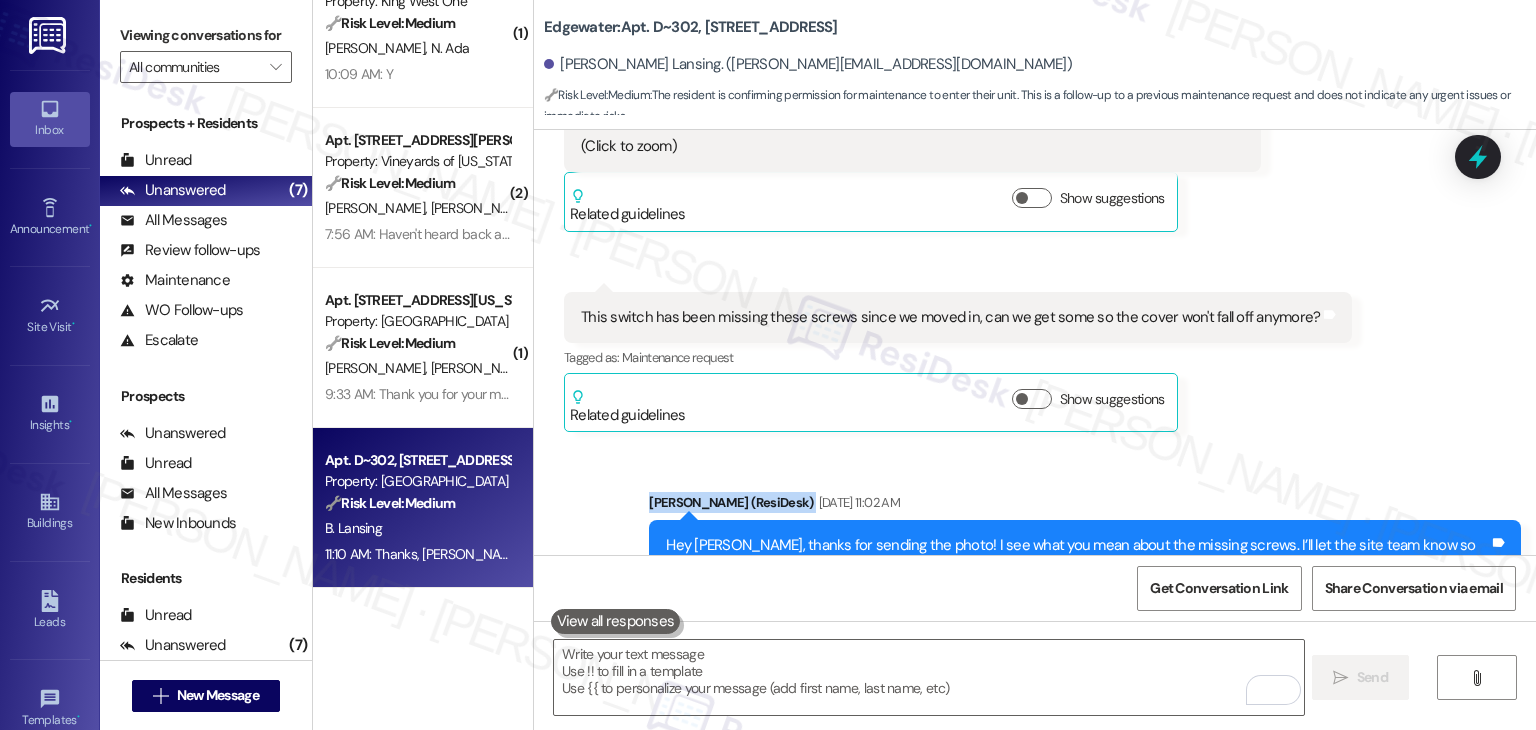 click on "Received via SMS Burke Lansing Jul 25, 2025 at 1:07 PM JPG  attachment ResiDesk recognized items in this image See details     Download   (Click to zoom) Tags and notes Received via SMS 1:07 PM Burke Lansing Jul 25, 2025 at 1:07 PM JPG  attachment ResiDesk found written details in this image   See details The resident is reporting a problem "up top," likely referring to an issue on an upper floor or ceiling.
Download   (Click to zoom) Tags and notes  Related guidelines Show suggestions Received via SMS 1:07 PM Burke Lansing Question   Neutral Jul 25, 2025 at 1:07 PM This switch has been missing these screws since we moved in, can we get some so the cover won't fall off anymore? Tags and notes Tagged as:   Maintenance request Click to highlight conversations about Maintenance request  Related guidelines Show suggestions" at bounding box center [1035, -201] 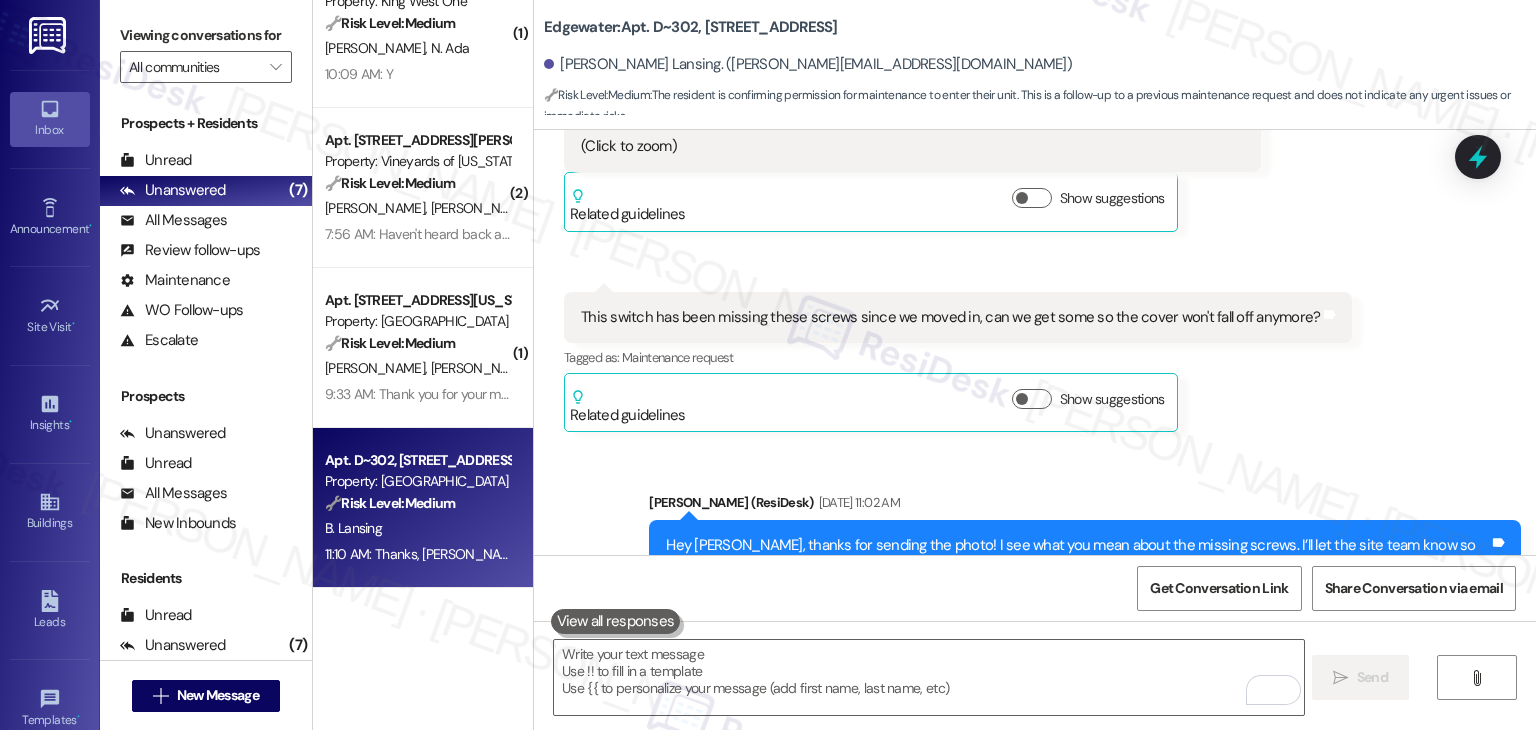 click on "Received via SMS Burke Lansing Jul 25, 2025 at 1:07 PM JPG  attachment ResiDesk recognized items in this image See details     Download   (Click to zoom) Tags and notes Received via SMS 1:07 PM Burke Lansing Jul 25, 2025 at 1:07 PM JPG  attachment ResiDesk found written details in this image   See details The resident is reporting a problem "up top," likely referring to an issue on an upper floor or ceiling.
Download   (Click to zoom) Tags and notes  Related guidelines Show suggestions Received via SMS 1:07 PM Burke Lansing Question   Neutral Jul 25, 2025 at 1:07 PM This switch has been missing these screws since we moved in, can we get some so the cover won't fall off anymore? Tags and notes Tagged as:   Maintenance request Click to highlight conversations about Maintenance request  Related guidelines Show suggestions" at bounding box center [1035, -201] 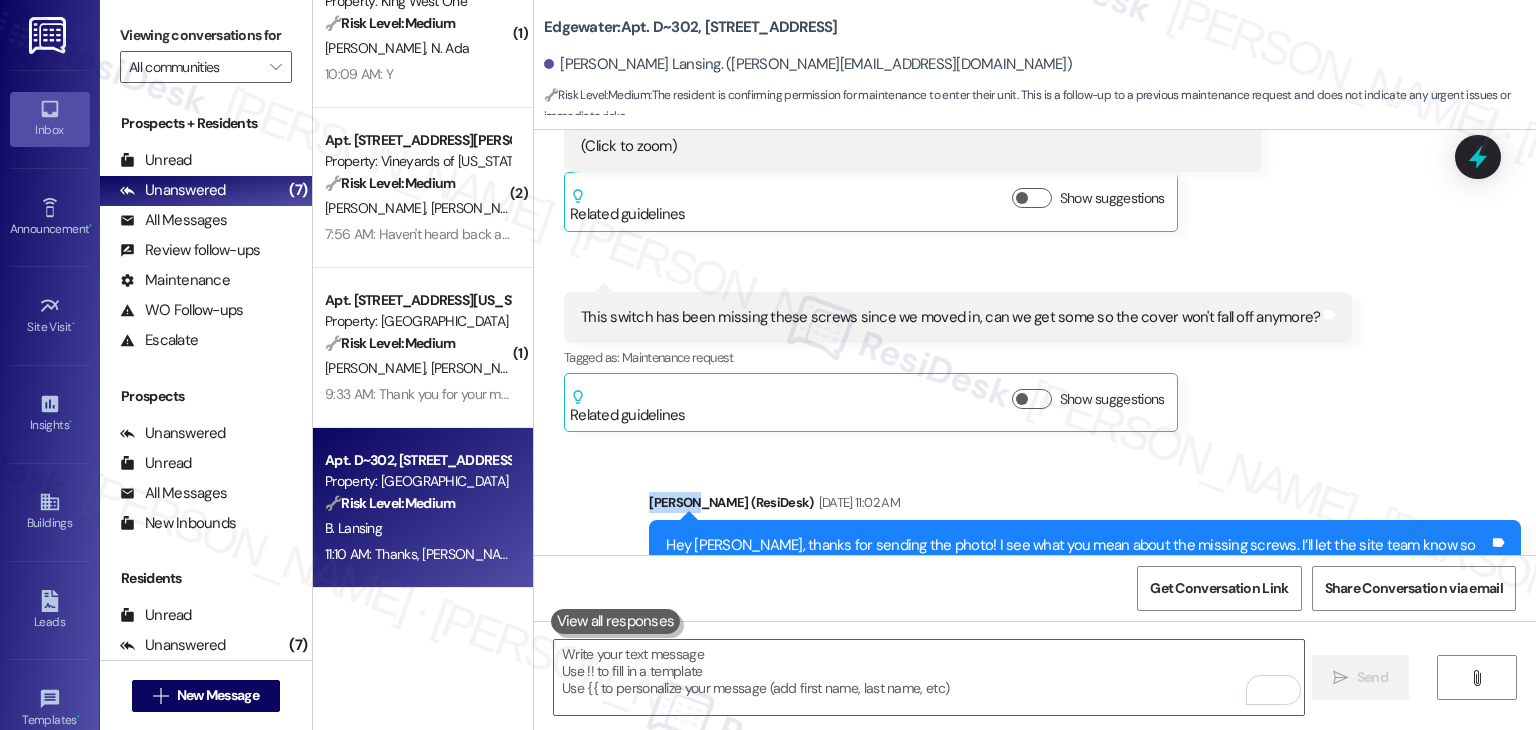 click on "Received via SMS Burke Lansing Jul 25, 2025 at 1:07 PM JPG  attachment ResiDesk recognized items in this image See details     Download   (Click to zoom) Tags and notes Received via SMS 1:07 PM Burke Lansing Jul 25, 2025 at 1:07 PM JPG  attachment ResiDesk found written details in this image   See details The resident is reporting a problem "up top," likely referring to an issue on an upper floor or ceiling.
Download   (Click to zoom) Tags and notes  Related guidelines Show suggestions Received via SMS 1:07 PM Burke Lansing Question   Neutral Jul 25, 2025 at 1:07 PM This switch has been missing these screws since we moved in, can we get some so the cover won't fall off anymore? Tags and notes Tagged as:   Maintenance request Click to highlight conversations about Maintenance request  Related guidelines Show suggestions" at bounding box center [1035, -201] 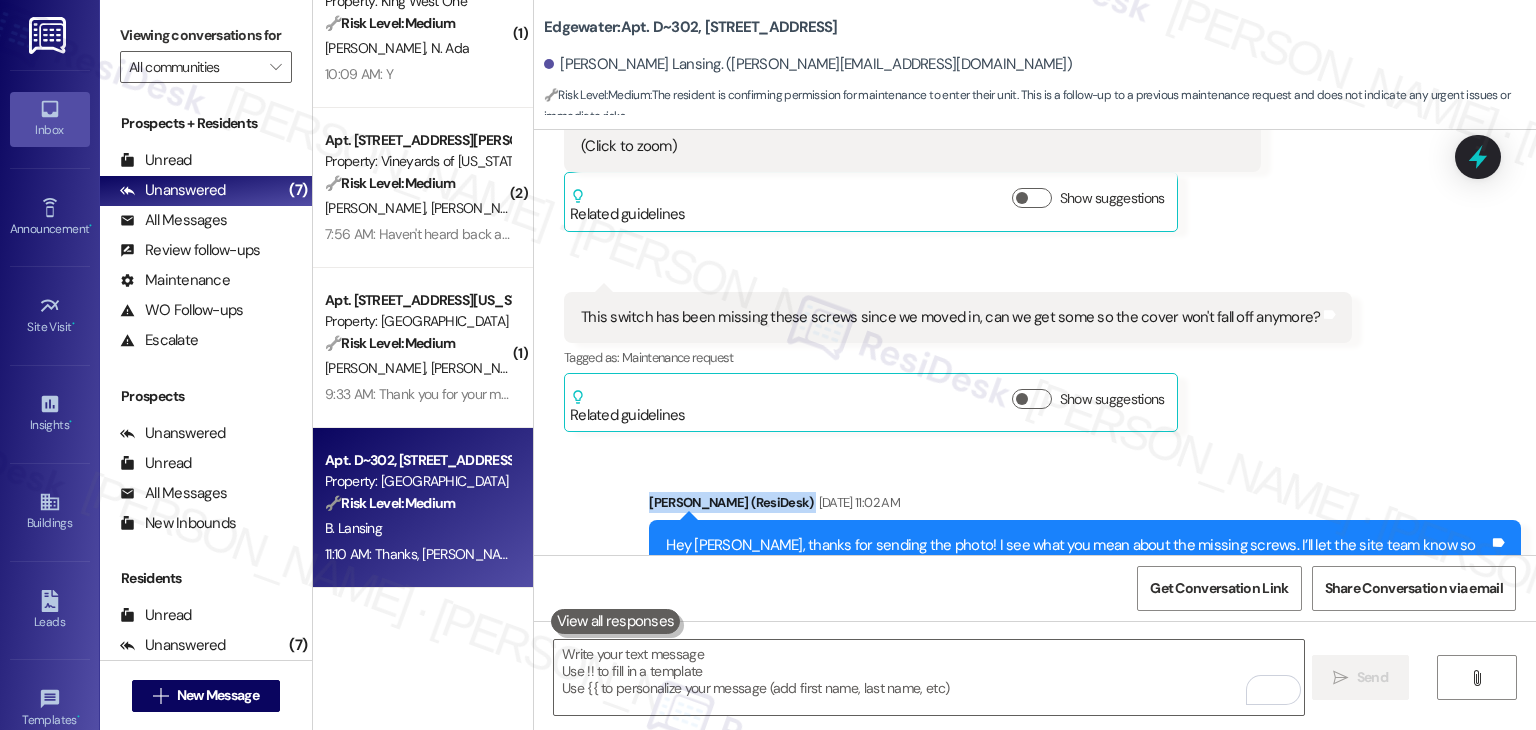 click on "Received via SMS Burke Lansing Jul 25, 2025 at 1:07 PM JPG  attachment ResiDesk recognized items in this image See details     Download   (Click to zoom) Tags and notes Received via SMS 1:07 PM Burke Lansing Jul 25, 2025 at 1:07 PM JPG  attachment ResiDesk found written details in this image   See details The resident is reporting a problem "up top," likely referring to an issue on an upper floor or ceiling.
Download   (Click to zoom) Tags and notes  Related guidelines Show suggestions Received via SMS 1:07 PM Burke Lansing Question   Neutral Jul 25, 2025 at 1:07 PM This switch has been missing these screws since we moved in, can we get some so the cover won't fall off anymore? Tags and notes Tagged as:   Maintenance request Click to highlight conversations about Maintenance request  Related guidelines Show suggestions" at bounding box center (1035, -201) 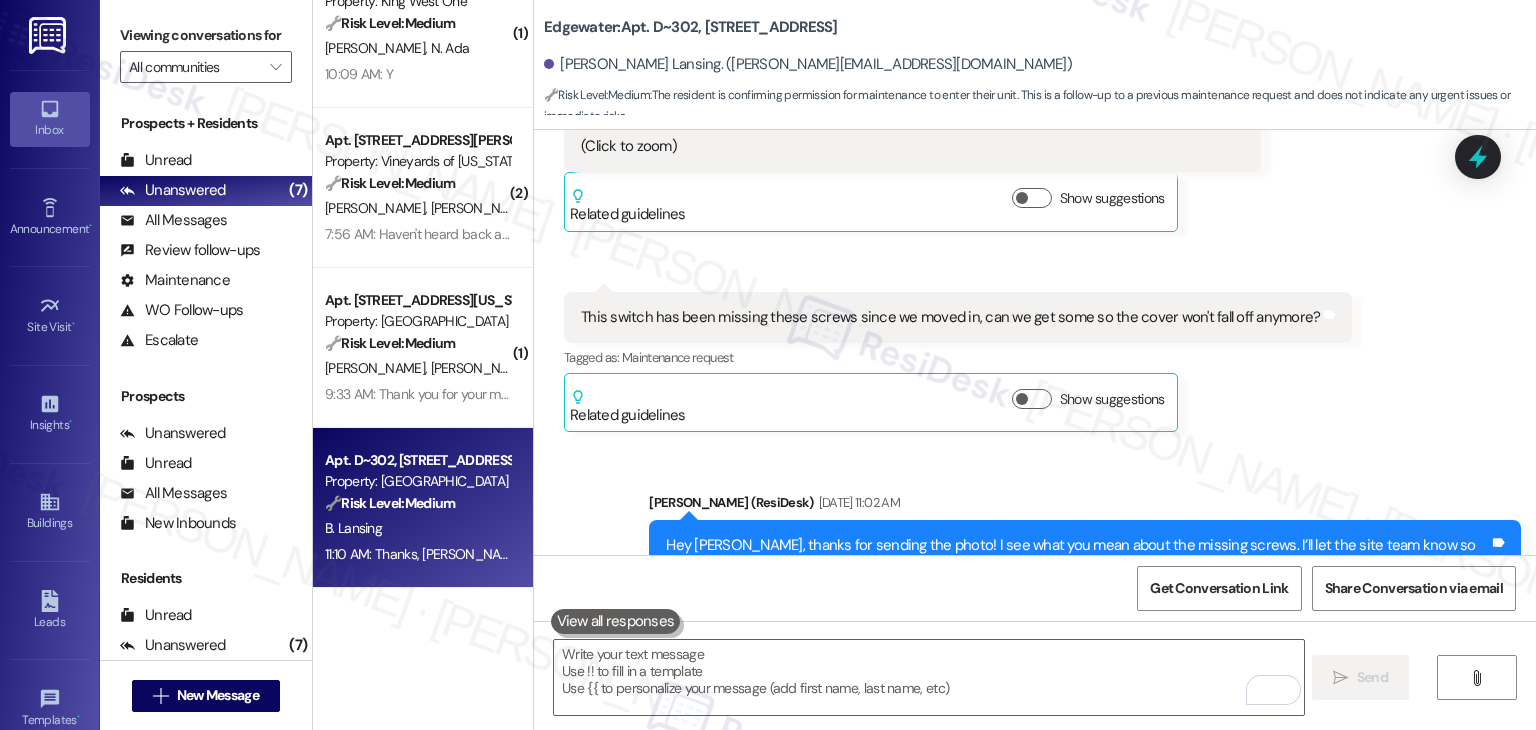 click on "Received via SMS 1:07 PM Burke Lansing Question   Neutral Jul 25, 2025 at 1:07 PM This switch has been missing these screws since we moved in, can we get some so the cover won't fall off anymore? Tags and notes Tagged as:   Maintenance request Click to highlight conversations about Maintenance request  Related guidelines Show suggestions" at bounding box center (958, 362) 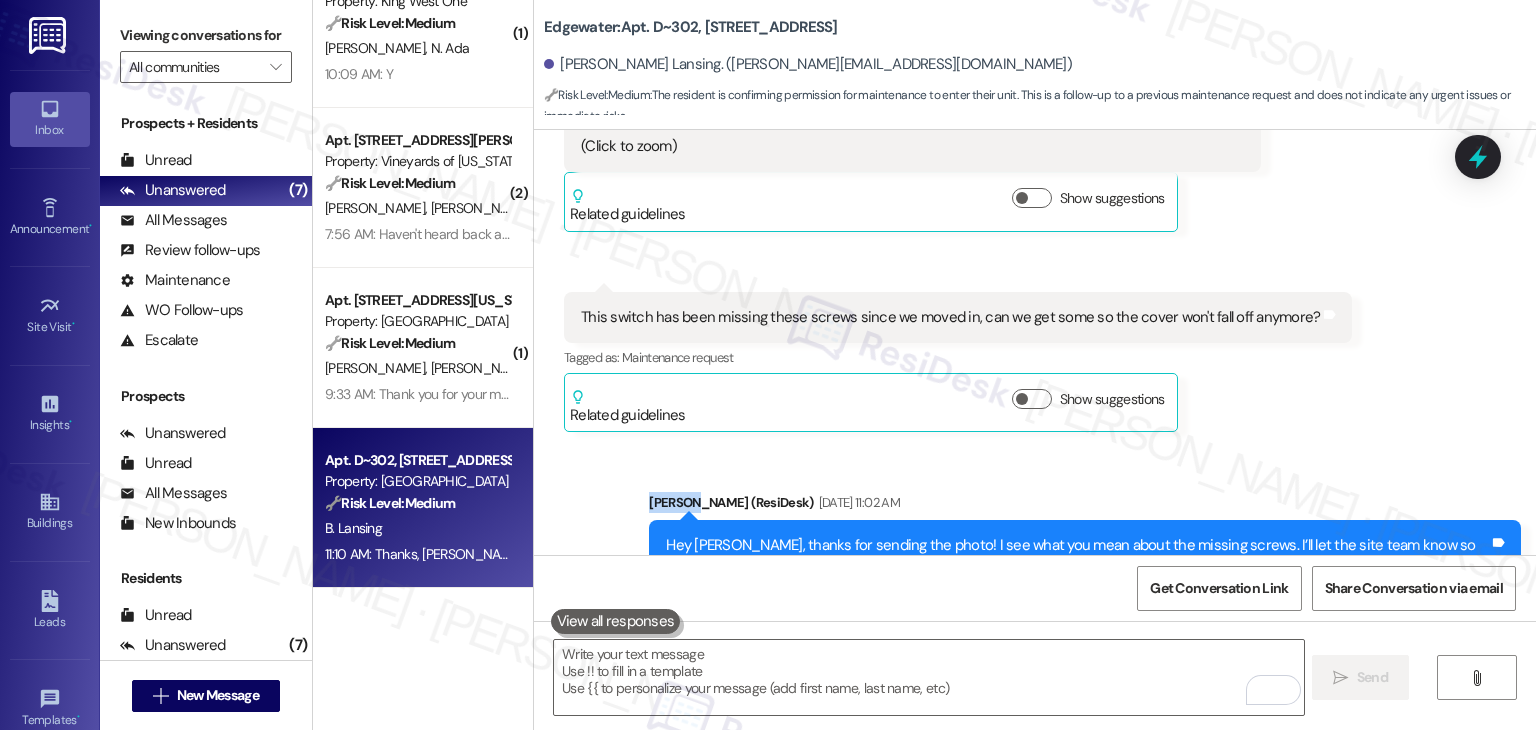 click on "Received via SMS 1:07 PM Burke Lansing Question   Neutral Jul 25, 2025 at 1:07 PM This switch has been missing these screws since we moved in, can we get some so the cover won't fall off anymore? Tags and notes Tagged as:   Maintenance request Click to highlight conversations about Maintenance request  Related guidelines Show suggestions" at bounding box center [958, 362] 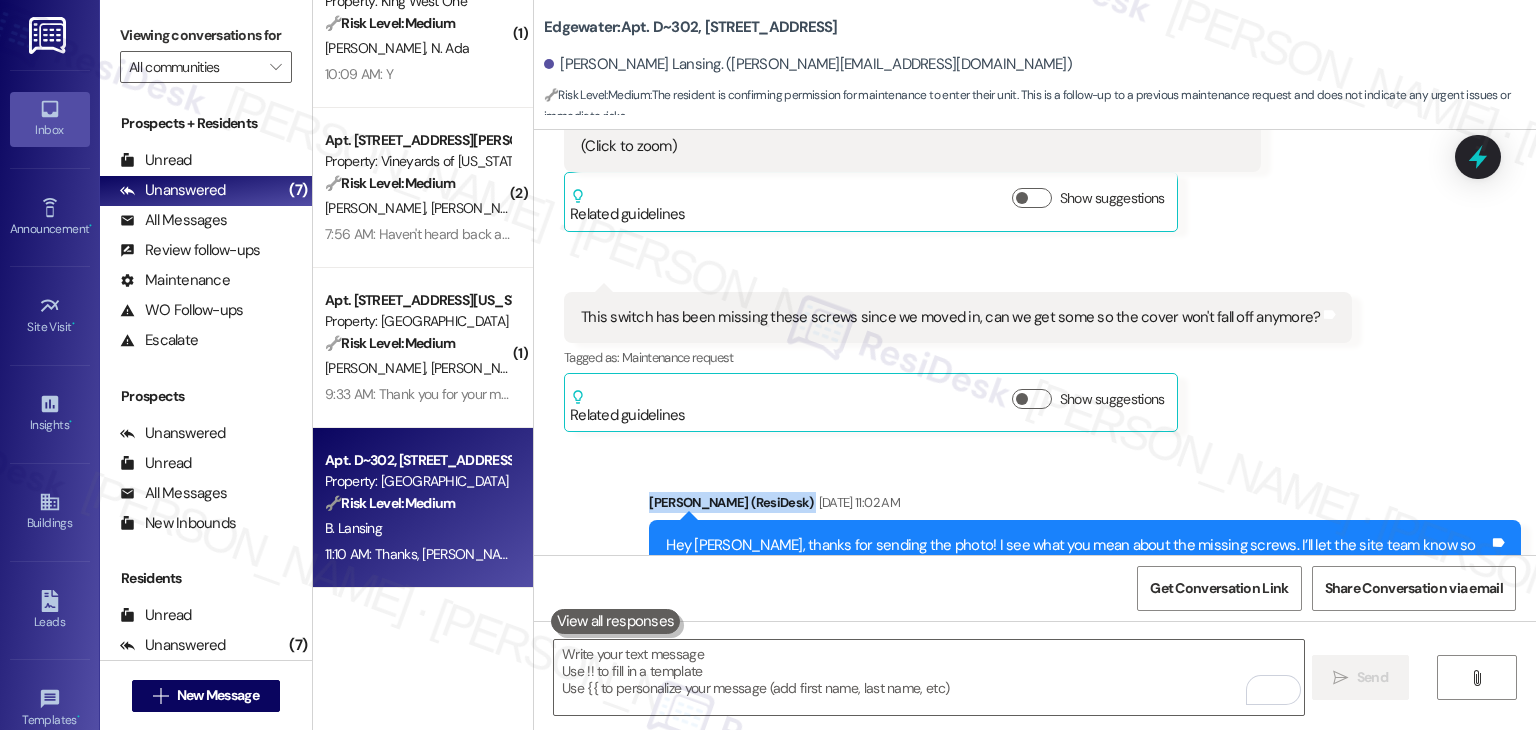 click on "Received via SMS 1:07 PM Burke Lansing Question   Neutral Jul 25, 2025 at 1:07 PM This switch has been missing these screws since we moved in, can we get some so the cover won't fall off anymore? Tags and notes Tagged as:   Maintenance request Click to highlight conversations about Maintenance request  Related guidelines Show suggestions" at bounding box center [958, 362] 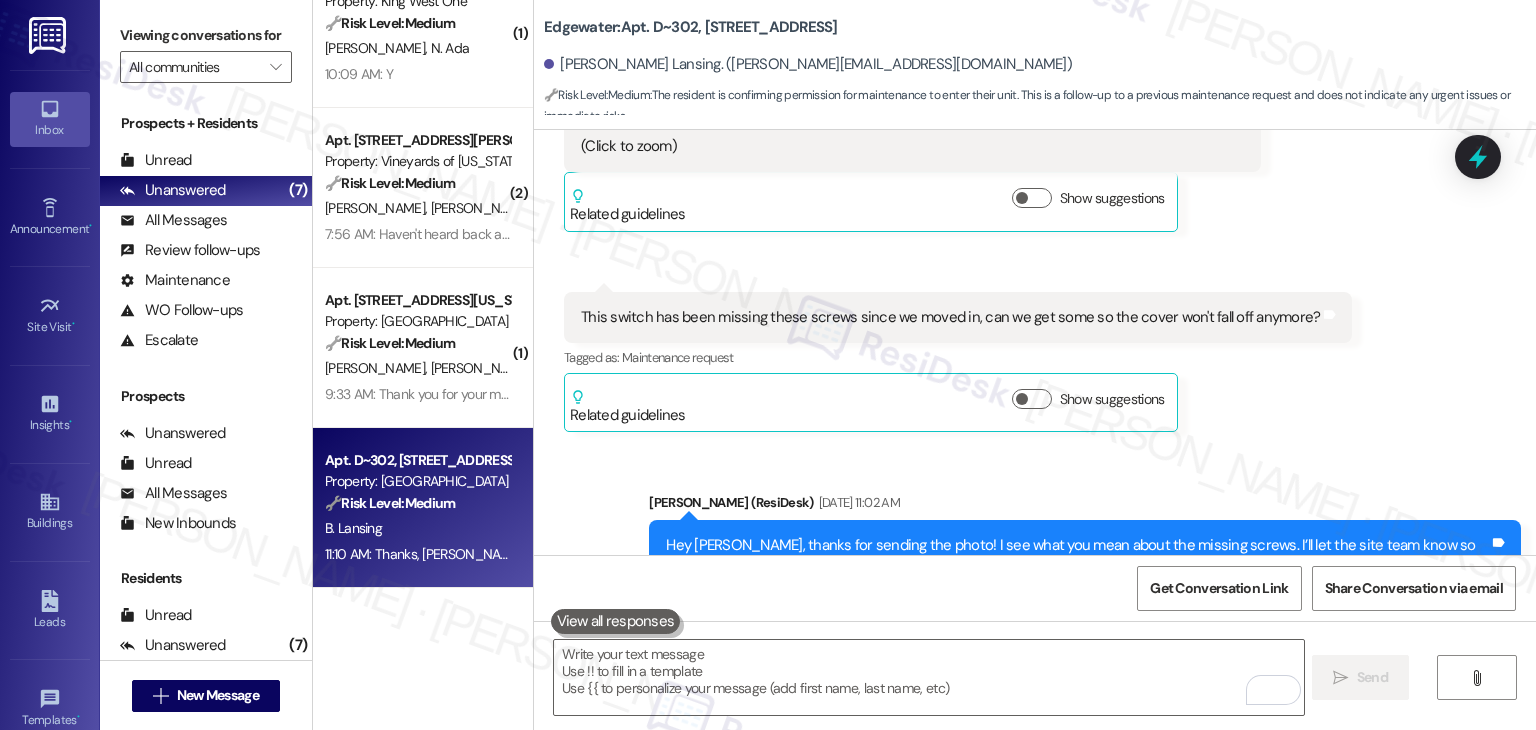 click on "Received via SMS 1:07 PM Burke Lansing Question   Neutral Jul 25, 2025 at 1:07 PM This switch has been missing these screws since we moved in, can we get some so the cover won't fall off anymore? Tags and notes Tagged as:   Maintenance request Click to highlight conversations about Maintenance request  Related guidelines Show suggestions" at bounding box center [958, 362] 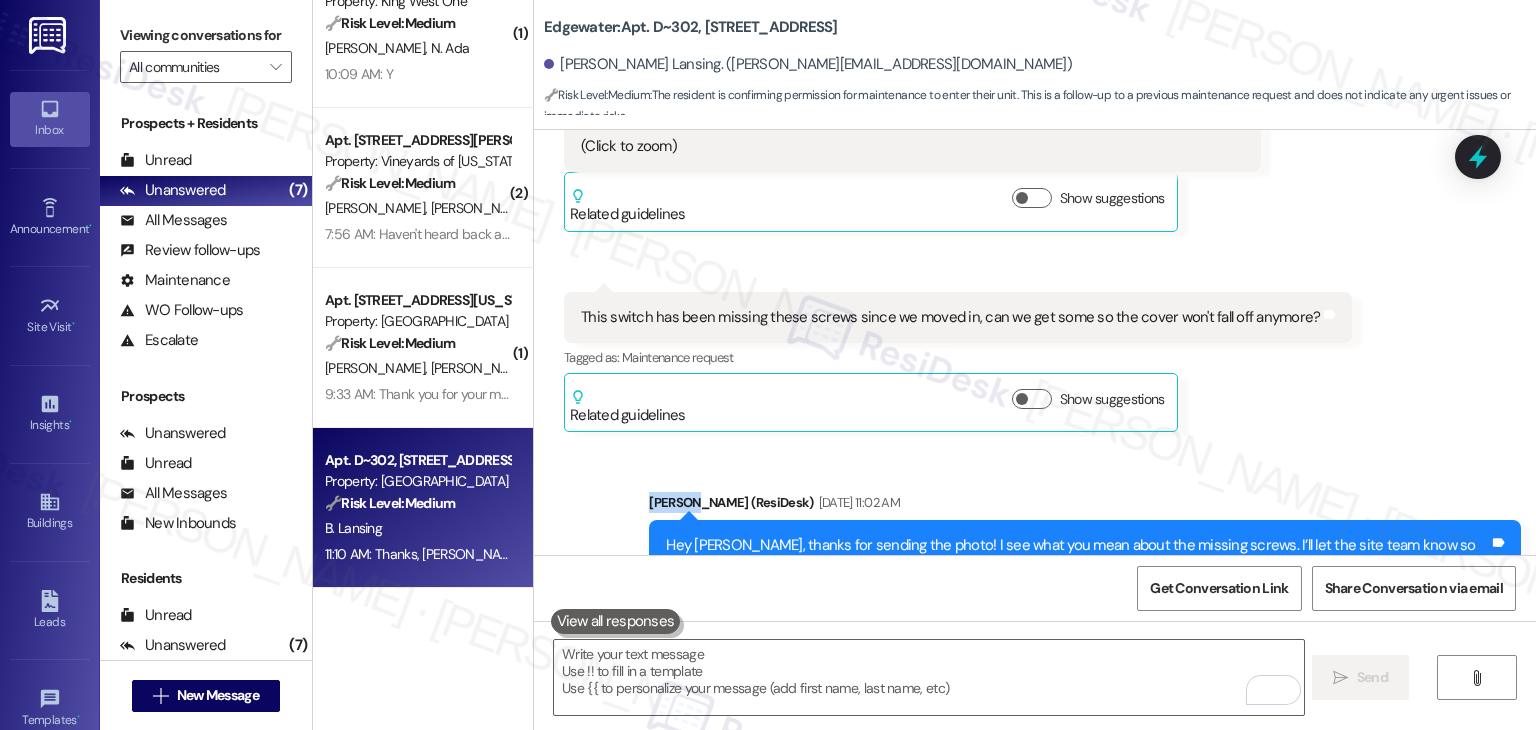 click on "Received via SMS 1:07 PM Burke Lansing Question   Neutral Jul 25, 2025 at 1:07 PM This switch has been missing these screws since we moved in, can we get some so the cover won't fall off anymore? Tags and notes Tagged as:   Maintenance request Click to highlight conversations about Maintenance request  Related guidelines Show suggestions" at bounding box center [958, 362] 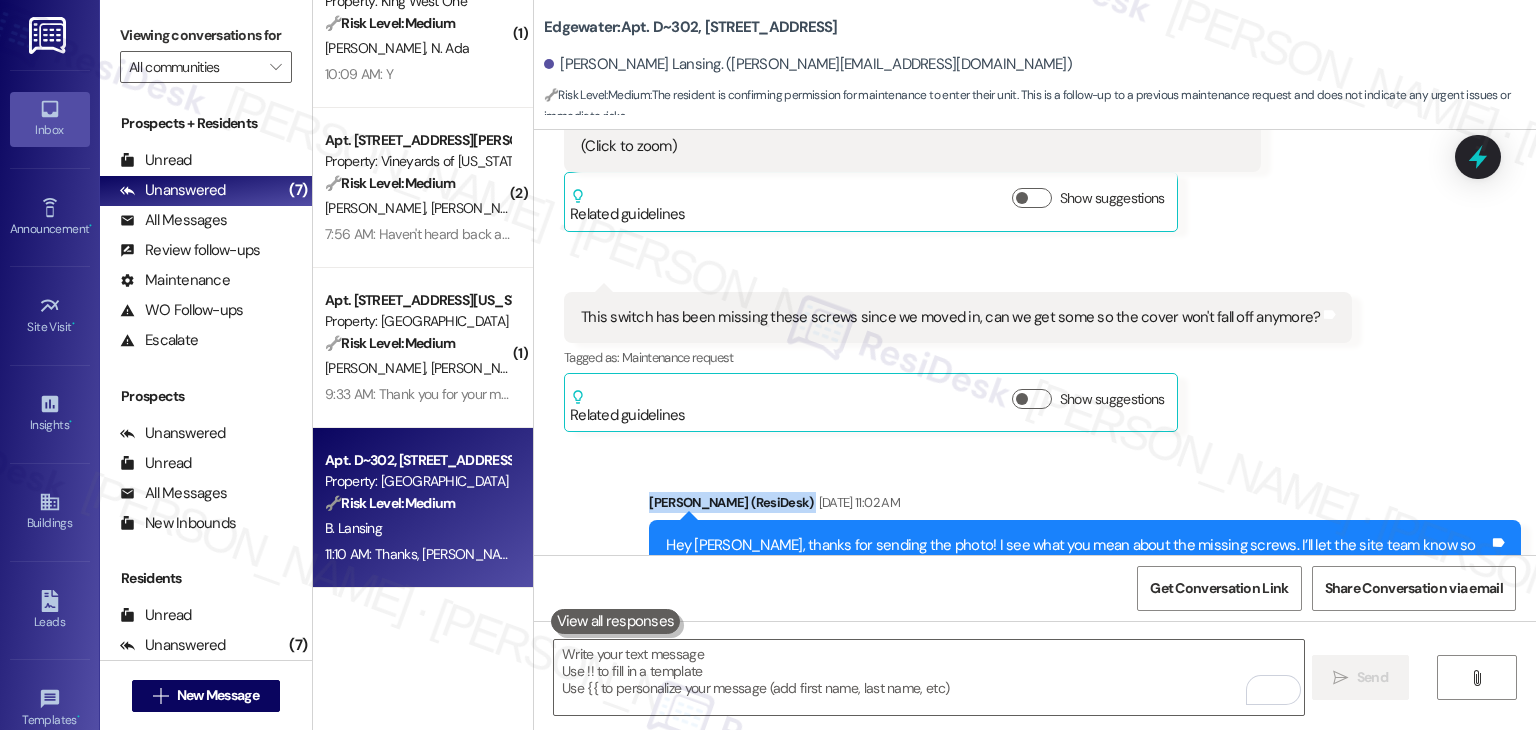 click on "Received via SMS 1:07 PM Burke Lansing Question   Neutral Jul 25, 2025 at 1:07 PM This switch has been missing these screws since we moved in, can we get some so the cover won't fall off anymore? Tags and notes Tagged as:   Maintenance request Click to highlight conversations about Maintenance request  Related guidelines Show suggestions" at bounding box center [958, 362] 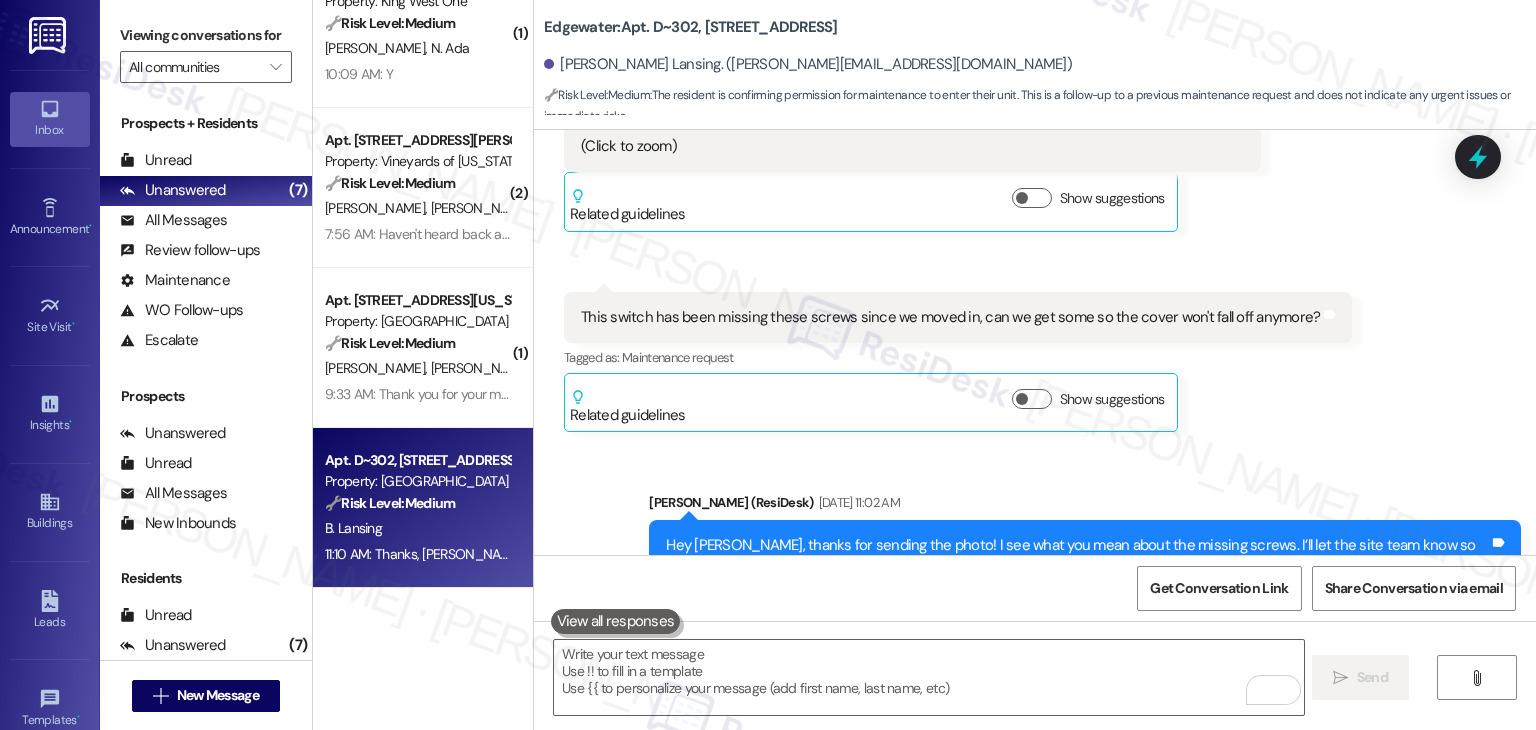 click on "Received via SMS 1:07 PM Burke Lansing Question   Neutral Jul 25, 2025 at 1:07 PM This switch has been missing these screws since we moved in, can we get some so the cover won't fall off anymore? Tags and notes Tagged as:   Maintenance request Click to highlight conversations about Maintenance request  Related guidelines Show suggestions" at bounding box center [958, 362] 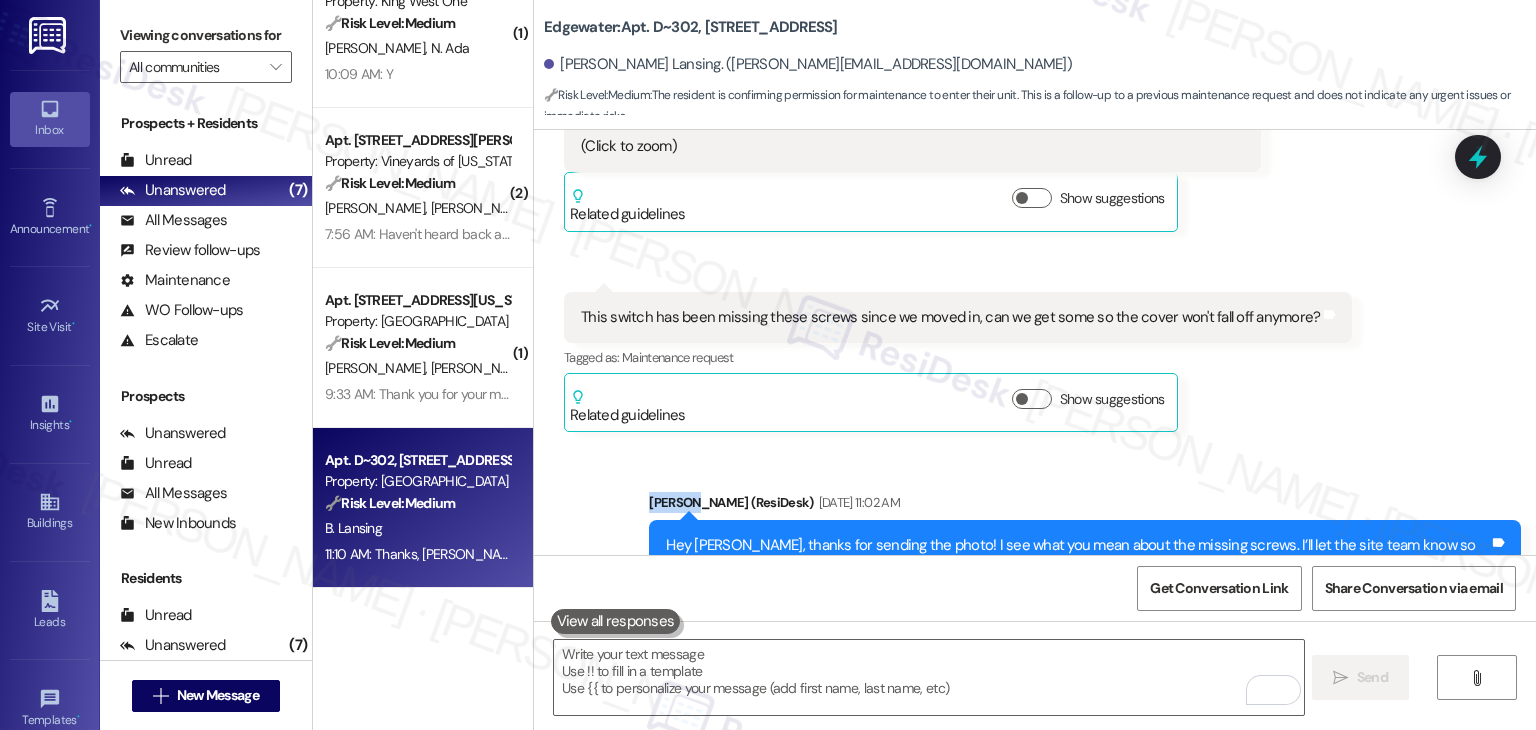 click on "Received via SMS 1:07 PM Burke Lansing Question   Neutral Jul 25, 2025 at 1:07 PM This switch has been missing these screws since we moved in, can we get some so the cover won't fall off anymore? Tags and notes Tagged as:   Maintenance request Click to highlight conversations about Maintenance request  Related guidelines Show suggestions" at bounding box center (958, 362) 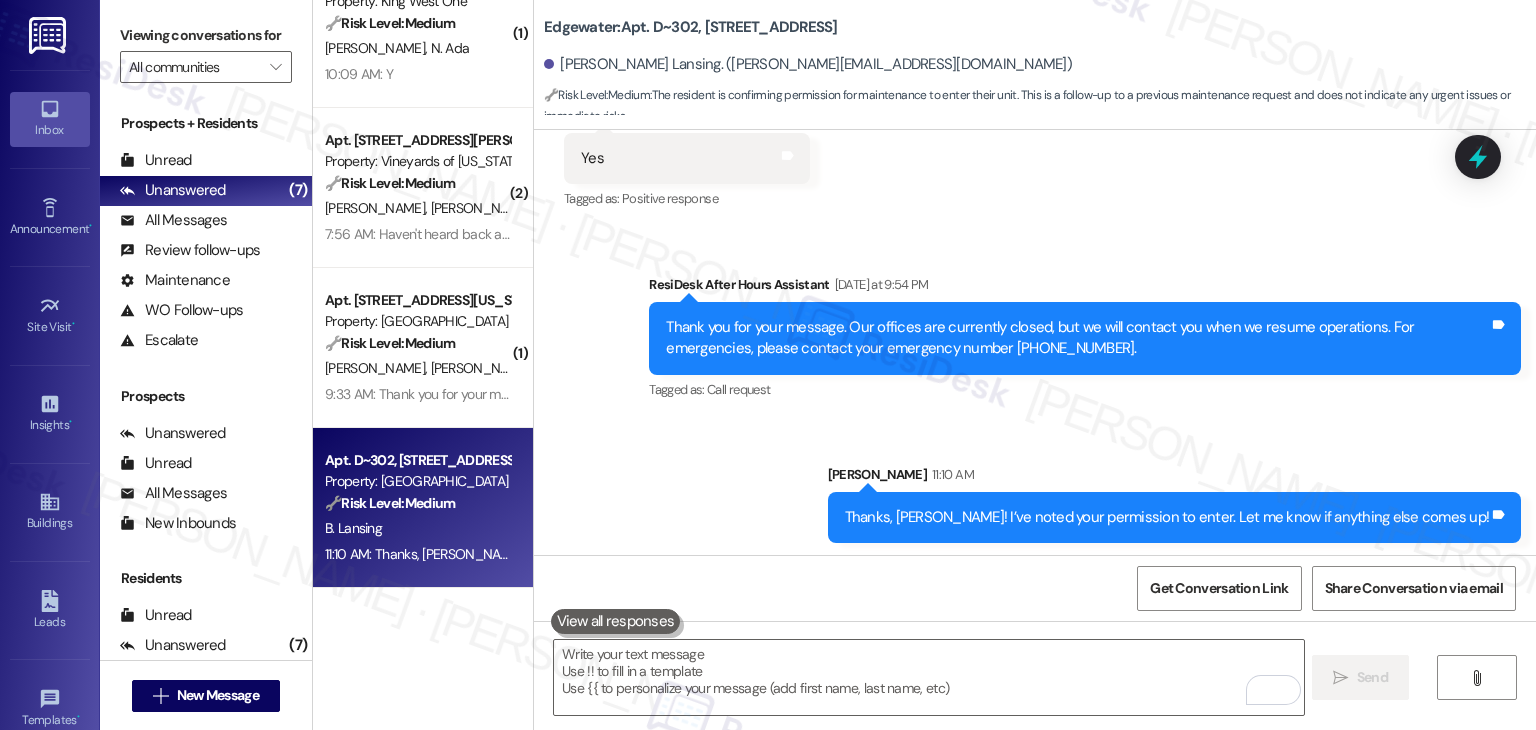 scroll, scrollTop: 31541, scrollLeft: 0, axis: vertical 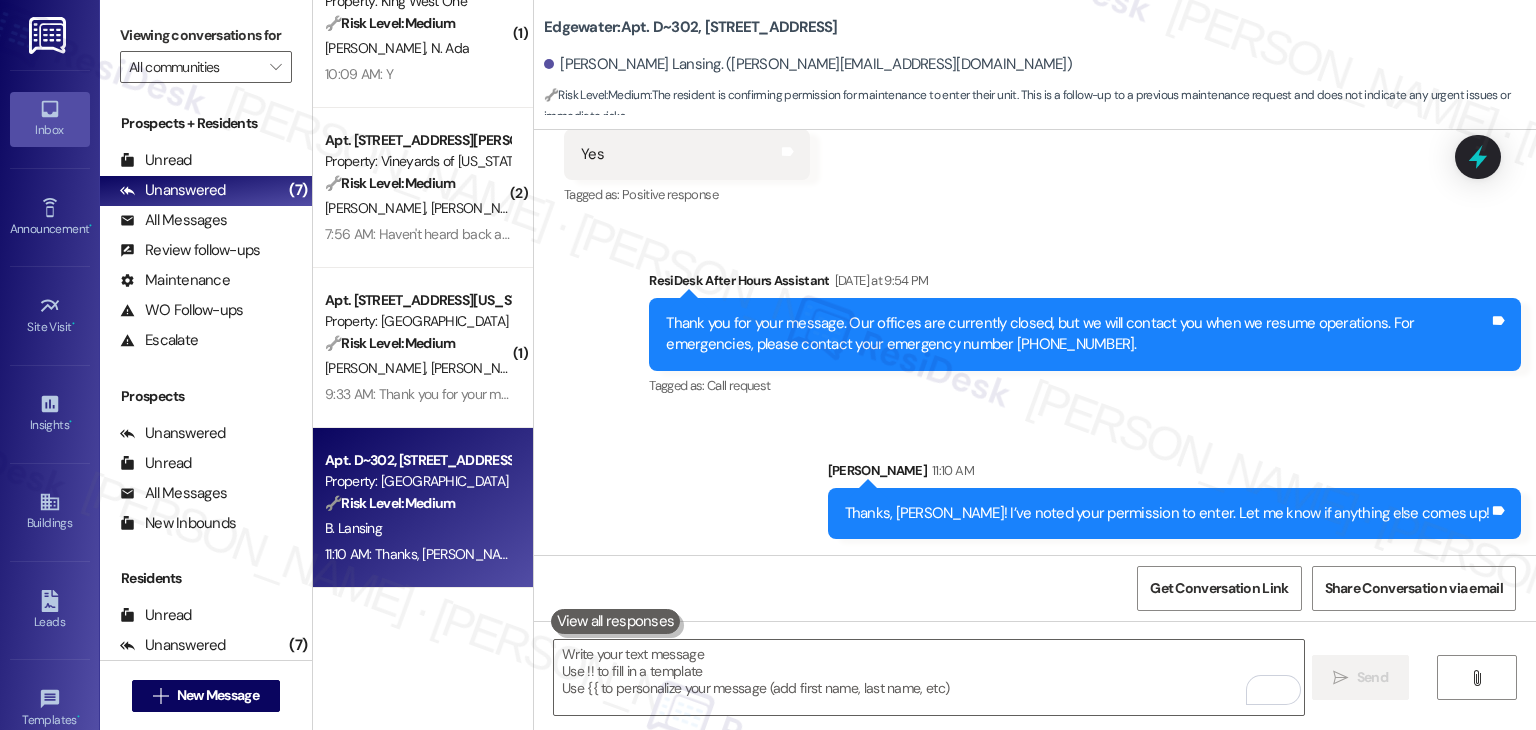 click on "Sent via SMS ResiDesk After Hours Assistant Yesterday at 9:54 PM Thank you for your message. Our offices are currently closed, but we will contact you when we resume operations. For emergencies, please contact your emergency number (208) 853-5253. Tags and notes Tagged as:   Call request Click to highlight conversations about Call request Sent via SMS Sarah 11:10 AM Thanks, Burke! I’ve noted your permission to enter. Let me know if anything else comes up! Tags and notes" at bounding box center (1035, 390) 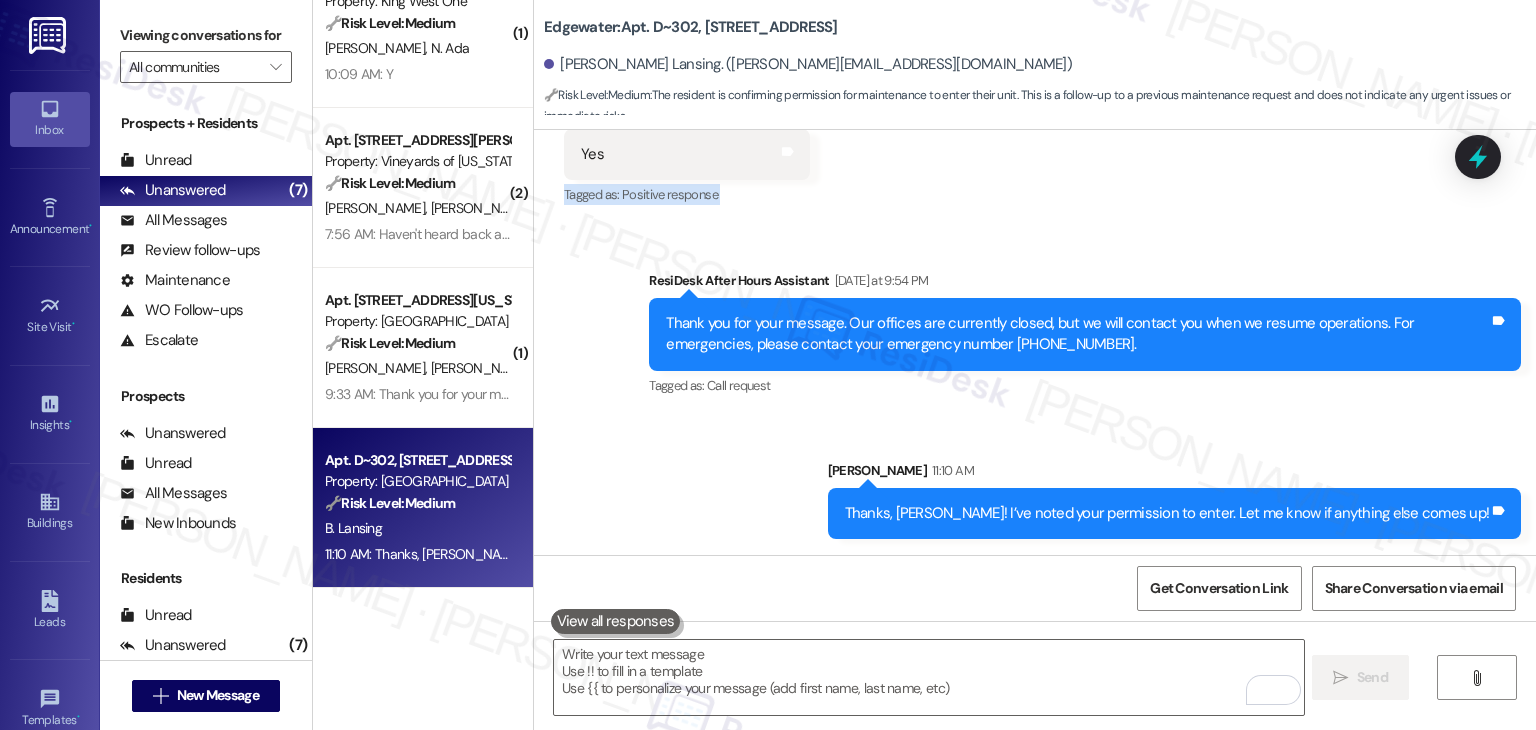click on "Received via SMS Burke Lansing Yesterday at 9:54 PM Yes Tags and notes Tagged as:   Positive response Click to highlight conversations about Positive response" at bounding box center [1035, 140] 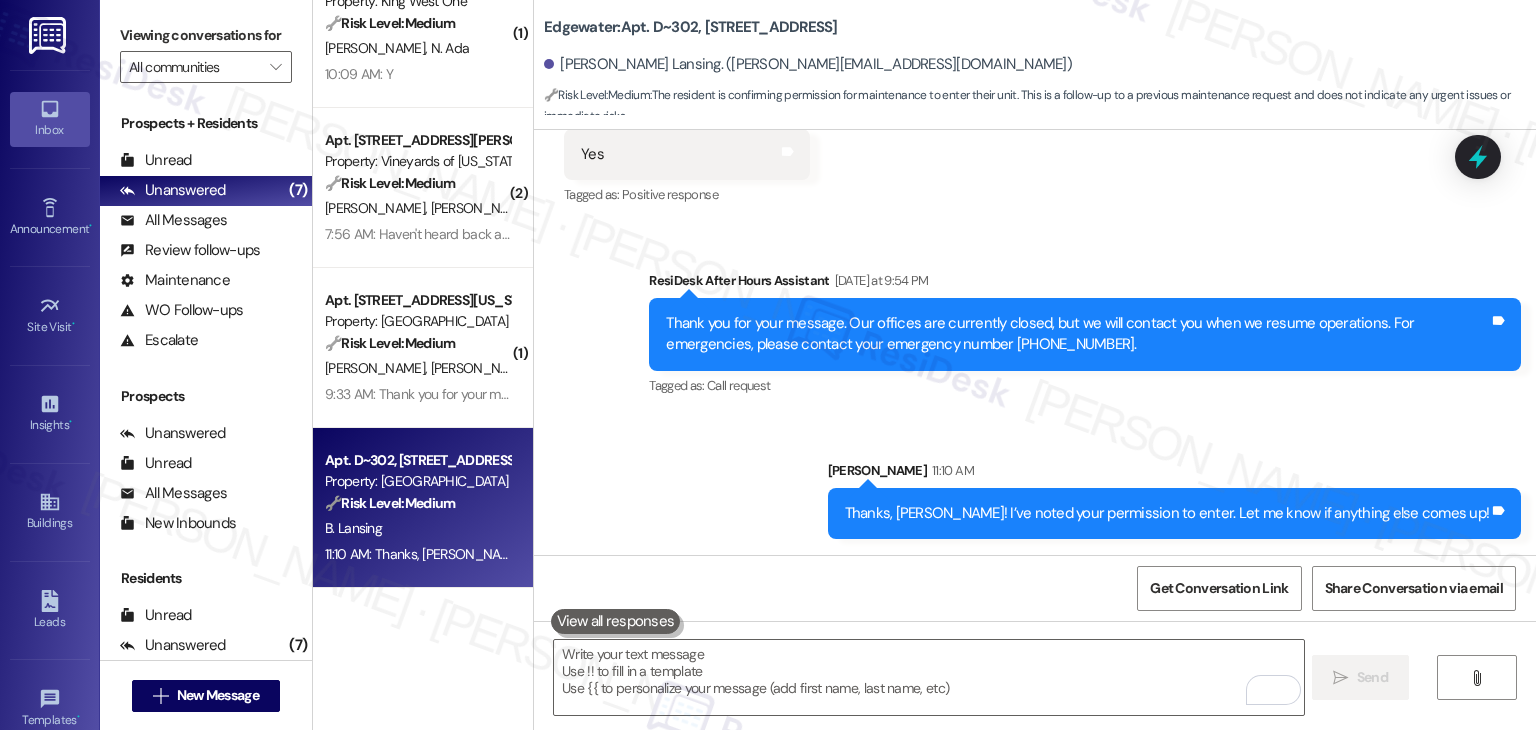 click on "Sent via SMS ResiDesk After Hours Assistant Yesterday at 9:54 PM Thank you for your message. Our offices are currently closed, but we will contact you when we resume operations. For emergencies, please contact your emergency number (208) 853-5253. Tags and notes Tagged as:   Call request Click to highlight conversations about Call request Sent via SMS Sarah 11:10 AM Thanks, Burke! I’ve noted your permission to enter. Let me know if anything else comes up! Tags and notes" at bounding box center [1035, 390] 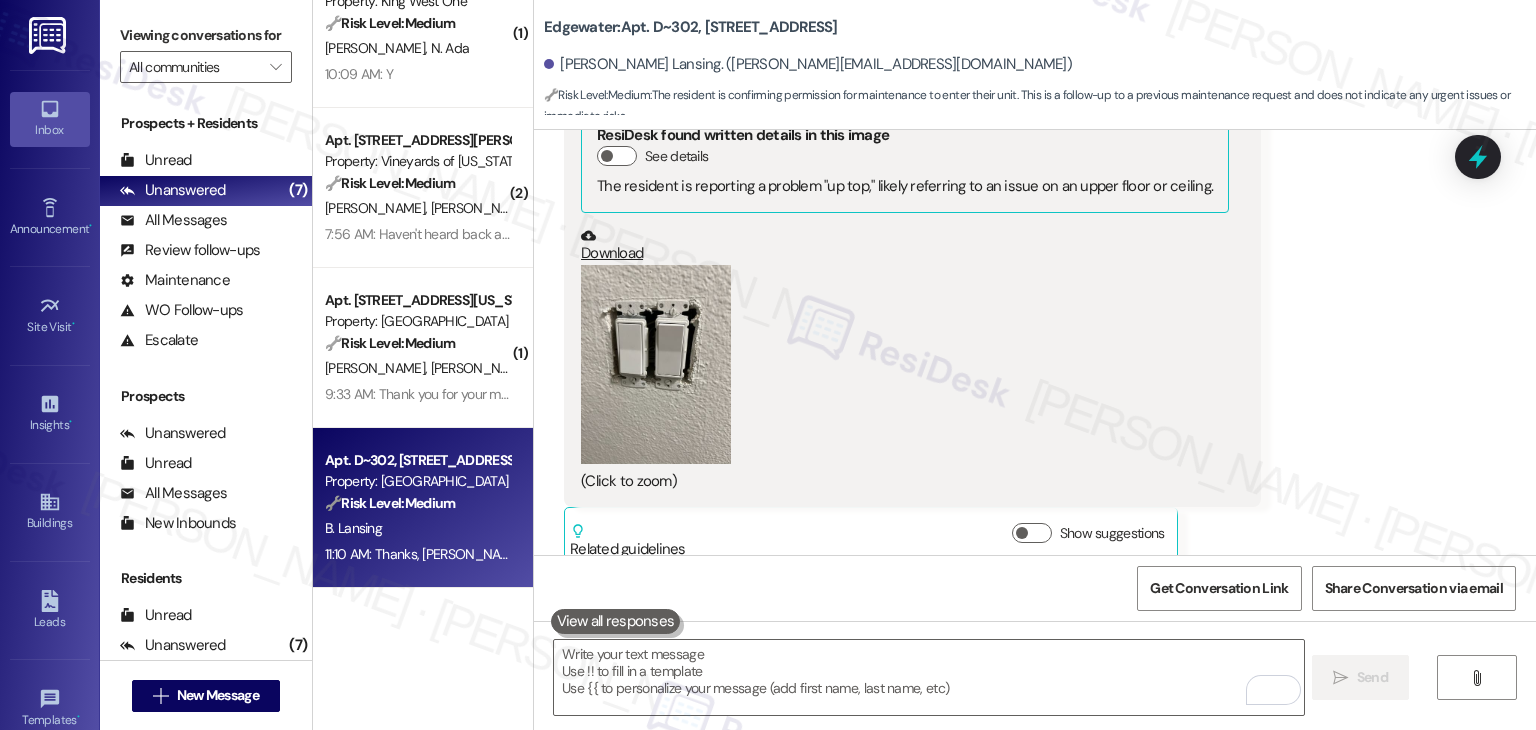 scroll, scrollTop: 30541, scrollLeft: 0, axis: vertical 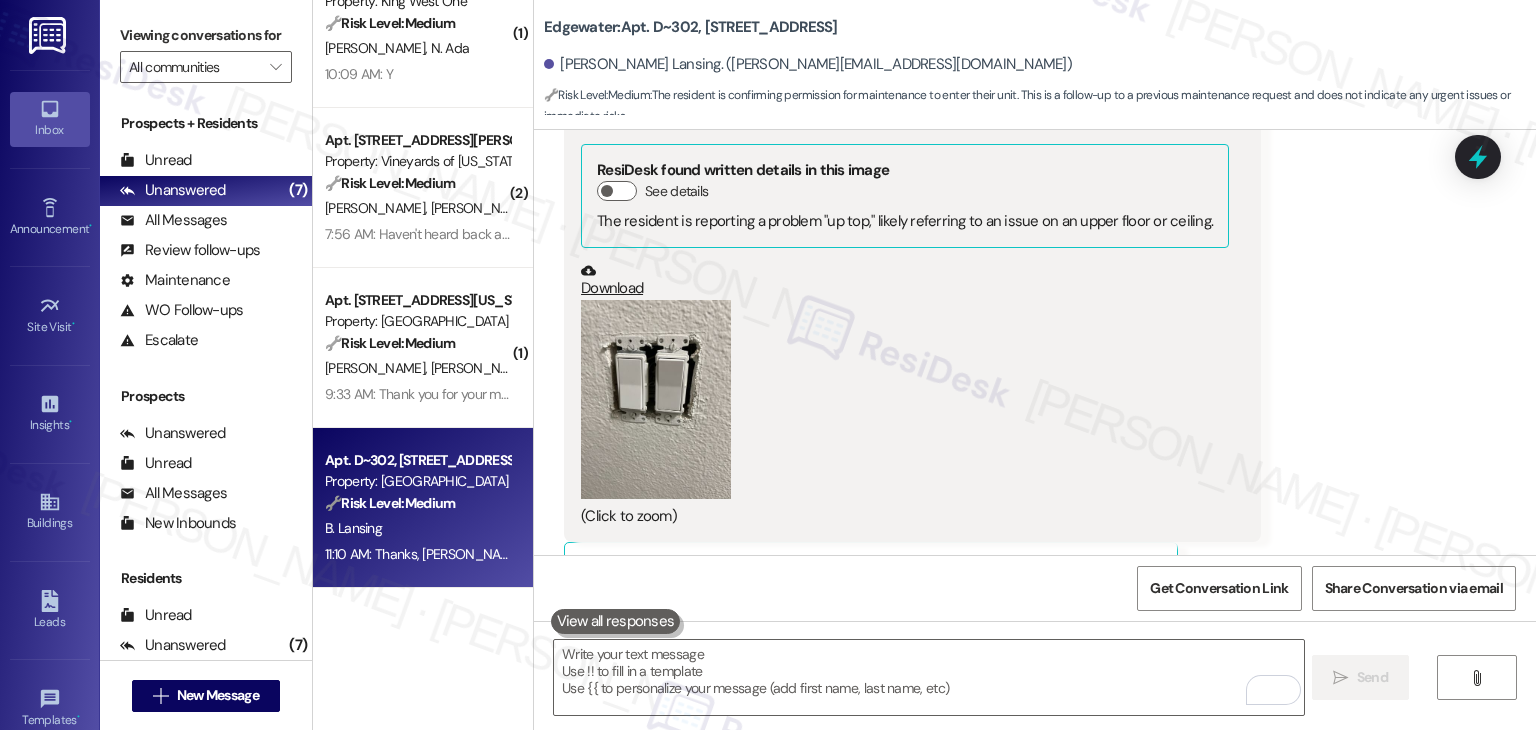 click on "Received via SMS Burke Lansing Jul 25, 2025 at 1:07 PM JPG  attachment ResiDesk recognized items in this image See details     Download   (Click to zoom) Tags and notes Received via SMS 1:07 PM Burke Lansing Jul 25, 2025 at 1:07 PM JPG  attachment ResiDesk found written details in this image   See details The resident is reporting a problem "up top," likely referring to an issue on an upper floor or ceiling.
Download   (Click to zoom) Tags and notes  Related guidelines Show suggestions Received via SMS 1:07 PM Burke Lansing Question   Neutral Jul 25, 2025 at 1:07 PM This switch has been missing these screws since we moved in, can we get some so the cover won't fall off anymore? Tags and notes Tagged as:   Maintenance request Click to highlight conversations about Maintenance request  Related guidelines Show suggestions" at bounding box center [1035, 169] 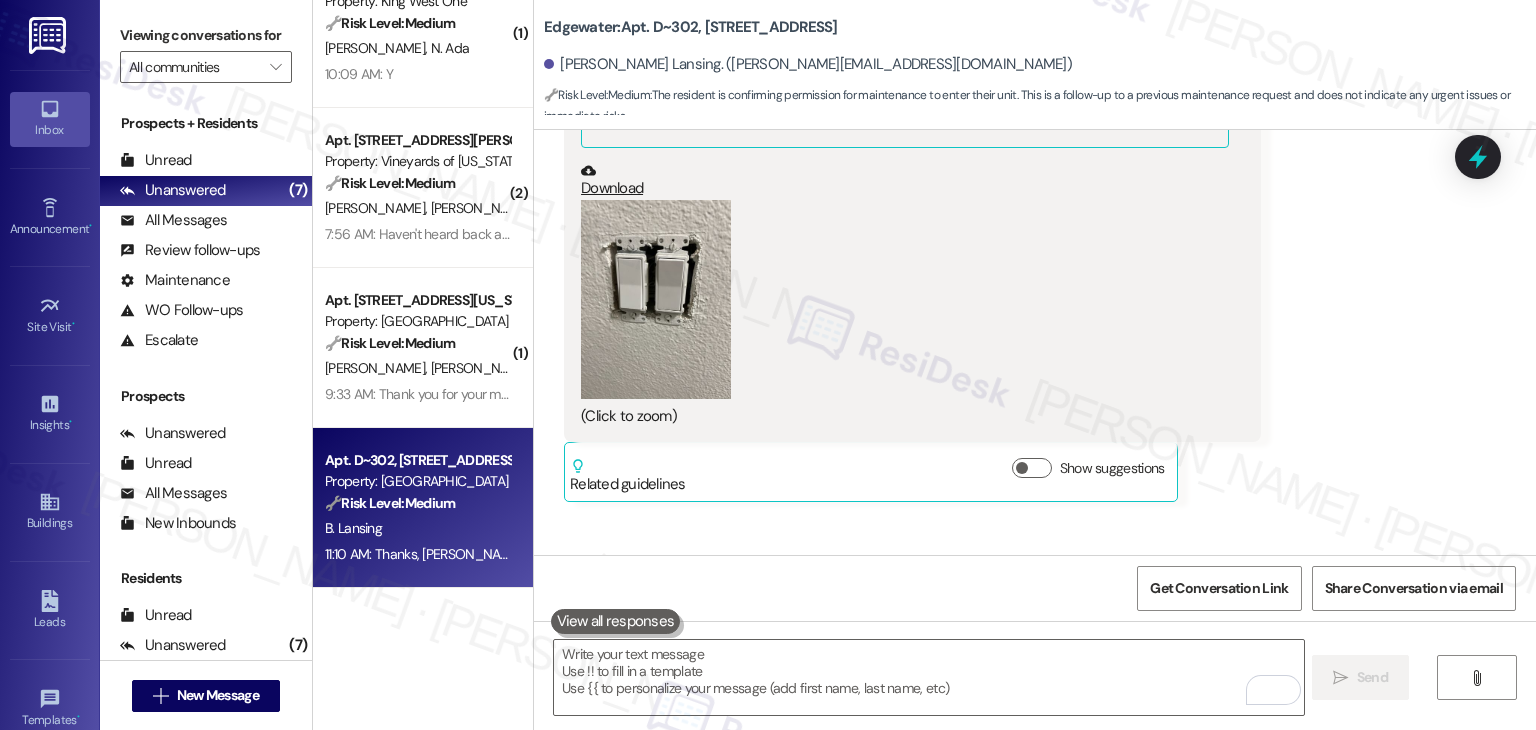 click on "Received via SMS Burke Lansing Jul 25, 2025 at 1:07 PM JPG  attachment ResiDesk recognized items in this image See details     Download   (Click to zoom) Tags and notes Received via SMS 1:07 PM Burke Lansing Jul 25, 2025 at 1:07 PM JPG  attachment ResiDesk found written details in this image   See details The resident is reporting a problem "up top," likely referring to an issue on an upper floor or ceiling.
Download   (Click to zoom) Tags and notes  Related guidelines Show suggestions Received via SMS 1:07 PM Burke Lansing Question   Neutral Jul 25, 2025 at 1:07 PM This switch has been missing these screws since we moved in, can we get some so the cover won't fall off anymore? Tags and notes Tagged as:   Maintenance request Click to highlight conversations about Maintenance request  Related guidelines Show suggestions" at bounding box center (1035, 69) 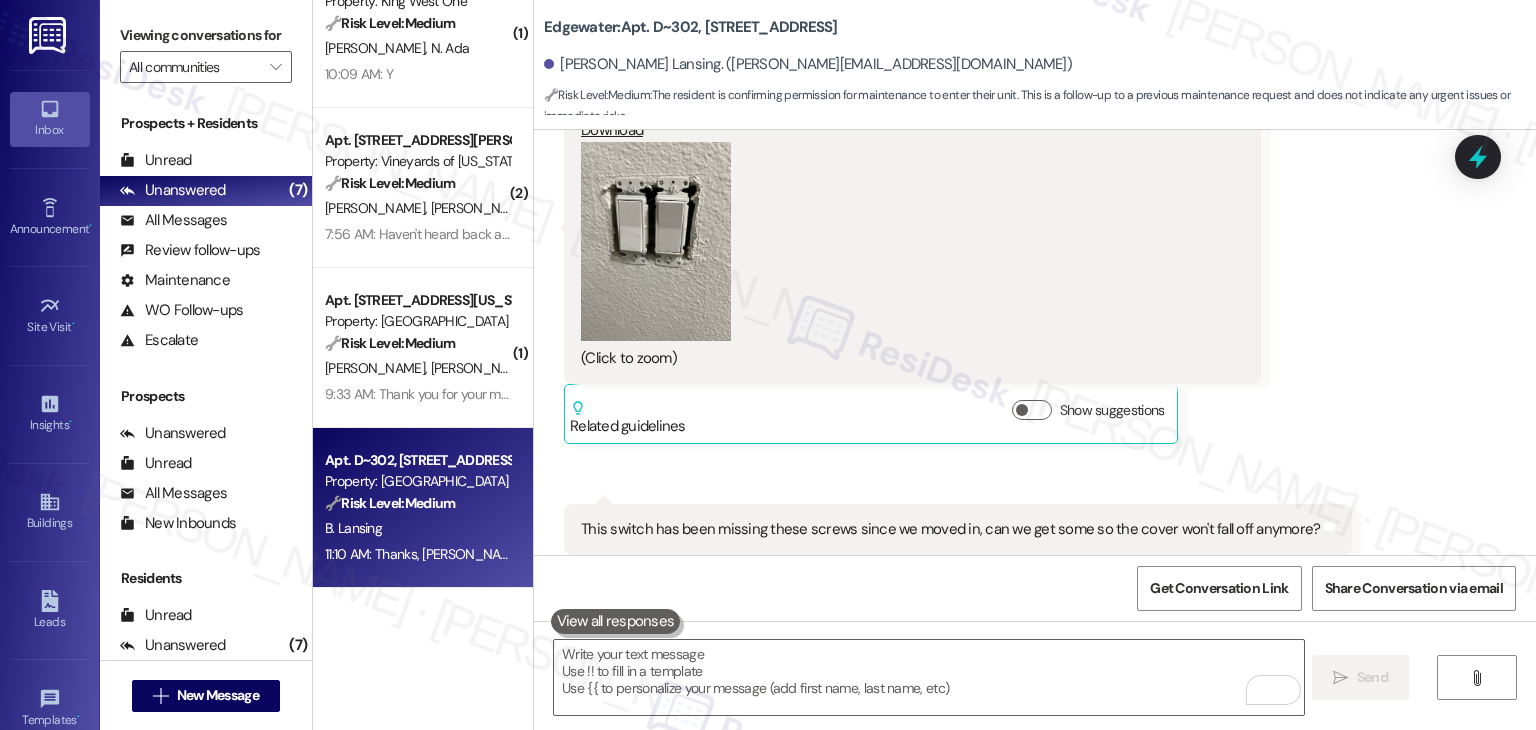 scroll, scrollTop: 30741, scrollLeft: 0, axis: vertical 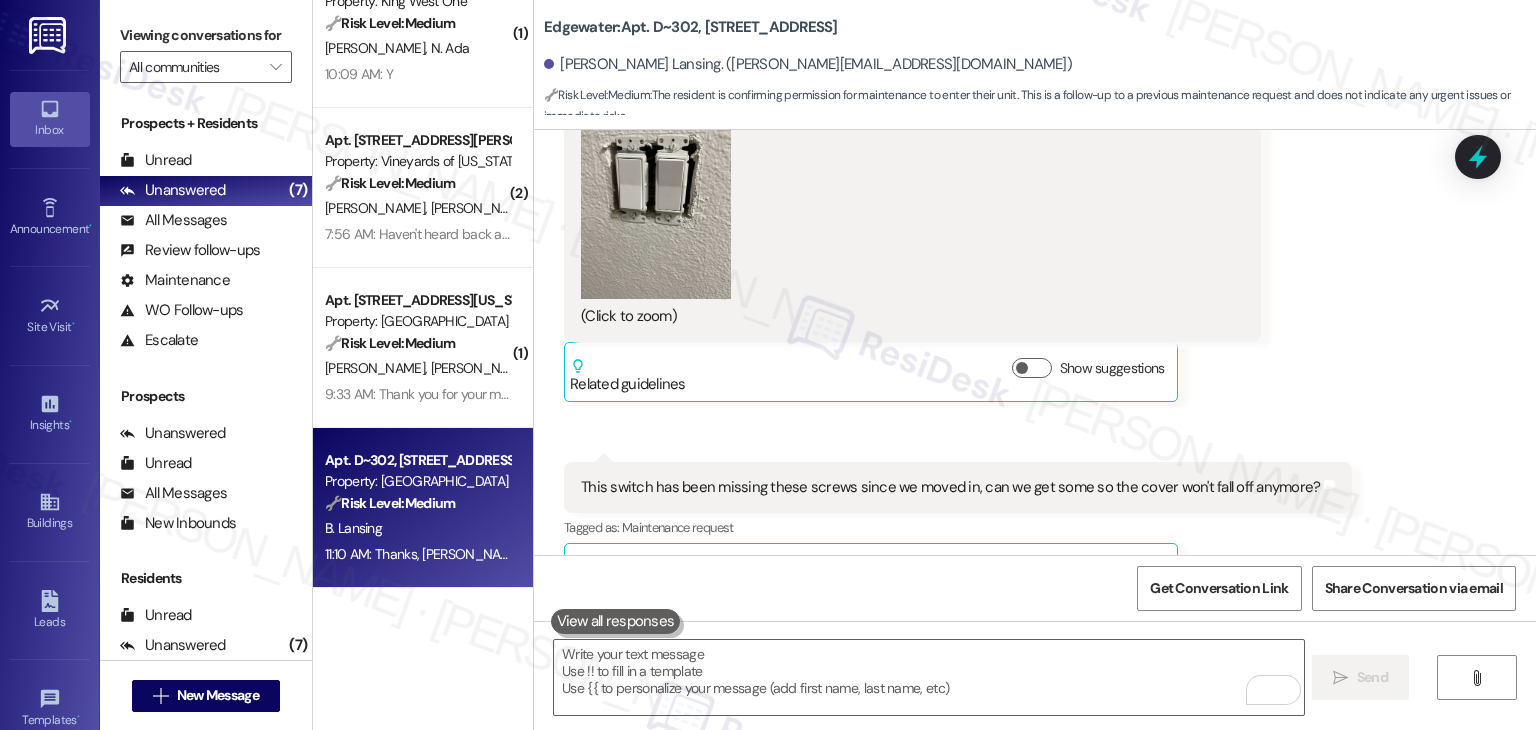 click on "Received via SMS Burke Lansing Jul 25, 2025 at 1:07 PM JPG  attachment ResiDesk recognized items in this image See details     Download   (Click to zoom) Tags and notes Received via SMS 1:07 PM Burke Lansing Jul 25, 2025 at 1:07 PM JPG  attachment ResiDesk found written details in this image   See details The resident is reporting a problem "up top," likely referring to an issue on an upper floor or ceiling.
Download   (Click to zoom) Tags and notes  Related guidelines Show suggestions Received via SMS 1:07 PM Burke Lansing Question   Neutral Jul 25, 2025 at 1:07 PM This switch has been missing these screws since we moved in, can we get some so the cover won't fall off anymore? Tags and notes Tagged as:   Maintenance request Click to highlight conversations about Maintenance request  Related guidelines Show suggestions" at bounding box center (1035, -31) 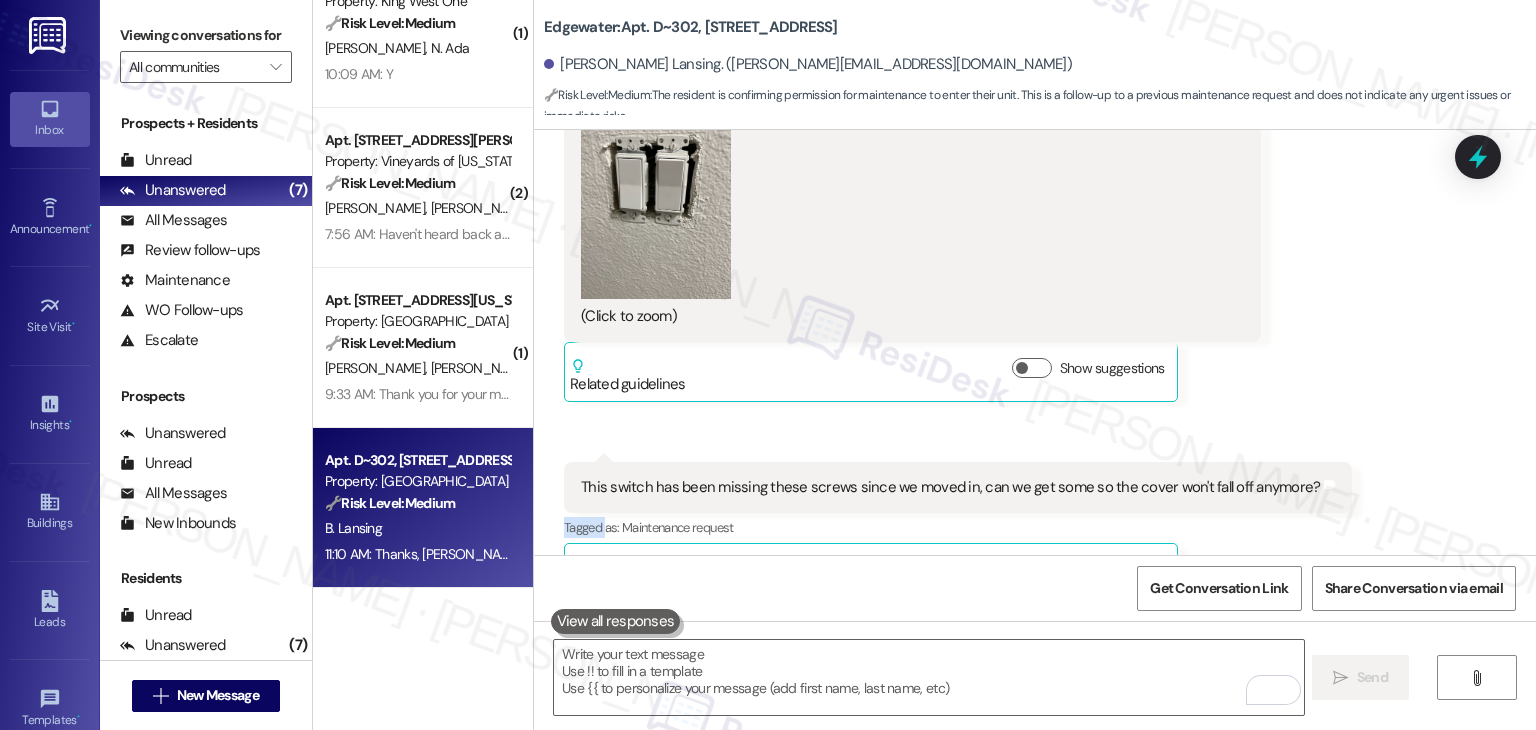 click on "Received via SMS Burke Lansing Jul 25, 2025 at 1:07 PM JPG  attachment ResiDesk recognized items in this image See details     Download   (Click to zoom) Tags and notes Received via SMS 1:07 PM Burke Lansing Jul 25, 2025 at 1:07 PM JPG  attachment ResiDesk found written details in this image   See details The resident is reporting a problem "up top," likely referring to an issue on an upper floor or ceiling.
Download   (Click to zoom) Tags and notes  Related guidelines Show suggestions Received via SMS 1:07 PM Burke Lansing Question   Neutral Jul 25, 2025 at 1:07 PM This switch has been missing these screws since we moved in, can we get some so the cover won't fall off anymore? Tags and notes Tagged as:   Maintenance request Click to highlight conversations about Maintenance request  Related guidelines Show suggestions" at bounding box center (1035, -31) 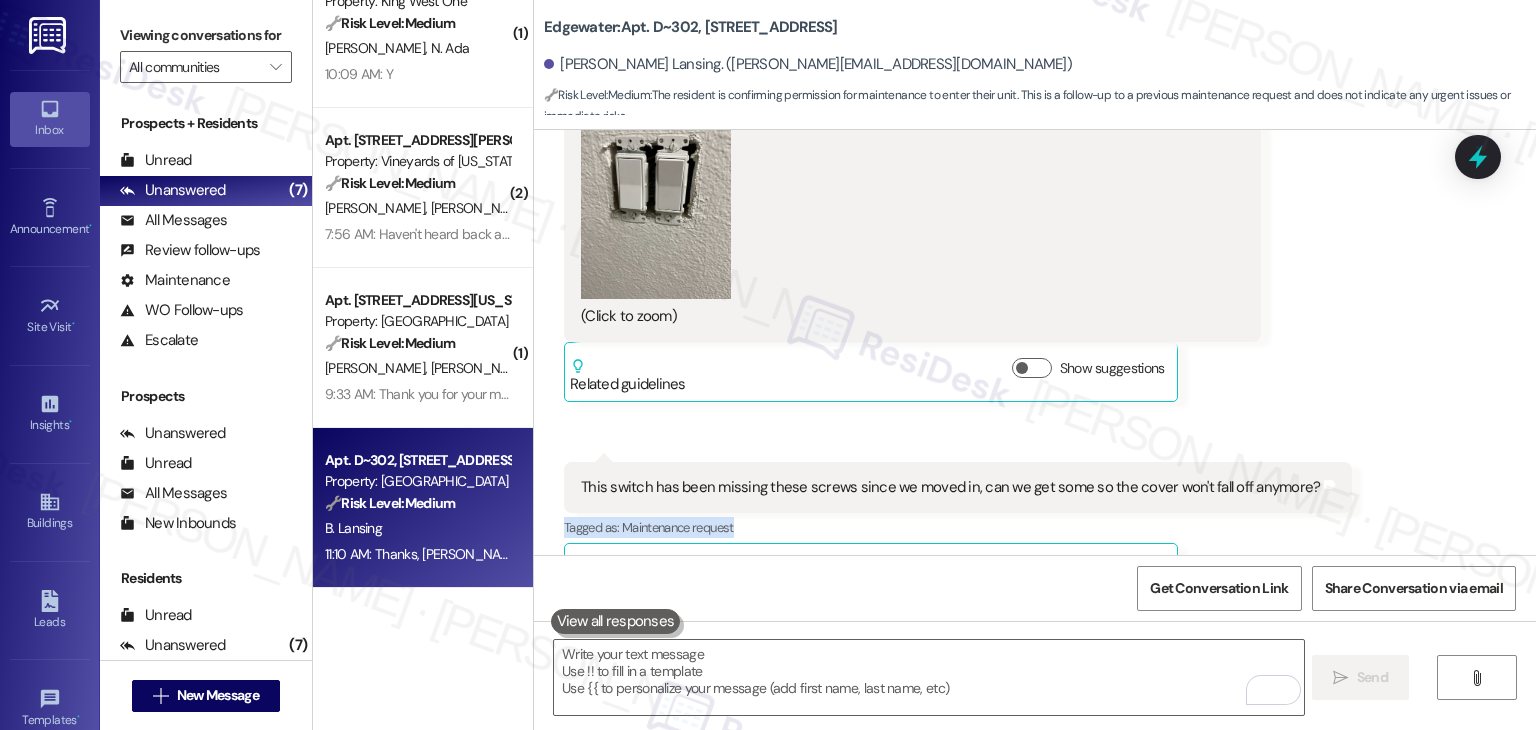 click on "Received via SMS Burke Lansing Jul 25, 2025 at 1:07 PM JPG  attachment ResiDesk recognized items in this image See details     Download   (Click to zoom) Tags and notes Received via SMS 1:07 PM Burke Lansing Jul 25, 2025 at 1:07 PM JPG  attachment ResiDesk found written details in this image   See details The resident is reporting a problem "up top," likely referring to an issue on an upper floor or ceiling.
Download   (Click to zoom) Tags and notes  Related guidelines Show suggestions Received via SMS 1:07 PM Burke Lansing Question   Neutral Jul 25, 2025 at 1:07 PM This switch has been missing these screws since we moved in, can we get some so the cover won't fall off anymore? Tags and notes Tagged as:   Maintenance request Click to highlight conversations about Maintenance request  Related guidelines Show suggestions" at bounding box center (1035, -31) 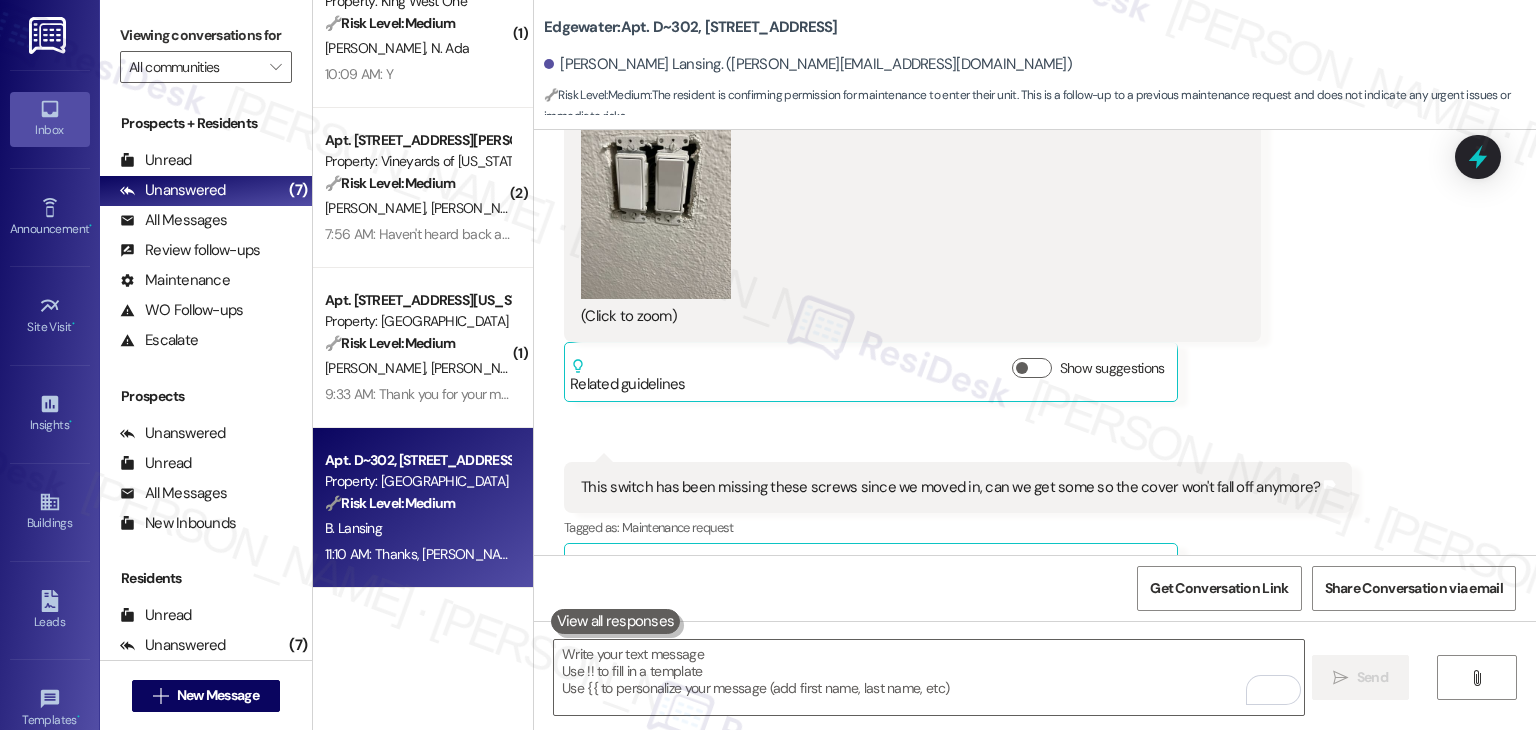 click on "Received via SMS Burke Lansing Jul 25, 2025 at 1:07 PM JPG  attachment ResiDesk recognized items in this image See details     Download   (Click to zoom) Tags and notes Received via SMS 1:07 PM Burke Lansing Jul 25, 2025 at 1:07 PM JPG  attachment ResiDesk found written details in this image   See details The resident is reporting a problem "up top," likely referring to an issue on an upper floor or ceiling.
Download   (Click to zoom) Tags and notes  Related guidelines Show suggestions Received via SMS 1:07 PM Burke Lansing Question   Neutral Jul 25, 2025 at 1:07 PM This switch has been missing these screws since we moved in, can we get some so the cover won't fall off anymore? Tags and notes Tagged as:   Maintenance request Click to highlight conversations about Maintenance request  Related guidelines Show suggestions" at bounding box center [1035, -31] 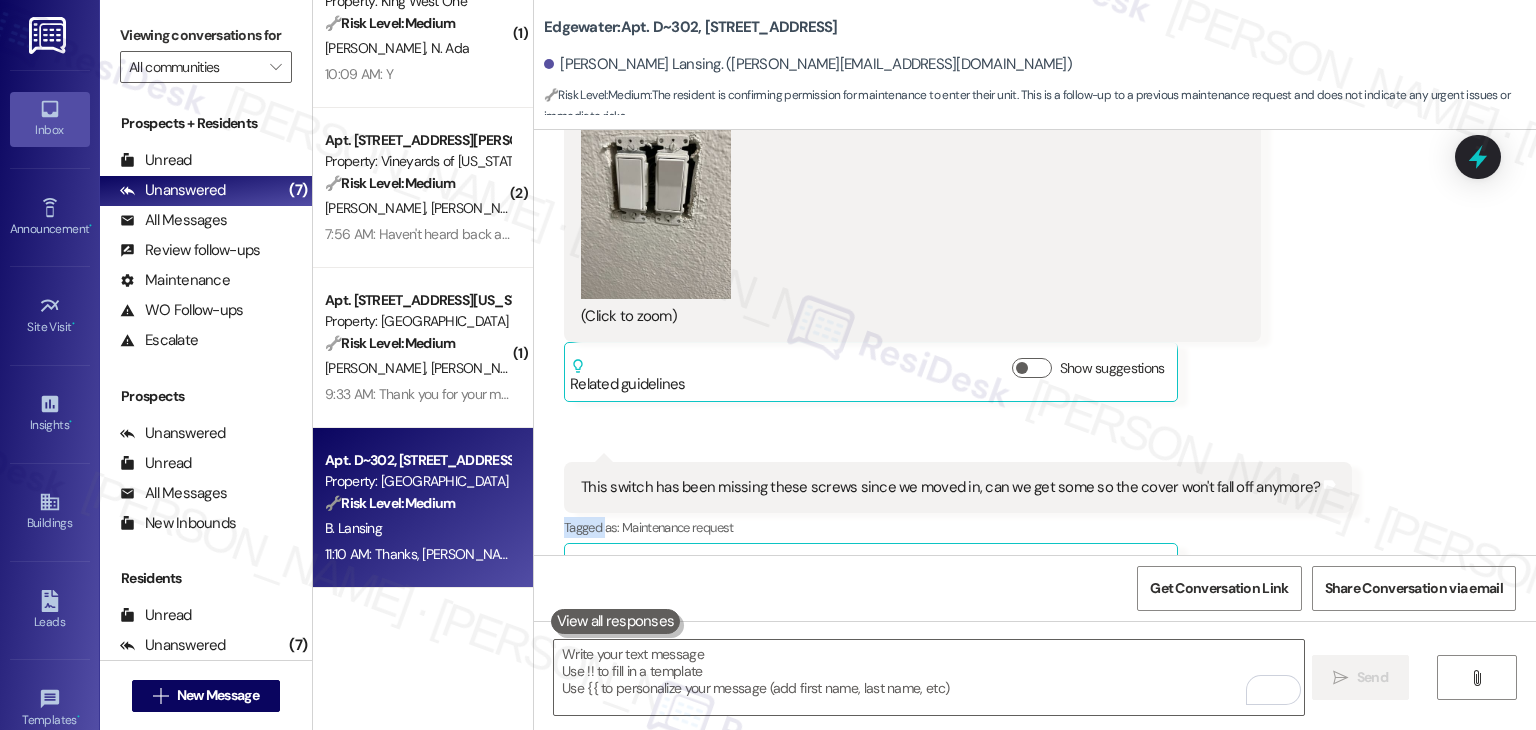 click on "Received via SMS Burke Lansing Jul 25, 2025 at 1:07 PM JPG  attachment ResiDesk recognized items in this image See details     Download   (Click to zoom) Tags and notes Received via SMS 1:07 PM Burke Lansing Jul 25, 2025 at 1:07 PM JPG  attachment ResiDesk found written details in this image   See details The resident is reporting a problem "up top," likely referring to an issue on an upper floor or ceiling.
Download   (Click to zoom) Tags and notes  Related guidelines Show suggestions Received via SMS 1:07 PM Burke Lansing Question   Neutral Jul 25, 2025 at 1:07 PM This switch has been missing these screws since we moved in, can we get some so the cover won't fall off anymore? Tags and notes Tagged as:   Maintenance request Click to highlight conversations about Maintenance request  Related guidelines Show suggestions" at bounding box center [1035, -31] 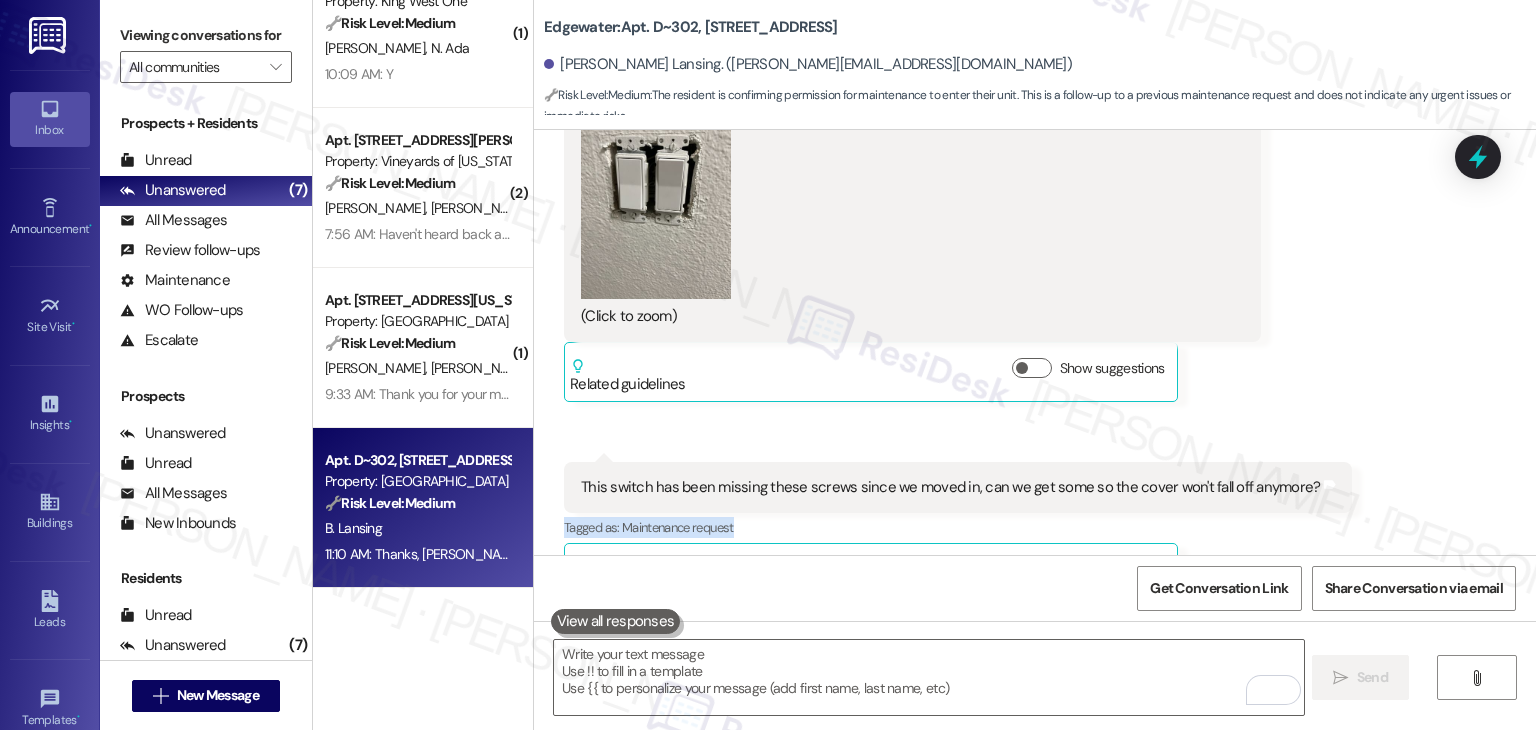 click on "Received via SMS Burke Lansing Jul 25, 2025 at 1:07 PM JPG  attachment ResiDesk recognized items in this image See details     Download   (Click to zoom) Tags and notes Received via SMS 1:07 PM Burke Lansing Jul 25, 2025 at 1:07 PM JPG  attachment ResiDesk found written details in this image   See details The resident is reporting a problem "up top," likely referring to an issue on an upper floor or ceiling.
Download   (Click to zoom) Tags and notes  Related guidelines Show suggestions Received via SMS 1:07 PM Burke Lansing Question   Neutral Jul 25, 2025 at 1:07 PM This switch has been missing these screws since we moved in, can we get some so the cover won't fall off anymore? Tags and notes Tagged as:   Maintenance request Click to highlight conversations about Maintenance request  Related guidelines Show suggestions" at bounding box center [1035, -31] 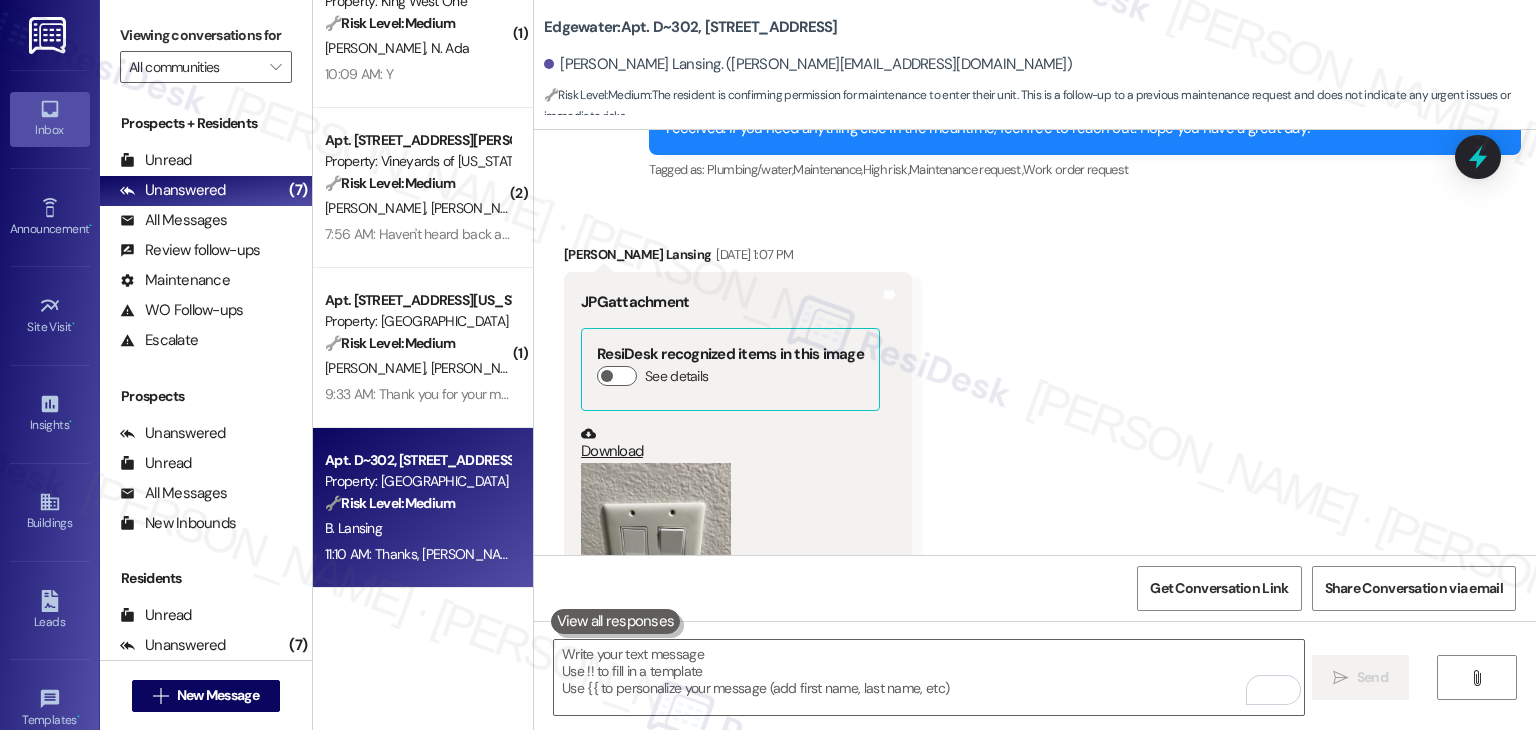scroll, scrollTop: 29841, scrollLeft: 0, axis: vertical 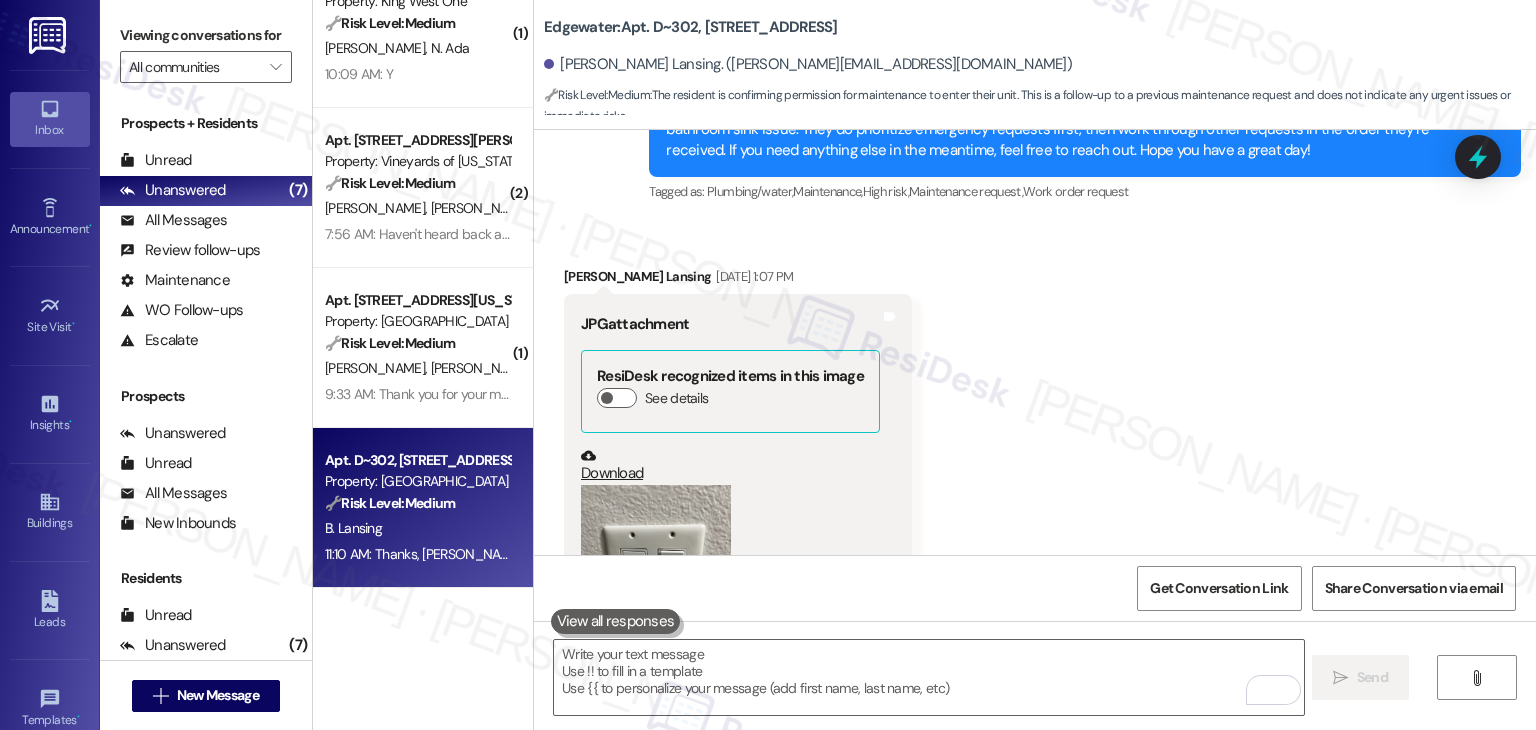 click on "Received via SMS Burke Lansing Jul 25, 2025 at 1:07 PM JPG  attachment ResiDesk recognized items in this image See details     Download   (Click to zoom) Tags and notes Received via SMS 1:07 PM Burke Lansing Jul 25, 2025 at 1:07 PM JPG  attachment ResiDesk found written details in this image   See details The resident is reporting a problem "up top," likely referring to an issue on an upper floor or ceiling.
Download   (Click to zoom) Tags and notes  Related guidelines Show suggestions Received via SMS 1:07 PM Burke Lansing Question   Neutral Jul 25, 2025 at 1:07 PM This switch has been missing these screws since we moved in, can we get some so the cover won't fall off anymore? Tags and notes Tagged as:   Maintenance request Click to highlight conversations about Maintenance request  Related guidelines Show suggestions" at bounding box center [1035, 869] 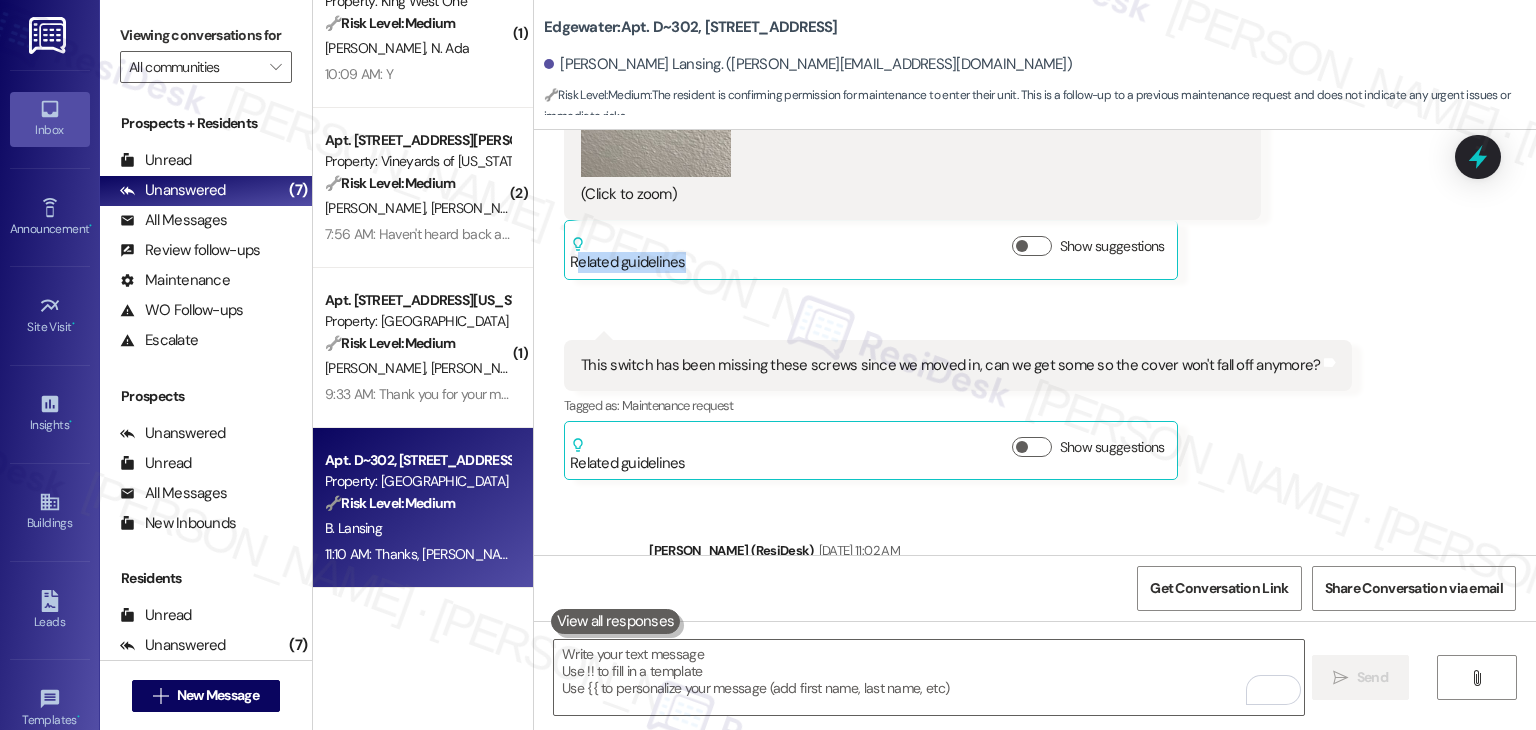scroll, scrollTop: 31541, scrollLeft: 0, axis: vertical 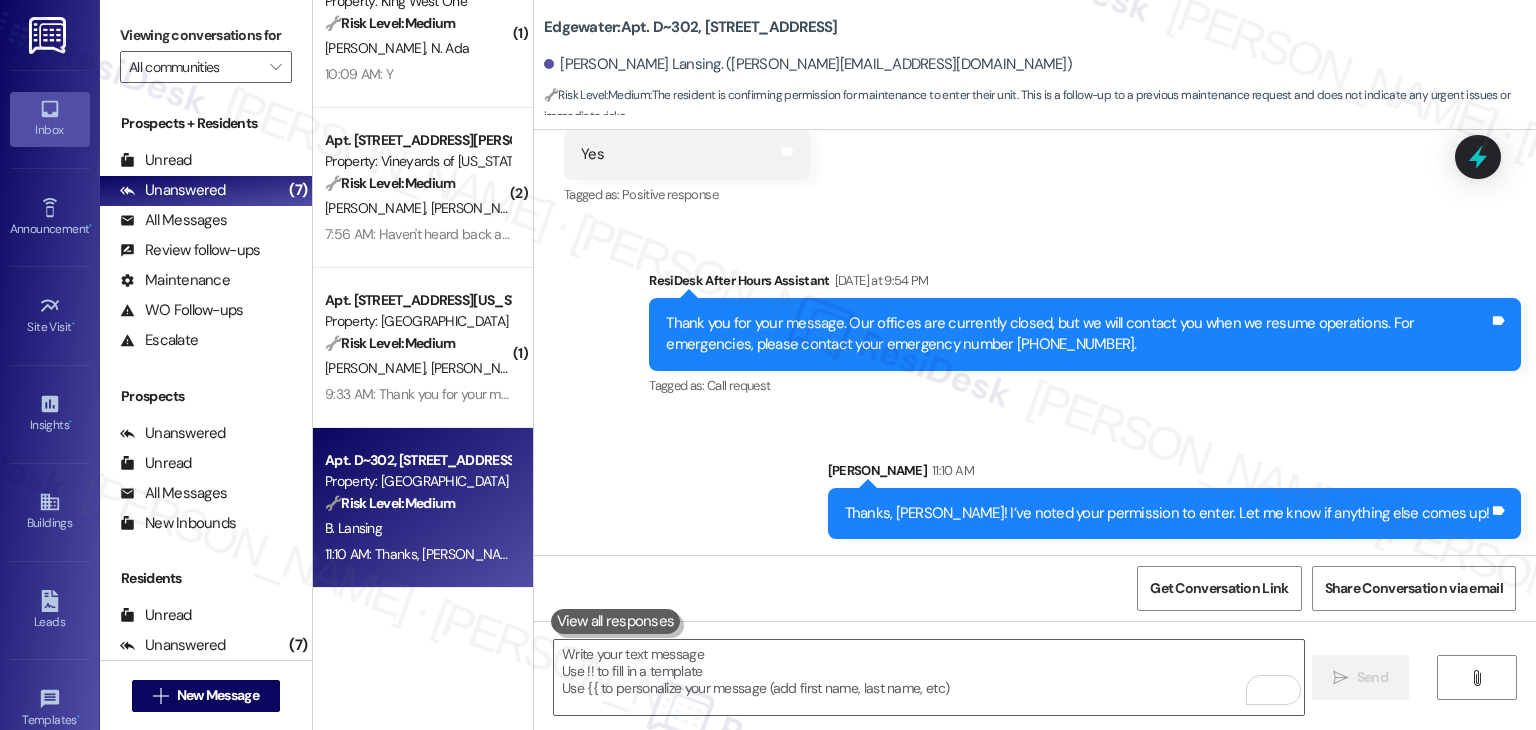 click on "Sent via SMS ResiDesk After Hours Assistant Yesterday at 9:54 PM Thank you for your message. Our offices are currently closed, but we will contact you when we resume operations. For emergencies, please contact your emergency number (208) 853-5253. Tags and notes Tagged as:   Call request Click to highlight conversations about Call request Sent via SMS Sarah 11:10 AM Thanks, Burke! I’ve noted your permission to enter. Let me know if anything else comes up! Tags and notes" at bounding box center (1035, 390) 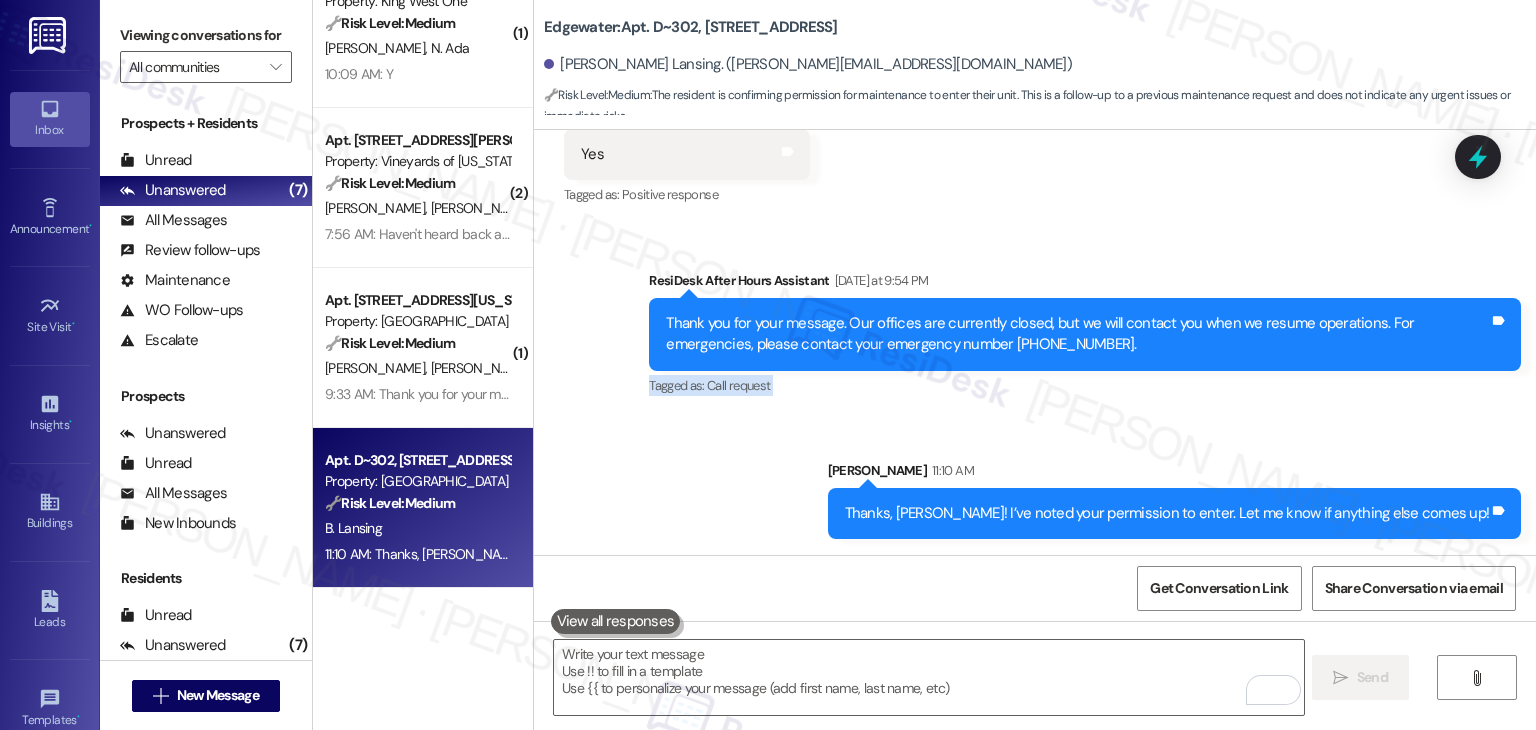 click on "Sent via SMS ResiDesk After Hours Assistant Yesterday at 9:54 PM Thank you for your message. Our offices are currently closed, but we will contact you when we resume operations. For emergencies, please contact your emergency number (208) 853-5253. Tags and notes Tagged as:   Call request Click to highlight conversations about Call request Sent via SMS Sarah 11:10 AM Thanks, Burke! I’ve noted your permission to enter. Let me know if anything else comes up! Tags and notes" at bounding box center [1035, 390] 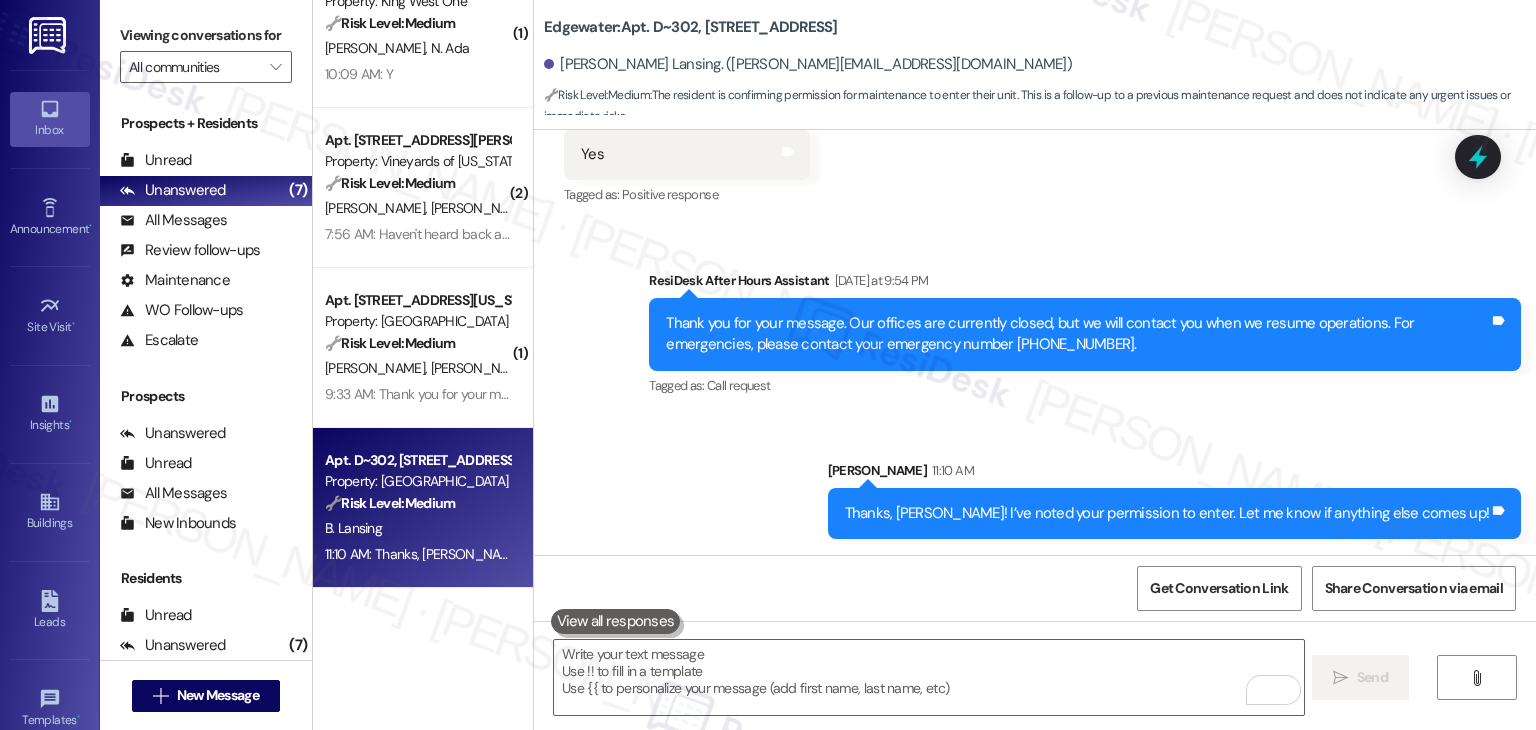 click on "Sent via SMS ResiDesk After Hours Assistant Yesterday at 9:54 PM Thank you for your message. Our offices are currently closed, but we will contact you when we resume operations. For emergencies, please contact your emergency number (208) 853-5253. Tags and notes Tagged as:   Call request Click to highlight conversations about Call request Sent via SMS Sarah 11:10 AM Thanks, Burke! I’ve noted your permission to enter. Let me know if anything else comes up! Tags and notes" at bounding box center [1035, 390] 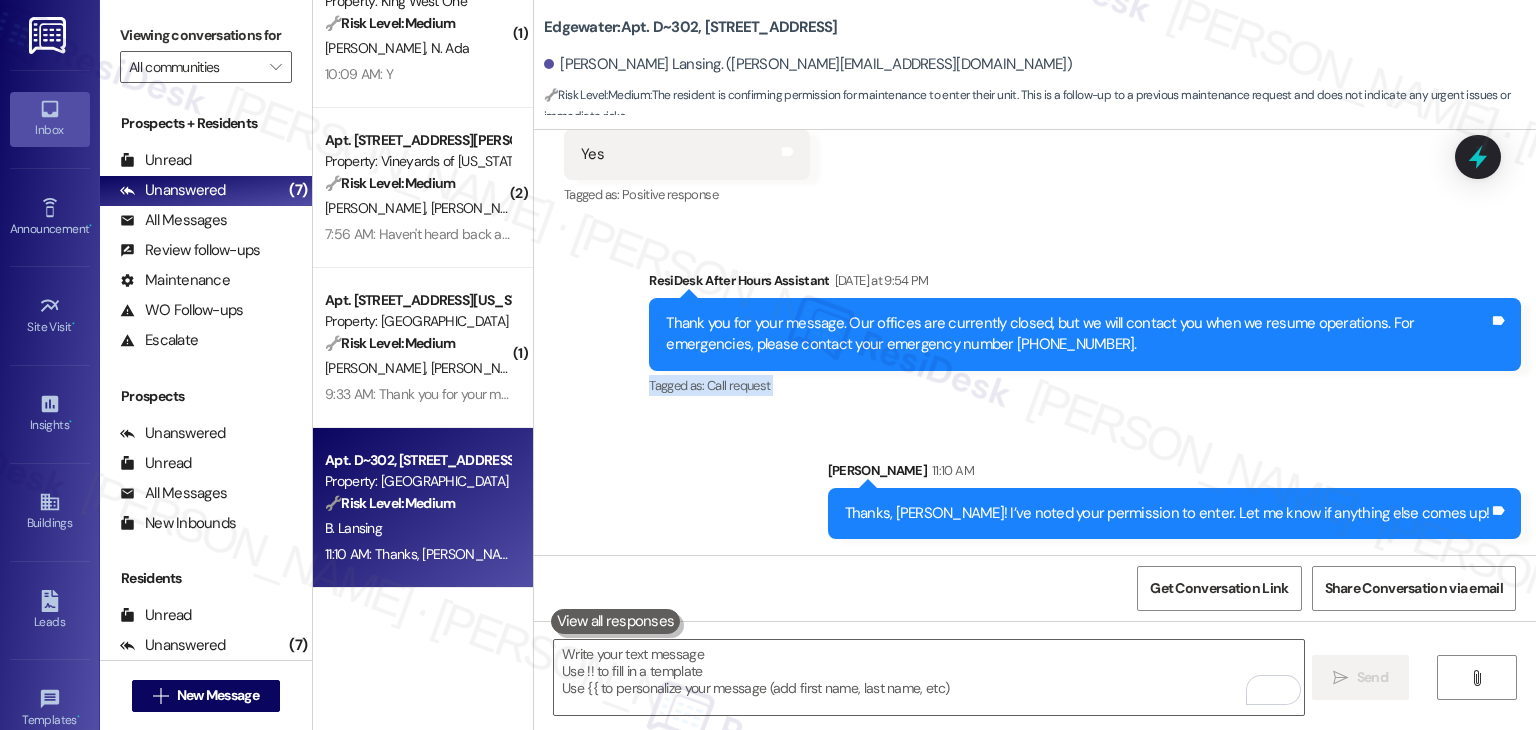 click on "Sent via SMS ResiDesk After Hours Assistant Yesterday at 9:54 PM Thank you for your message. Our offices are currently closed, but we will contact you when we resume operations. For emergencies, please contact your emergency number (208) 853-5253. Tags and notes Tagged as:   Call request Click to highlight conversations about Call request Sent via SMS Sarah 11:10 AM Thanks, Burke! I’ve noted your permission to enter. Let me know if anything else comes up! Tags and notes" at bounding box center [1035, 390] 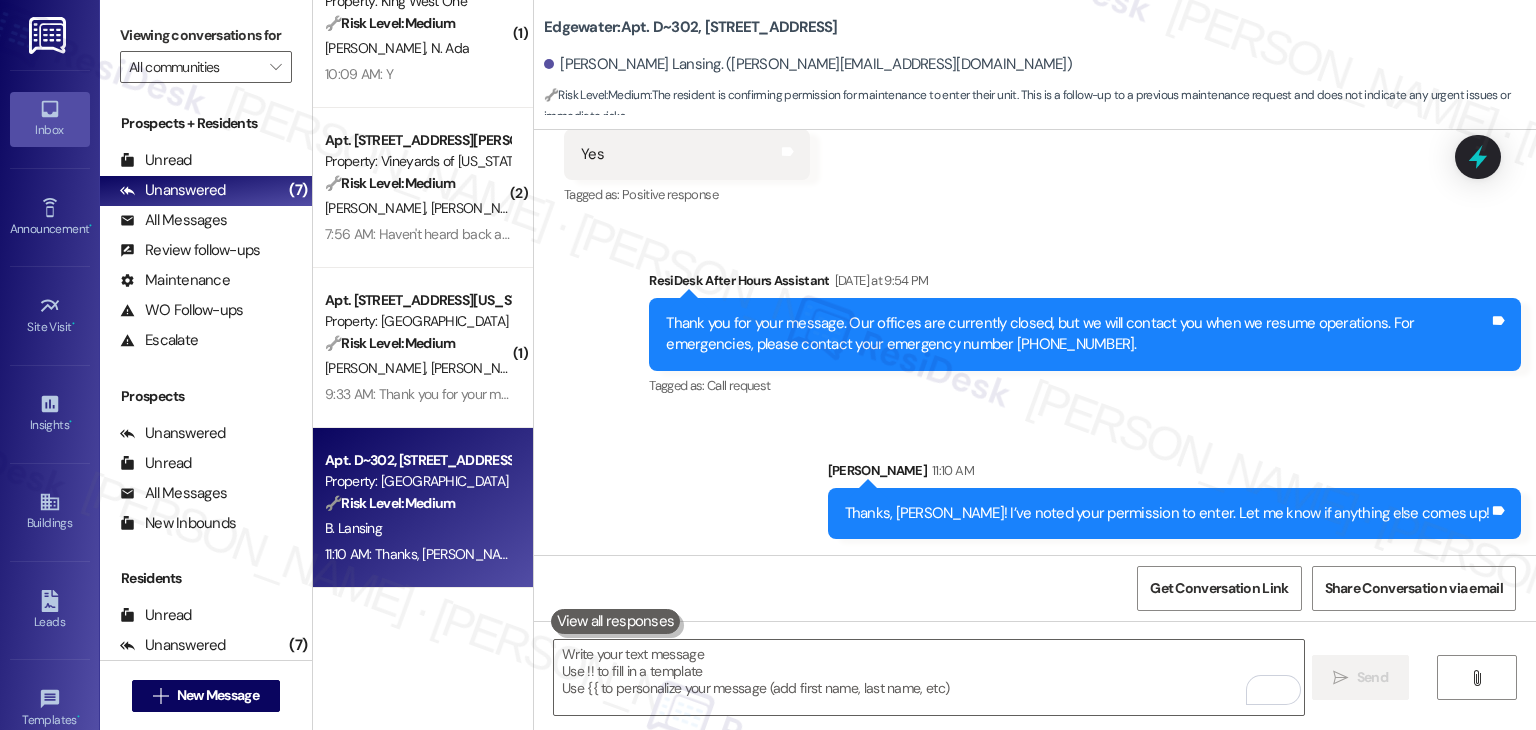 click on "Sent via SMS ResiDesk After Hours Assistant Yesterday at 9:54 PM Thank you for your message. Our offices are currently closed, but we will contact you when we resume operations. For emergencies, please contact your emergency number (208) 853-5253. Tags and notes Tagged as:   Call request Click to highlight conversations about Call request Sent via SMS Sarah 11:10 AM Thanks, Burke! I’ve noted your permission to enter. Let me know if anything else comes up! Tags and notes" at bounding box center [1035, 390] 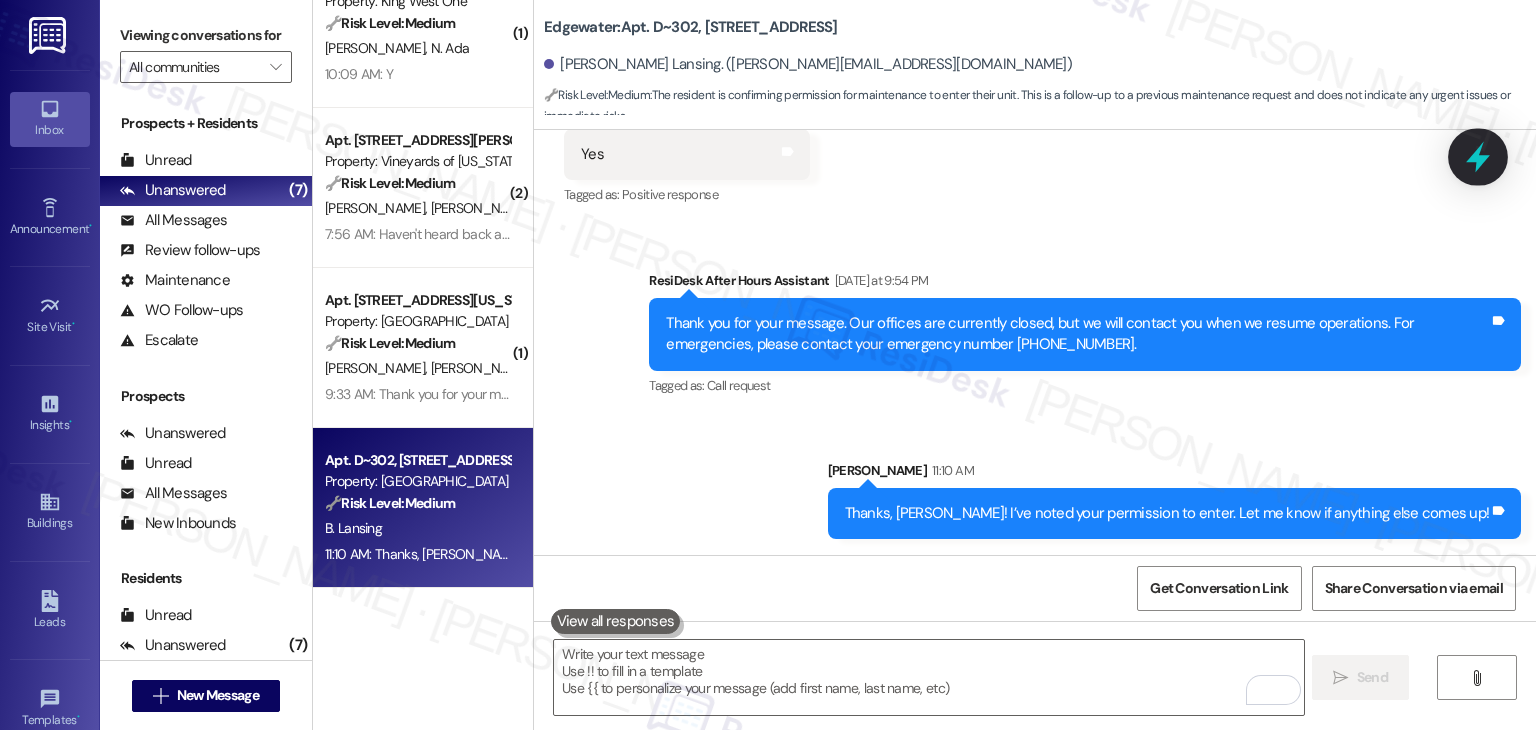 click 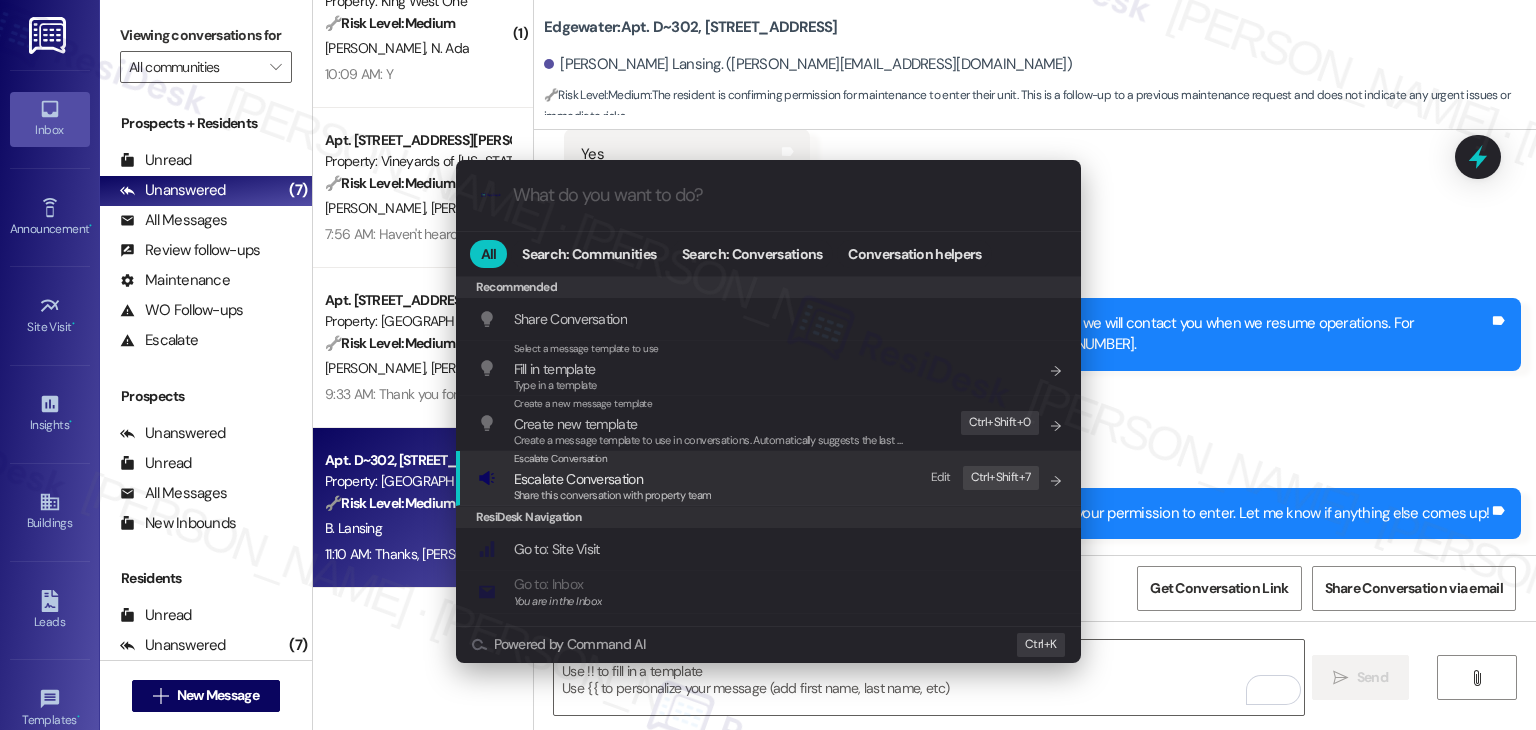 click on "Escalate Conversation" at bounding box center [578, 479] 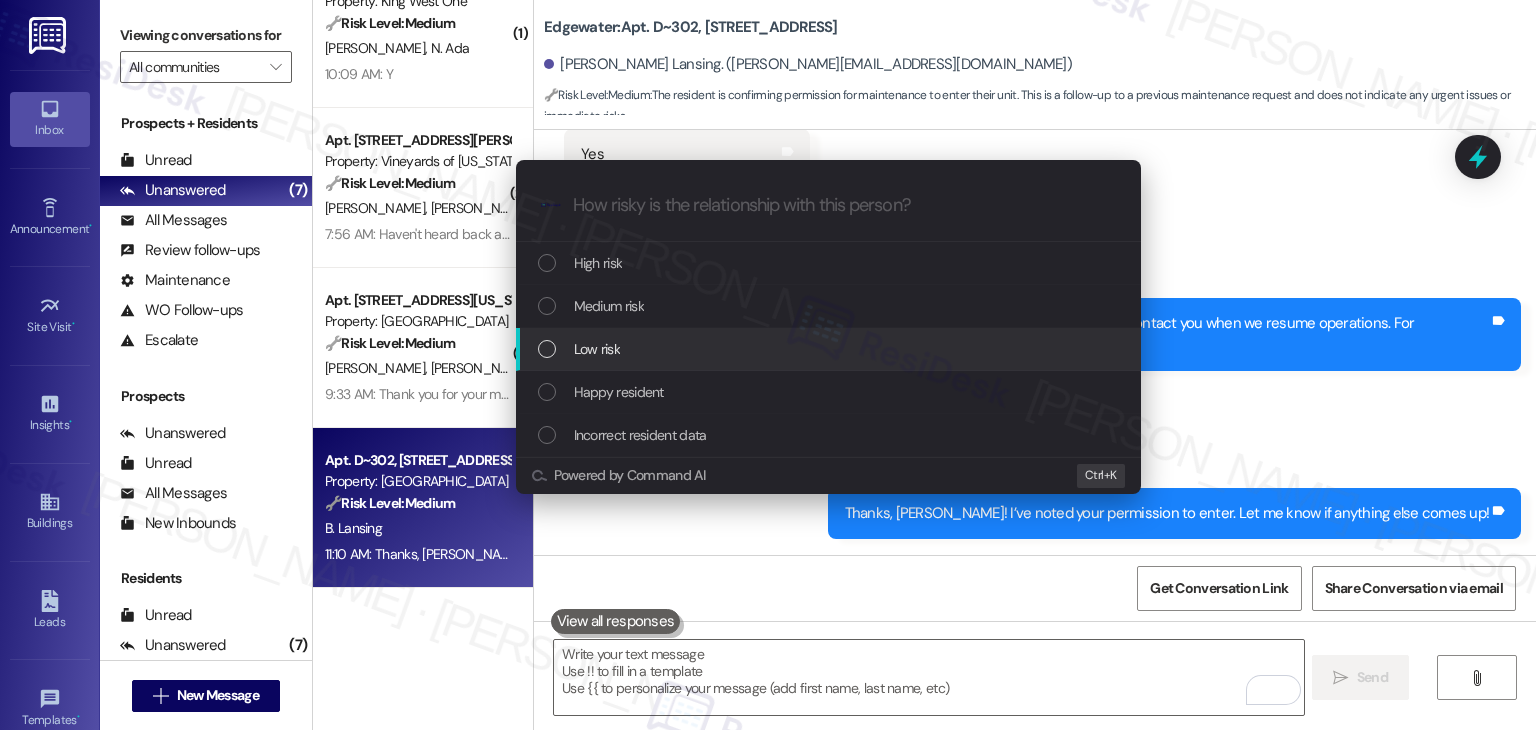 click at bounding box center [547, 349] 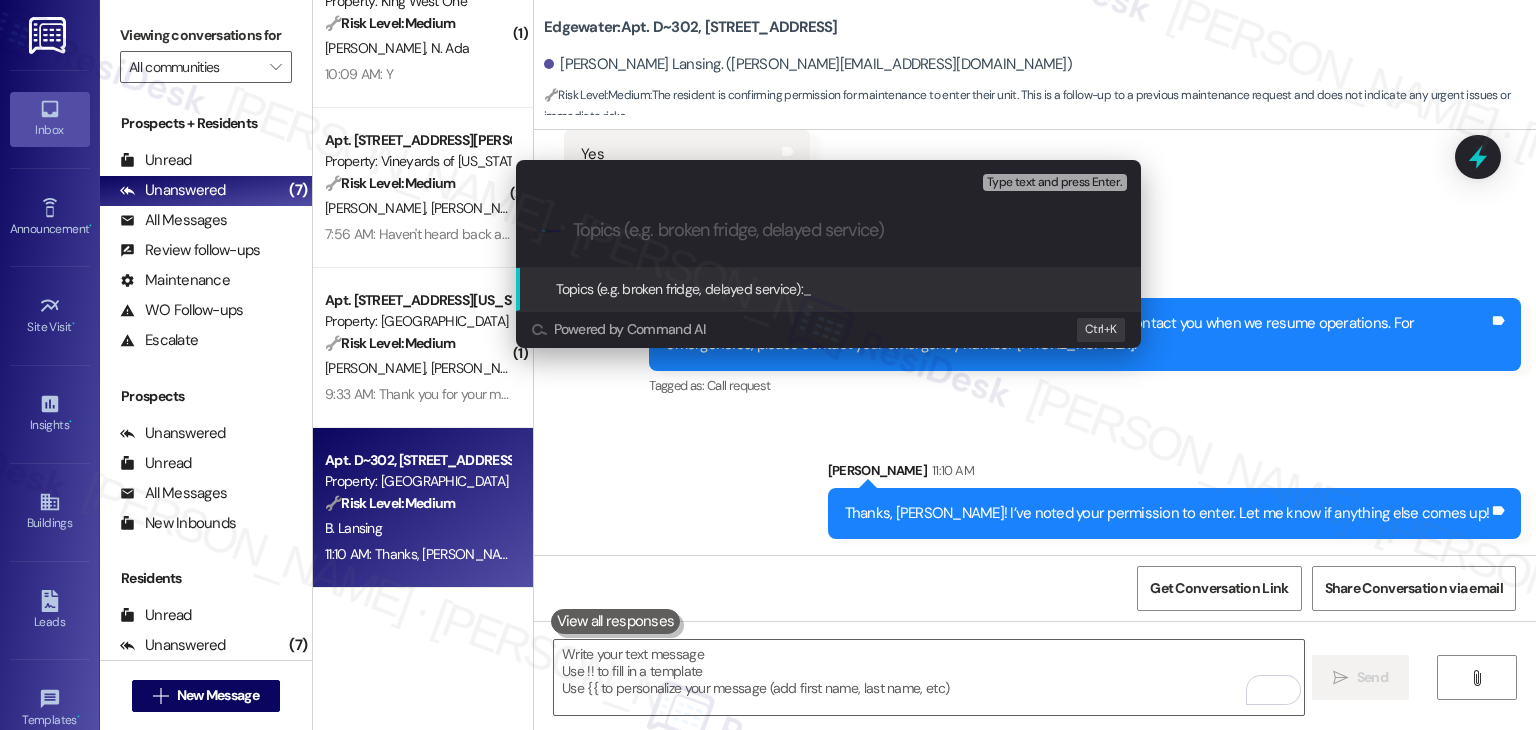 paste on "SR #156048" 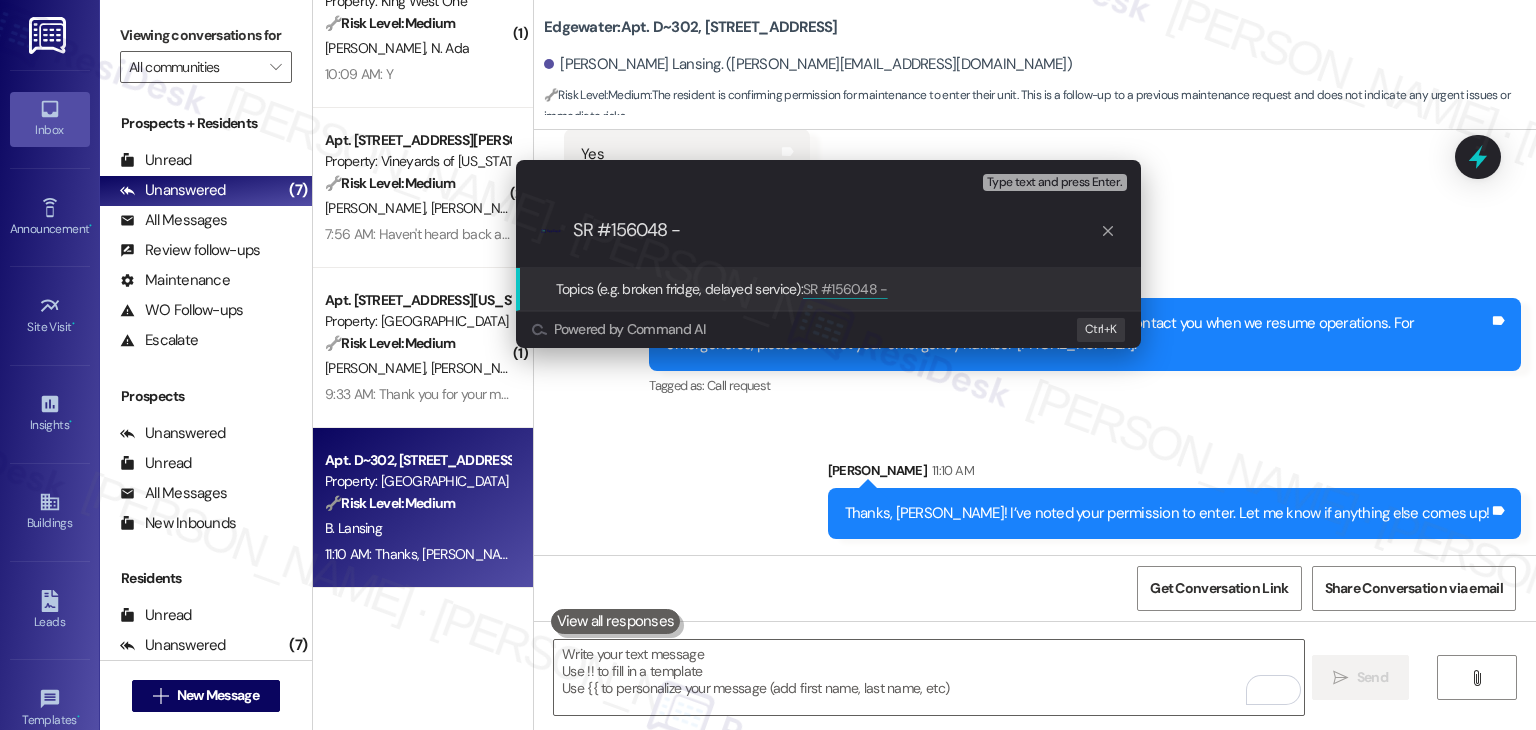 paste on "Loose Fixture – Missing Screws" 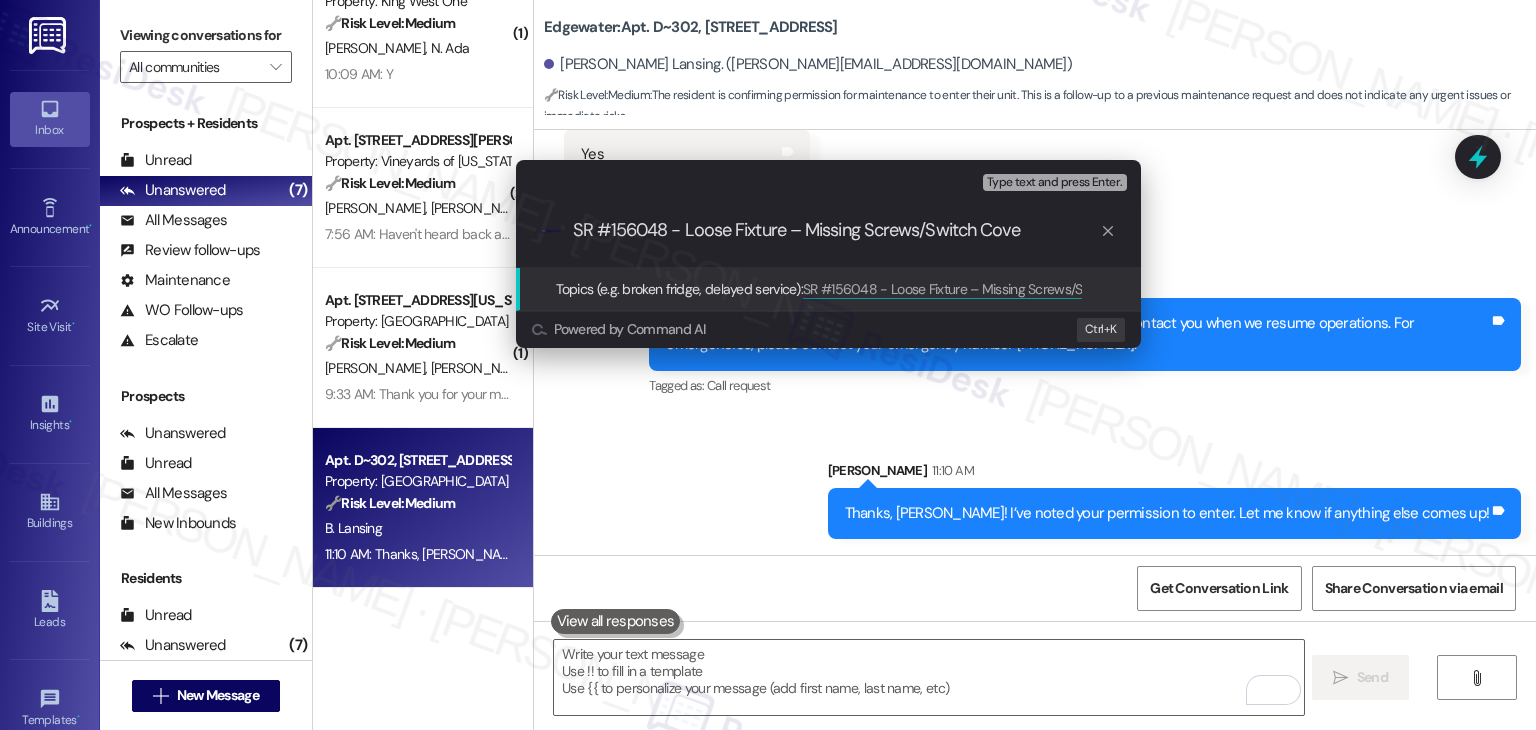 type on "SR #156048 - Loose Fixture – Missing Screws/Switch Cover" 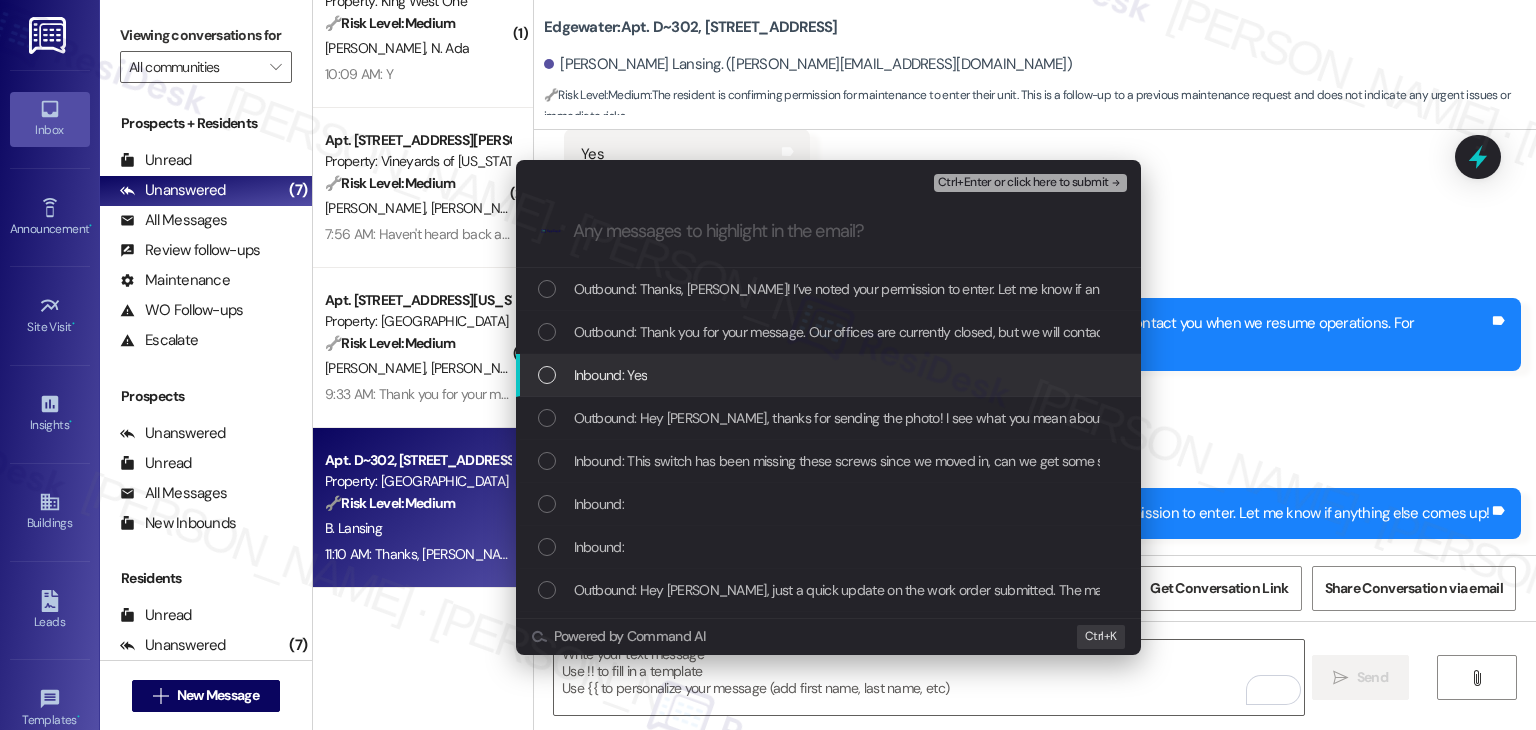 type 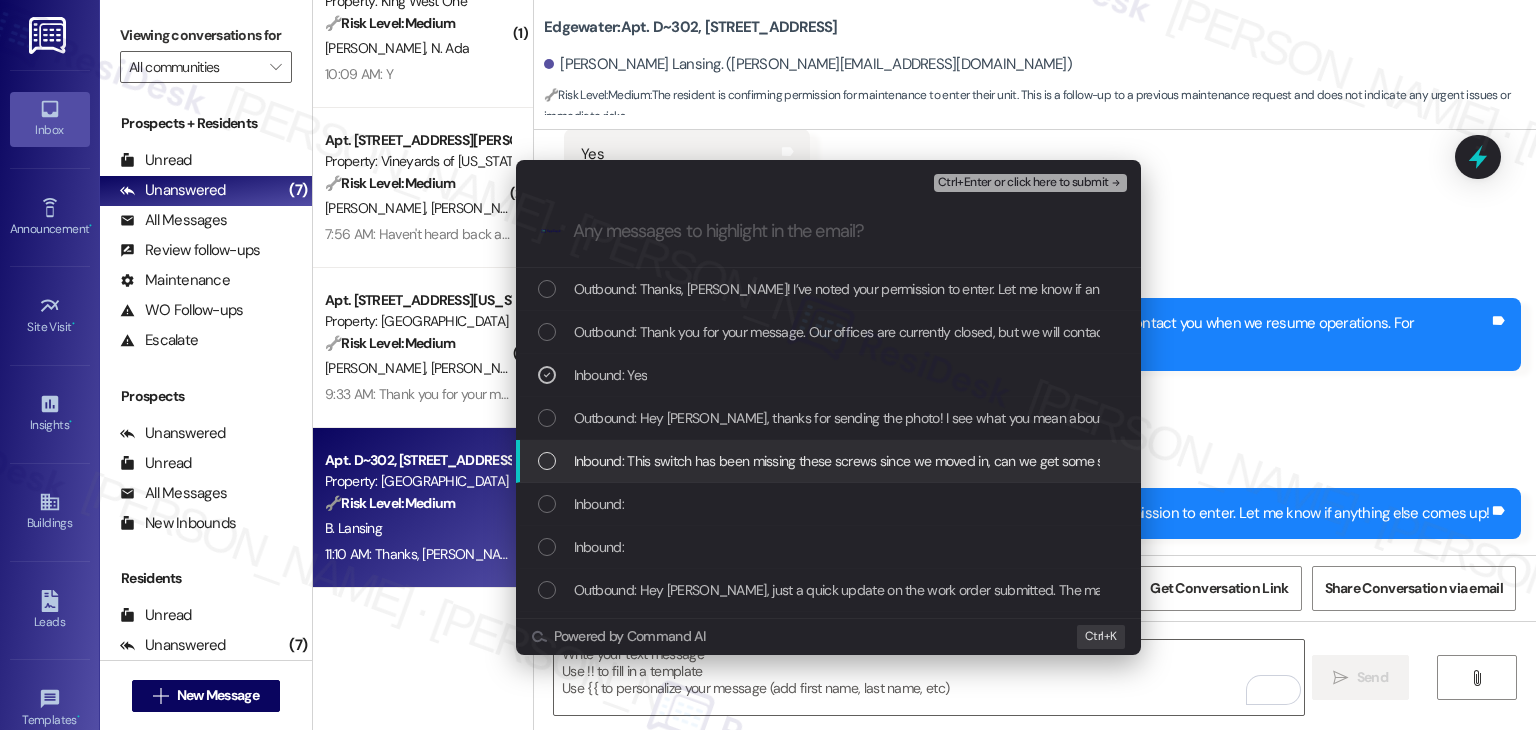 click at bounding box center (547, 461) 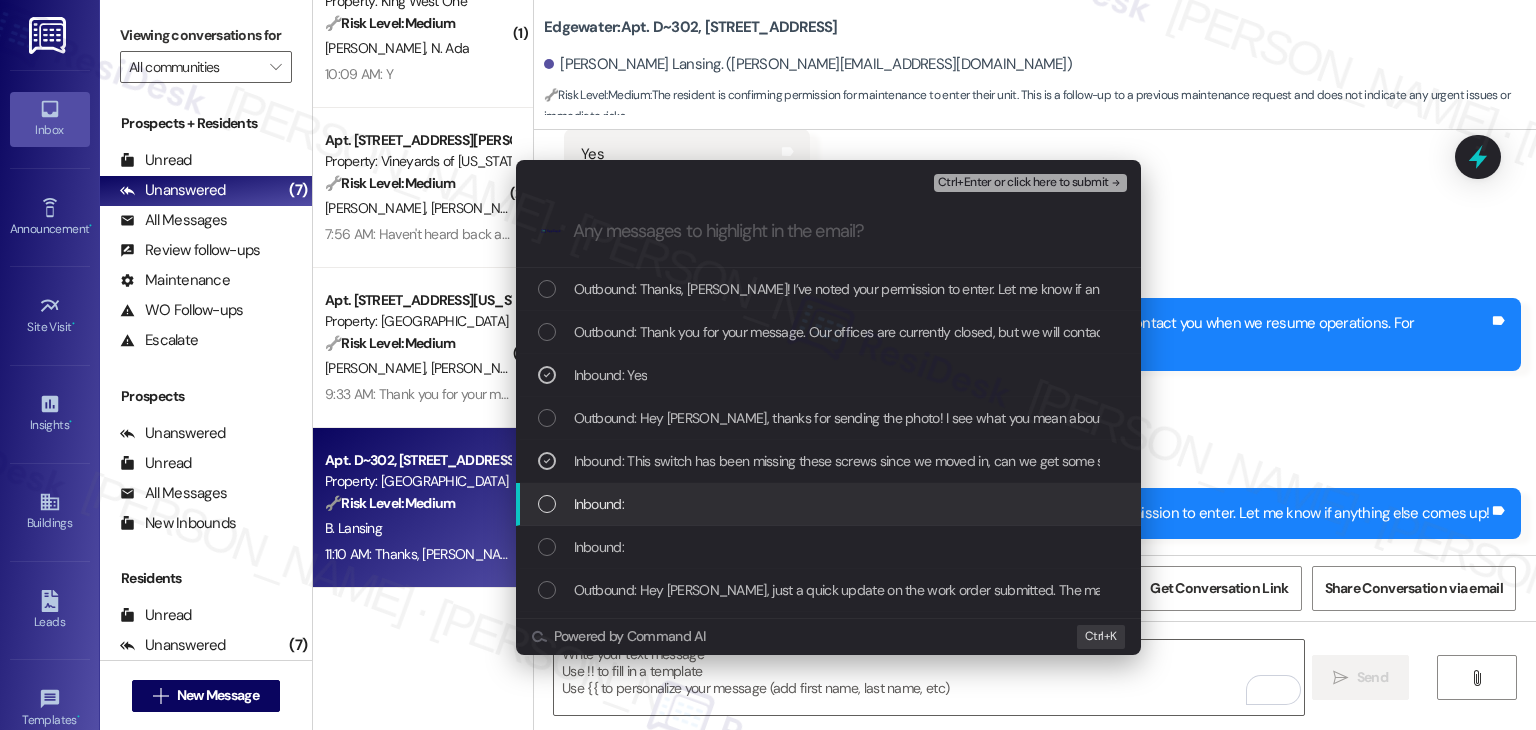 click at bounding box center (547, 504) 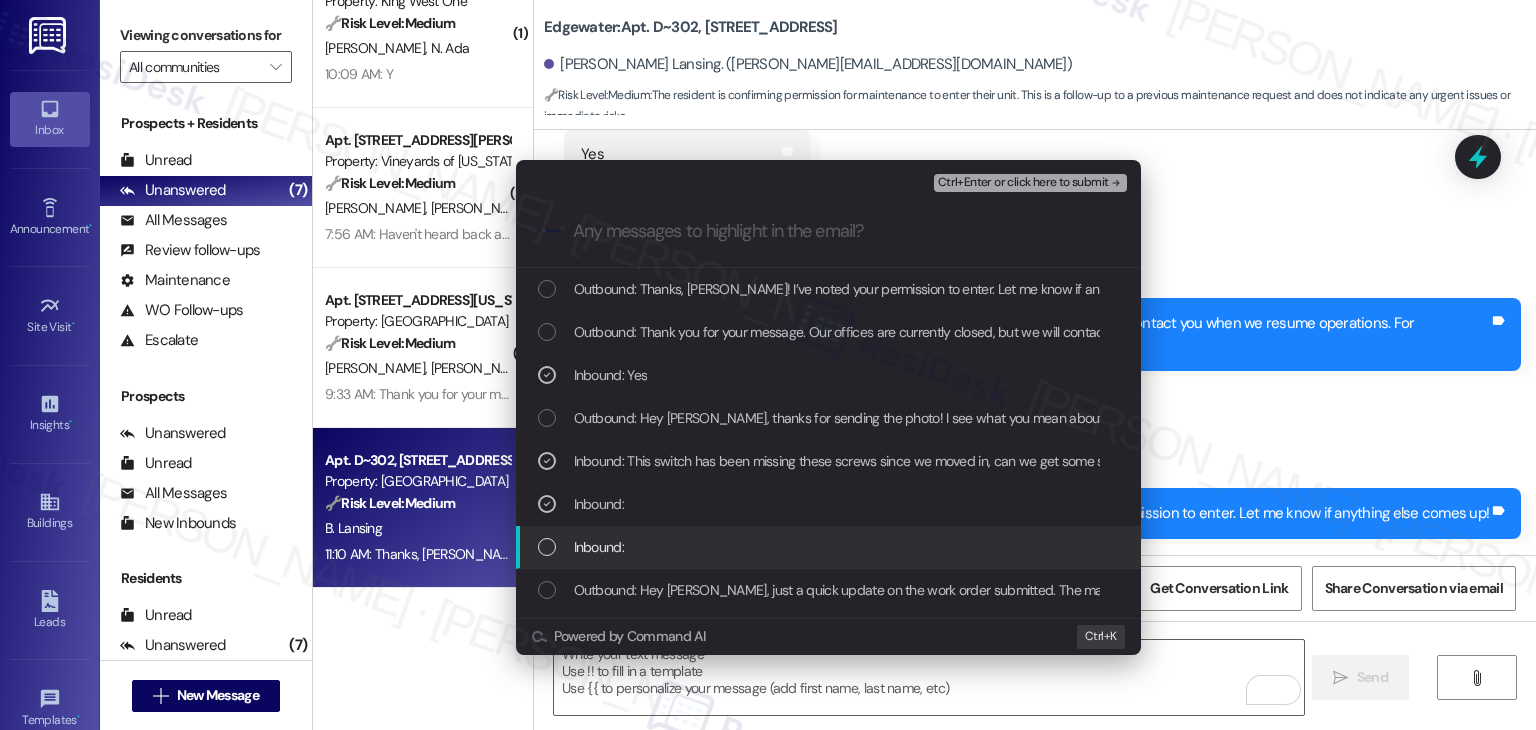 click at bounding box center [547, 547] 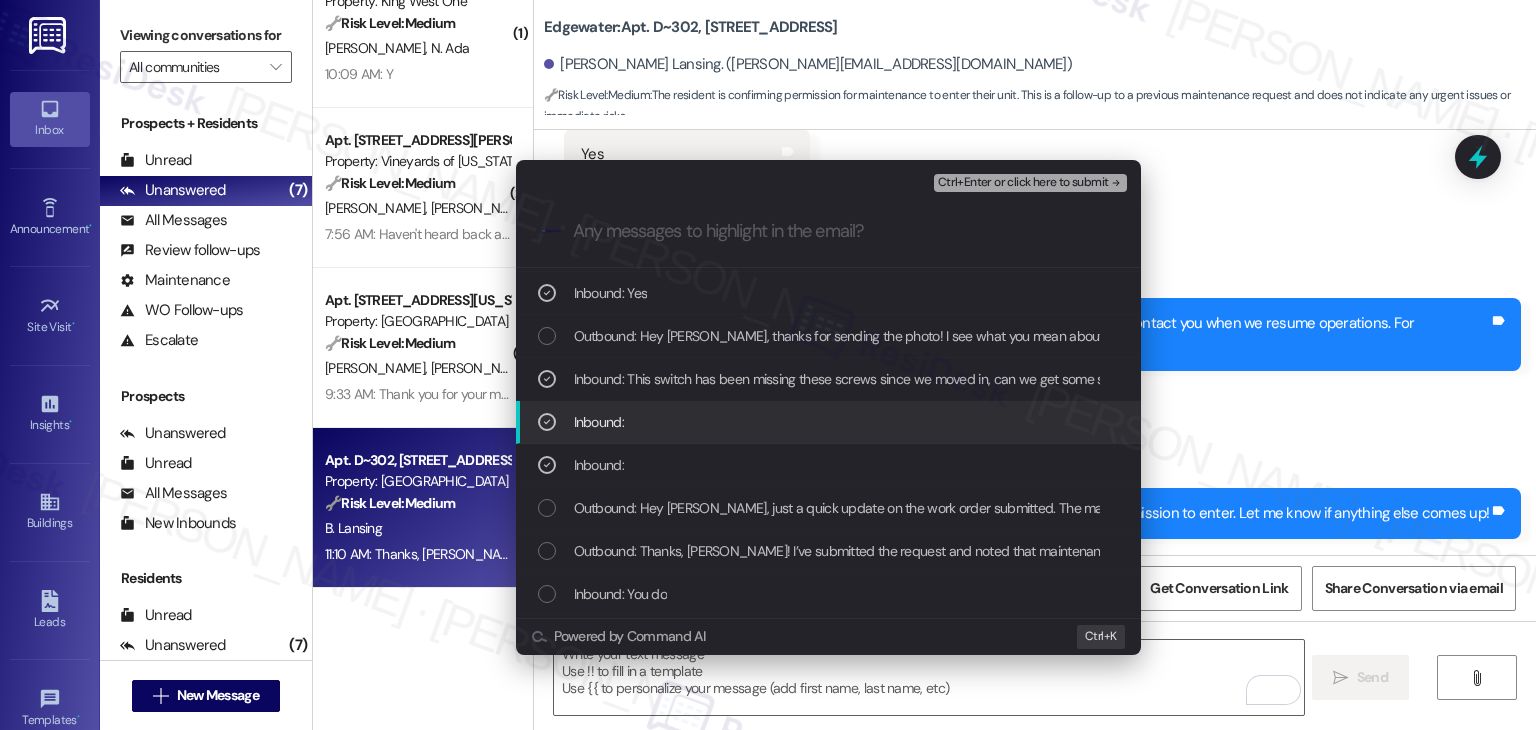scroll, scrollTop: 100, scrollLeft: 0, axis: vertical 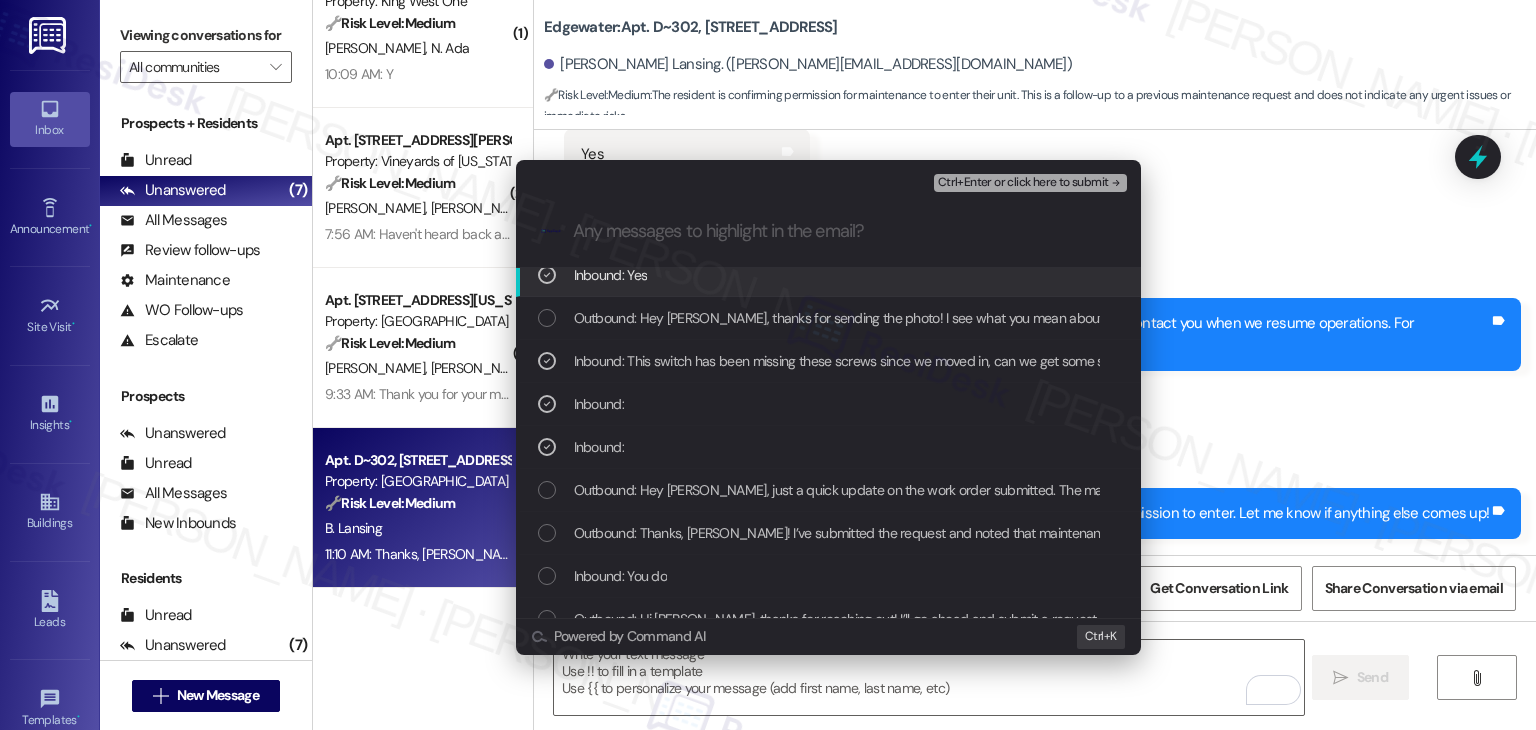 click on "Ctrl+Enter or click here to submit" at bounding box center (1023, 183) 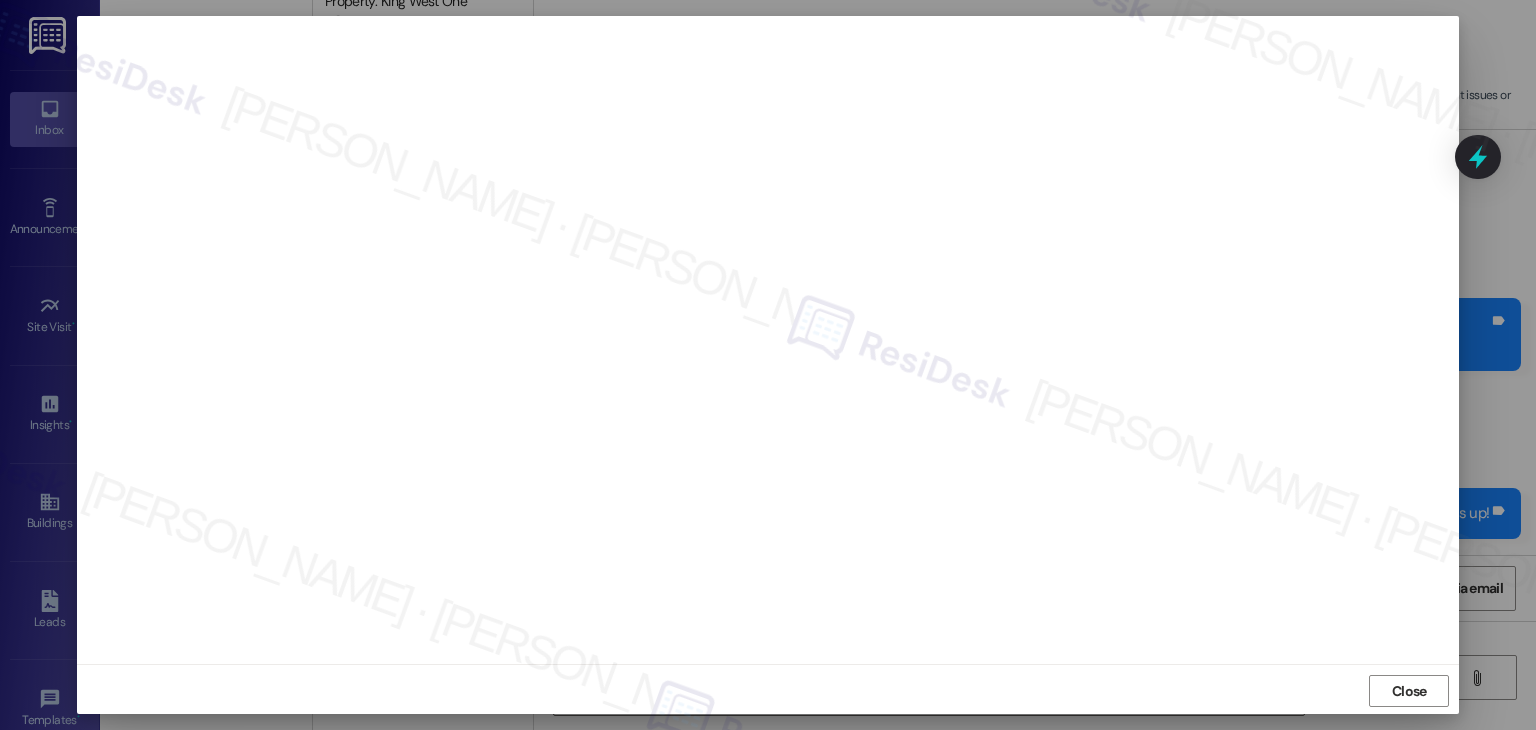 scroll, scrollTop: 12, scrollLeft: 0, axis: vertical 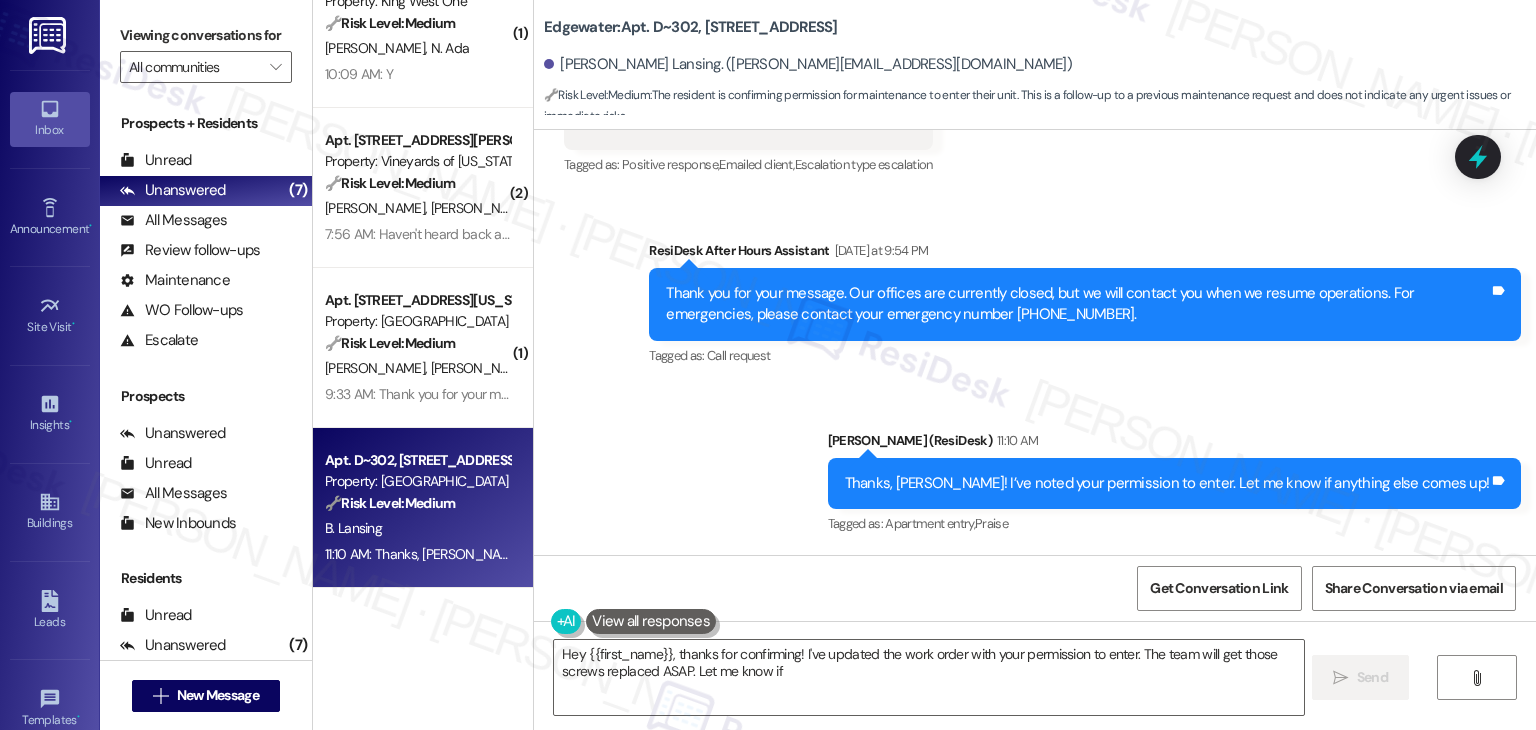 click on "Sent via SMS ResiDesk After Hours Assistant Yesterday at 9:54 PM Thank you for your message. Our offices are currently closed, but we will contact you when we resume operations. For emergencies, please contact your emergency number (208) 853-5253. Tags and notes Tagged as:   Call request Click to highlight conversations about Call request Sent via SMS Dottie  (ResiDesk) 11:10 AM Thanks, Burke! I’ve noted your permission to enter. Let me know if anything else comes up! Tags and notes Tagged as:   Apartment entry ,  Click to highlight conversations about Apartment entry Praise Click to highlight conversations about Praise" at bounding box center [1035, 374] 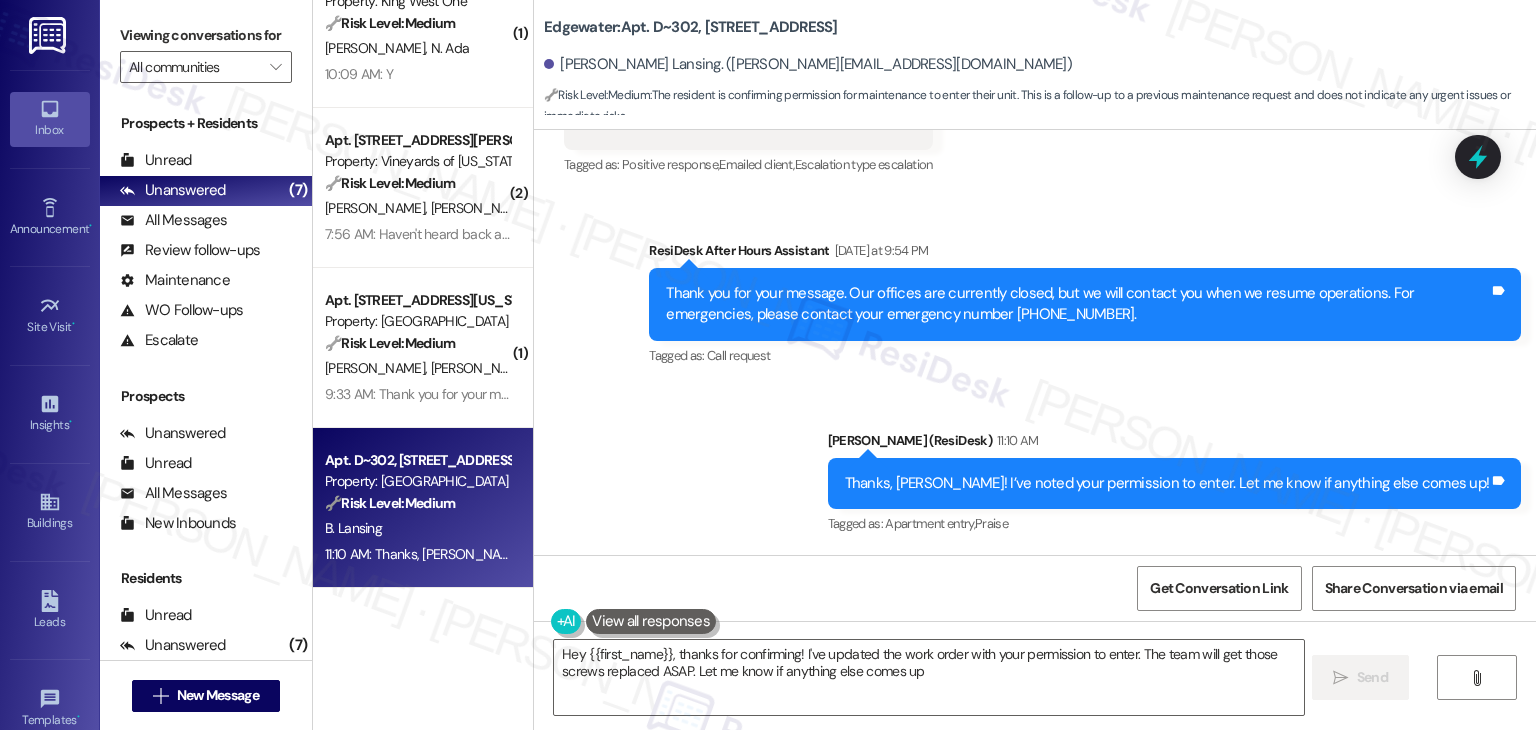 type on "Hey {{first_name}}, thanks for confirming! I've updated the work order with your permission to enter. The team will get those screws replaced ASAP. Let me know if anything else comes up!" 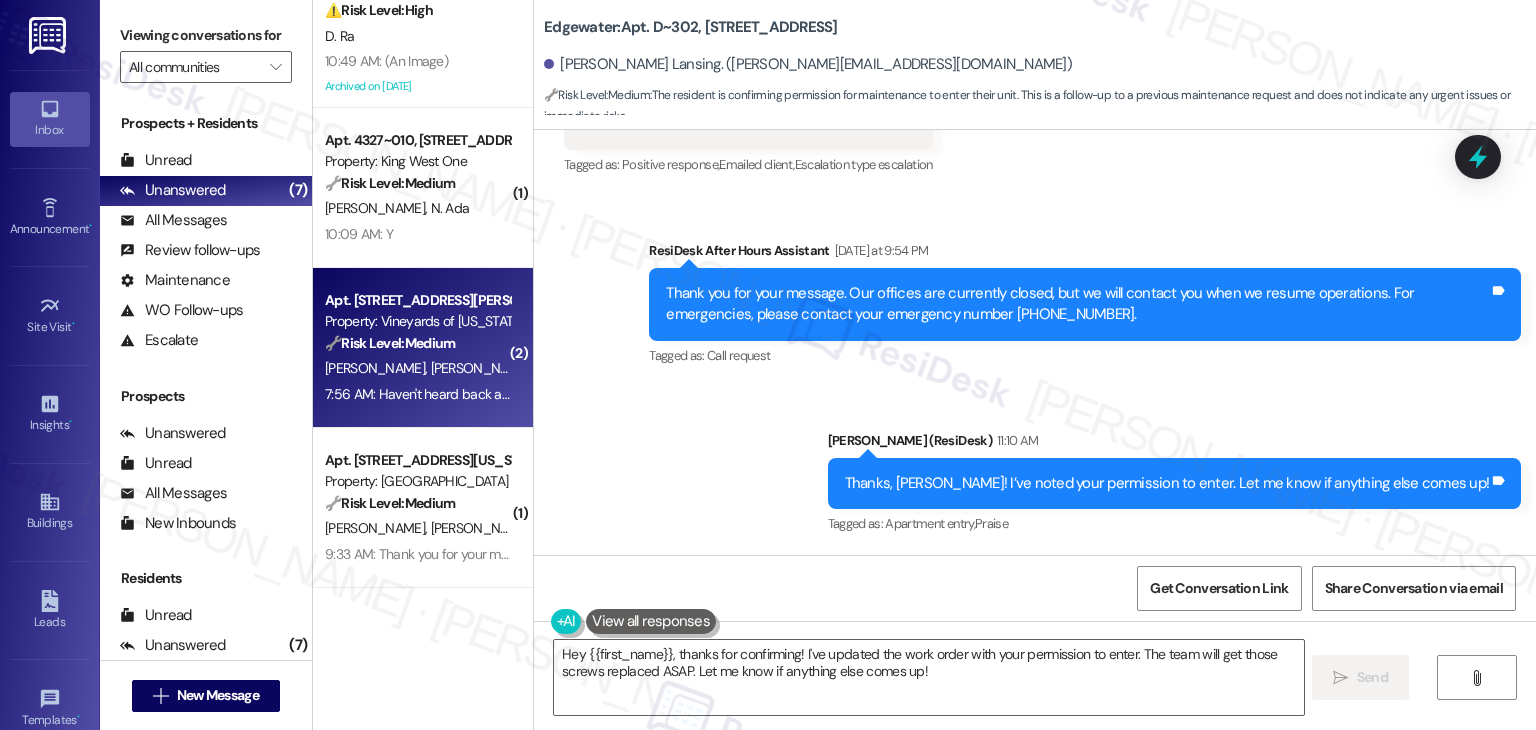 scroll, scrollTop: 0, scrollLeft: 0, axis: both 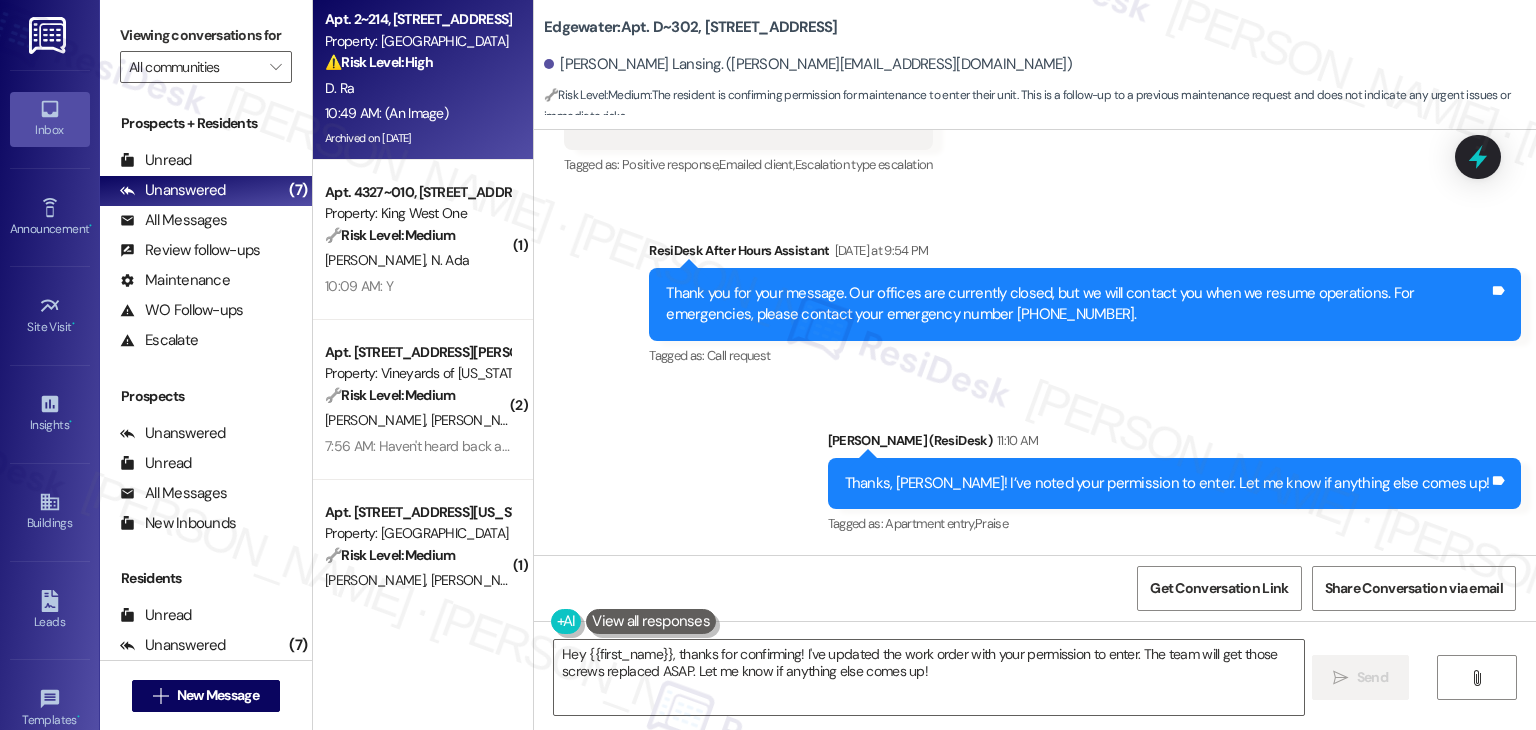 click on "Archived on [DATE]" at bounding box center [417, 138] 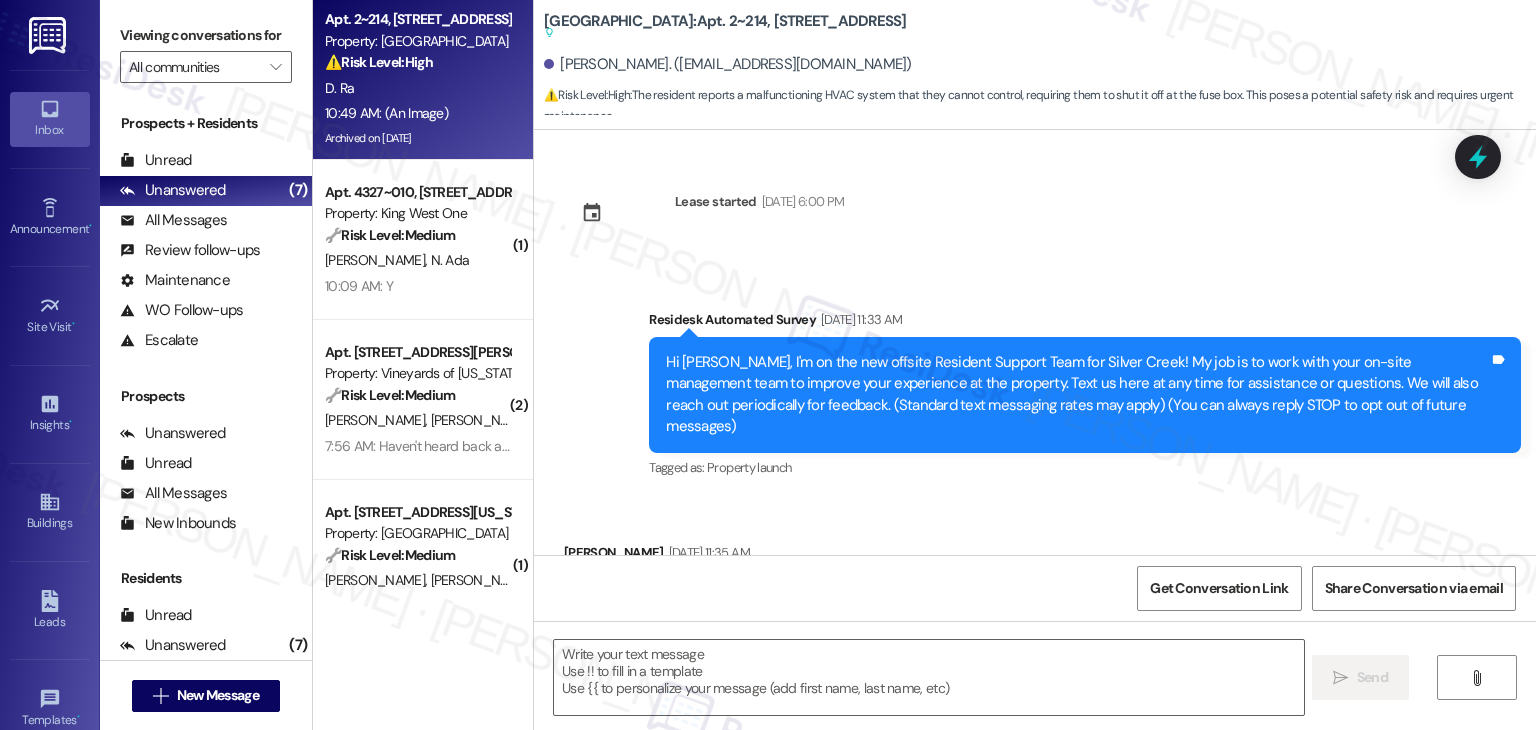 scroll, scrollTop: 20732, scrollLeft: 0, axis: vertical 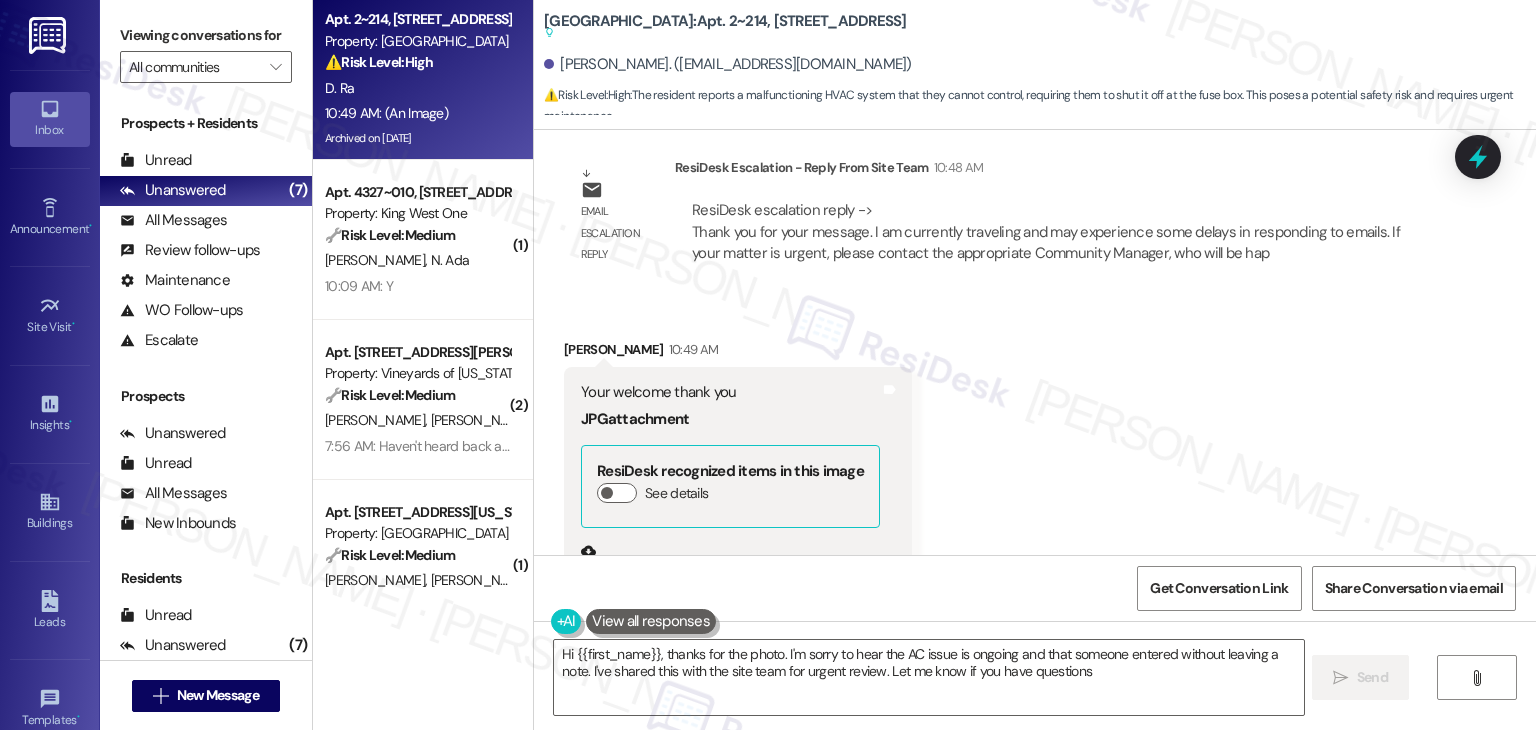 type on "Hi {{first_name}}, thanks for the photo. I'm sorry to hear the AC issue is ongoing and that someone entered without leaving a note. I've shared this with the site team for urgent review. Let me know if you have questions!" 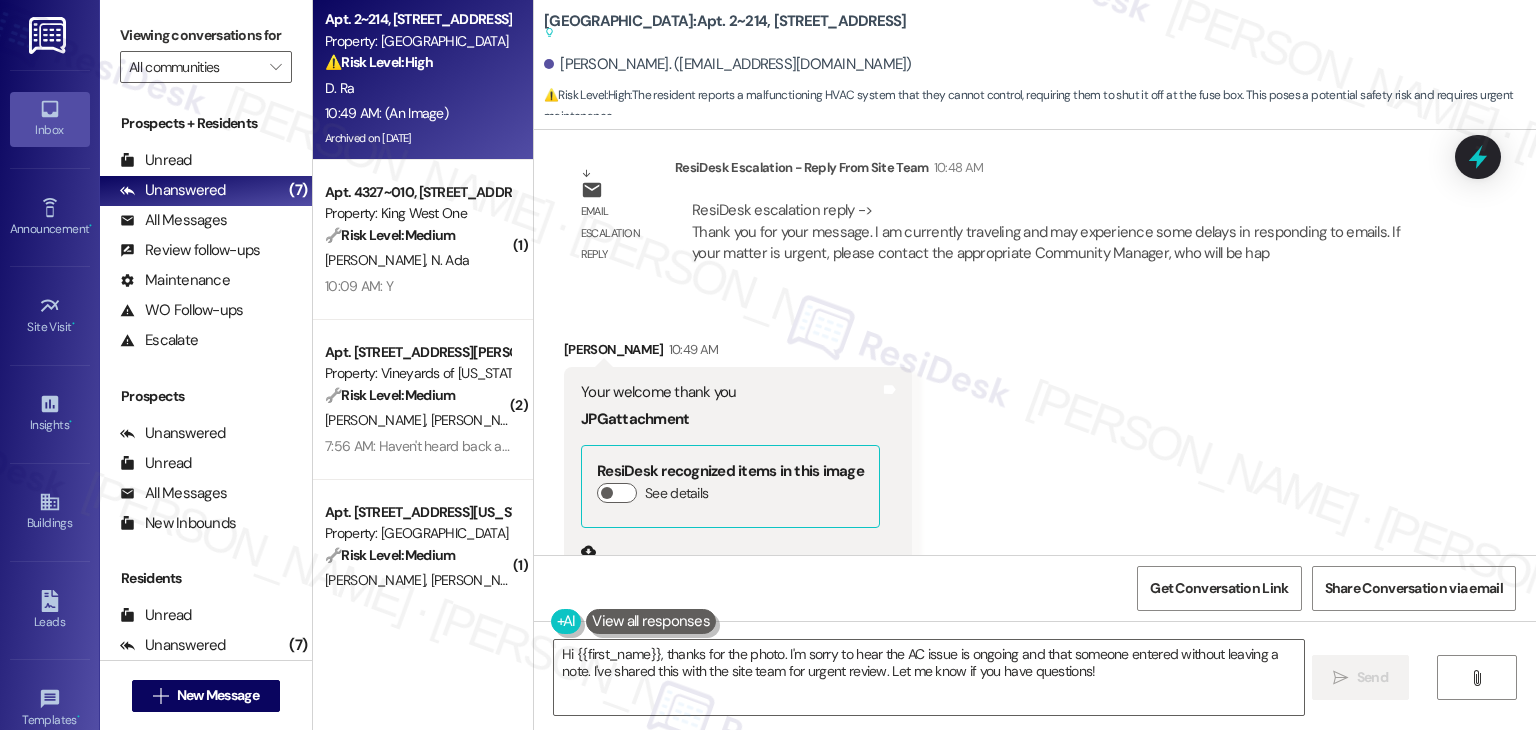 click on "Received via SMS Daniel Ra 10:49 AM Your welcome thank you JPG  attachment ResiDesk recognized items in this image See details     Download   (Click to zoom) Tags and notes Tagged as:   Praise Click to highlight conversations about Praise" at bounding box center (1035, 536) 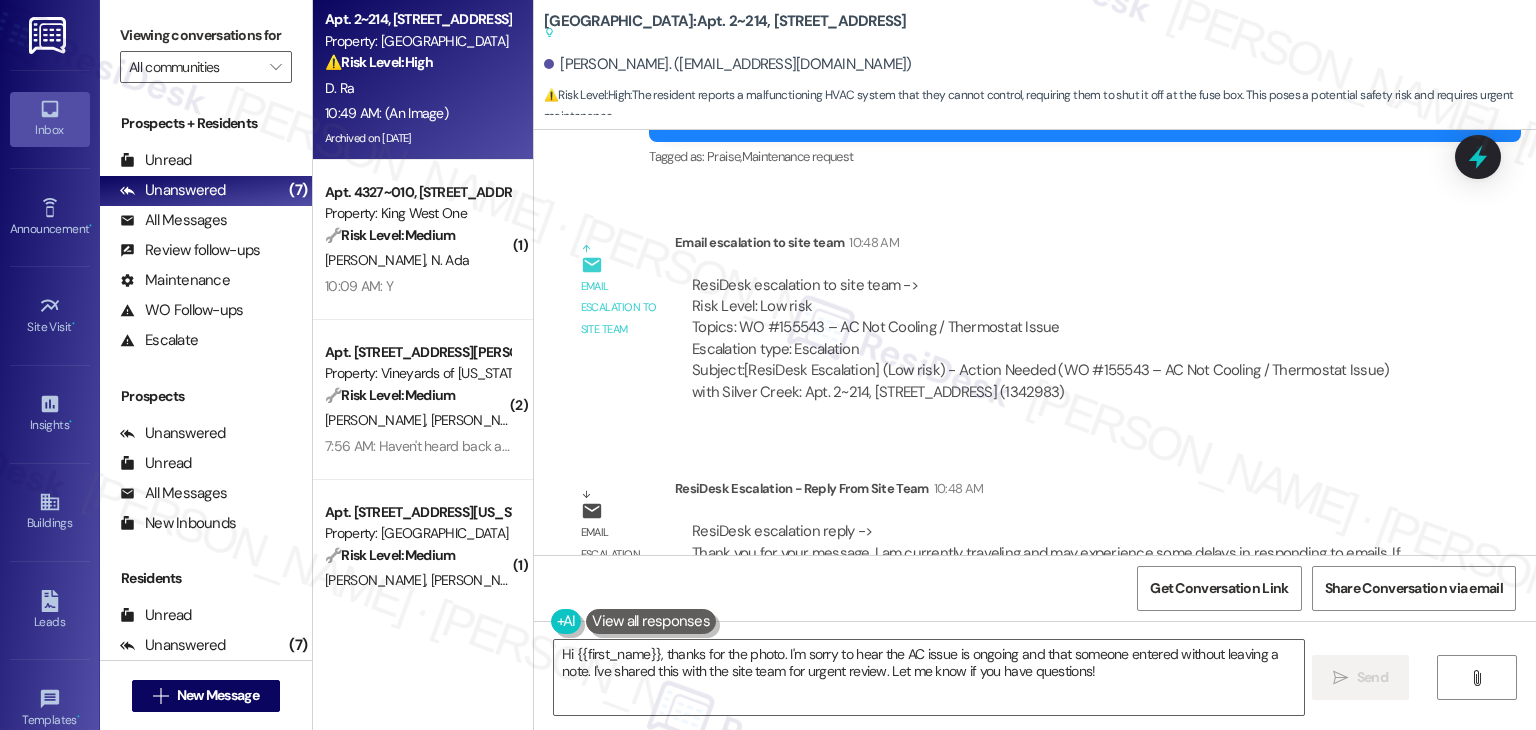 scroll, scrollTop: 20332, scrollLeft: 0, axis: vertical 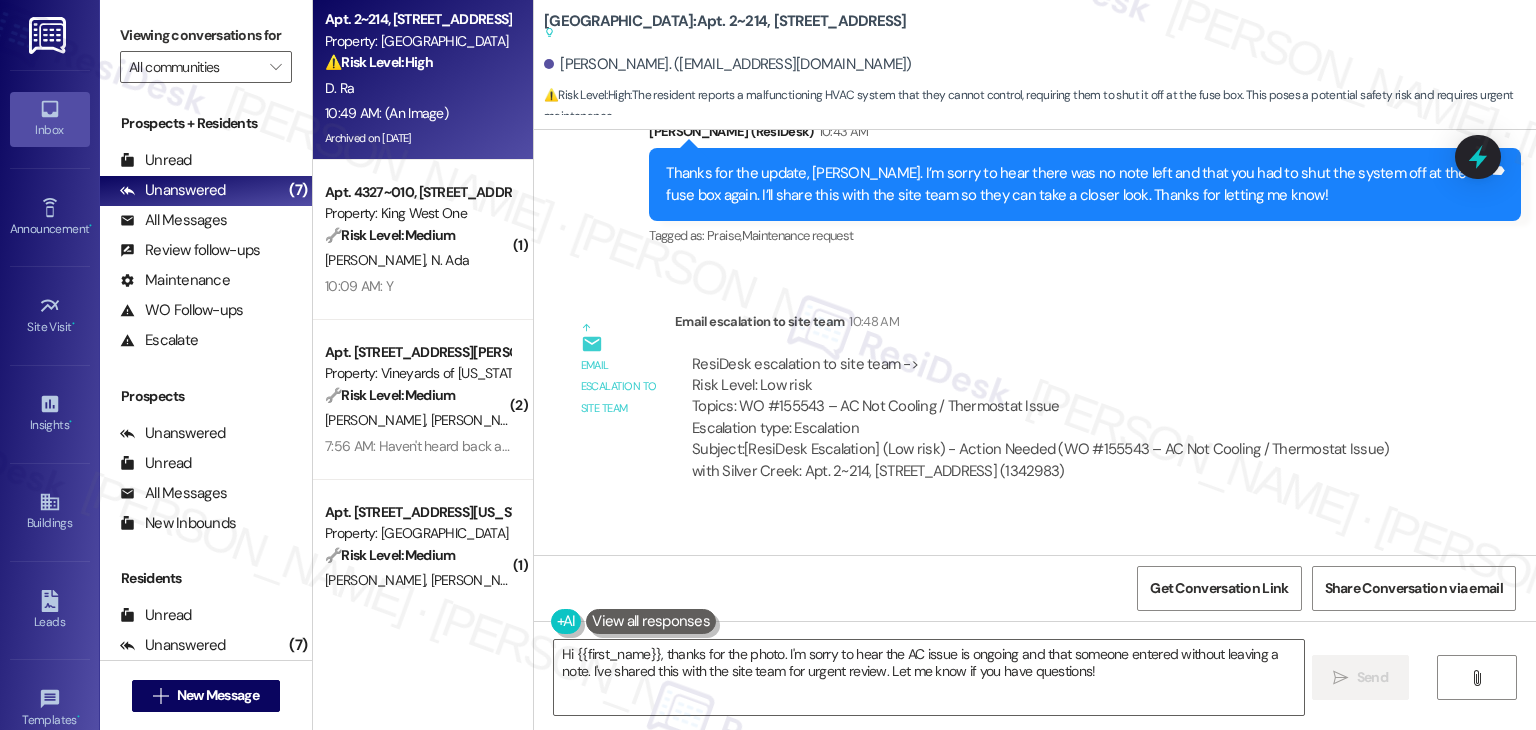 click on "Received via SMS Daniel Ra 10:49 AM Your welcome thank you JPG  attachment ResiDesk recognized items in this image See details     Download   (Click to zoom) Tags and notes Tagged as:   Praise Click to highlight conversations about Praise" at bounding box center (1035, 936) 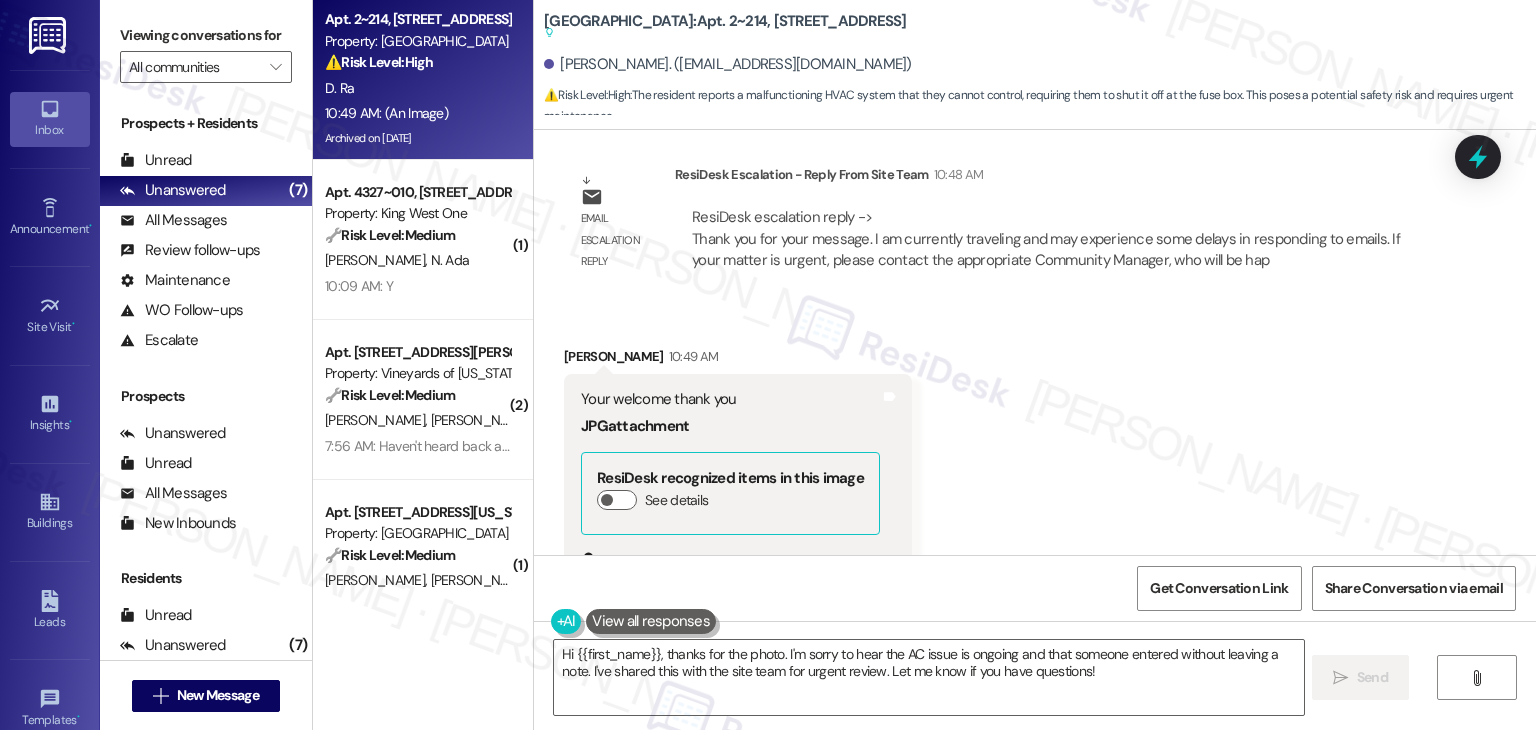 scroll, scrollTop: 20733, scrollLeft: 0, axis: vertical 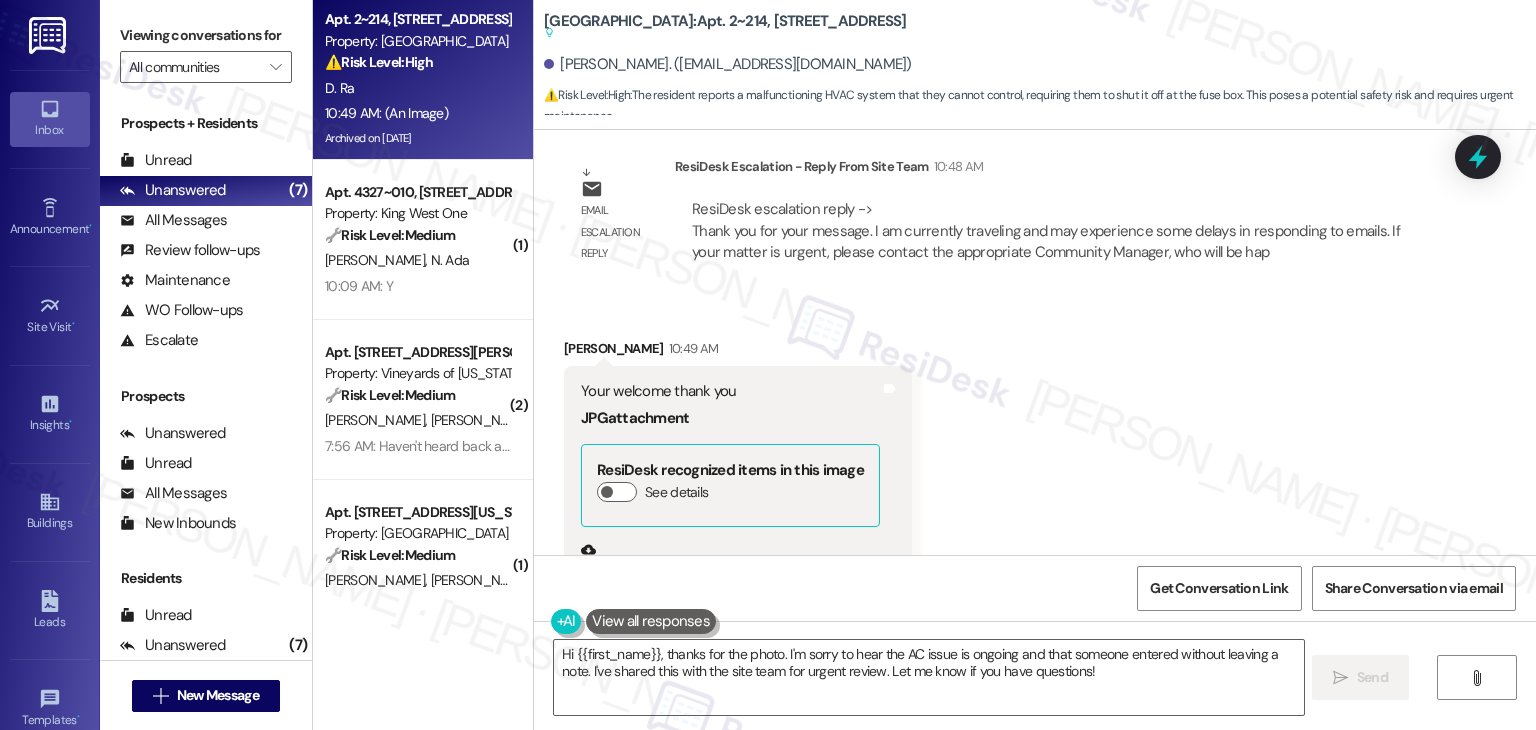 click on "Received via SMS Daniel Ra 10:49 AM Your welcome thank you JPG  attachment ResiDesk recognized items in this image See details     Download   (Click to zoom) Tags and notes Tagged as:   Praise Click to highlight conversations about Praise" at bounding box center (1035, 535) 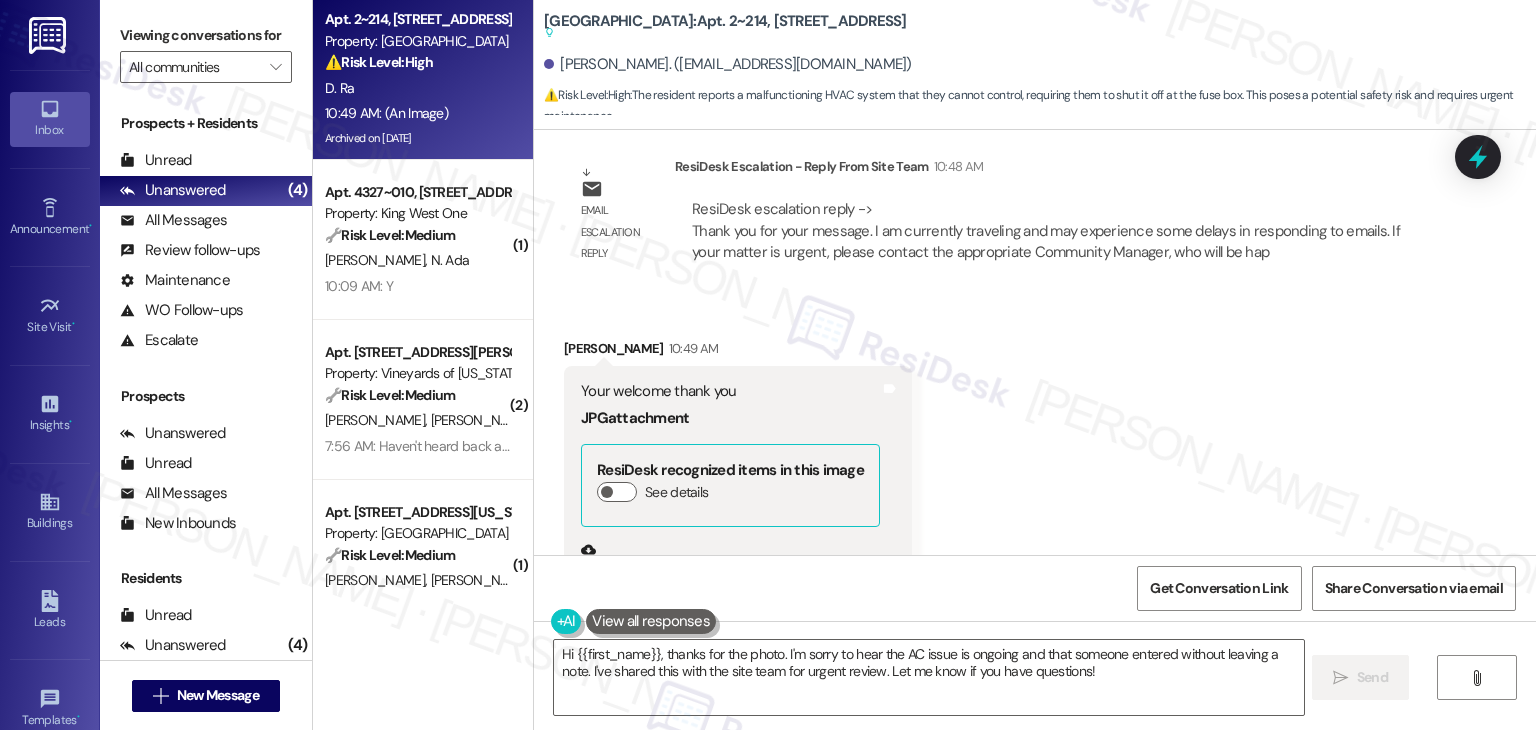 click on "Received via SMS Daniel Ra 10:49 AM Your welcome thank you JPG  attachment ResiDesk recognized items in this image See details     Download   (Click to zoom) Tags and notes Tagged as:   Praise Click to highlight conversations about Praise" at bounding box center [1035, 535] 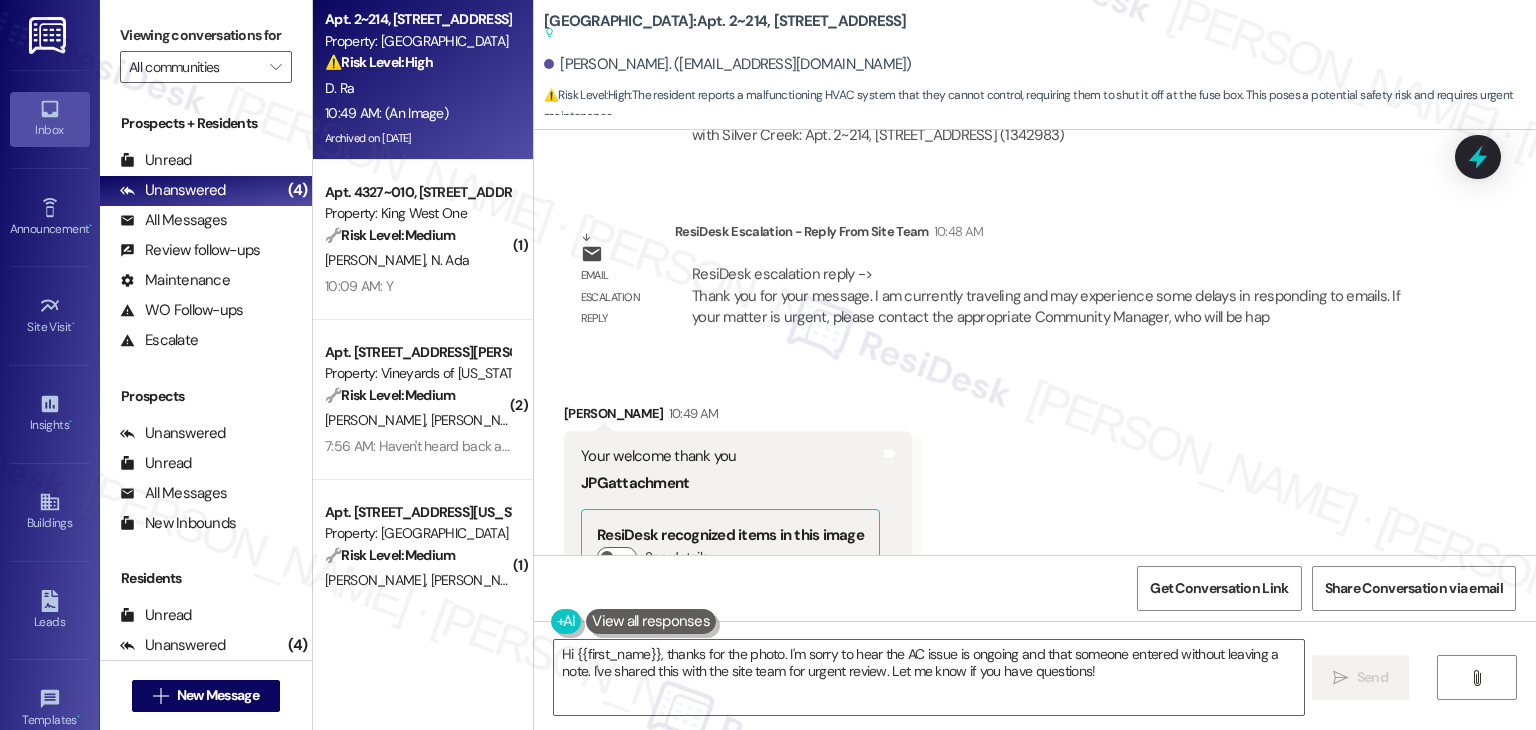 scroll, scrollTop: 20634, scrollLeft: 0, axis: vertical 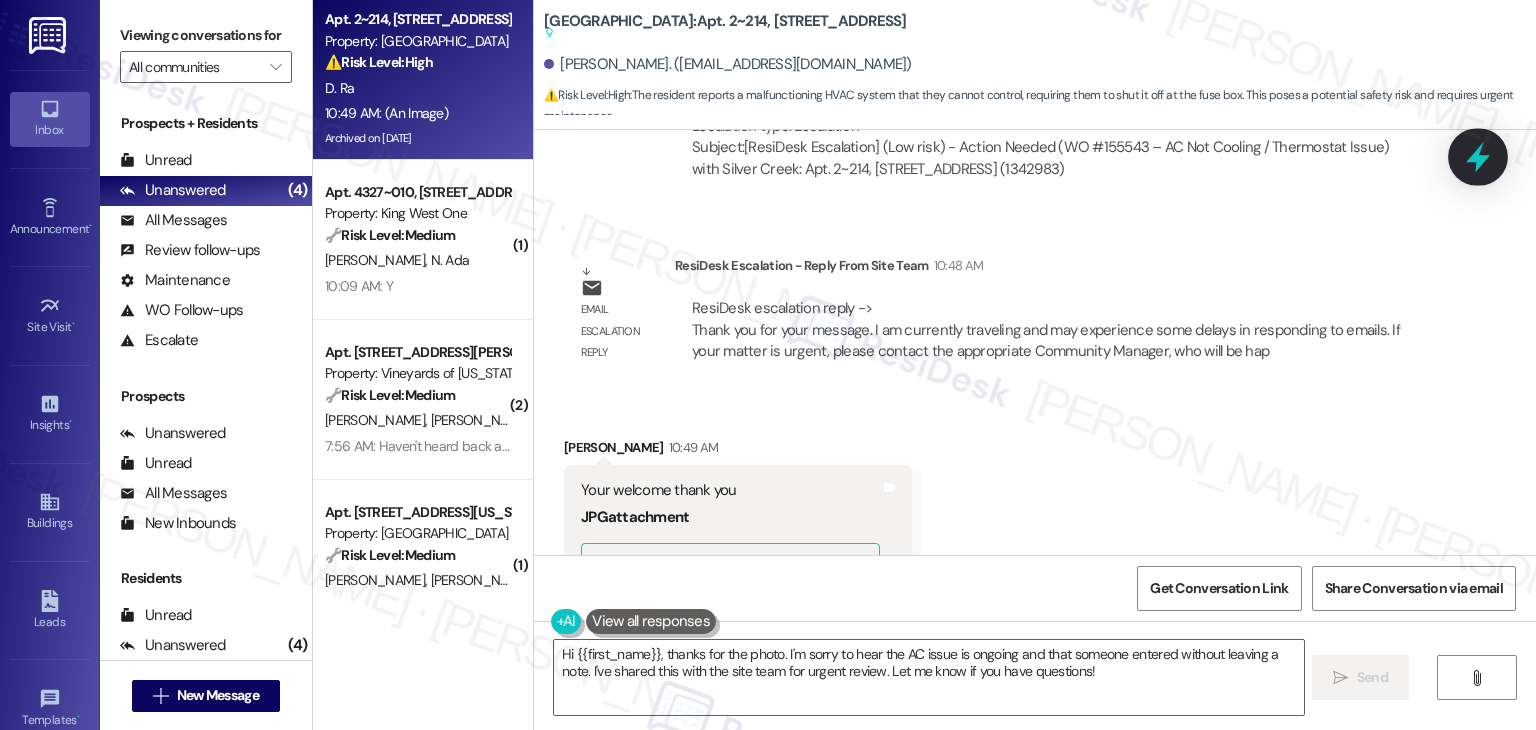click at bounding box center [1478, 156] 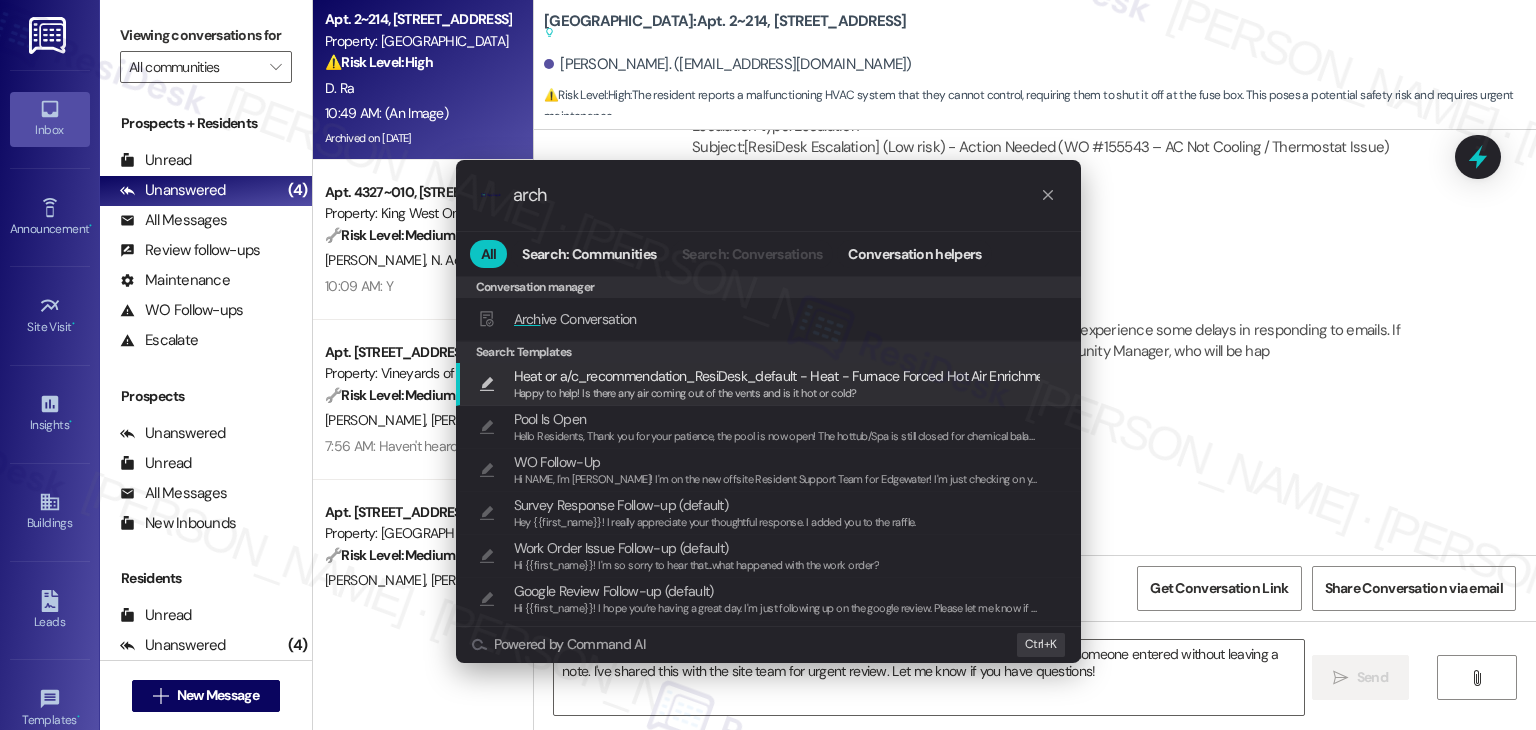 type on "arch" 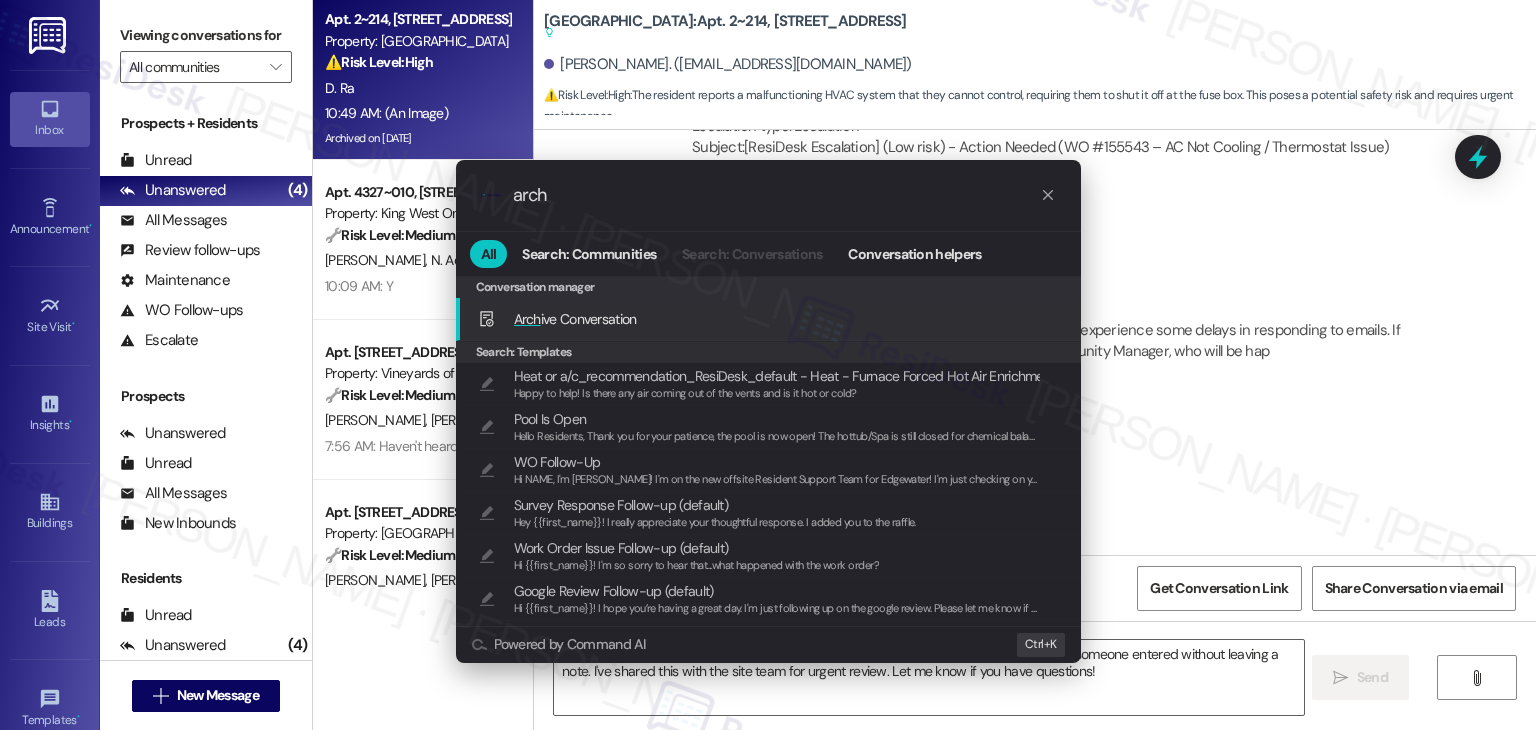 click on "Arch ive Conversation" at bounding box center [575, 319] 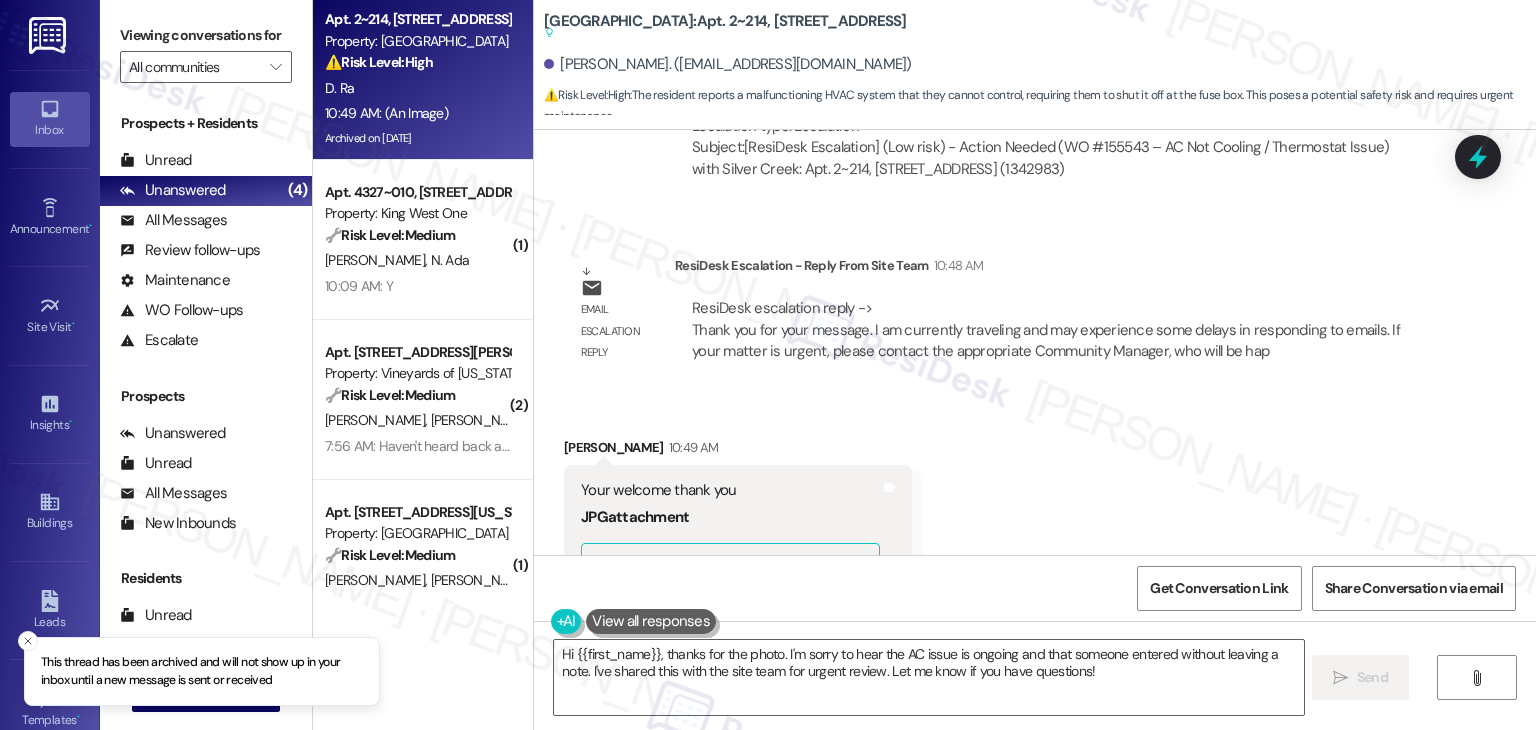 scroll, scrollTop: 20733, scrollLeft: 0, axis: vertical 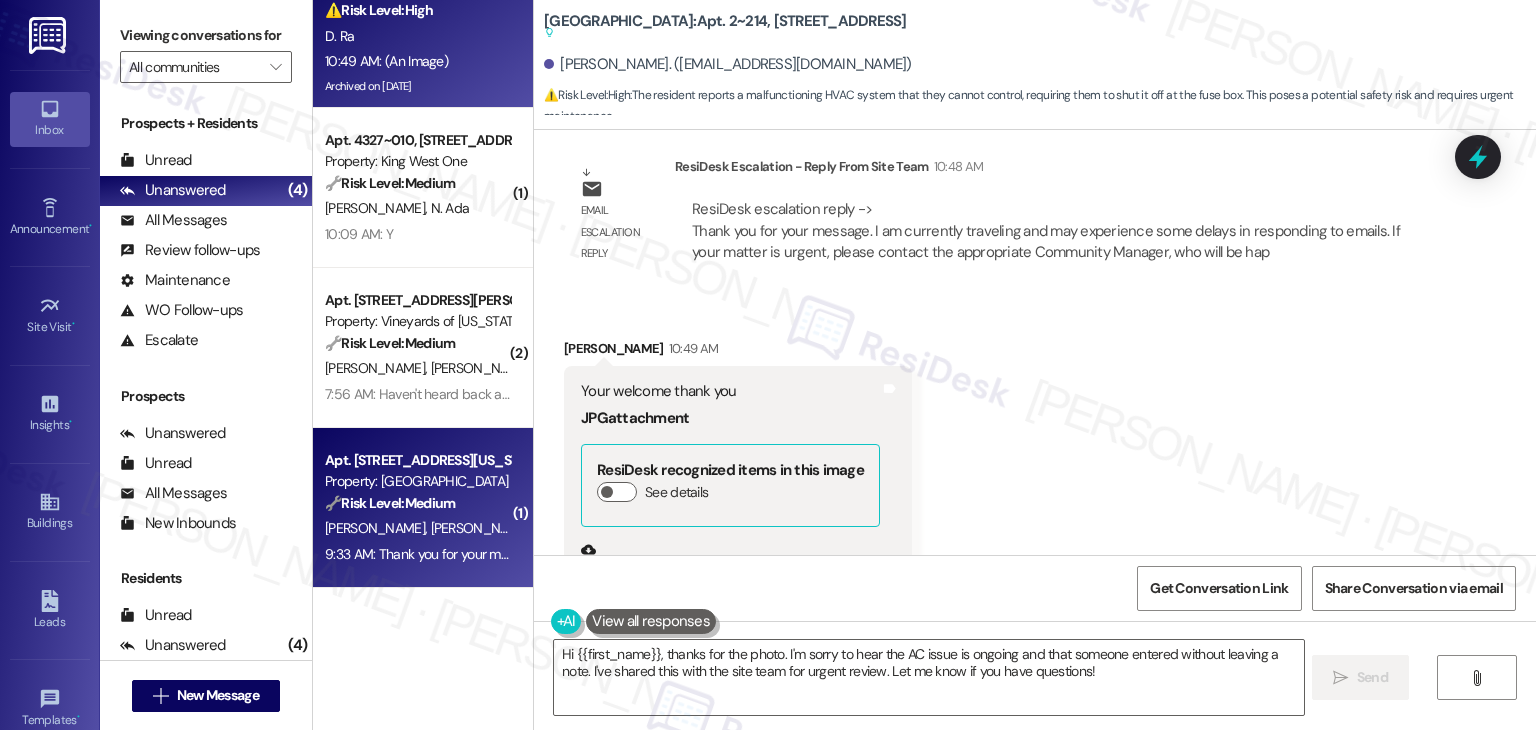 click on "Apt. 305, 155 N California St Property: Ashlyn Place 🔧  Risk Level:  Medium The resident responded 'Y' to a follow-up question about a completed work order. This indicates the work was completed to their satisfaction, and no further action is needed beyond documentation. This is a routine customer satisfaction check. C. Menjivar S. Menjivar 9:33 AM: Thank you for your message. Our offices are currently closed, but we will contact you when we resume operations. For emergencies, please contact your emergency number 406-541-2307. 9:33 AM: Thank you for your message. Our offices are currently closed, but we will contact you when we resume operations. For emergencies, please contact your emergency number 406-541-2307." at bounding box center [423, 508] 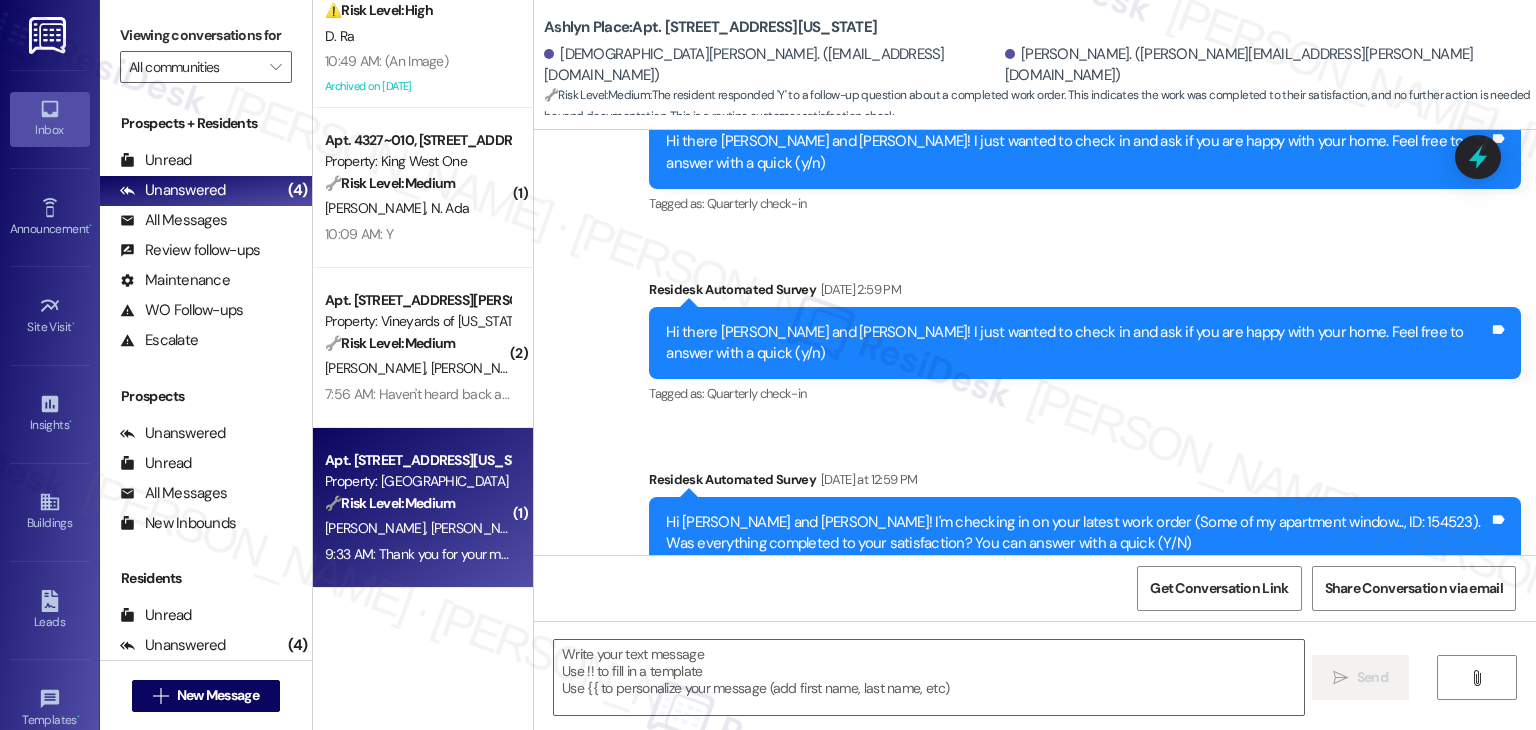 type on "Fetching suggested responses. Please feel free to read through the conversation in the meantime." 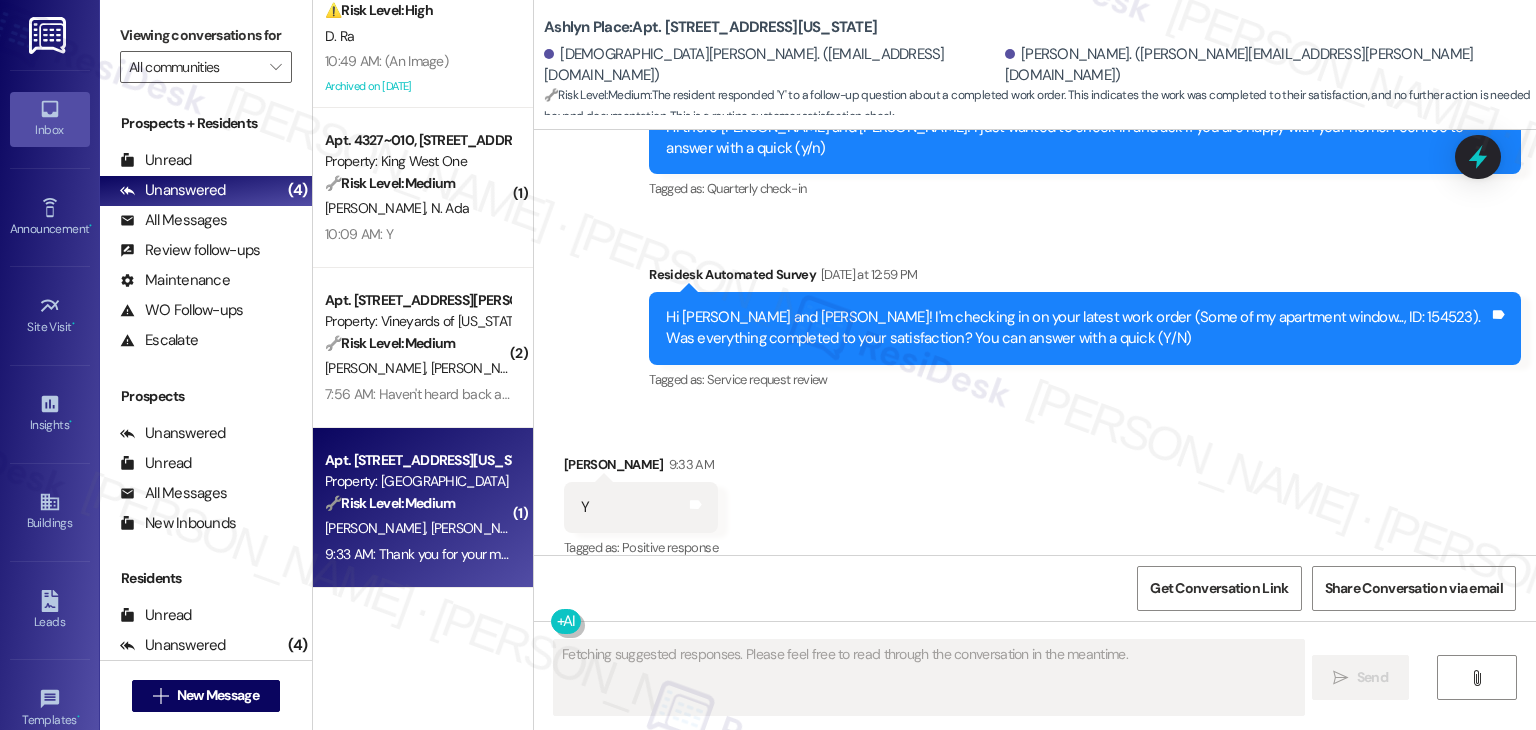 scroll, scrollTop: 660, scrollLeft: 0, axis: vertical 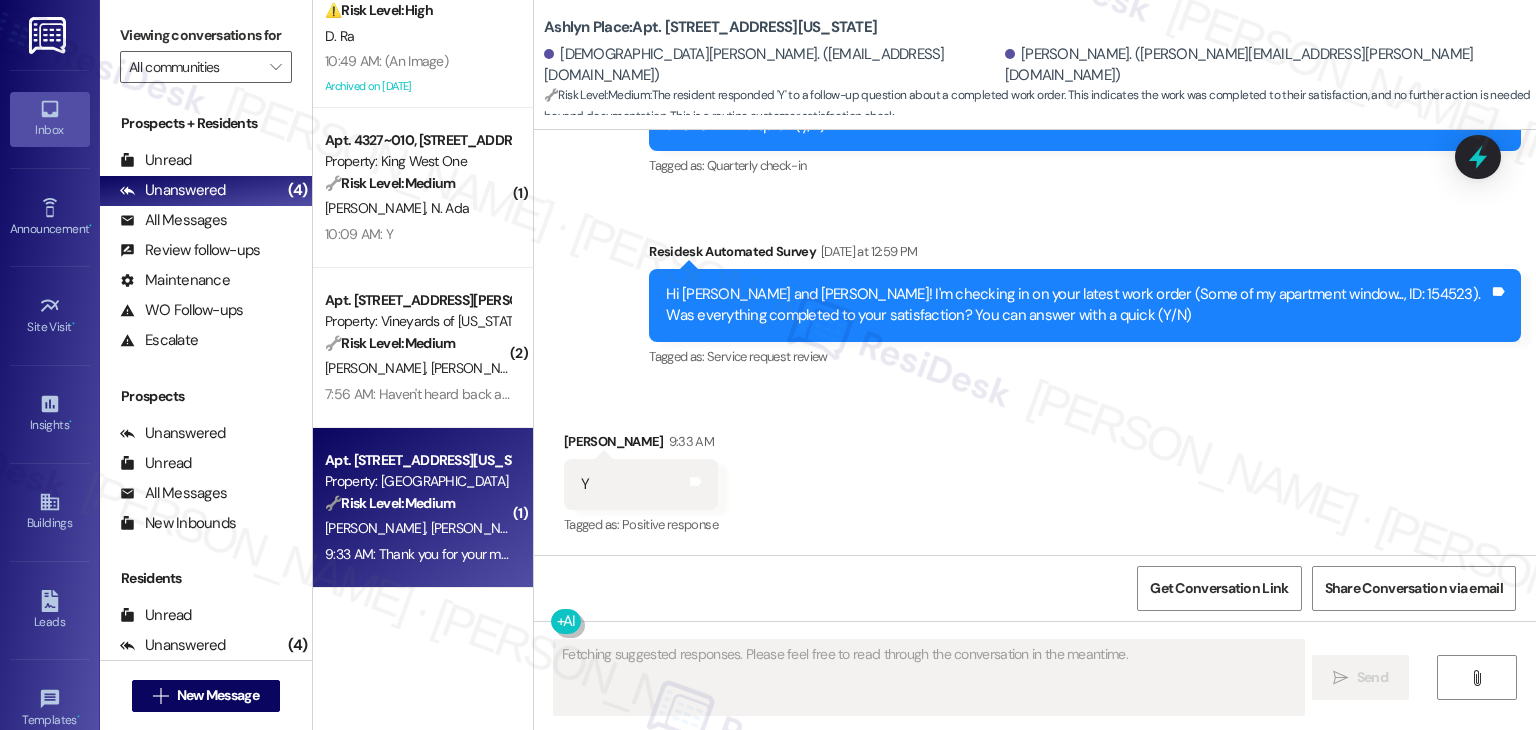 click on "Received via SMS Stefanie Menjivar 9:33 AM Y Tags and notes Tagged as:   Positive response Click to highlight conversations about Positive response" at bounding box center [1035, 470] 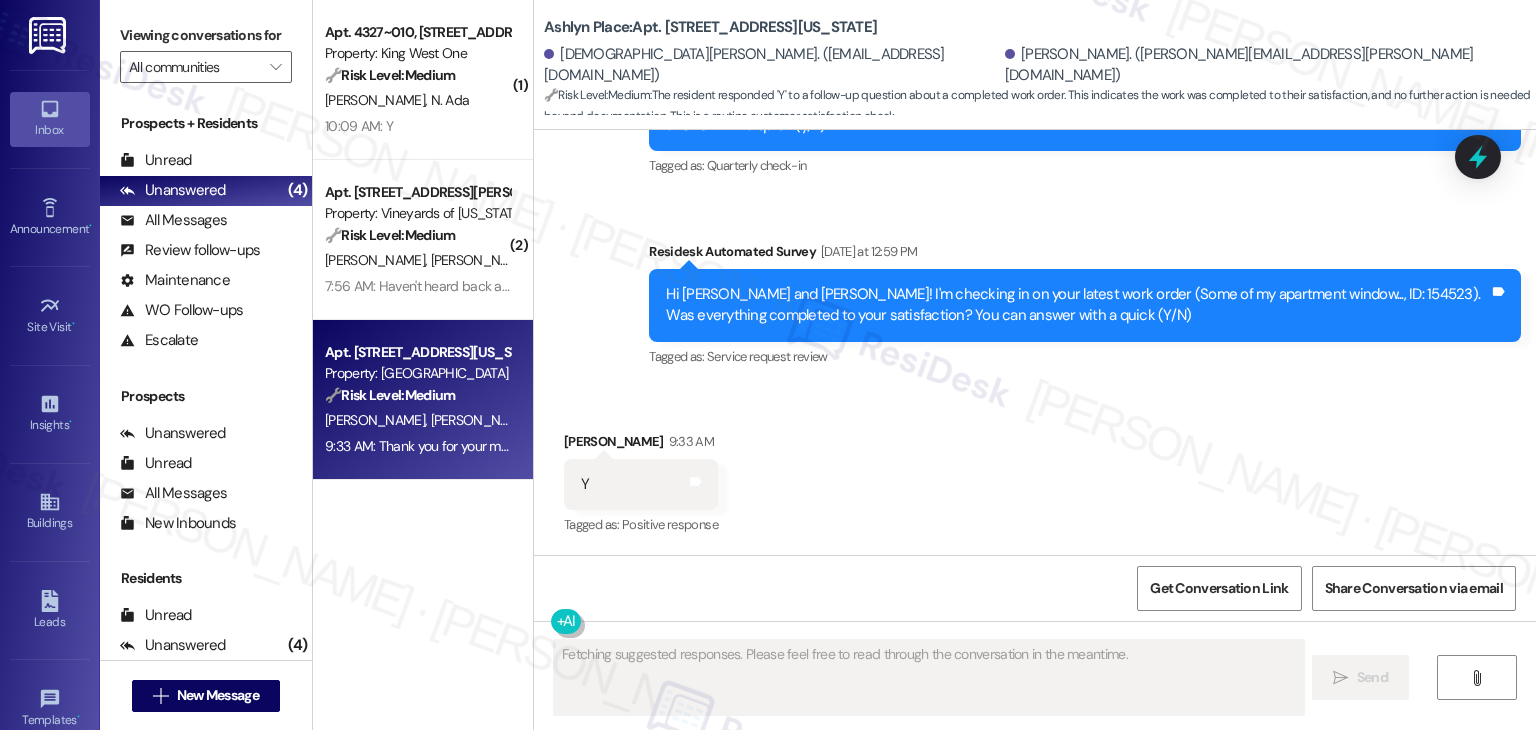 scroll, scrollTop: 0, scrollLeft: 0, axis: both 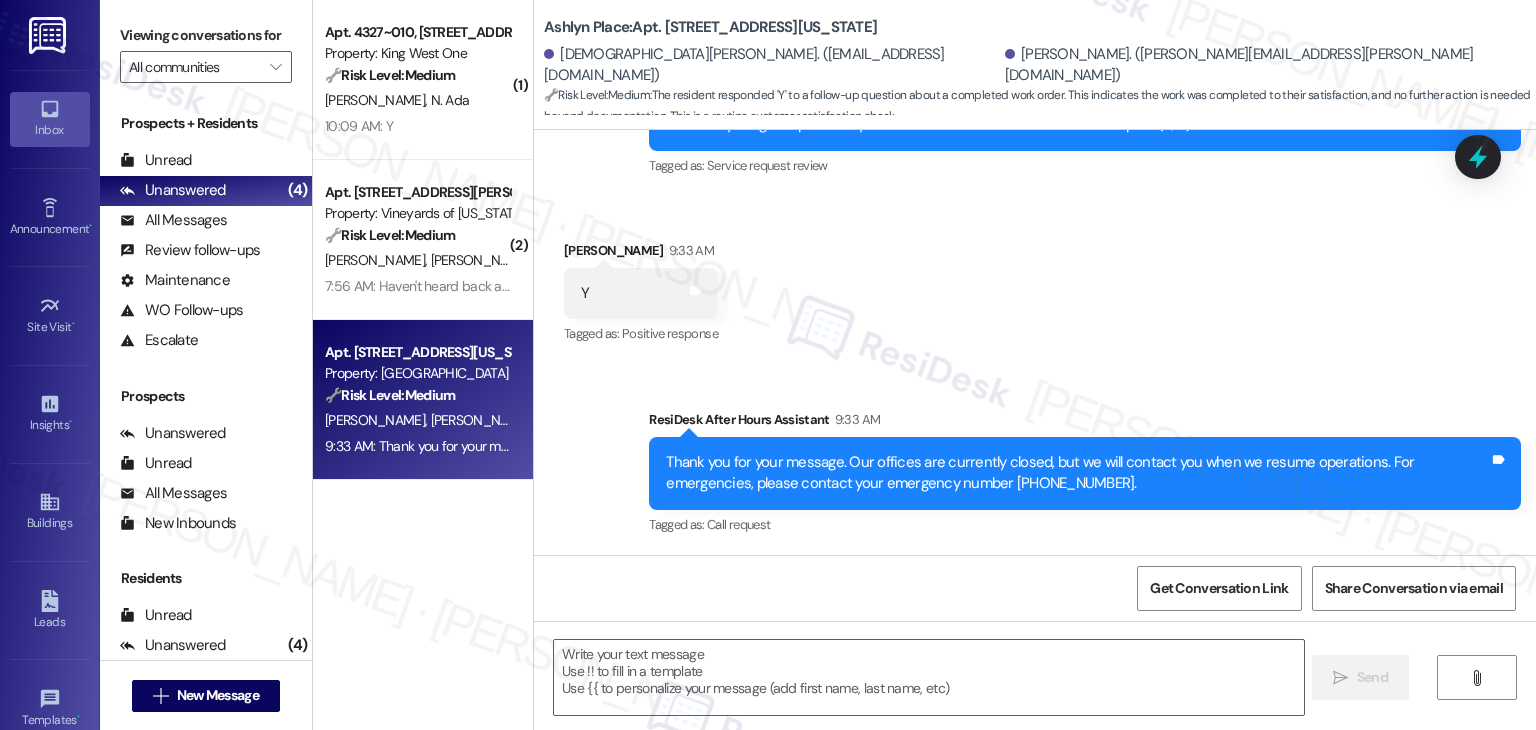 click on "Received via SMS Stefanie Menjivar 9:33 AM Y Tags and notes Tagged as:   Positive response Click to highlight conversations about Positive response" at bounding box center [1035, 279] 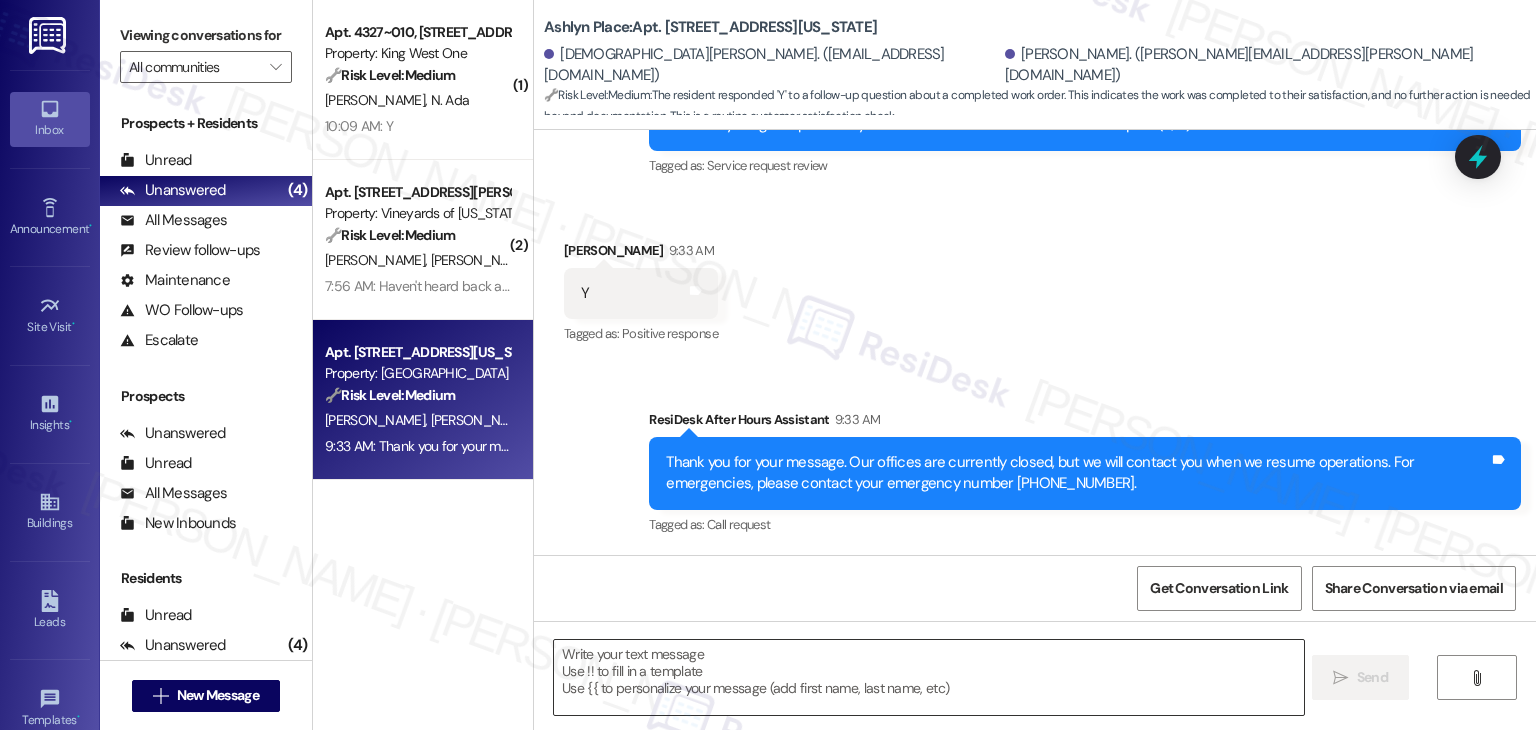 click at bounding box center (928, 677) 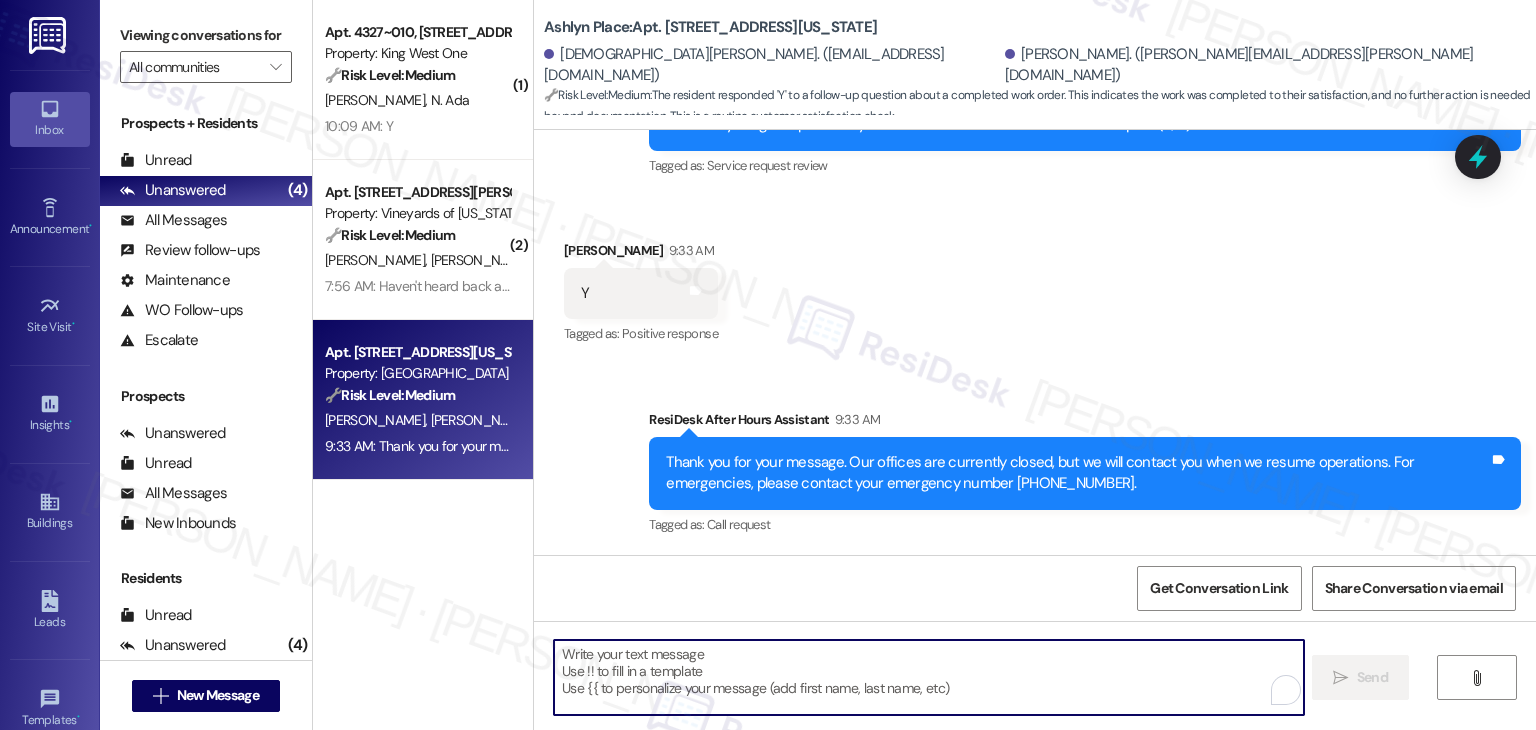 paste on "Hey {{first_name}}, I appreciate your response. I am glad your latest work order was completed to your satisfaction. Feel free to let us know if there is anything else you'd like to address. We're happy to help!" 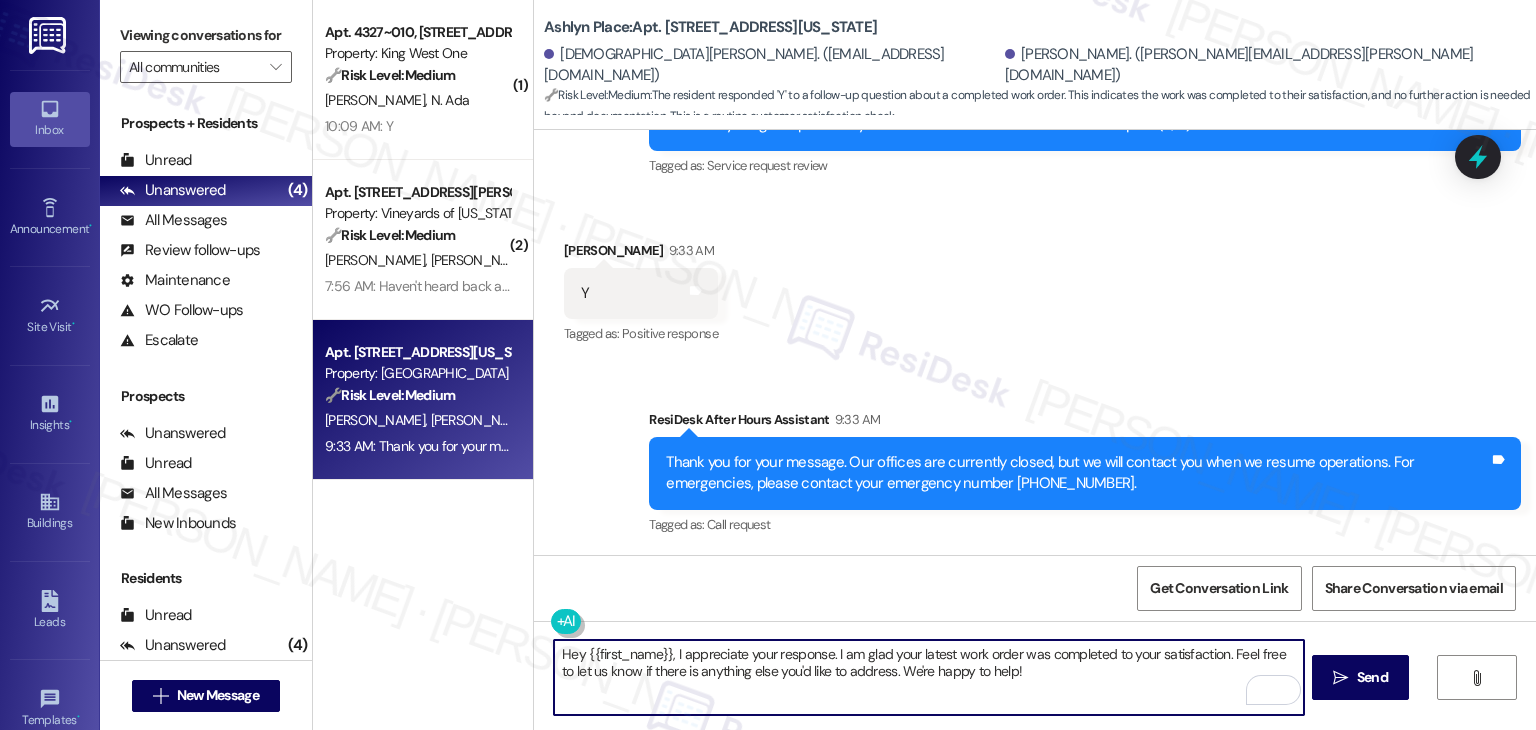 drag, startPoint x: 662, startPoint y: 645, endPoint x: 577, endPoint y: 642, distance: 85.052925 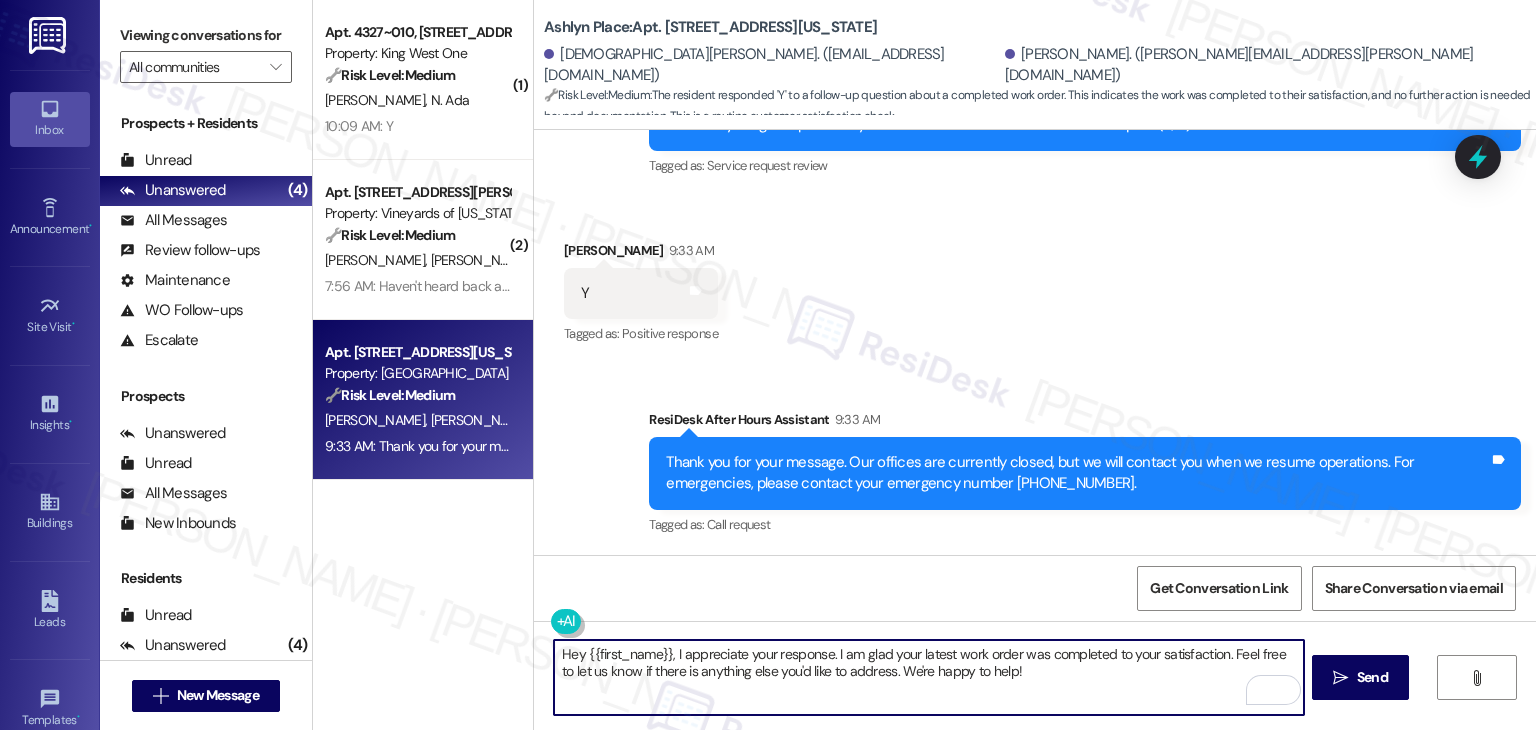 click on "Hey {{first_name}}, I appreciate your response. I am glad your latest work order was completed to your satisfaction. Feel free to let us know if there is anything else you'd like to address. We're happy to help!" at bounding box center (928, 677) 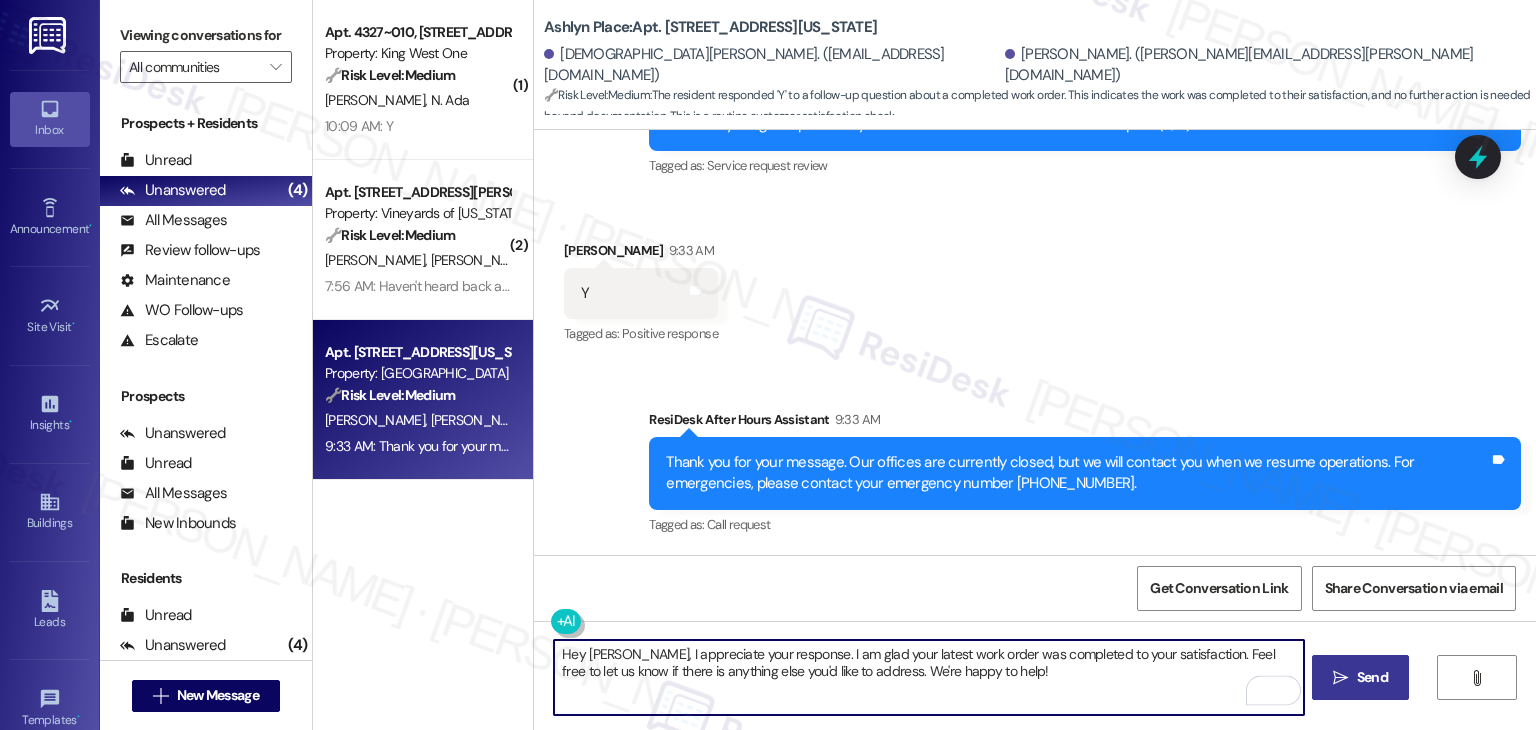 type on "Hey Stefanie, I appreciate your response. I am glad your latest work order was completed to your satisfaction. Feel free to let us know if there is anything else you'd like to address. We're happy to help!" 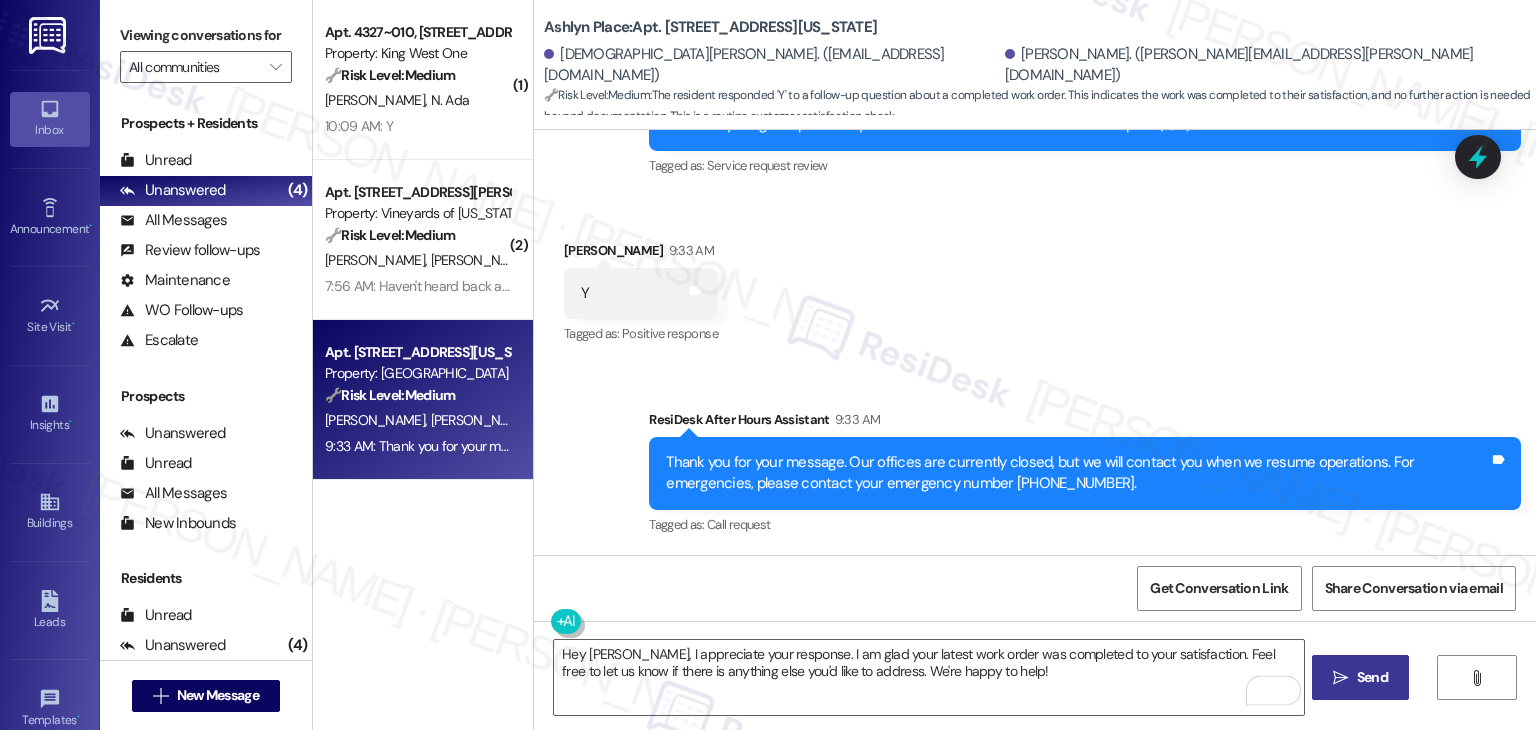 click on "Send" at bounding box center (1372, 677) 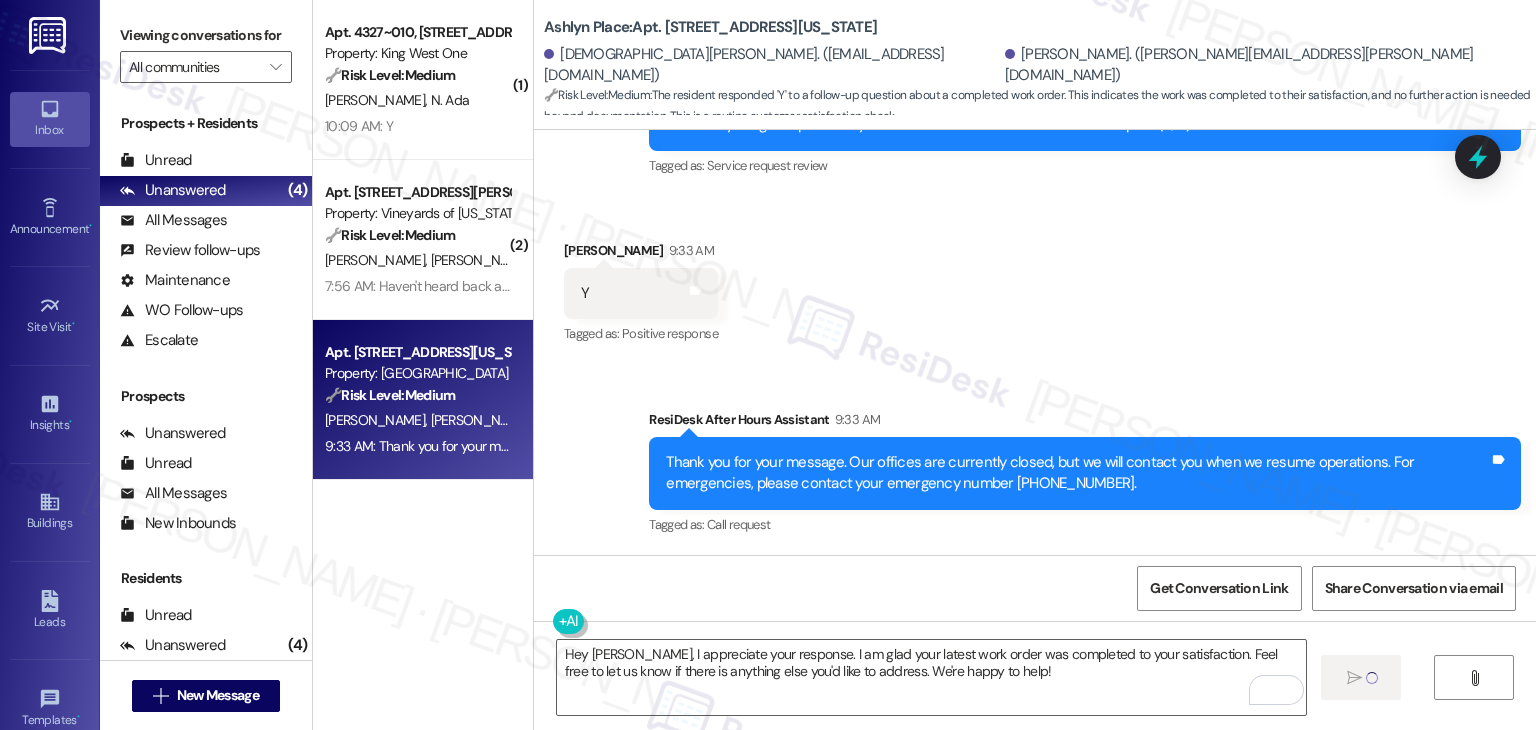 type 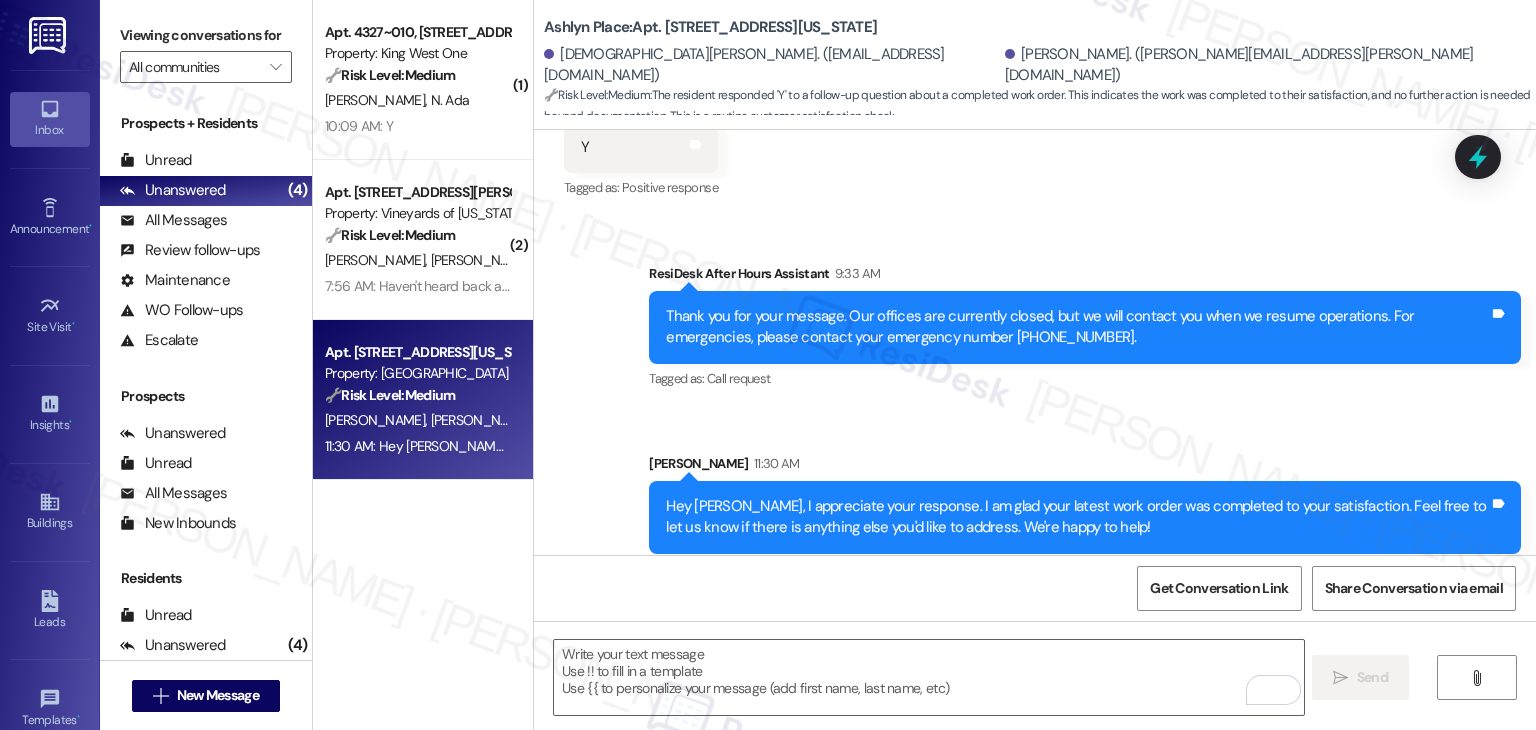 scroll, scrollTop: 1012, scrollLeft: 0, axis: vertical 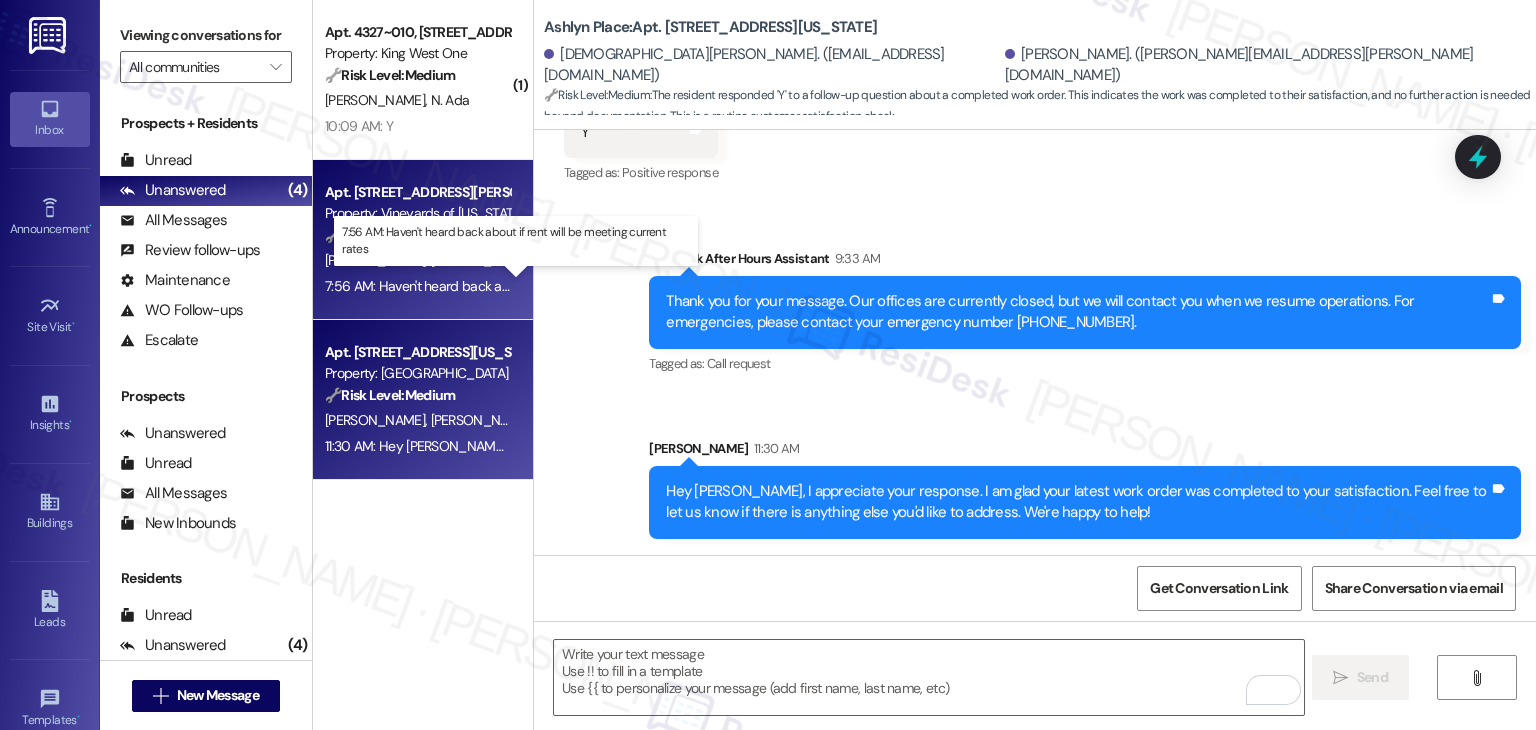 click on "7:56 AM: Haven't heard back about if rent will be meeting current rates 7:56 AM: Haven't heard back about if rent will be meeting current rates" at bounding box center [529, 286] 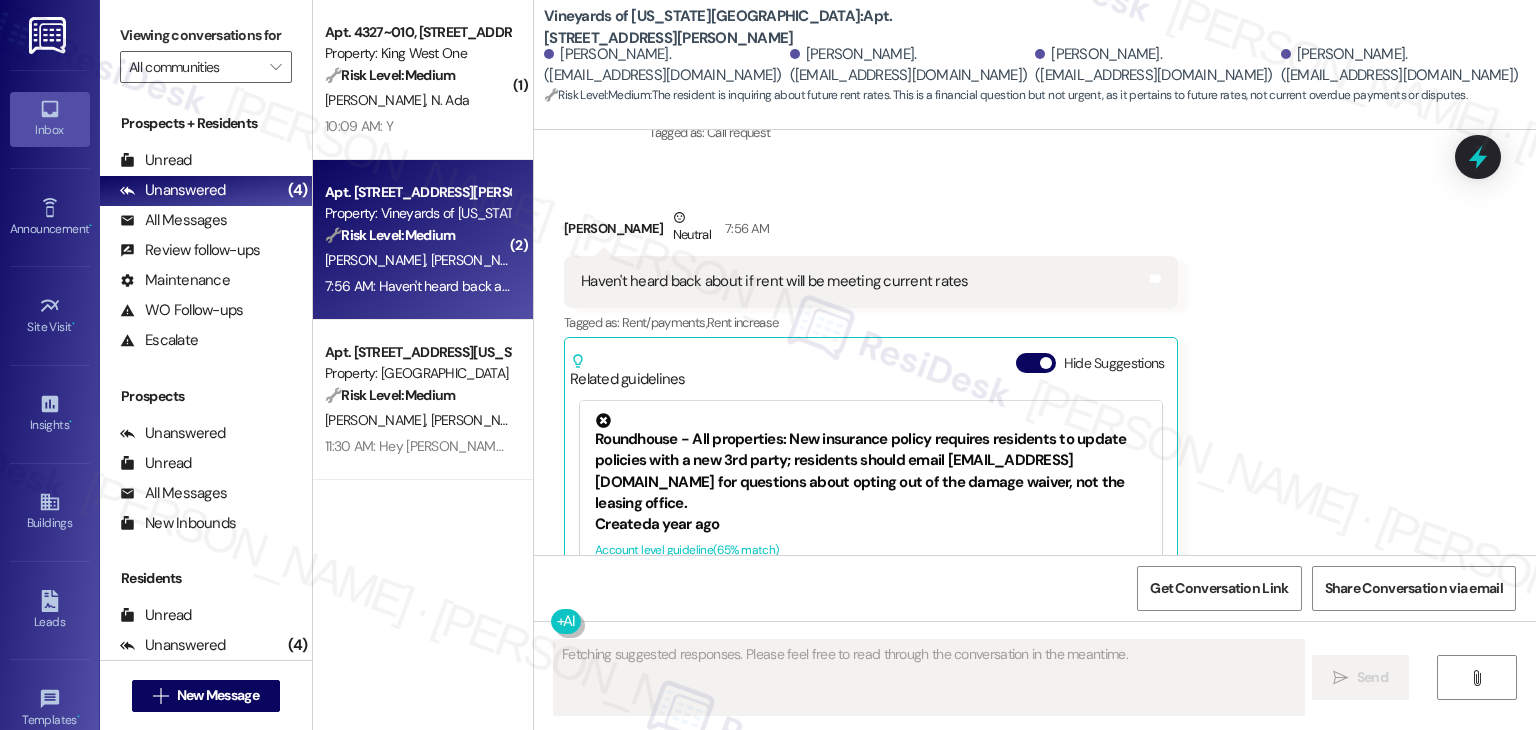 scroll, scrollTop: 13592, scrollLeft: 0, axis: vertical 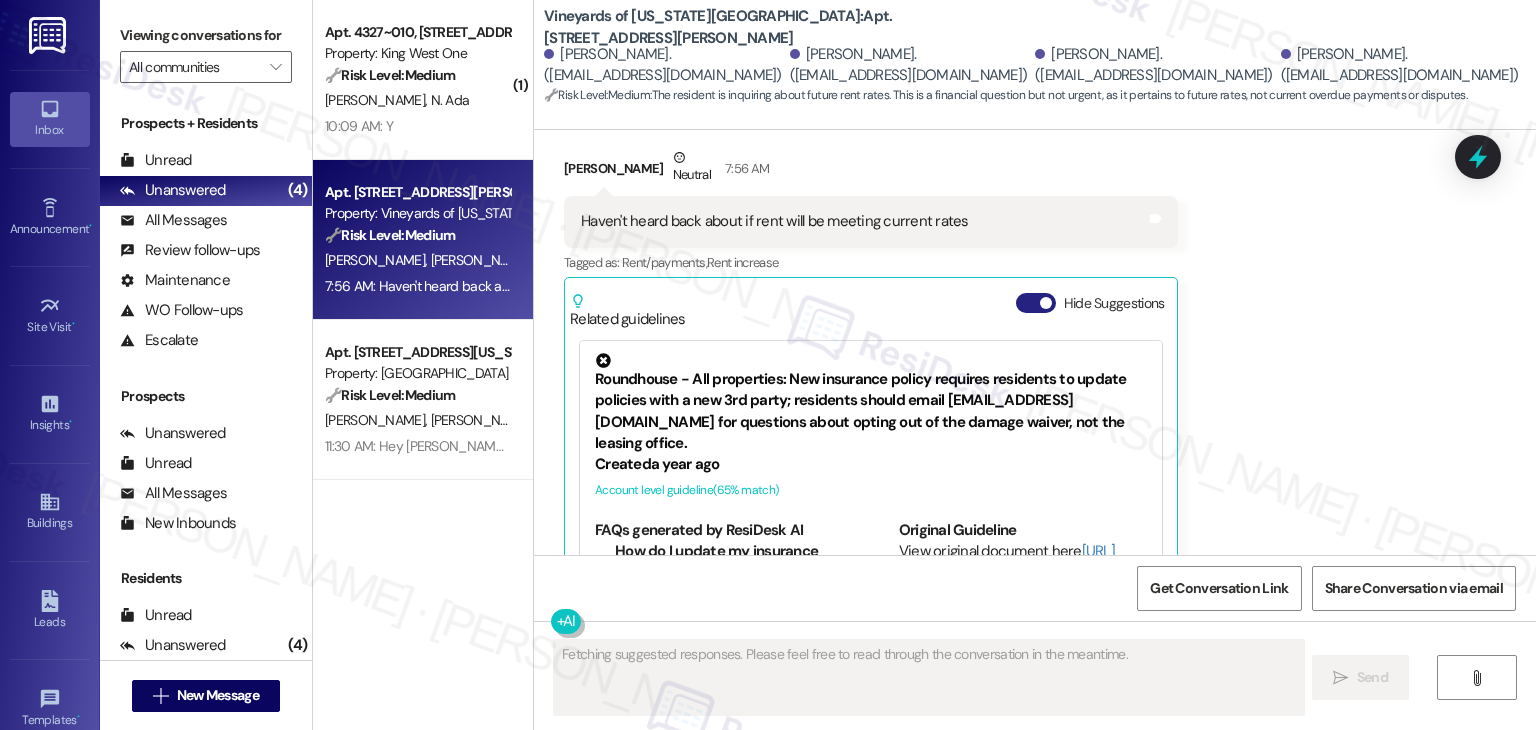 click on "Hide Suggestions" at bounding box center (1036, 303) 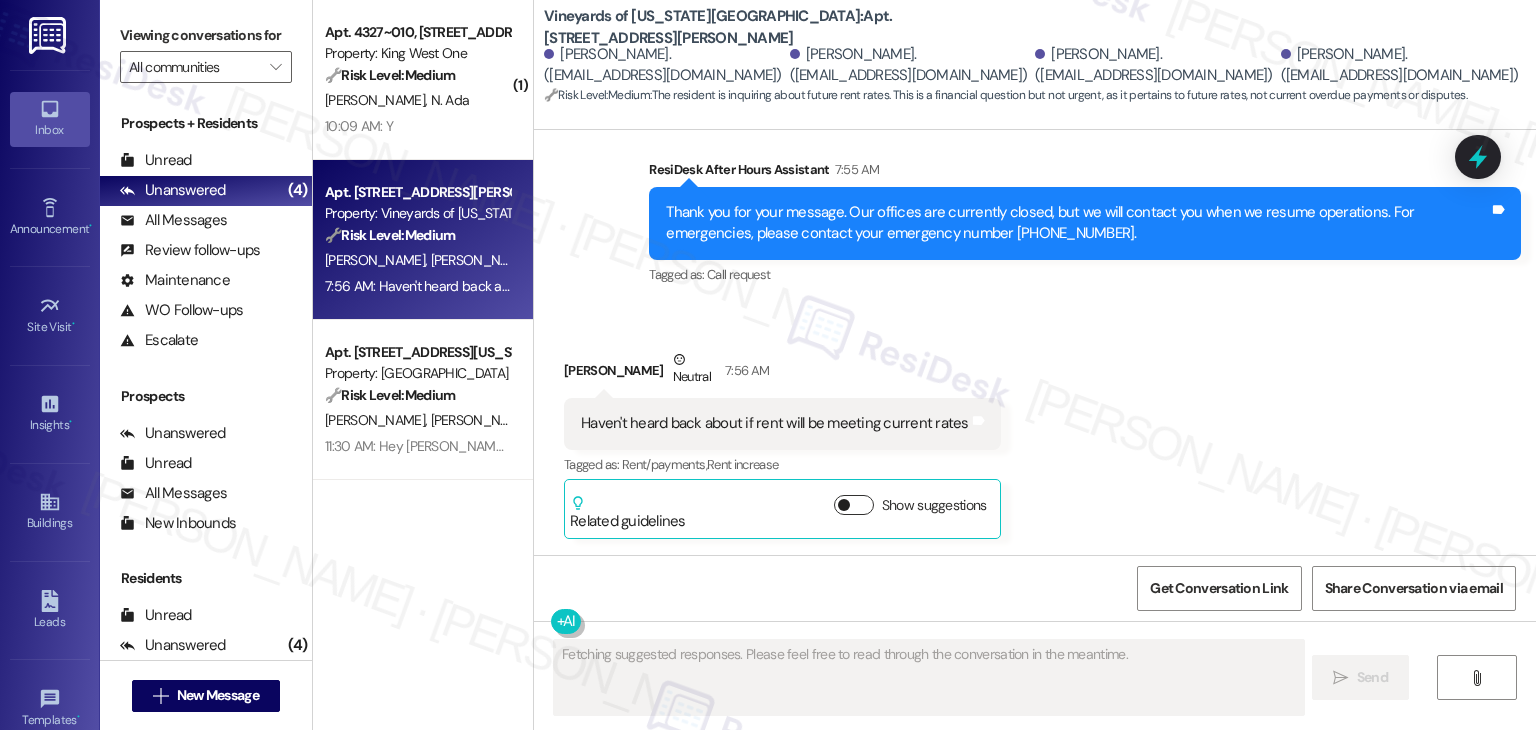 scroll, scrollTop: 13300, scrollLeft: 0, axis: vertical 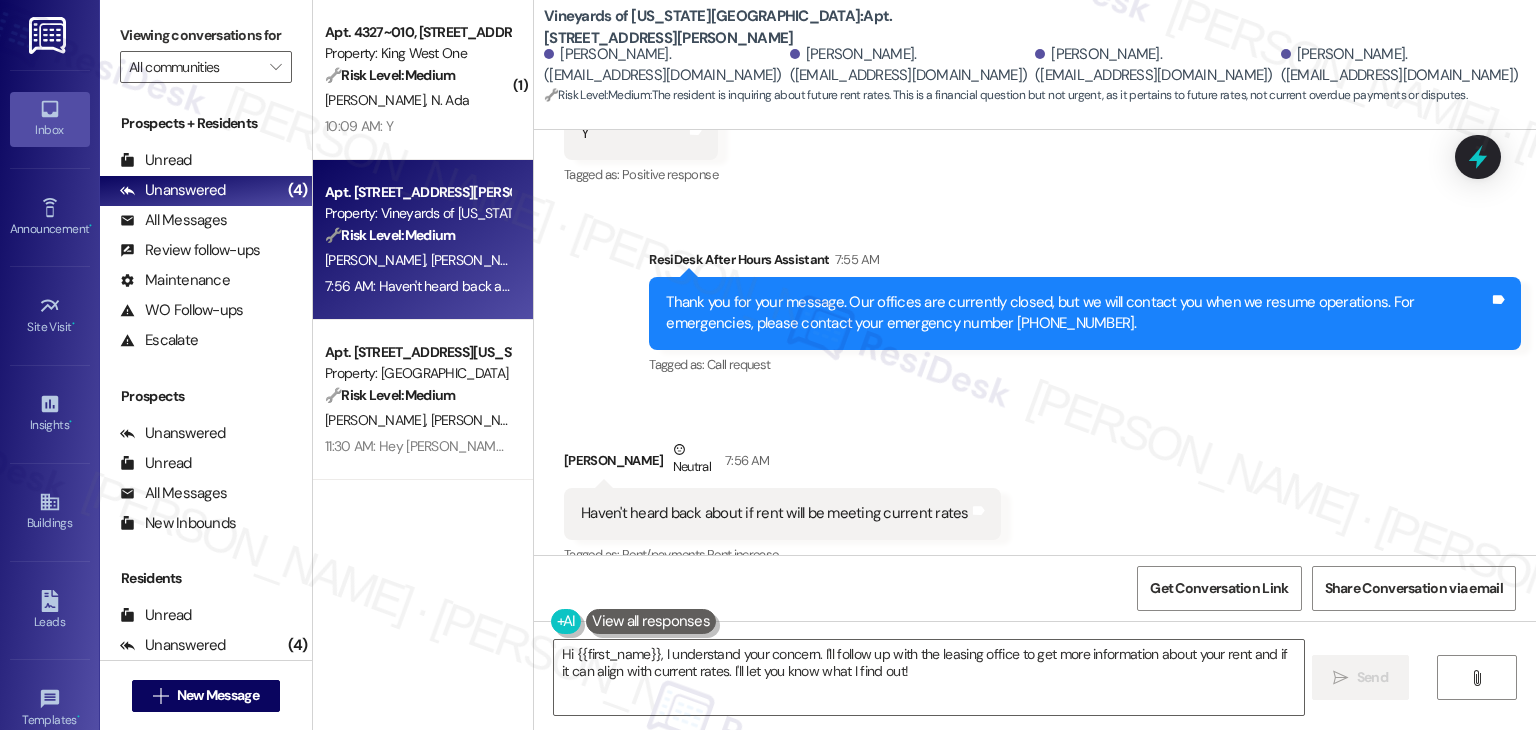 click on "Received via SMS Carrie Mathews   Neutral 7:56 AM Haven't heard back about if rent will be meeting current rates Tags and notes Tagged as:   Rent/payments ,  Click to highlight conversations about Rent/payments Rent increase Click to highlight conversations about Rent increase  Related guidelines Show suggestions" at bounding box center [1035, 518] 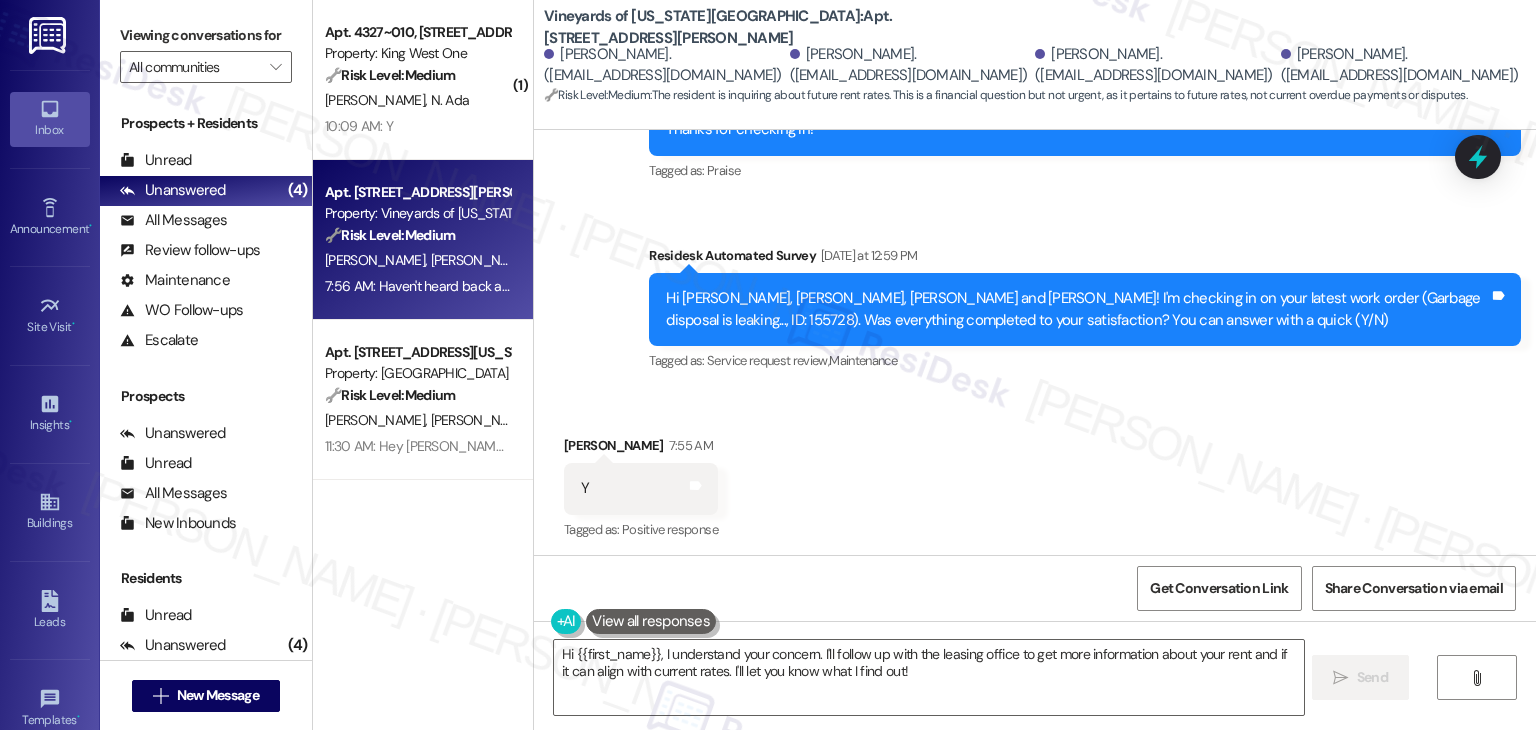 scroll, scrollTop: 12900, scrollLeft: 0, axis: vertical 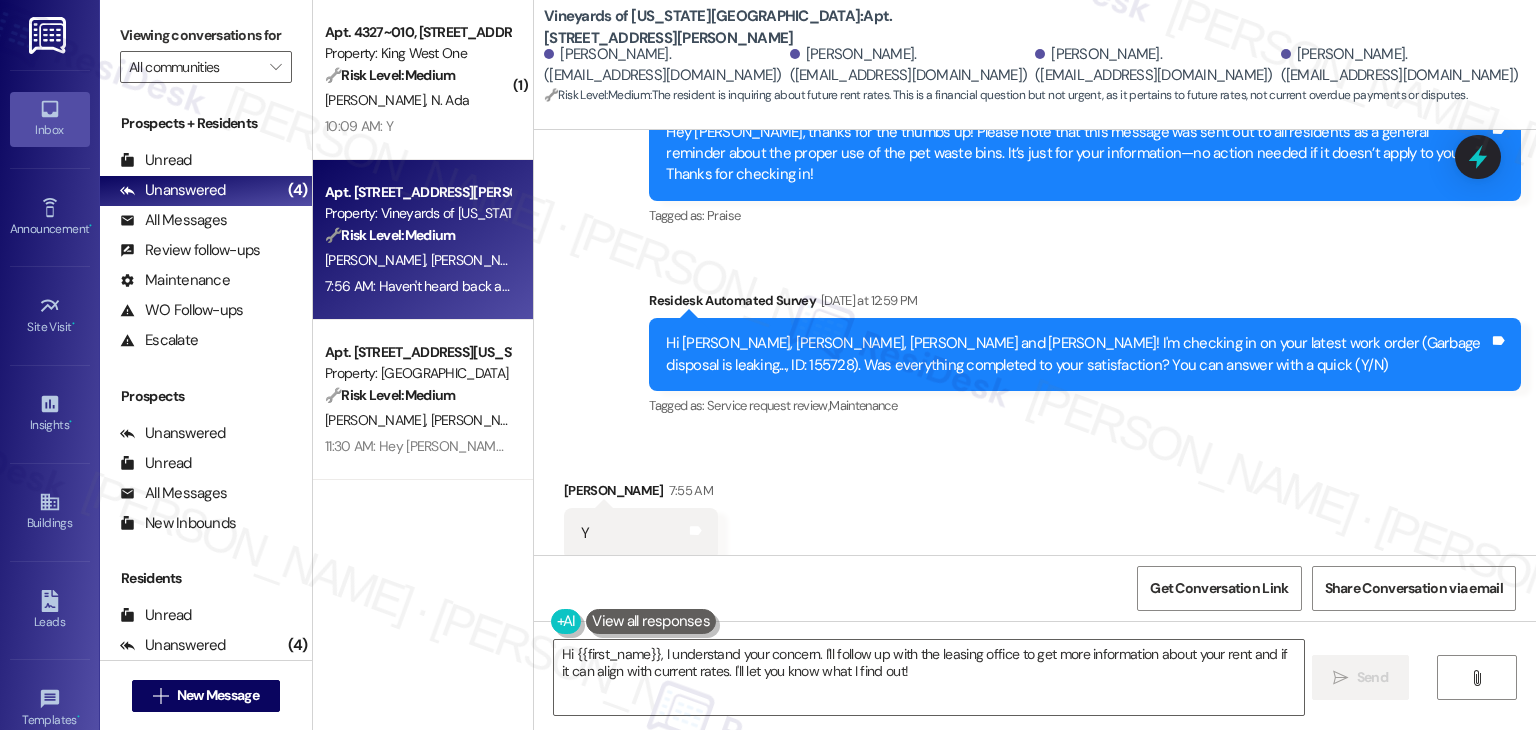 click on "Received via SMS Carrie Mathews 7:55 AM Y Tags and notes Tagged as:   Positive response Click to highlight conversations about Positive response" at bounding box center [1035, 519] 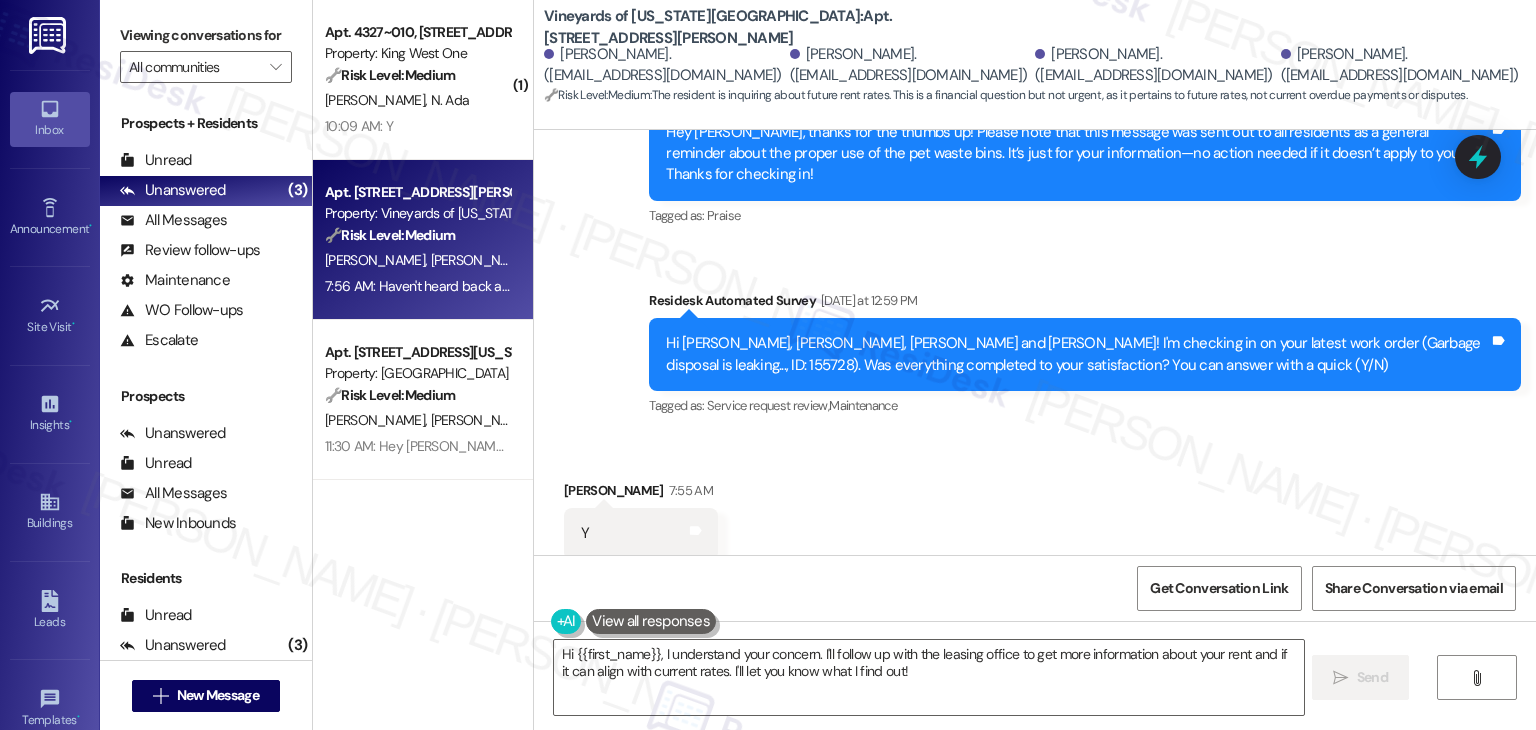 click on "Received via SMS Carrie Mathews 7:55 AM Y Tags and notes Tagged as:   Positive response Click to highlight conversations about Positive response" at bounding box center (1035, 519) 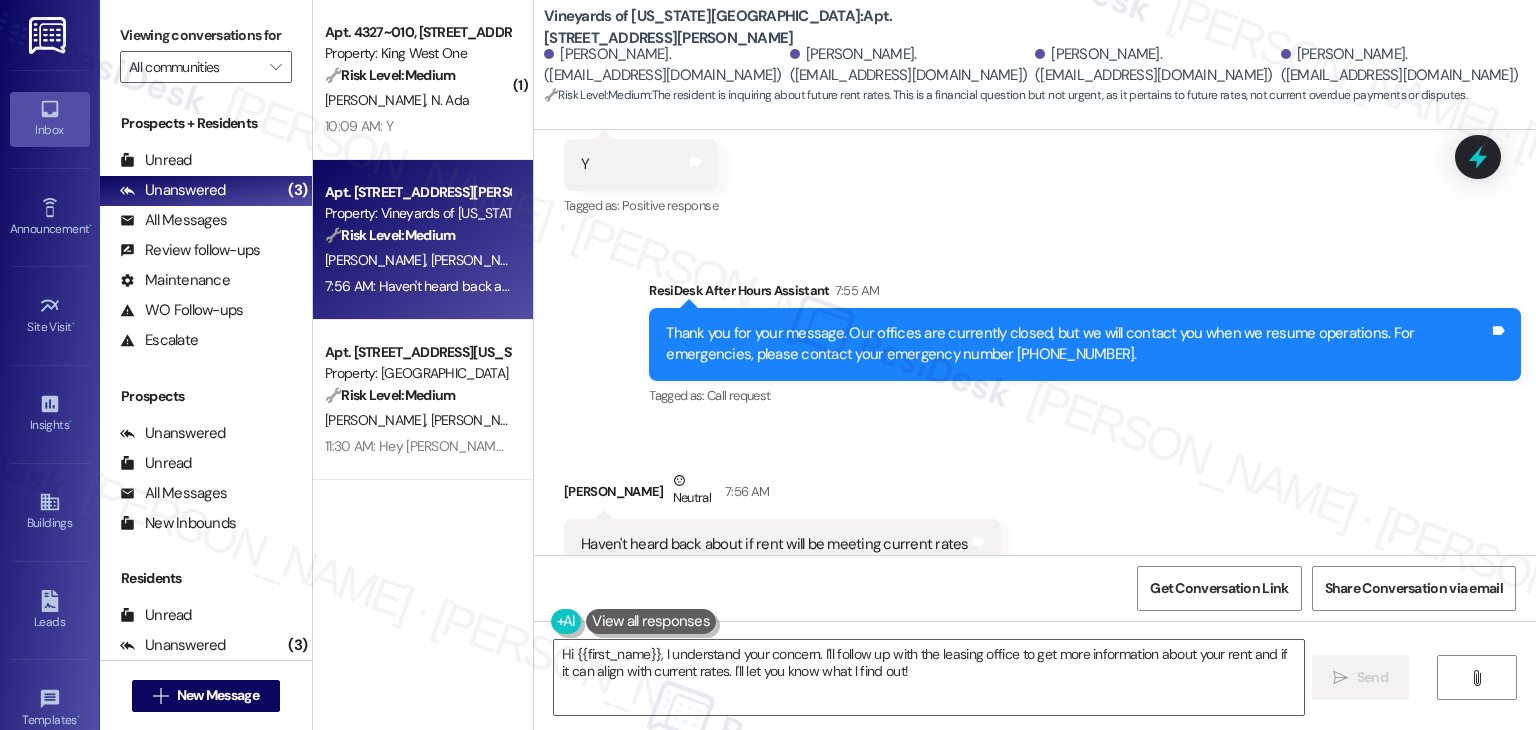 scroll, scrollTop: 13300, scrollLeft: 0, axis: vertical 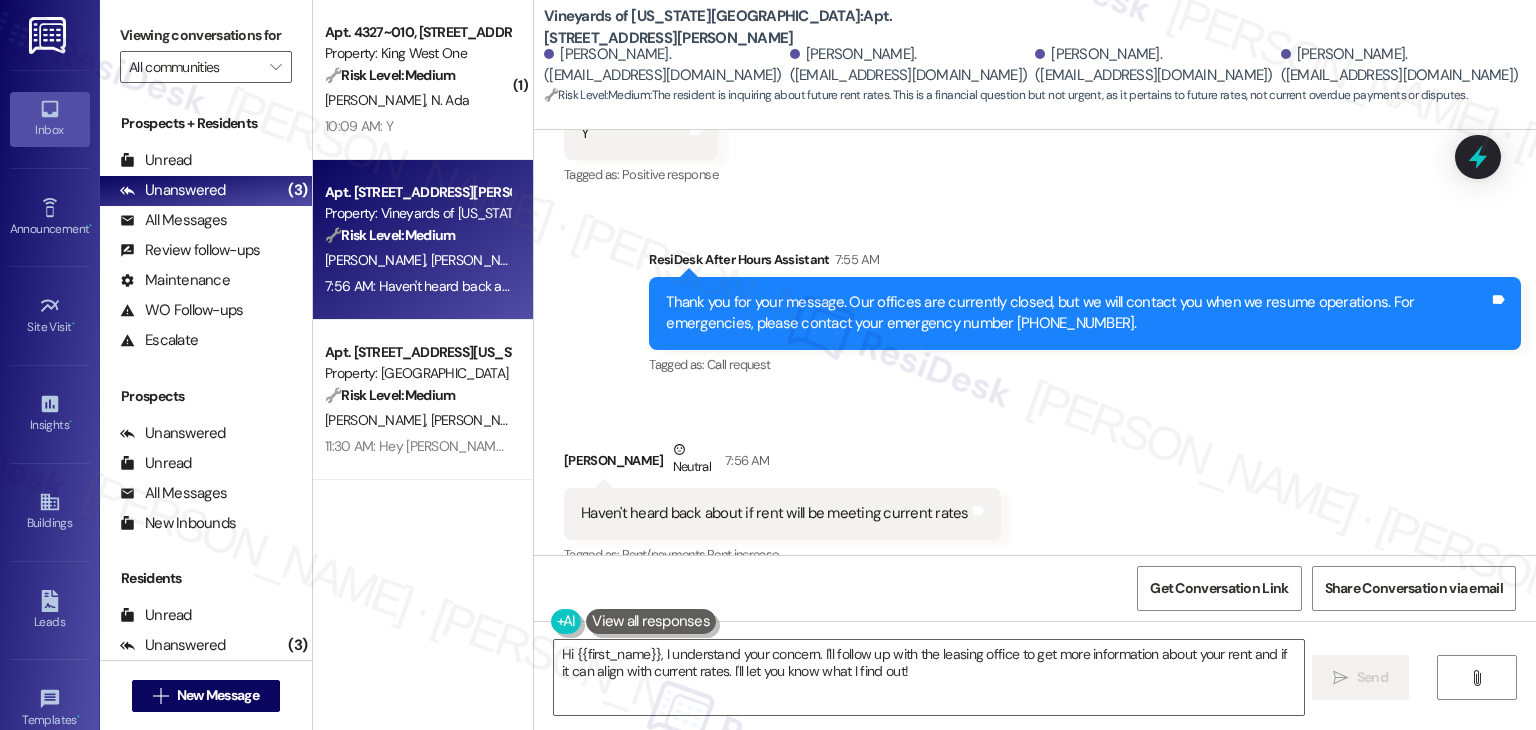 click on "Received via SMS Carrie Mathews   Neutral 7:56 AM Haven't heard back about if rent will be meeting current rates Tags and notes Tagged as:   Rent/payments ,  Click to highlight conversations about Rent/payments Rent increase Click to highlight conversations about Rent increase  Related guidelines Show suggestions" at bounding box center (1035, 518) 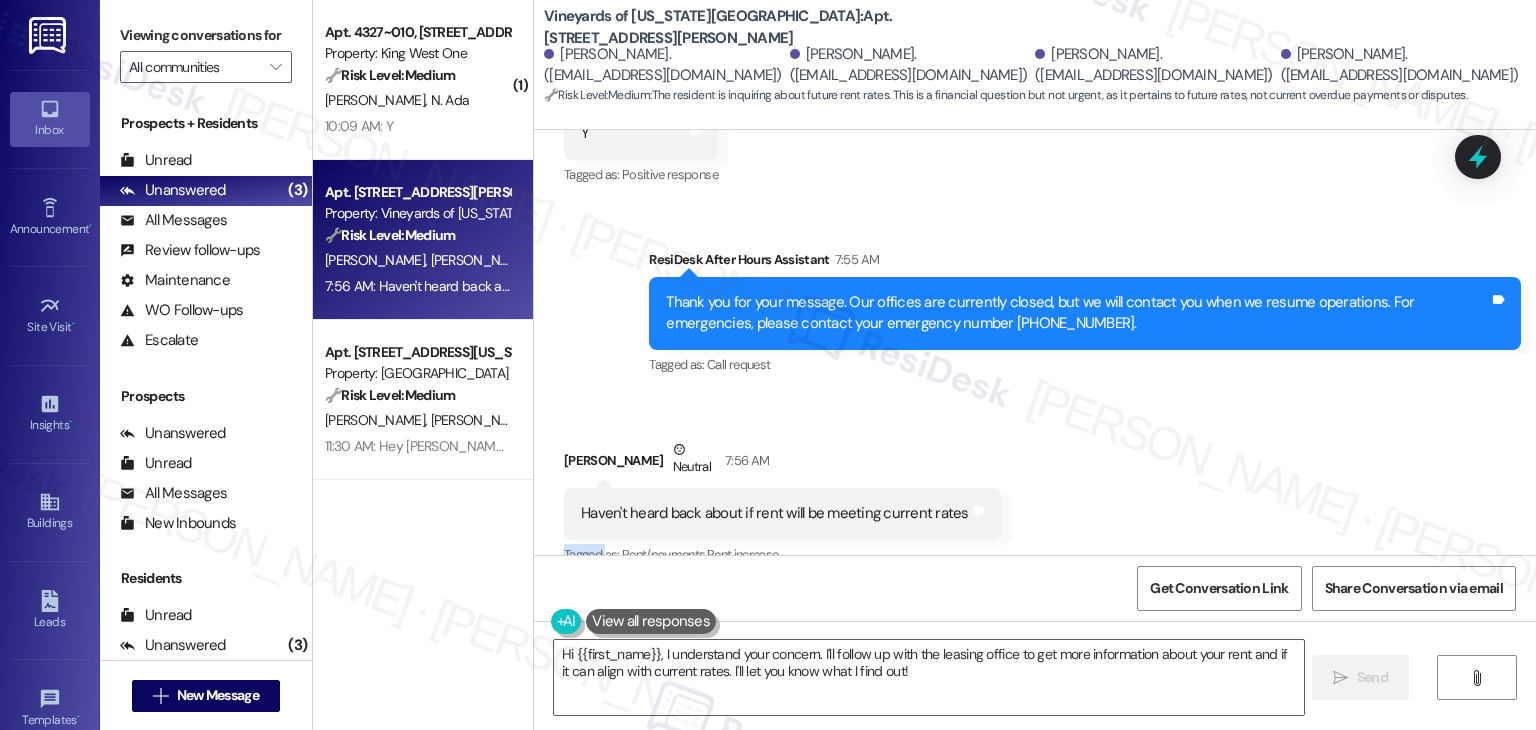 click on "Received via SMS Carrie Mathews   Neutral 7:56 AM Haven't heard back about if rent will be meeting current rates Tags and notes Tagged as:   Rent/payments ,  Click to highlight conversations about Rent/payments Rent increase Click to highlight conversations about Rent increase  Related guidelines Show suggestions" at bounding box center [1035, 518] 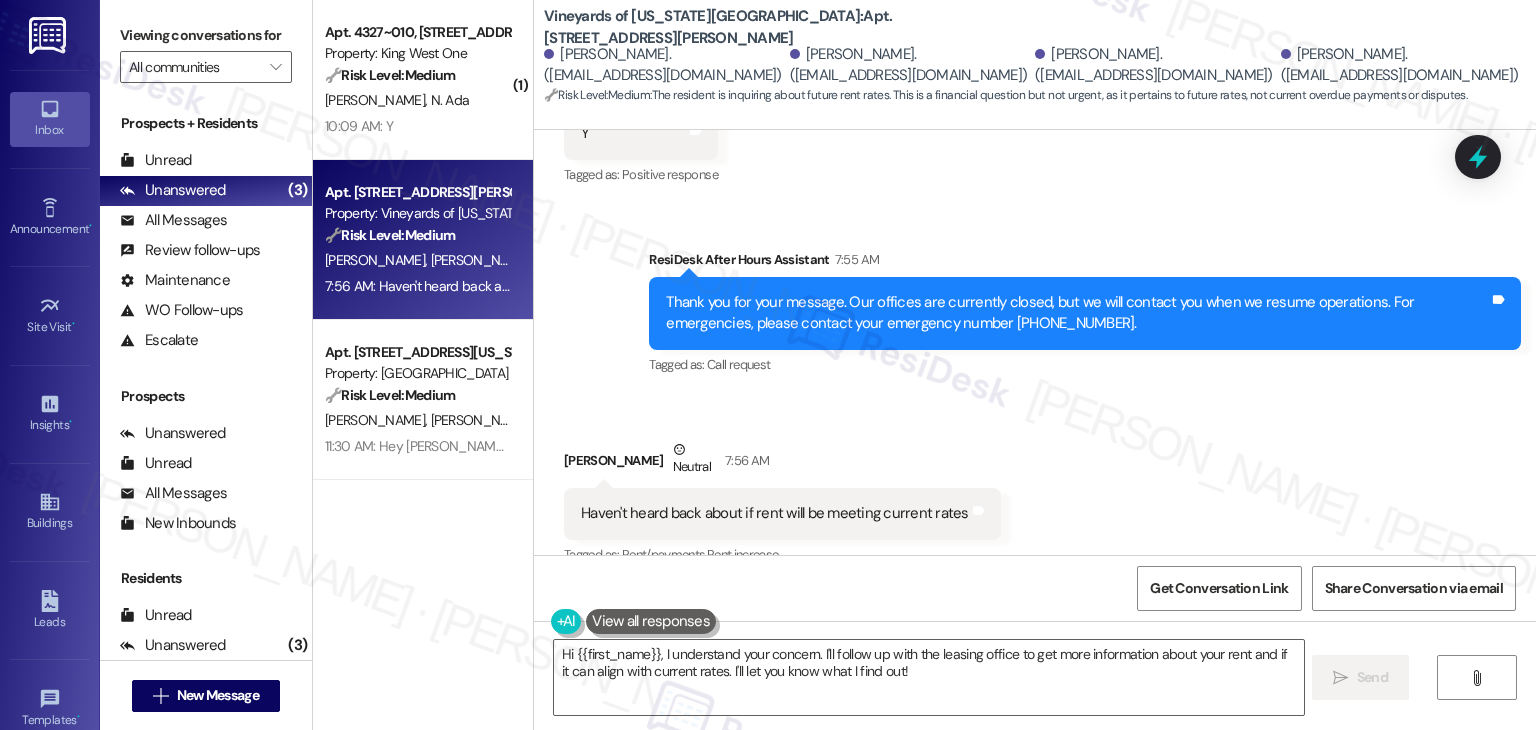 click on "Received via SMS Carrie Mathews   Neutral 7:56 AM Haven't heard back about if rent will be meeting current rates Tags and notes Tagged as:   Rent/payments ,  Click to highlight conversations about Rent/payments Rent increase Click to highlight conversations about Rent increase  Related guidelines Show suggestions" at bounding box center (1035, 518) 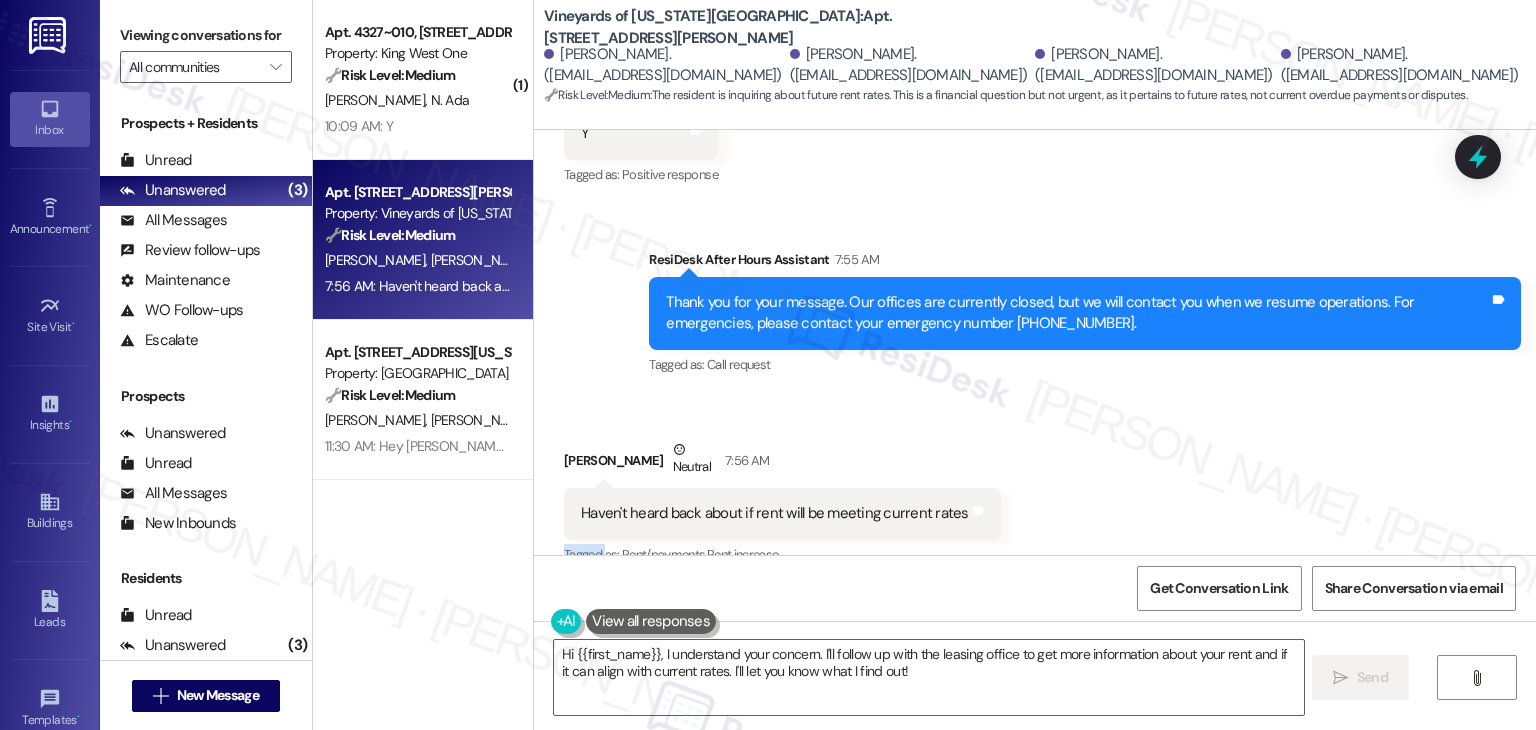 click on "Received via SMS Carrie Mathews   Neutral 7:56 AM Haven't heard back about if rent will be meeting current rates Tags and notes Tagged as:   Rent/payments ,  Click to highlight conversations about Rent/payments Rent increase Click to highlight conversations about Rent increase  Related guidelines Show suggestions" at bounding box center [1035, 518] 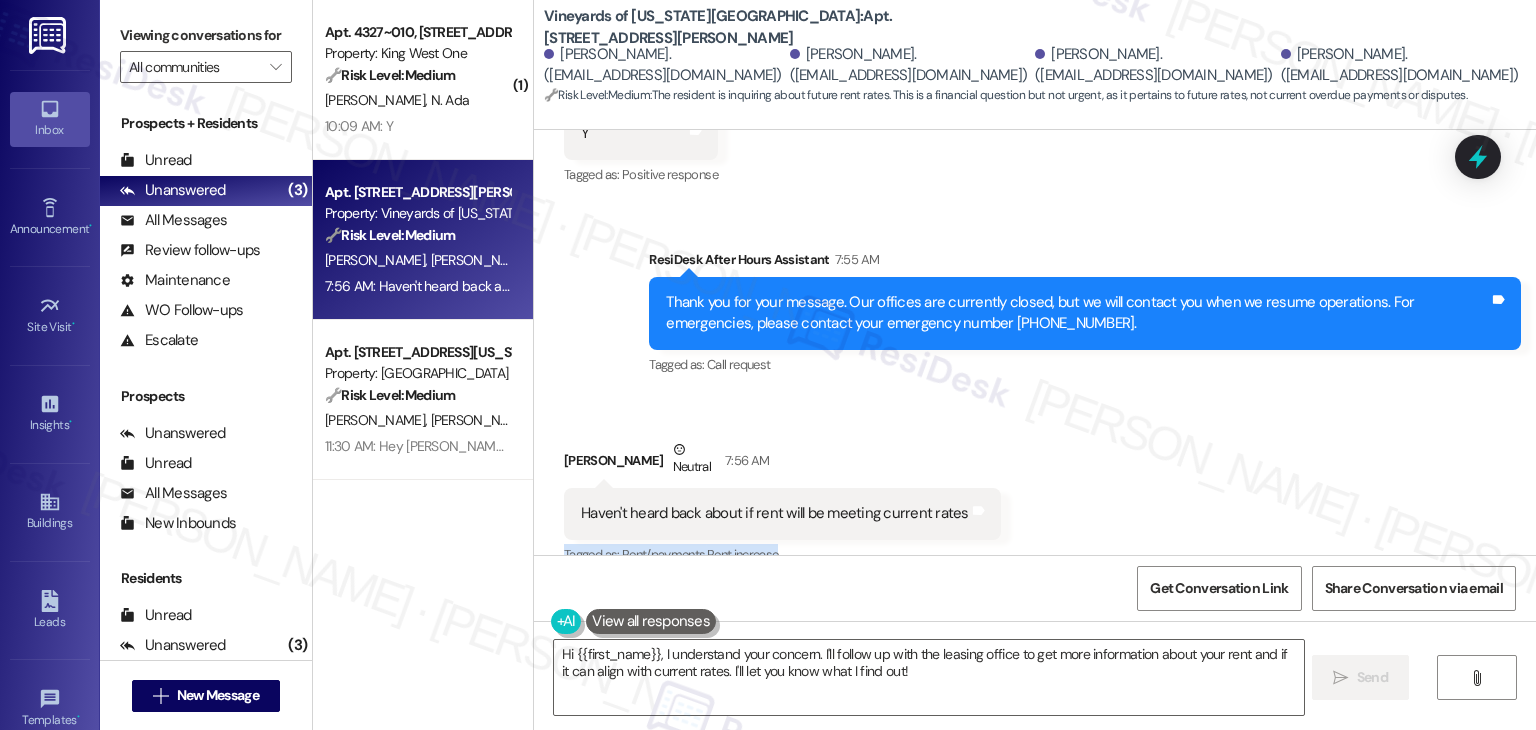 click on "Received via SMS Carrie Mathews   Neutral 7:56 AM Haven't heard back about if rent will be meeting current rates Tags and notes Tagged as:   Rent/payments ,  Click to highlight conversations about Rent/payments Rent increase Click to highlight conversations about Rent increase  Related guidelines Show suggestions" at bounding box center (1035, 518) 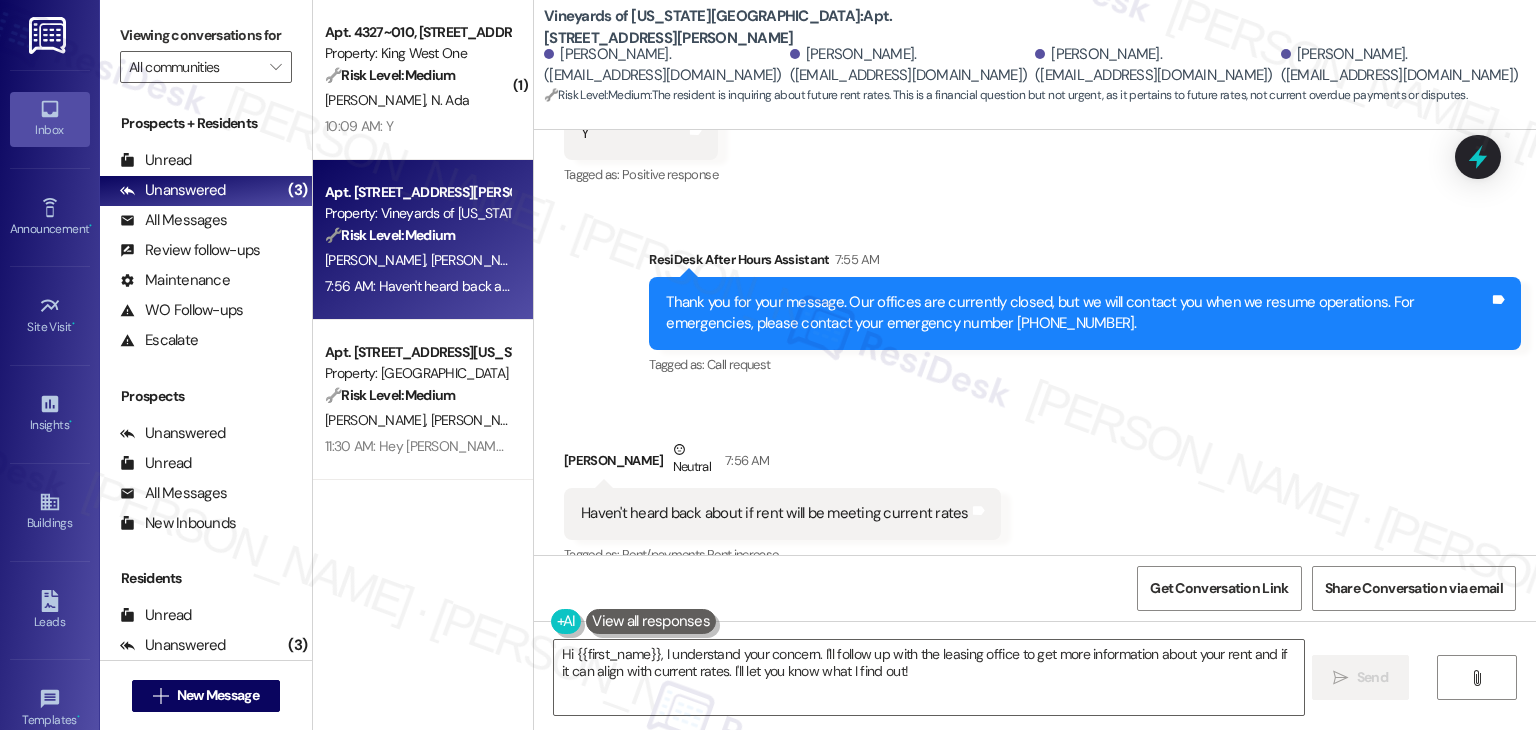 click on "Received via SMS Carrie Mathews   Neutral 7:56 AM Haven't heard back about if rent will be meeting current rates Tags and notes Tagged as:   Rent/payments ,  Click to highlight conversations about Rent/payments Rent increase Click to highlight conversations about Rent increase  Related guidelines Show suggestions" at bounding box center [1035, 518] 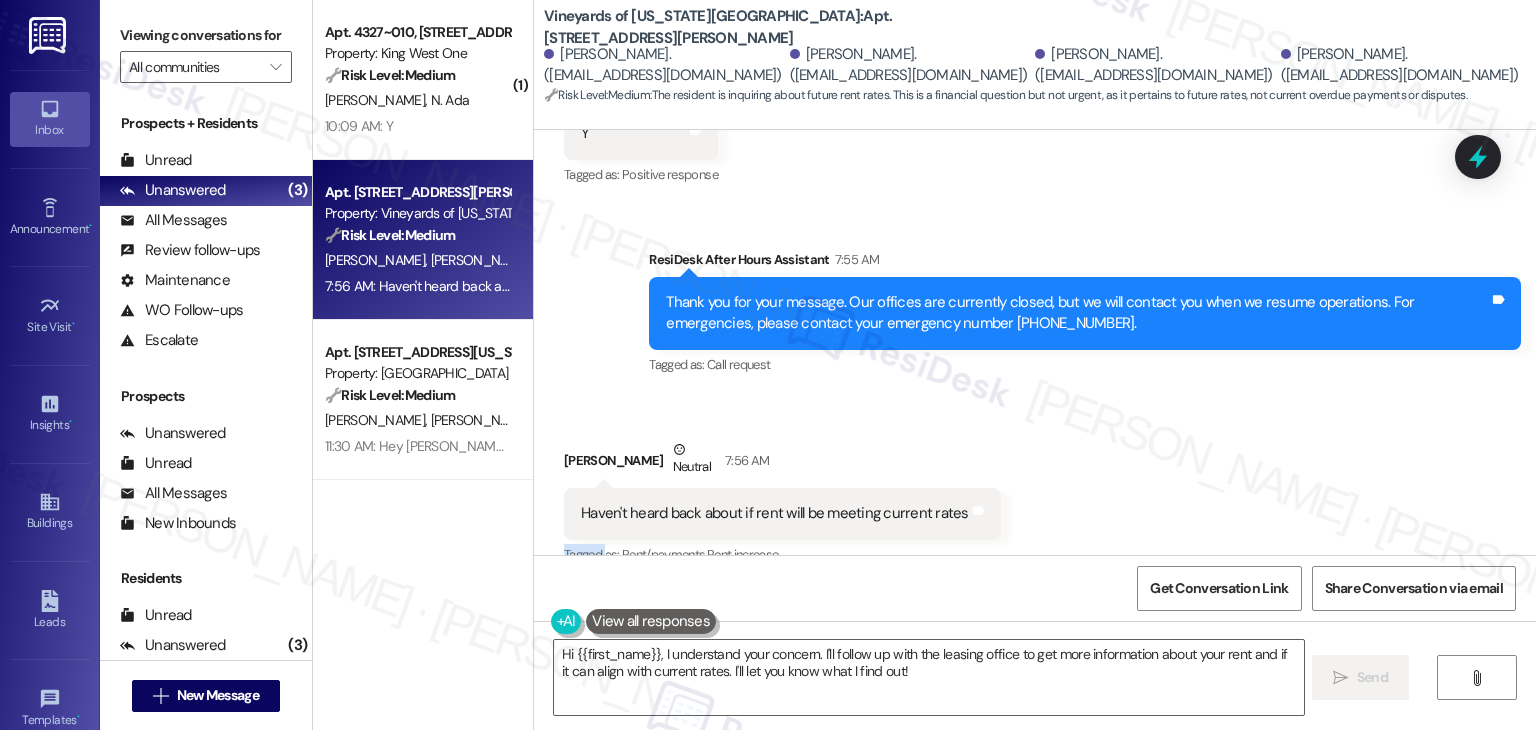 click on "Received via SMS Carrie Mathews   Neutral 7:56 AM Haven't heard back about if rent will be meeting current rates Tags and notes Tagged as:   Rent/payments ,  Click to highlight conversations about Rent/payments Rent increase Click to highlight conversations about Rent increase  Related guidelines Show suggestions" at bounding box center (1035, 518) 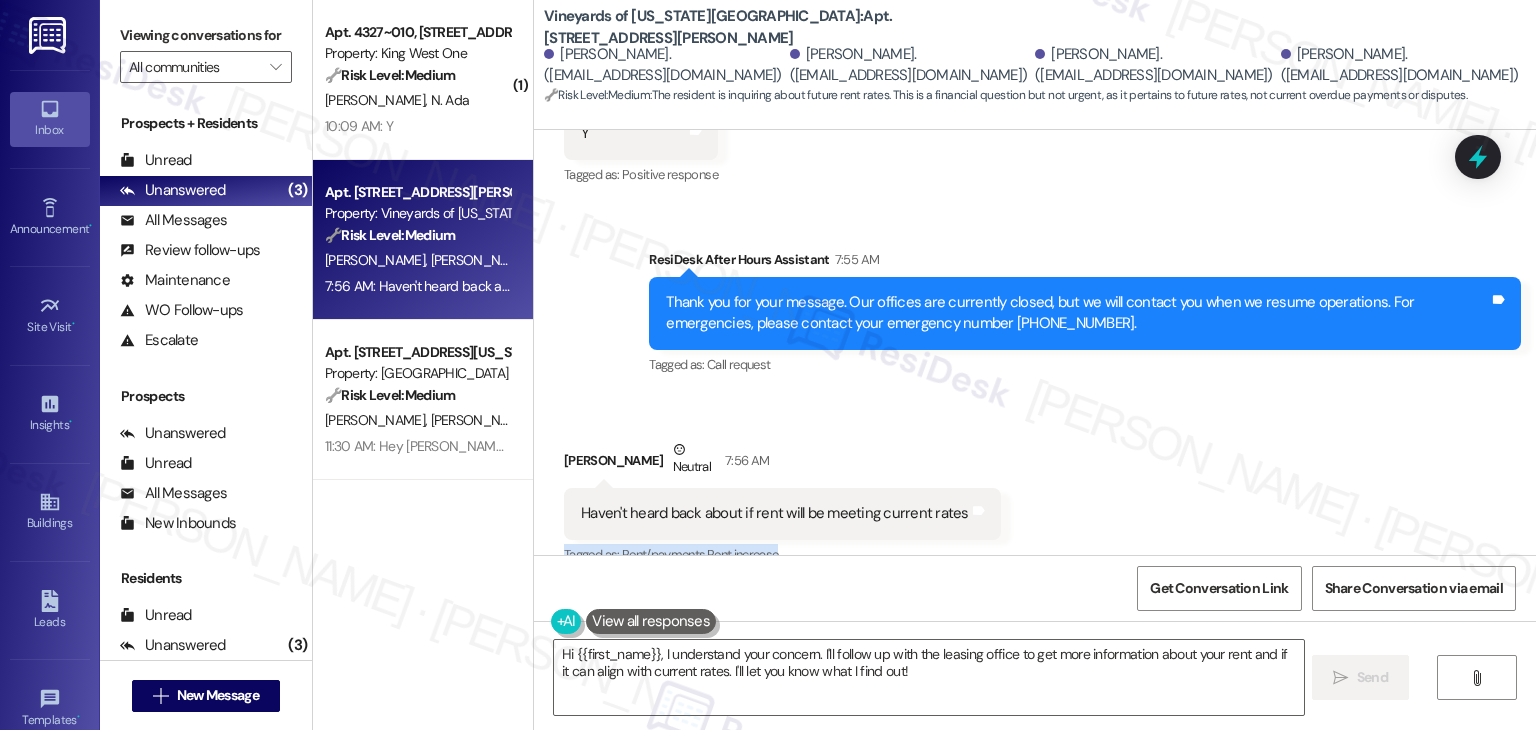 click on "Received via SMS Carrie Mathews   Neutral 7:56 AM Haven't heard back about if rent will be meeting current rates Tags and notes Tagged as:   Rent/payments ,  Click to highlight conversations about Rent/payments Rent increase Click to highlight conversations about Rent increase  Related guidelines Show suggestions" at bounding box center (1035, 518) 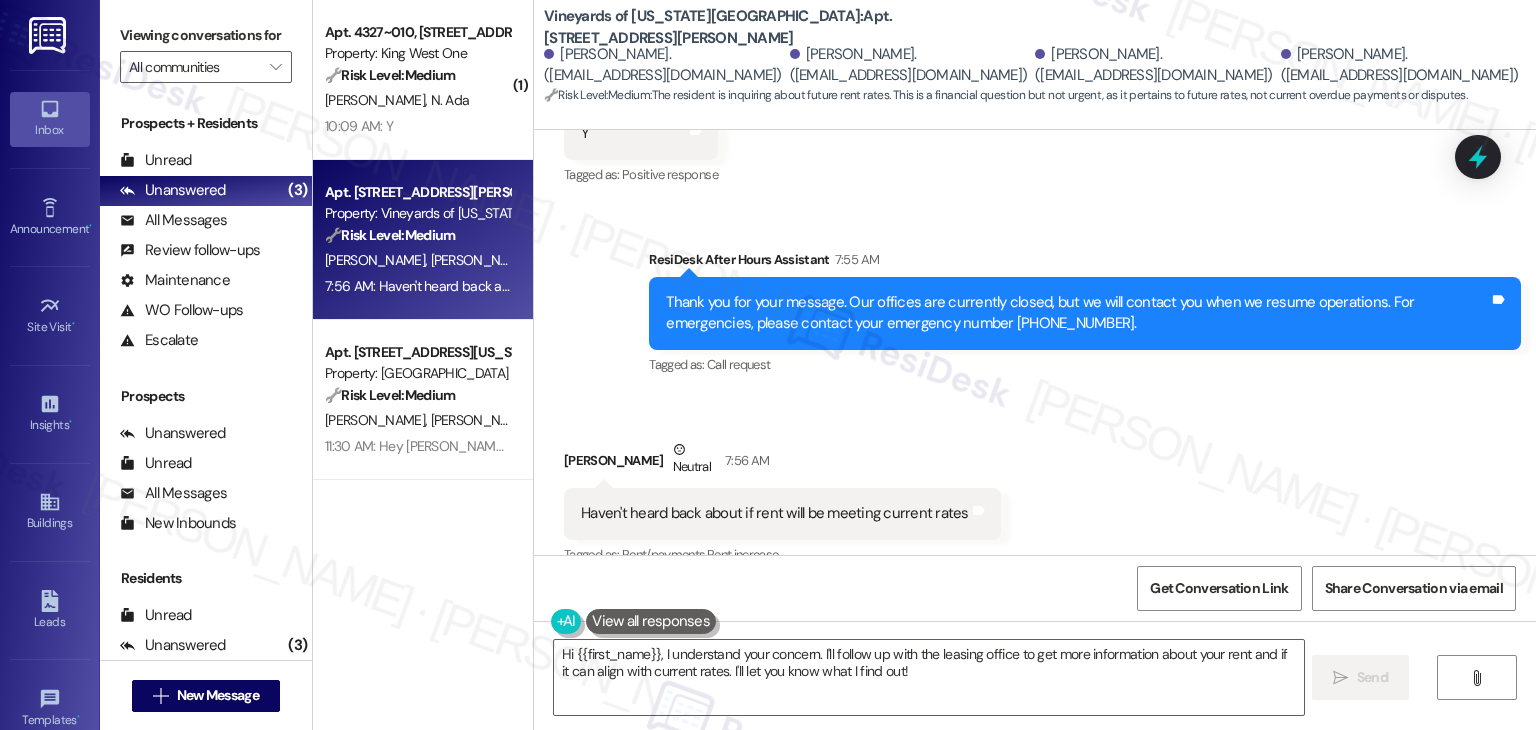 click on "Received via SMS Carrie Mathews   Neutral 7:56 AM Haven't heard back about if rent will be meeting current rates Tags and notes Tagged as:   Rent/payments ,  Click to highlight conversations about Rent/payments Rent increase Click to highlight conversations about Rent increase  Related guidelines Show suggestions" at bounding box center [1035, 518] 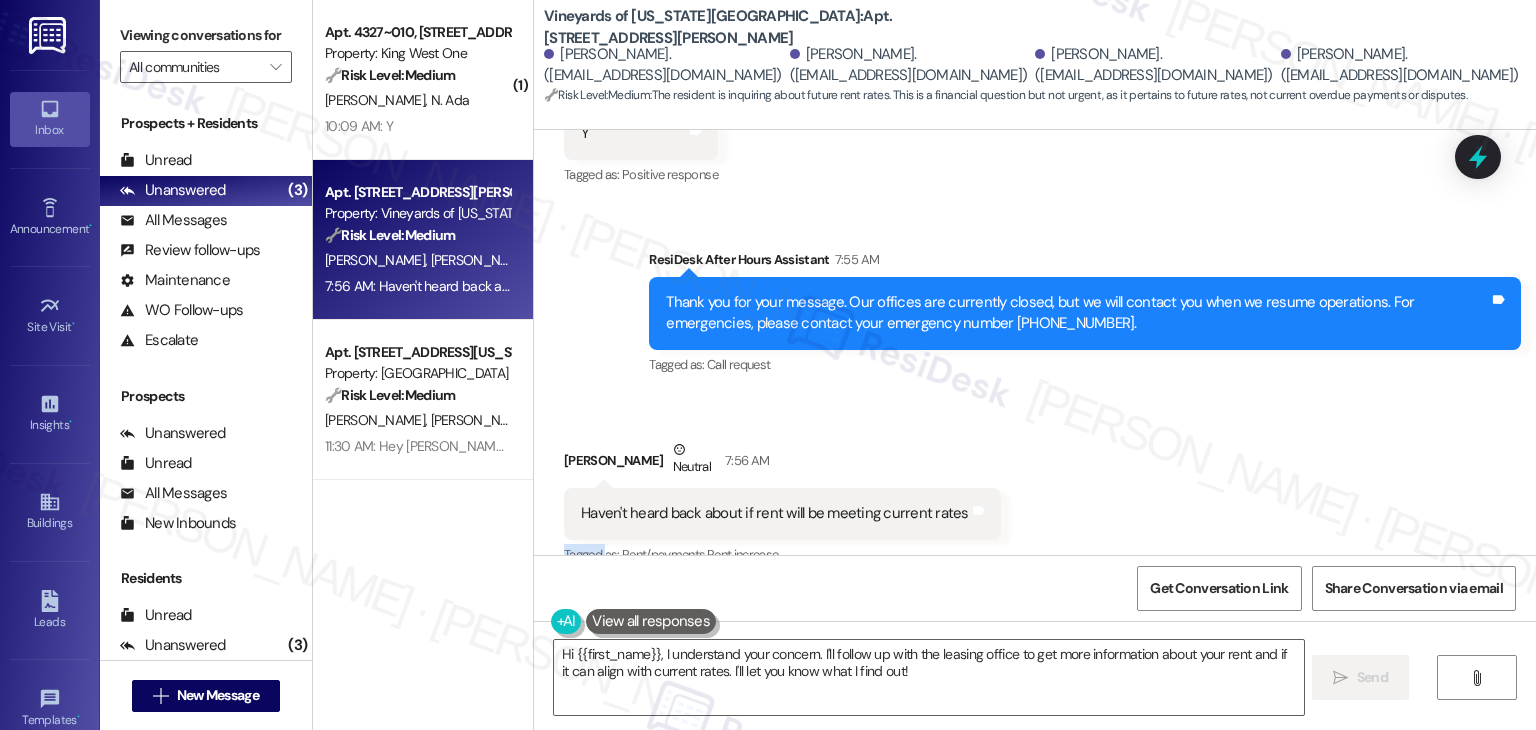 click on "Received via SMS Carrie Mathews   Neutral 7:56 AM Haven't heard back about if rent will be meeting current rates Tags and notes Tagged as:   Rent/payments ,  Click to highlight conversations about Rent/payments Rent increase Click to highlight conversations about Rent increase  Related guidelines Show suggestions" at bounding box center (1035, 518) 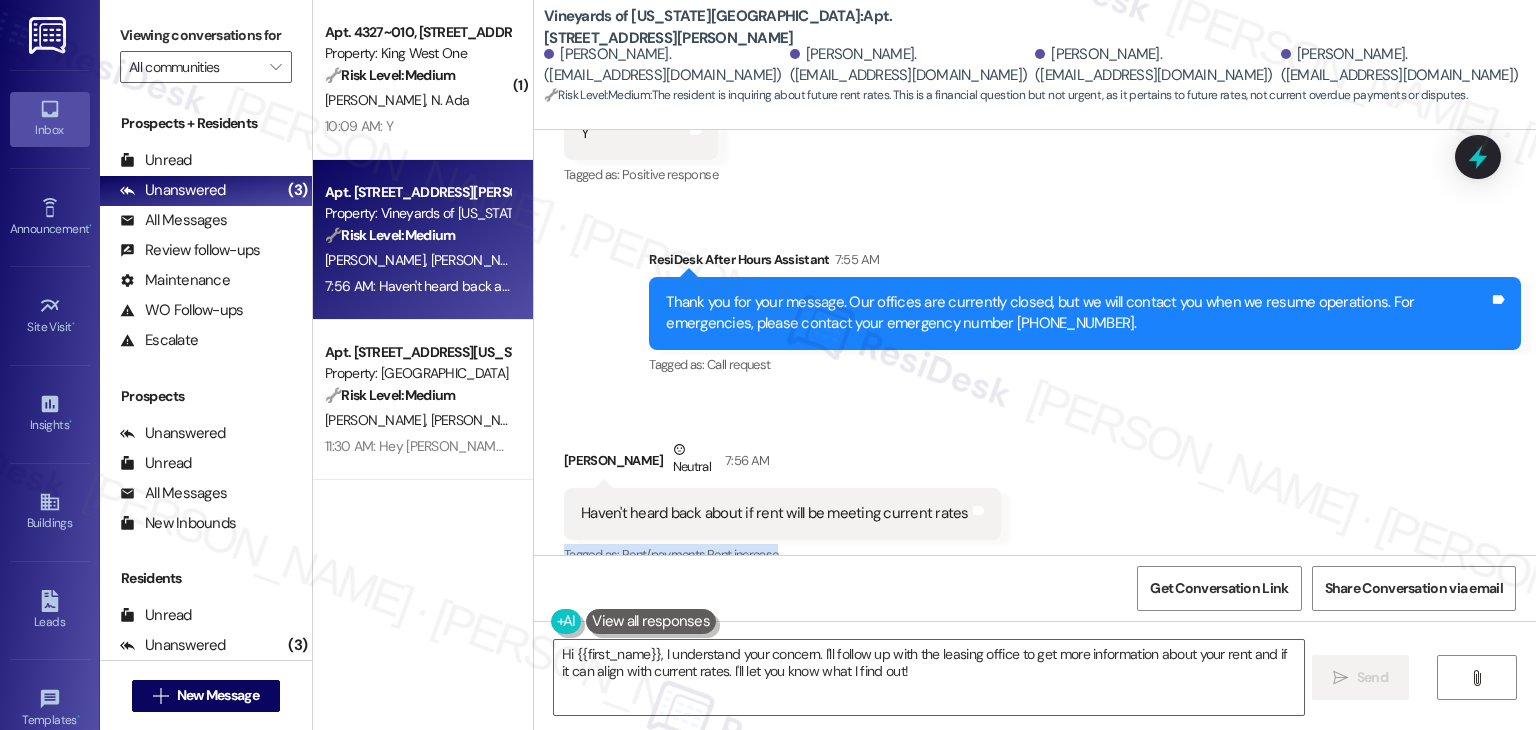 click on "Received via SMS Carrie Mathews   Neutral 7:56 AM Haven't heard back about if rent will be meeting current rates Tags and notes Tagged as:   Rent/payments ,  Click to highlight conversations about Rent/payments Rent increase Click to highlight conversations about Rent increase  Related guidelines Show suggestions" at bounding box center [1035, 518] 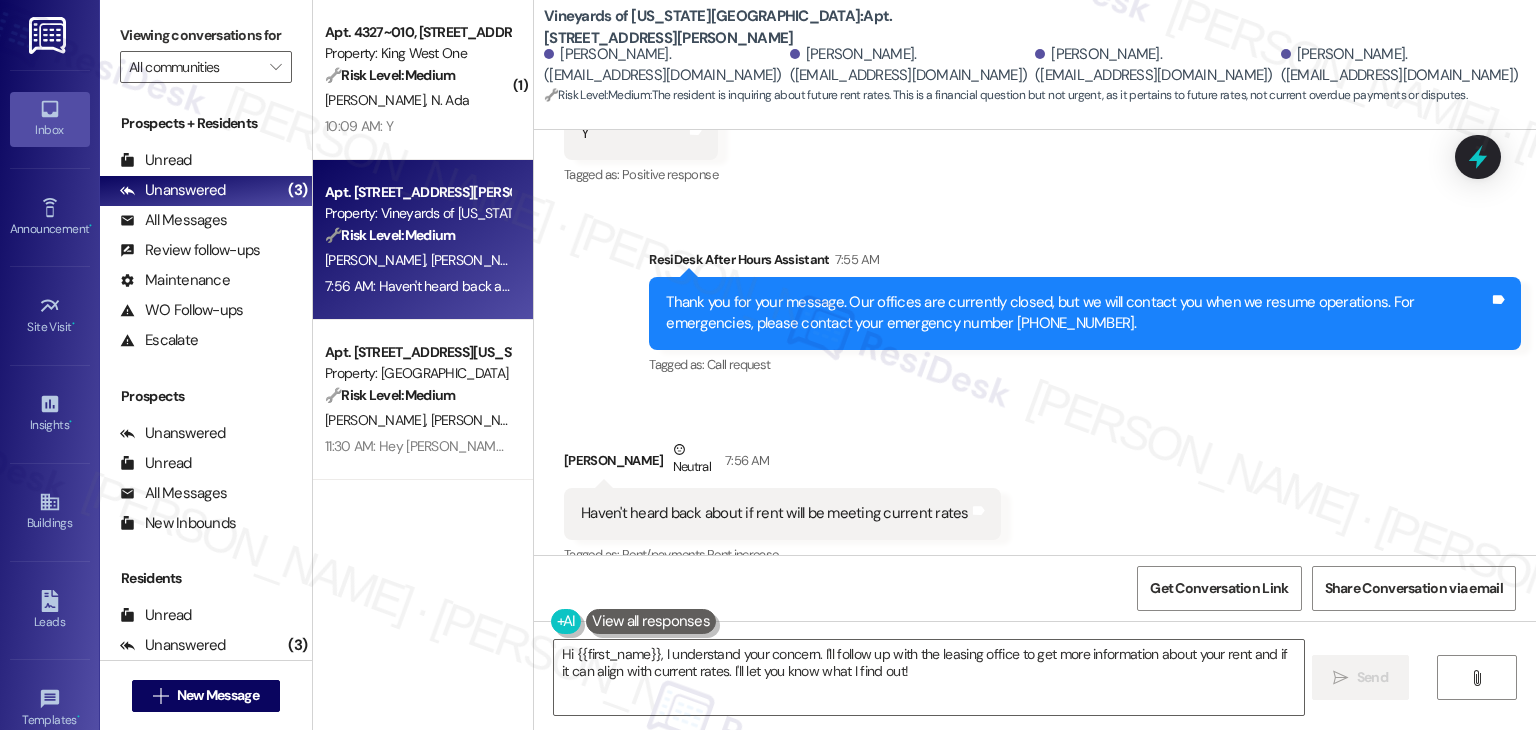 click on "Received via SMS Carrie Mathews   Neutral 7:56 AM Haven't heard back about if rent will be meeting current rates Tags and notes Tagged as:   Rent/payments ,  Click to highlight conversations about Rent/payments Rent increase Click to highlight conversations about Rent increase  Related guidelines Show suggestions" at bounding box center (1035, 518) 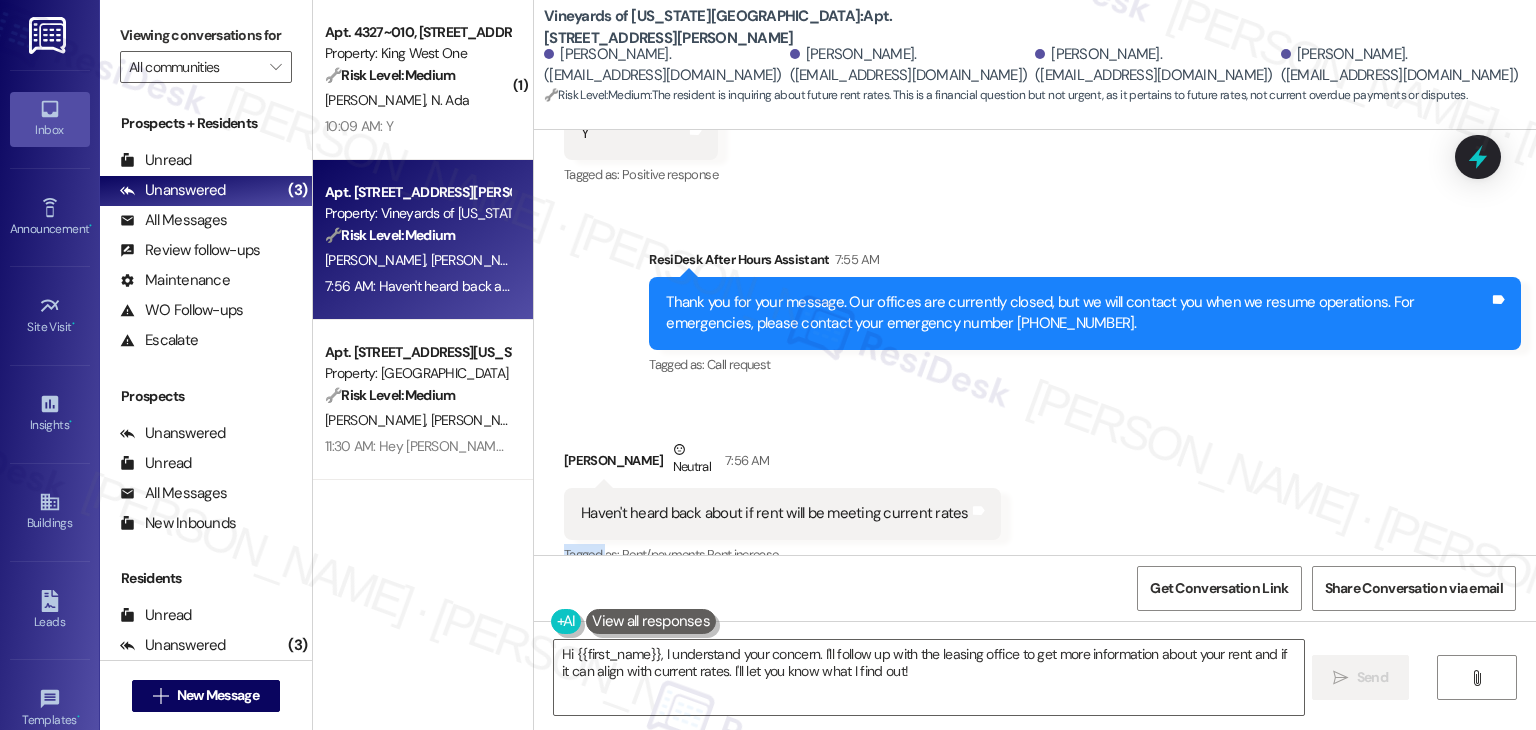 click on "Received via SMS Carrie Mathews   Neutral 7:56 AM Haven't heard back about if rent will be meeting current rates Tags and notes Tagged as:   Rent/payments ,  Click to highlight conversations about Rent/payments Rent increase Click to highlight conversations about Rent increase  Related guidelines Show suggestions" at bounding box center [1035, 518] 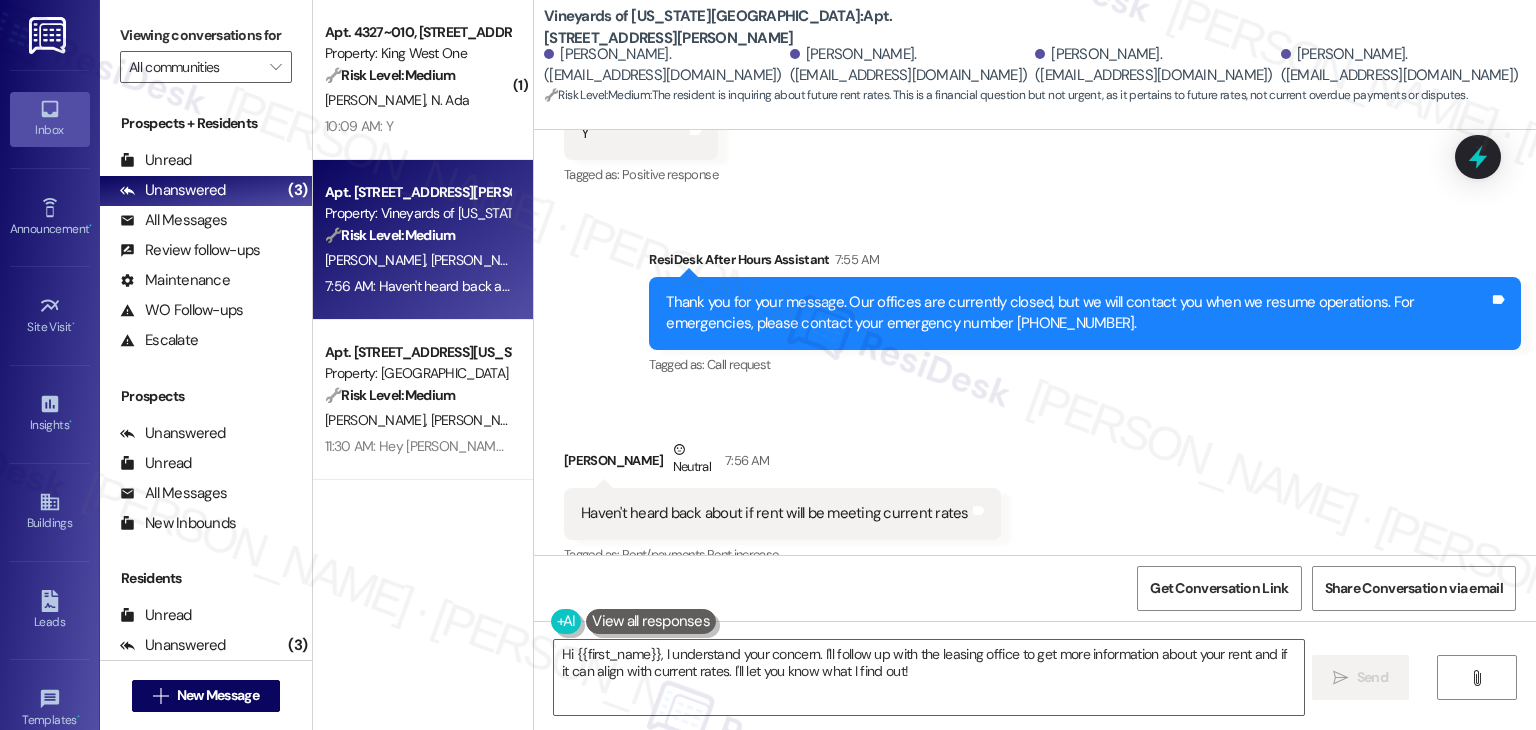 click on "Received via SMS Carrie Mathews   Neutral 7:56 AM Haven't heard back about if rent will be meeting current rates Tags and notes Tagged as:   Rent/payments ,  Click to highlight conversations about Rent/payments Rent increase Click to highlight conversations about Rent increase  Related guidelines Show suggestions" at bounding box center (1035, 518) 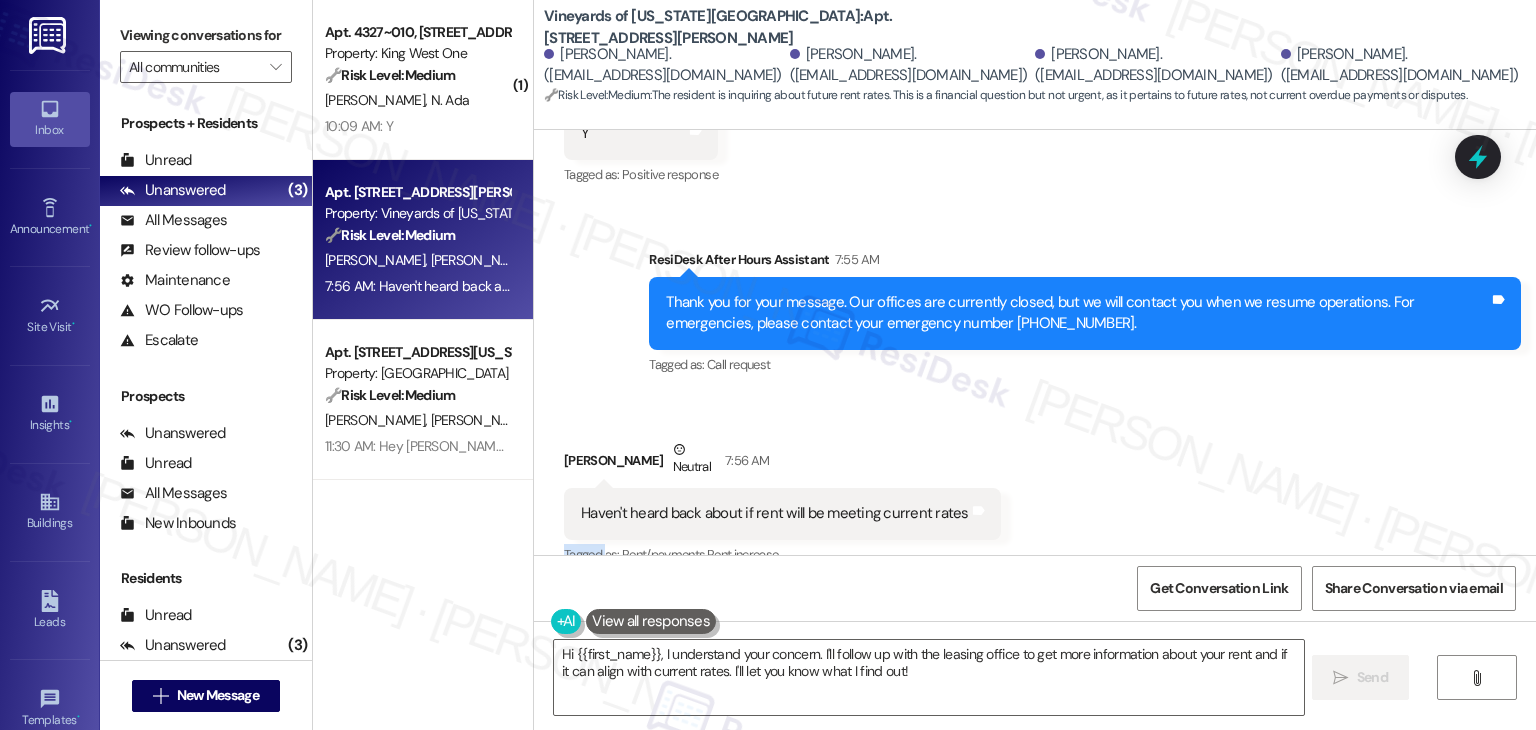 click on "Received via SMS Carrie Mathews   Neutral 7:56 AM Haven't heard back about if rent will be meeting current rates Tags and notes Tagged as:   Rent/payments ,  Click to highlight conversations about Rent/payments Rent increase Click to highlight conversations about Rent increase  Related guidelines Show suggestions" at bounding box center [1035, 518] 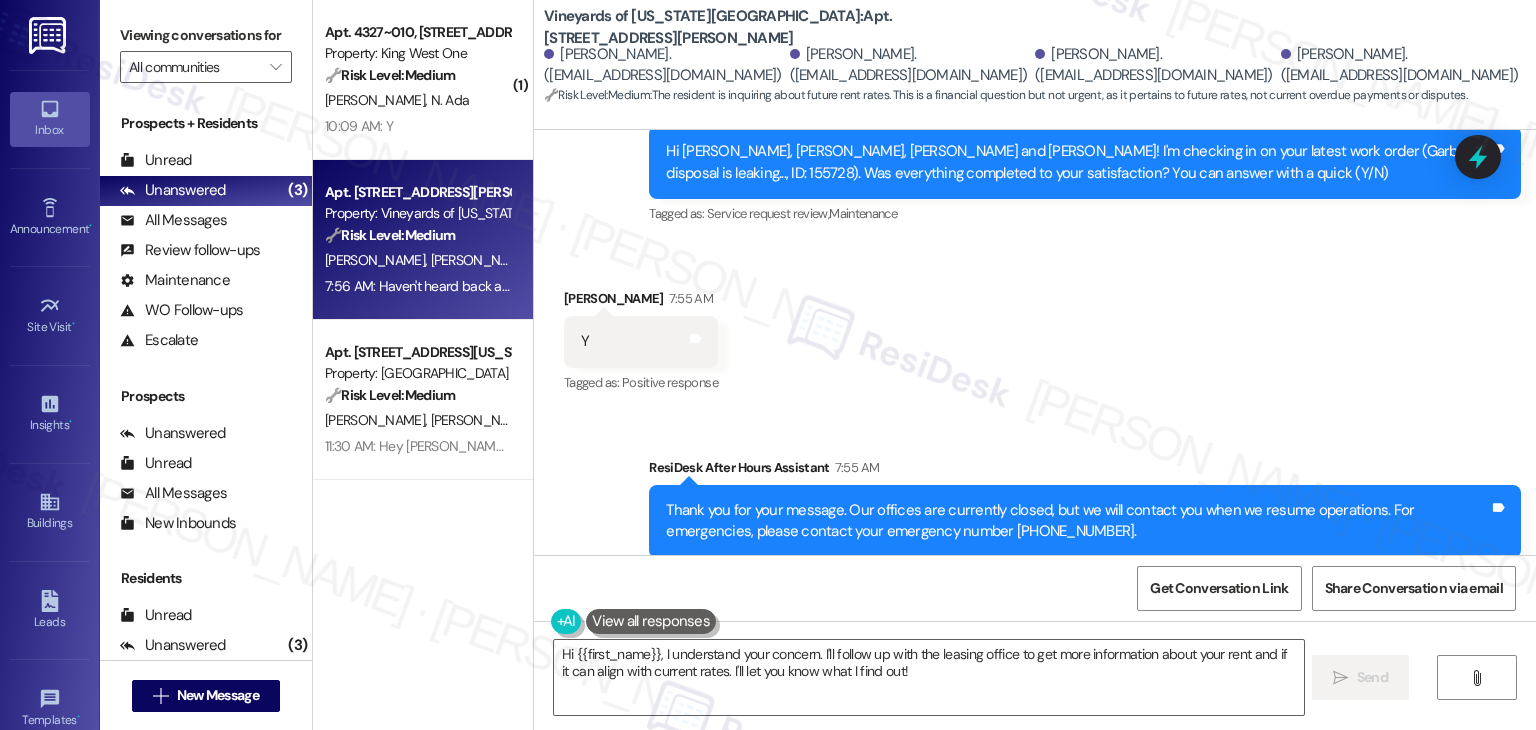 scroll, scrollTop: 13300, scrollLeft: 0, axis: vertical 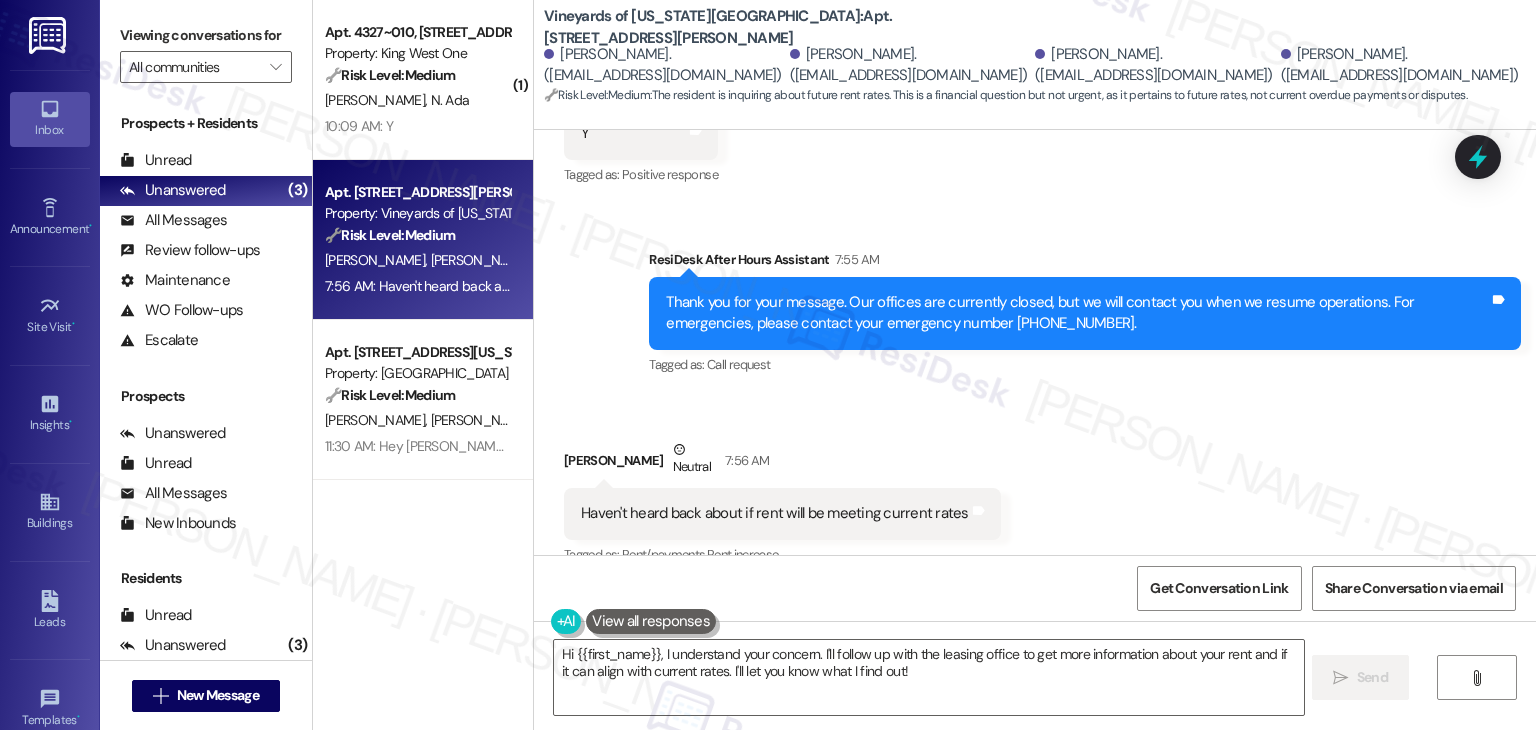 click on "Haven't heard back about if rent will be meeting current rates" at bounding box center [775, 513] 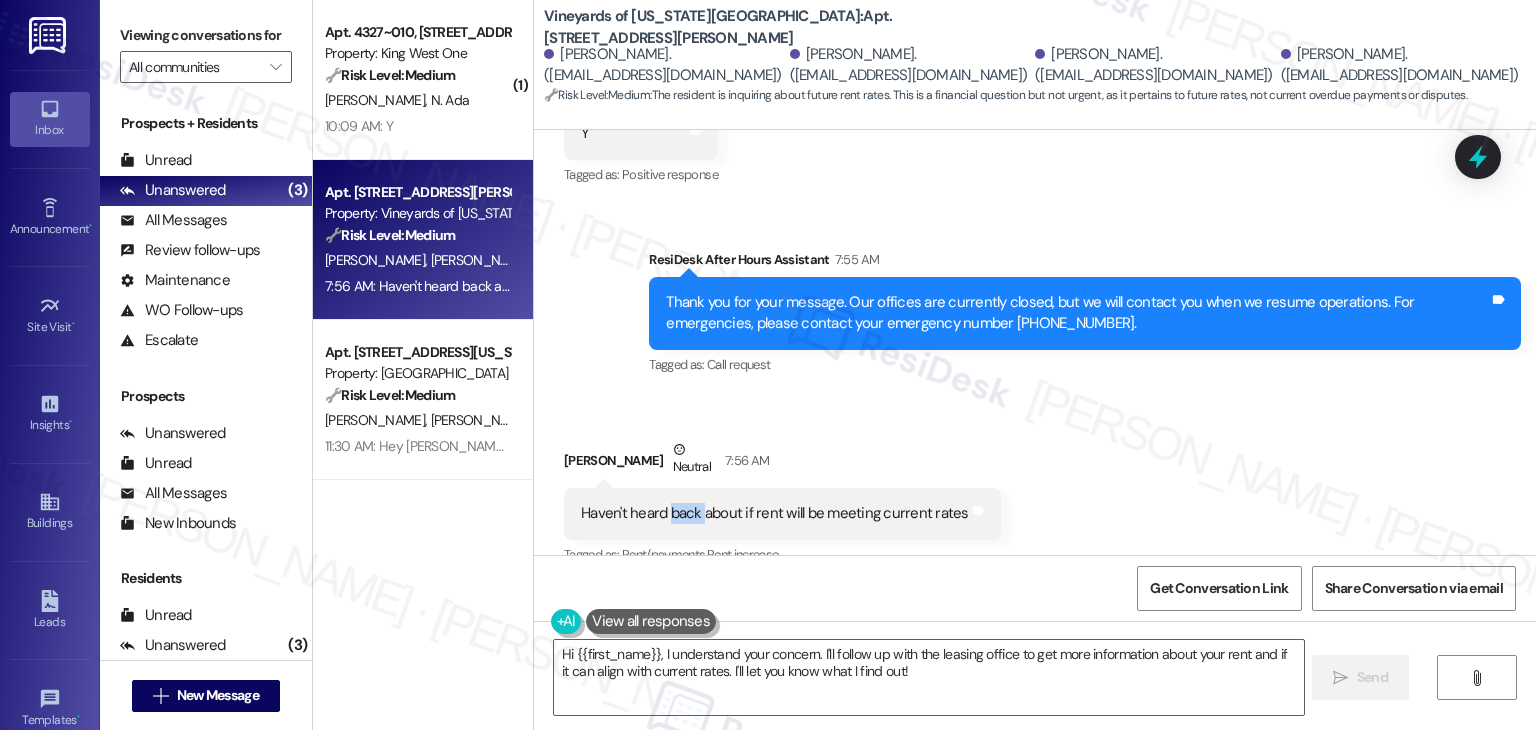 click on "Haven't heard back about if rent will be meeting current rates" at bounding box center (775, 513) 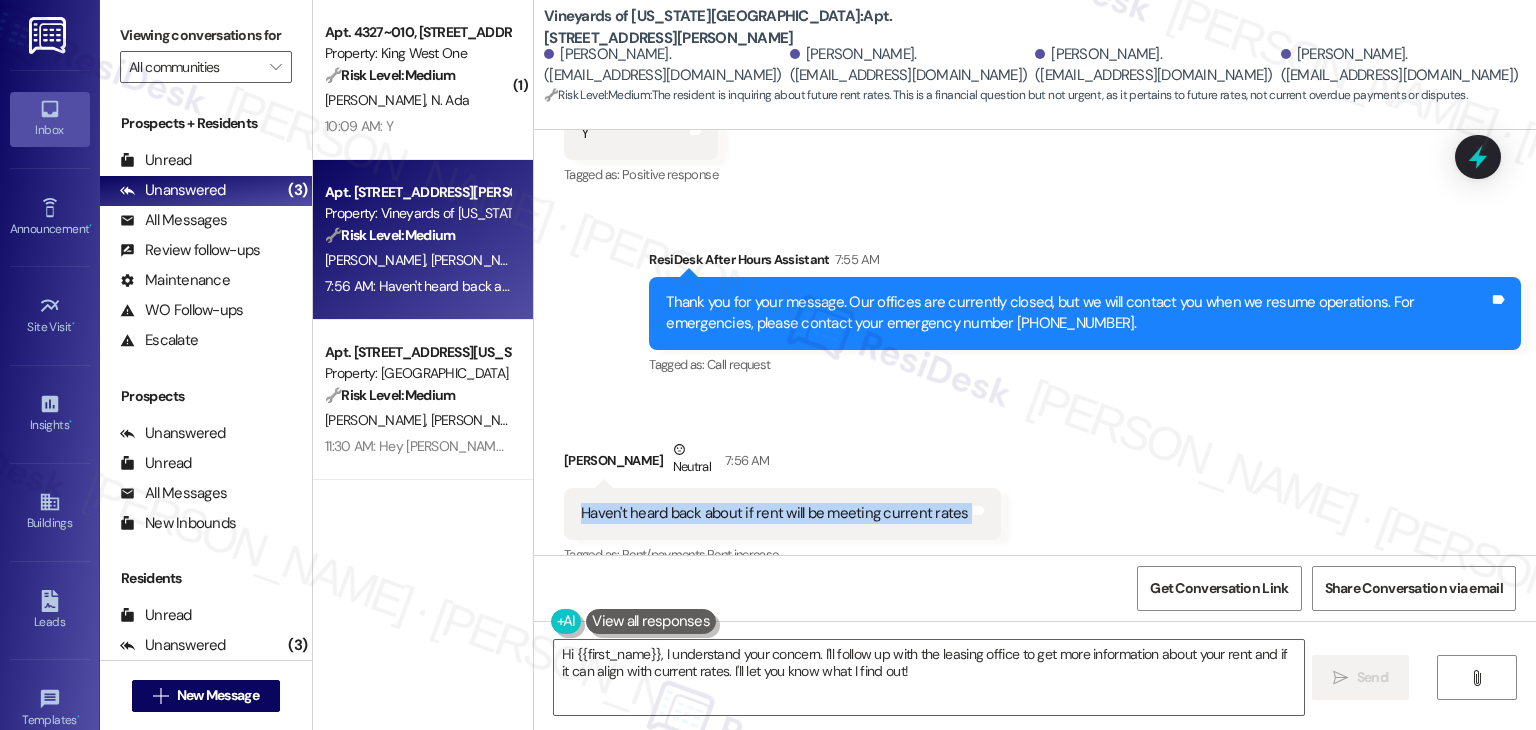 click on "Haven't heard back about if rent will be meeting current rates" at bounding box center (775, 513) 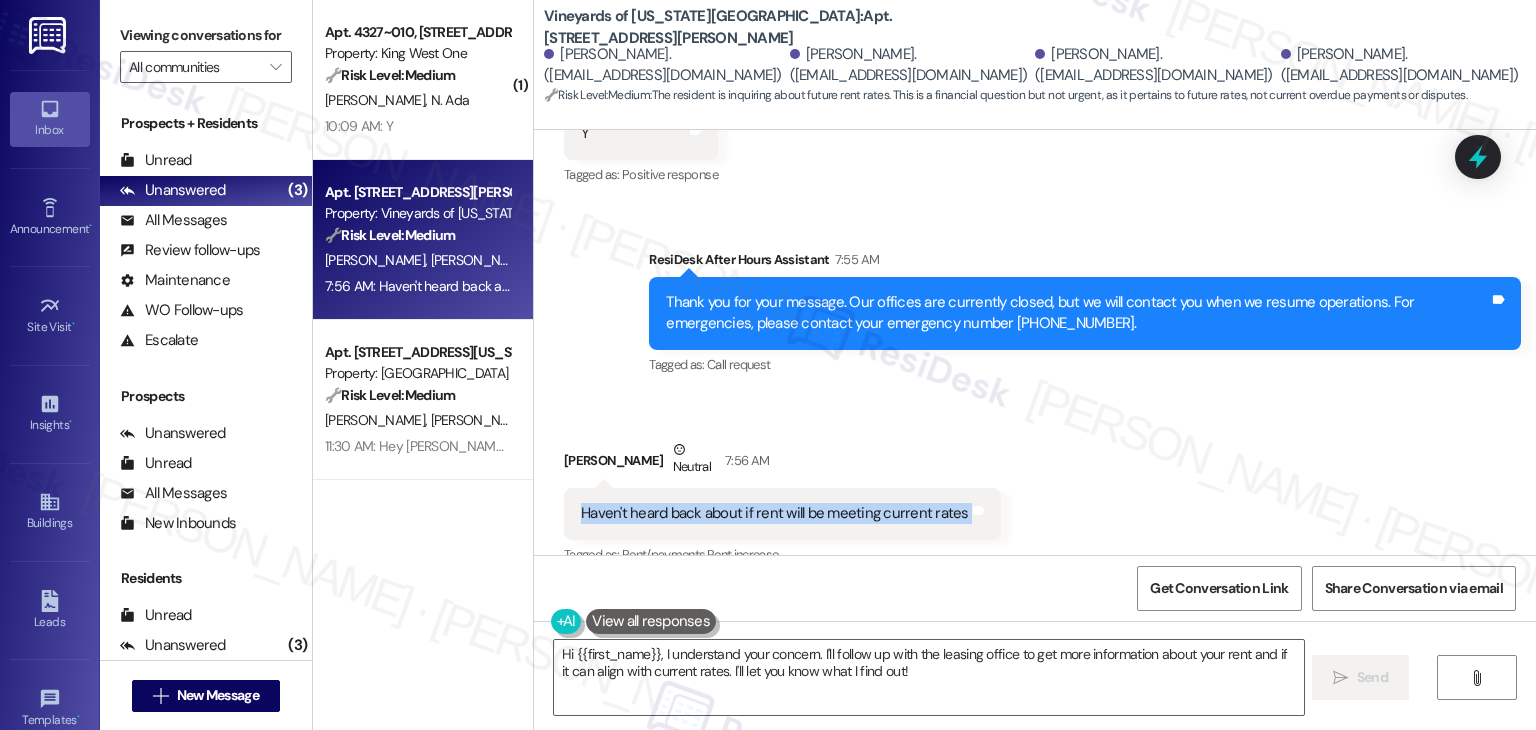 click on "Received via SMS Carrie Mathews   Neutral 7:56 AM Haven't heard back about if rent will be meeting current rates Tags and notes Tagged as:   Rent/payments ,  Click to highlight conversations about Rent/payments Rent increase Click to highlight conversations about Rent increase  Related guidelines Show suggestions" at bounding box center [1035, 518] 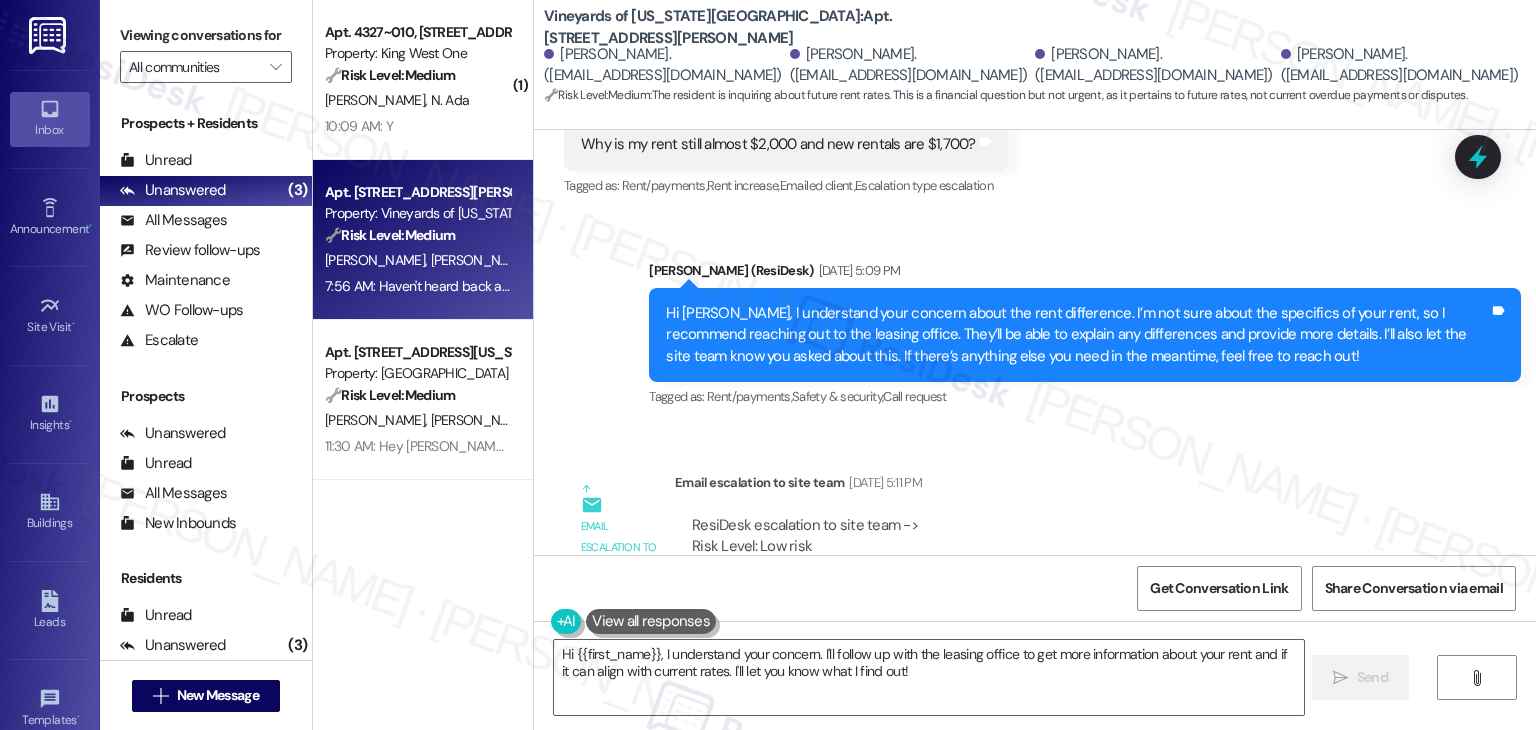 scroll, scrollTop: 11600, scrollLeft: 0, axis: vertical 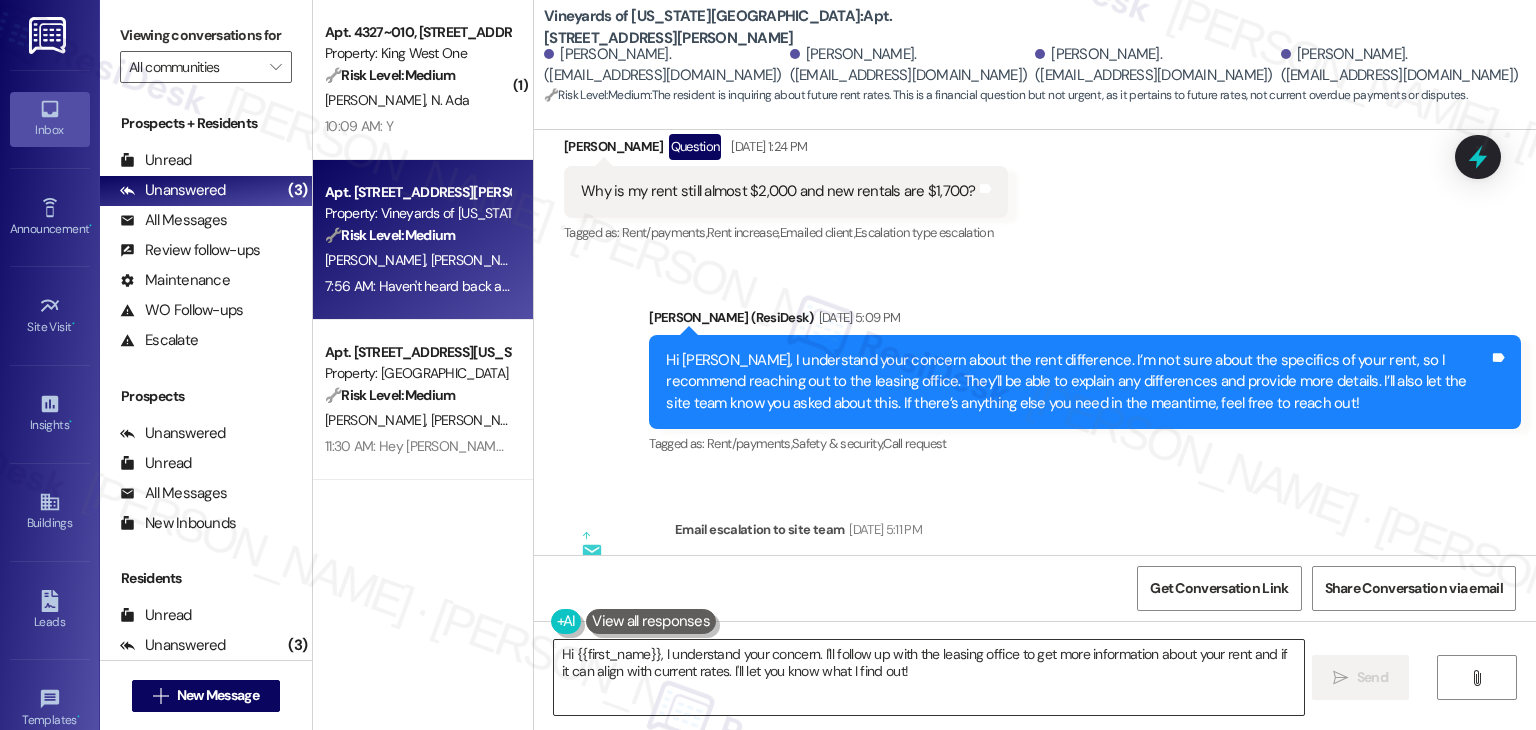 click on "Hi {{first_name}}, I understand your concern. I'll follow up with the leasing office to get more information about your rent and if it can align with current rates. I'll let you know what I find out!" at bounding box center [928, 677] 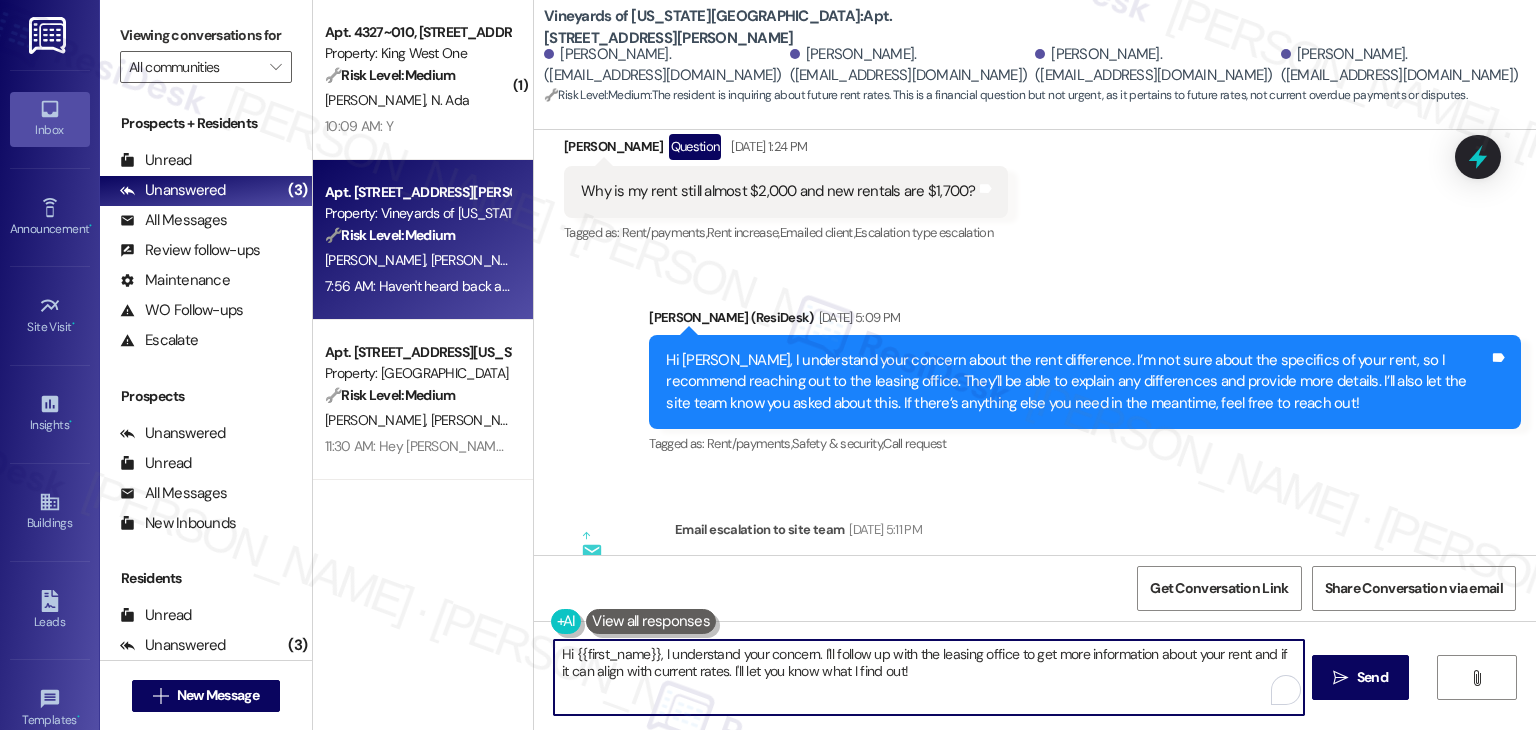 click on "Hi {{first_name}}, I understand your concern. I'll follow up with the leasing office to get more information about your rent and if it can align with current rates. I'll let you know what I find out!" at bounding box center (928, 677) 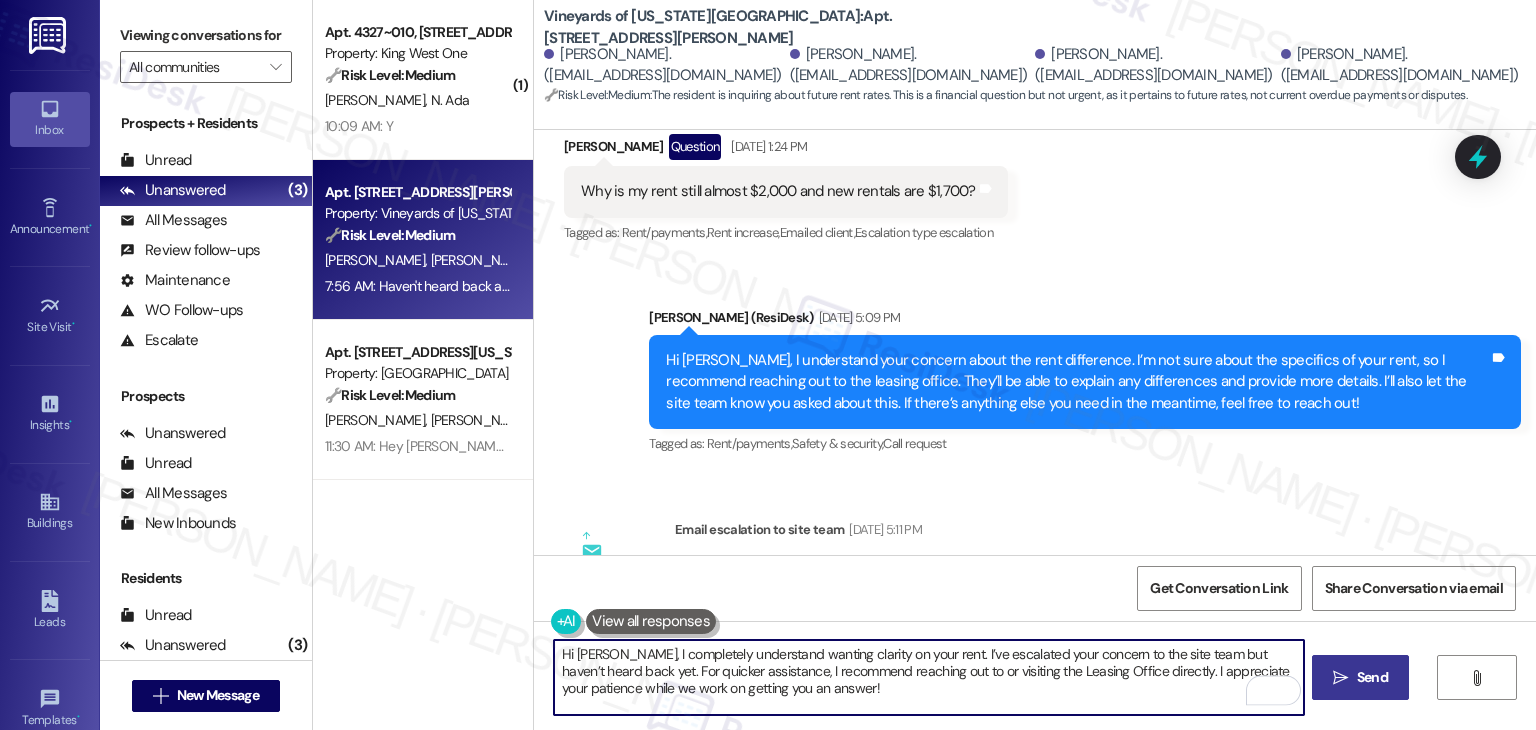 type on "Hi Carrie, I completely understand wanting clarity on your rent. I’ve escalated your concern to the site team but haven’t heard back yet. For quicker assistance, I recommend reaching out to or visiting the Leasing Office directly. I appreciate your patience while we work on getting you an answer!" 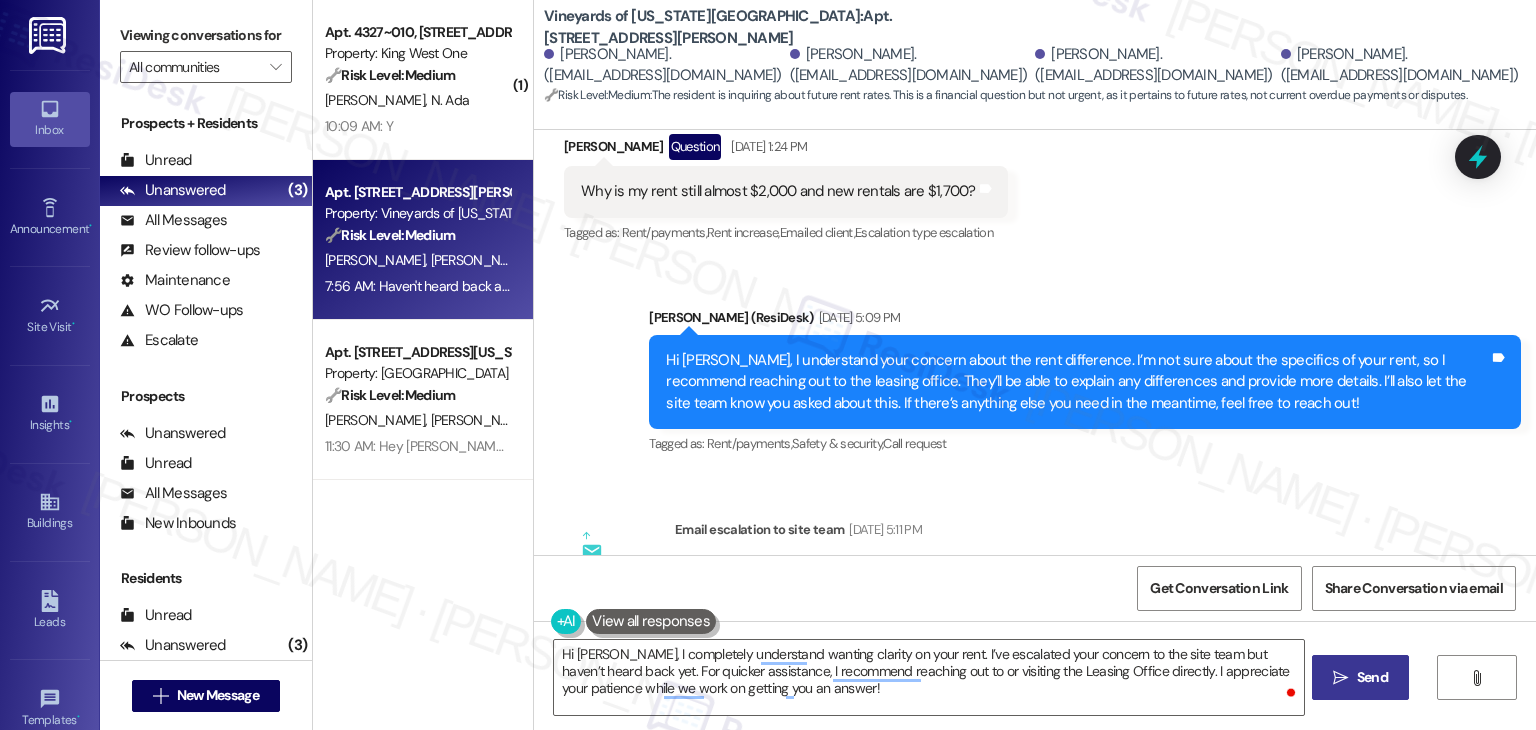 click on "" at bounding box center (1340, 678) 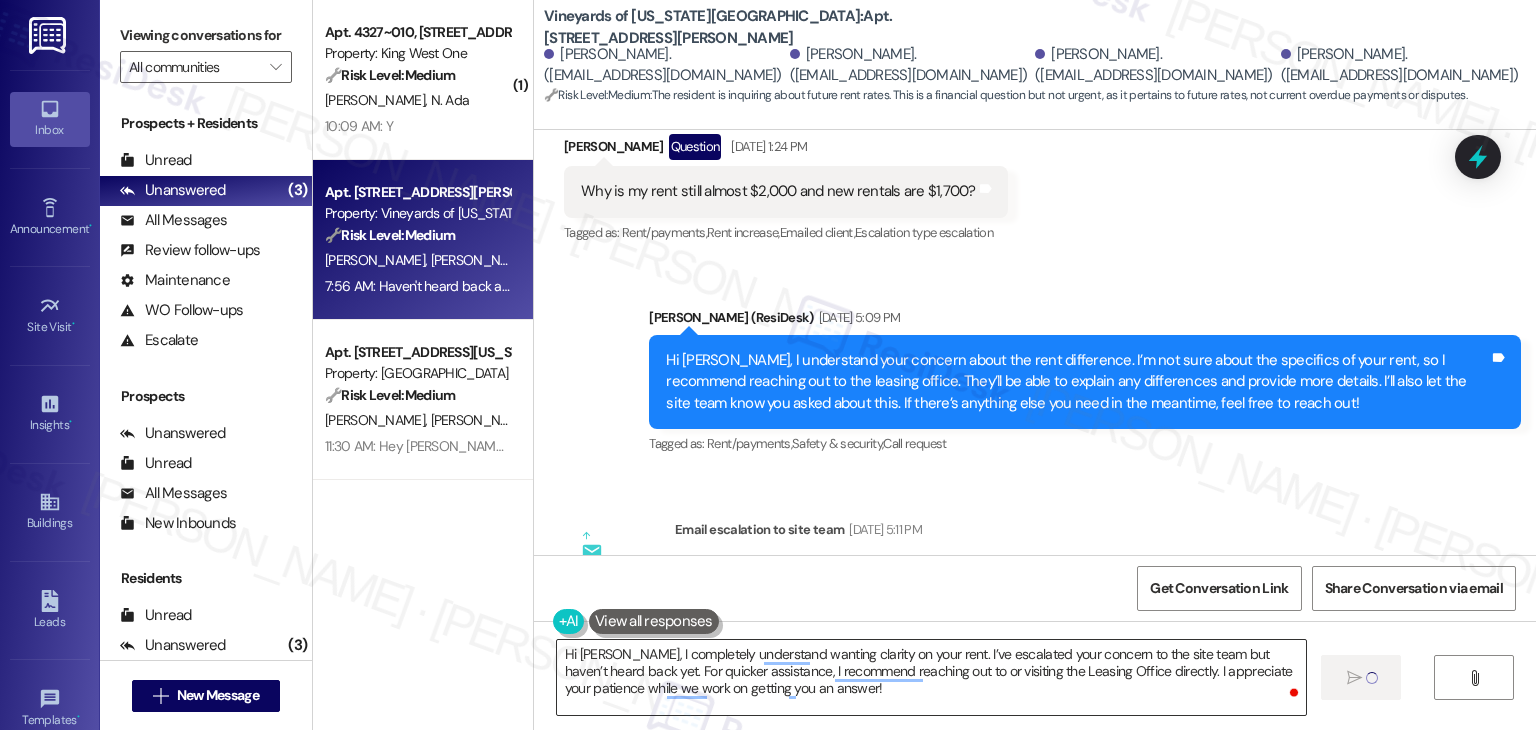 type 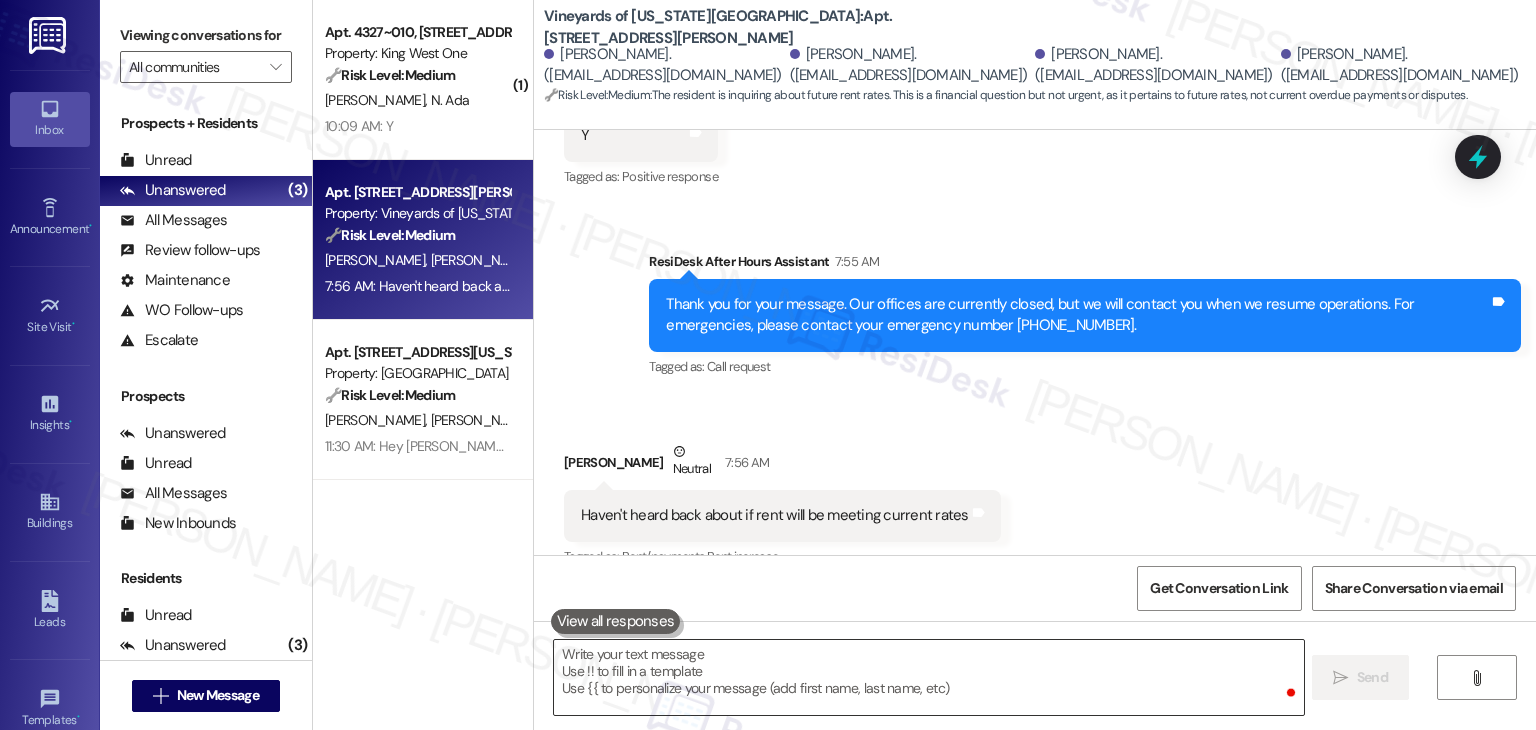 scroll, scrollTop: 13300, scrollLeft: 0, axis: vertical 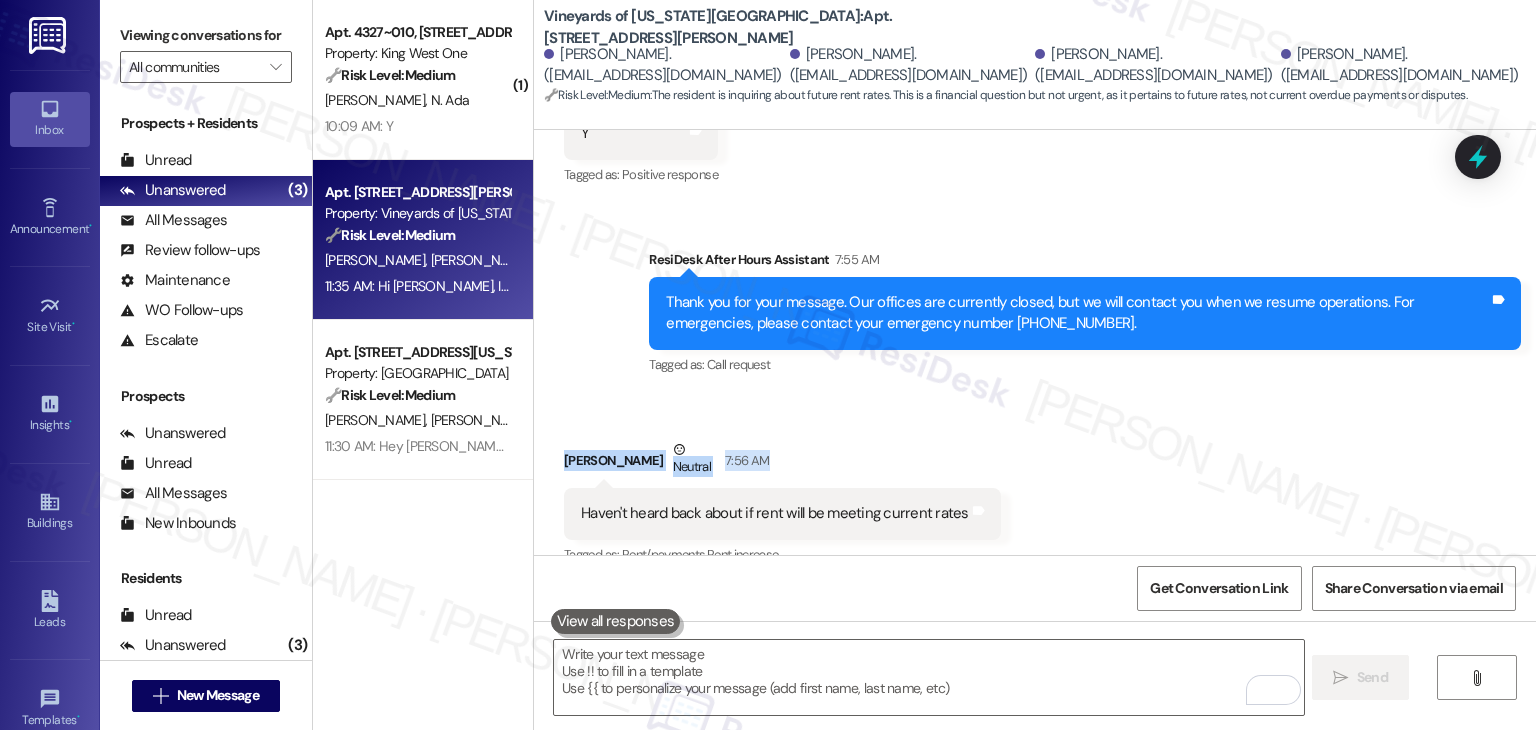 click on "Survey, sent via SMS Residesk Automated Survey Sep 21, 2023 at 12:27 PM Hi Elijah, Akailah, Jacob and Carrie, I'm on the new offsite Resident Support Team for Vineyards of Colorado Springs! My job is to work with your on-site management team to improve your experience at the property. Text us here at any time for assistance or questions. We will also reach out periodically for feedback. Reply STOP to opt out of texts. (You can always reply STOP to opt out of future messages) Tags and notes Tagged as:   Property launch Click to highlight conversations about Property launch Received via SMS Carrie Mathews Question   Concerned Sep 21, 2023 at 9:59 PM My washing machine is only running hot water, even on cold setting. Please send someone asap to fix this, thank you 😊  Tags and notes Tagged as:   High risk ,  Click to highlight conversations about High risk Urgent ,  Click to highlight conversations about Urgent Maintenance request ,  Click to highlight conversations about Maintenance request Complaint ,  ,  ," at bounding box center [1035, 342] 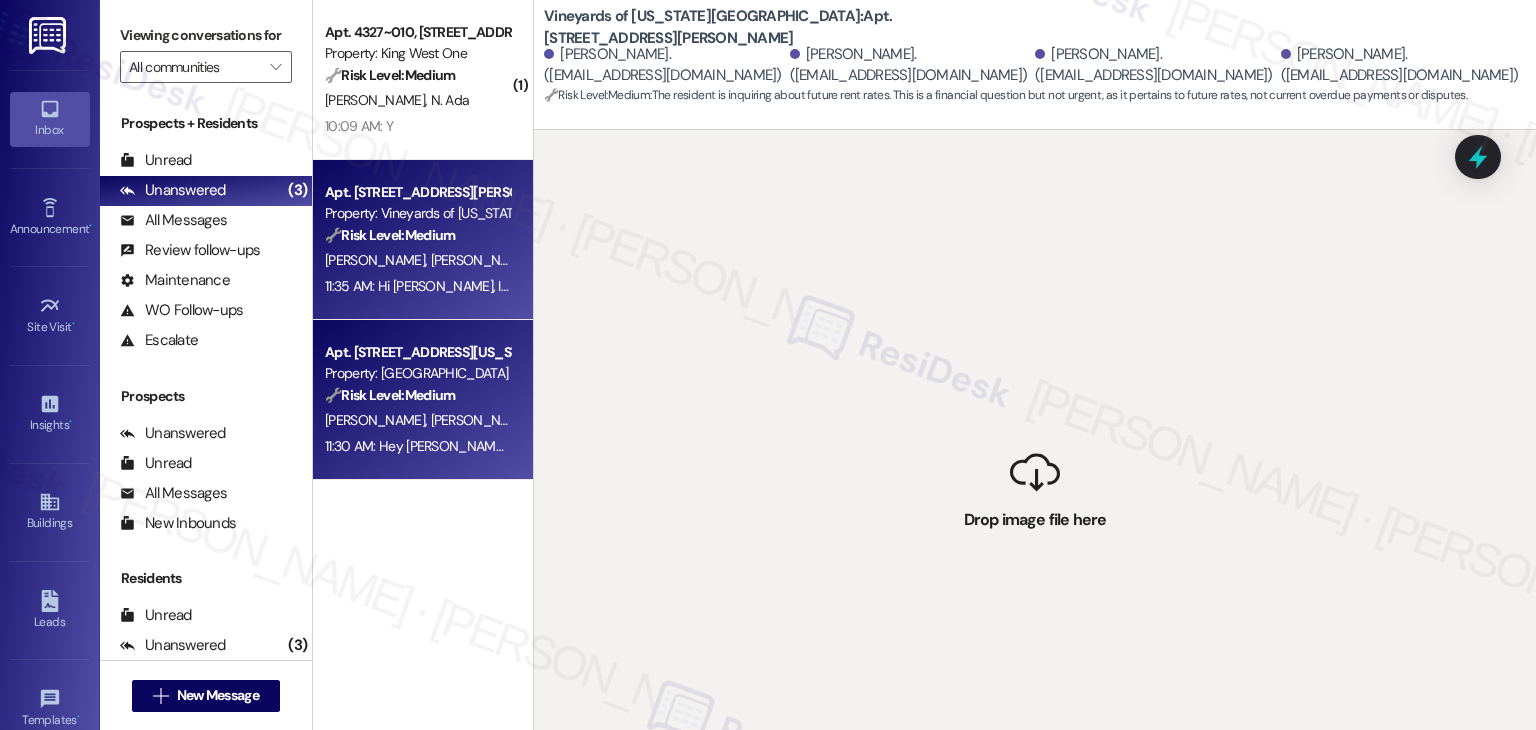 click on "C. Menjivar S. Menjivar" at bounding box center [417, 420] 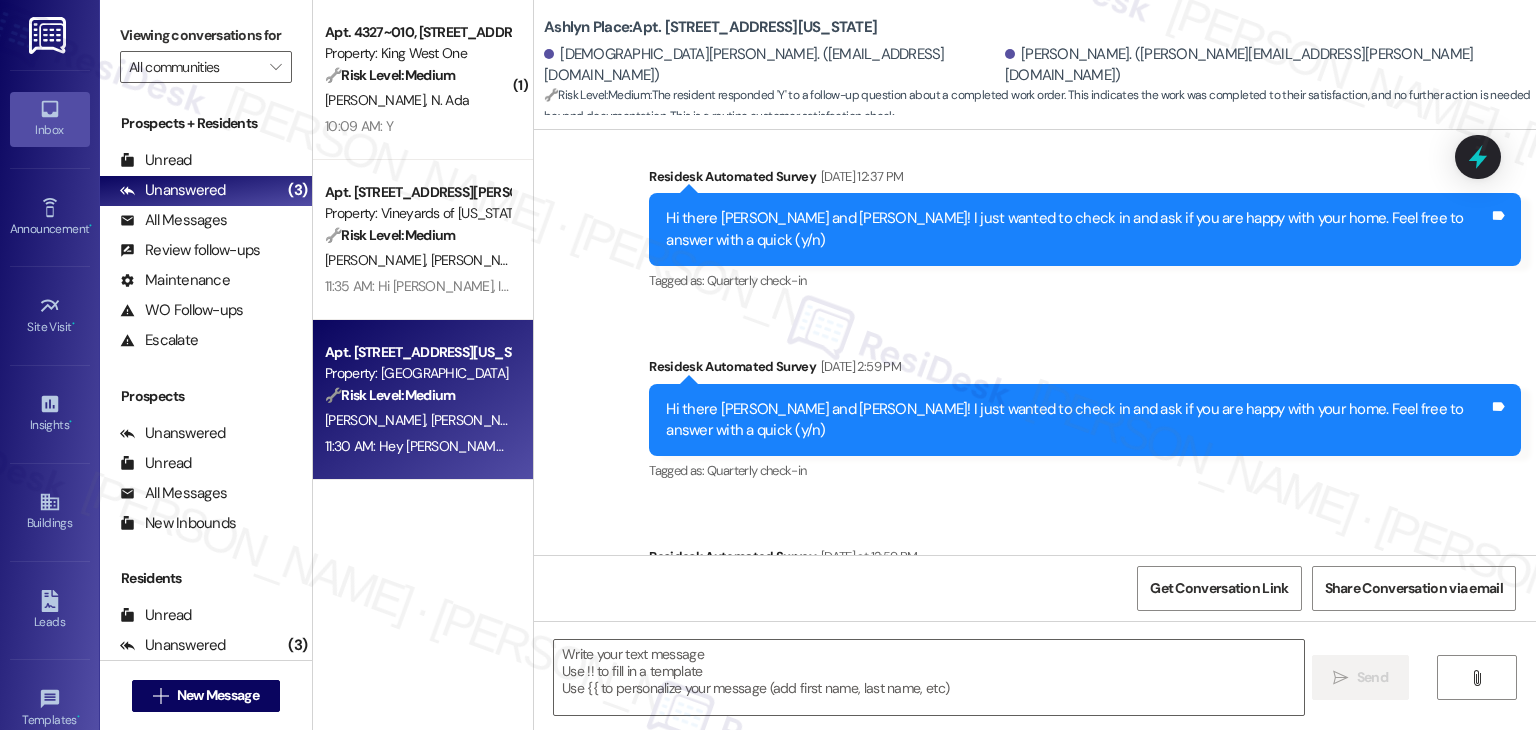 type on "Fetching suggested responses. Please feel free to read through the conversation in the meantime." 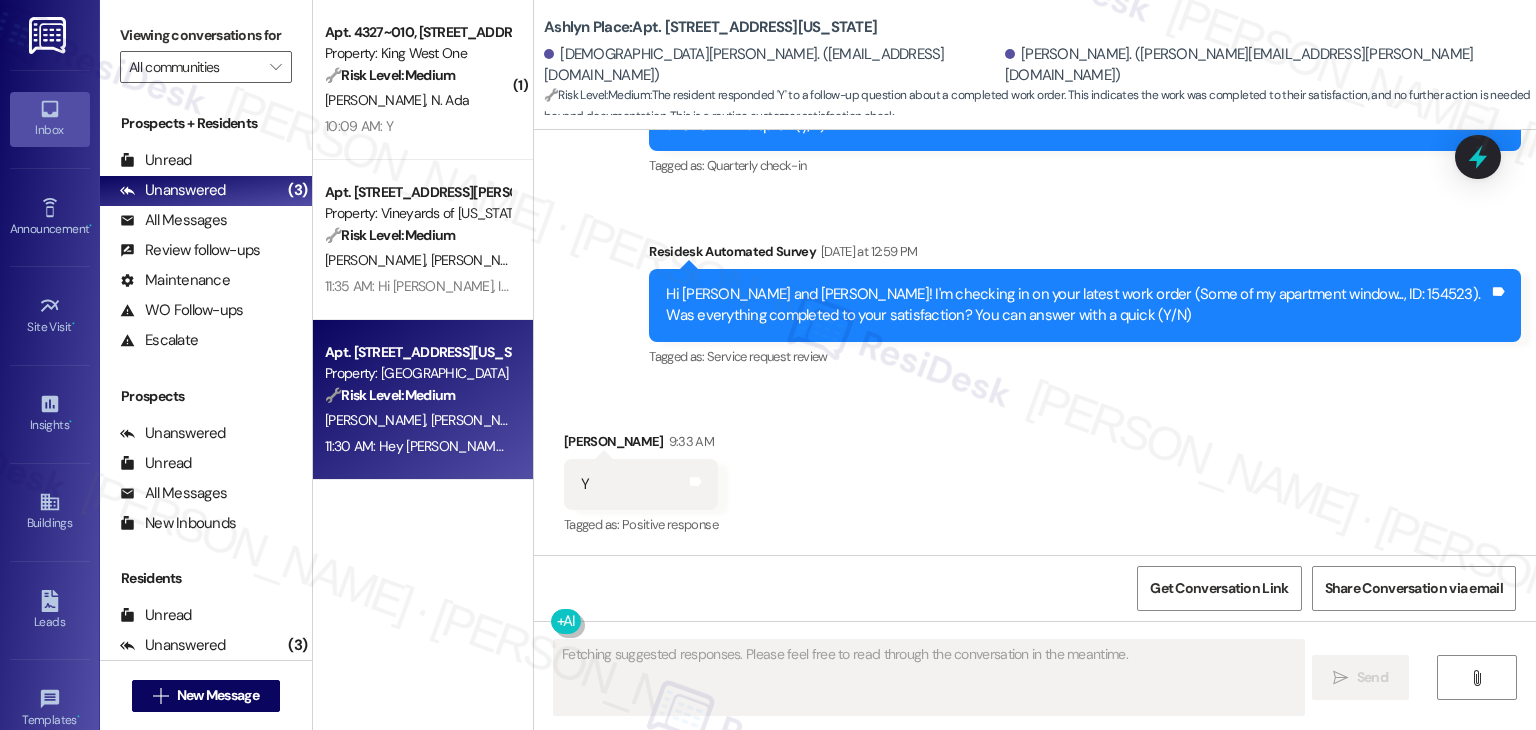scroll, scrollTop: 1041, scrollLeft: 0, axis: vertical 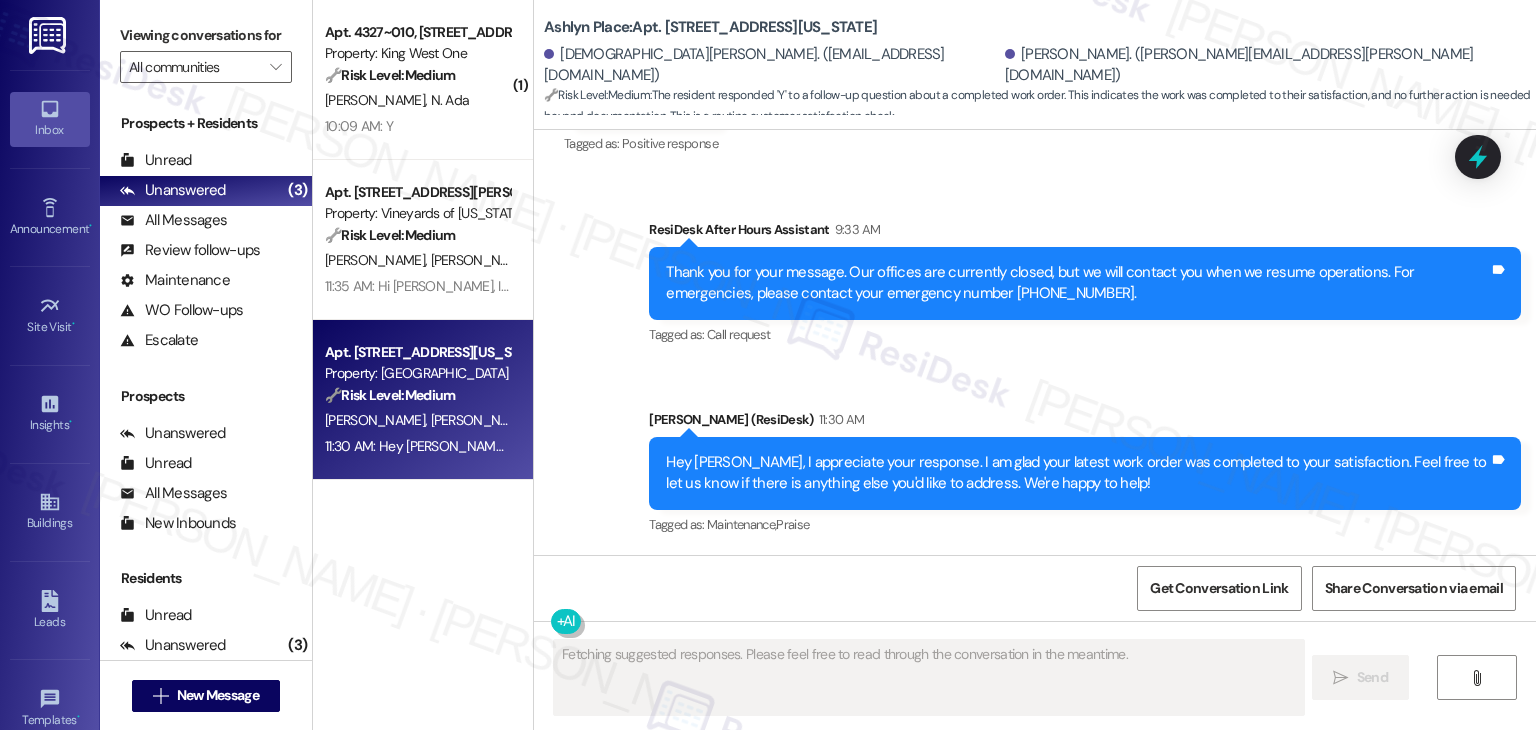 type 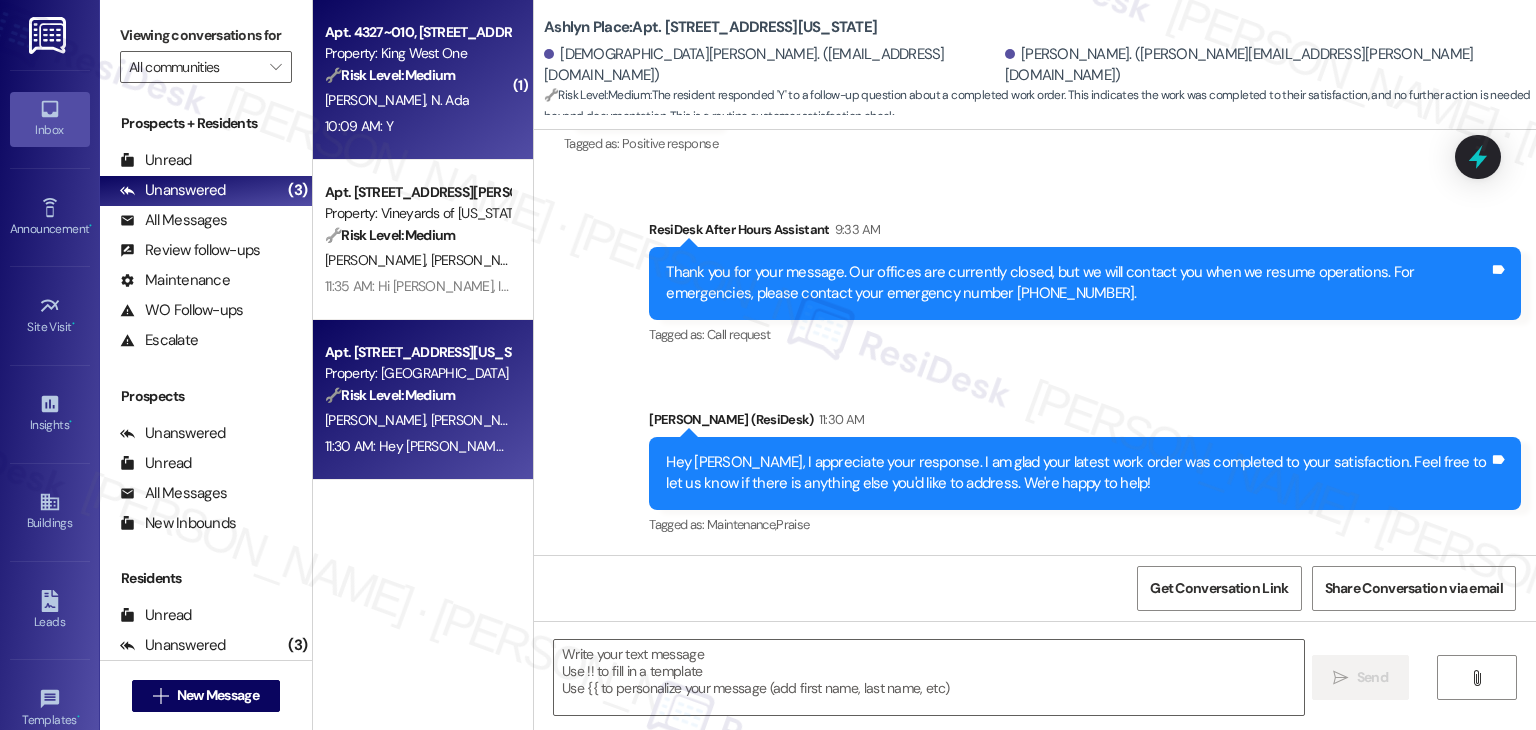 click on "🔧  Risk Level:  Medium The resident responded positively to a check-in regarding a completed work order. This indicates satisfactory resolution and falls under routine follow-up." at bounding box center [417, 75] 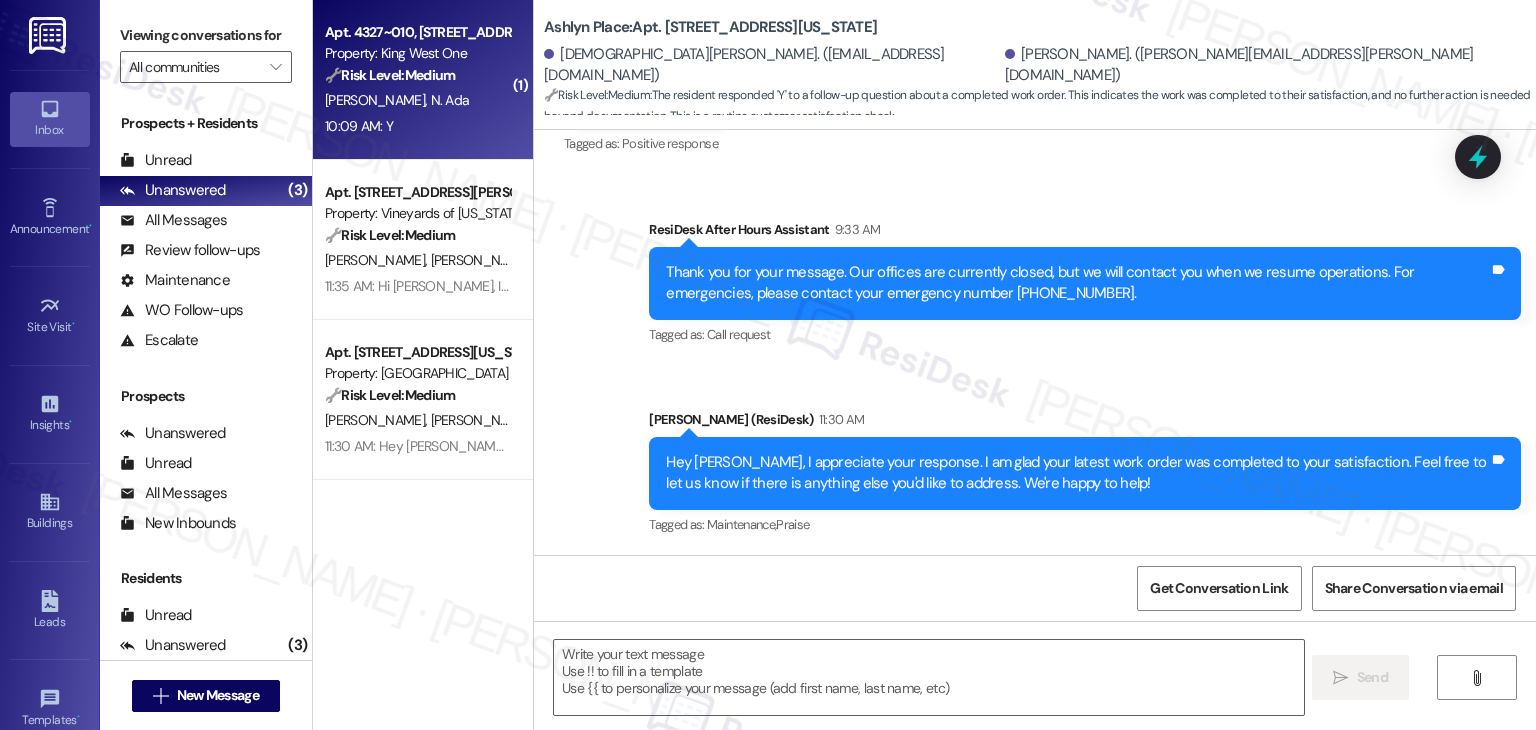 type on "Fetching suggested responses. Please feel free to read through the conversation in the meantime." 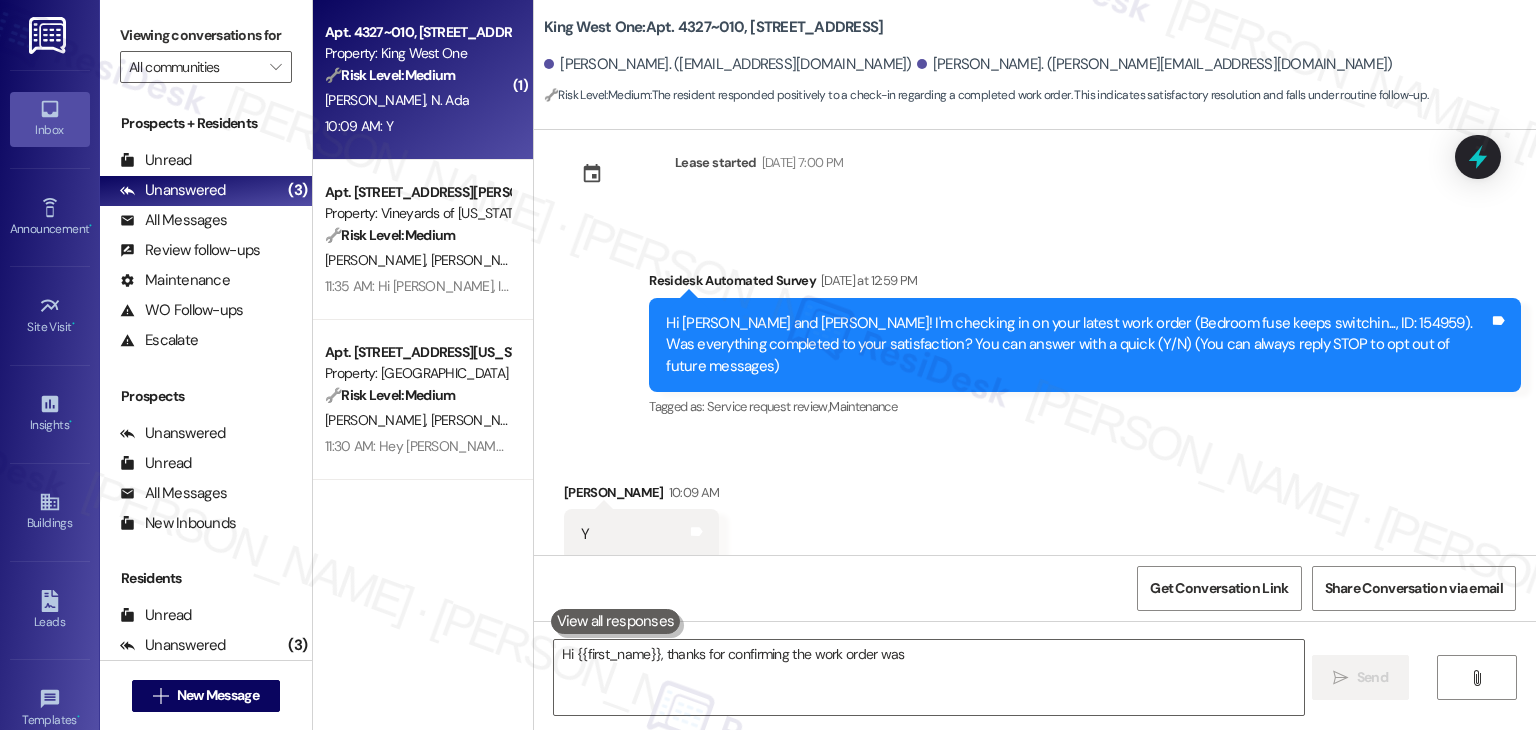 scroll, scrollTop: 68, scrollLeft: 0, axis: vertical 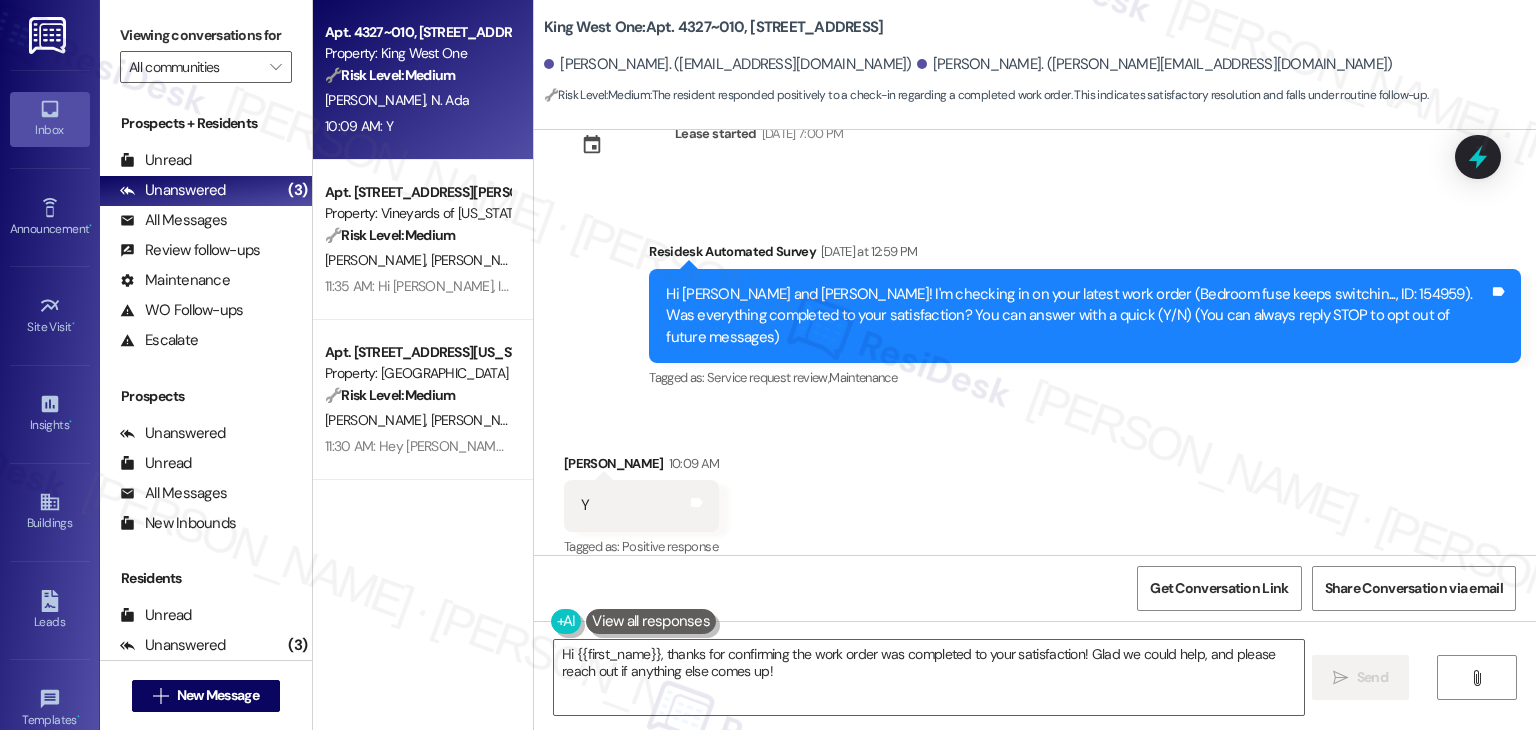 click on "Received via SMS Ian Dornfeld 10:09 AM Y Tags and notes Tagged as:   Positive response Click to highlight conversations about Positive response" at bounding box center [1035, 492] 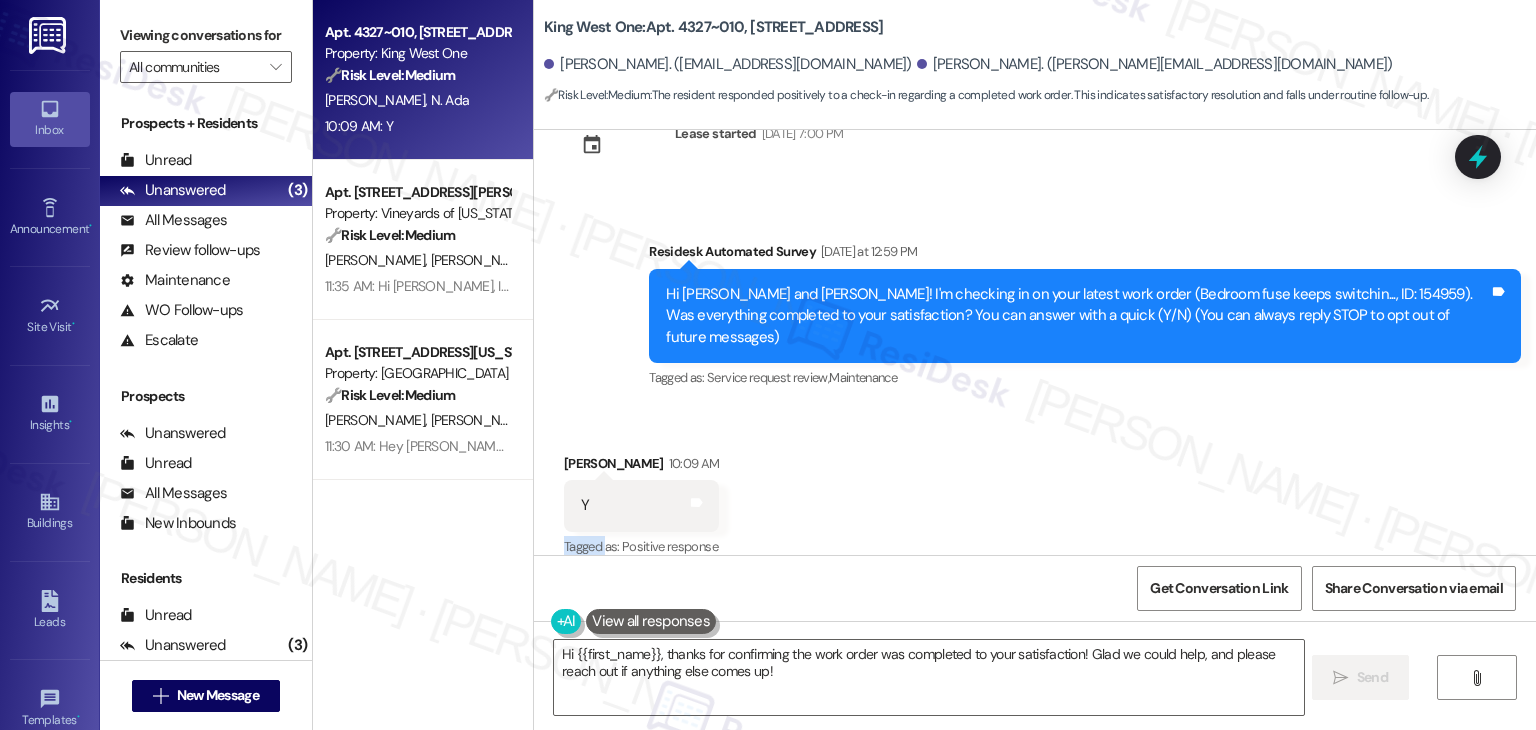 click on "Received via SMS Ian Dornfeld 10:09 AM Y Tags and notes Tagged as:   Positive response Click to highlight conversations about Positive response" at bounding box center [1035, 492] 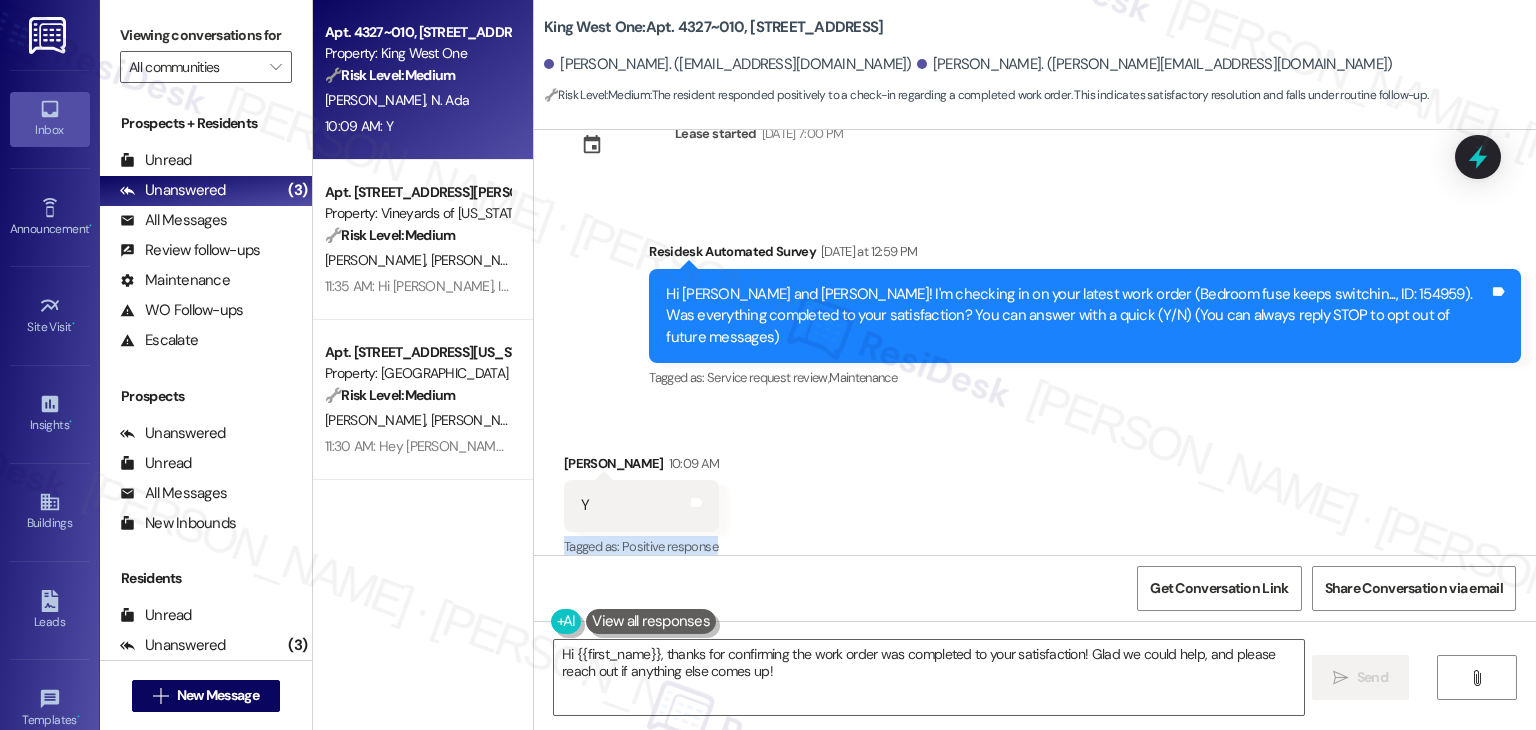 click on "Received via SMS Ian Dornfeld 10:09 AM Y Tags and notes Tagged as:   Positive response Click to highlight conversations about Positive response" at bounding box center [1035, 492] 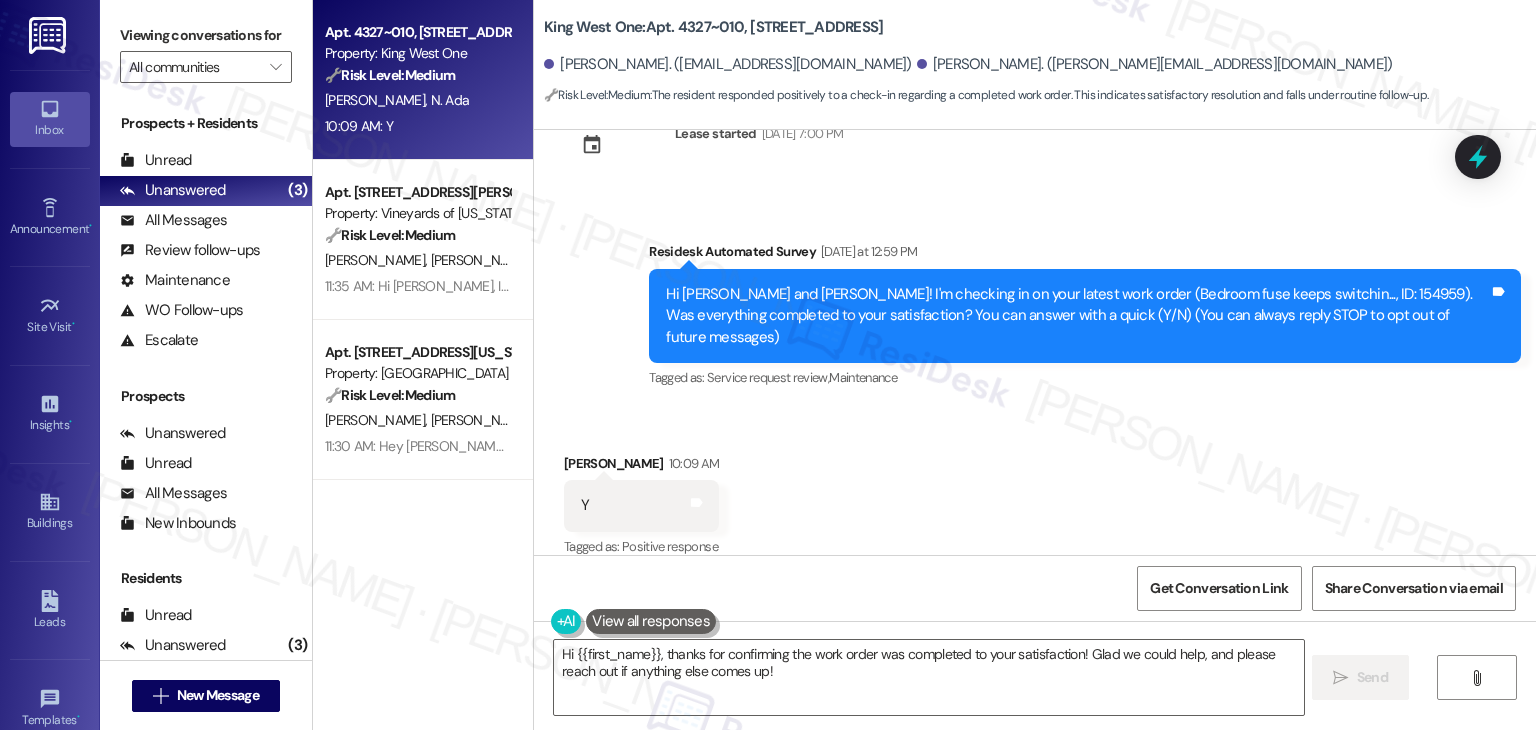 click on "Received via SMS Ian Dornfeld 10:09 AM Y Tags and notes Tagged as:   Positive response Click to highlight conversations about Positive response" at bounding box center (1035, 492) 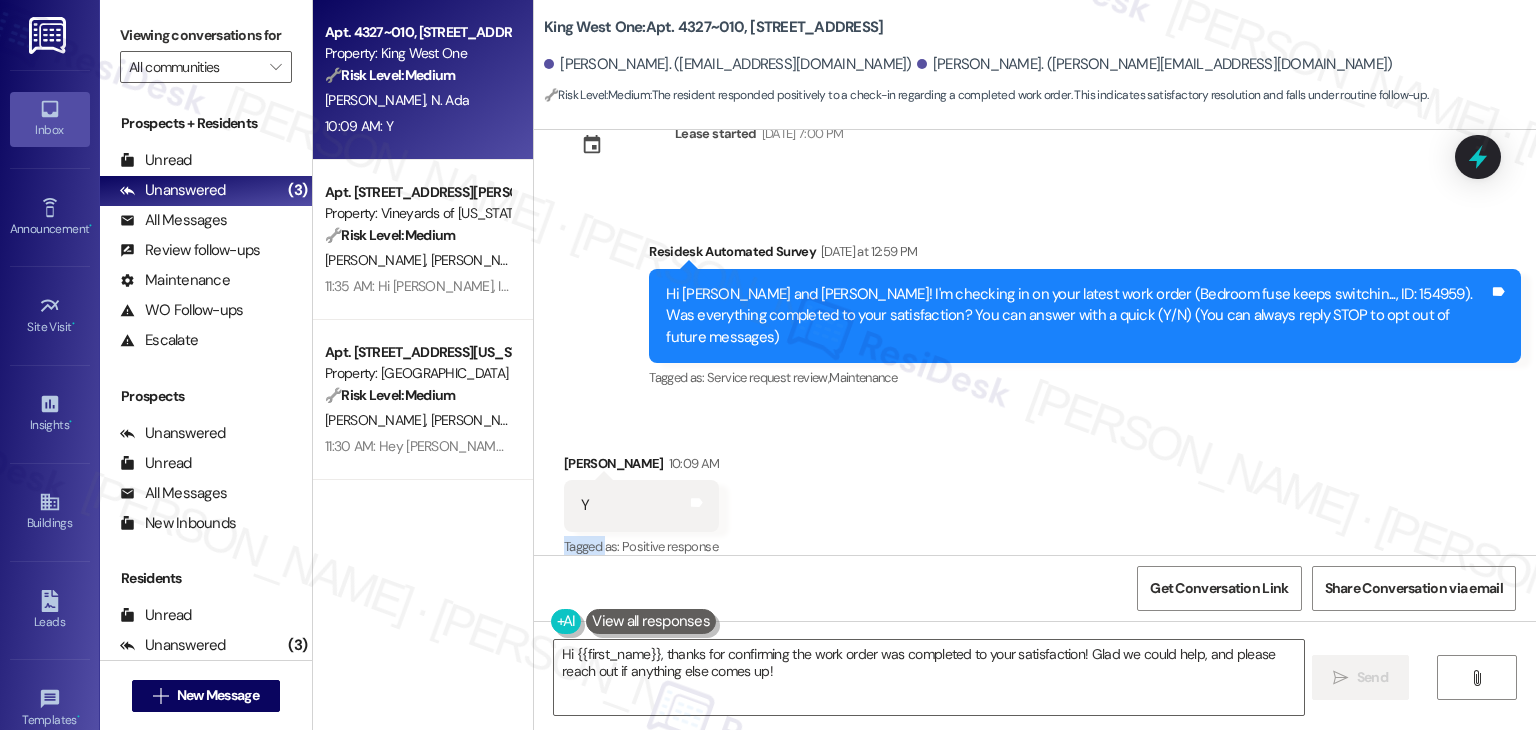 click on "Received via SMS Ian Dornfeld 10:09 AM Y Tags and notes Tagged as:   Positive response Click to highlight conversations about Positive response" at bounding box center [1035, 492] 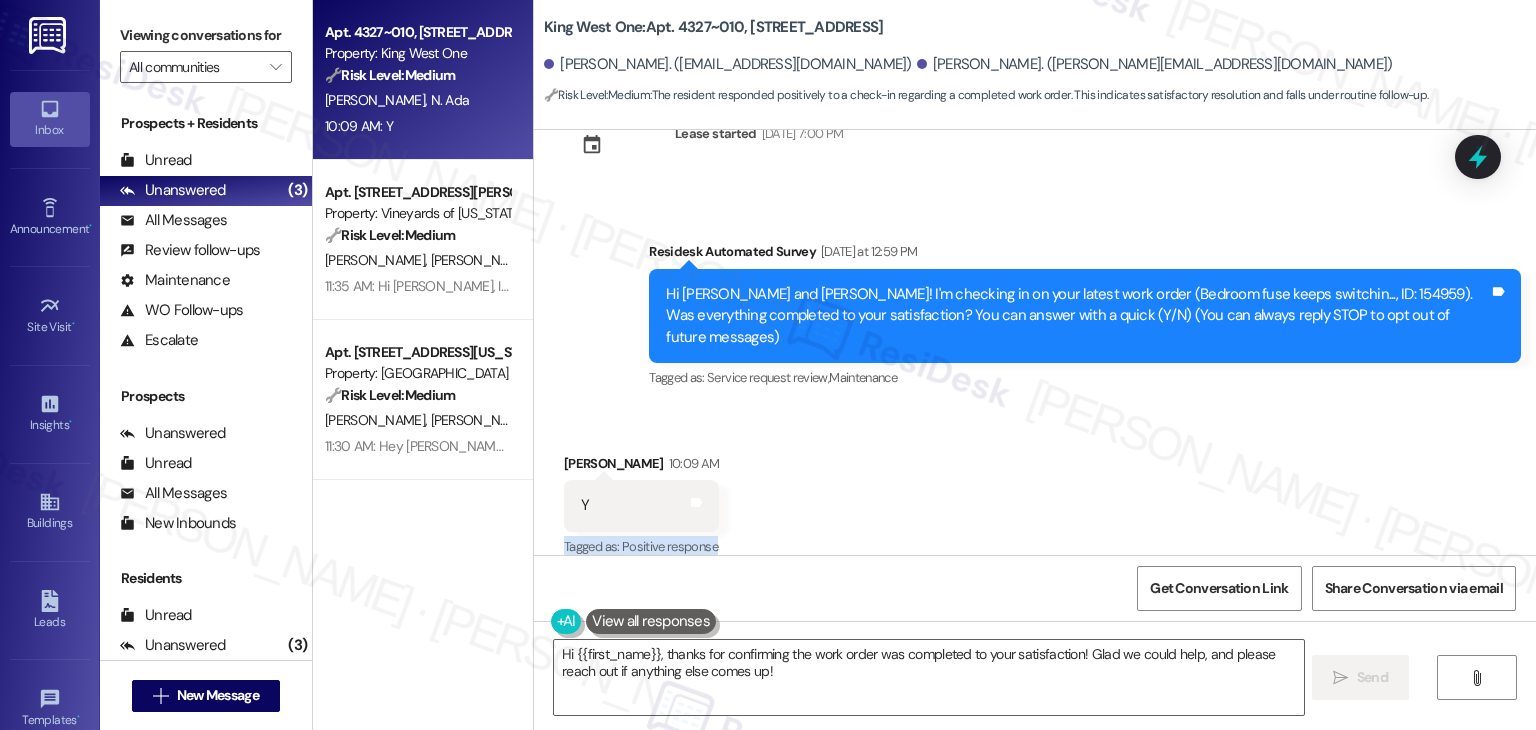 click on "Received via SMS Ian Dornfeld 10:09 AM Y Tags and notes Tagged as:   Positive response Click to highlight conversations about Positive response" at bounding box center [1035, 492] 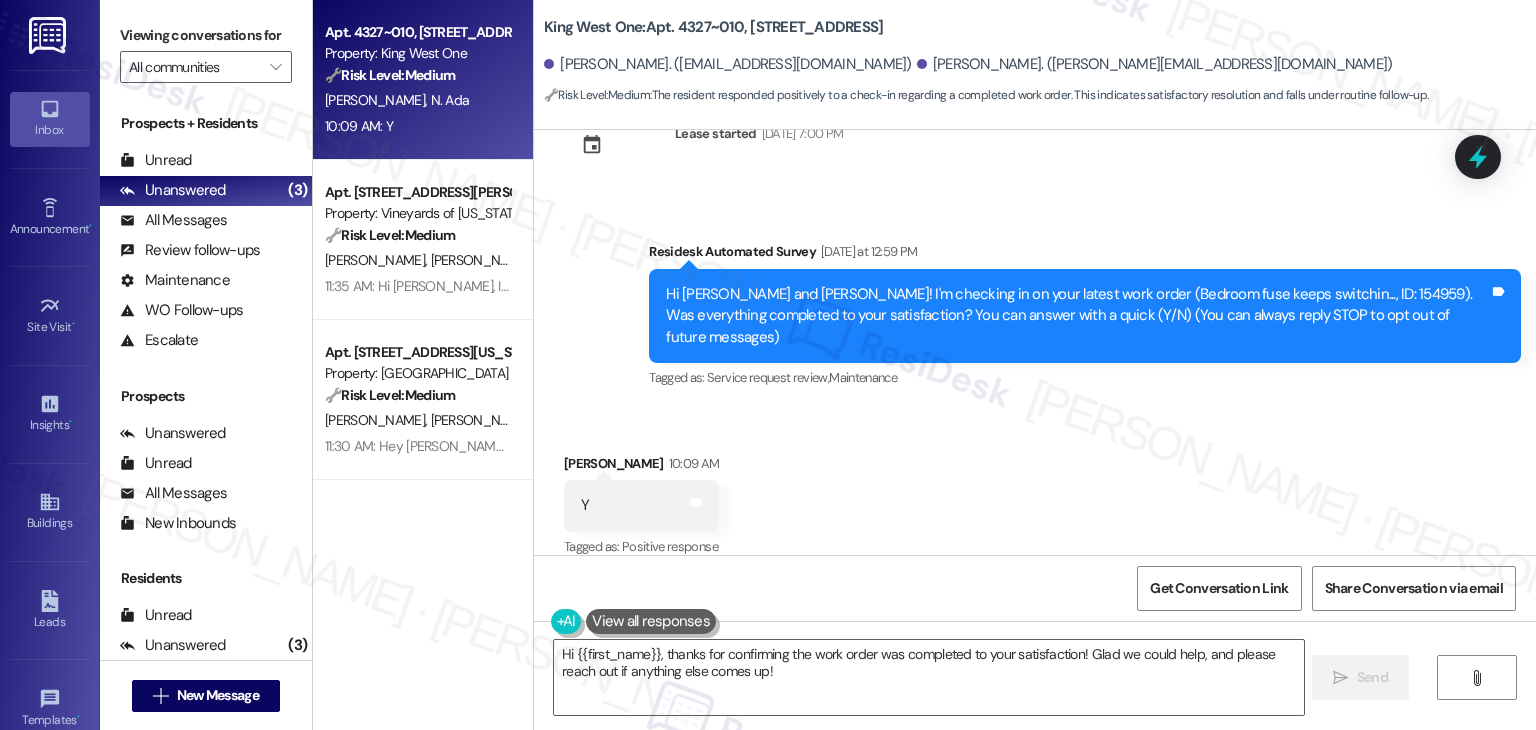 click on "Received via SMS Ian Dornfeld 10:09 AM Y Tags and notes Tagged as:   Positive response Click to highlight conversations about Positive response" at bounding box center (1035, 492) 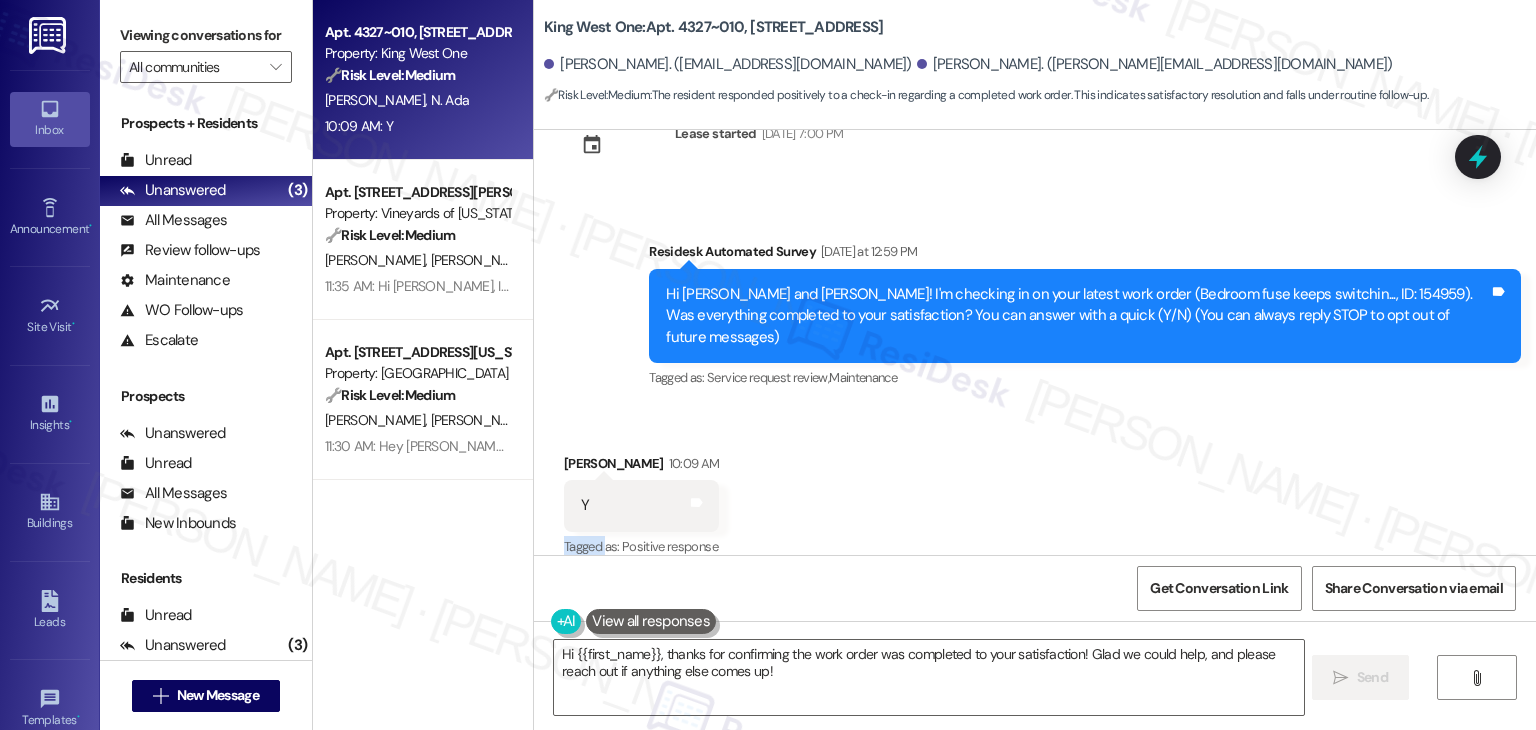 click on "Received via SMS Ian Dornfeld 10:09 AM Y Tags and notes Tagged as:   Positive response Click to highlight conversations about Positive response" at bounding box center (1035, 492) 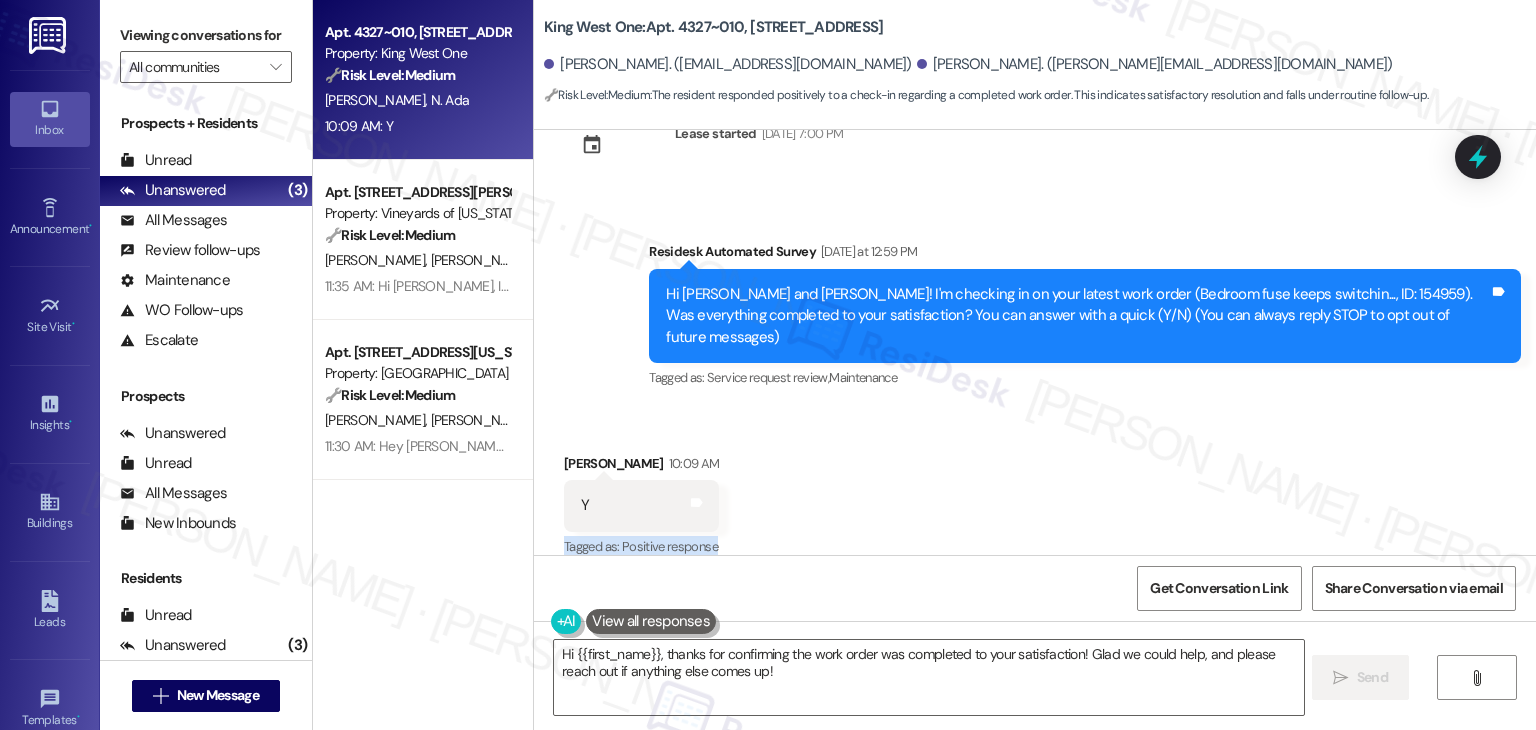 click on "Received via SMS Ian Dornfeld 10:09 AM Y Tags and notes Tagged as:   Positive response Click to highlight conversations about Positive response" at bounding box center (1035, 492) 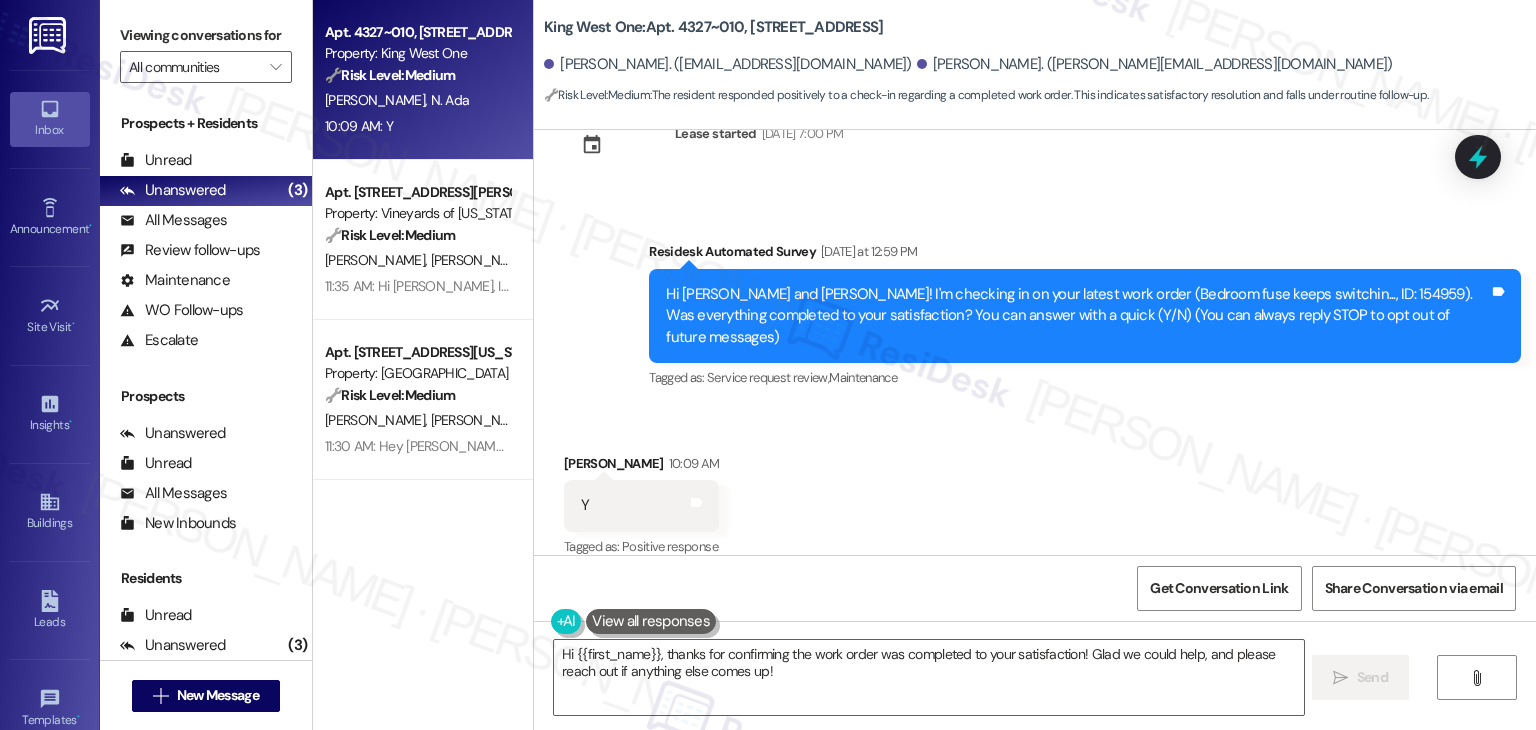 click on "Received via SMS Ian Dornfeld 10:09 AM Y Tags and notes Tagged as:   Positive response Click to highlight conversations about Positive response" at bounding box center (1035, 492) 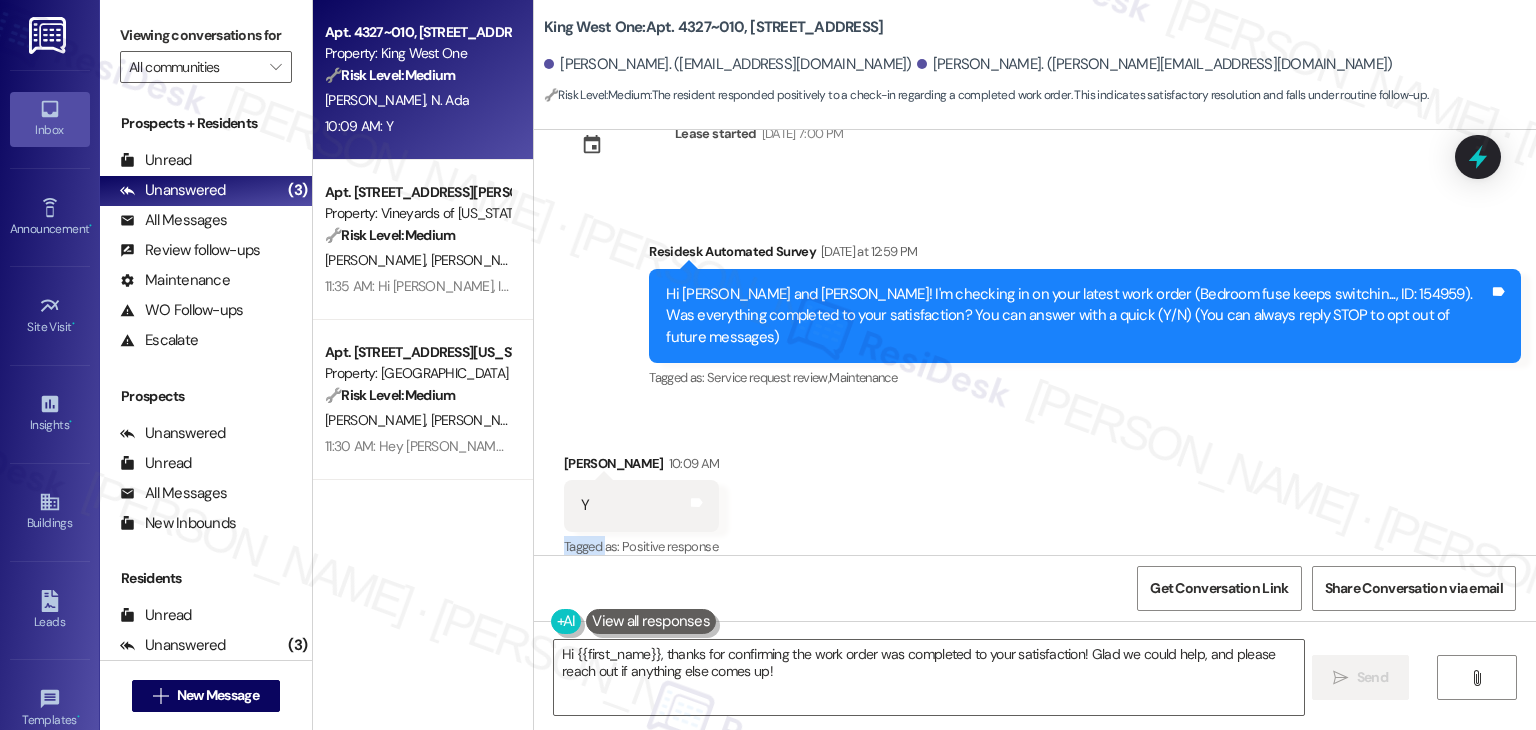 click on "Received via SMS Ian Dornfeld 10:09 AM Y Tags and notes Tagged as:   Positive response Click to highlight conversations about Positive response" at bounding box center [1035, 492] 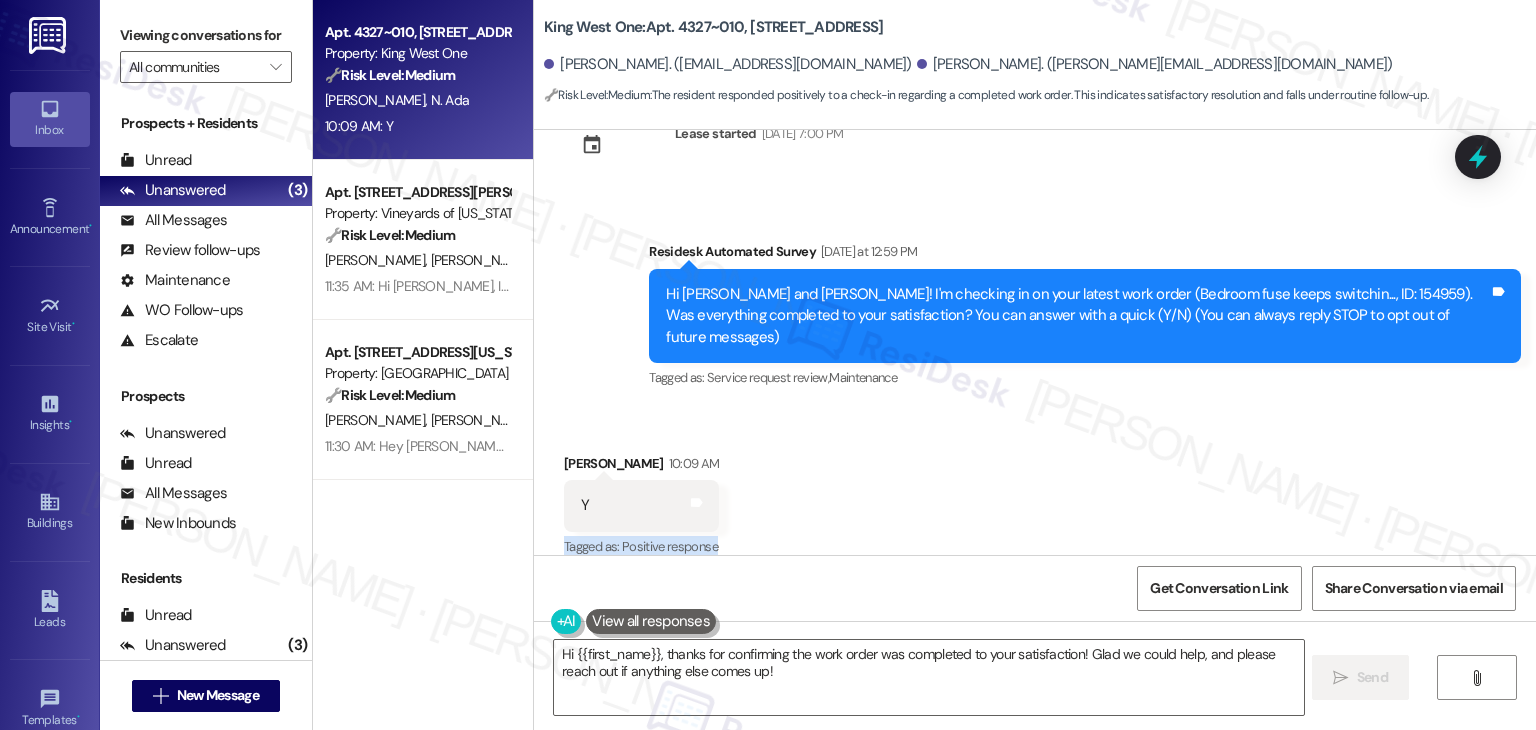 click on "Received via SMS Ian Dornfeld 10:09 AM Y Tags and notes Tagged as:   Positive response Click to highlight conversations about Positive response" at bounding box center [1035, 492] 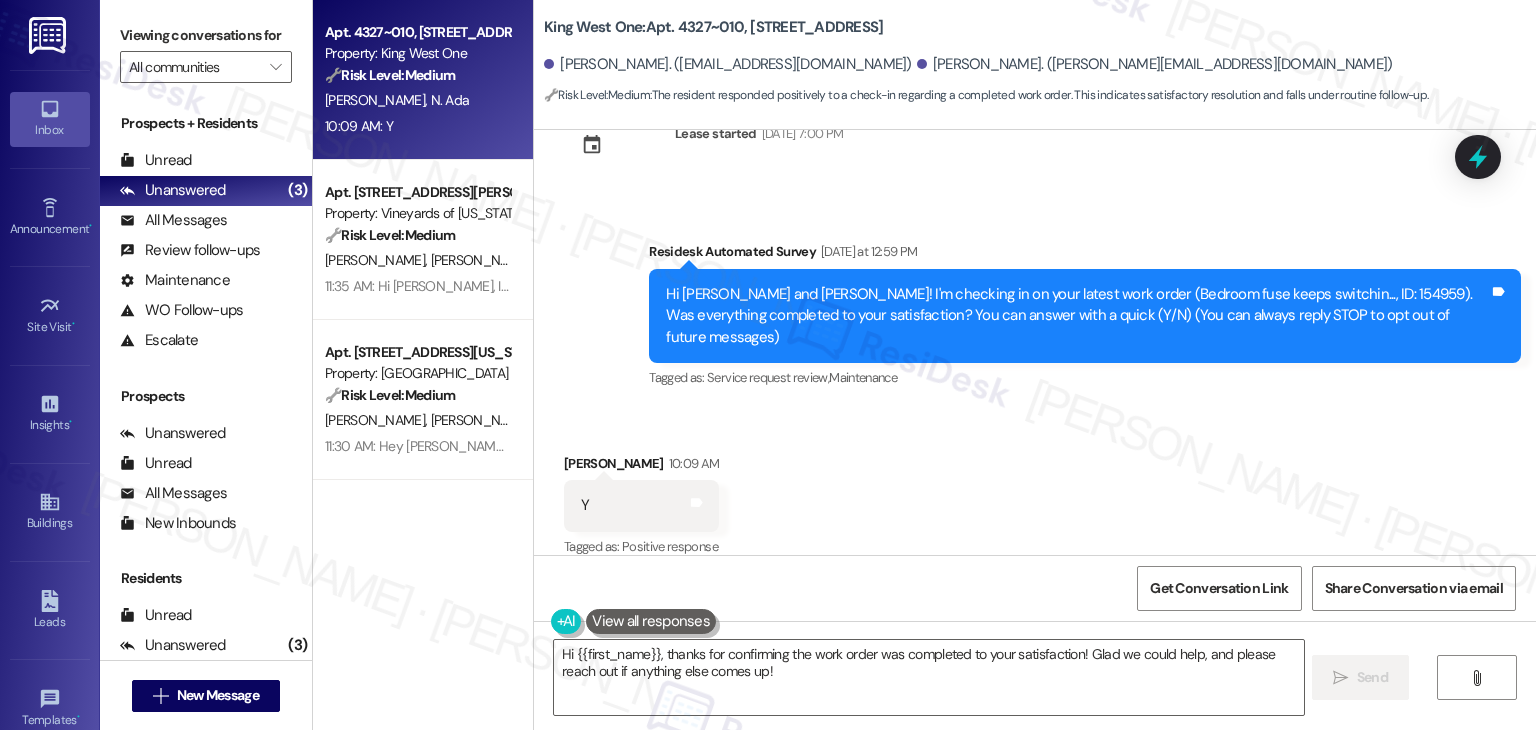 click on "Received via SMS Ian Dornfeld 10:09 AM Y Tags and notes Tagged as:   Positive response Click to highlight conversations about Positive response" at bounding box center (1035, 492) 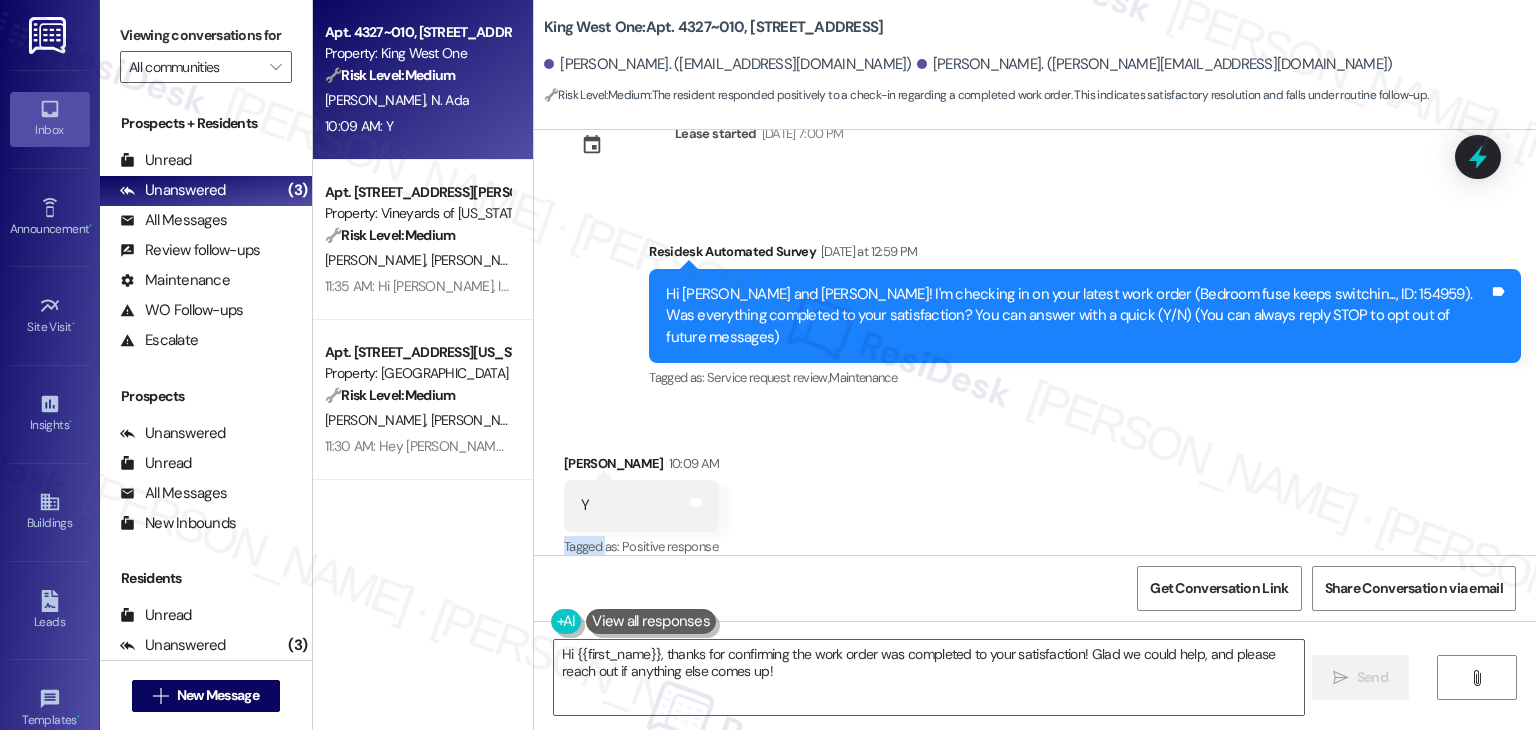 click on "Received via SMS Ian Dornfeld 10:09 AM Y Tags and notes Tagged as:   Positive response Click to highlight conversations about Positive response" at bounding box center (1035, 492) 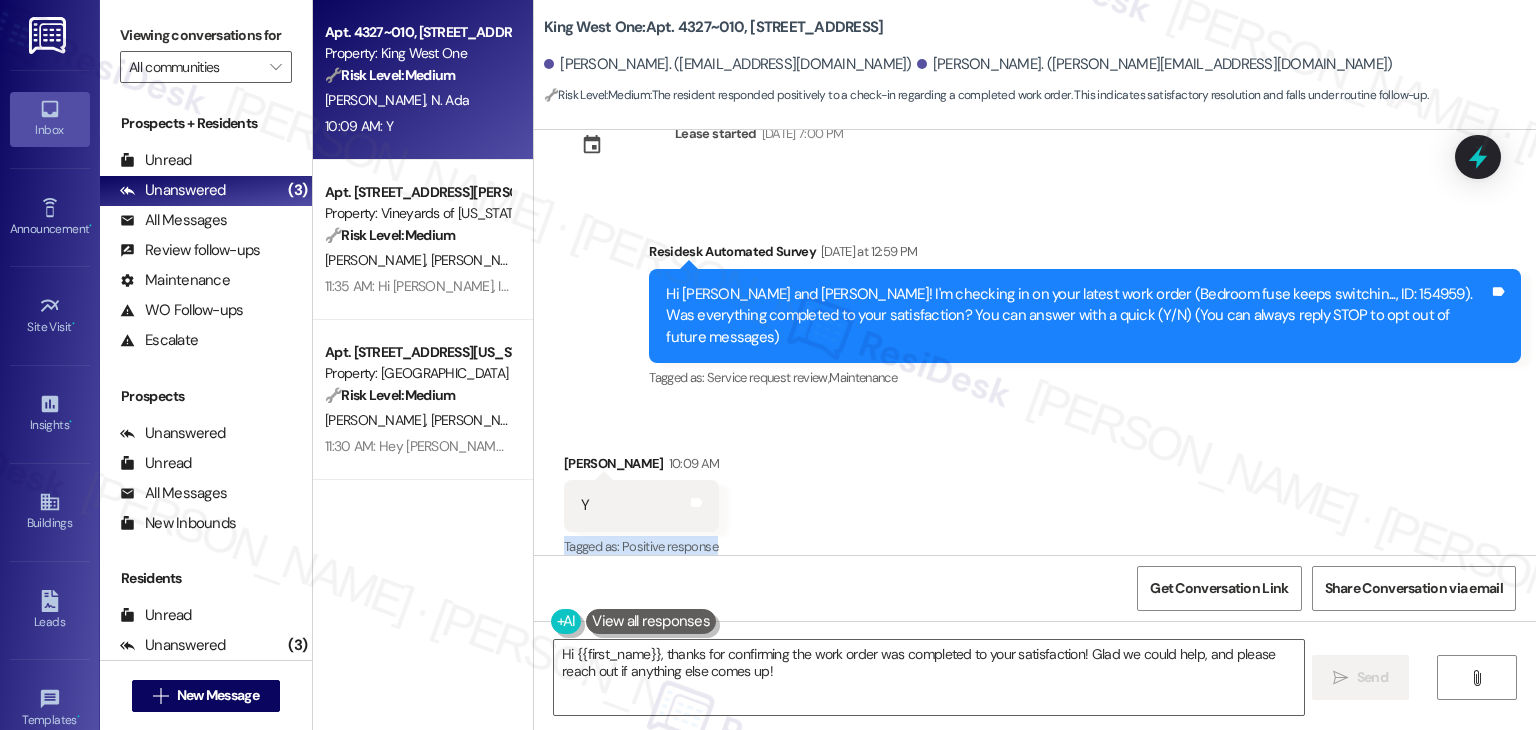 click on "Received via SMS Ian Dornfeld 10:09 AM Y Tags and notes Tagged as:   Positive response Click to highlight conversations about Positive response" at bounding box center [1035, 492] 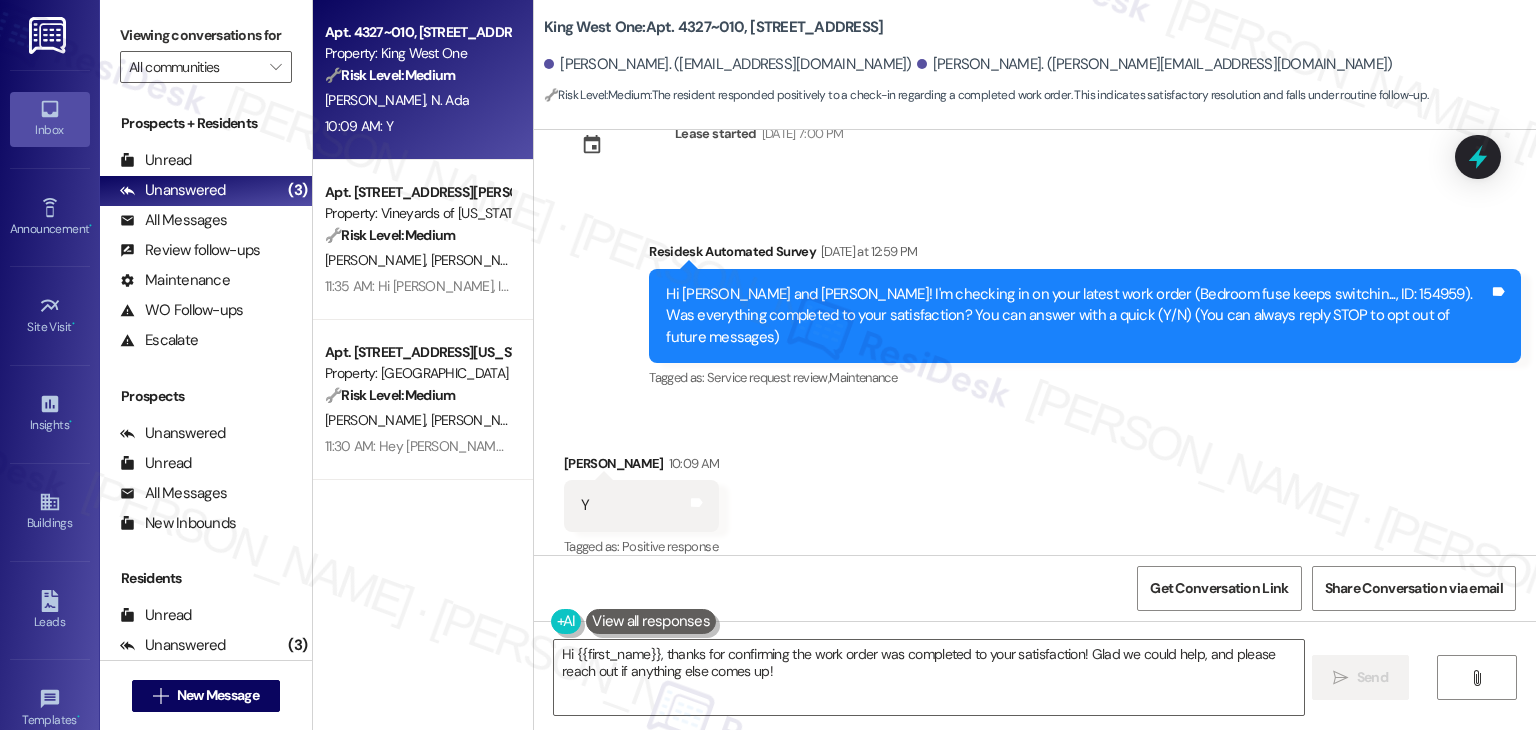 click on "Received via SMS Ian Dornfeld 10:09 AM Y Tags and notes Tagged as:   Positive response Click to highlight conversations about Positive response" at bounding box center [1035, 492] 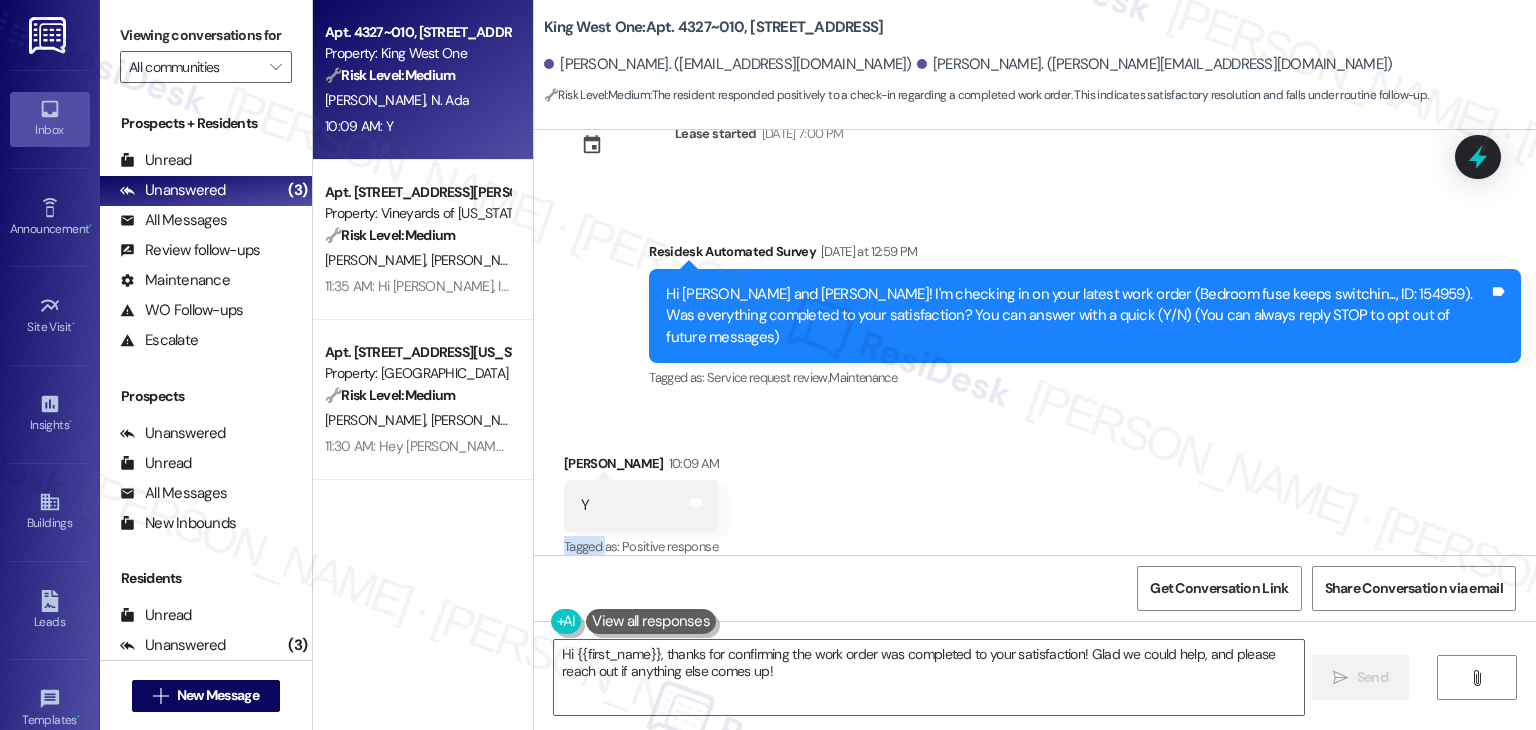 click on "Received via SMS Ian Dornfeld 10:09 AM Y Tags and notes Tagged as:   Positive response Click to highlight conversations about Positive response" at bounding box center (1035, 492) 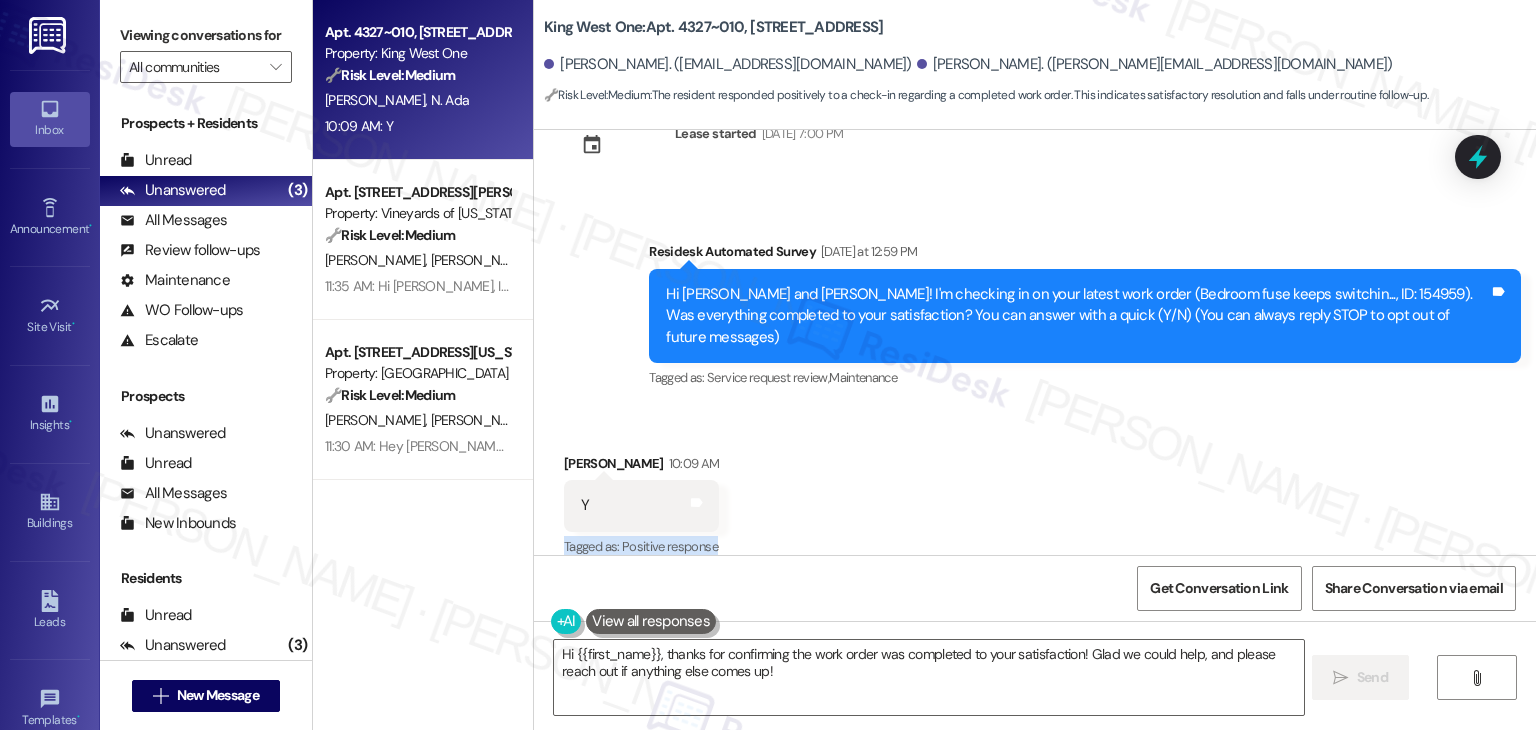 click on "Received via SMS Ian Dornfeld 10:09 AM Y Tags and notes Tagged as:   Positive response Click to highlight conversations about Positive response" at bounding box center [1035, 492] 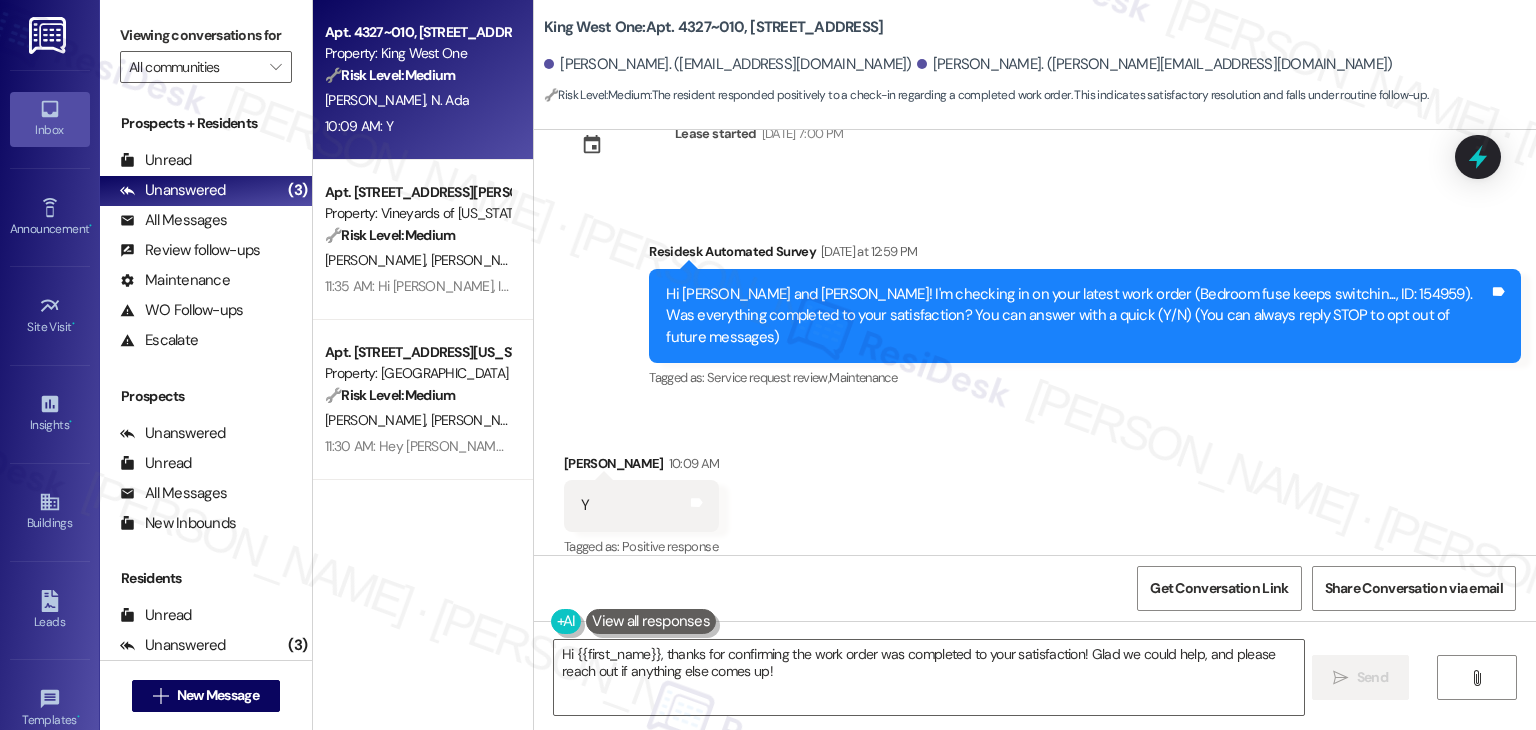 click on "Received via SMS Ian Dornfeld 10:09 AM Y Tags and notes Tagged as:   Positive response Click to highlight conversations about Positive response" at bounding box center [1035, 492] 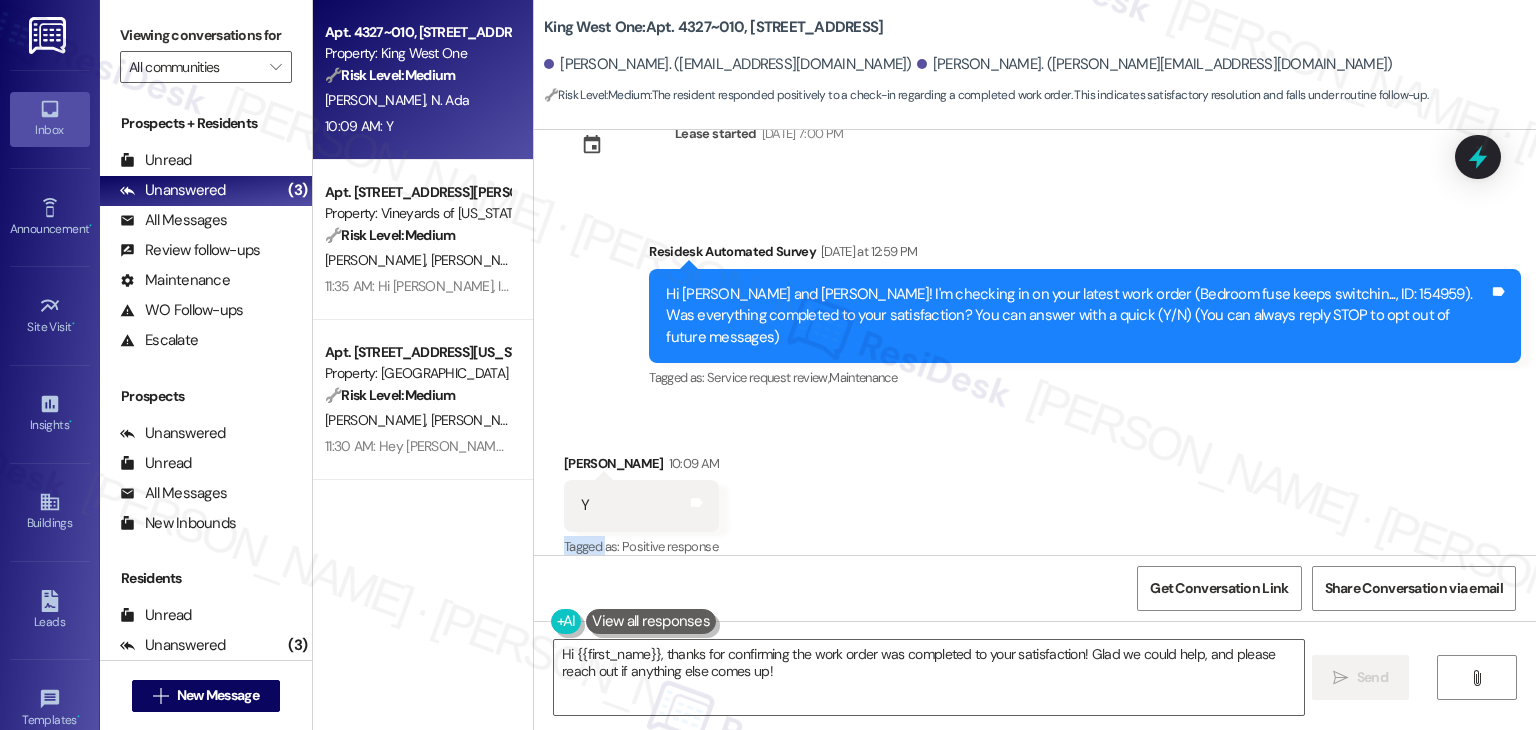 click on "Received via SMS Ian Dornfeld 10:09 AM Y Tags and notes Tagged as:   Positive response Click to highlight conversations about Positive response" at bounding box center [1035, 492] 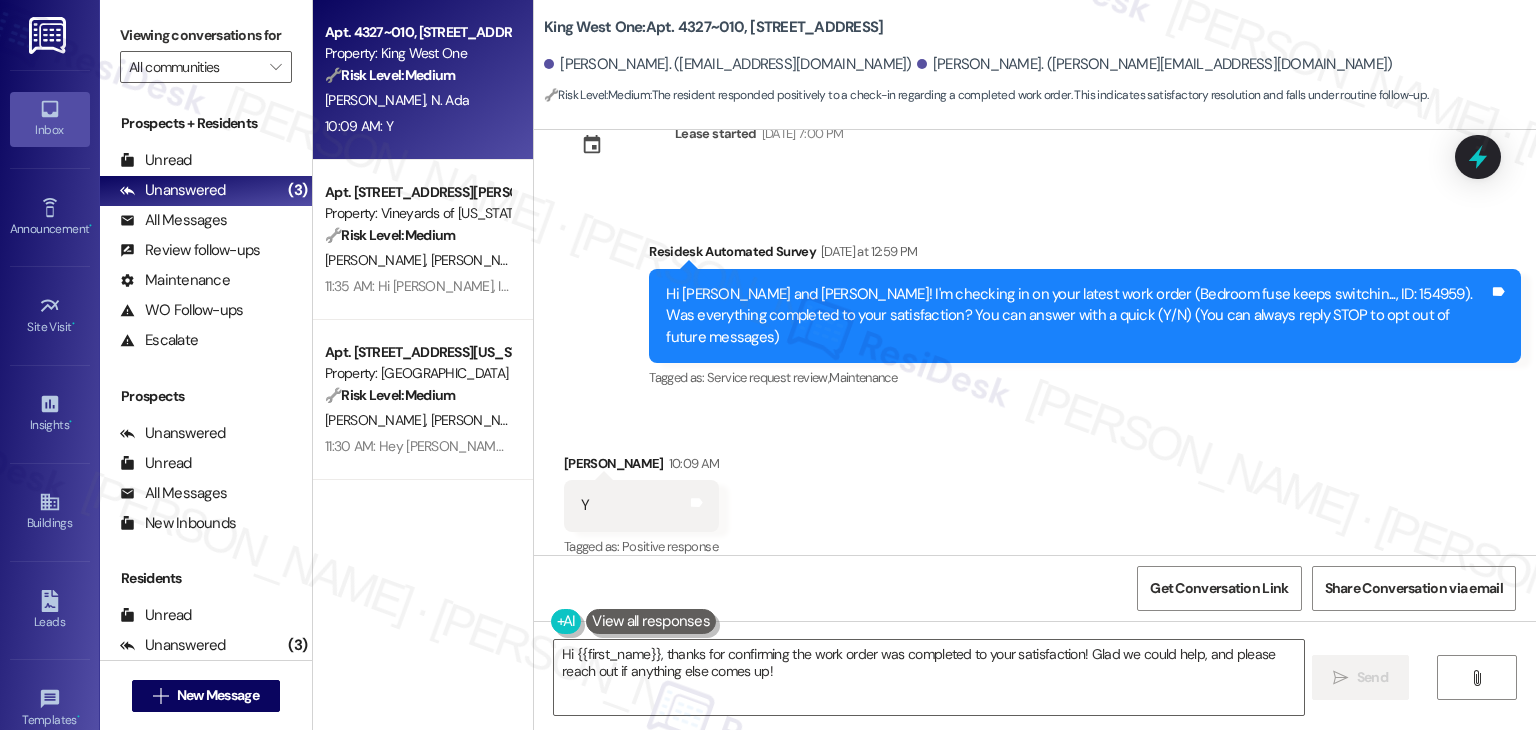 click on "Received via SMS Ian Dornfeld 10:09 AM Y Tags and notes Tagged as:   Positive response Click to highlight conversations about Positive response" at bounding box center (1035, 492) 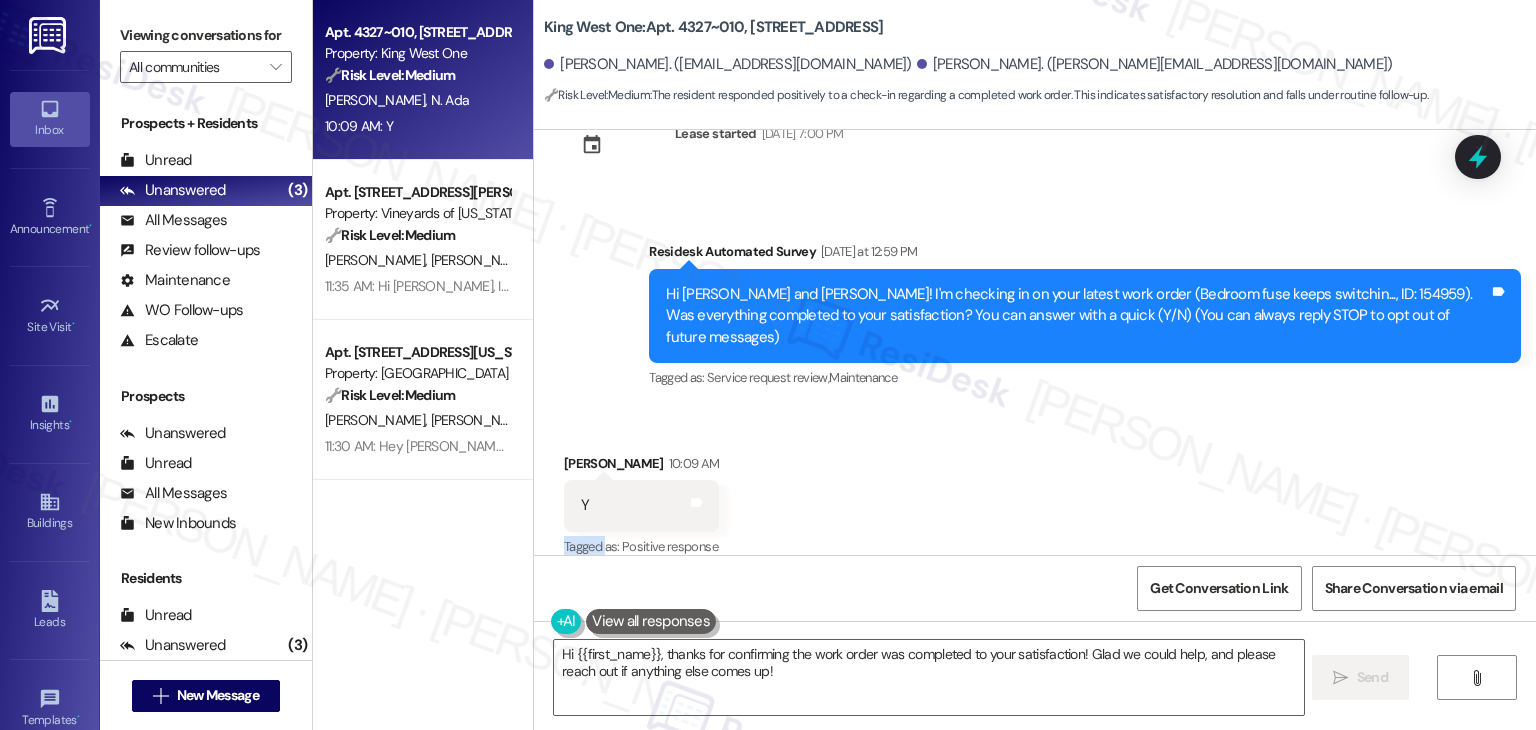 click on "Received via SMS Ian Dornfeld 10:09 AM Y Tags and notes Tagged as:   Positive response Click to highlight conversations about Positive response" at bounding box center (1035, 492) 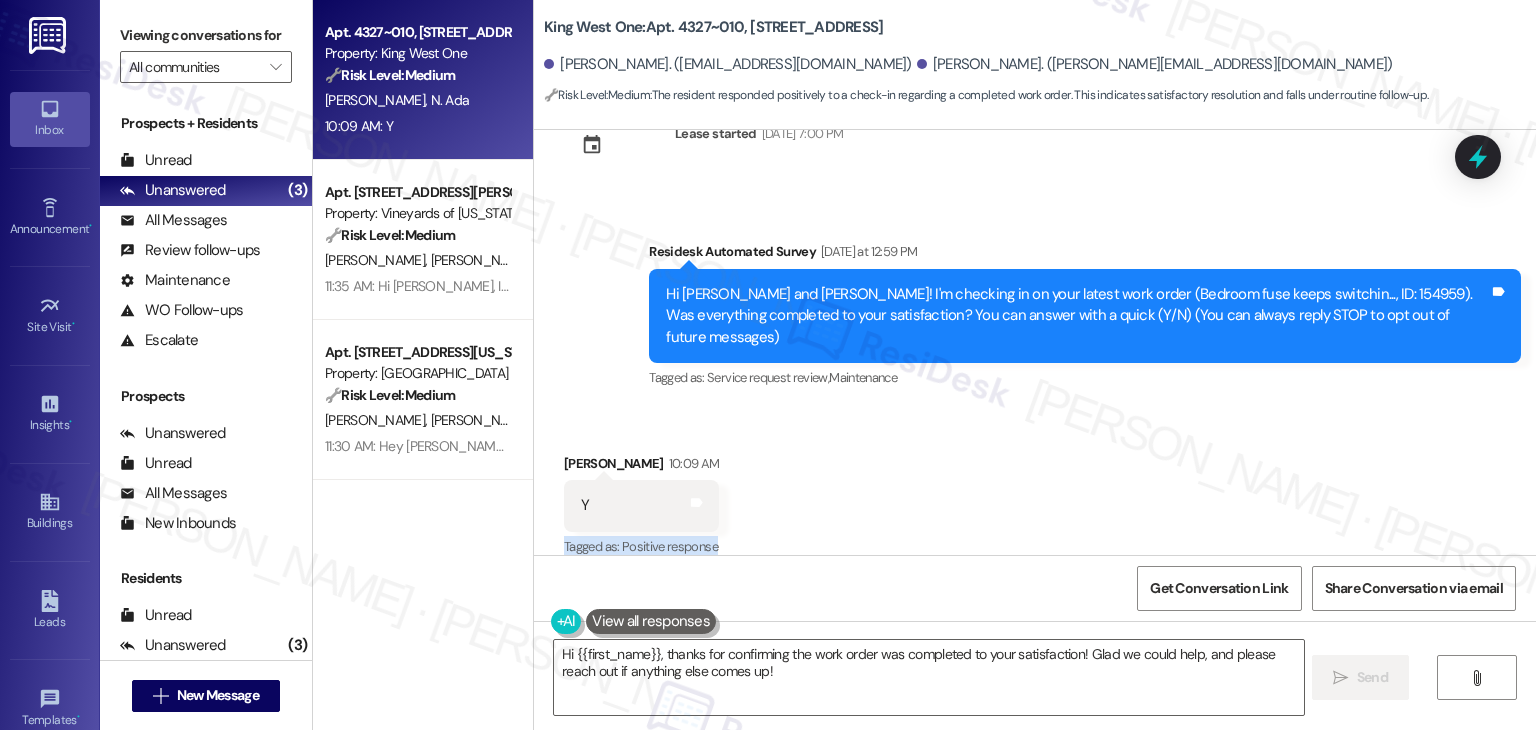 click on "Received via SMS Ian Dornfeld 10:09 AM Y Tags and notes Tagged as:   Positive response Click to highlight conversations about Positive response" at bounding box center [1035, 492] 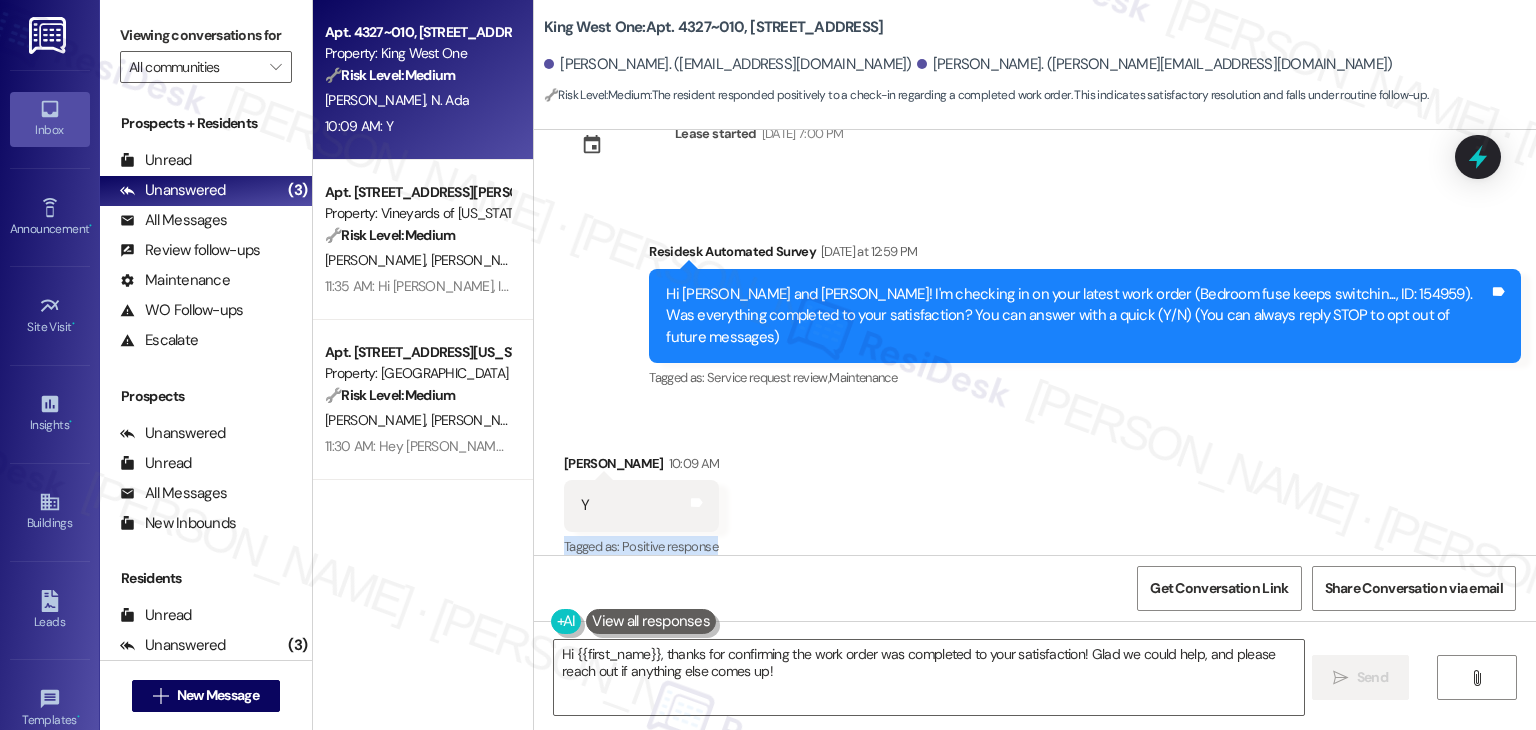 scroll, scrollTop: 68, scrollLeft: 0, axis: vertical 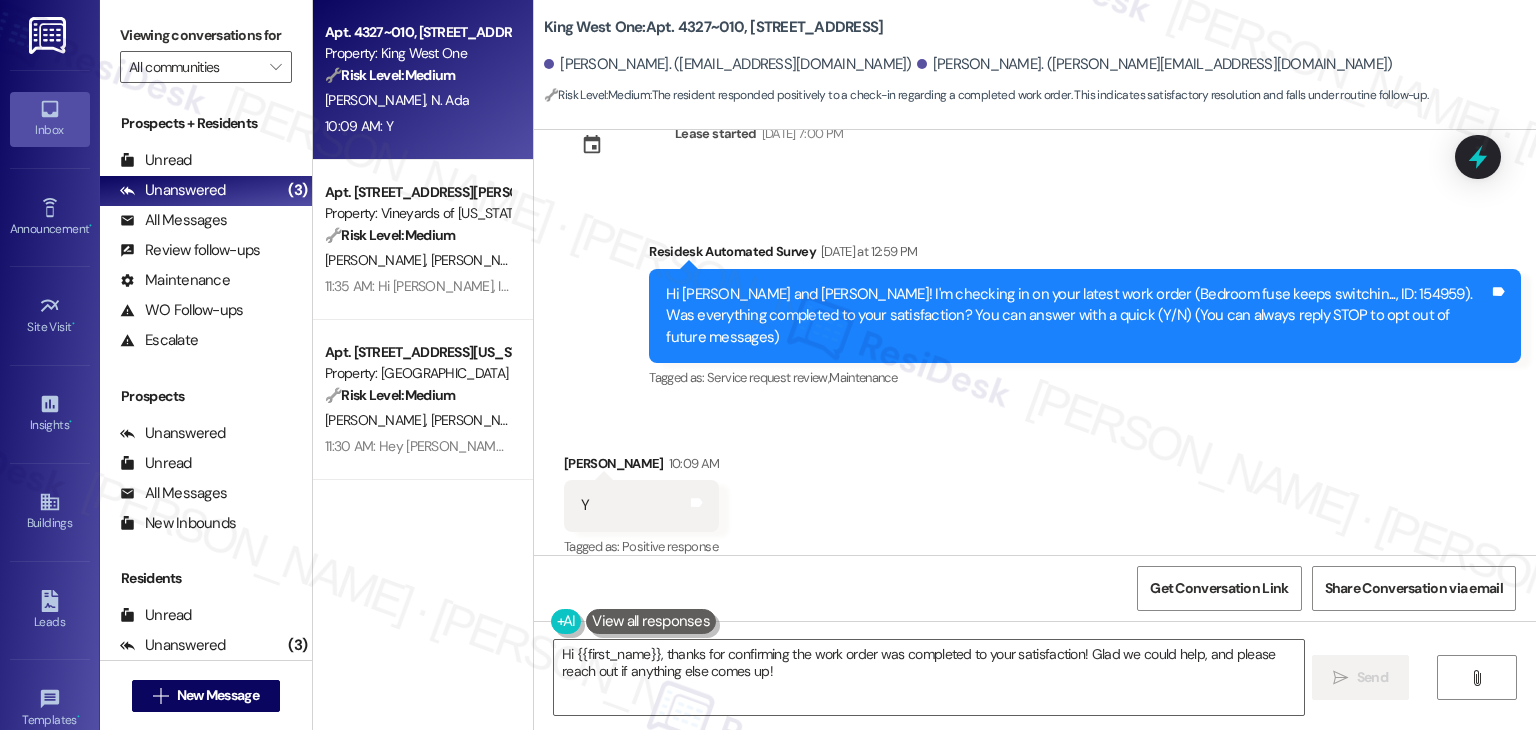 click on "Received via SMS Ian Dornfeld 10:09 AM Y Tags and notes Tagged as:   Positive response Click to highlight conversations about Positive response" at bounding box center (1035, 492) 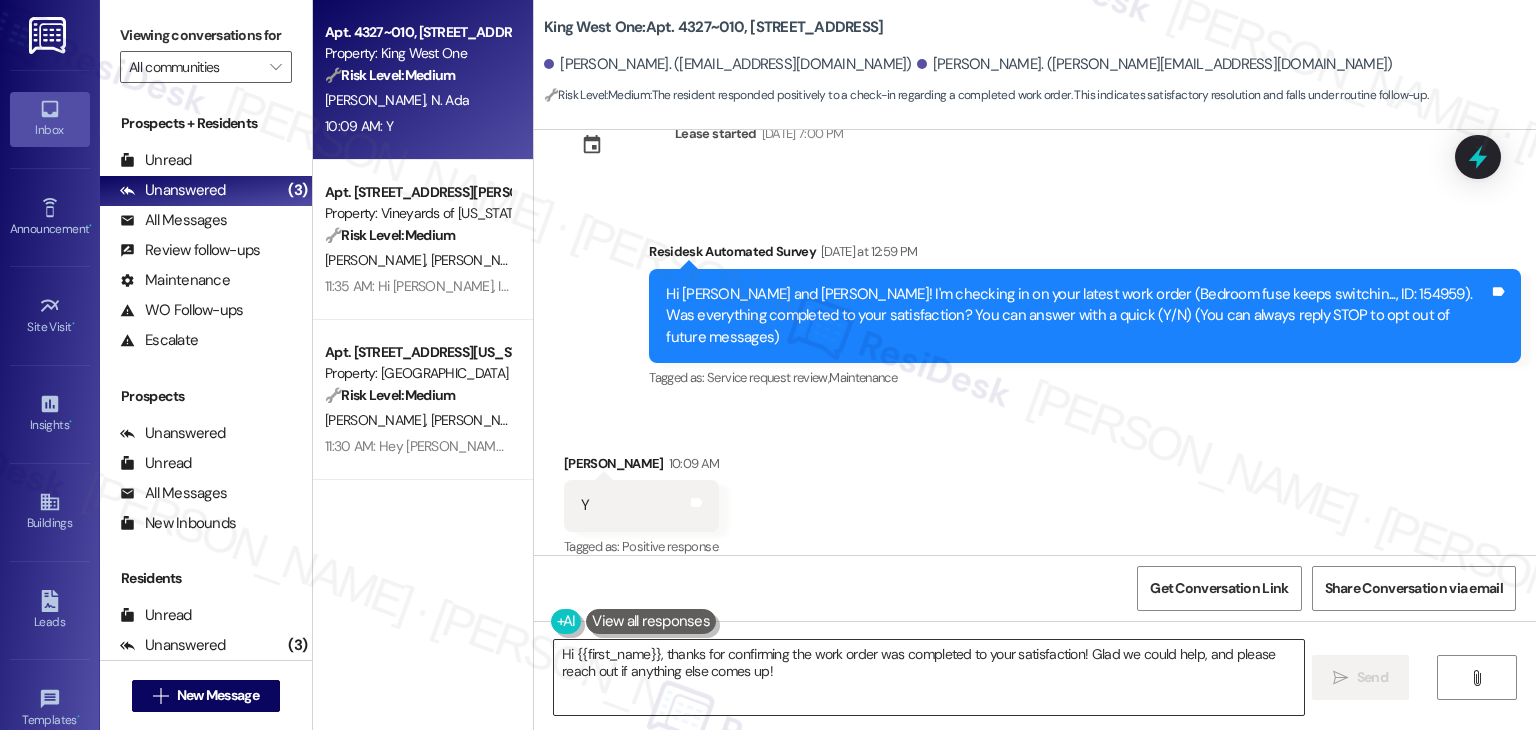 click on "Hi {{first_name}}, thanks for confirming the work order was completed to your satisfaction! Glad we could help, and please reach out if anything else comes up!" at bounding box center (928, 677) 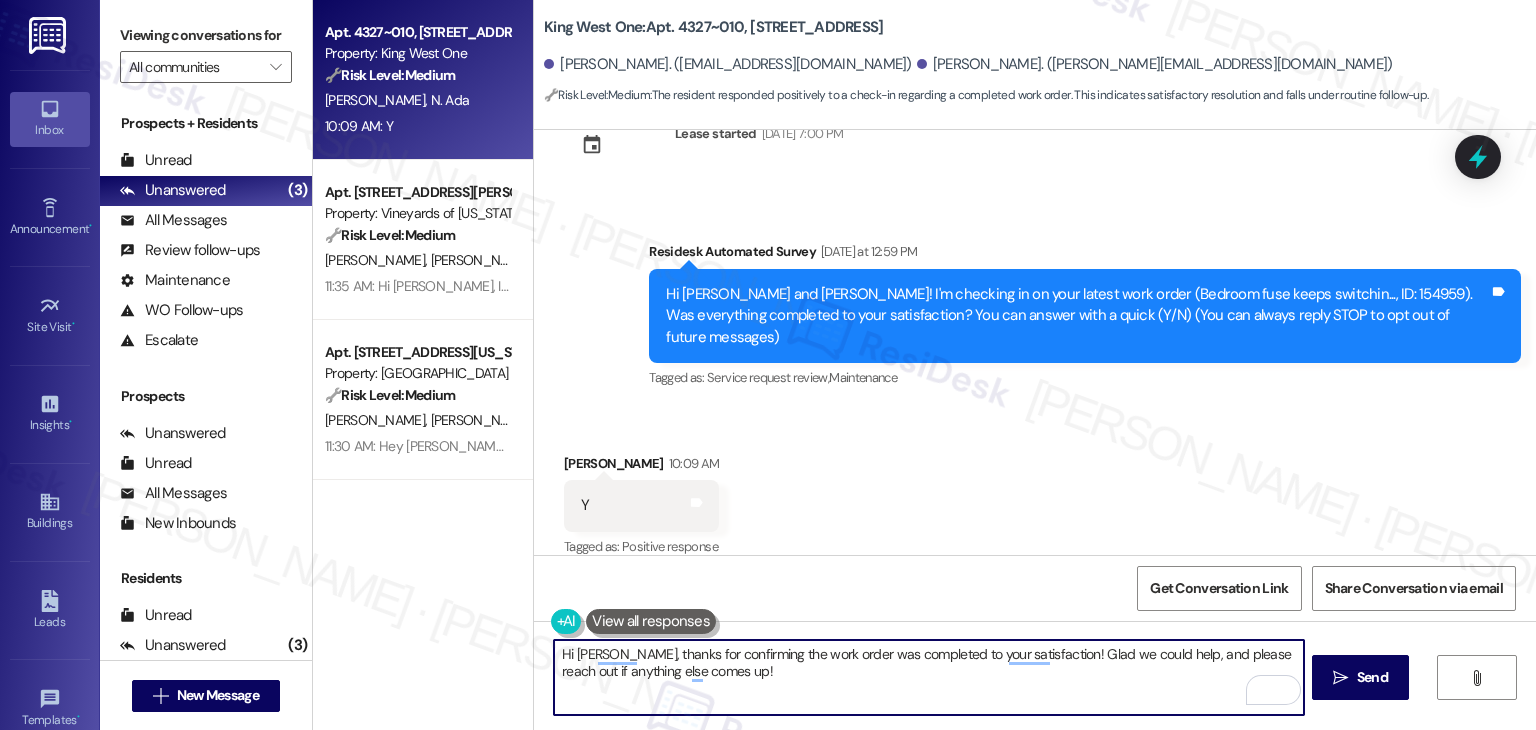 type on "Hi Ian, thanks for confirming the work order was completed to your satisfaction! Glad we could help, and please reach out if anything else comes up!" 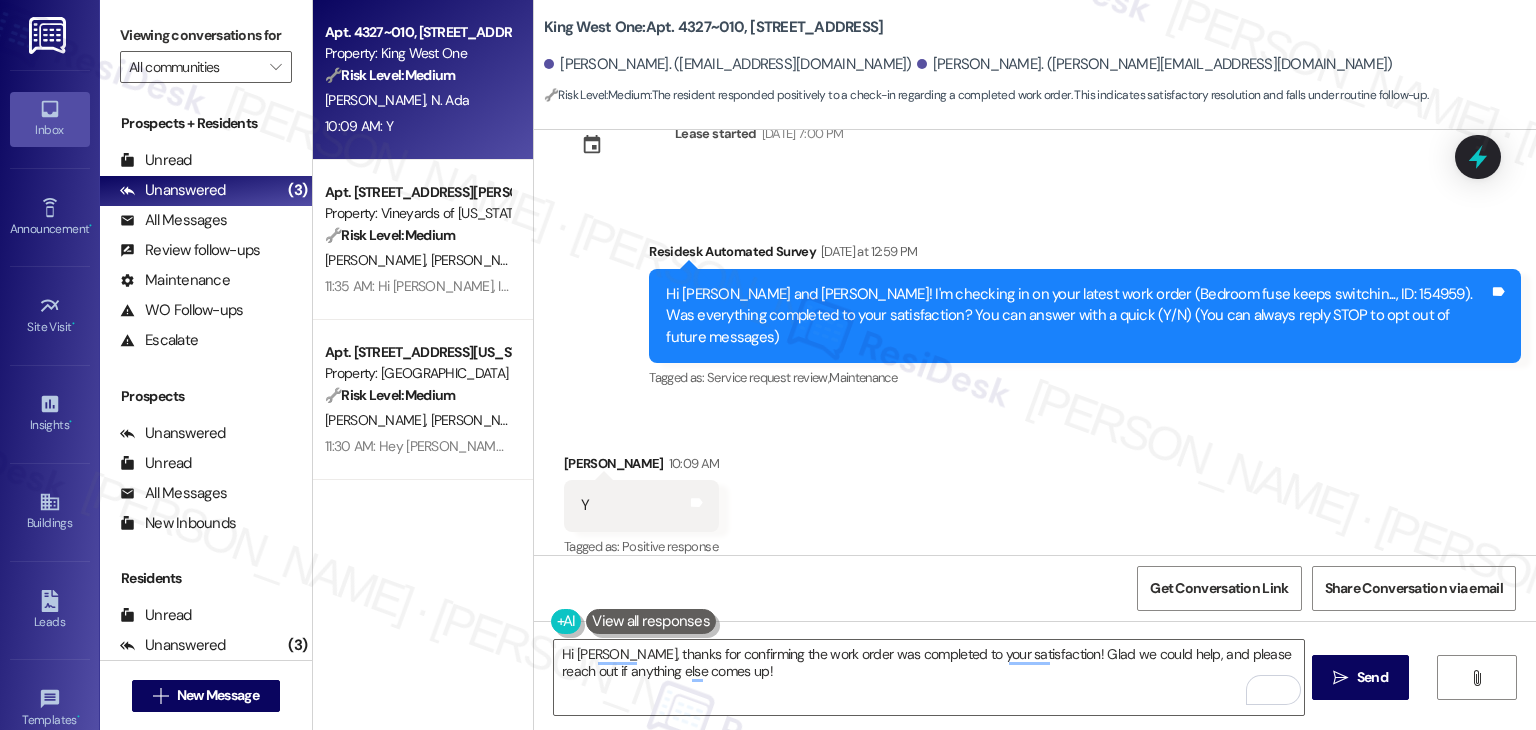 click on "Received via SMS Ian Dornfeld 10:09 AM Y Tags and notes Tagged as:   Positive response Click to highlight conversations about Positive response" at bounding box center [1035, 492] 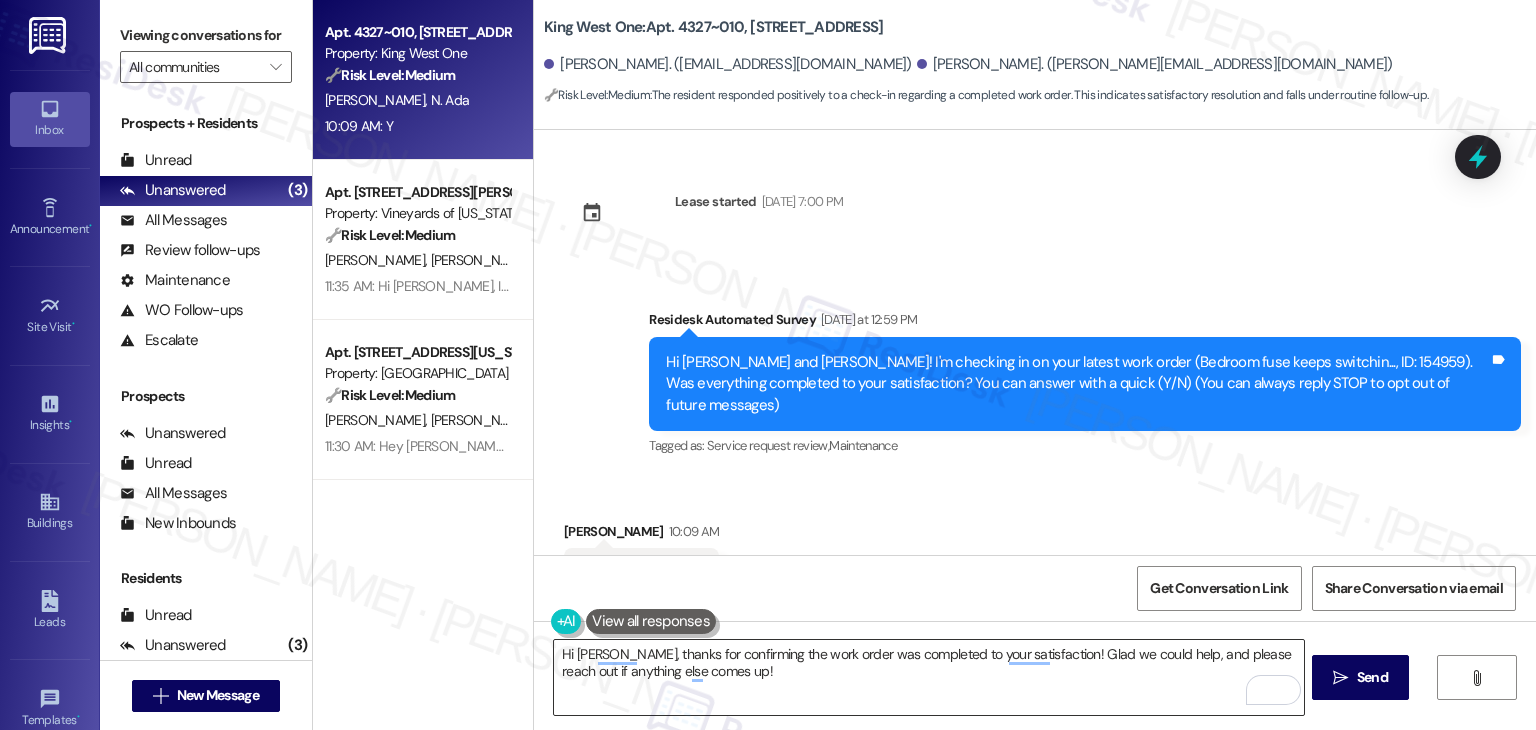 scroll, scrollTop: 0, scrollLeft: 0, axis: both 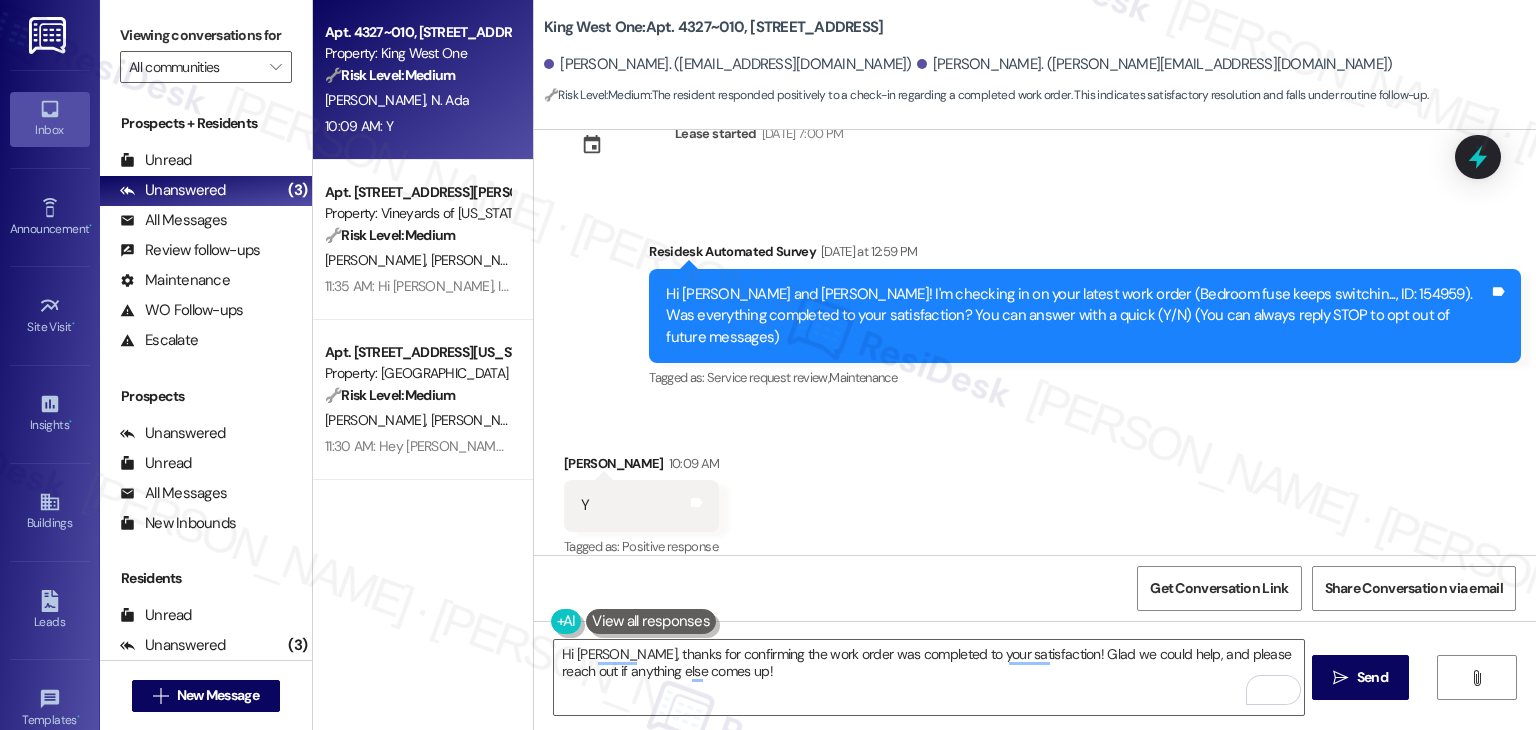click on "Received via SMS [PERSON_NAME] 10:09 AM Y Tags and notes Tagged as:   Positive response Click to highlight conversations about Positive response" at bounding box center [1035, 492] 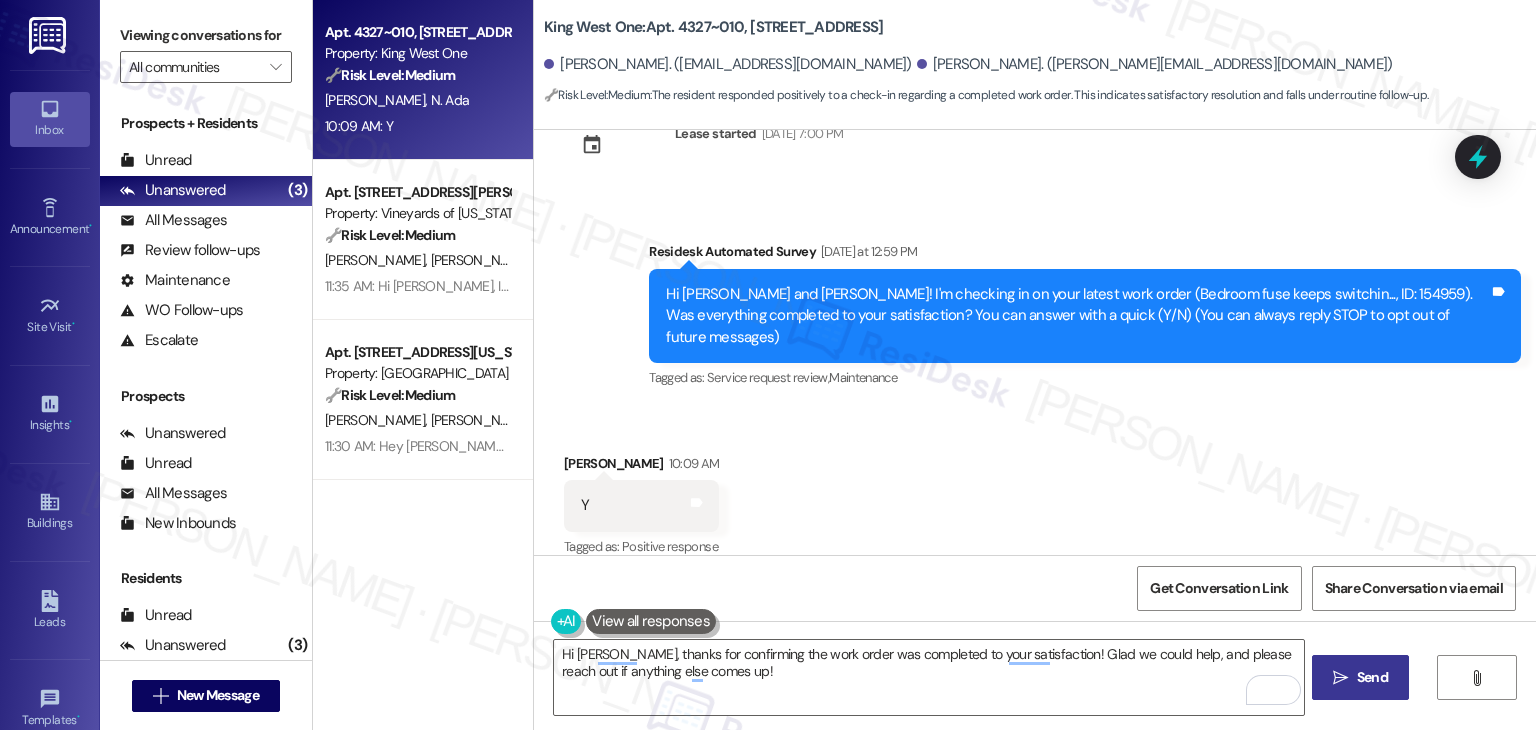 click on "Send" at bounding box center [1372, 677] 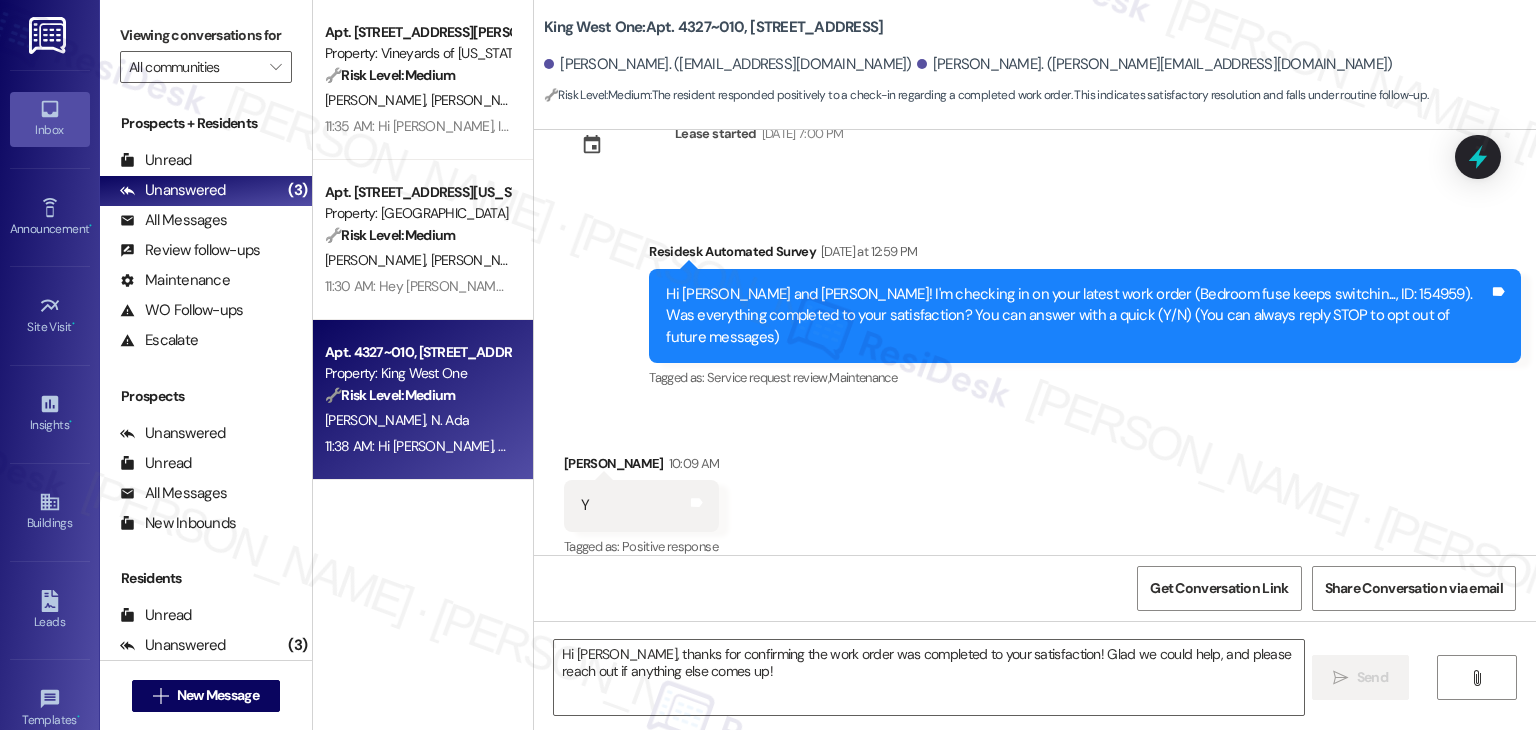 scroll, scrollTop: 229, scrollLeft: 0, axis: vertical 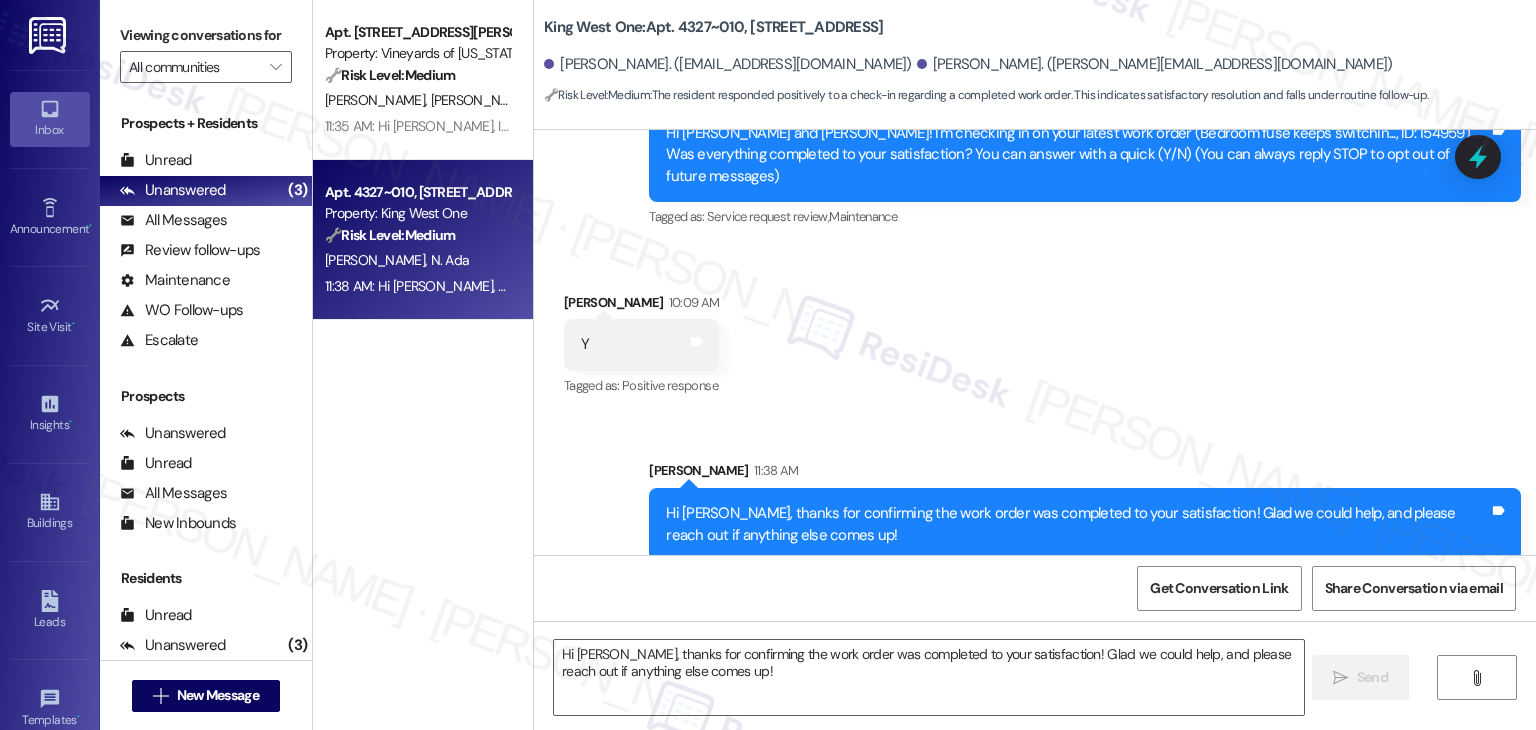click on "Received via SMS Ian Dornfeld 10:09 AM Y Tags and notes Tagged as:   Positive response Click to highlight conversations about Positive response" at bounding box center (1035, 331) 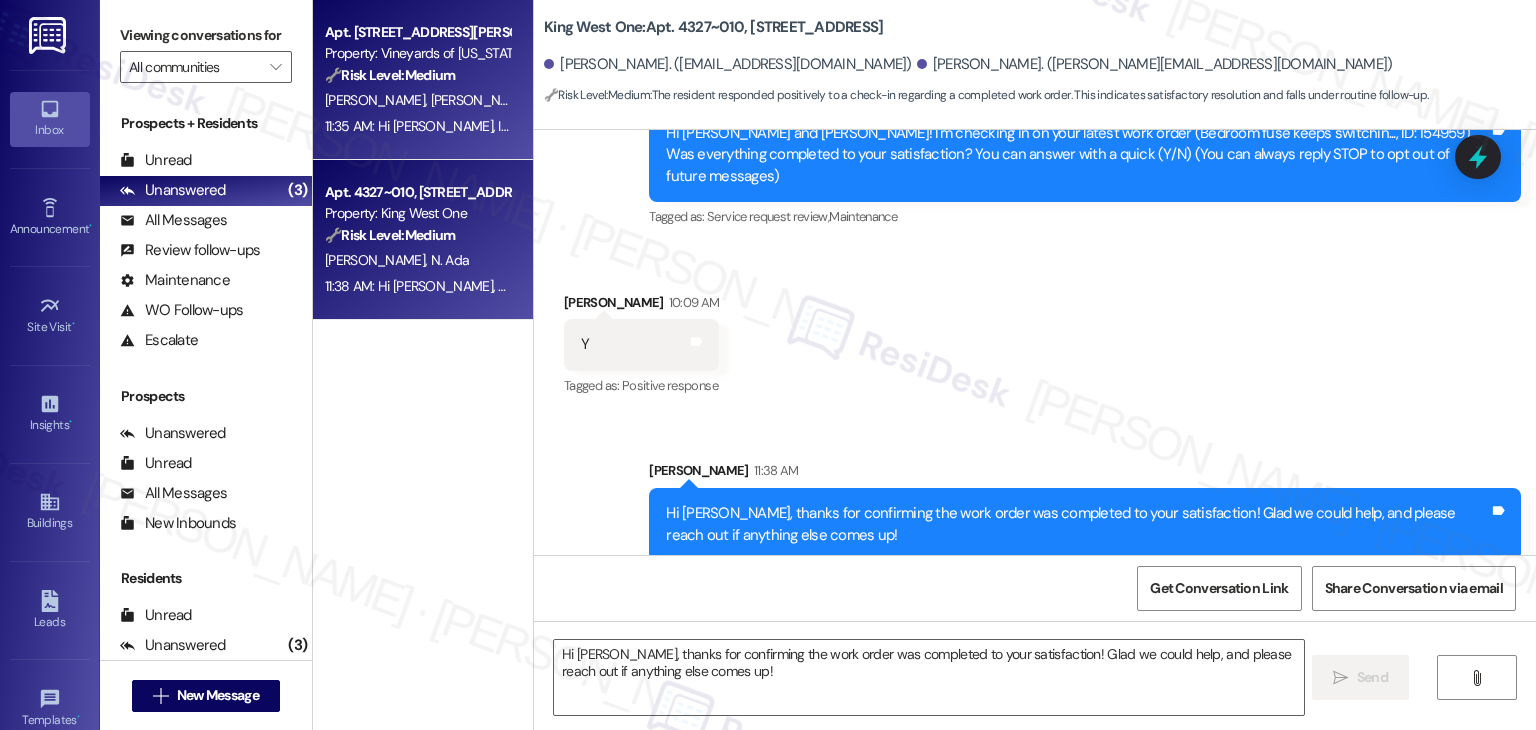 click on "11:35 AM: Hi Carrie, I completely understand wanting clarity on your rent. I’ve escalated your concern to the site team but haven’t heard back yet. For quicker assistance, I recommend reaching out to or visiting the Leasing Office directly. I appreciate your patience while we work on getting you an answer! 11:35 AM: Hi Carrie, I completely understand wanting clarity on your rent. I’ve escalated your concern to the site team but haven’t heard back yet. For quicker assistance, I recommend reaching out to or visiting the Leasing Office directly. I appreciate your patience while we work on getting you an answer!" at bounding box center [1230, 126] 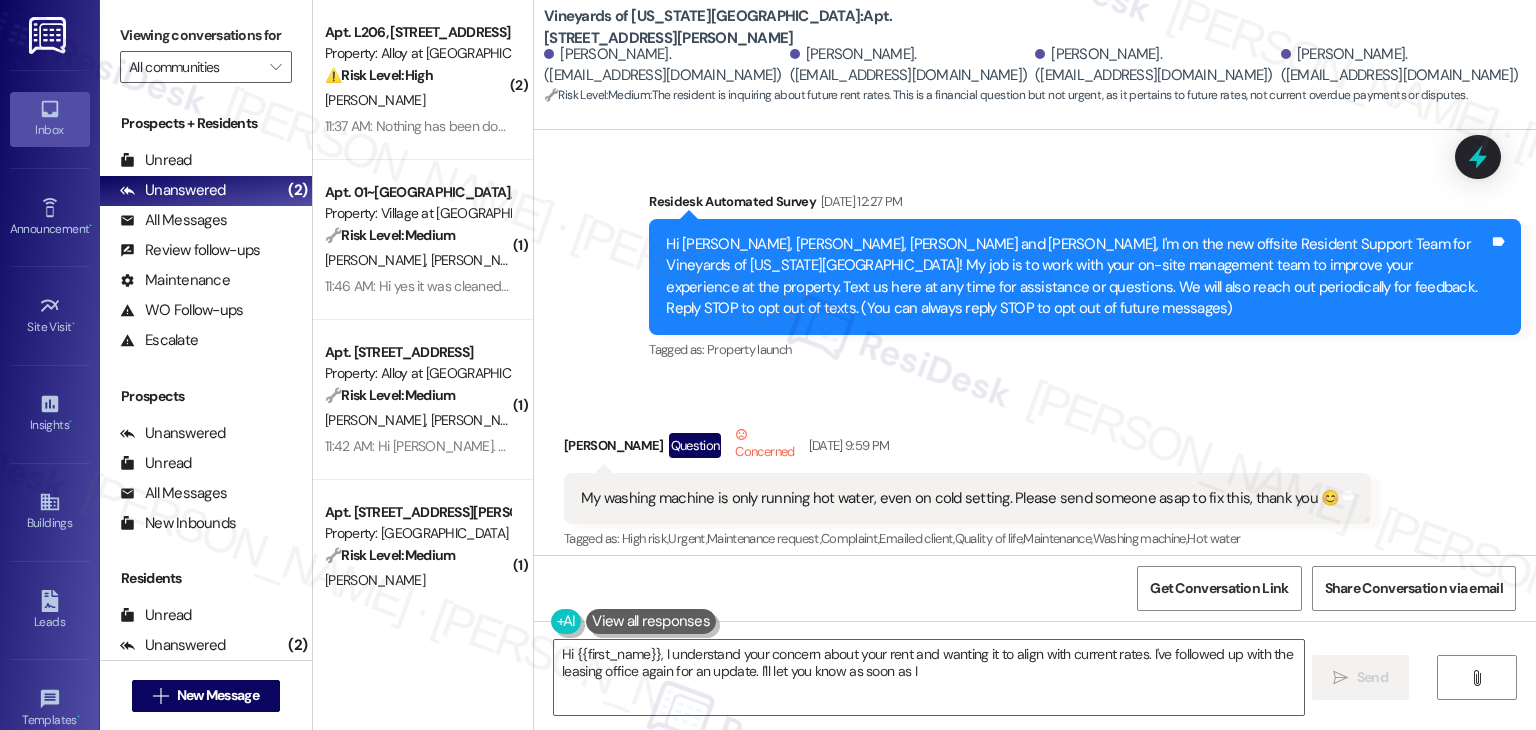 scroll, scrollTop: 13592, scrollLeft: 0, axis: vertical 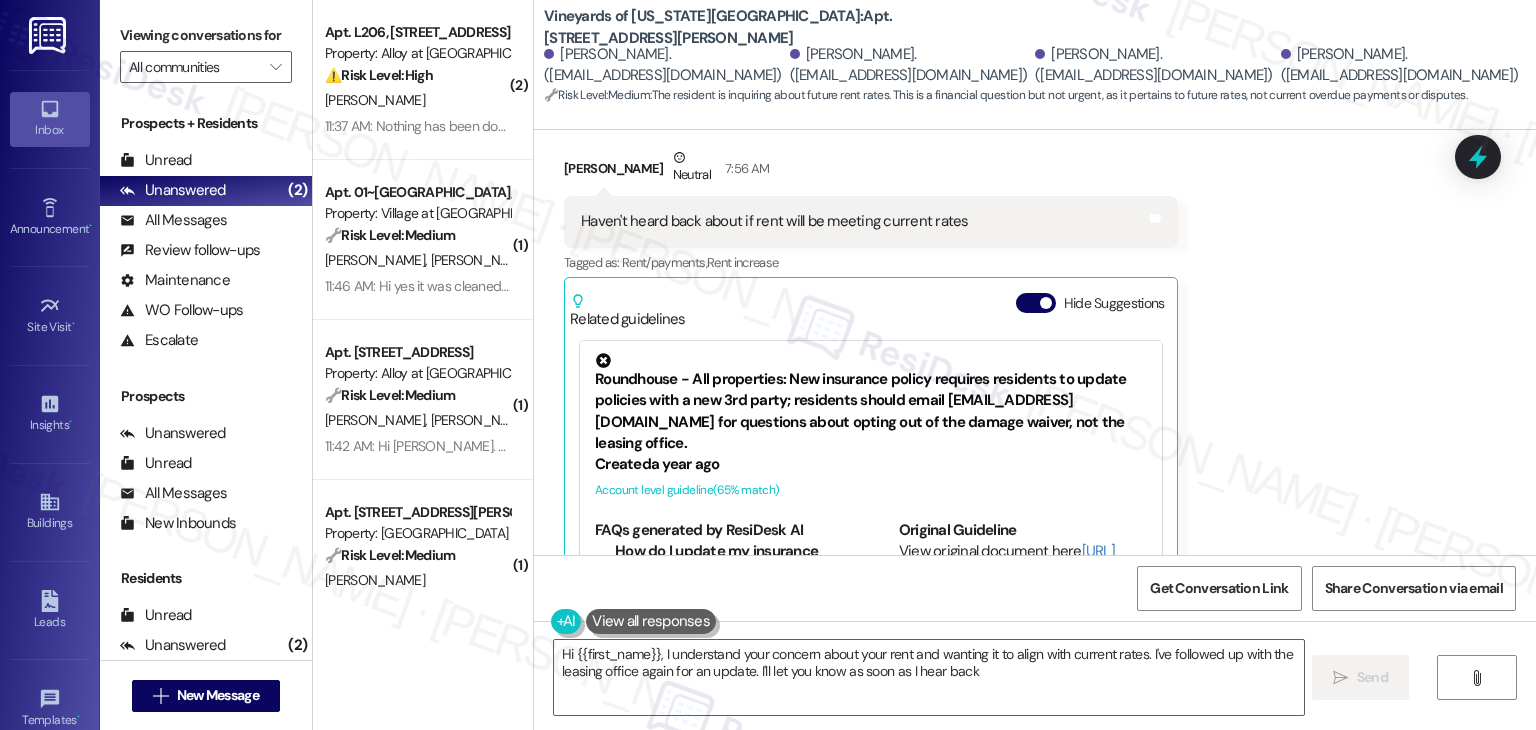 type on "Hi {{first_name}}, I understand your concern about your rent and wanting it to align with current rates. I've followed up with the leasing office again for an update. I'll let you know as soon as I hear back!" 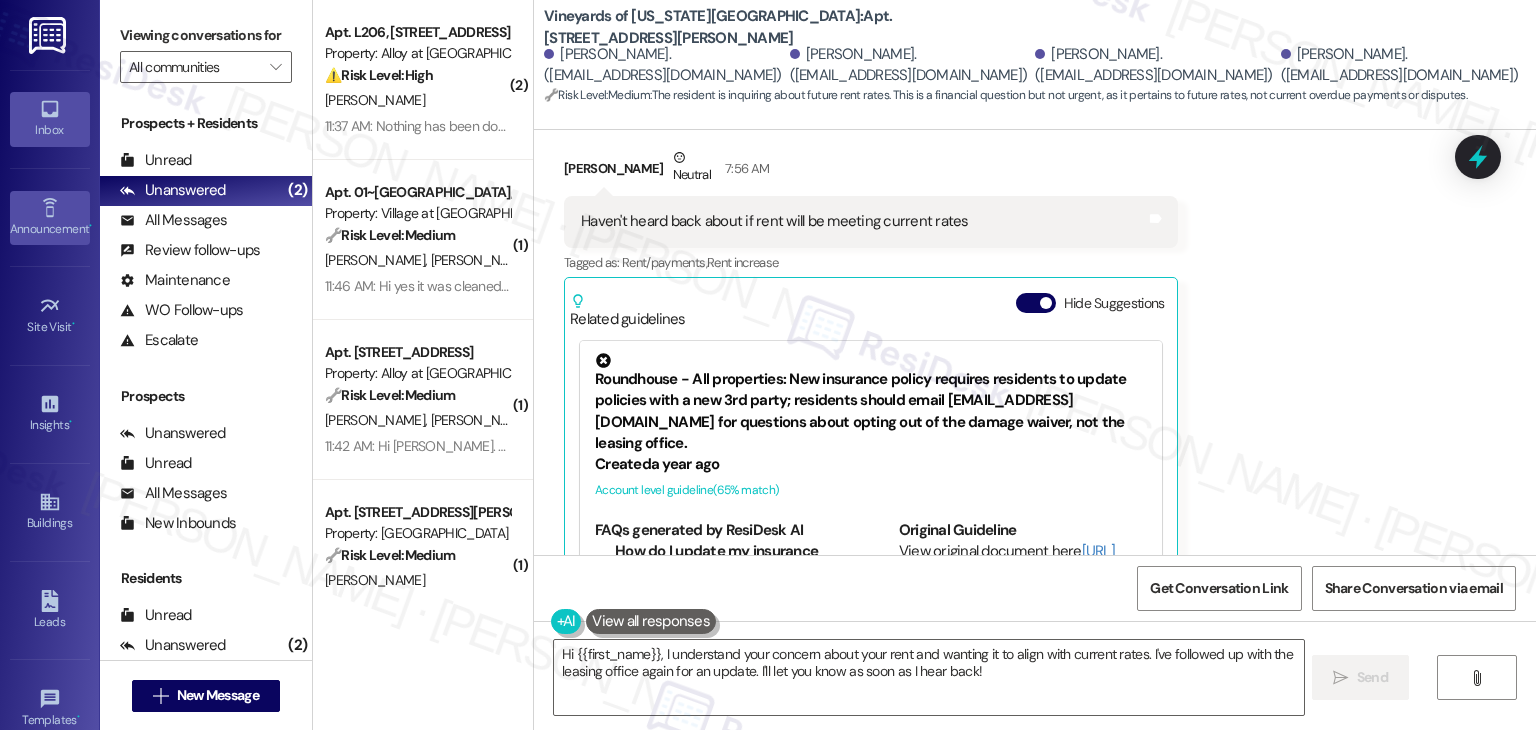click on "Announcement   •" at bounding box center (50, 218) 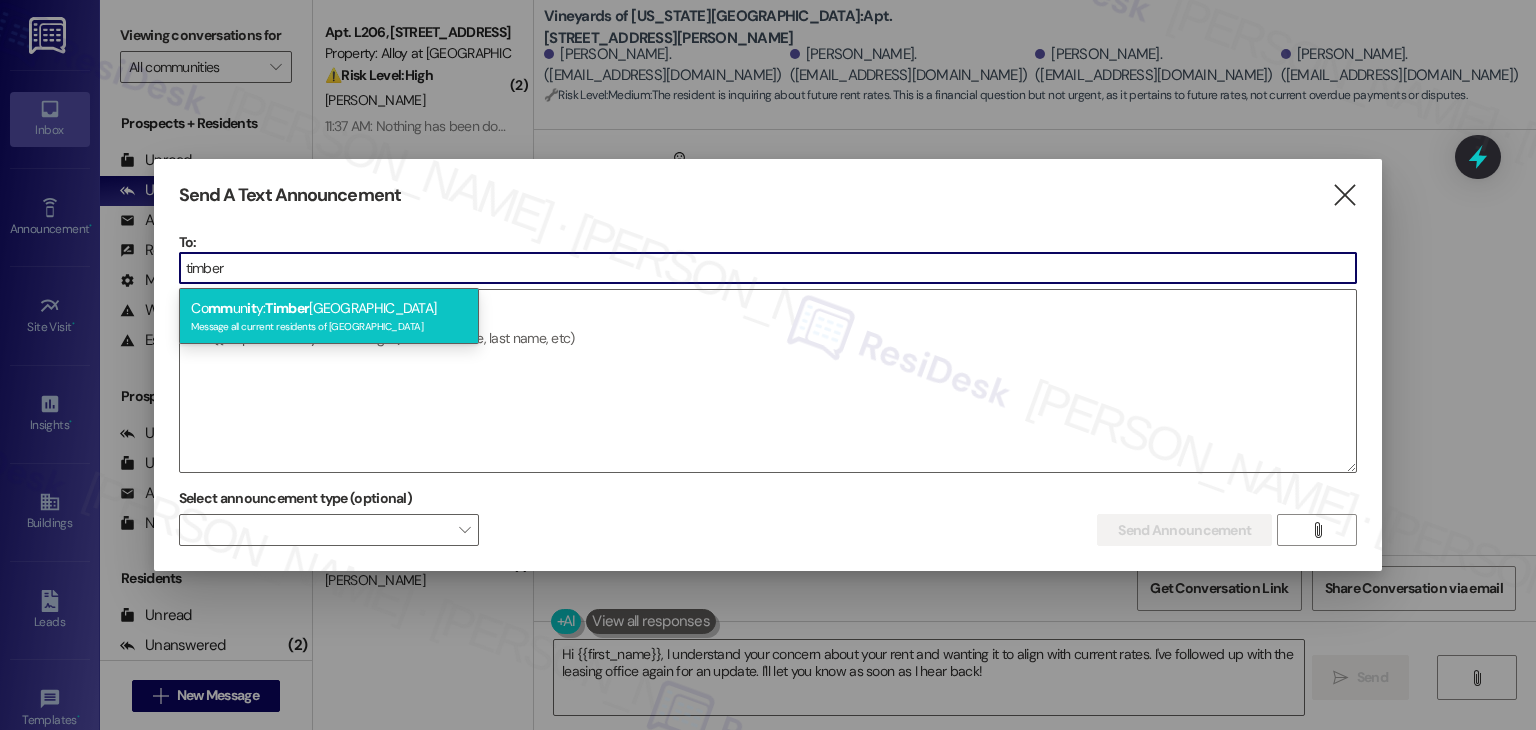 type on "timber" 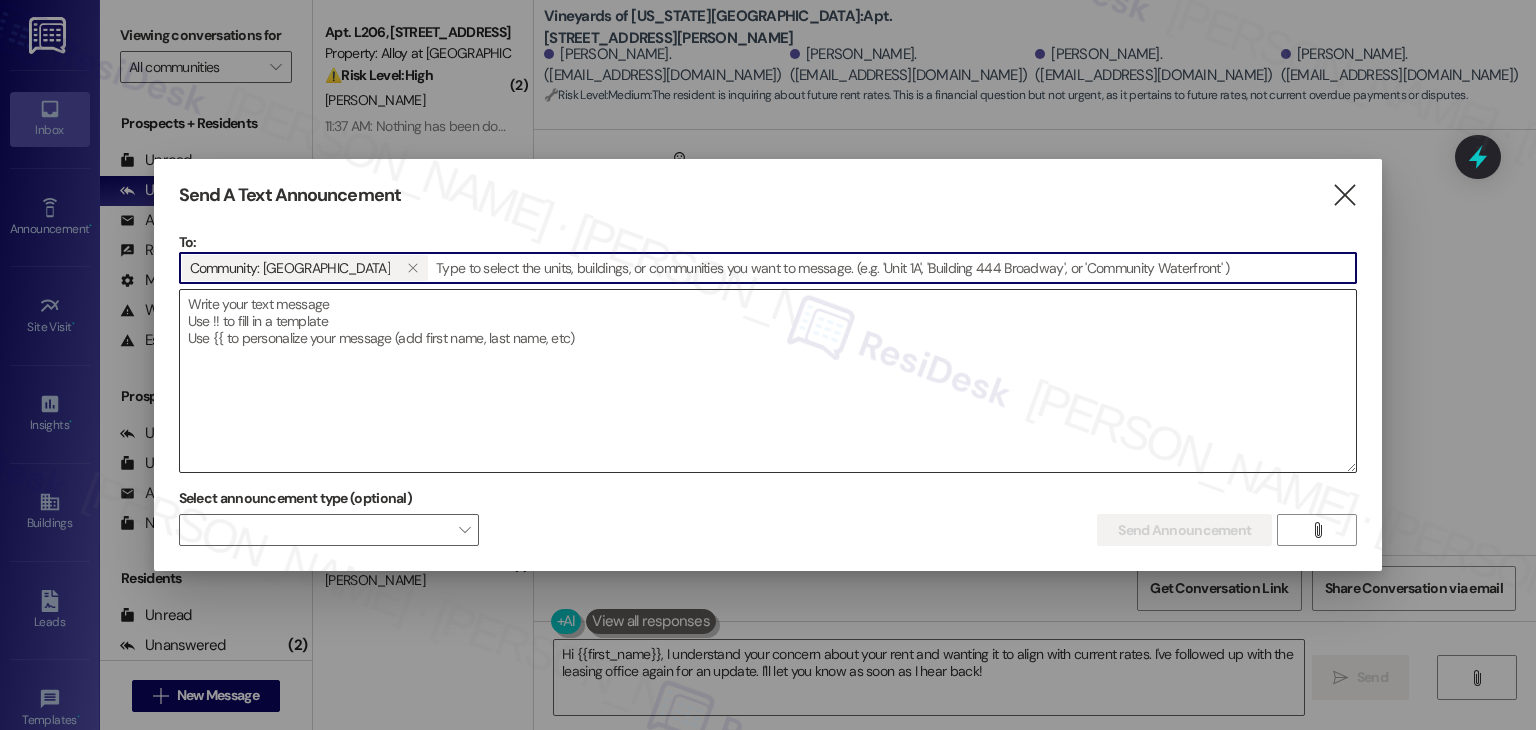 click at bounding box center [768, 381] 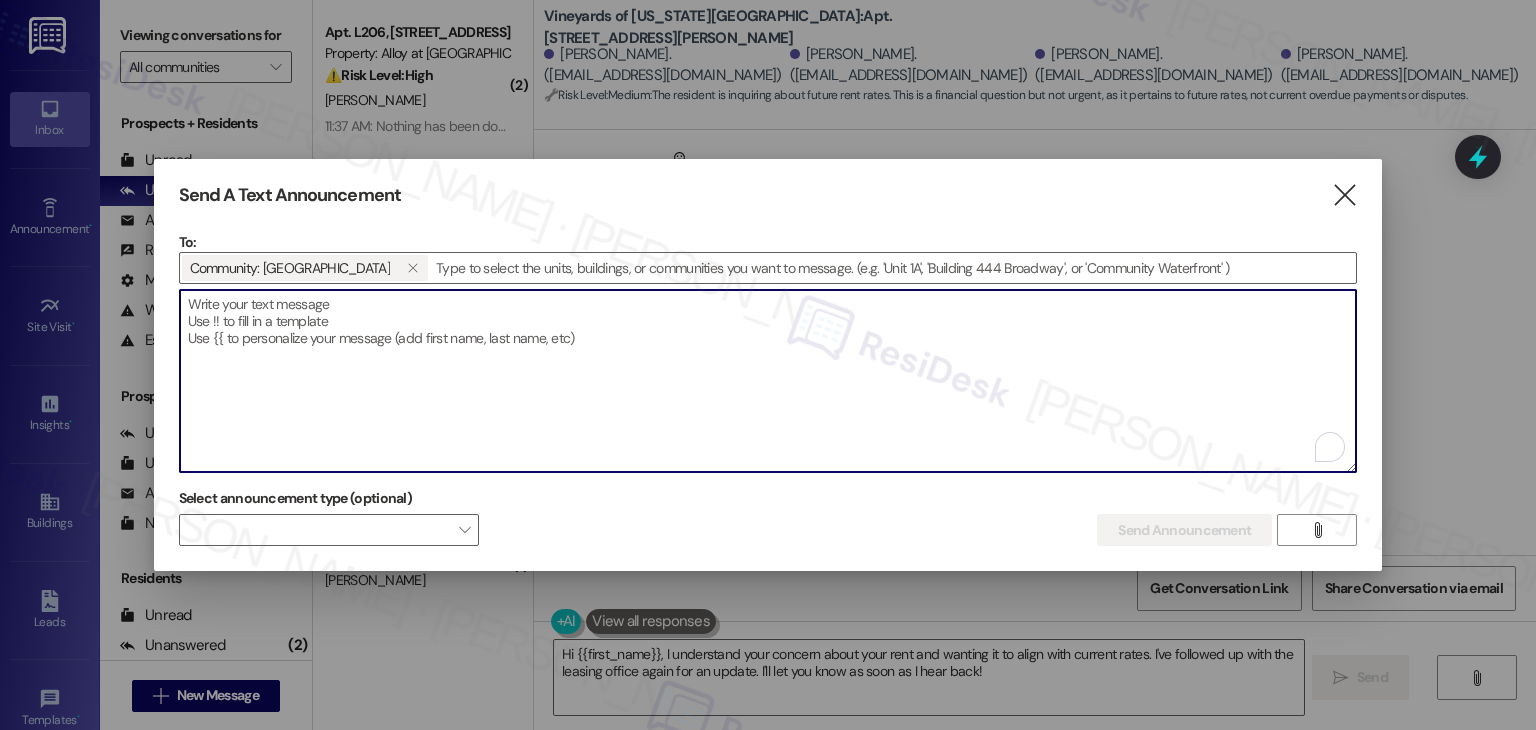 paste on "Hi {{first_name}}!
To all residents! As per the Notice that was sent out on 7/14/2025, common areas, patios, and balconies were required to be in compliance of the Roundhouse Master Addendum by 7/21/2025. Upon inspection we noticed that there /are still BBQs on the premises which is a violation of the addendum. We want to provide this as a final notice to remove all personal grills, BBQs, smokers, fire pits, and other open flame devices by tomorrow, 7/31/2025 to avoid being issued a Lease Violation.
Thank you,
Management" 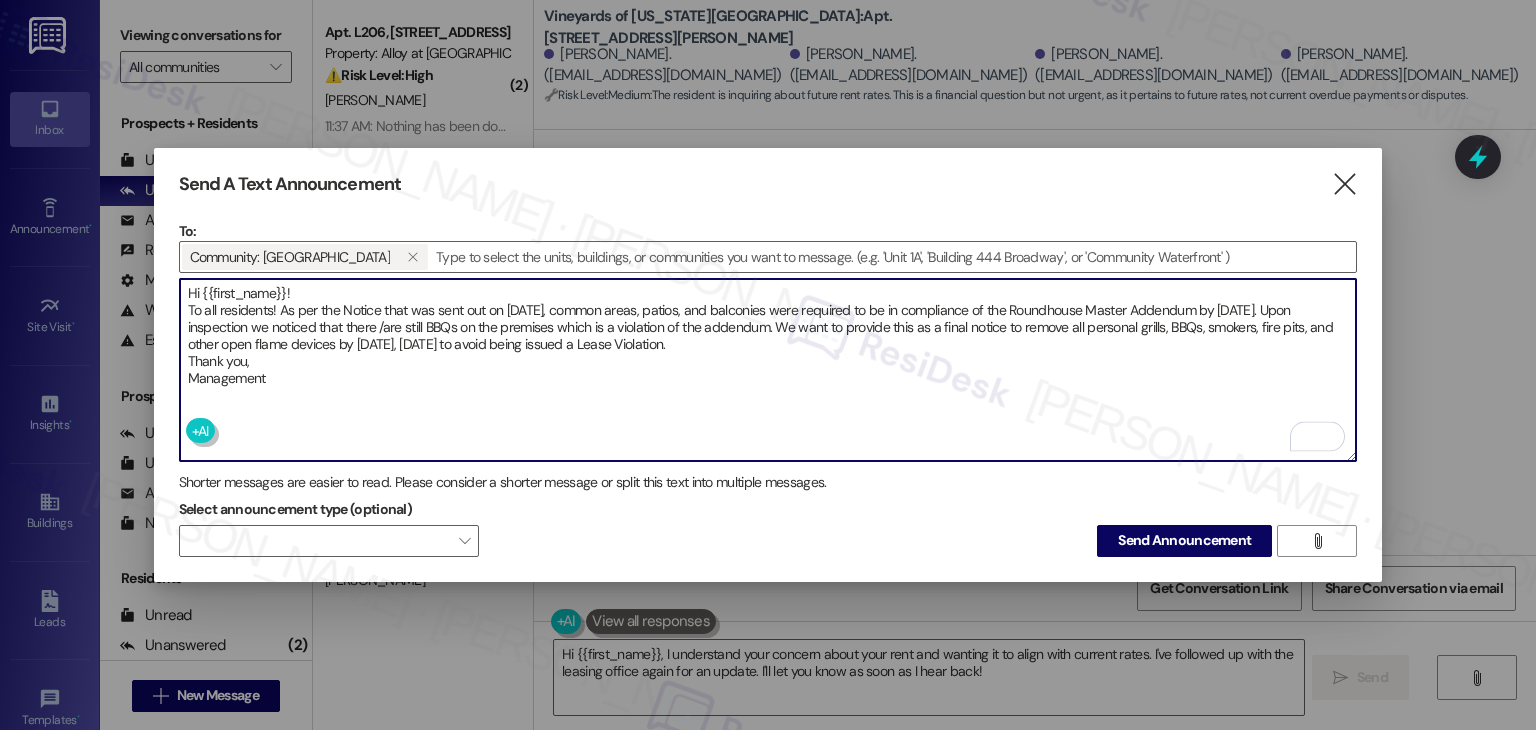 click on "Hi {{first_name}}!
To all residents! As per the Notice that was sent out on 7/14/2025, common areas, patios, and balconies were required to be in compliance of the Roundhouse Master Addendum by 7/21/2025. Upon inspection we noticed that there /are still BBQs on the premises which is a violation of the addendum. We want to provide this as a final notice to remove all personal grills, BBQs, smokers, fire pits, and other open flame devices by tomorrow, 7/31/2025 to avoid being issued a Lease Violation.
Thank you,
Management" at bounding box center [768, 370] 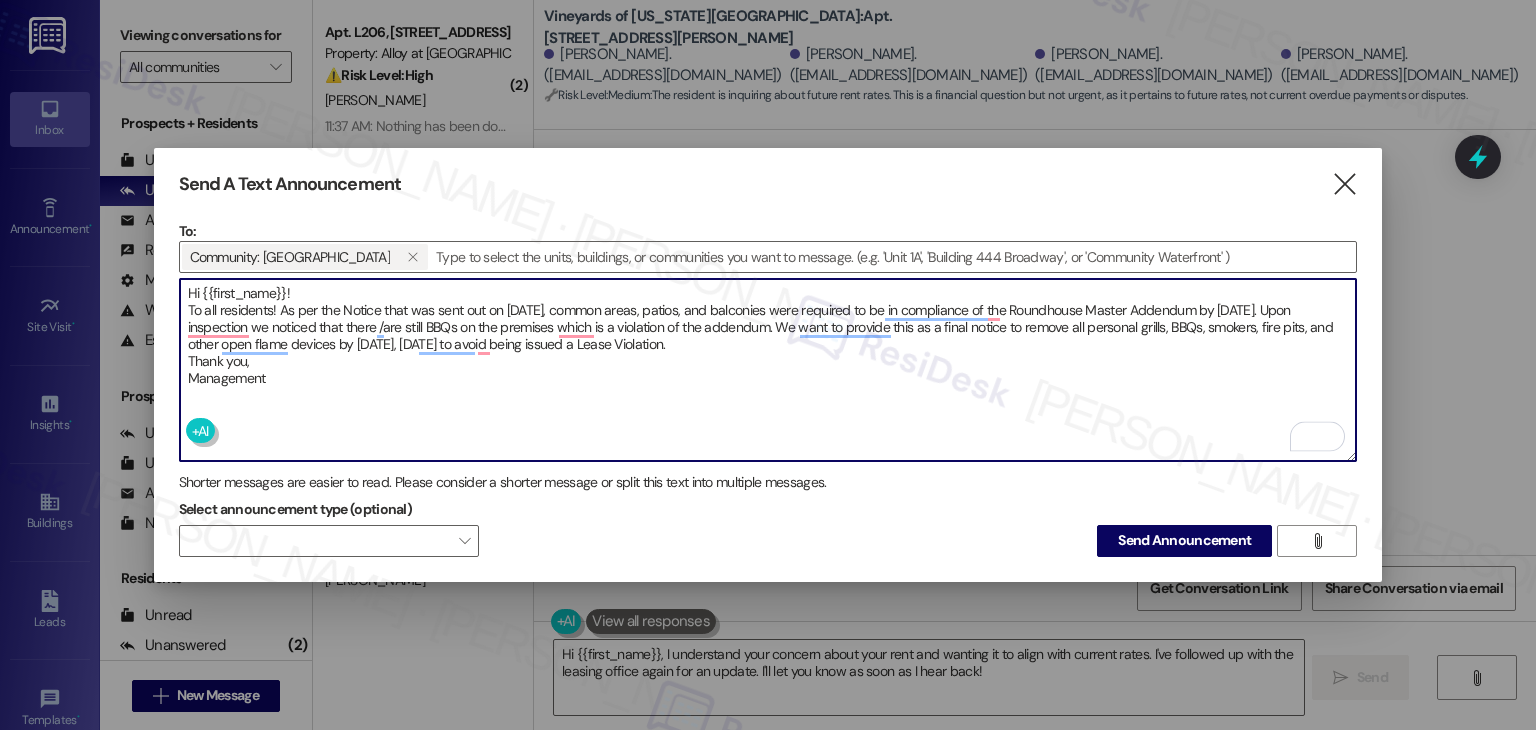 click on "Hi {{first_name}}!
To all residents! As per the Notice that was sent out on 7/14/2025, common areas, patios, and balconies were required to be in compliance of the Roundhouse Master Addendum by 7/21/2025. Upon inspection we noticed that there /are still BBQs on the premises which is a violation of the addendum. We want to provide this as a final notice to remove all personal grills, BBQs, smokers, fire pits, and other open flame devices by tomorrow, 7/31/2025 to avoid being issued a Lease Violation.
Thank you,
Management" at bounding box center [768, 370] 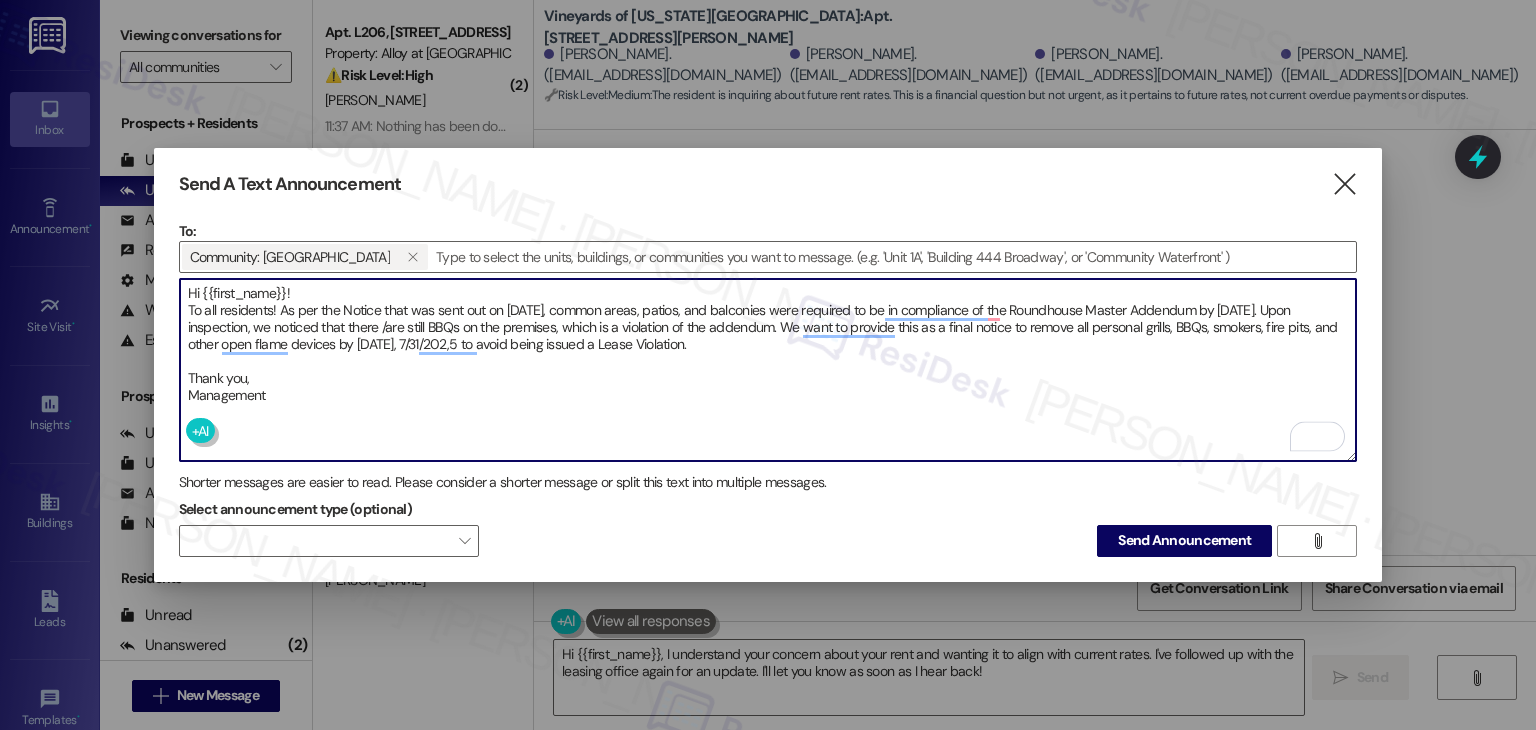 click on "Hi {{first_name}}!
To all residents! As per the Notice that was sent out on 7/14/2025, common areas, patios, and balconies were required to be in compliance of the Roundhouse Master Addendum by 7/21/2025. Upon inspection, we noticed that there /are still BBQs on the premises, which is a violation of the addendum. We want to provide this as a final notice to remove all personal grills, BBQs, smokers, fire pits, and other open flame devices by tomorrow, 7/31/202,5 to avoid being issued a Lease Violation.
Thank you,
Management" at bounding box center [768, 370] 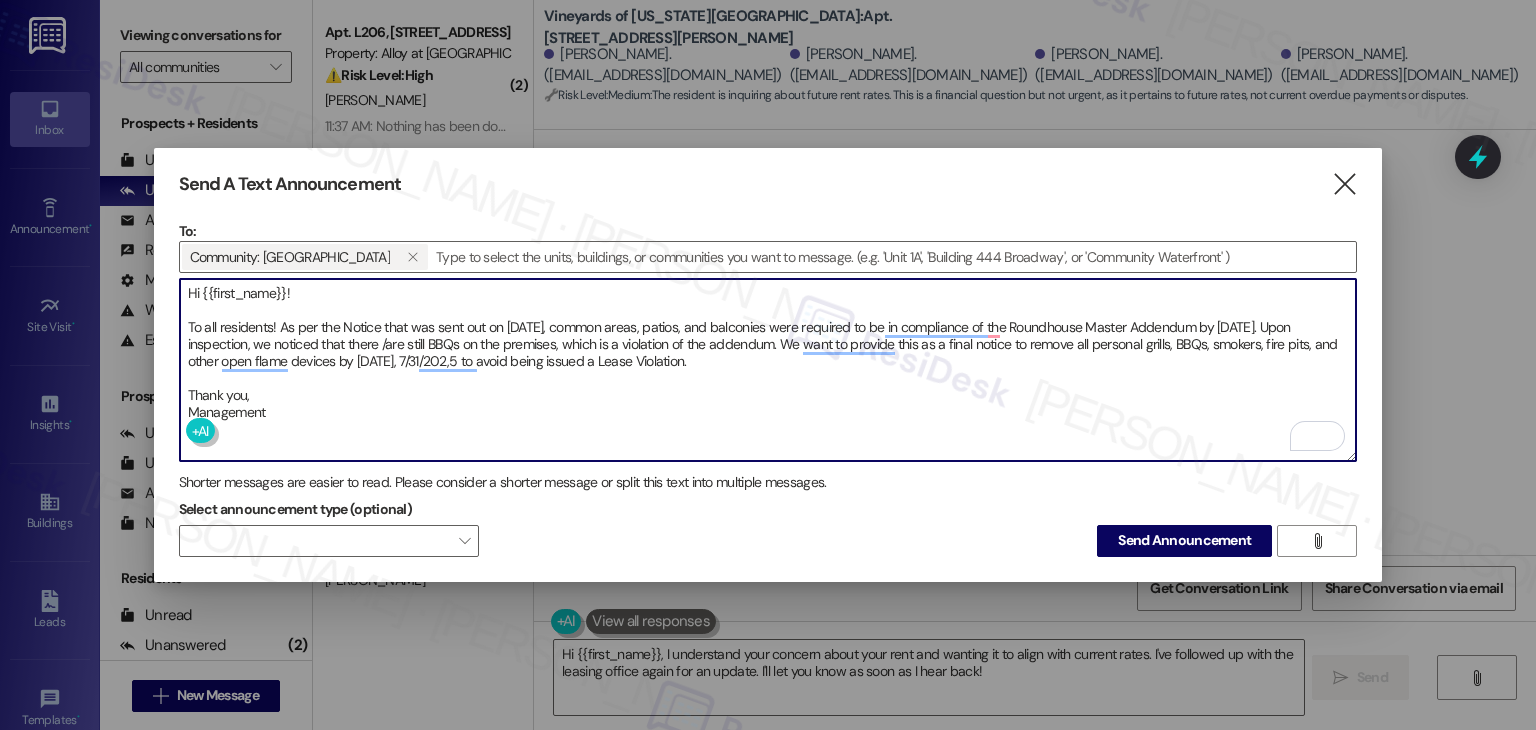 type on "Hi {{first_name}}!
To all residents! As per the Notice that was sent out on 7/14/2025, common areas, patios, and balconies were required to be in compliance of the Roundhouse Master Addendum by 7/21/2025. Upon inspection, we noticed that there /are still BBQs on the premises, which is a violation of the addendum. We want to provide this as a final notice to remove all personal grills, BBQs, smokers, fire pits, and other open flame devices by tomorrow, 7/31/202,5 to avoid being issued a Lease Violation.
Thank you,
Management" 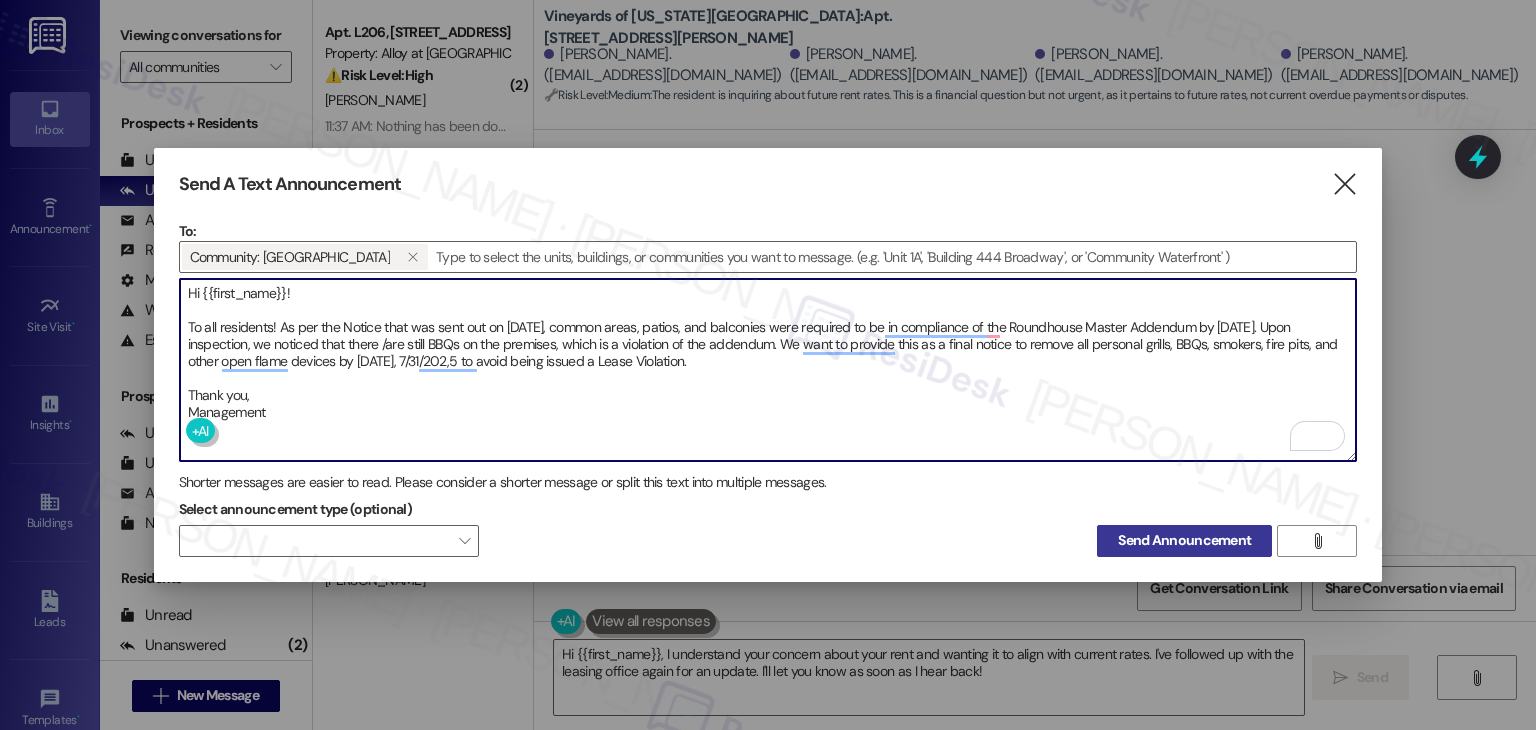 click on "Send Announcement" at bounding box center (1184, 540) 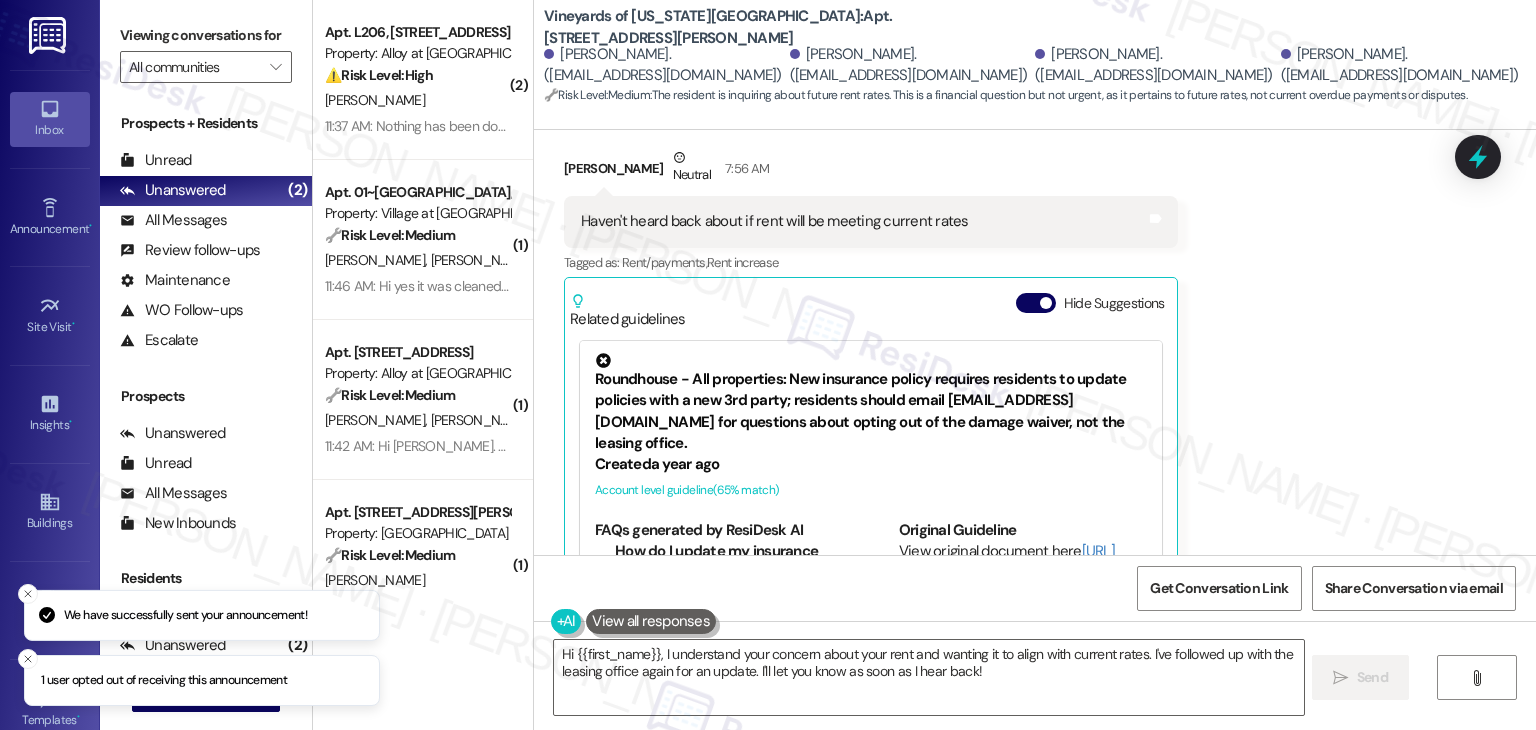 click on "Received via SMS Carrie Mathews   Neutral 7:56 AM Haven't heard back about if rent will be meeting current rates Tags and notes Tagged as:   Rent/payments ,  Click to highlight conversations about Rent/payments Rent increase Click to highlight conversations about Rent increase  Related guidelines Hide Suggestions Roundhouse - All properties: New insurance policy requires residents to update policies with a new 3rd party; residents should email info@confirminsurance.com for questions about opting out of the damage waiver, not the leasing office. Created  a year ago Account level guideline  ( 65 % match) FAQs generated by ResiDesk AI How do I update my insurance policy with the new 3rd interested party? To update your insurance policy, you need to email info@confirminsurance.com. Do not refer back to the leasing office for this. Can I opt out of the new damage waiver policy? To opt out of the new damage waiver policy, you need to email info@confirminsurance.com. Do not refer back to the leasing office for this." at bounding box center (1035, 372) 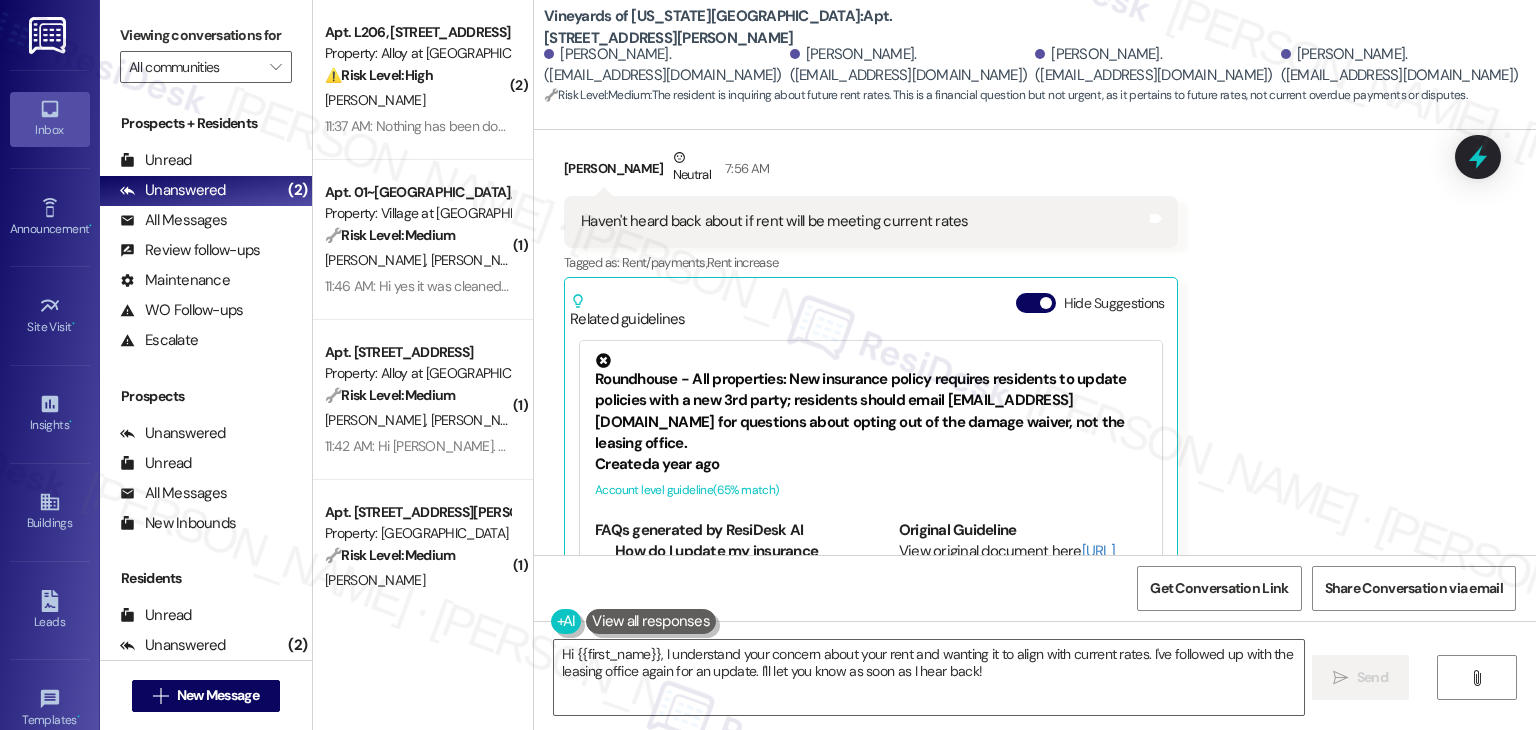 scroll, scrollTop: 13804, scrollLeft: 0, axis: vertical 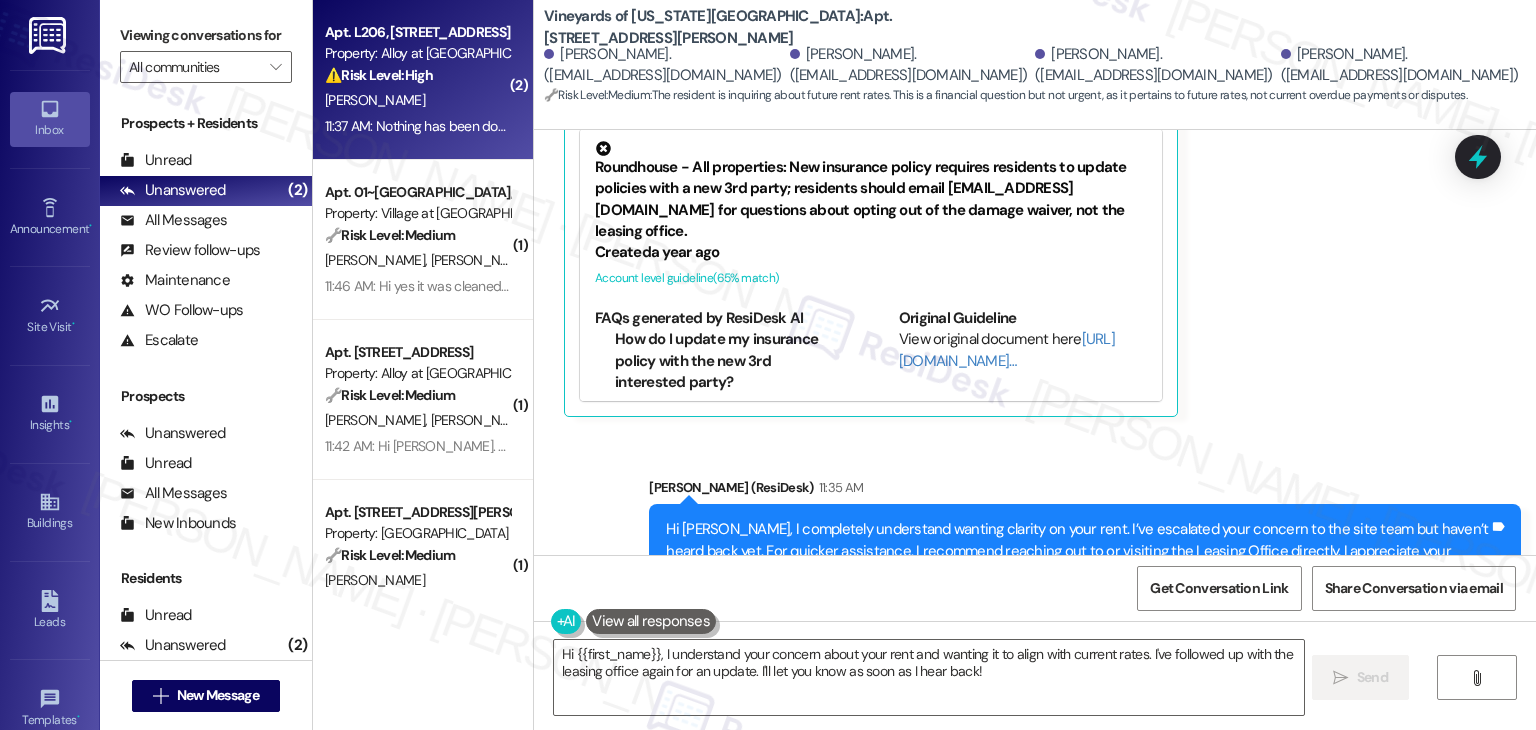 click on "Apt. L206, 100 South Geneva Road Property: Alloy at Geneva ⚠️  Risk Level:  High The resident indicates that a previously submitted work order has not been addressed. This suggests a failure in maintenance and potential escalation of the underlying issue (AC issue mentioned in the initial message). The lack of action on the work order, combined with the existing AC problem and rent discount request, indicates an urgent maintenance issue and potential financial concern. B. Sorenson 11:37 AM: Nothing has been done at all 11:37 AM: Nothing has been done at all" at bounding box center [423, 80] 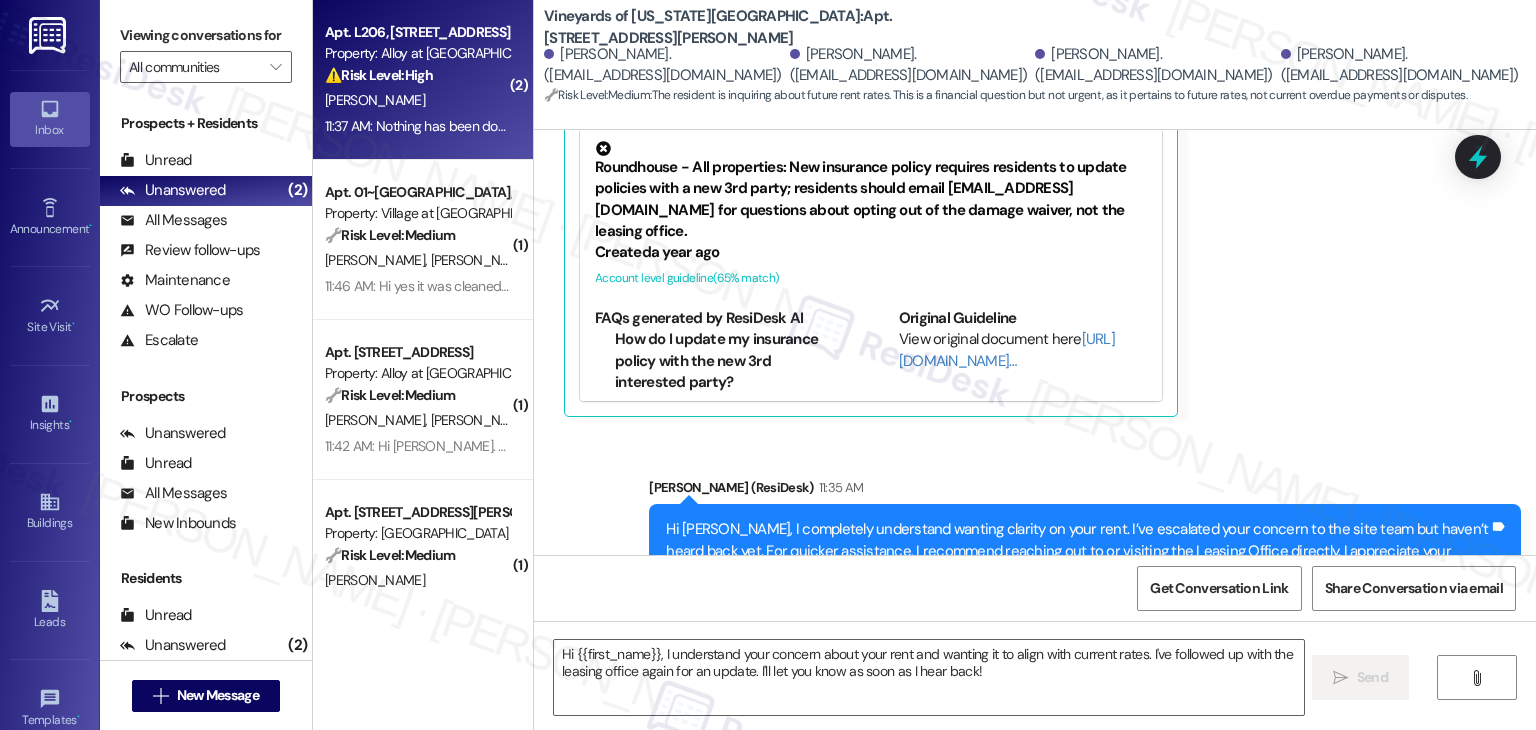 type on "Fetching suggested responses. Please feel free to read through the conversation in the meantime." 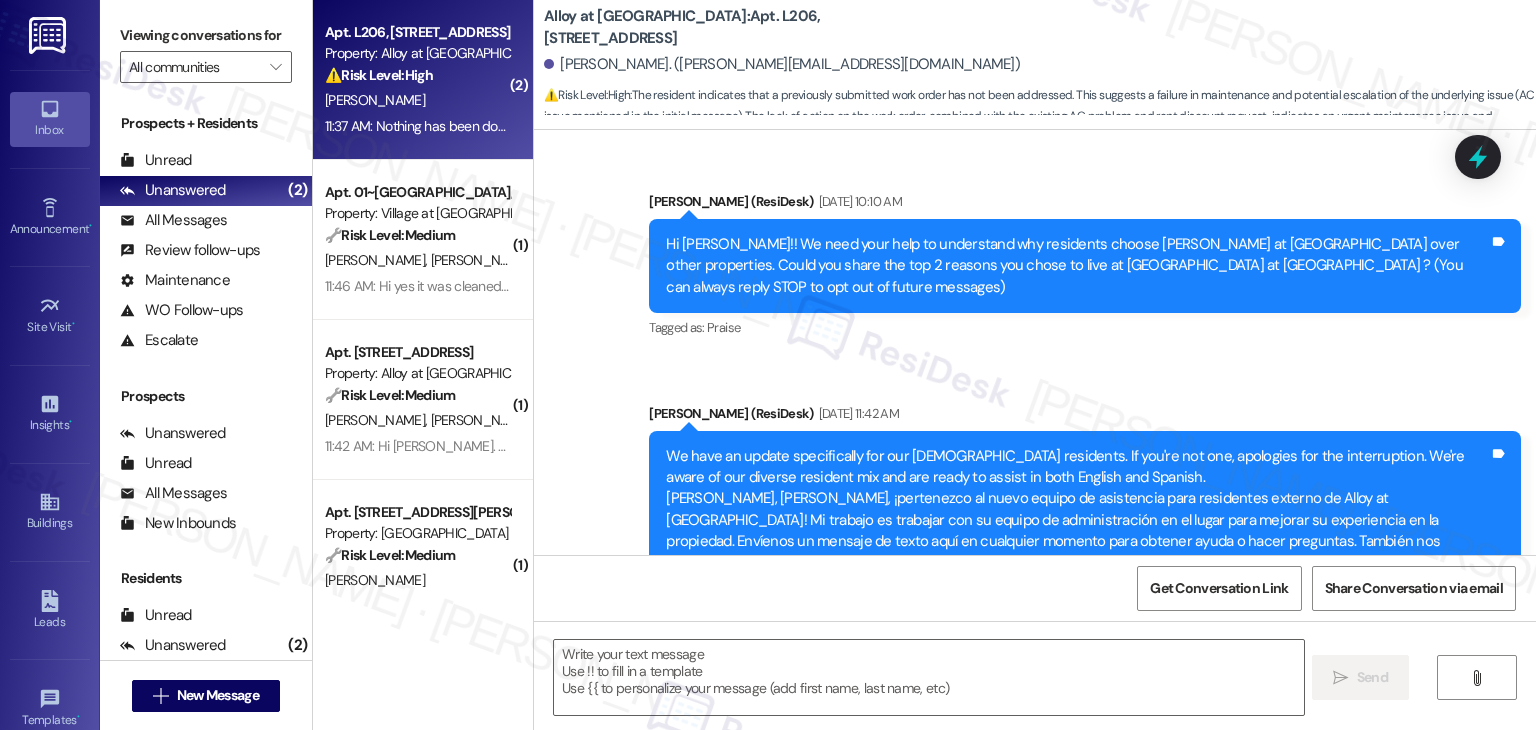 scroll, scrollTop: 31430, scrollLeft: 0, axis: vertical 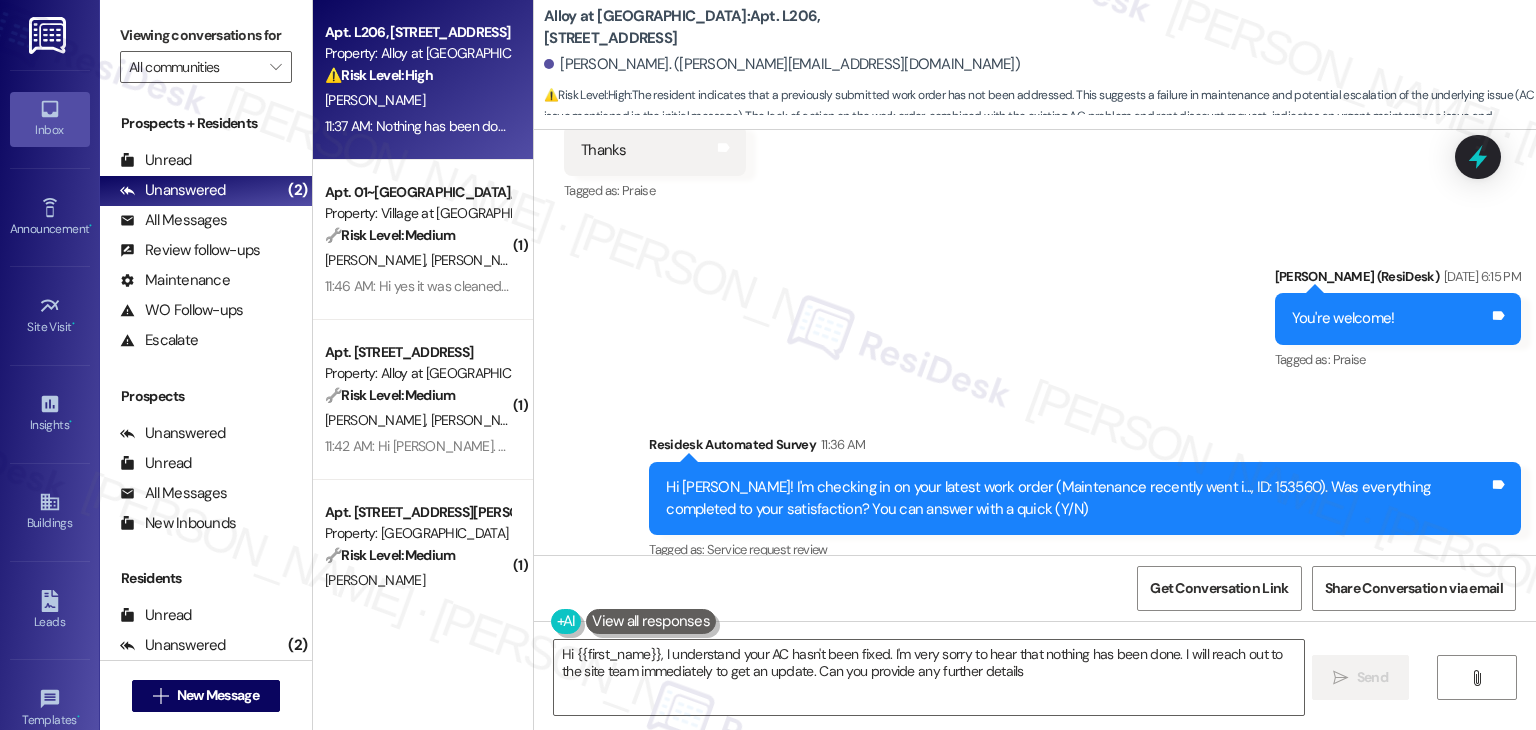 type on "Hi {{first_name}}, I understand your AC hasn't been fixed. I'm very sorry to hear that nothing has been done. I will reach out to the site team immediately to get an update. Can you provide any further details?" 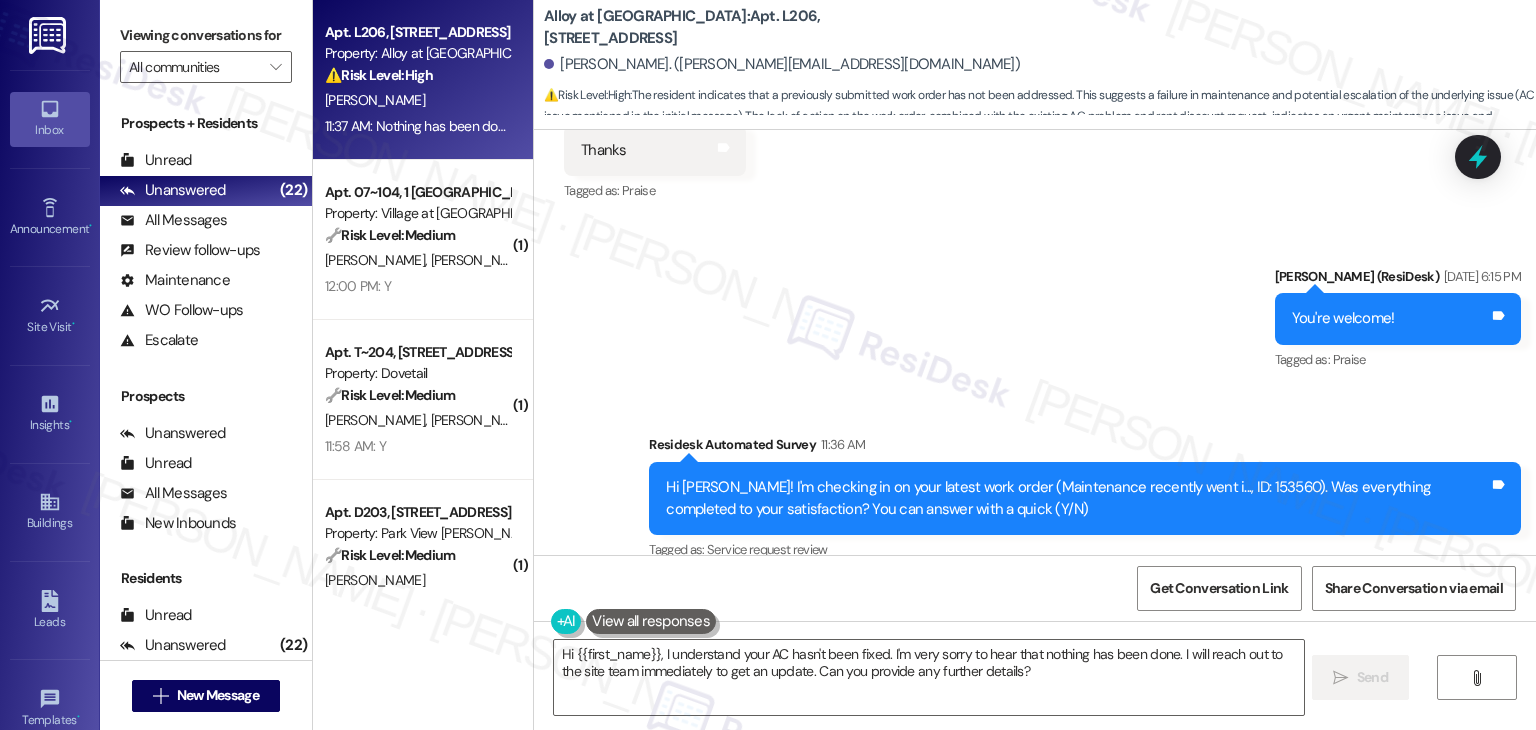 click on "Received via SMS Brandon Sorenson 11:37 AM No Tags and notes Tagged as:   Negative response Click to highlight conversations about Negative response Received via SMS 11:37 AM Brandon Sorenson 11:37 AM Nothing has been done at all Tags and notes Tagged as:   Bad experience Click to highlight conversations about Bad experience" at bounding box center [1035, 735] 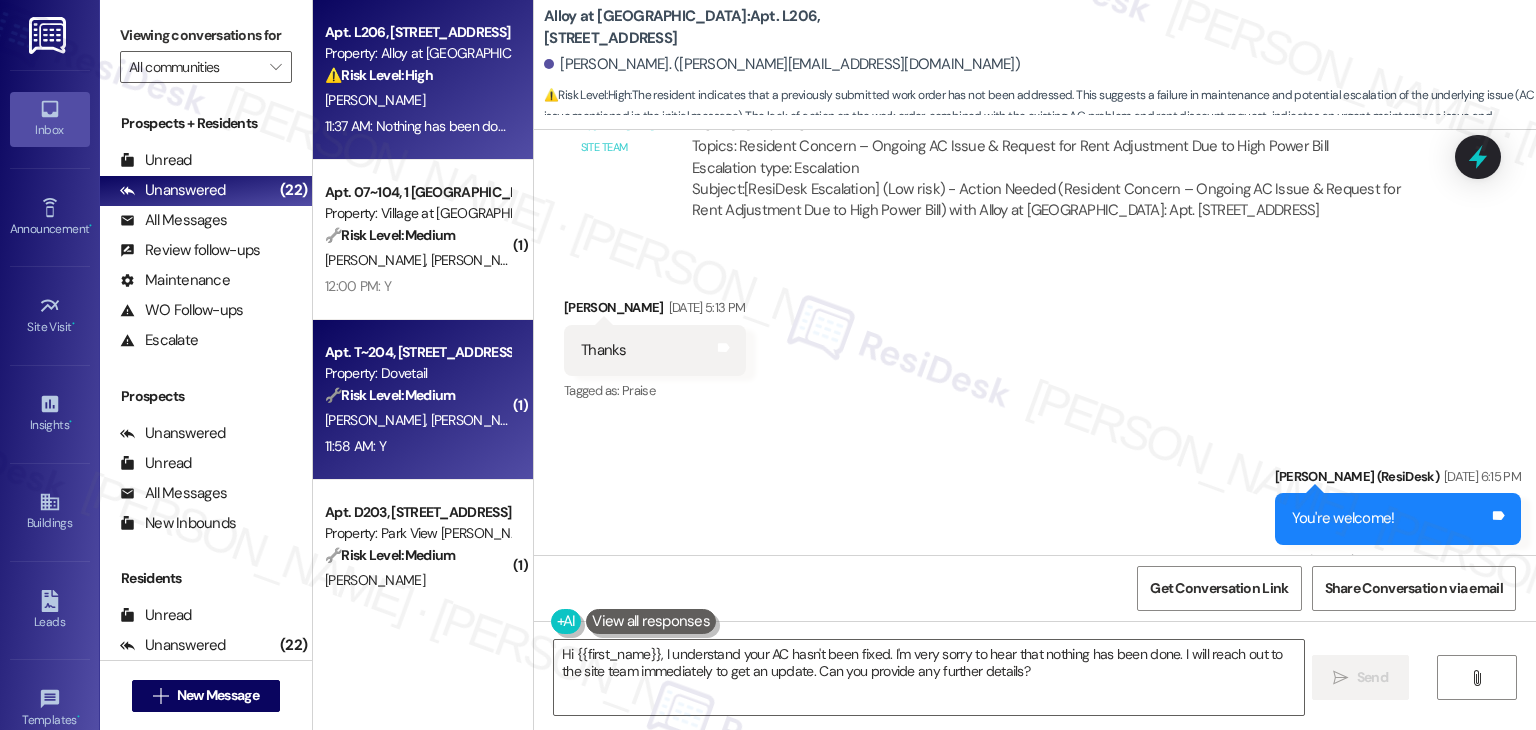 click on "11:58 AM: Y 11:58 AM: Y" at bounding box center [417, 446] 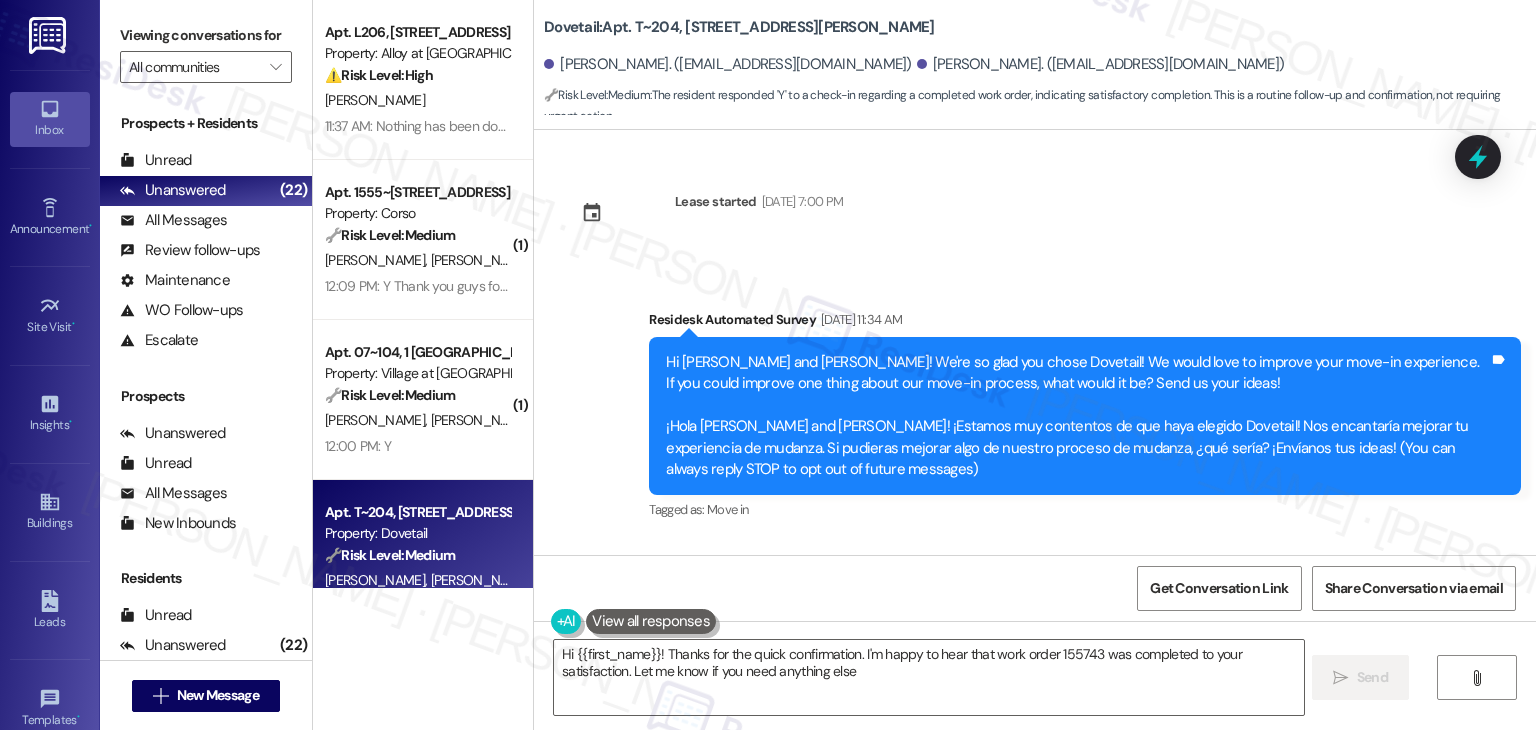 type on "Hi {{first_name}}! Thanks for the quick confirmation. I'm happy to hear that work order 155743 was completed to your satisfaction. Let me know if you need anything else!" 